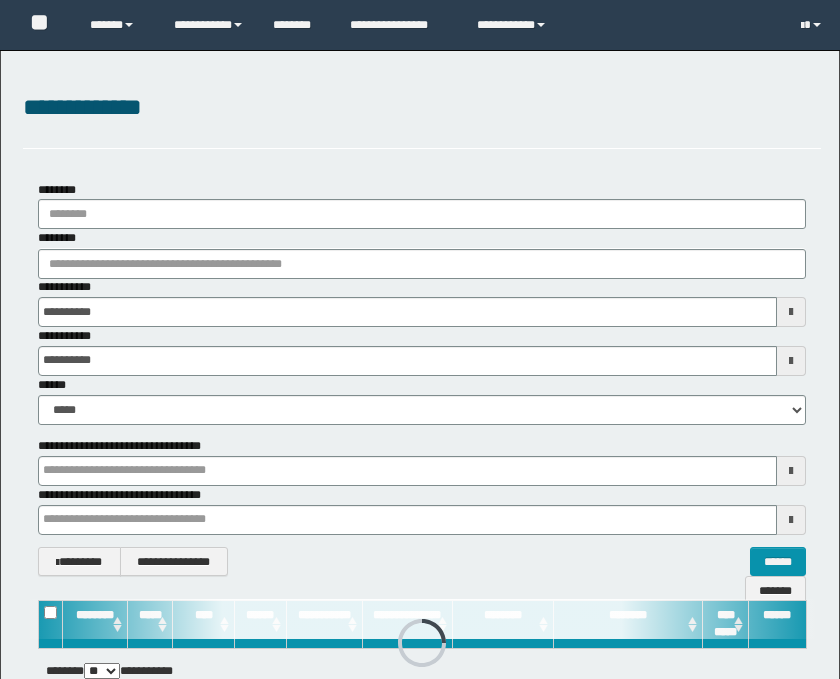 scroll, scrollTop: 0, scrollLeft: 0, axis: both 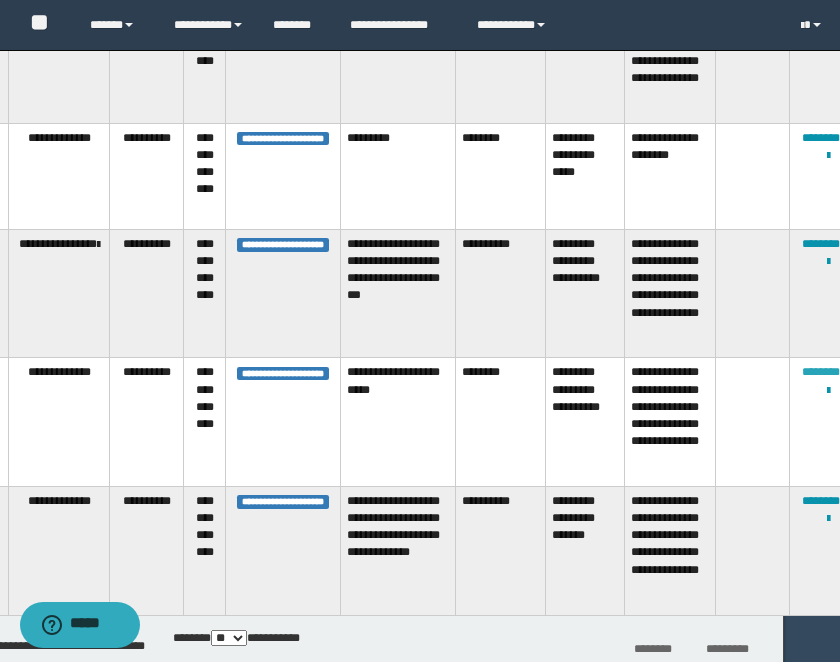 click on "********" at bounding box center [821, 372] 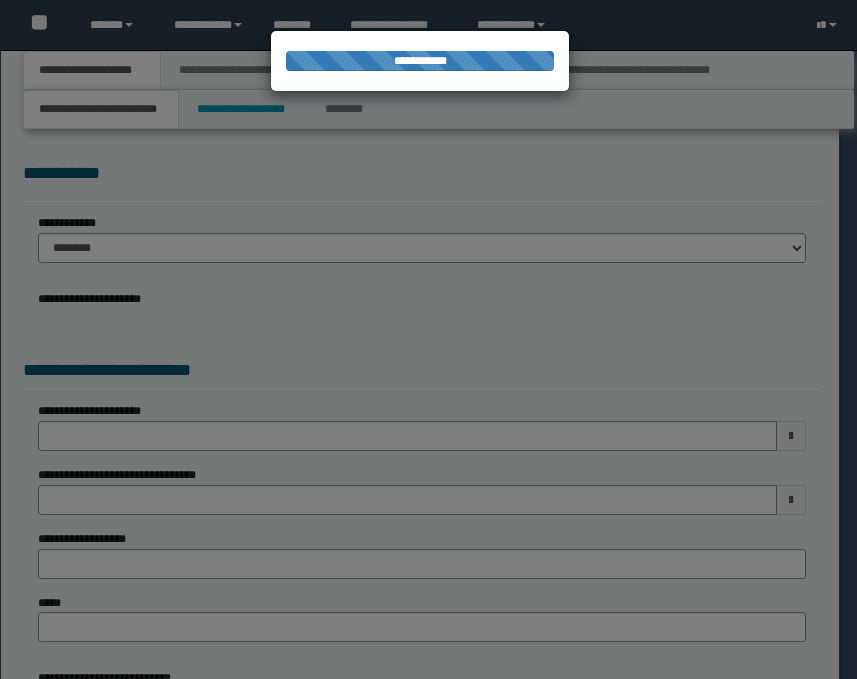 scroll, scrollTop: 0, scrollLeft: 0, axis: both 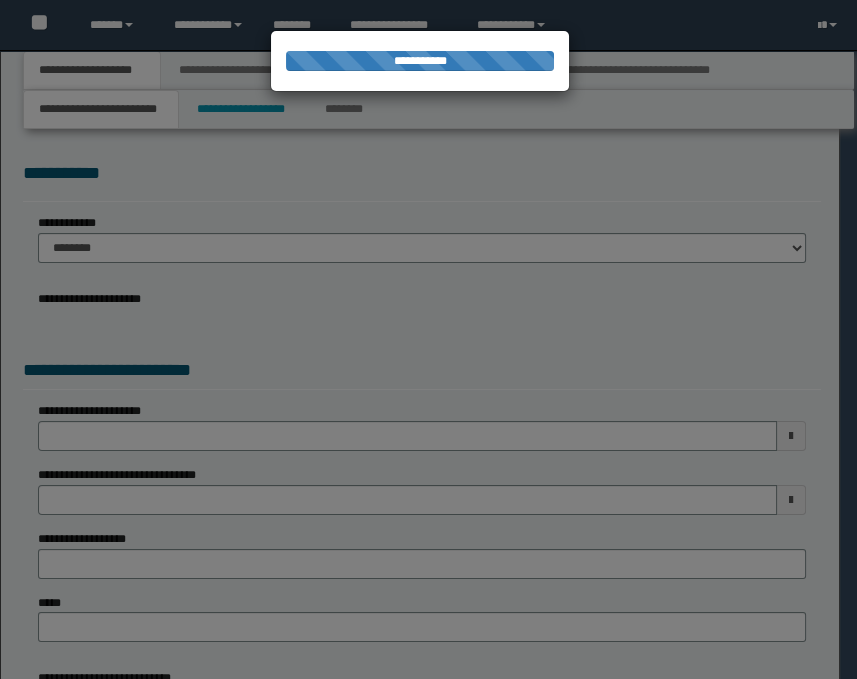 select on "*" 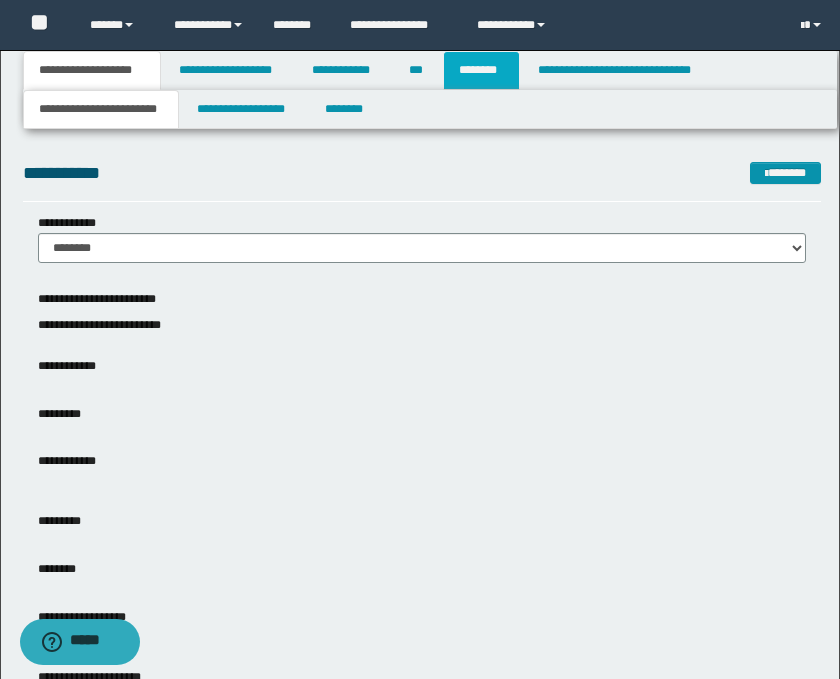 click on "********" at bounding box center [481, 70] 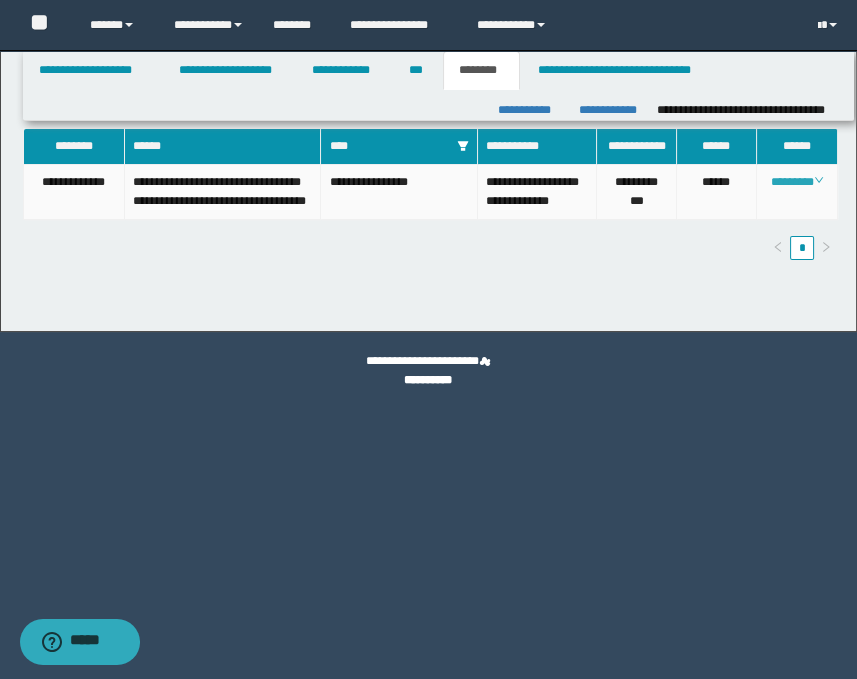 click on "********" at bounding box center (797, 182) 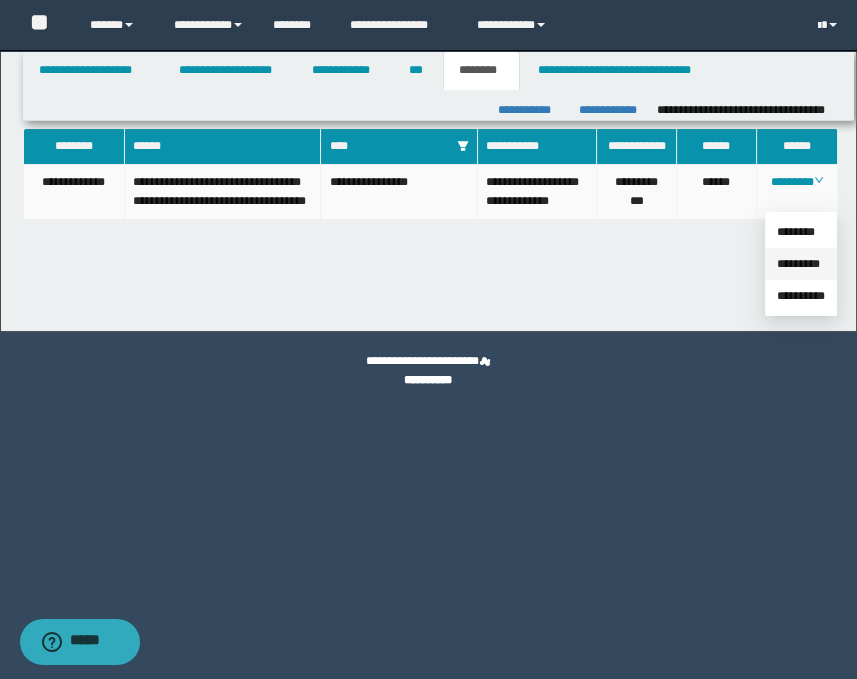 click on "*********" at bounding box center (798, 264) 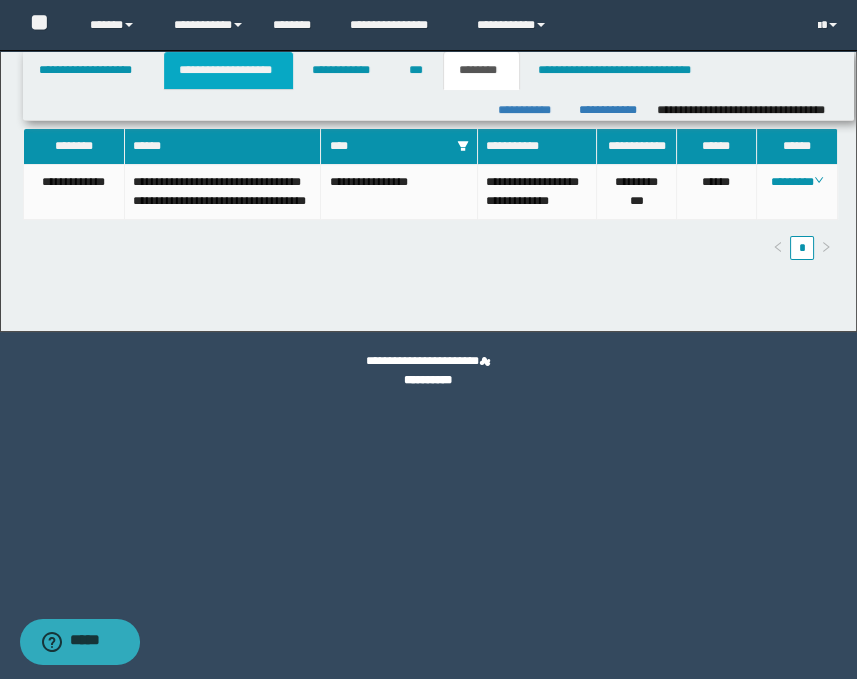 click on "**********" at bounding box center (228, 70) 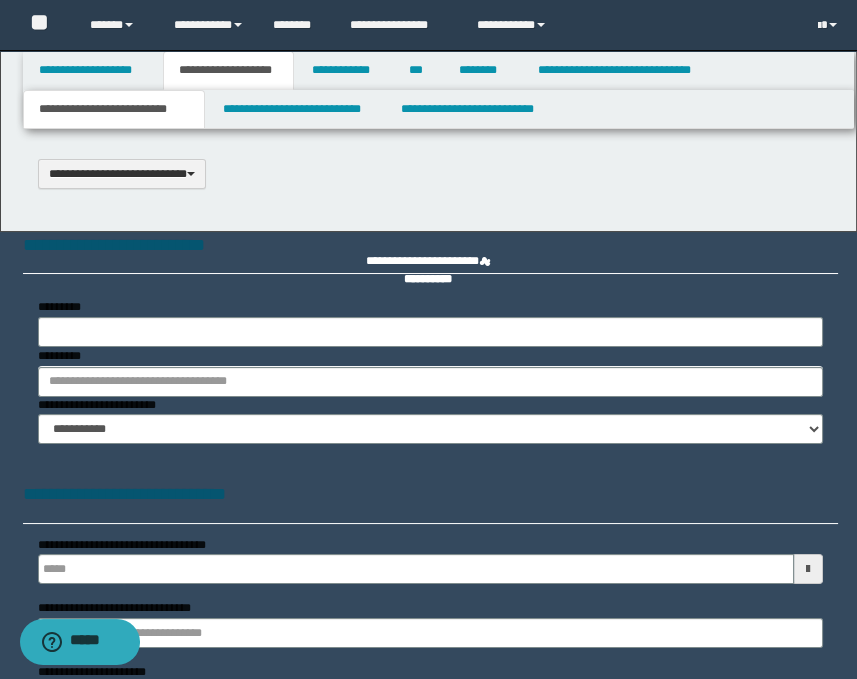 select on "*" 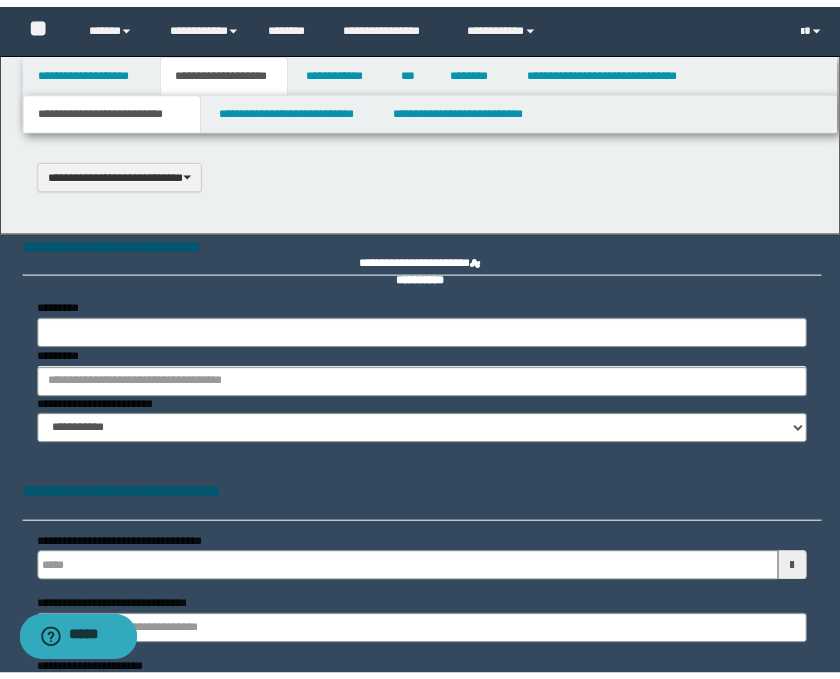 scroll, scrollTop: 0, scrollLeft: 0, axis: both 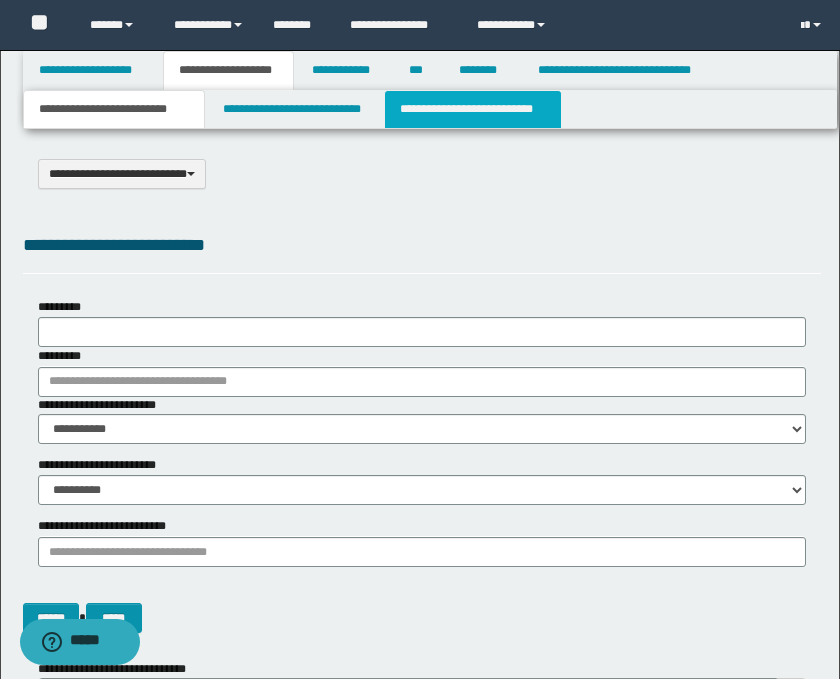 click on "**********" at bounding box center [472, 109] 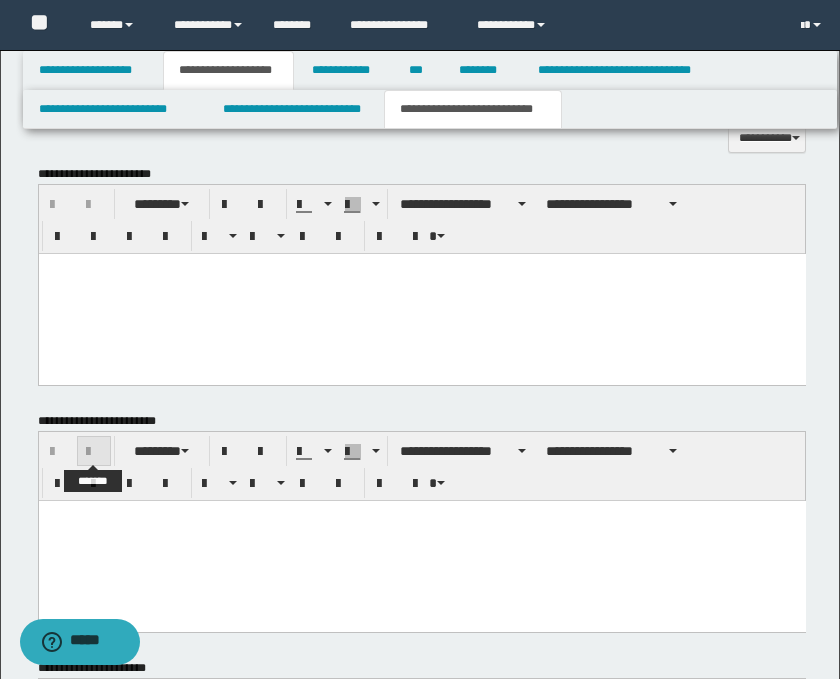 scroll, scrollTop: 666, scrollLeft: 0, axis: vertical 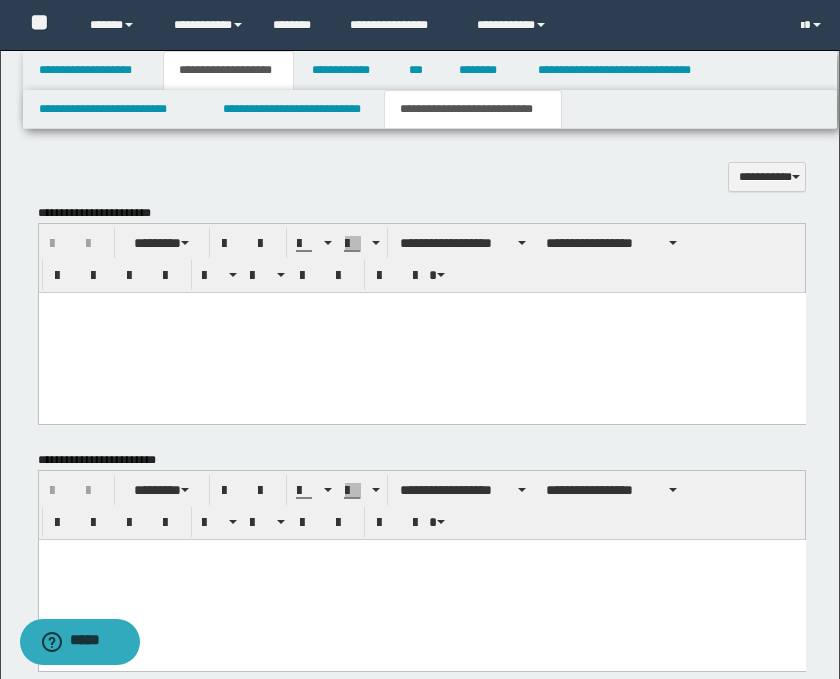 click at bounding box center (421, 332) 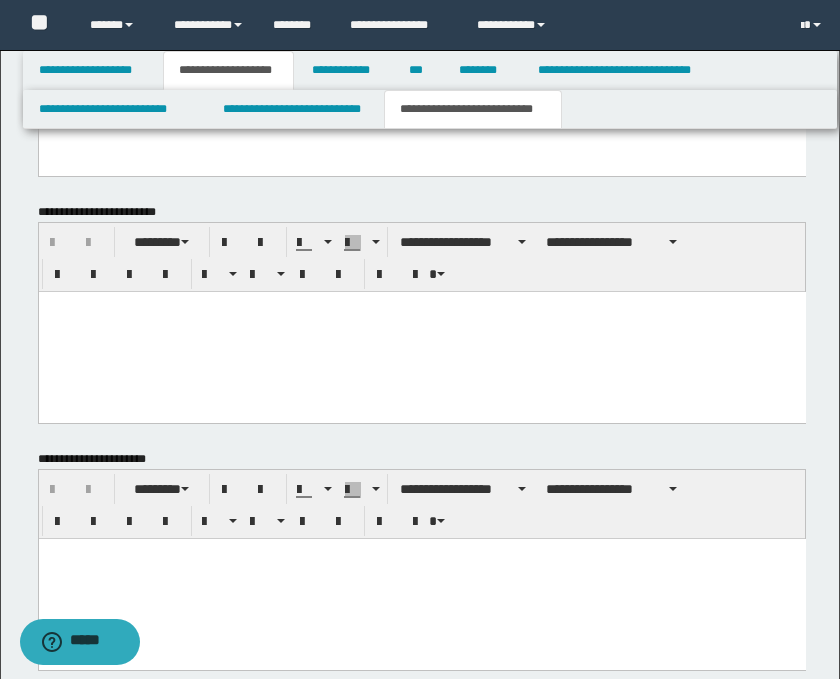 scroll, scrollTop: 1225, scrollLeft: 0, axis: vertical 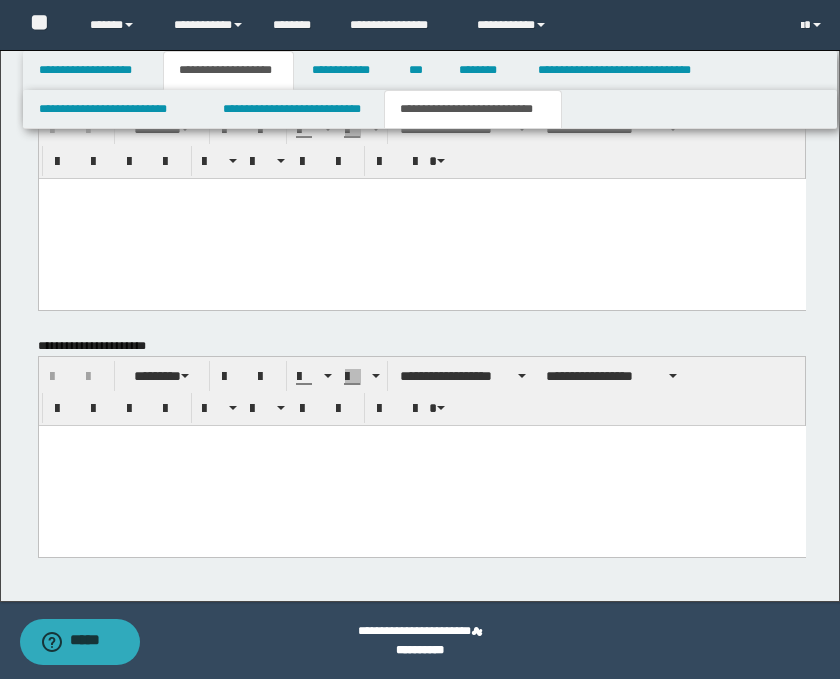 click at bounding box center [421, 465] 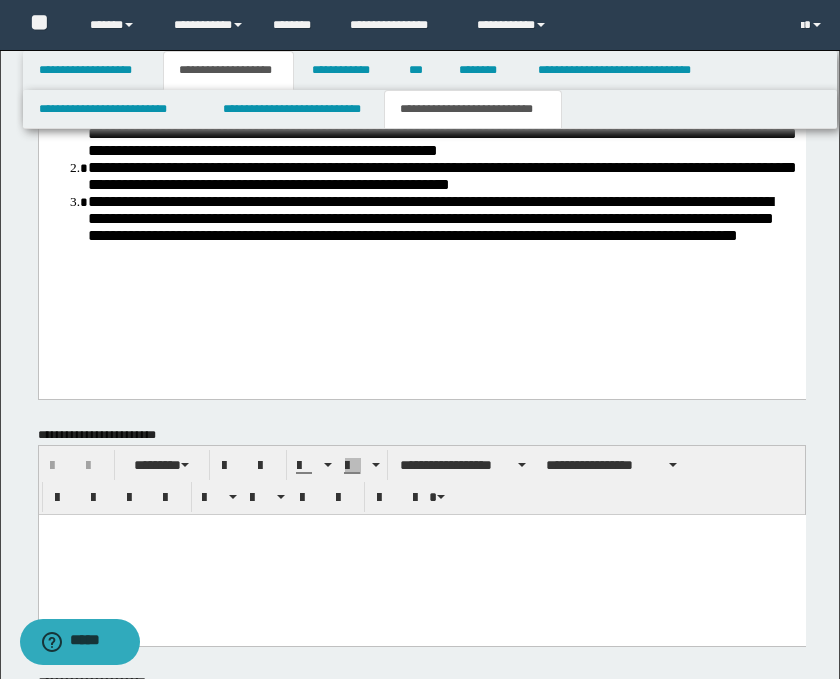 scroll, scrollTop: 559, scrollLeft: 0, axis: vertical 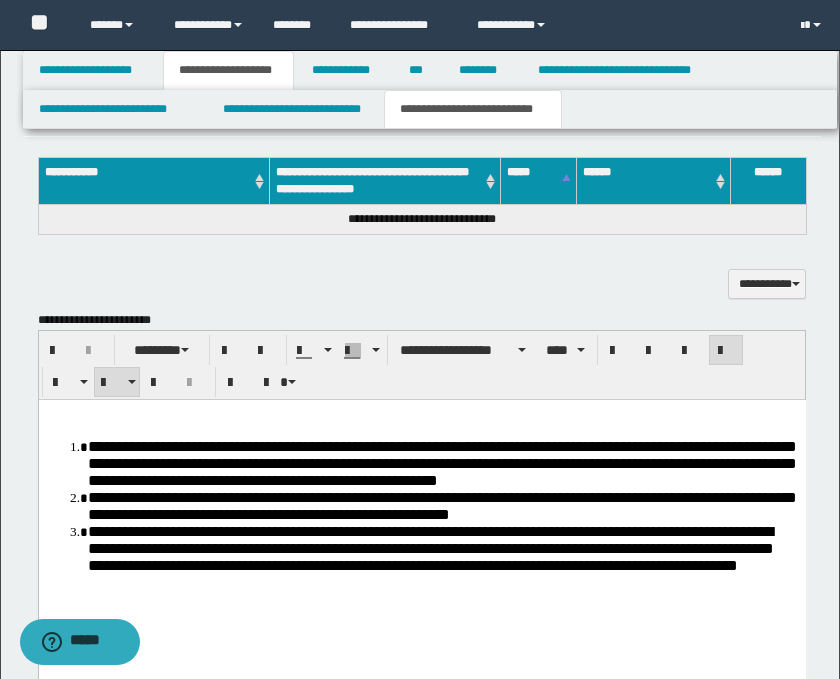 click on "**********" at bounding box center (441, 462) 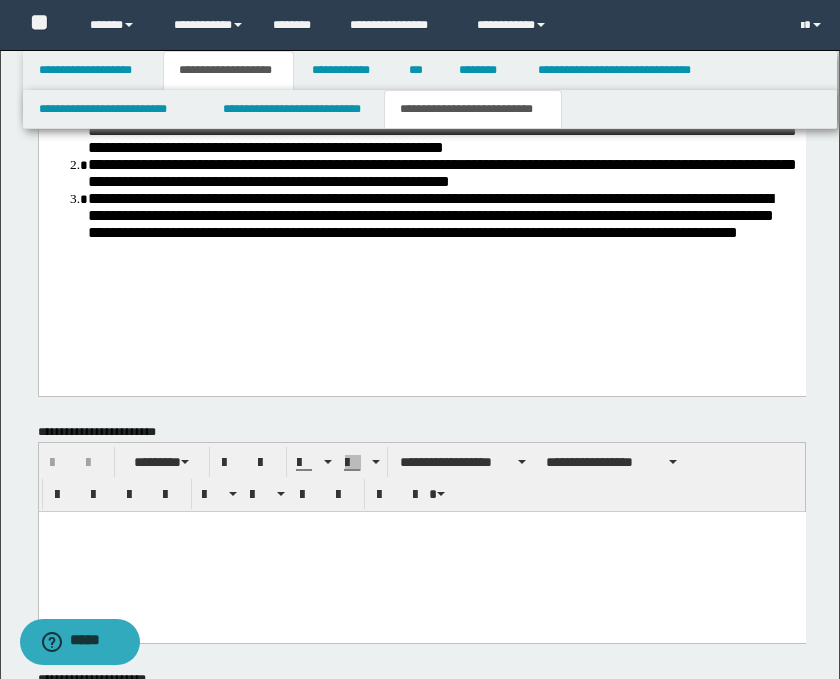 scroll, scrollTop: 1114, scrollLeft: 0, axis: vertical 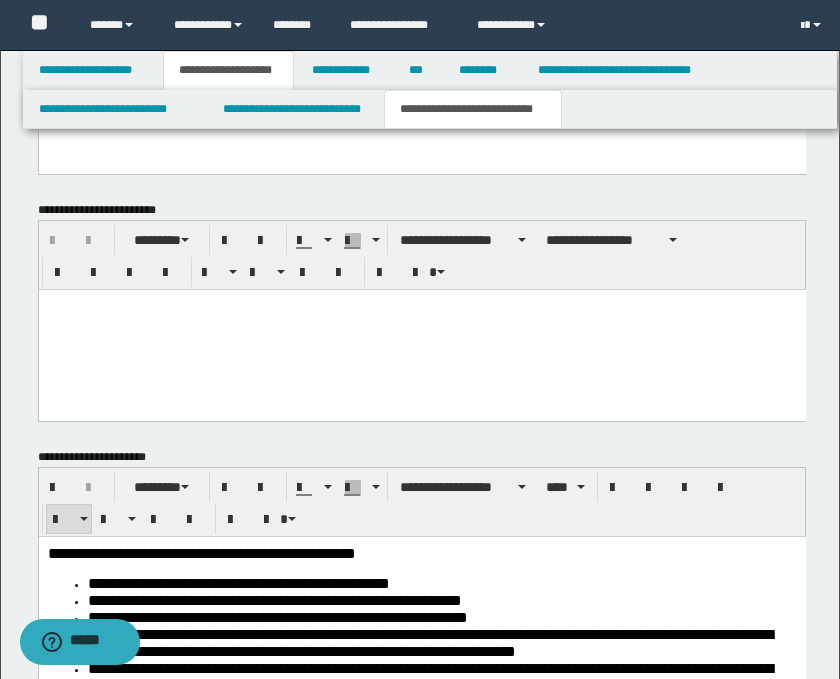 click at bounding box center [421, 329] 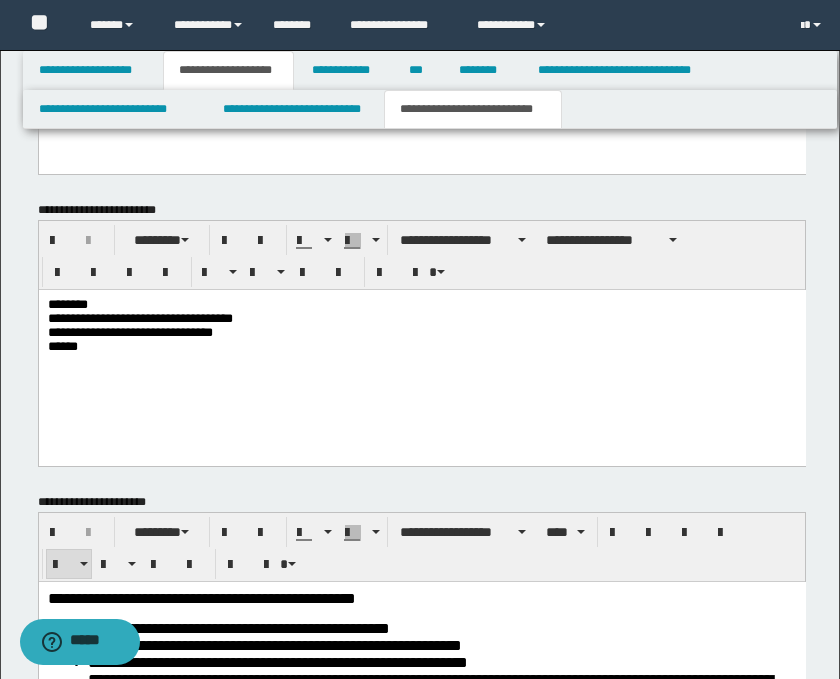click on "**********" at bounding box center (421, 327) 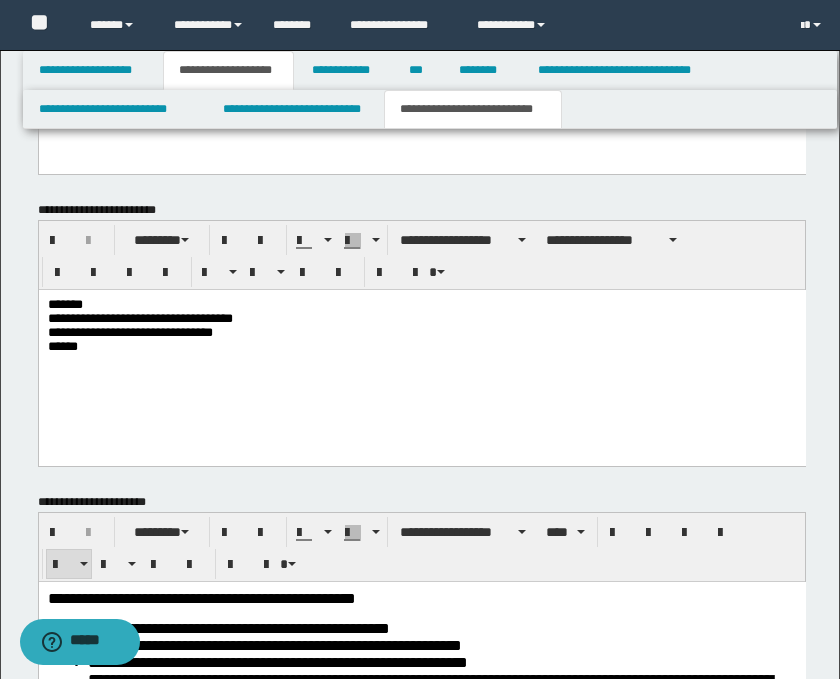 click on "**********" at bounding box center (421, 327) 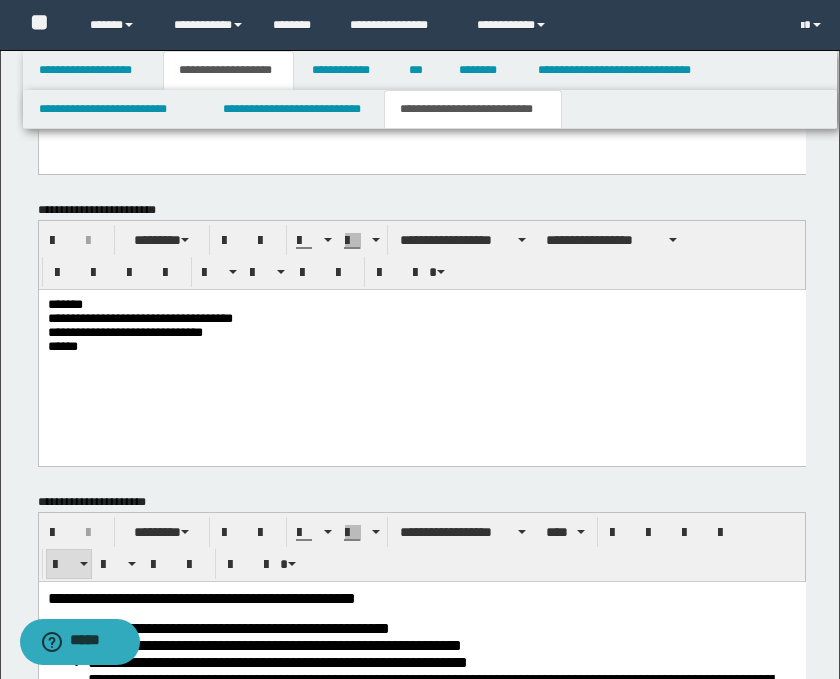 click on "**********" at bounding box center [421, 327] 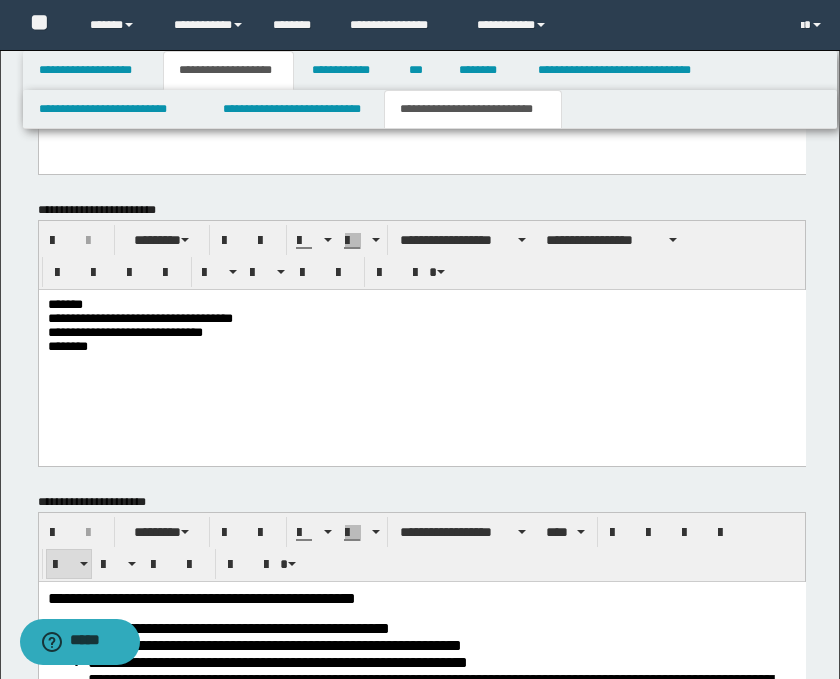 click on "**********" at bounding box center (421, 352) 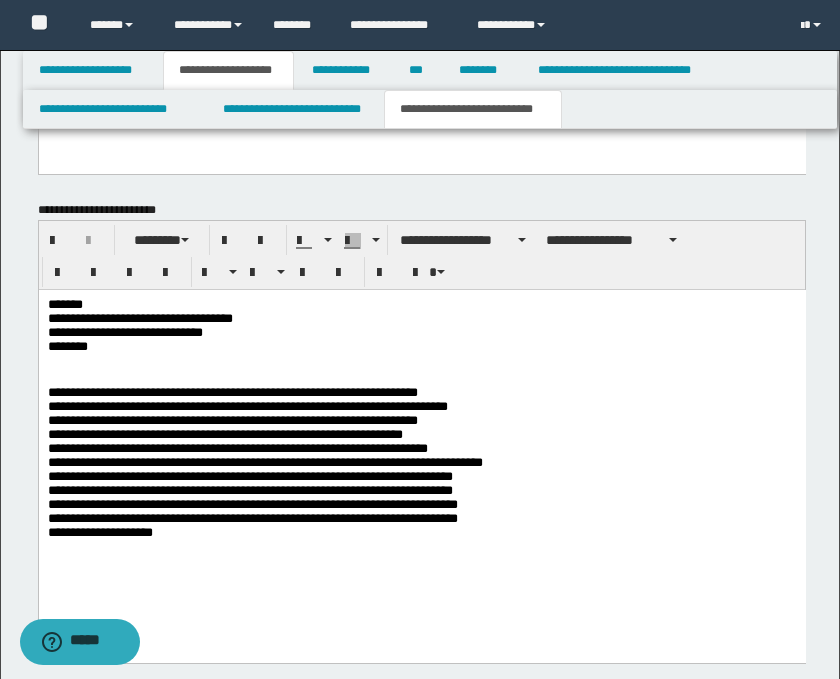 click on "**********" at bounding box center [421, 468] 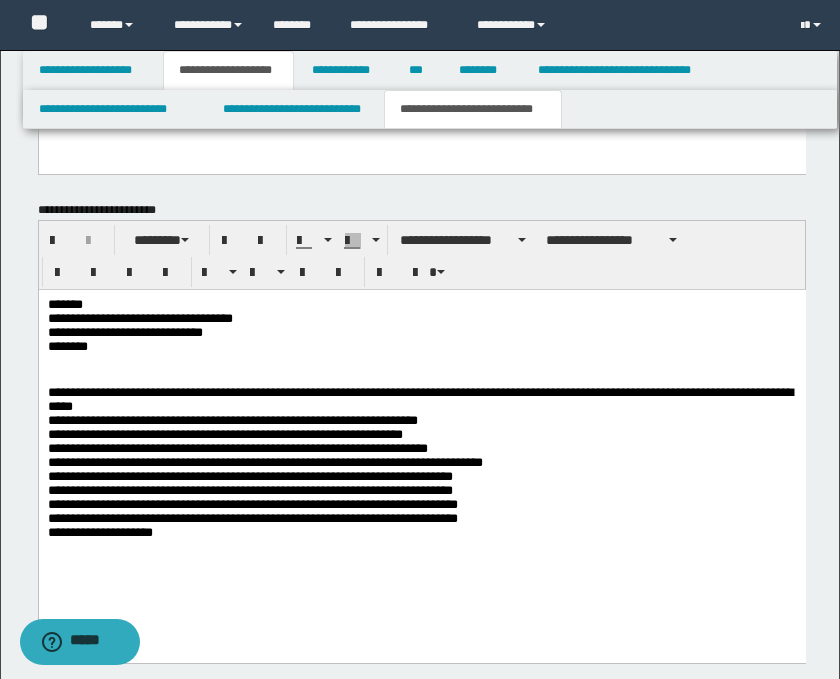 click on "**********" at bounding box center [421, 449] 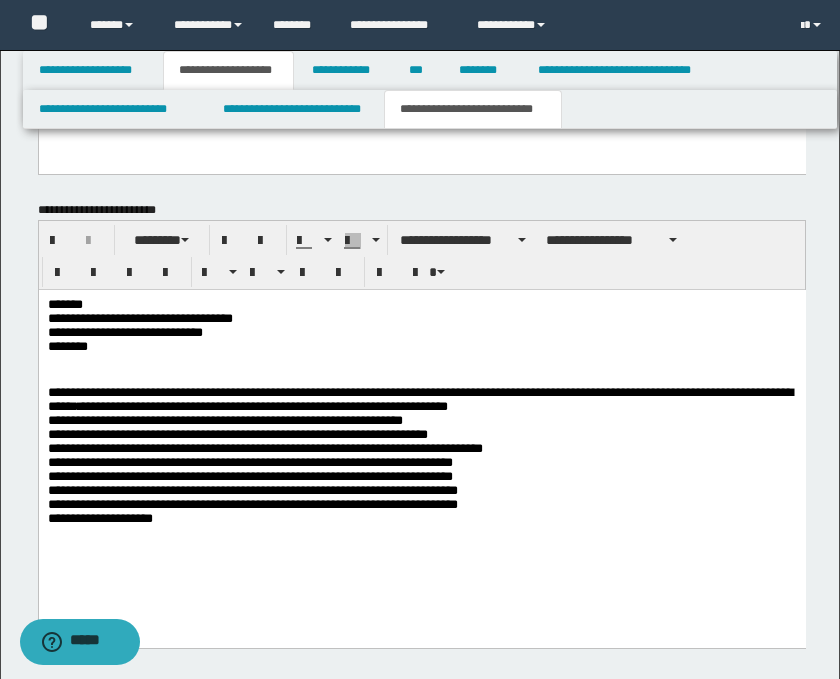 click on "**********" at bounding box center (421, 442) 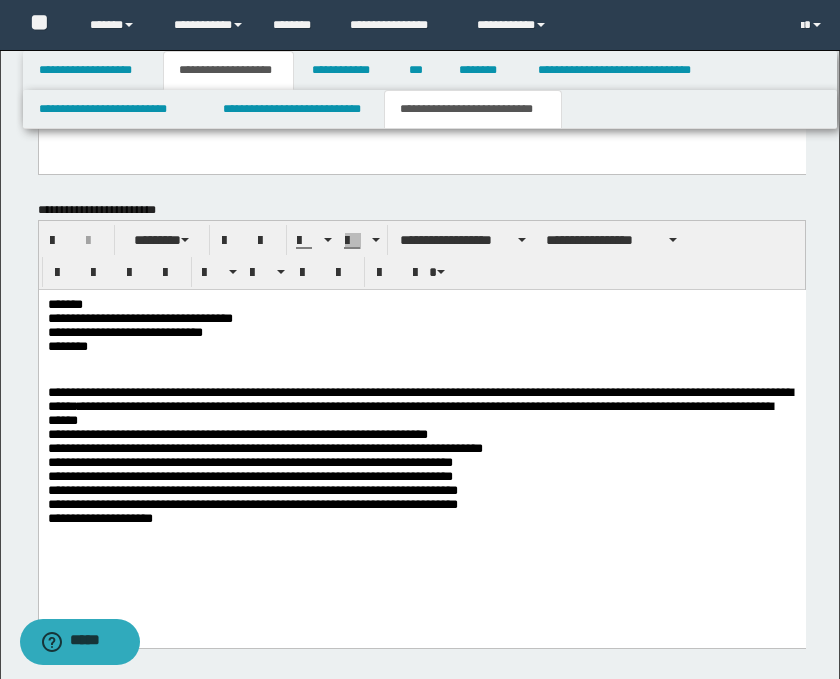 click on "**********" at bounding box center (421, 460) 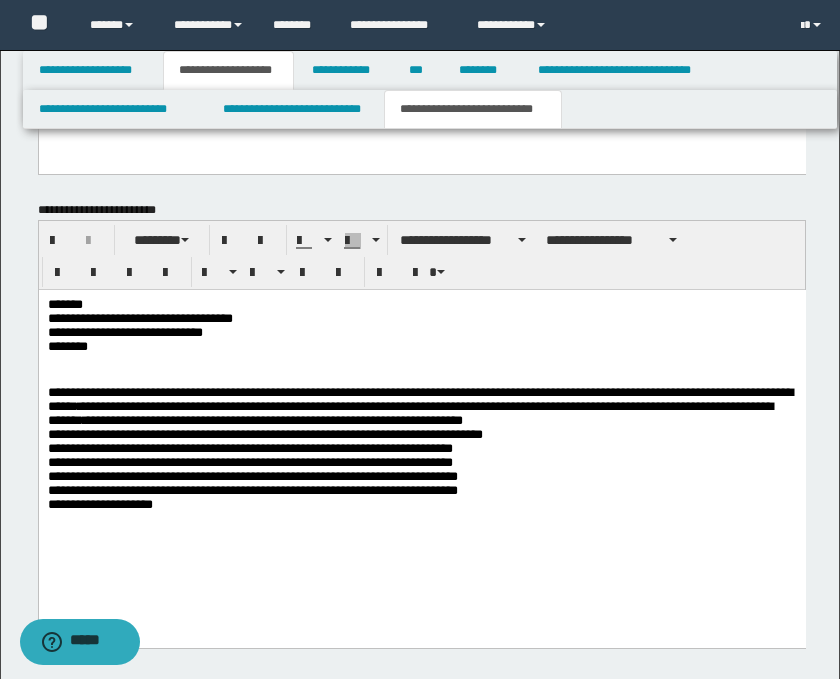 click on "**********" at bounding box center (421, 460) 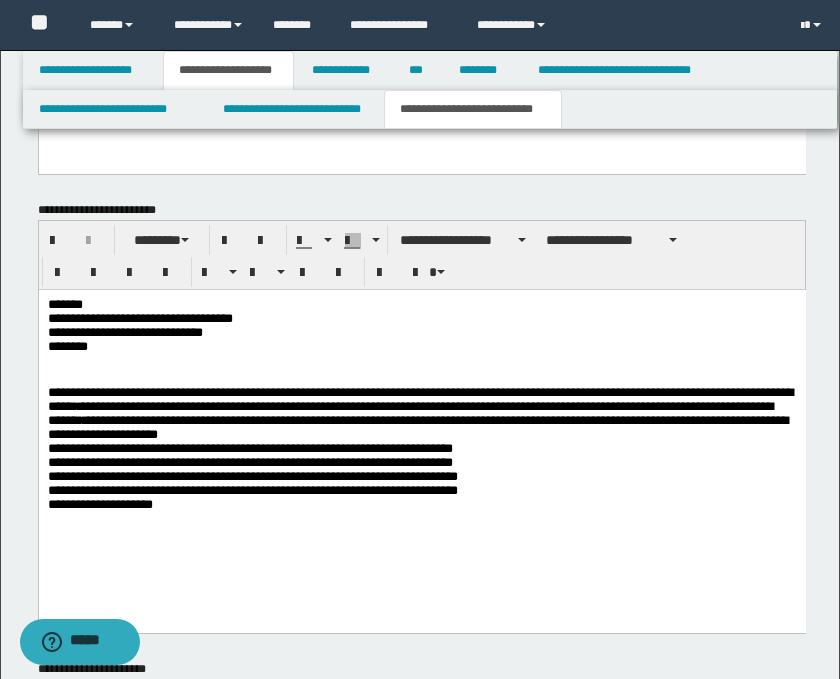 click on "**********" at bounding box center [421, 453] 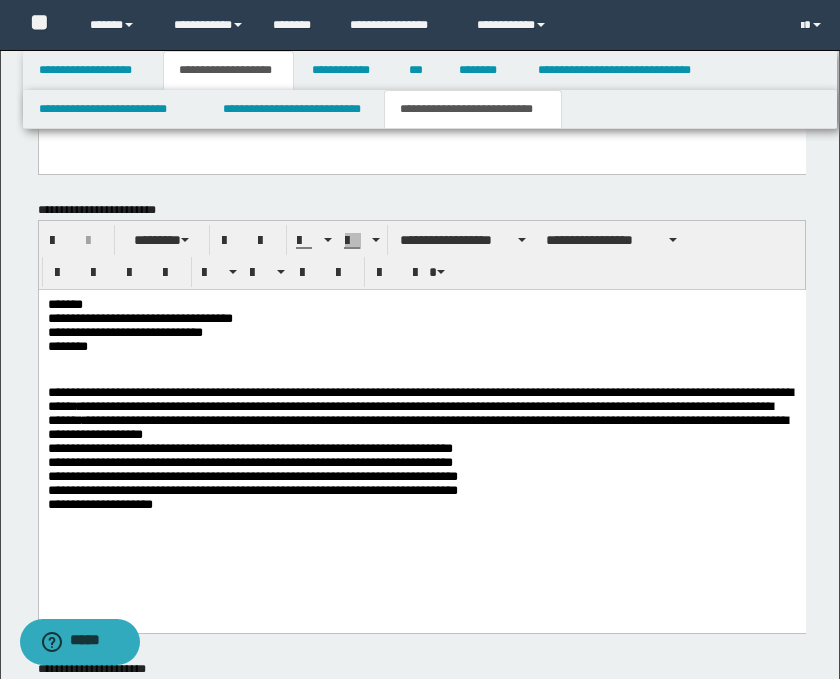 click on "**********" at bounding box center [421, 434] 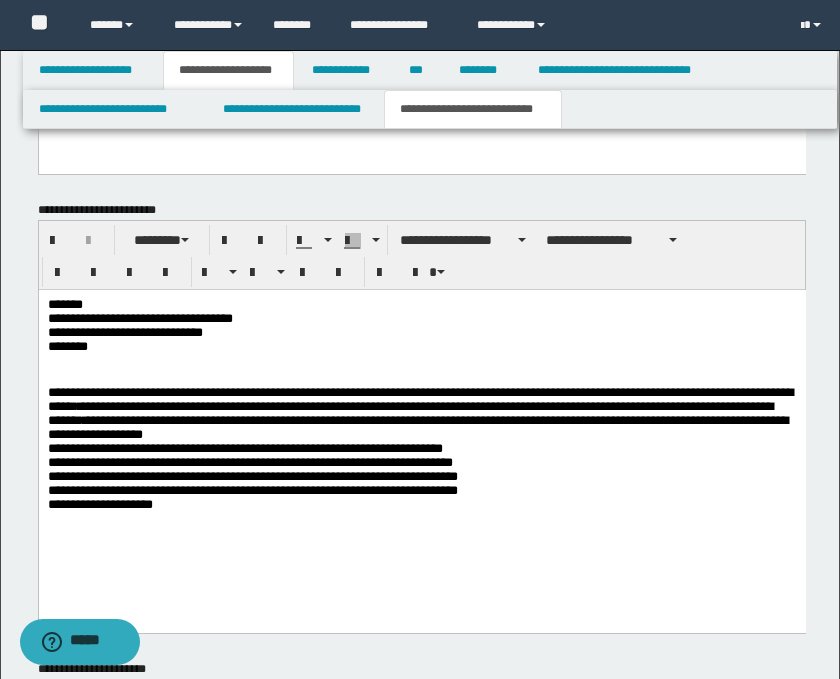 click on "**********" at bounding box center (421, 434) 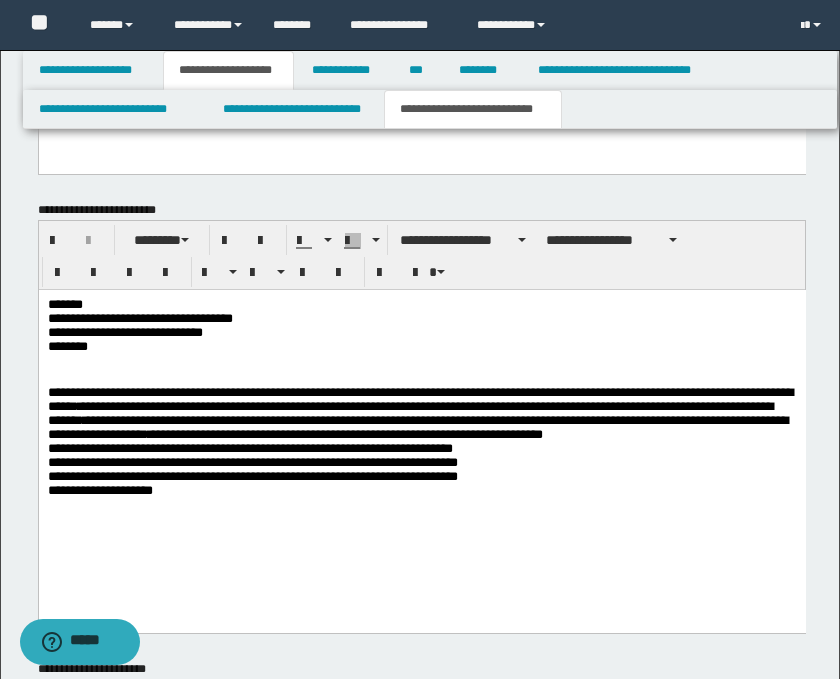 click on "**********" at bounding box center [421, 453] 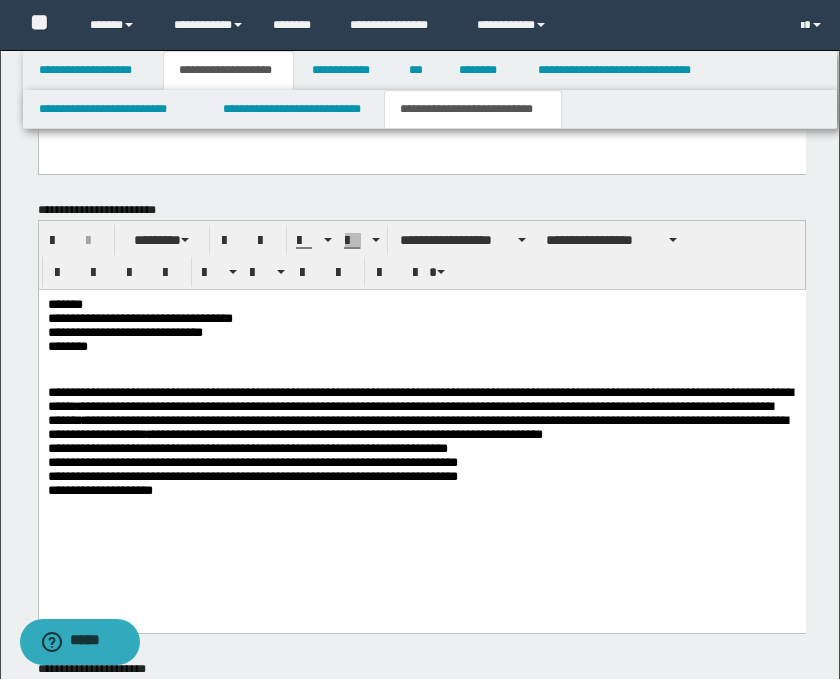 click on "**********" at bounding box center [421, 453] 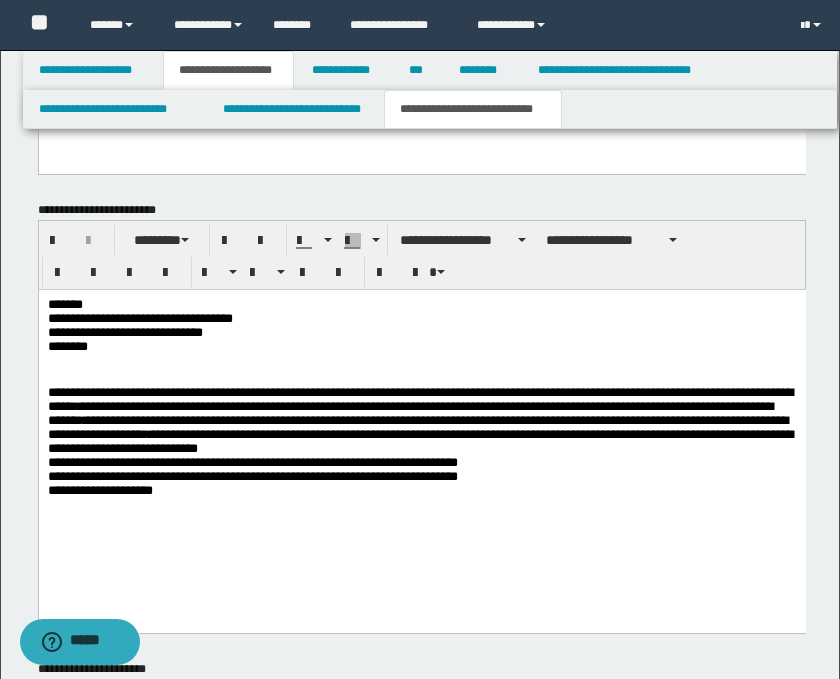 click on "**********" at bounding box center [421, 453] 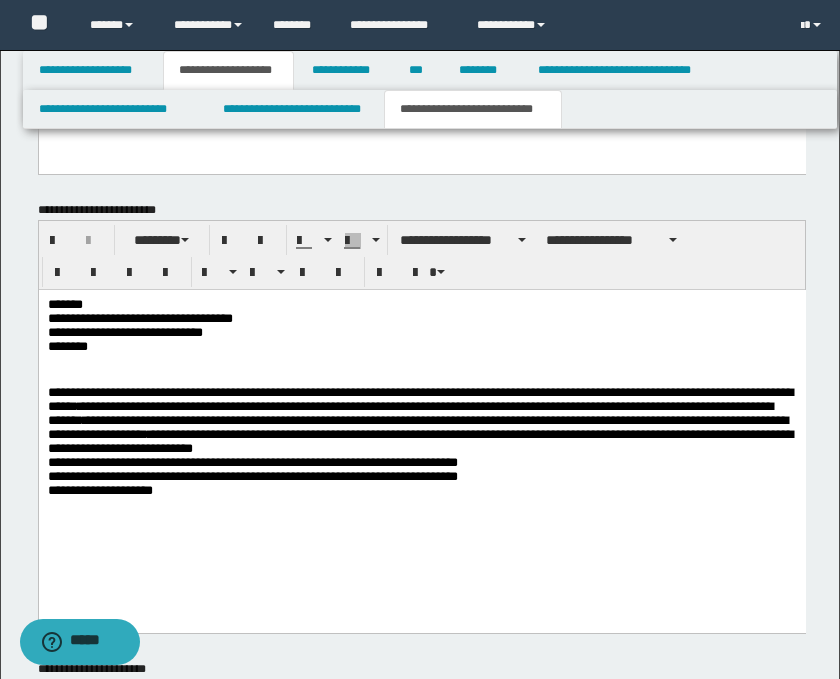 click on "**********" at bounding box center [421, 453] 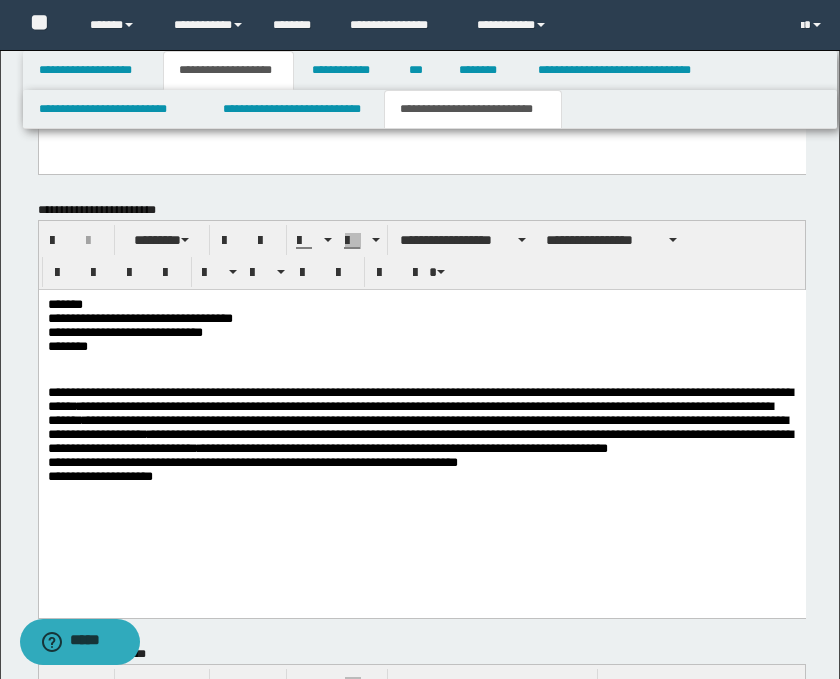 click on "**********" at bounding box center [421, 445] 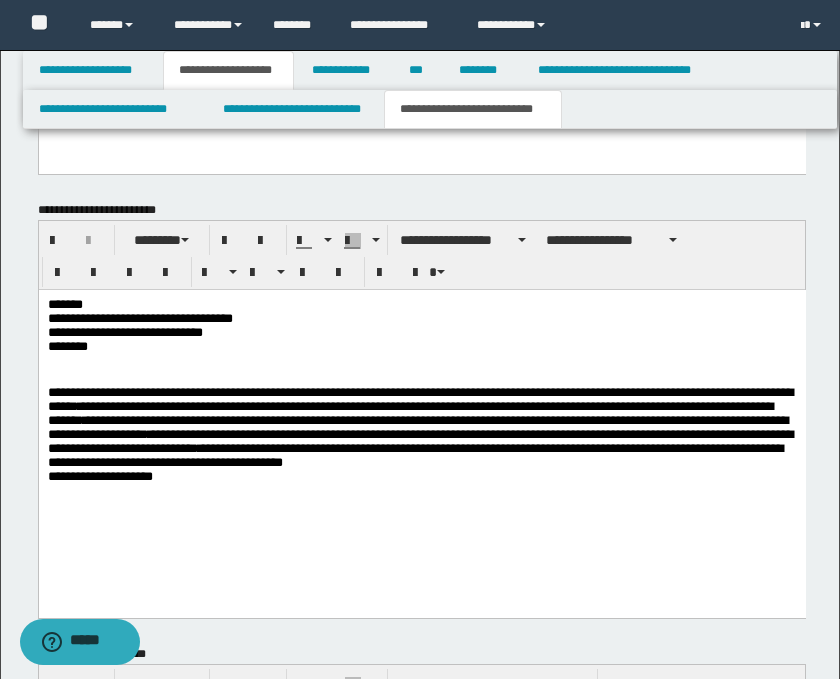 click on "**********" at bounding box center (421, 445) 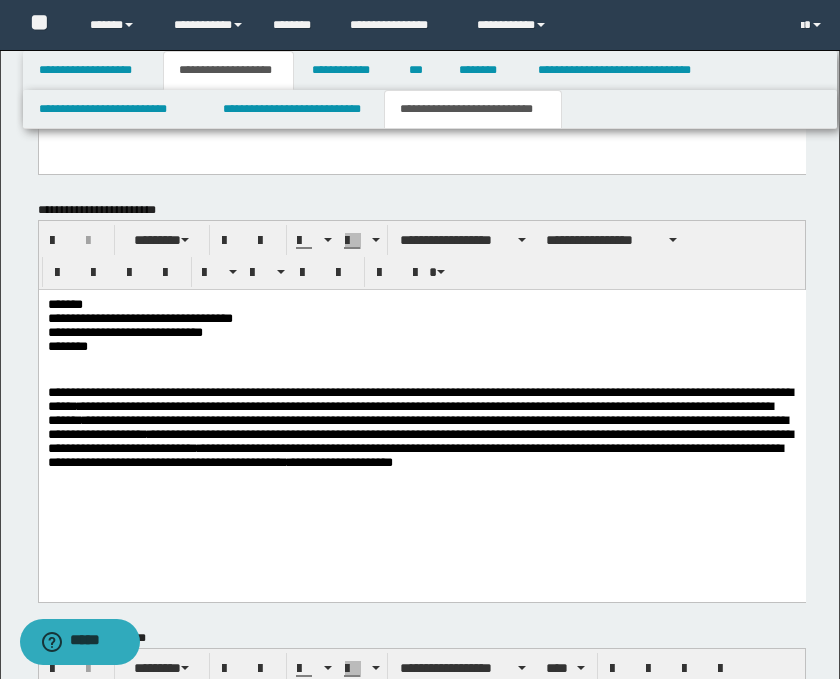 click on "**********" at bounding box center [421, 438] 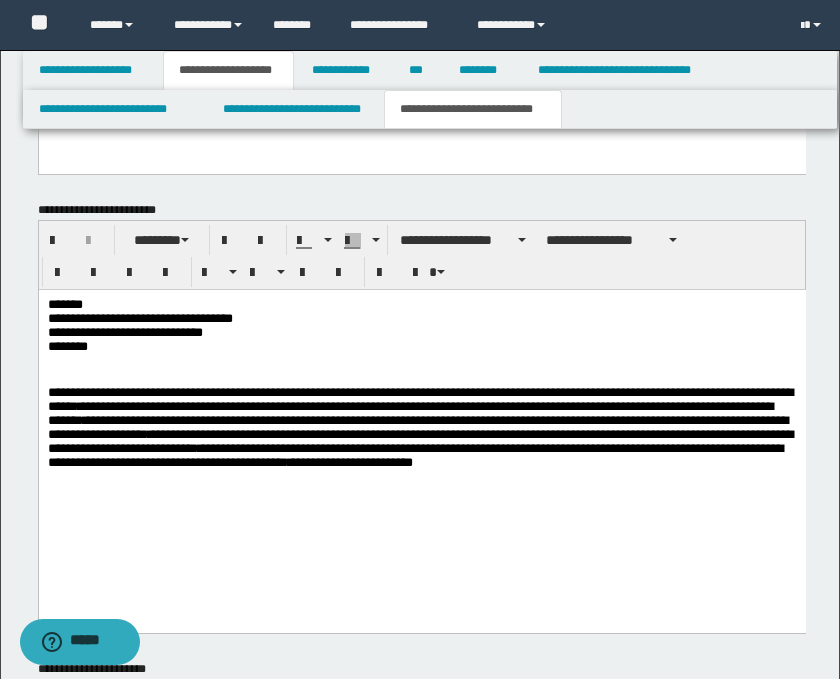 click at bounding box center [421, 512] 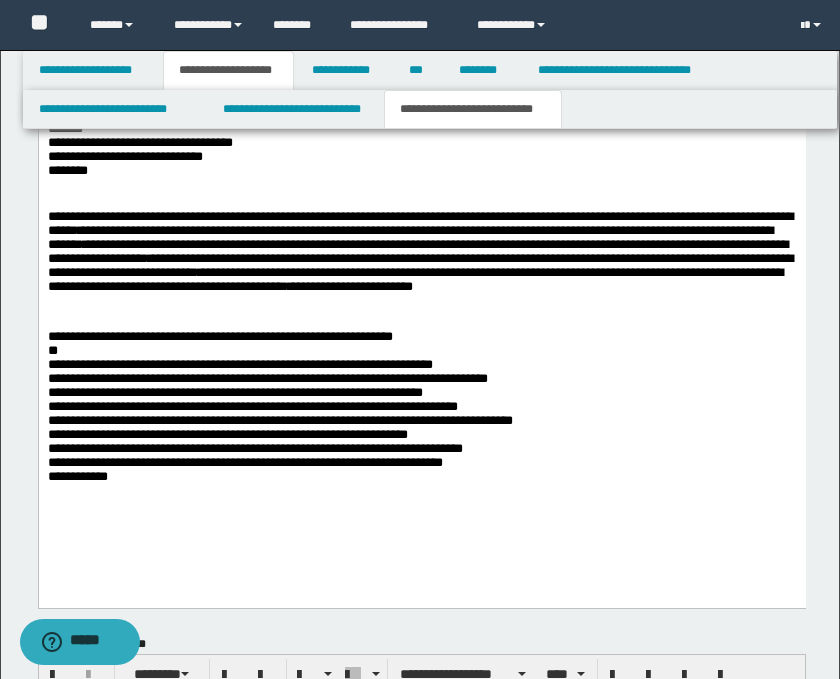 scroll, scrollTop: 1336, scrollLeft: 0, axis: vertical 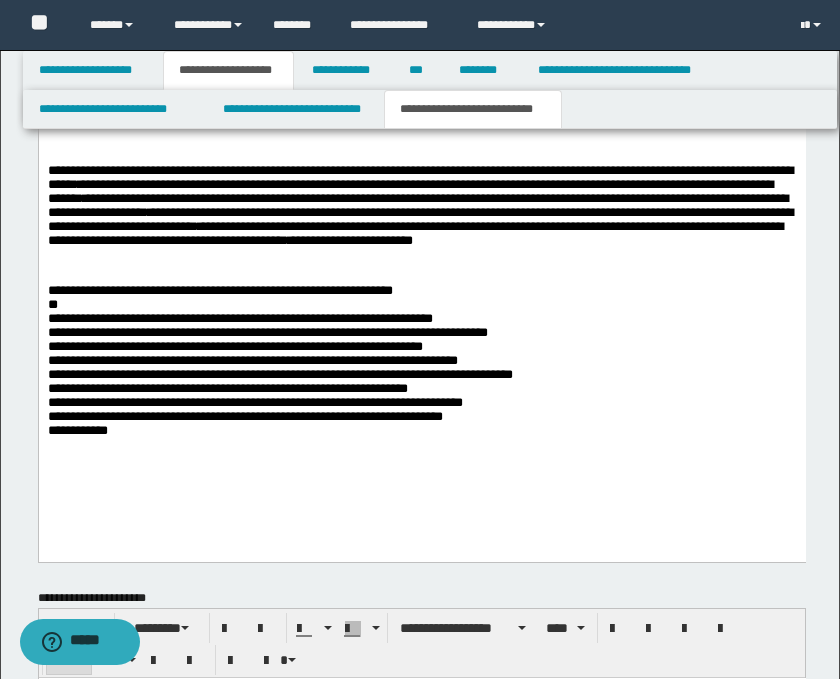 click on "**********" at bounding box center (421, 366) 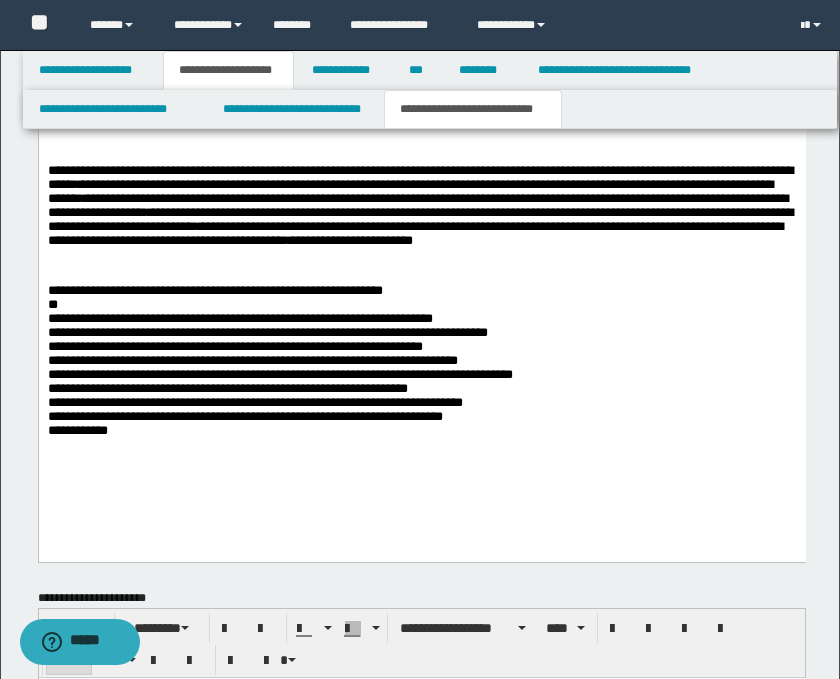 click on "**********" at bounding box center [421, 366] 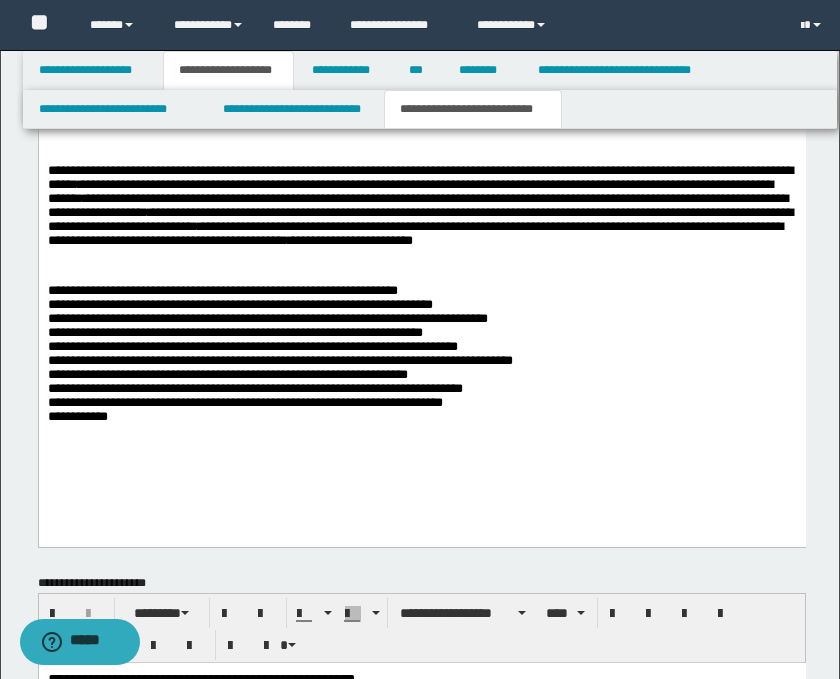 click on "**********" at bounding box center [421, 358] 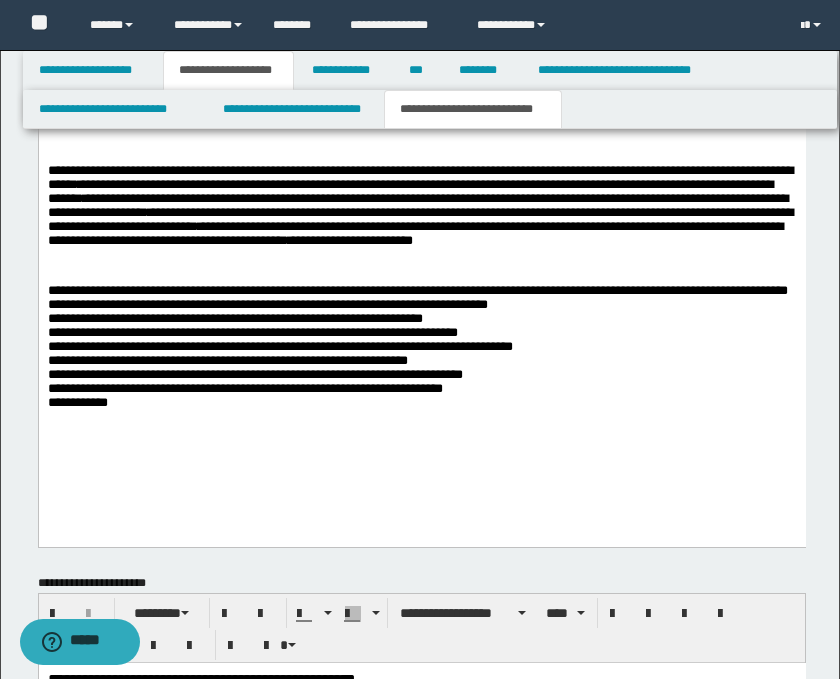 click on "**********" at bounding box center (421, 279) 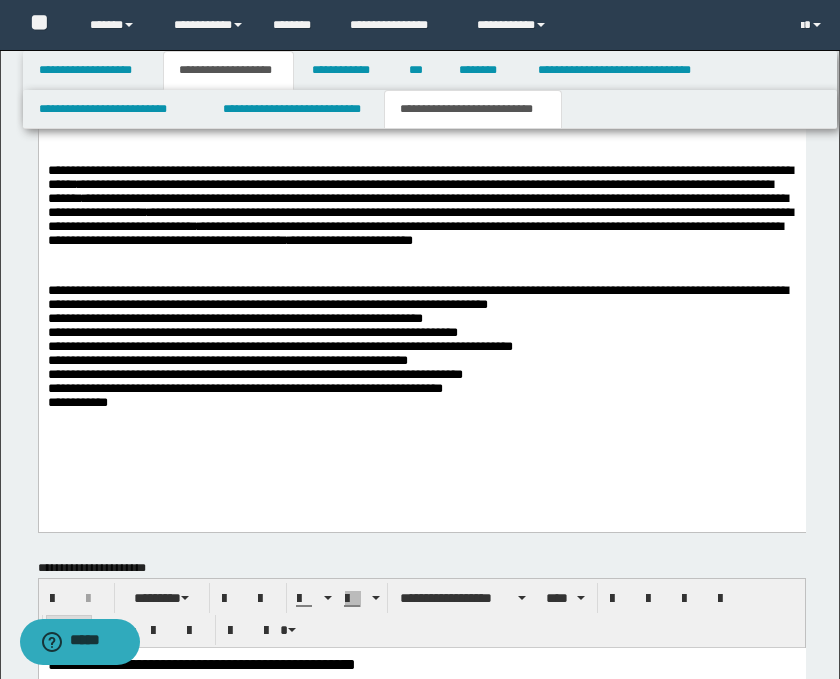 click on "**********" at bounding box center [421, 351] 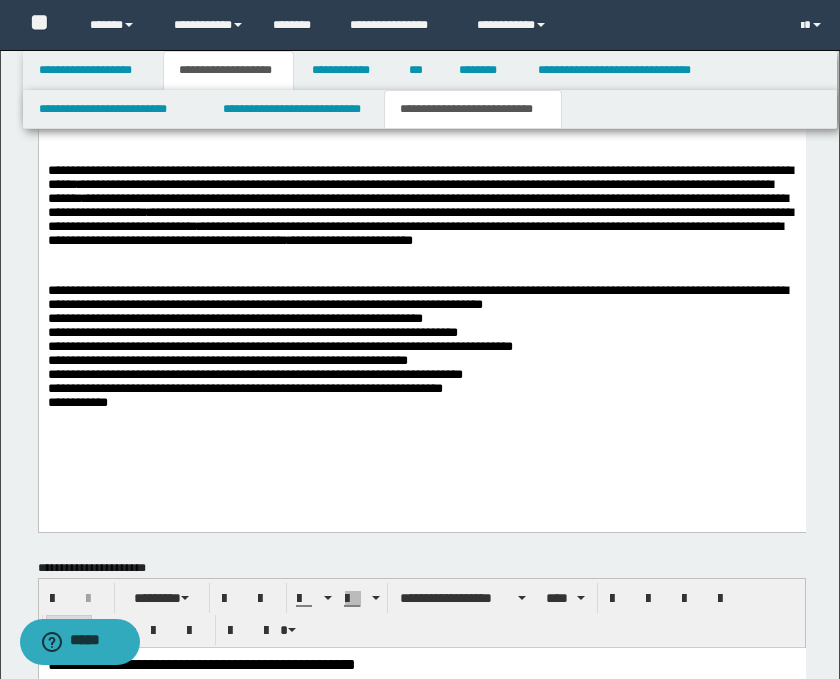 click on "**********" at bounding box center (421, 351) 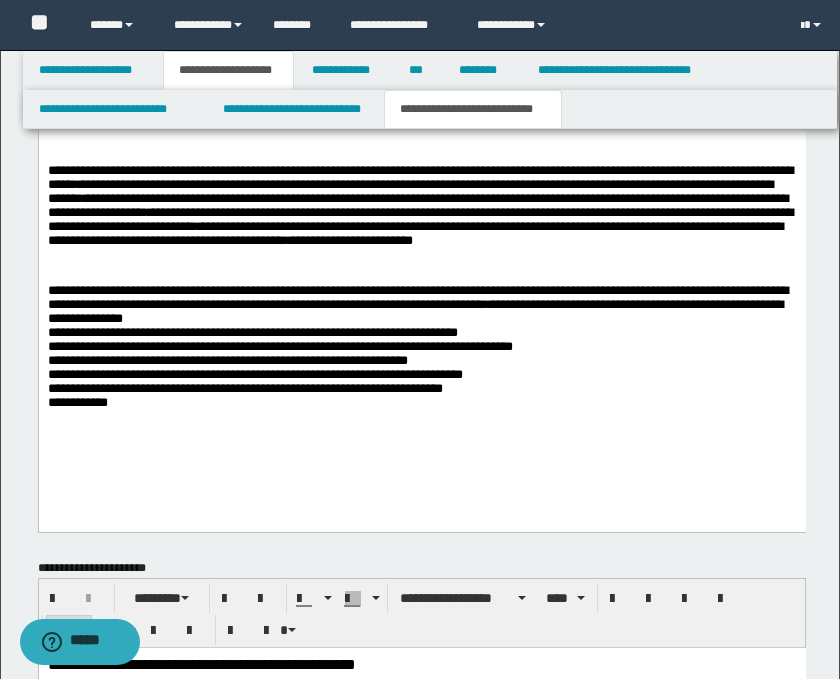 click on "**********" at bounding box center [421, 351] 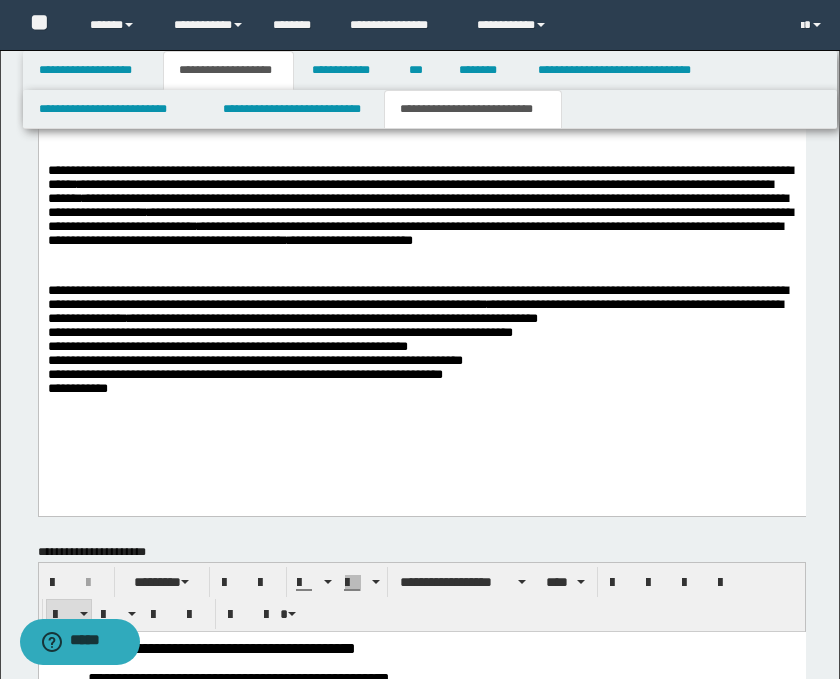 click on "**********" at bounding box center (421, 343) 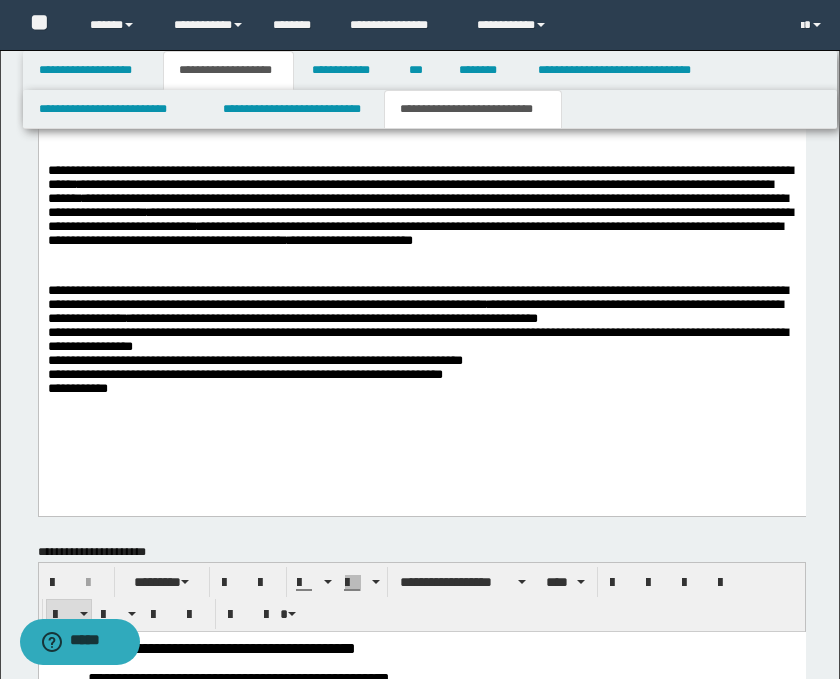 click on "**********" at bounding box center [421, 343] 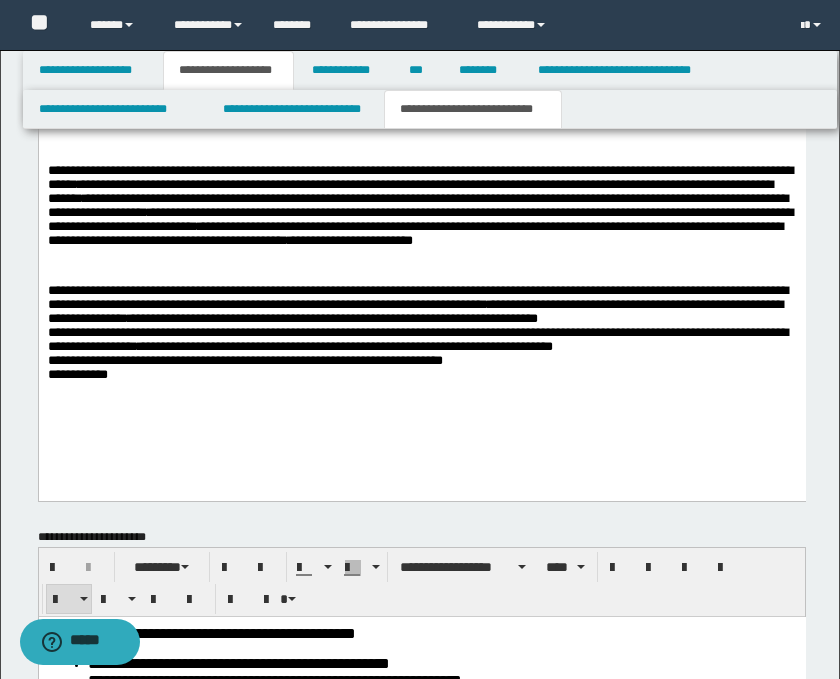 click on "**********" at bounding box center [421, 336] 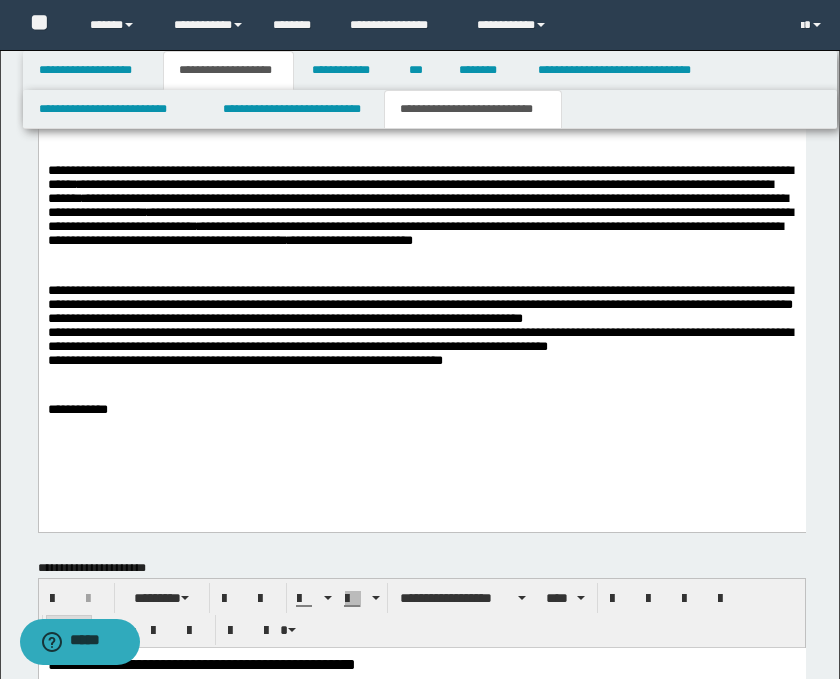 click on "**********" at bounding box center [421, 328] 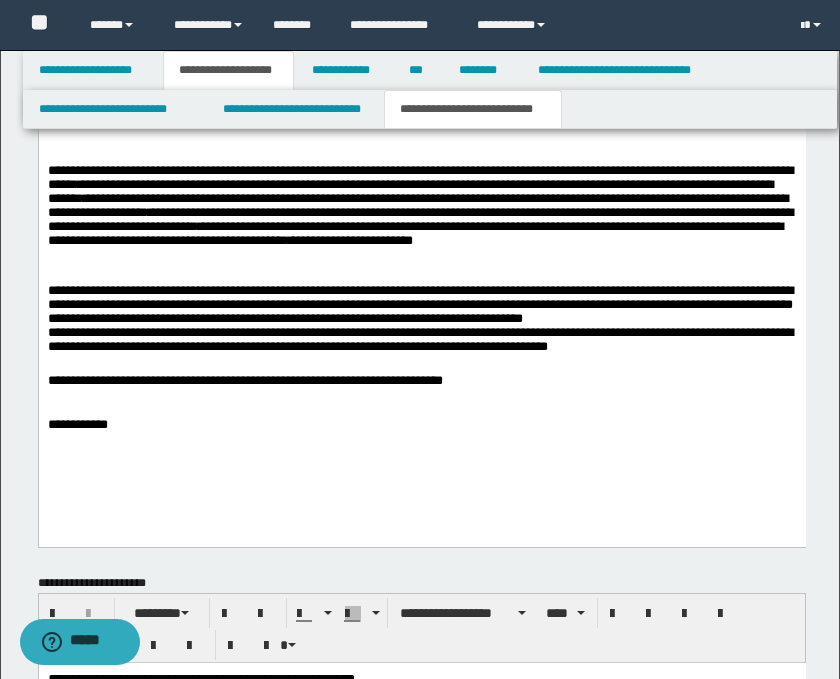 click on "**********" at bounding box center [421, 279] 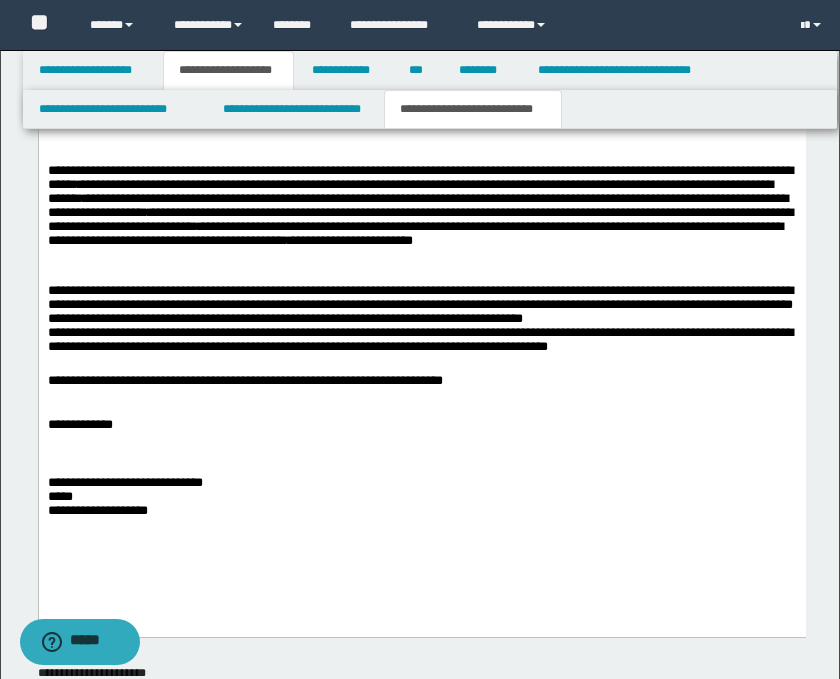 click on "**********" at bounding box center (421, 497) 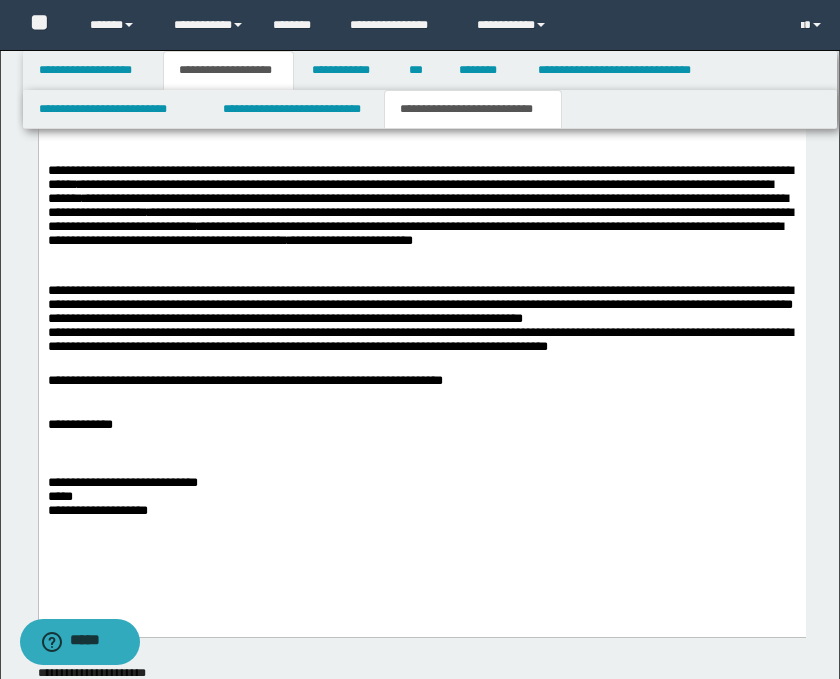 click on "**********" at bounding box center (421, 323) 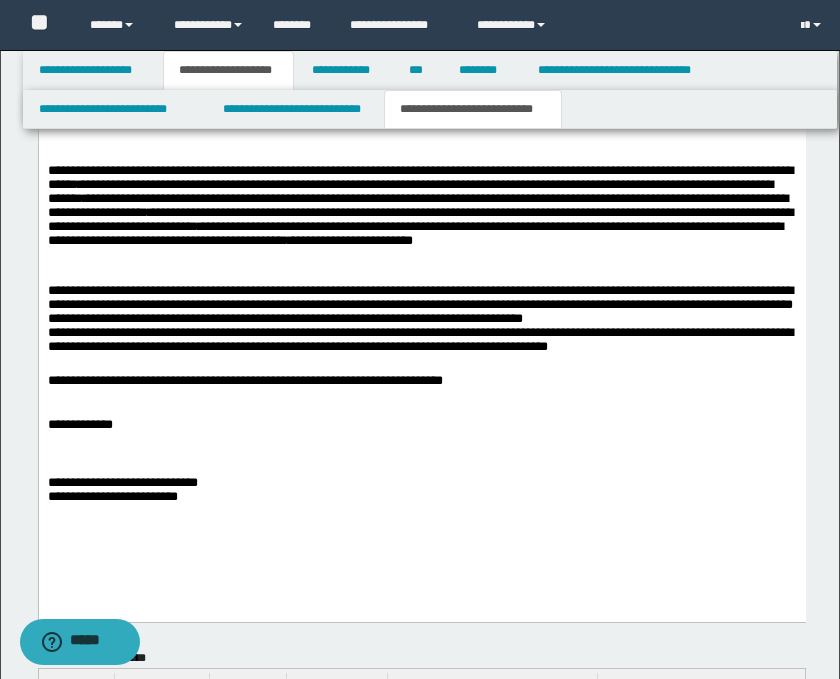 click on "**********" at bounding box center (421, 490) 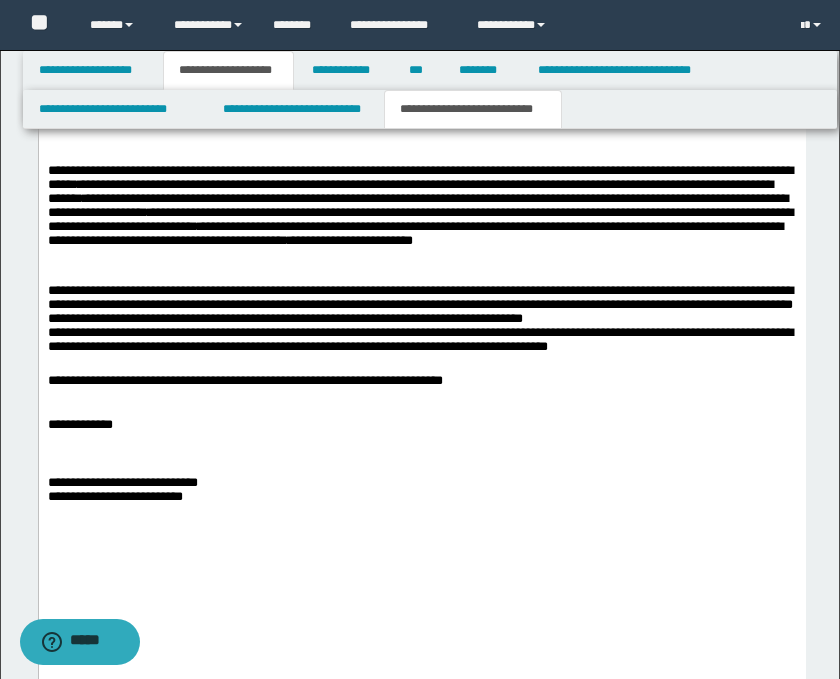 click at bounding box center [421, 540] 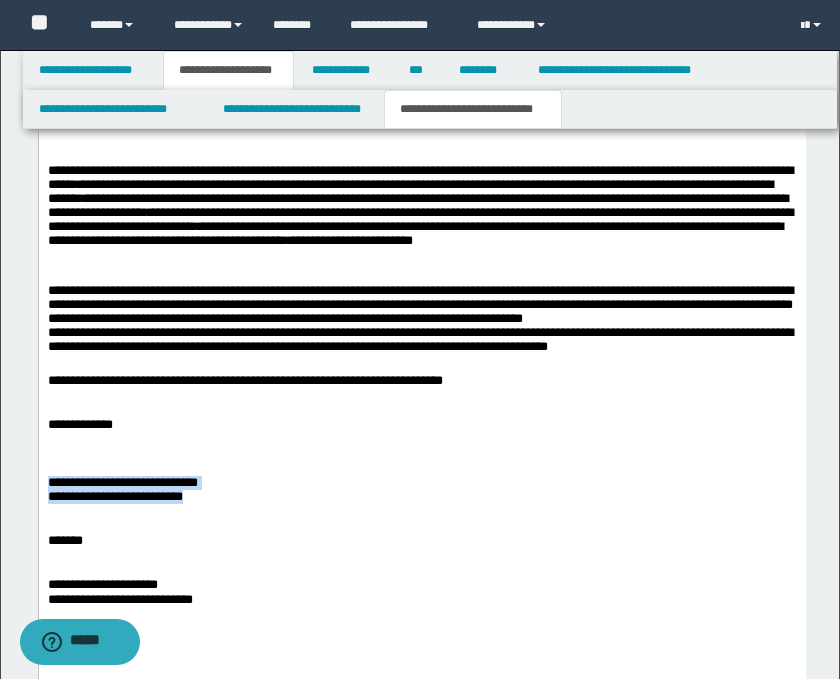 drag, startPoint x: 225, startPoint y: 503, endPoint x: 46, endPoint y: 485, distance: 179.90276 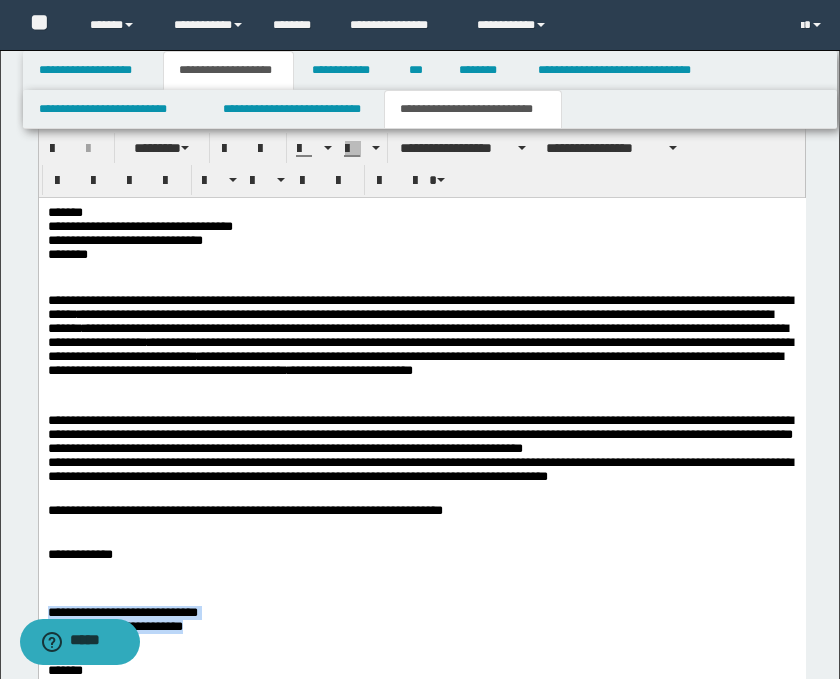 scroll, scrollTop: 781, scrollLeft: 0, axis: vertical 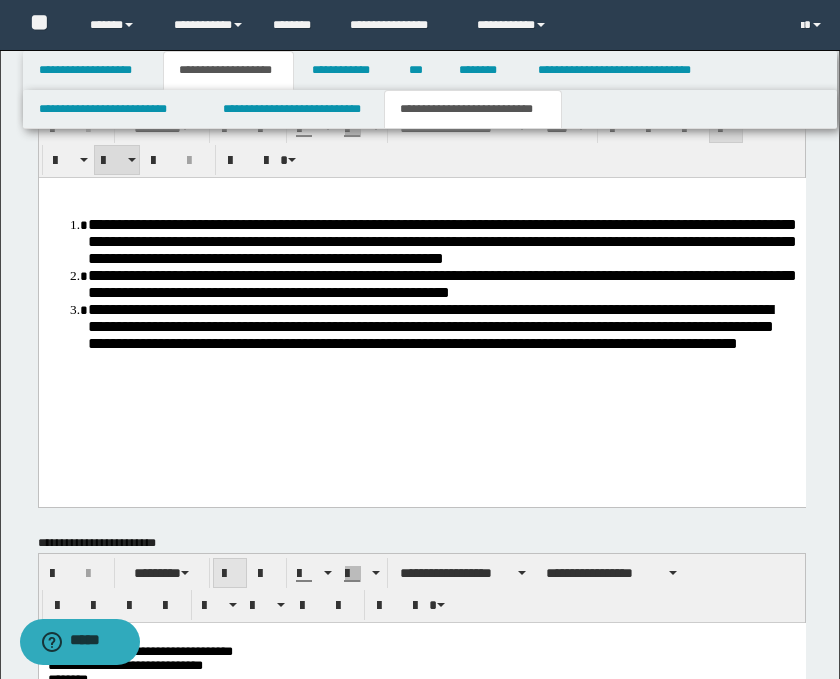 click at bounding box center [230, 574] 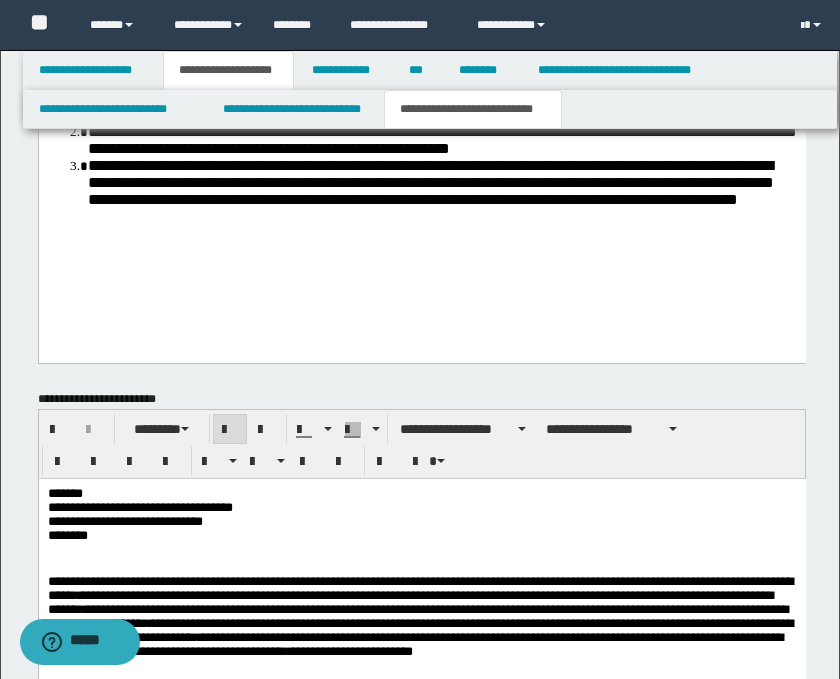 scroll, scrollTop: 1114, scrollLeft: 0, axis: vertical 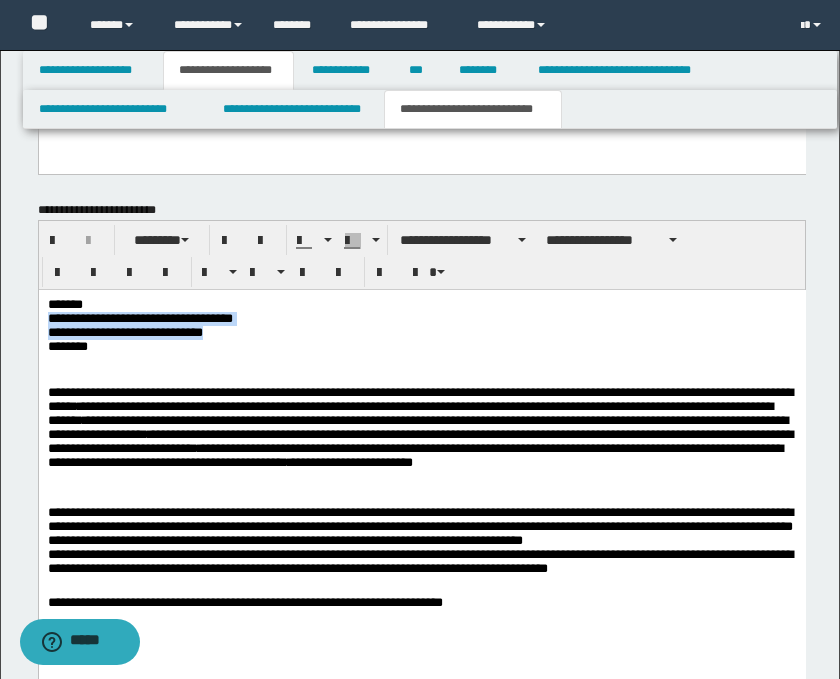 drag, startPoint x: 281, startPoint y: 331, endPoint x: 43, endPoint y: 316, distance: 238.47221 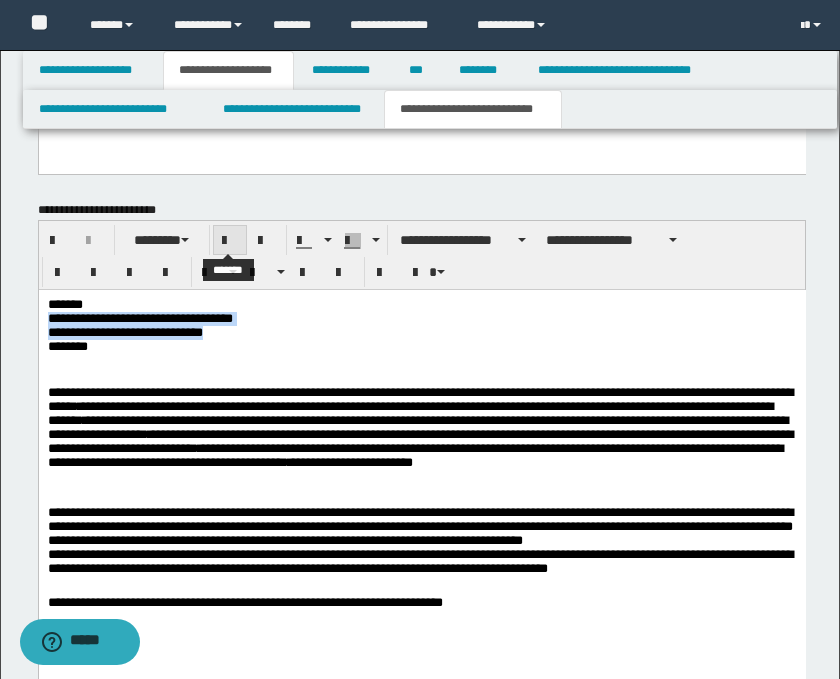 click at bounding box center (230, 241) 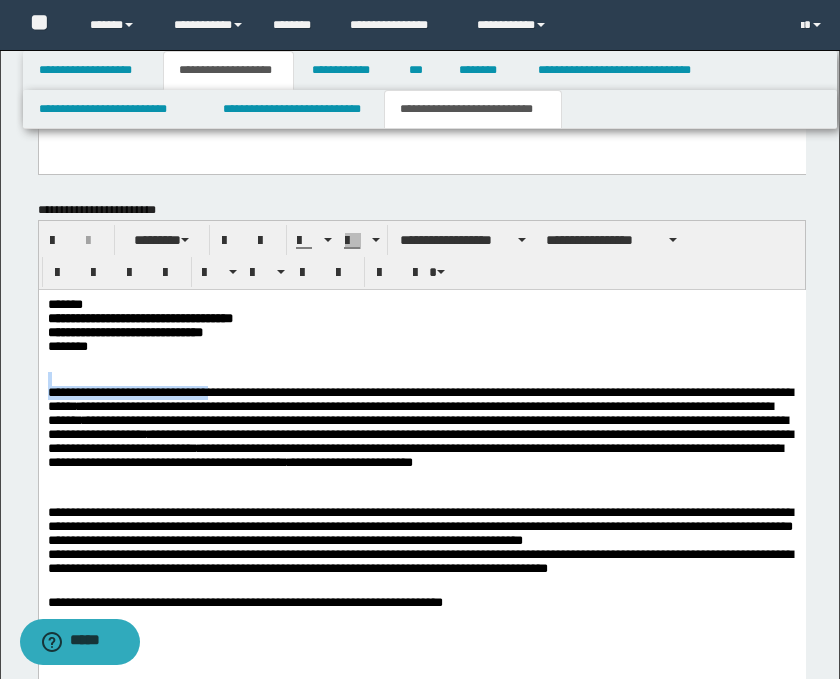 drag, startPoint x: 300, startPoint y: 392, endPoint x: 36, endPoint y: 387, distance: 264.04733 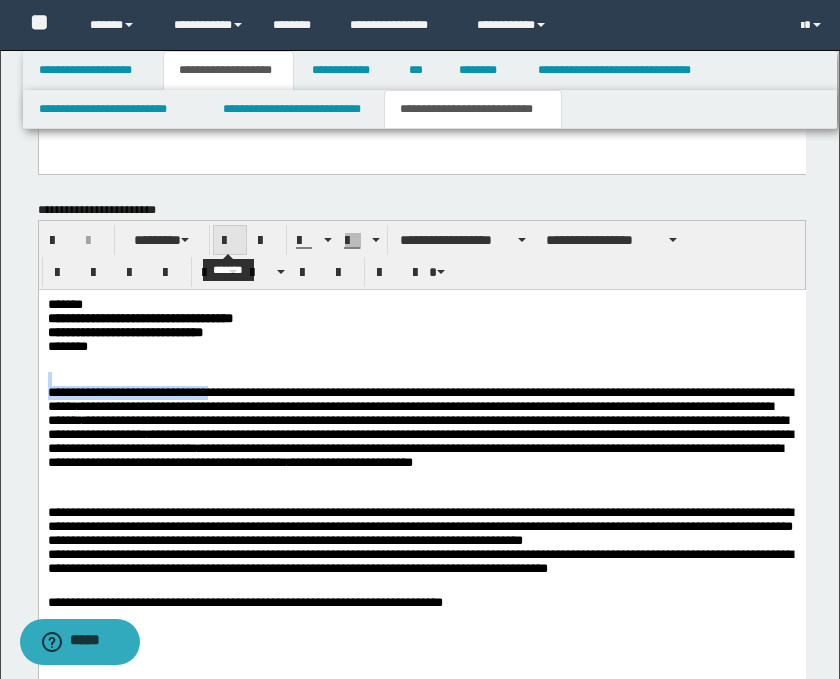 click at bounding box center (230, 241) 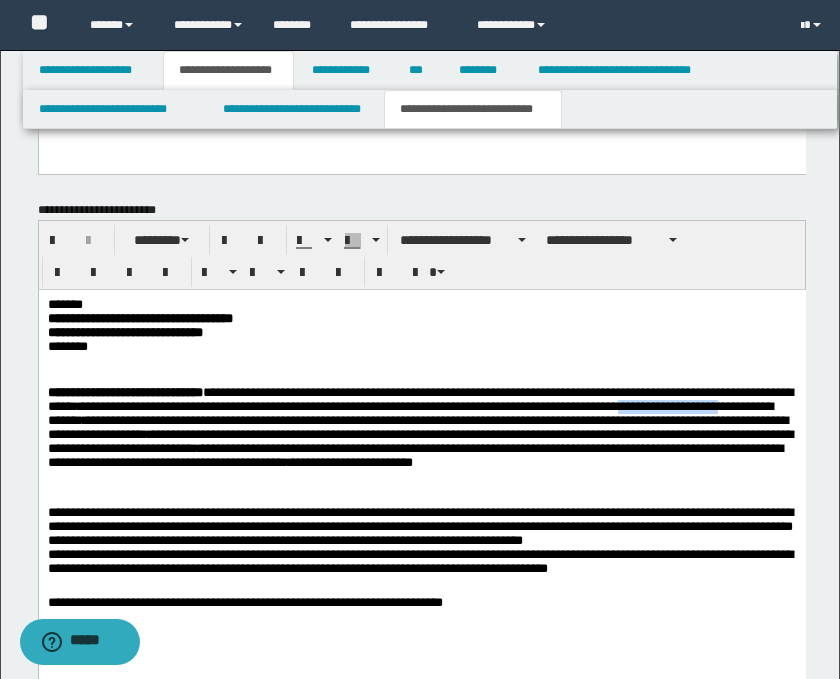 drag, startPoint x: 381, startPoint y: 427, endPoint x: 222, endPoint y: 432, distance: 159.0786 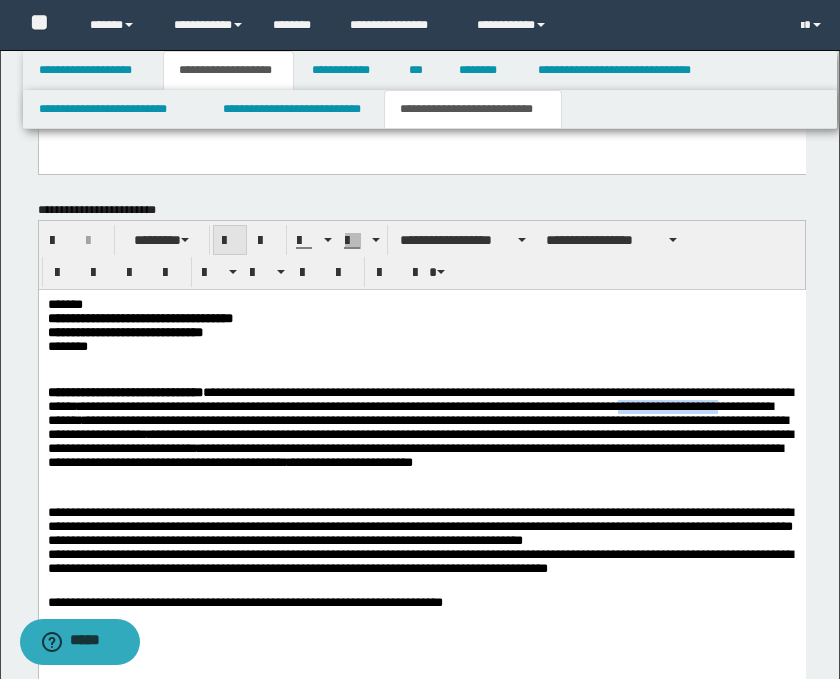 click at bounding box center (230, 241) 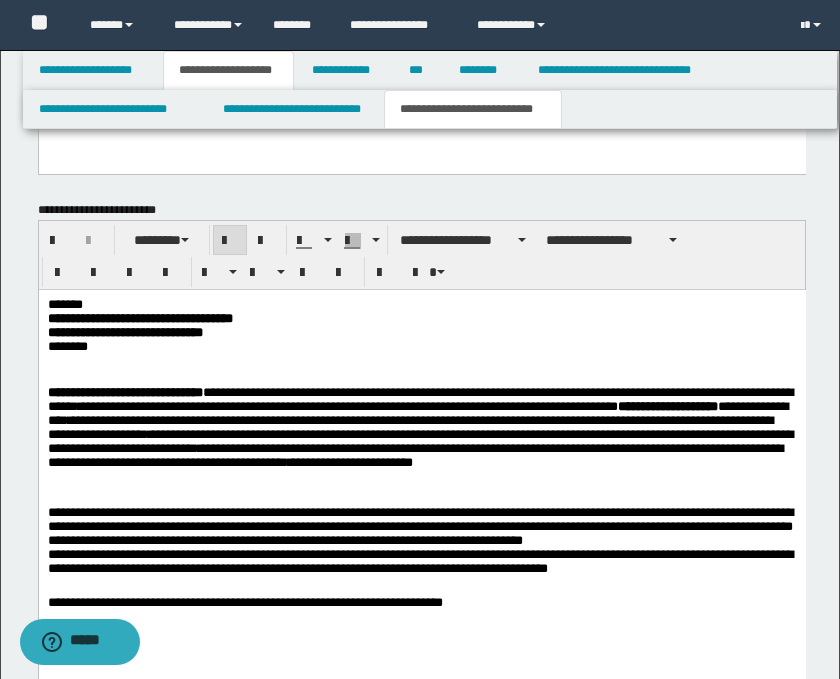 click at bounding box center (421, 498) 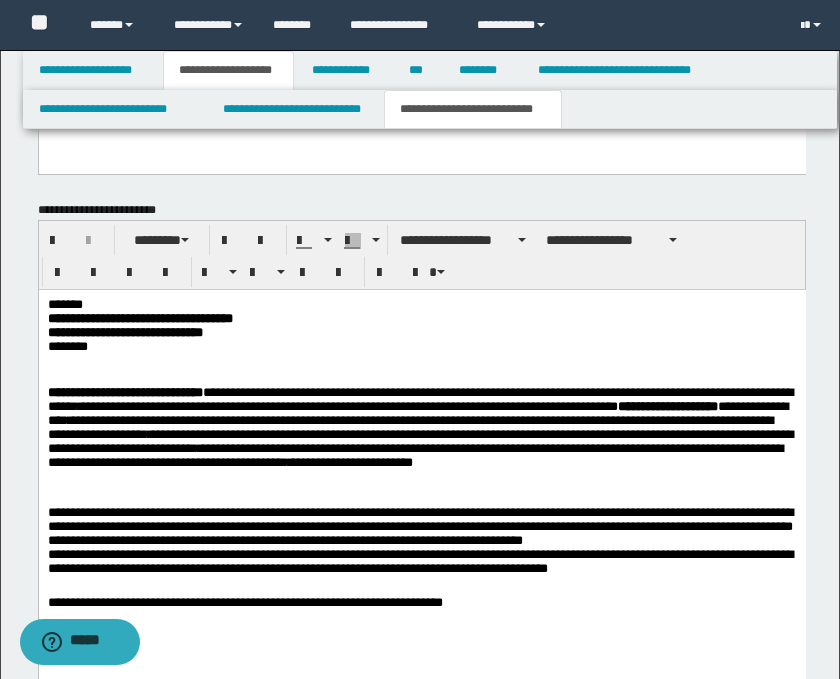 scroll, scrollTop: 1448, scrollLeft: 0, axis: vertical 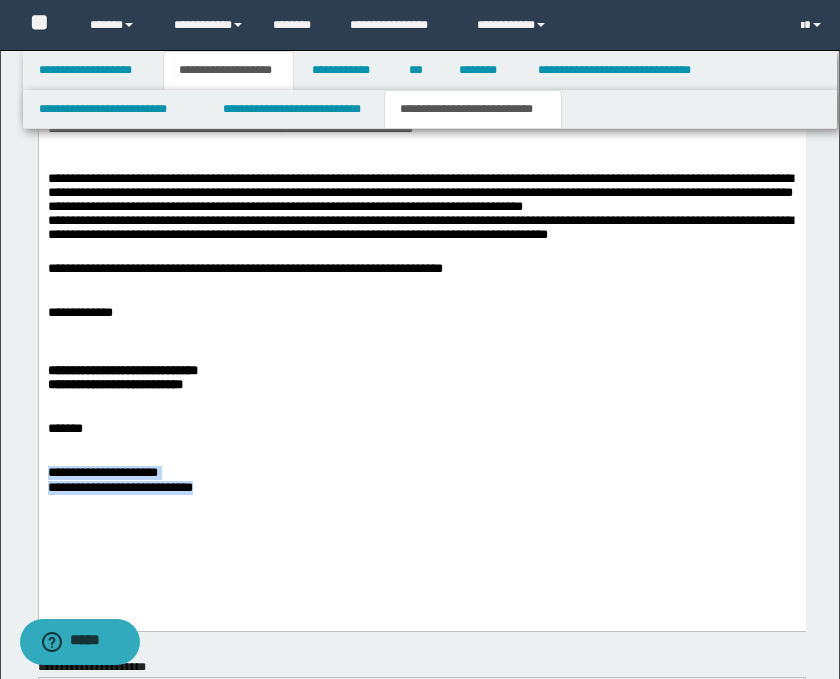 drag, startPoint x: 157, startPoint y: 503, endPoint x: 46, endPoint y: 479, distance: 113.56496 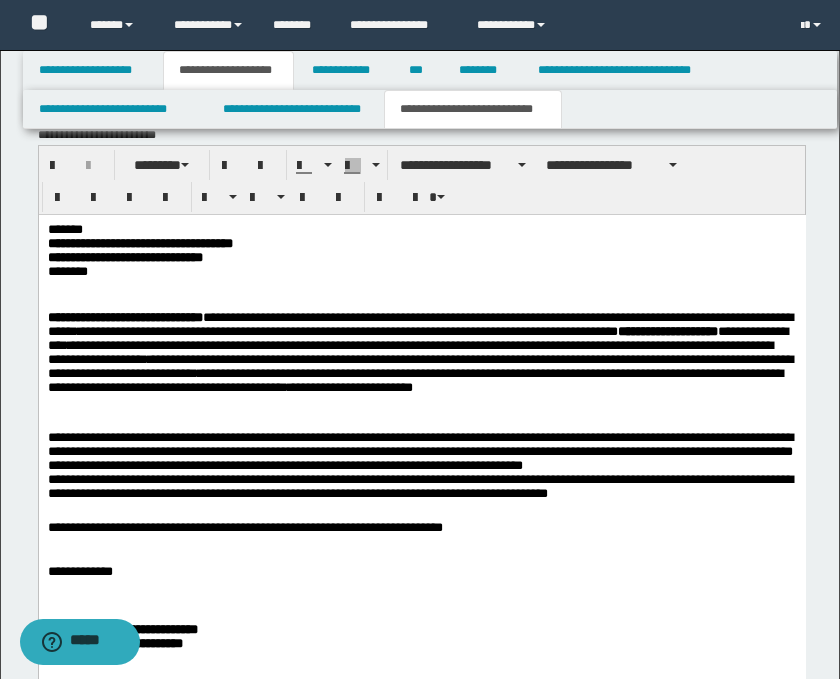 scroll, scrollTop: 1003, scrollLeft: 0, axis: vertical 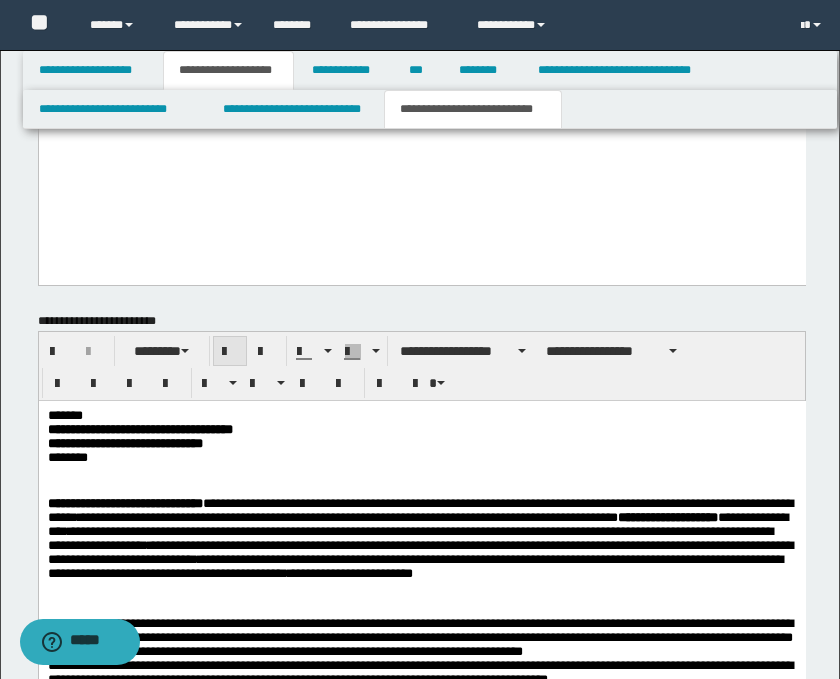 click at bounding box center [230, 352] 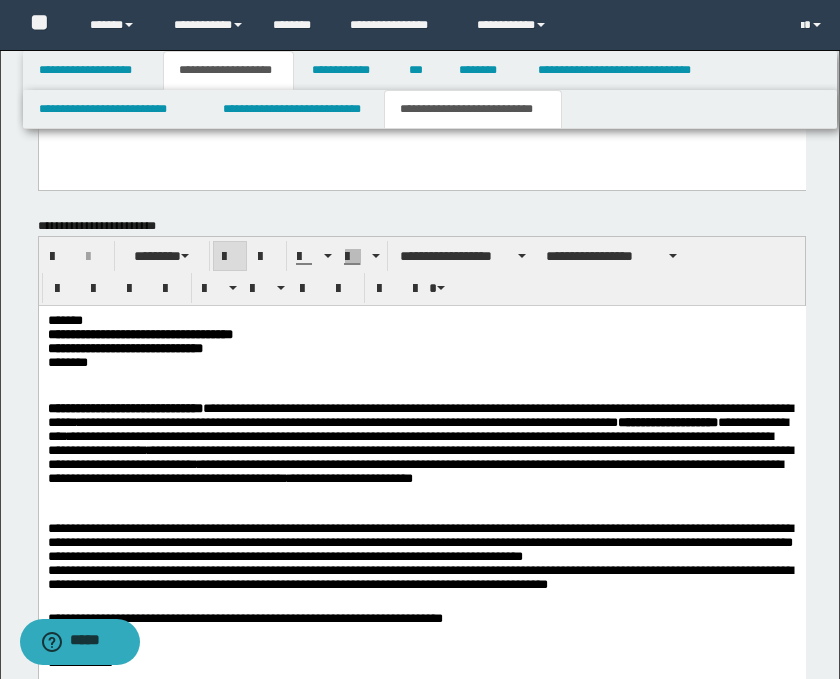 scroll, scrollTop: 1225, scrollLeft: 0, axis: vertical 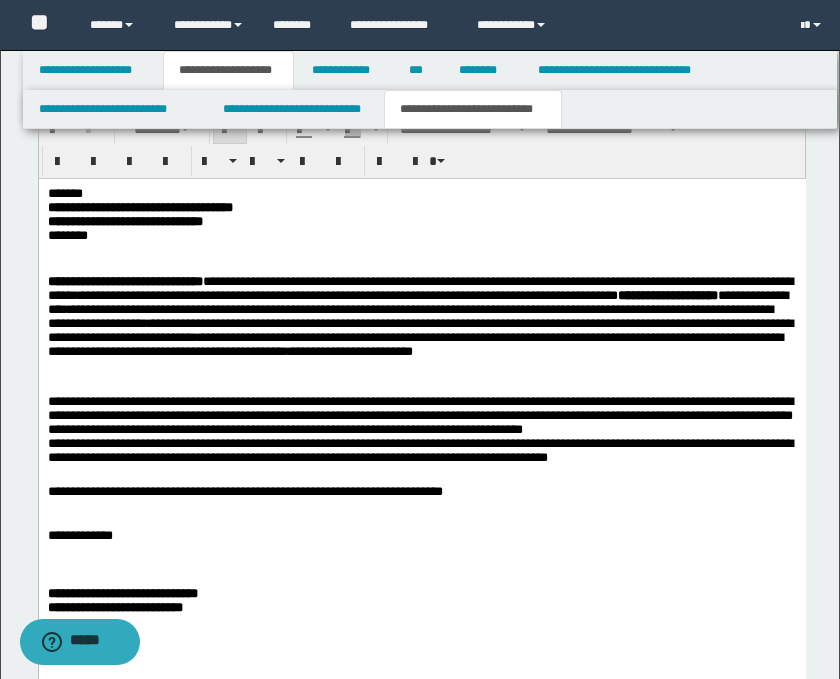 click on "**********" at bounding box center [421, 484] 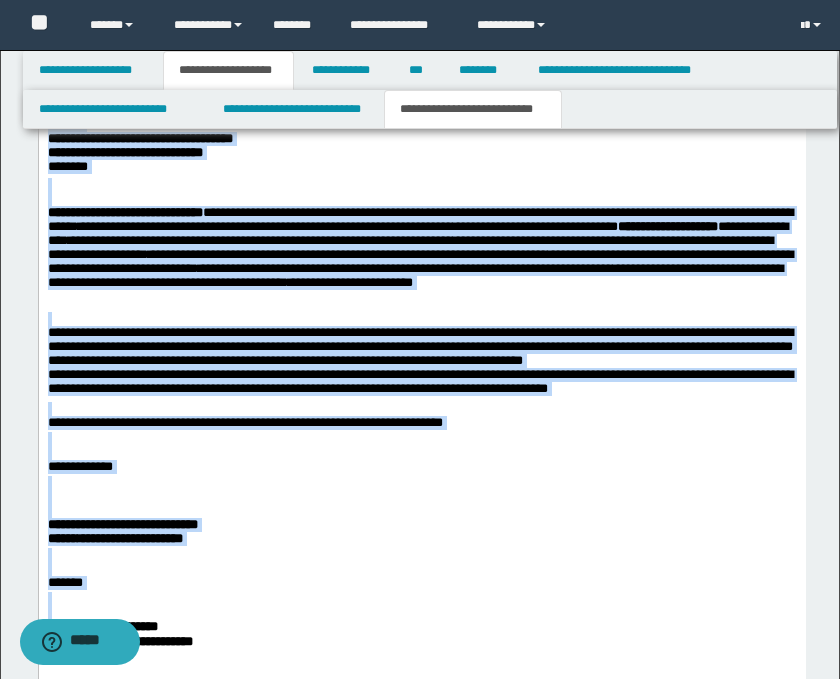 scroll, scrollTop: 1403, scrollLeft: 0, axis: vertical 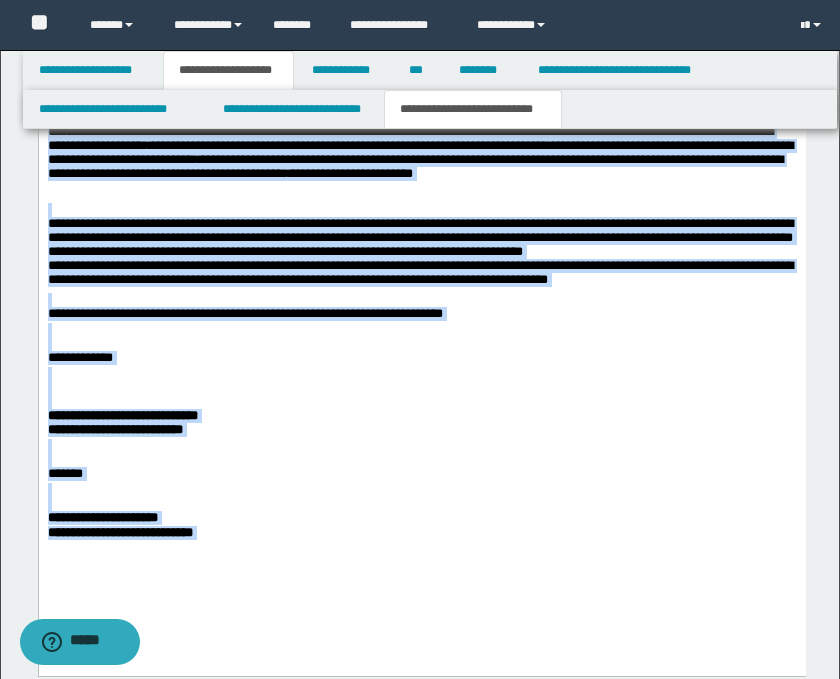 drag, startPoint x: 48, startPoint y: 16, endPoint x: 254, endPoint y: 543, distance: 565.83124 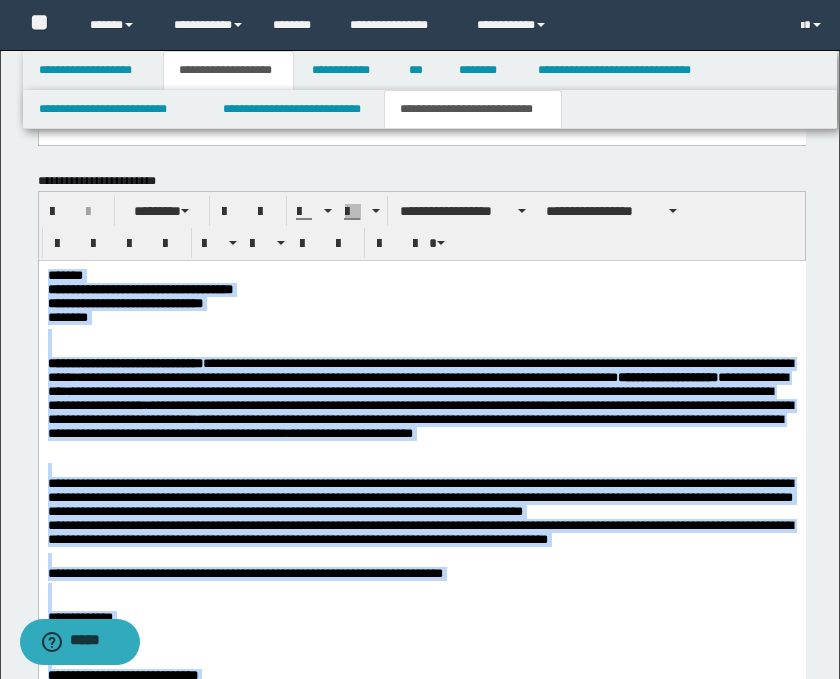 scroll, scrollTop: 959, scrollLeft: 0, axis: vertical 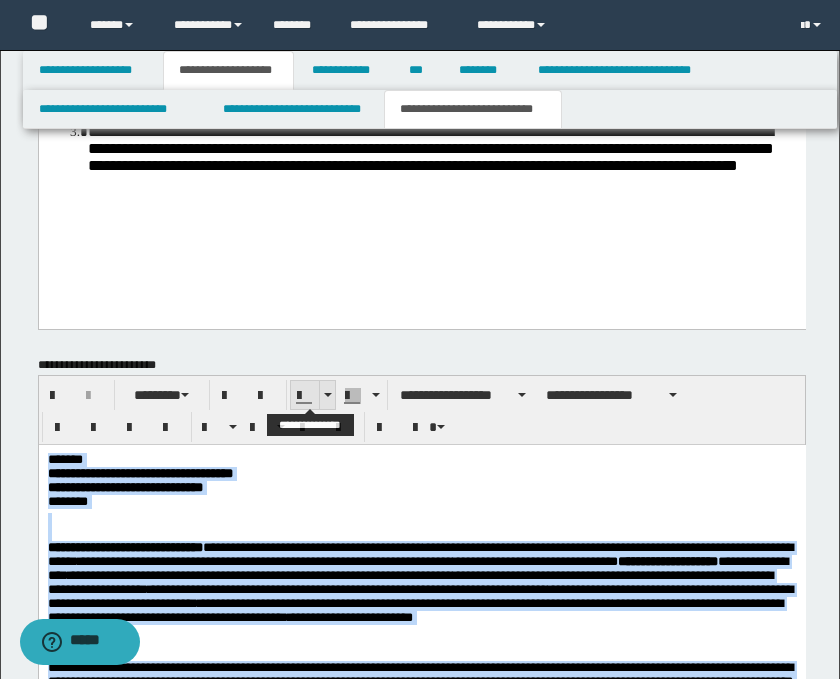 click at bounding box center [327, 395] 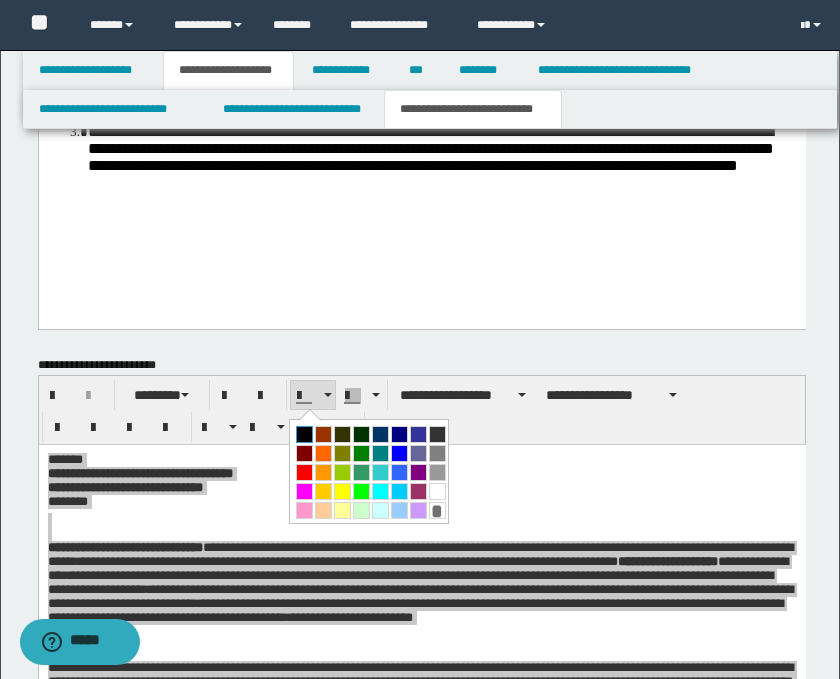 click at bounding box center (304, 434) 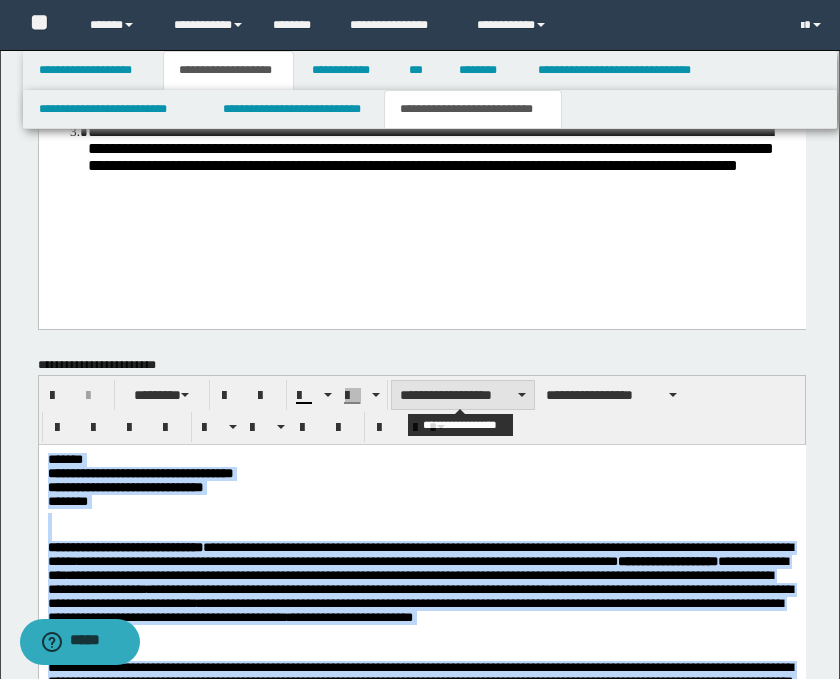 click on "**********" at bounding box center [463, 395] 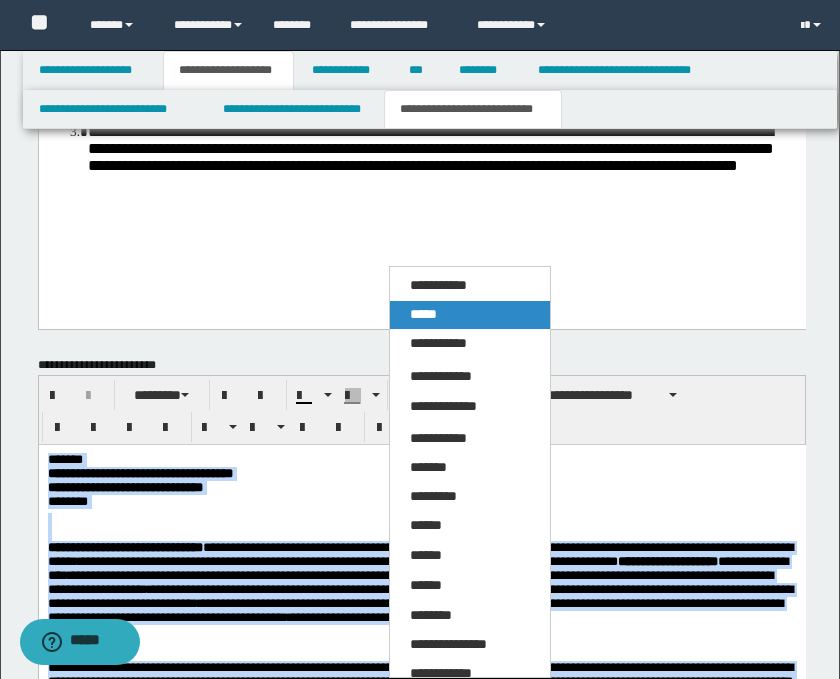 click on "*****" at bounding box center (470, 315) 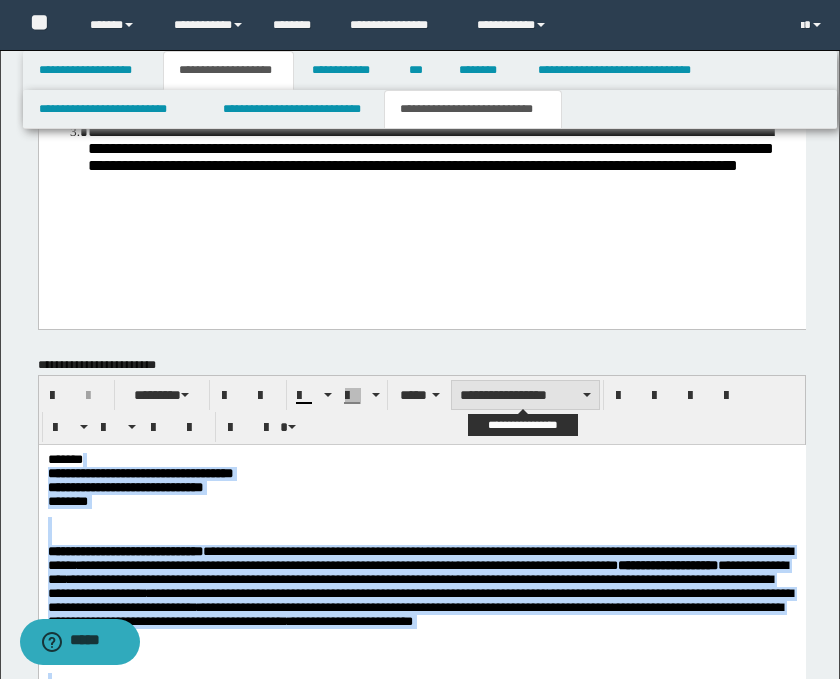 click on "**********" at bounding box center [525, 395] 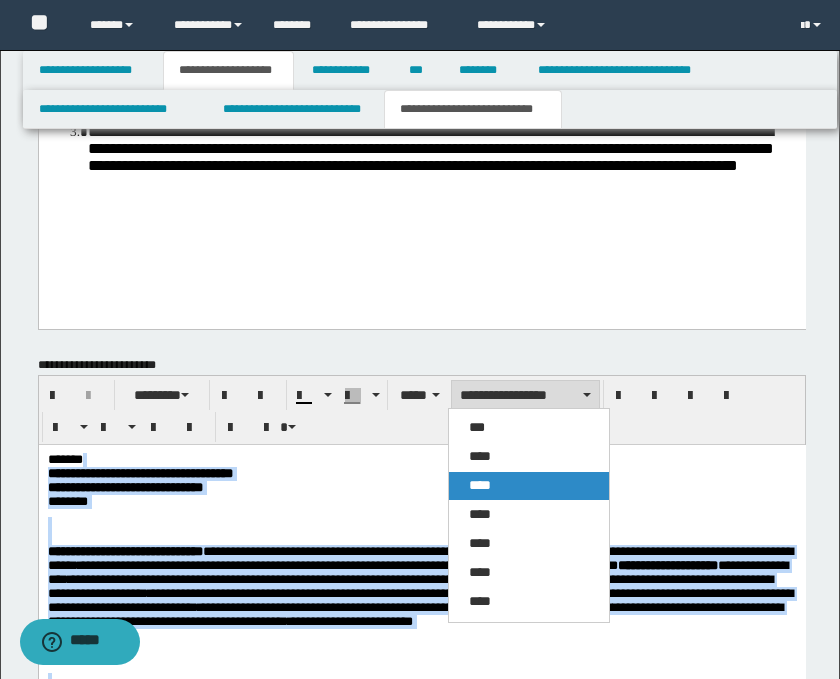 click on "****" at bounding box center (480, 485) 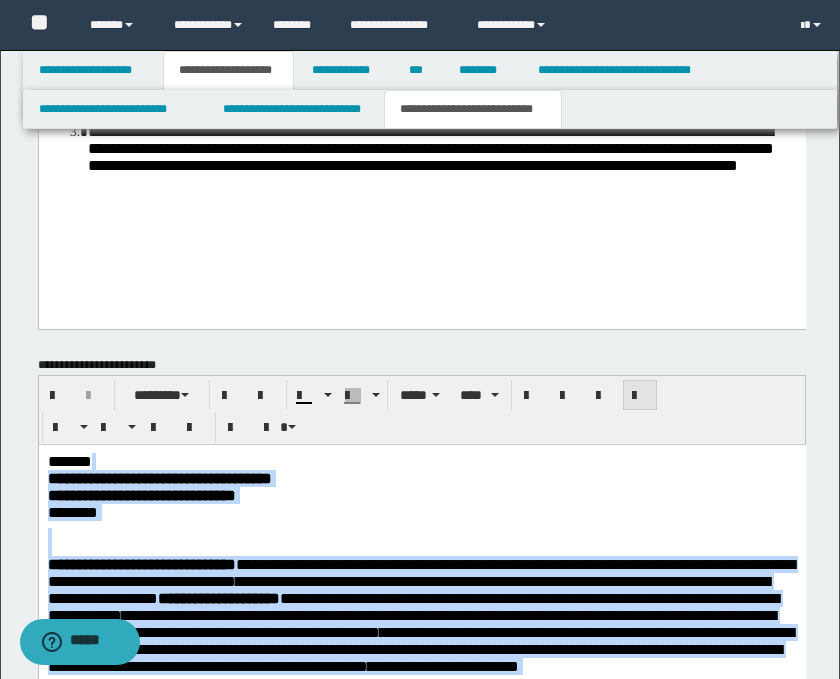 click at bounding box center (640, 396) 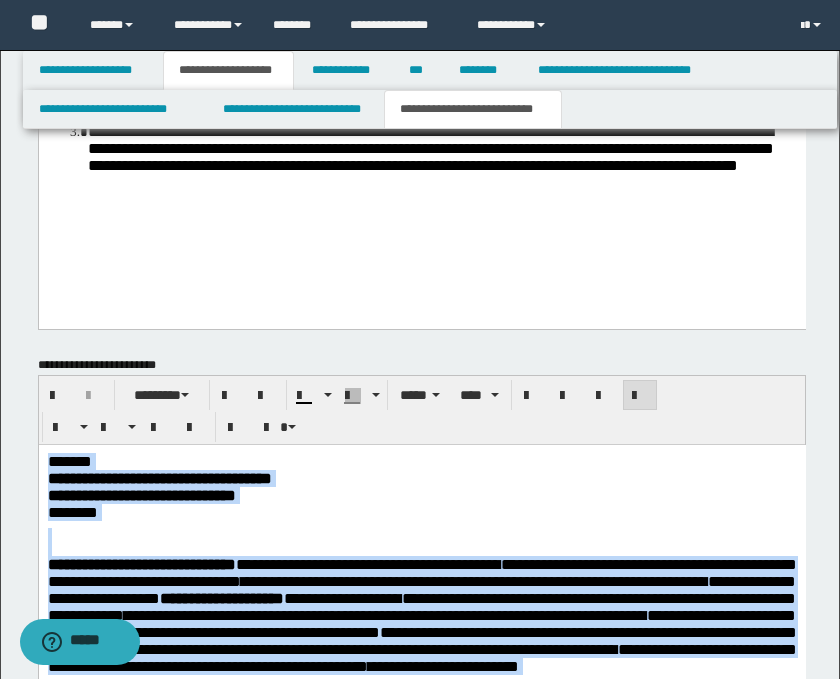 click on "**********" at bounding box center [421, 489] 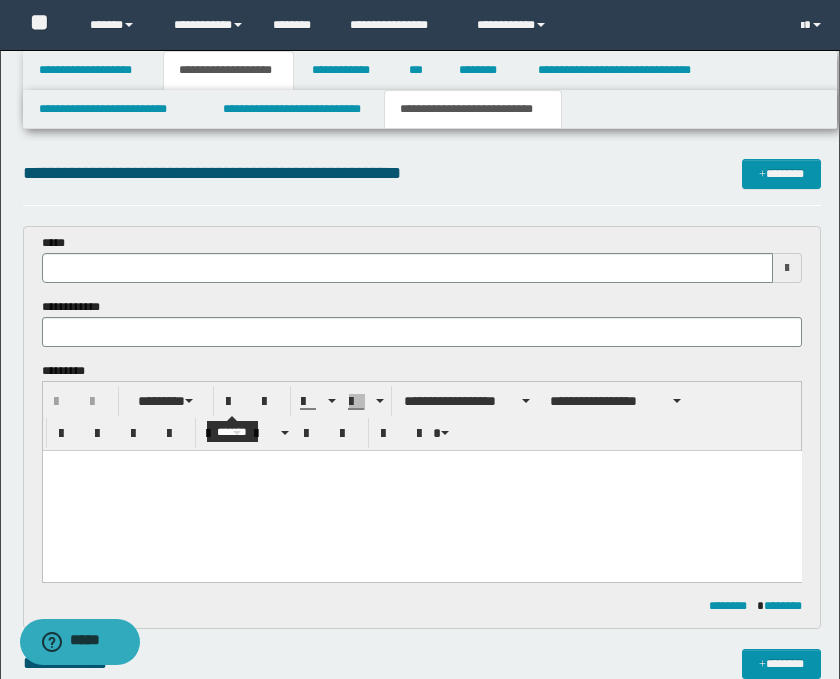 scroll, scrollTop: 0, scrollLeft: 0, axis: both 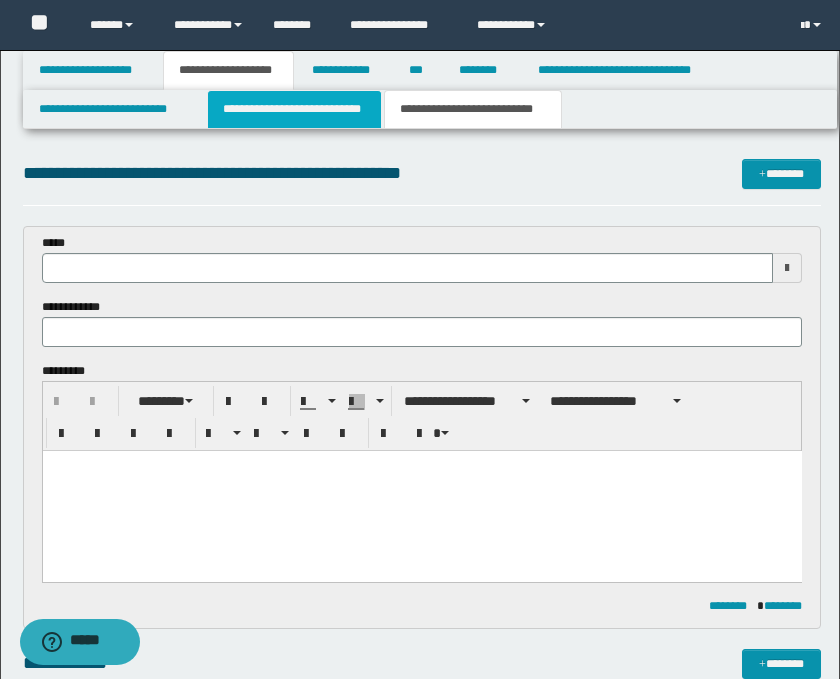 click on "**********" at bounding box center [294, 109] 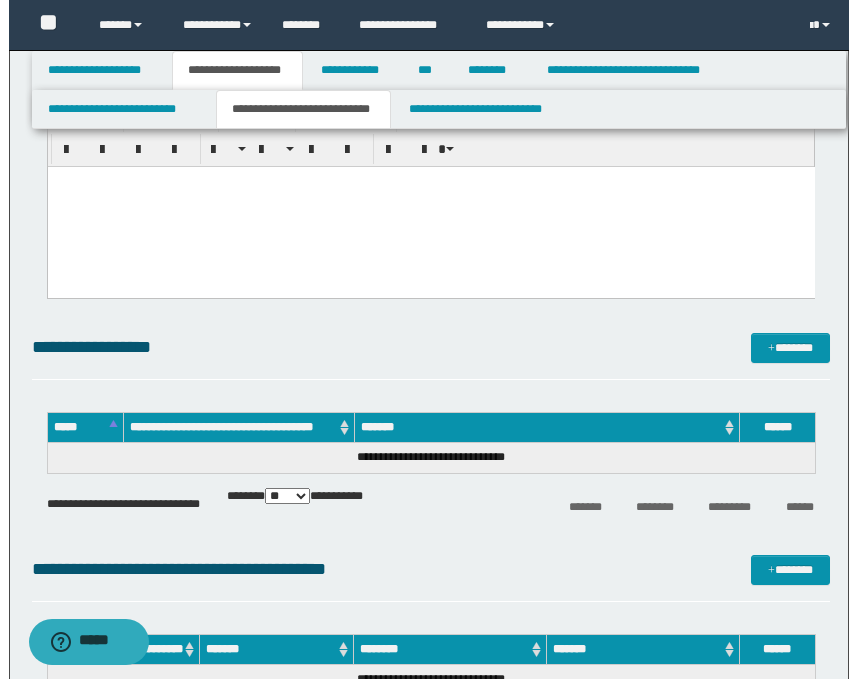 scroll, scrollTop: 333, scrollLeft: 0, axis: vertical 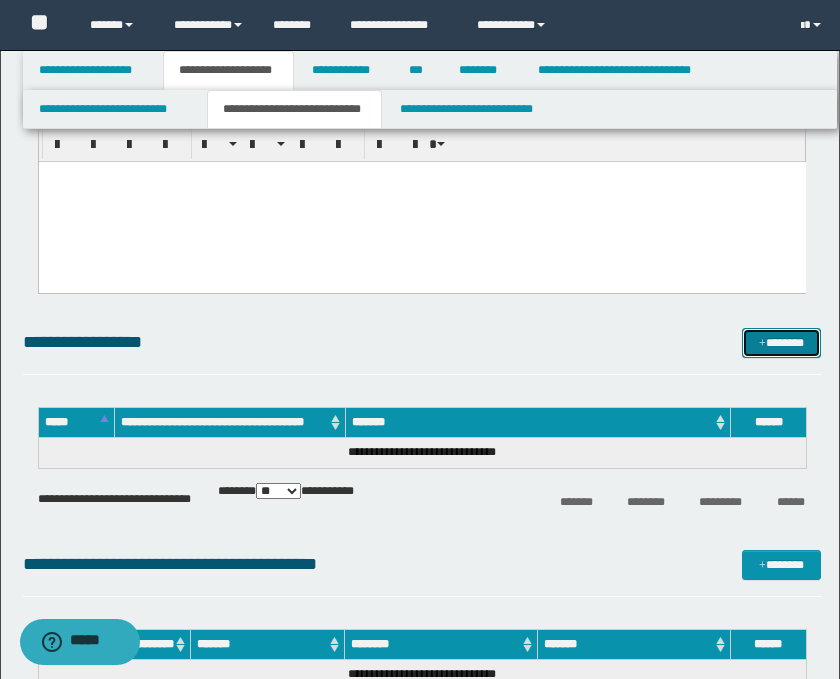 click on "*******" at bounding box center (782, 343) 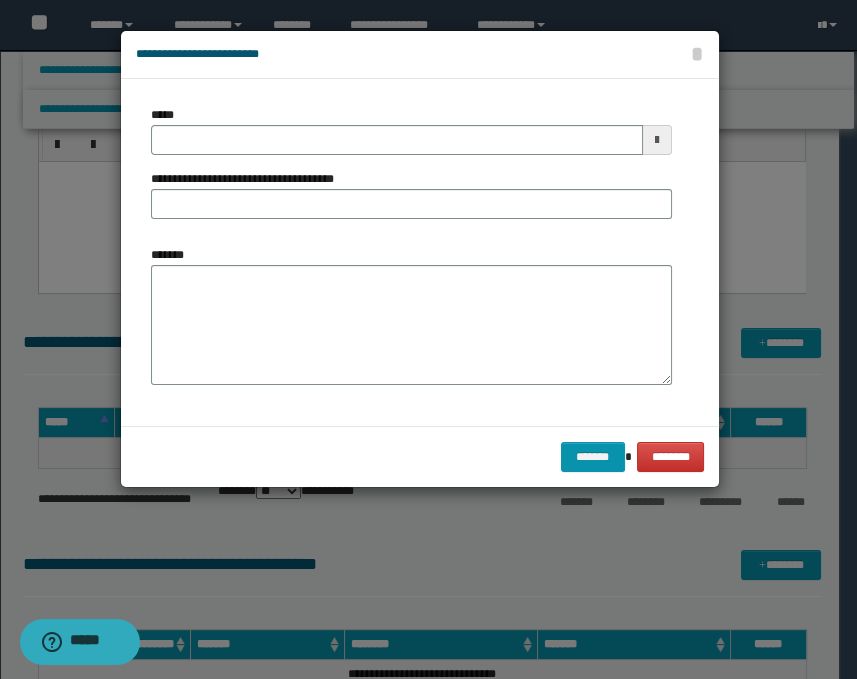 click at bounding box center [657, 140] 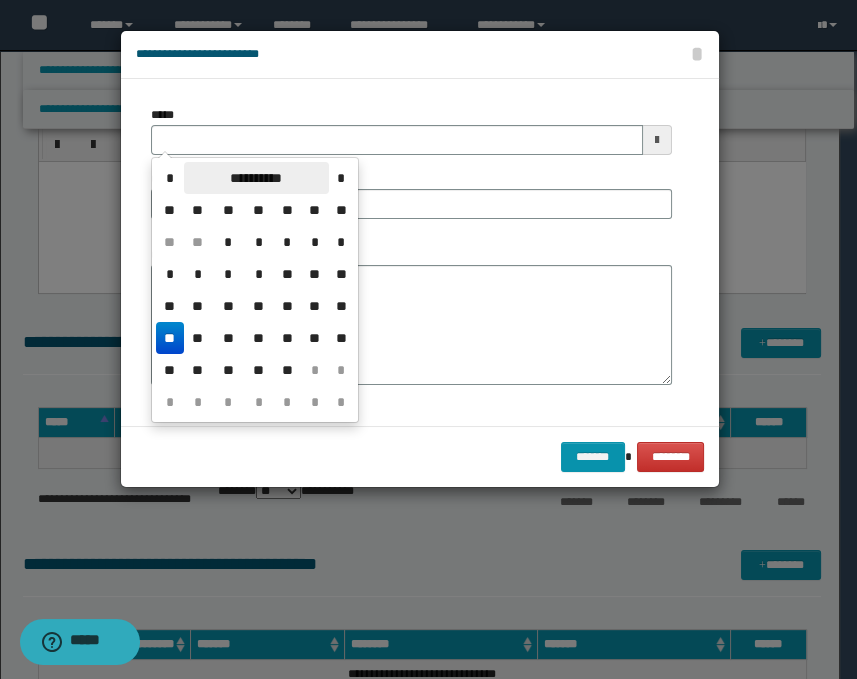 click on "**********" at bounding box center [256, 178] 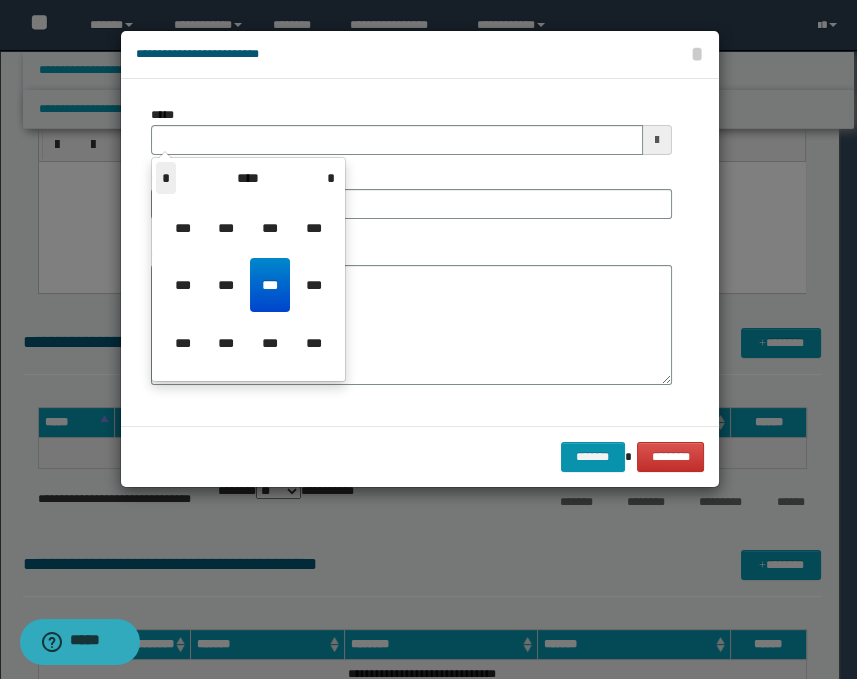 click on "*" at bounding box center [166, 178] 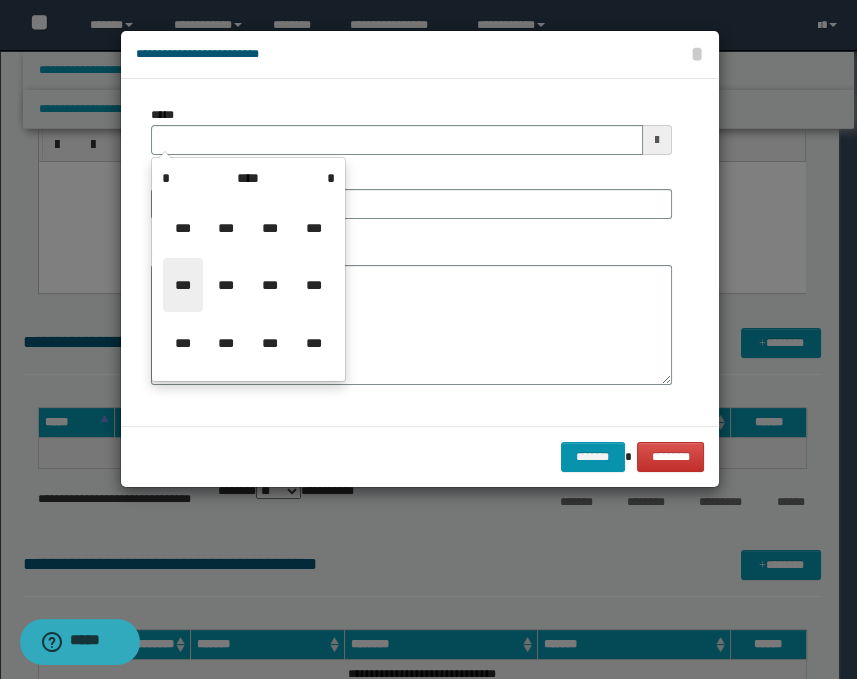 click on "***" at bounding box center [183, 285] 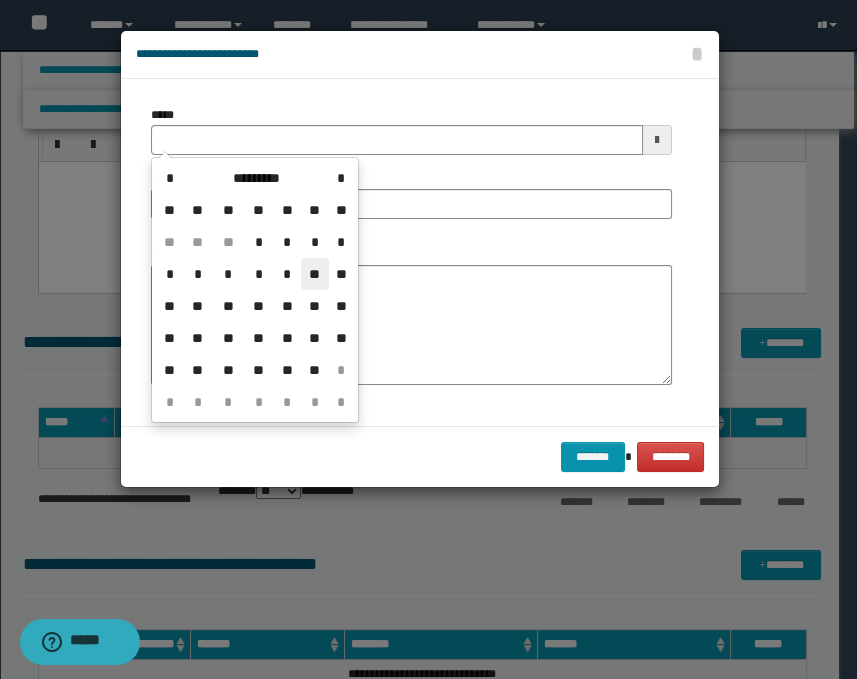 click on "**" at bounding box center (315, 274) 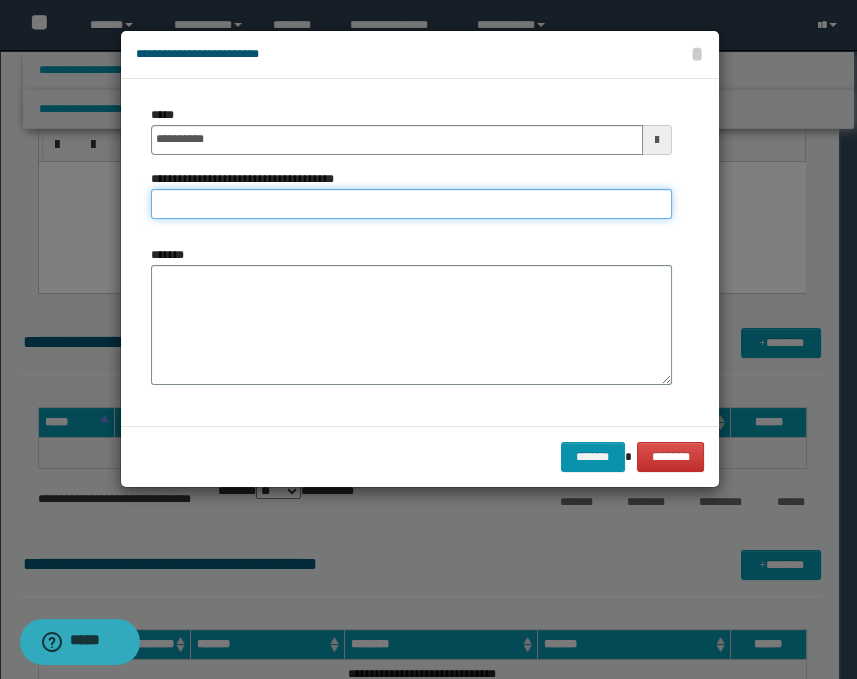 click on "**********" at bounding box center [411, 204] 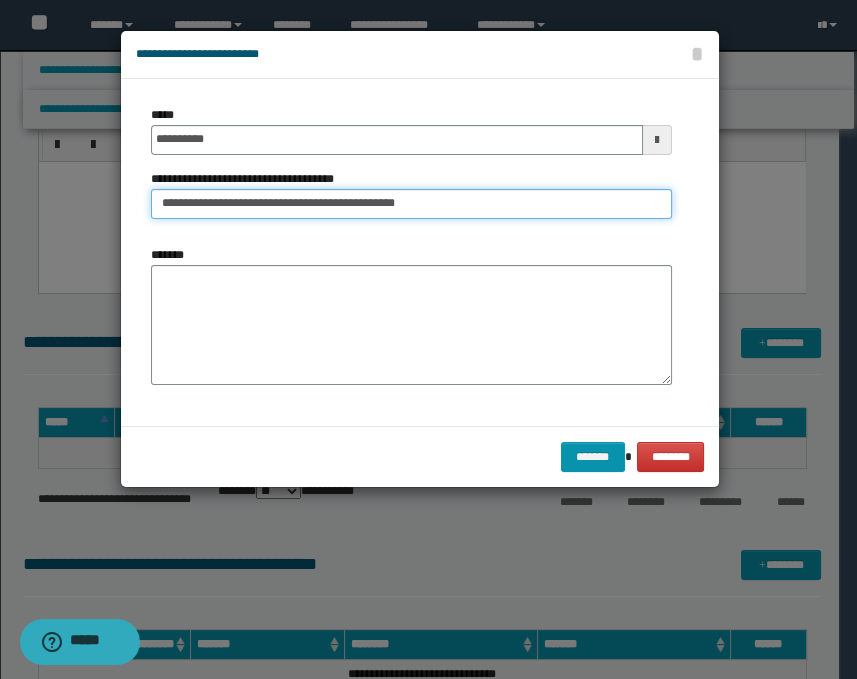 type on "**********" 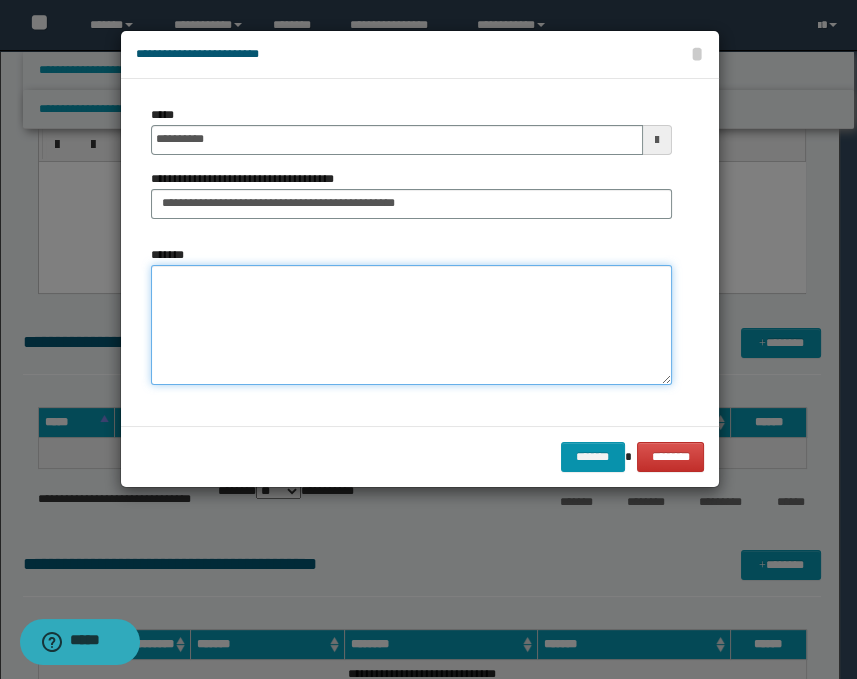 click on "*******" at bounding box center (411, 325) 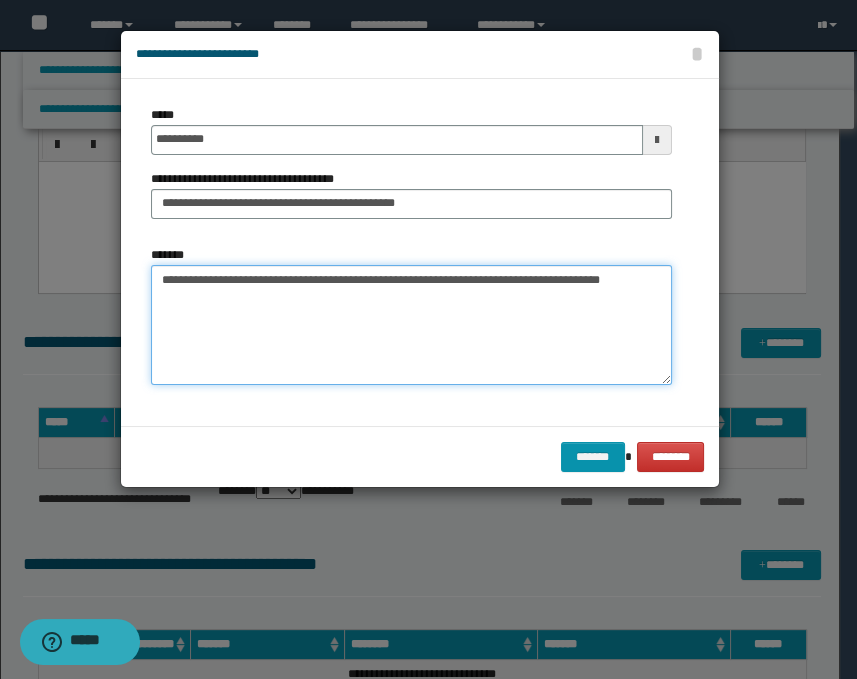 paste on "**********" 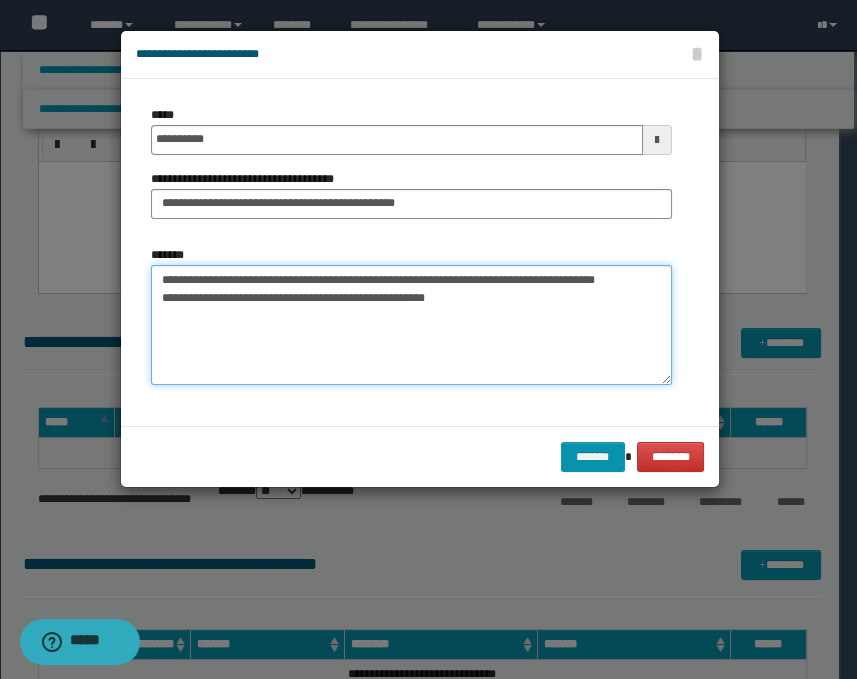 click on "**********" at bounding box center (411, 325) 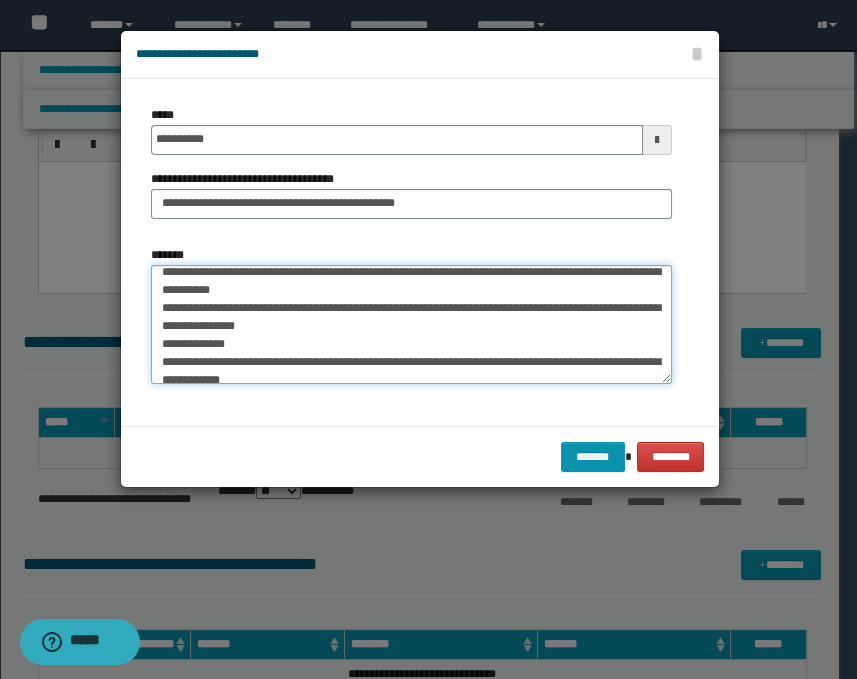 scroll, scrollTop: 0, scrollLeft: 0, axis: both 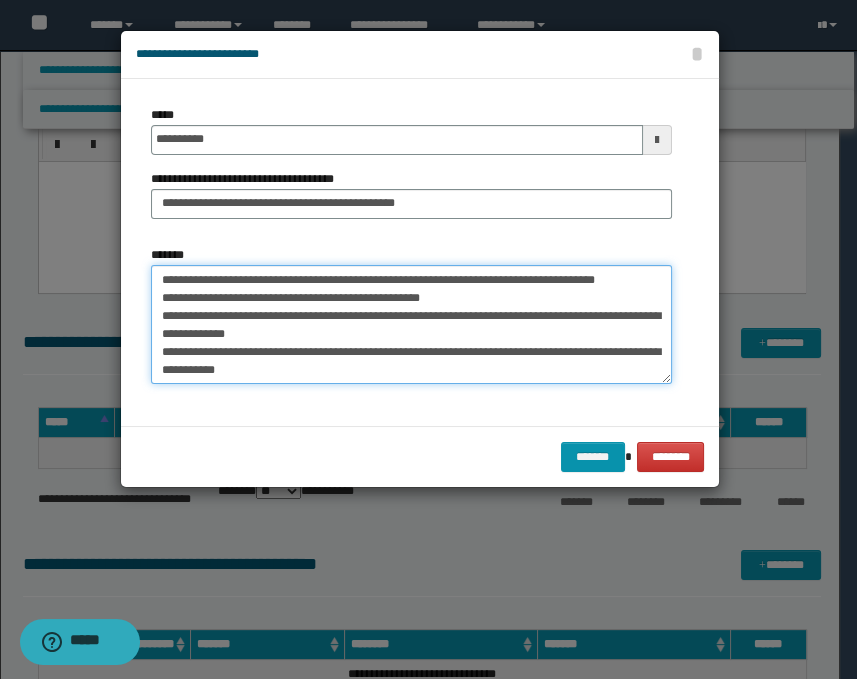 click on "*******" at bounding box center (411, 325) 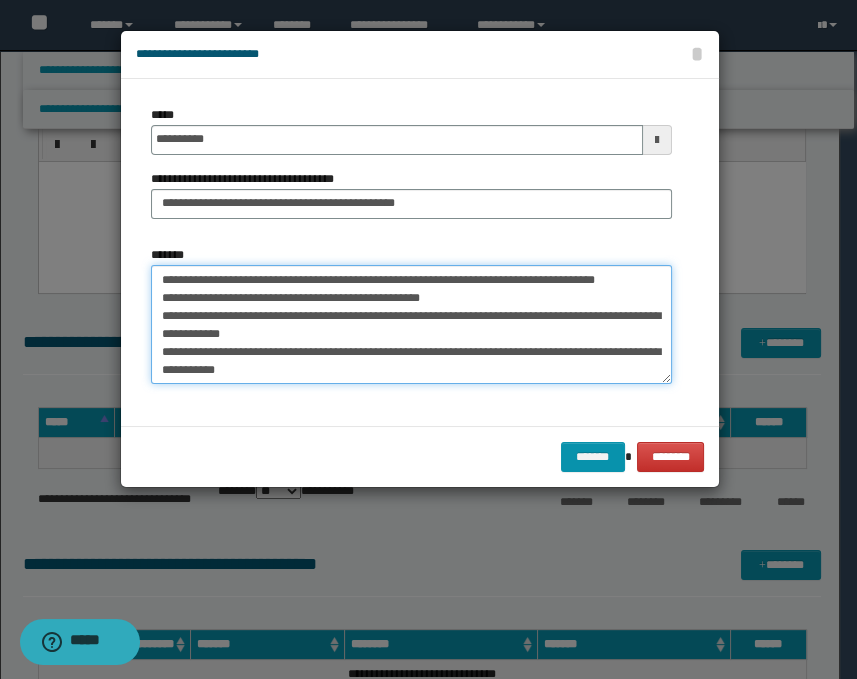 click on "*******" at bounding box center (411, 325) 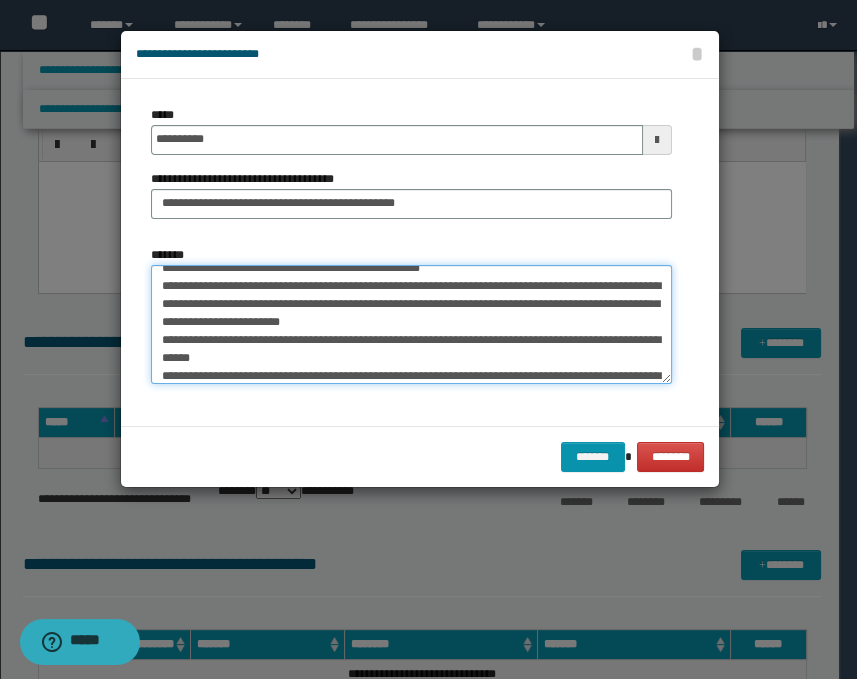 scroll, scrollTop: 44, scrollLeft: 0, axis: vertical 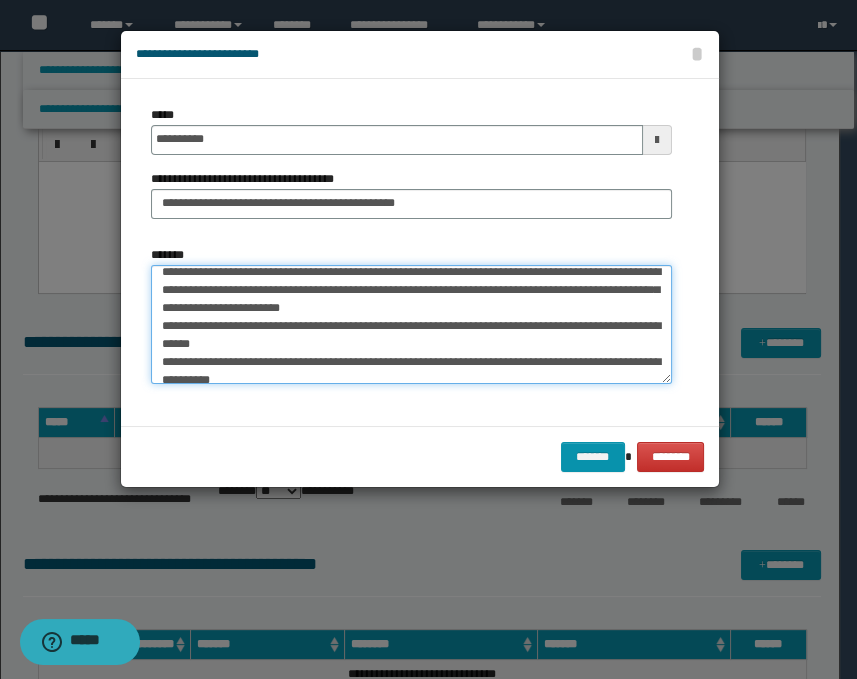 click on "*******" at bounding box center (411, 325) 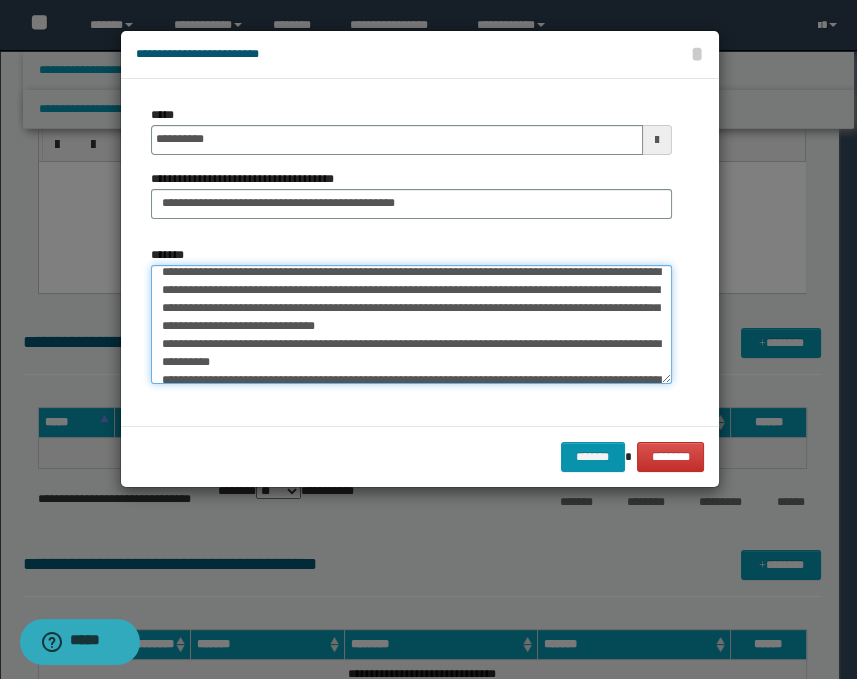 click on "*******" at bounding box center [411, 325] 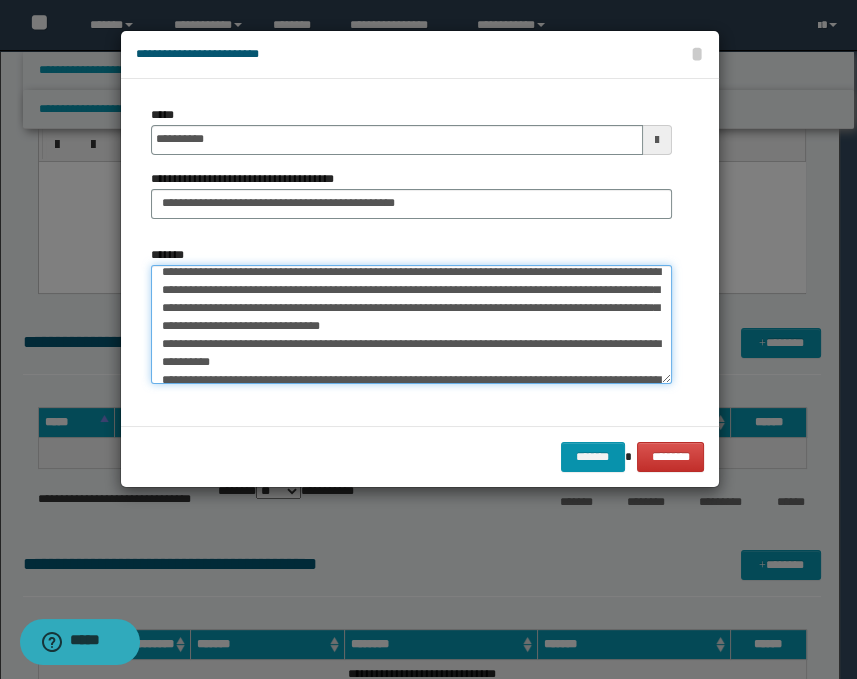 click on "*******" at bounding box center [411, 325] 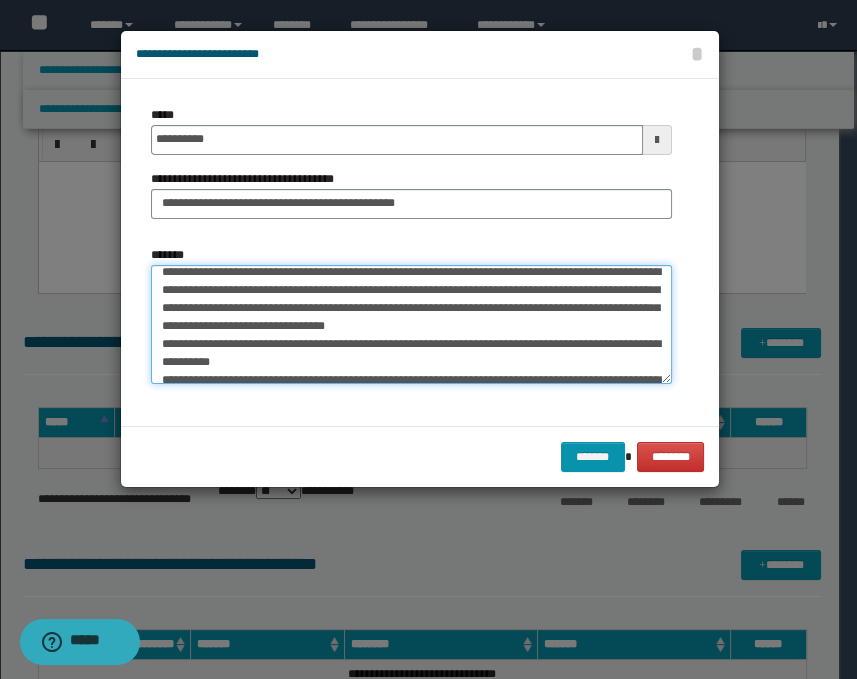 click on "*******" at bounding box center (411, 325) 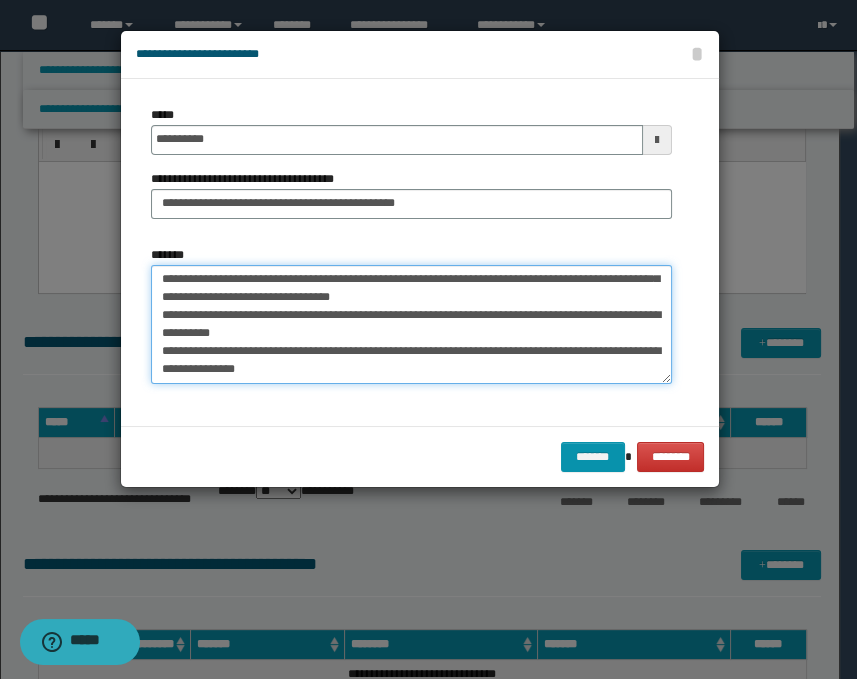 scroll, scrollTop: 88, scrollLeft: 0, axis: vertical 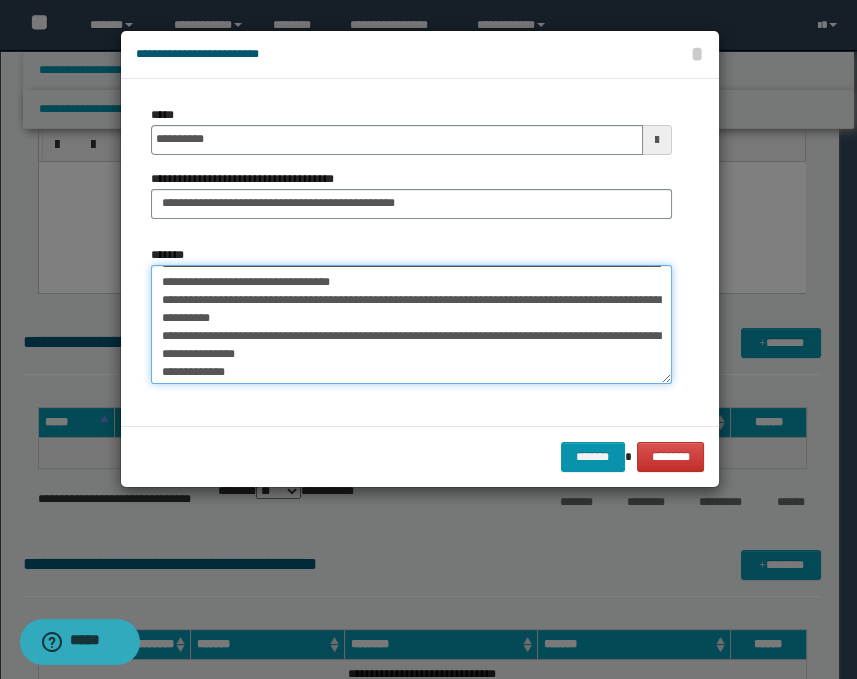 click on "*******" at bounding box center [411, 325] 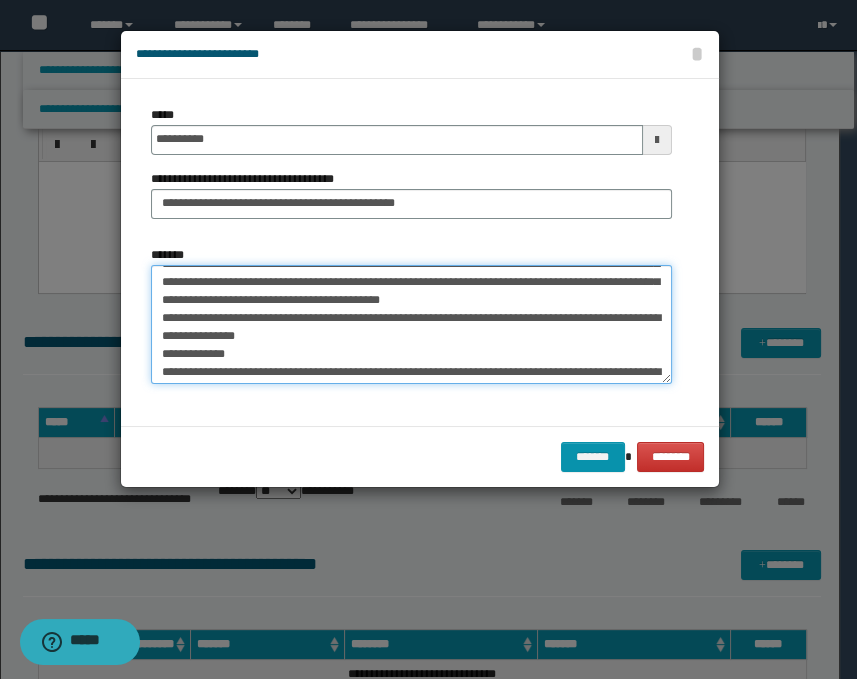 scroll, scrollTop: 70, scrollLeft: 0, axis: vertical 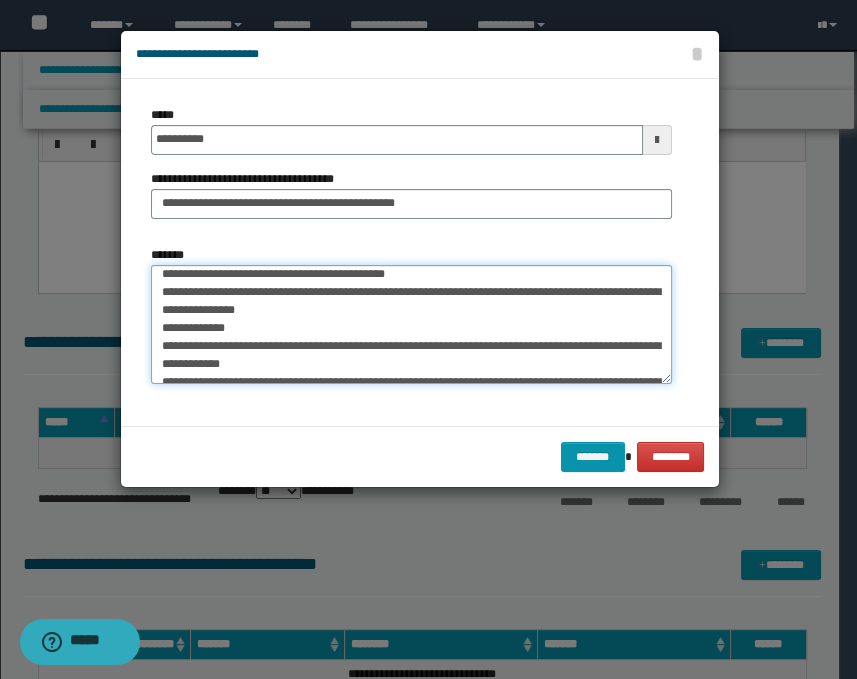 click on "*******" at bounding box center (411, 325) 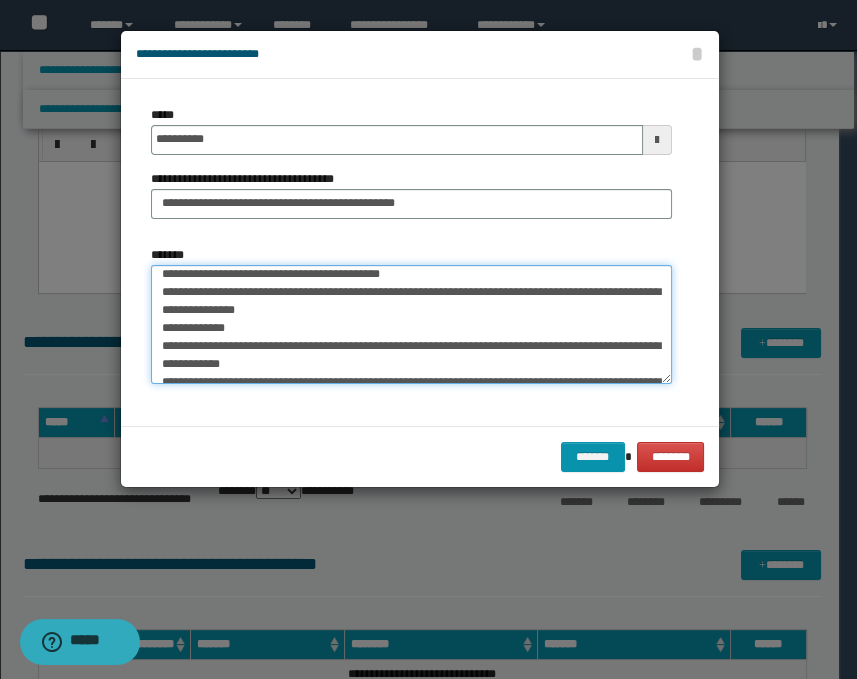 click on "*******" at bounding box center [411, 325] 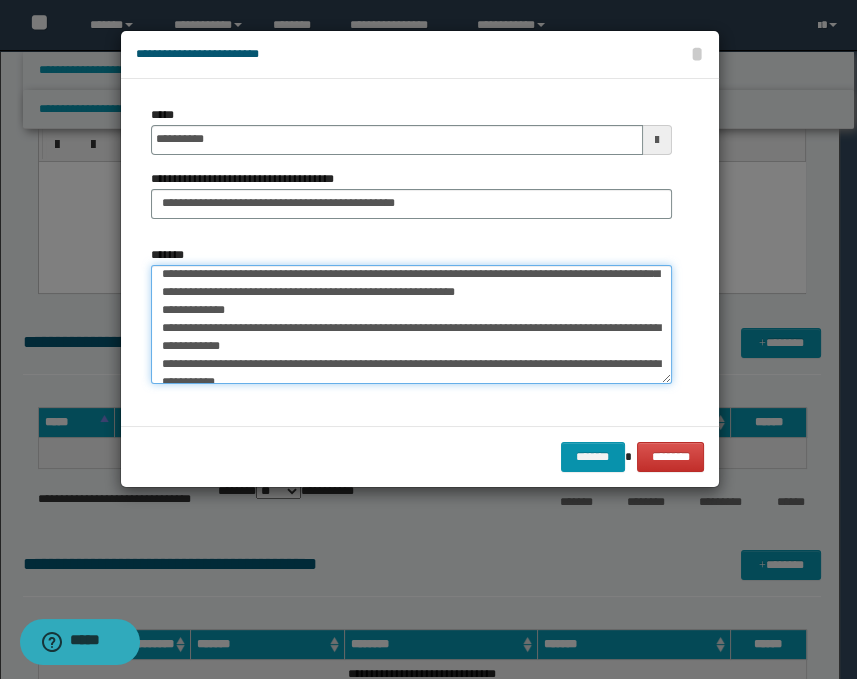 scroll, scrollTop: 96, scrollLeft: 0, axis: vertical 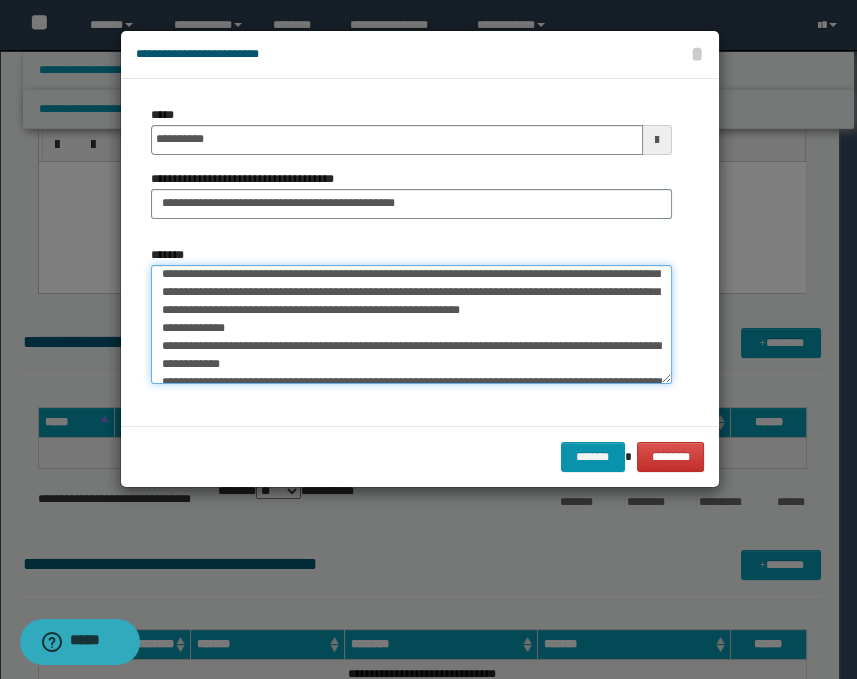 click on "*******" at bounding box center [411, 325] 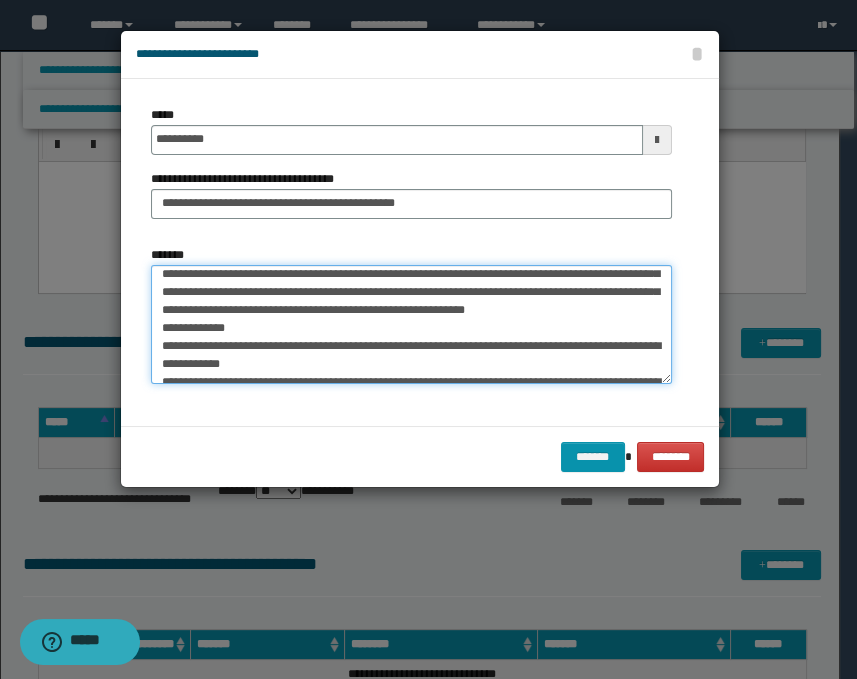 click on "*******" at bounding box center (411, 325) 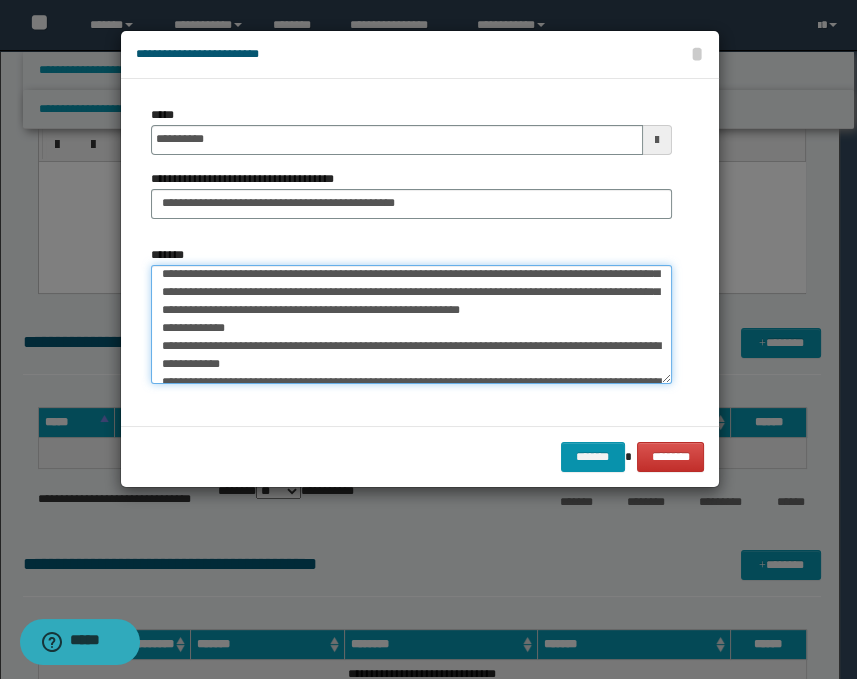 click on "*******" at bounding box center (411, 325) 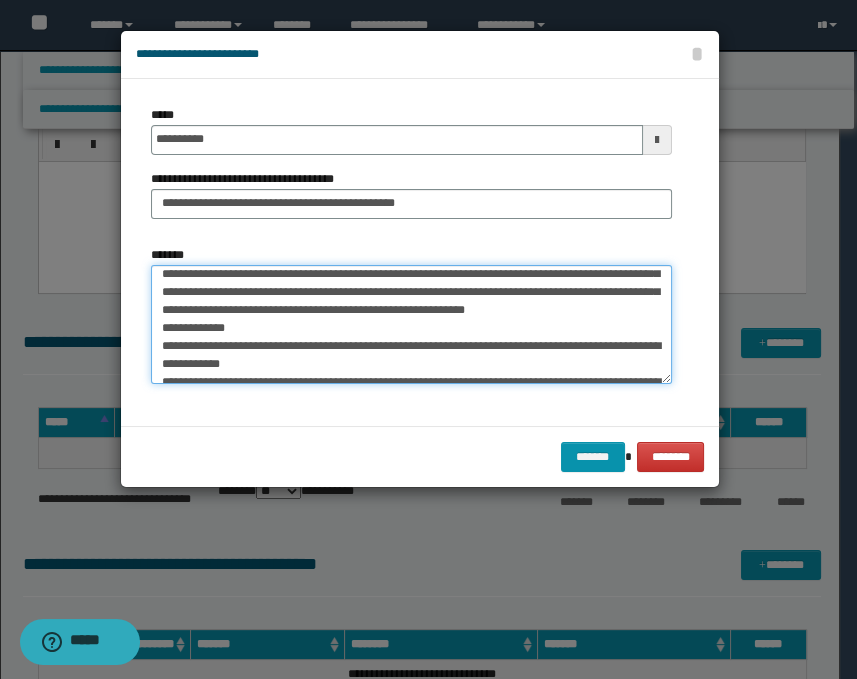 click on "*******" at bounding box center [411, 325] 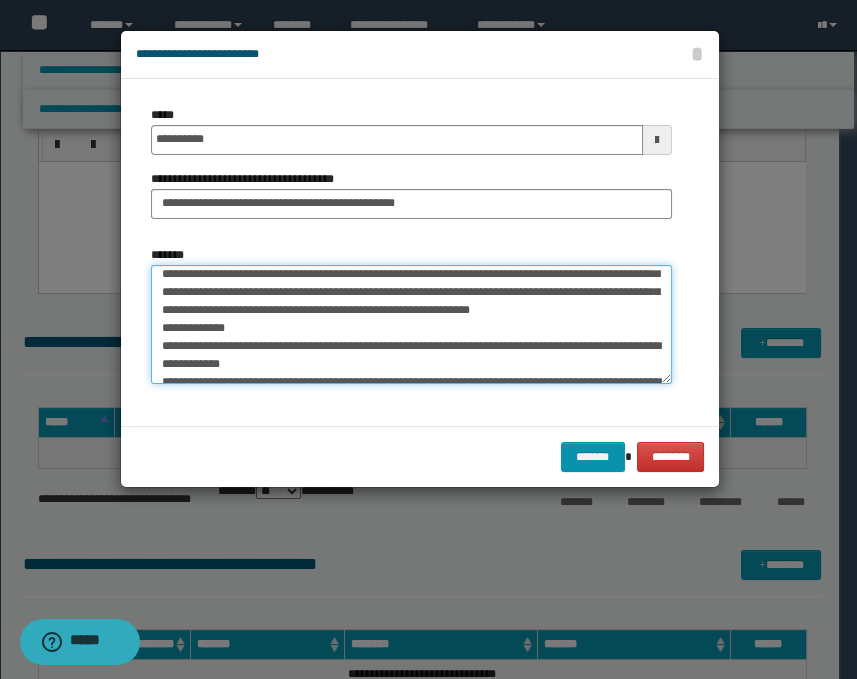 scroll, scrollTop: 141, scrollLeft: 0, axis: vertical 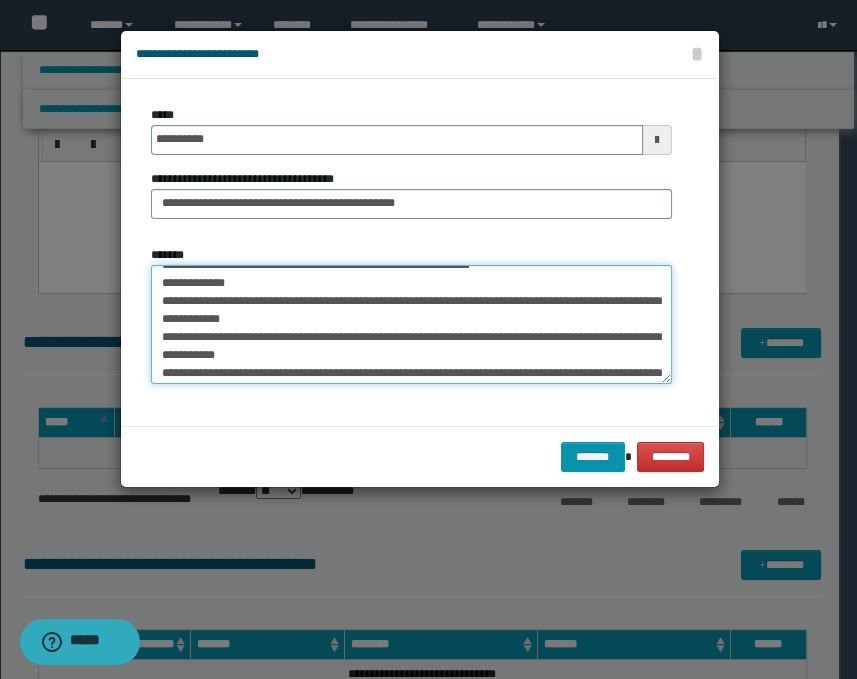 click on "*******" at bounding box center [411, 325] 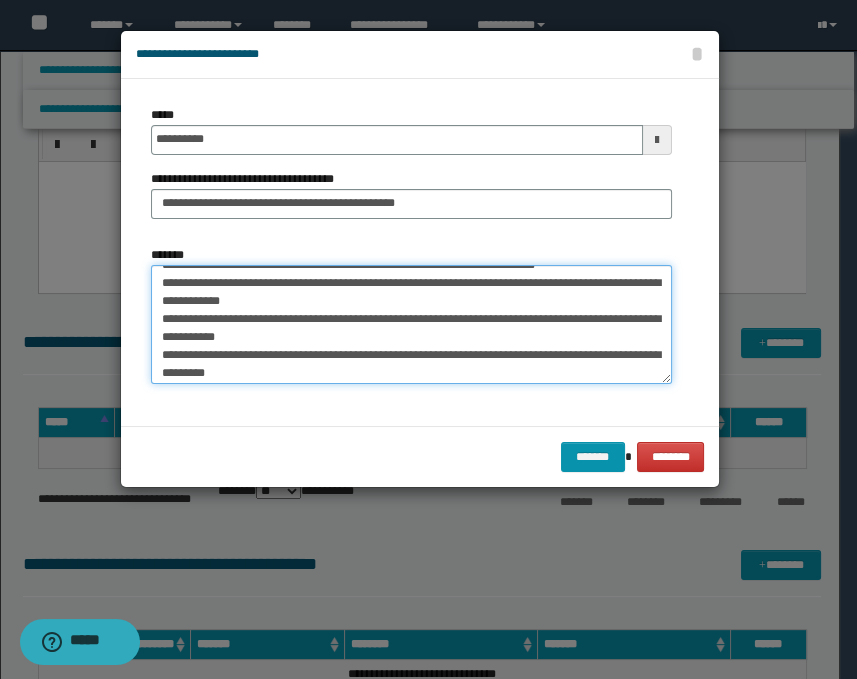 scroll, scrollTop: 123, scrollLeft: 0, axis: vertical 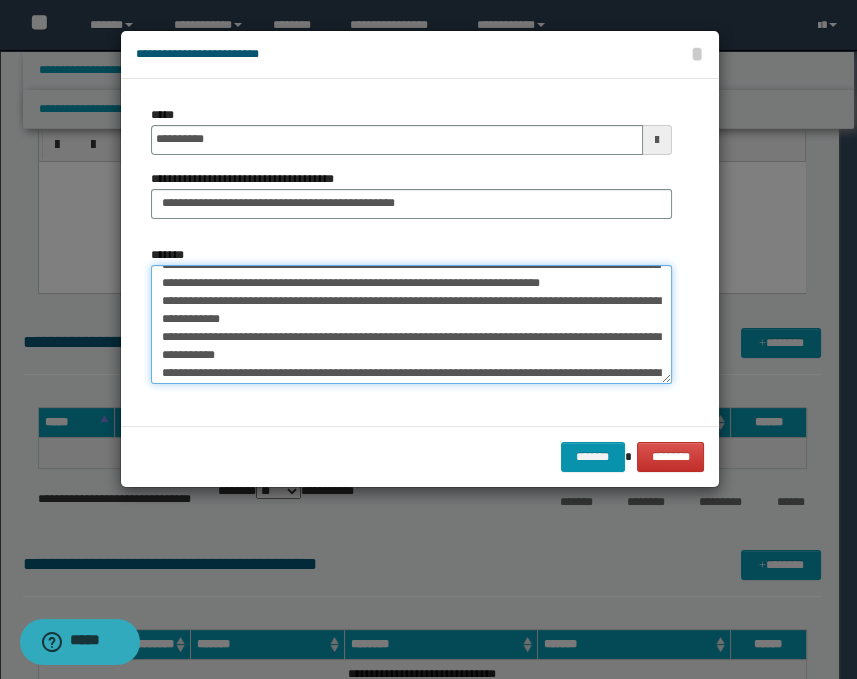 click on "*******" at bounding box center (411, 325) 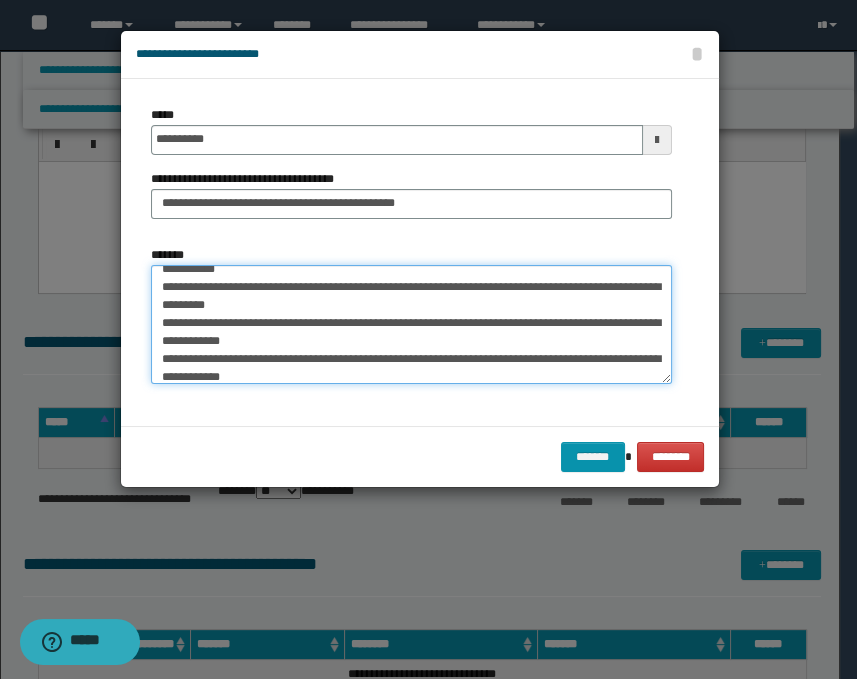 scroll, scrollTop: 212, scrollLeft: 0, axis: vertical 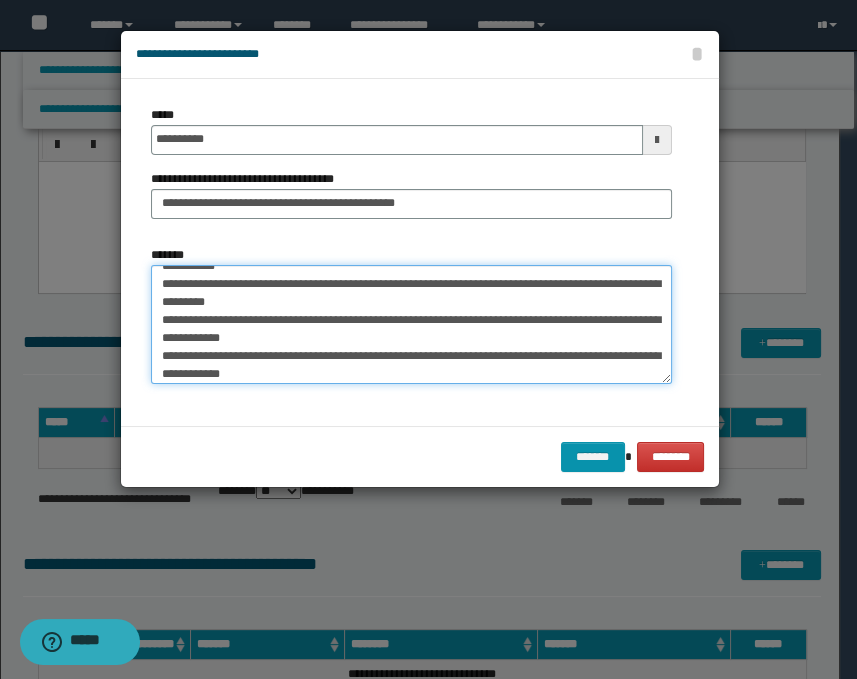 click on "*******" at bounding box center [411, 325] 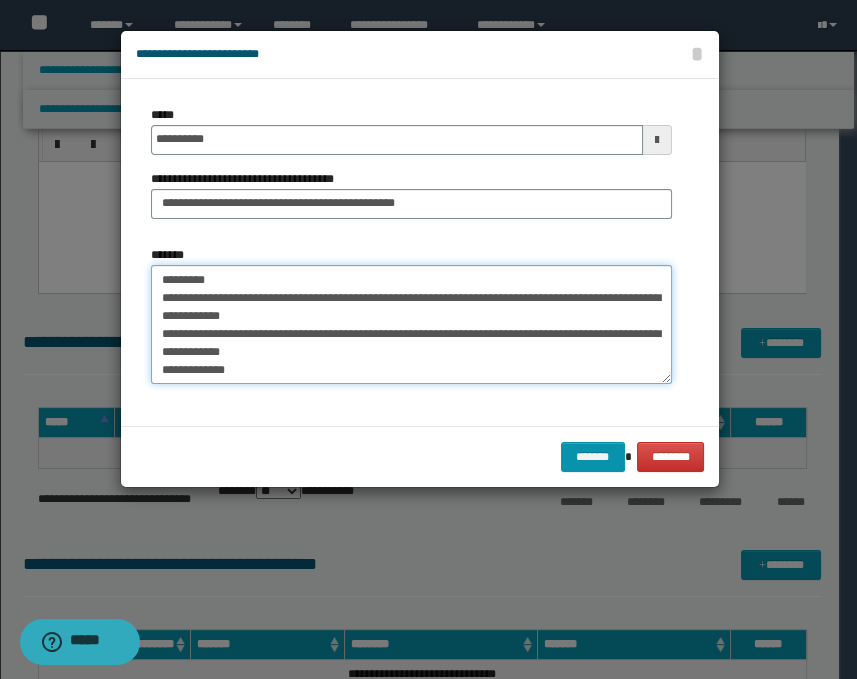scroll, scrollTop: 305, scrollLeft: 0, axis: vertical 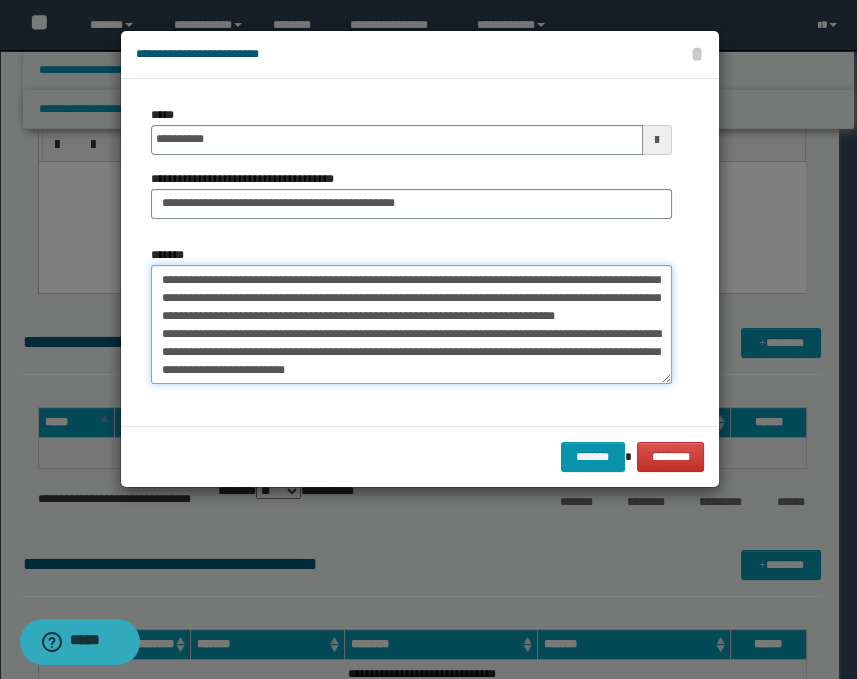 click on "**********" at bounding box center (411, 325) 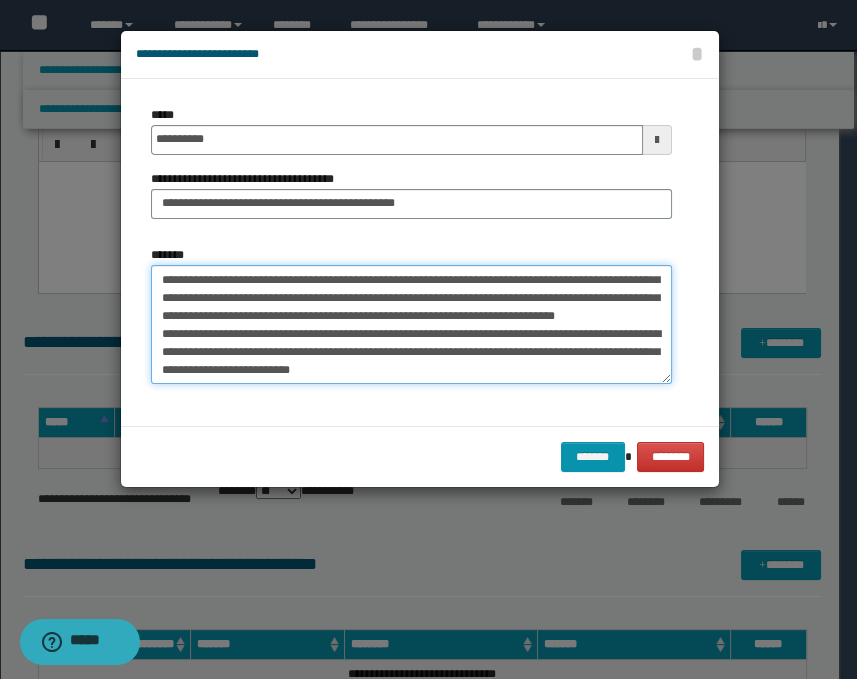 paste on "**********" 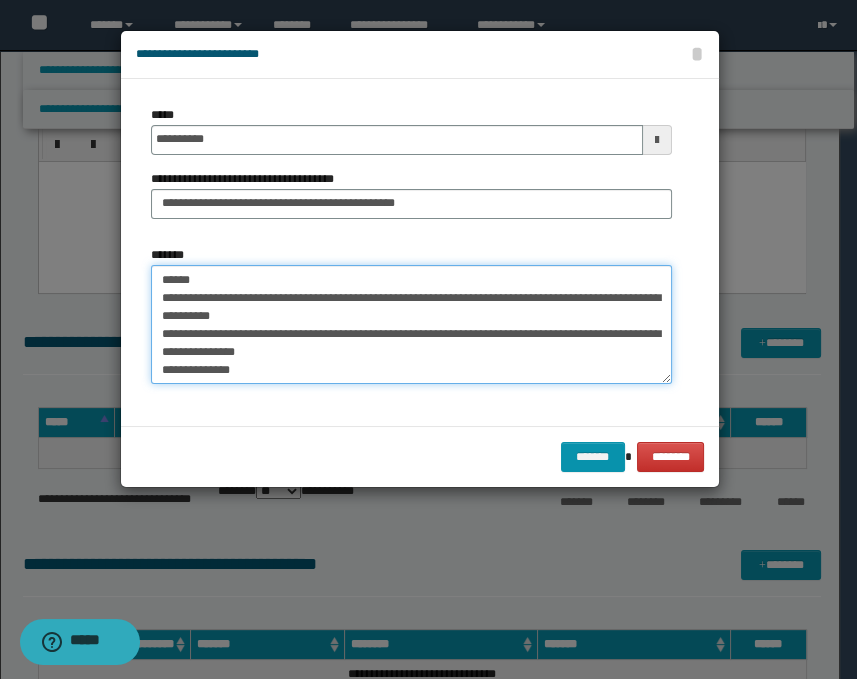 scroll, scrollTop: 207, scrollLeft: 0, axis: vertical 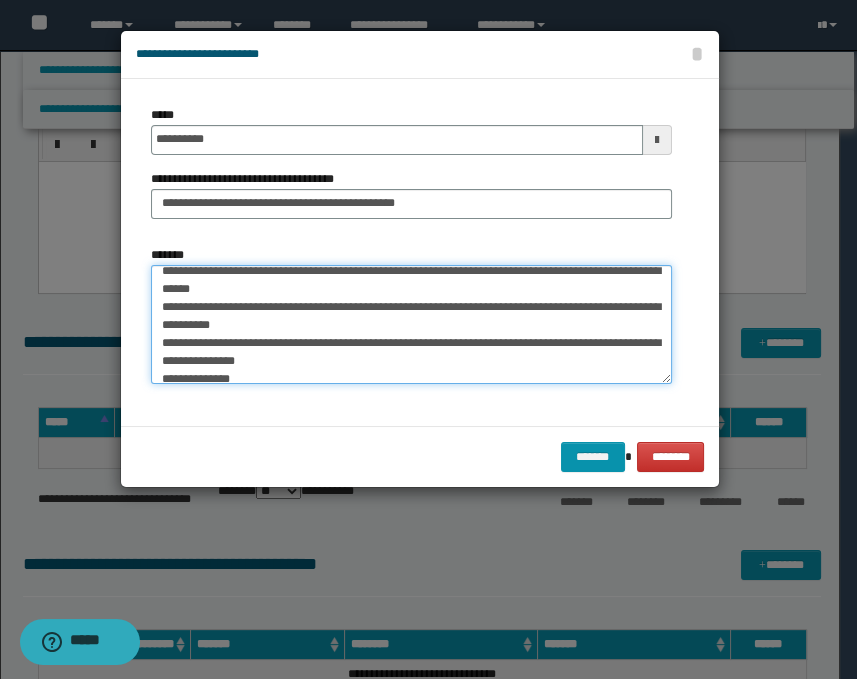click on "*******" at bounding box center (411, 325) 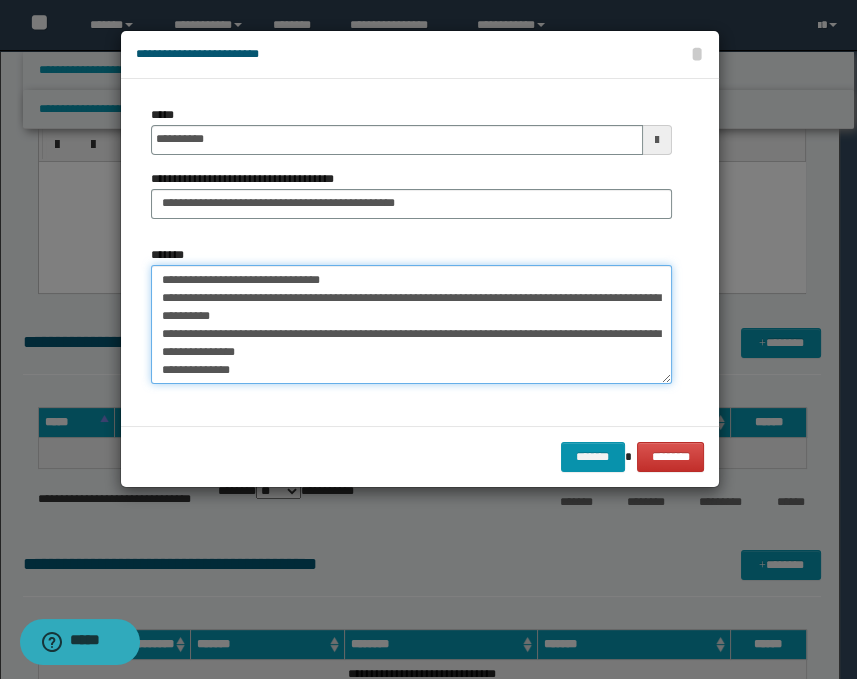 click on "*******" at bounding box center [411, 325] 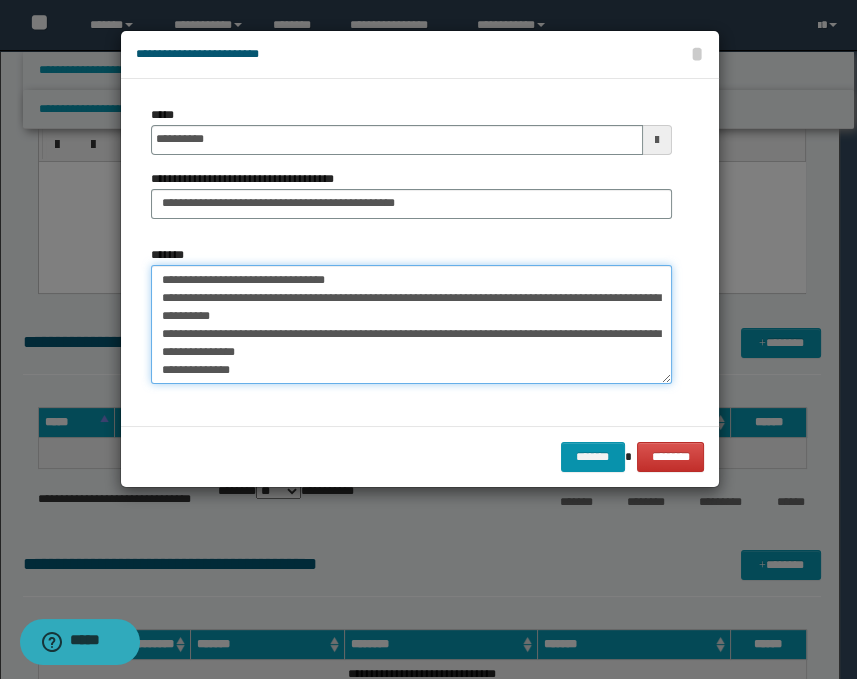 click on "*******" at bounding box center (411, 325) 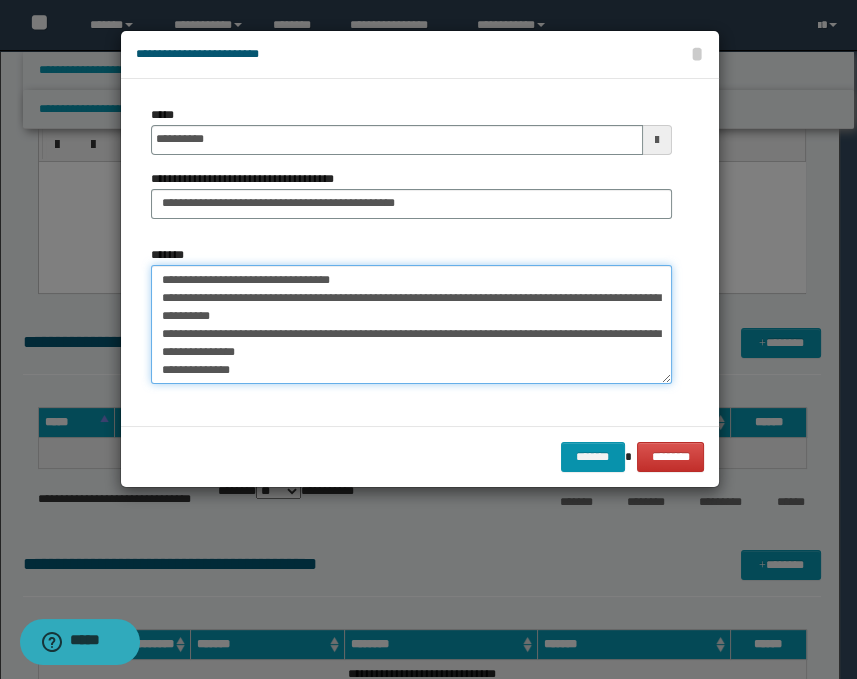 click on "*******" at bounding box center (411, 325) 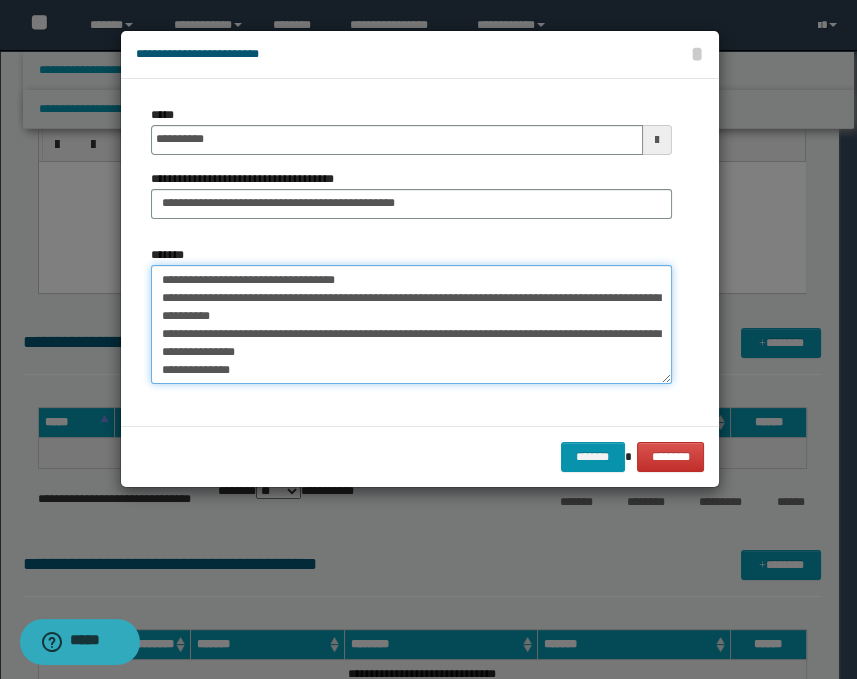 scroll, scrollTop: 251, scrollLeft: 0, axis: vertical 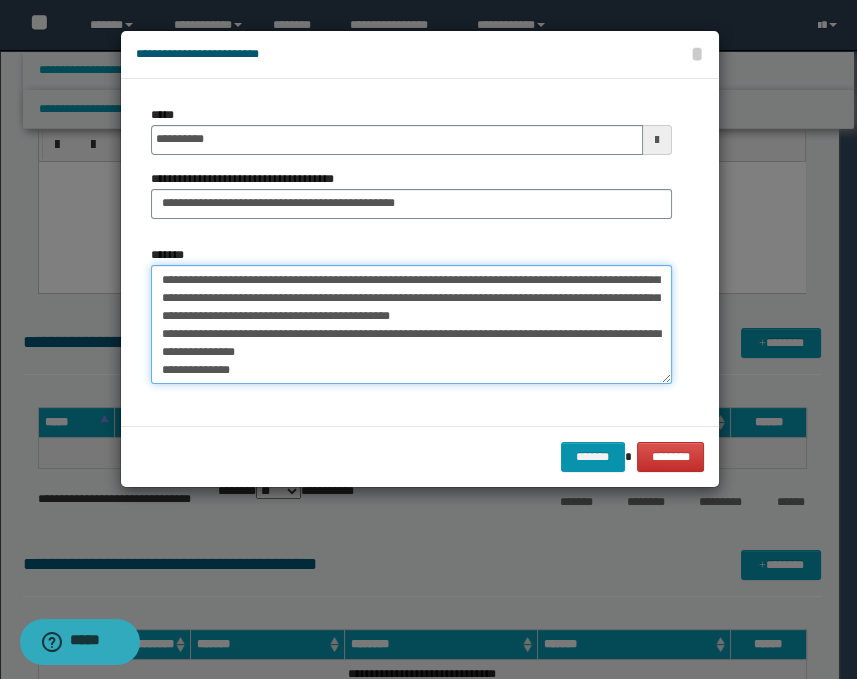 click on "*******" at bounding box center [411, 325] 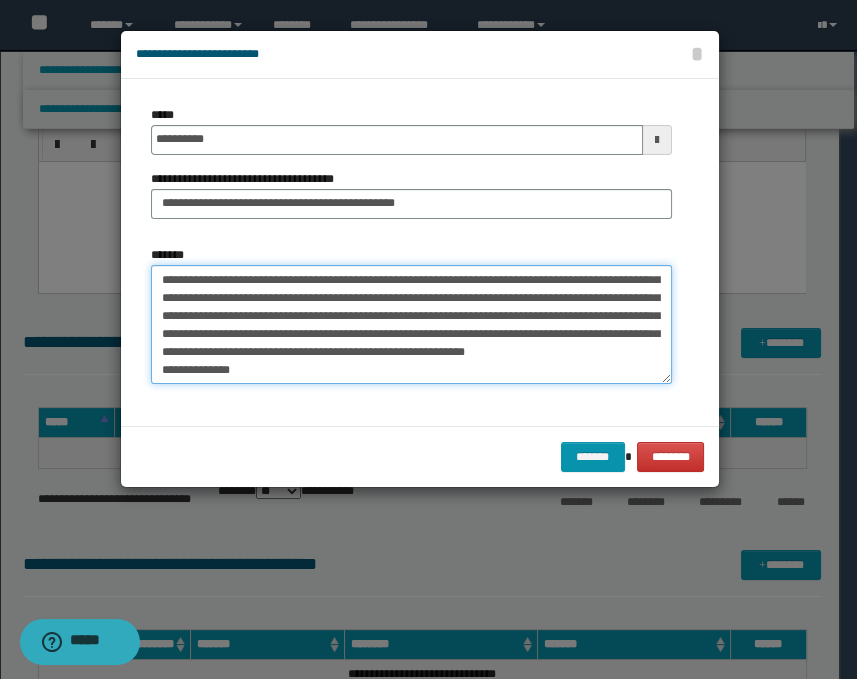 scroll, scrollTop: 260, scrollLeft: 0, axis: vertical 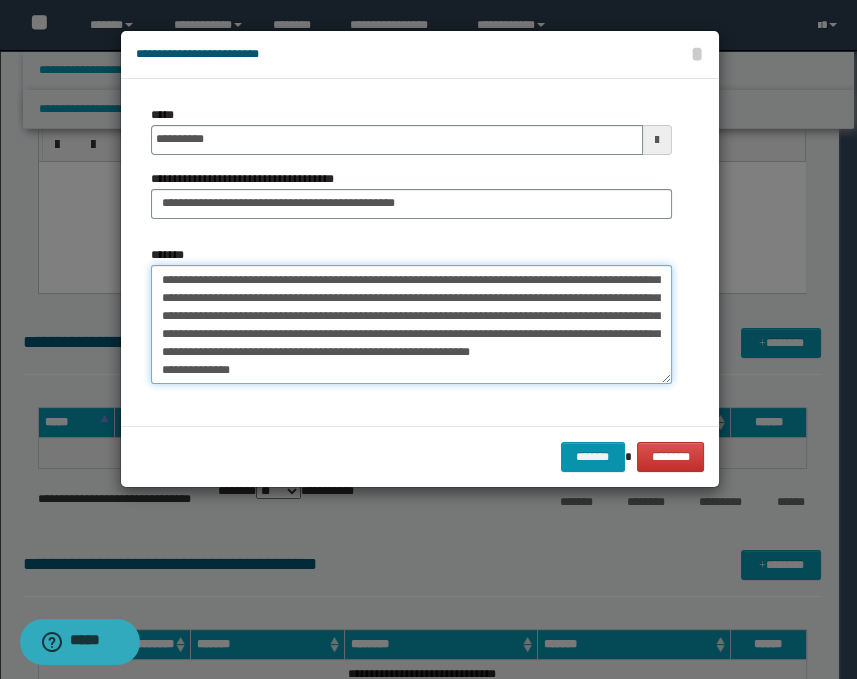 click on "*******" at bounding box center (411, 325) 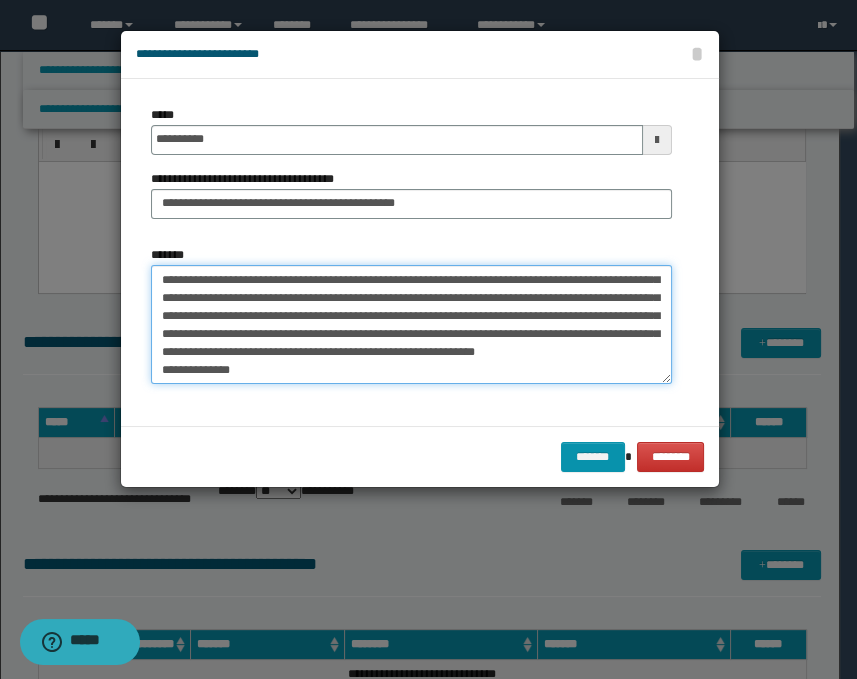 click on "*******" at bounding box center [411, 325] 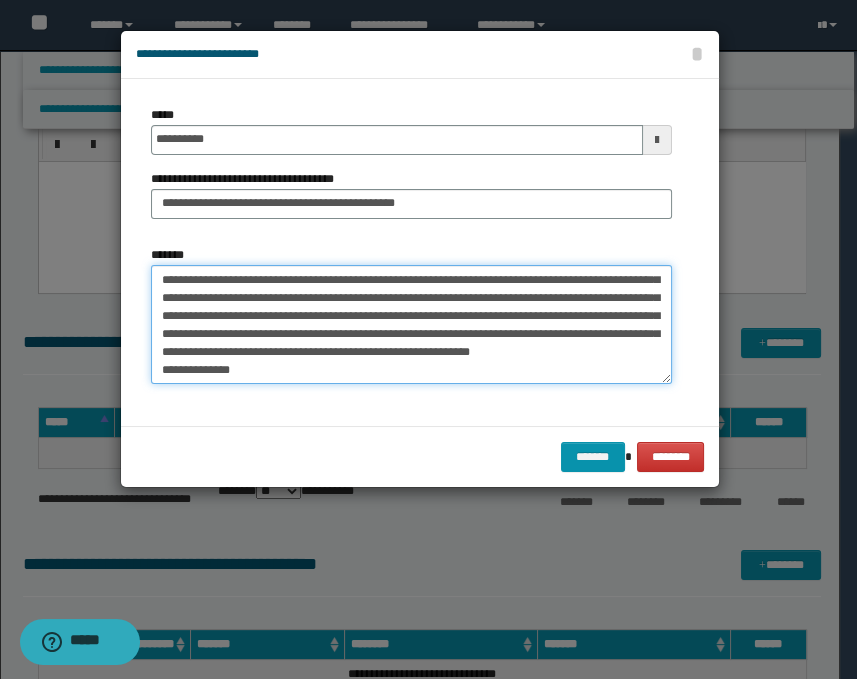 click on "*******" at bounding box center [411, 325] 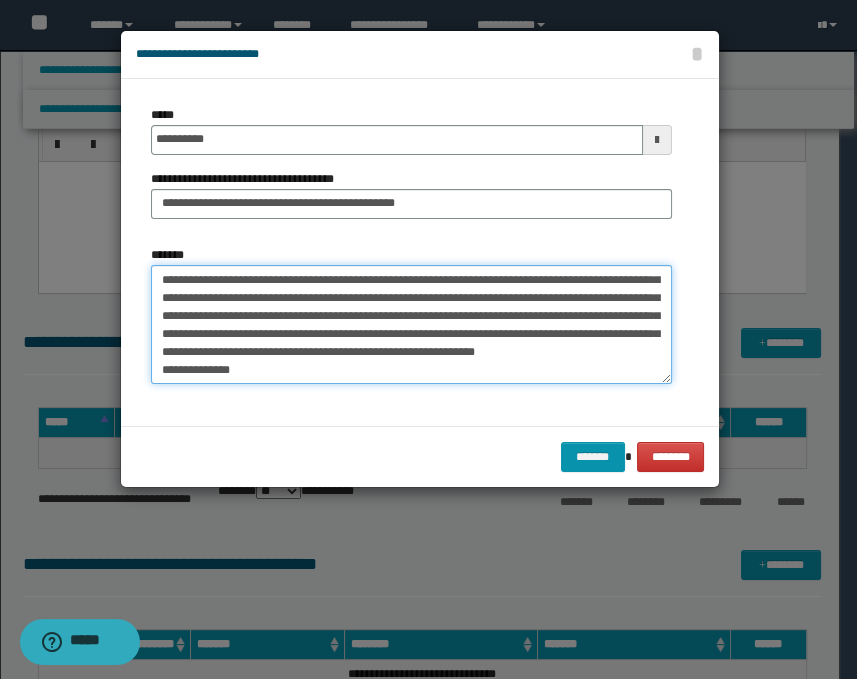 click on "*******" at bounding box center [411, 325] 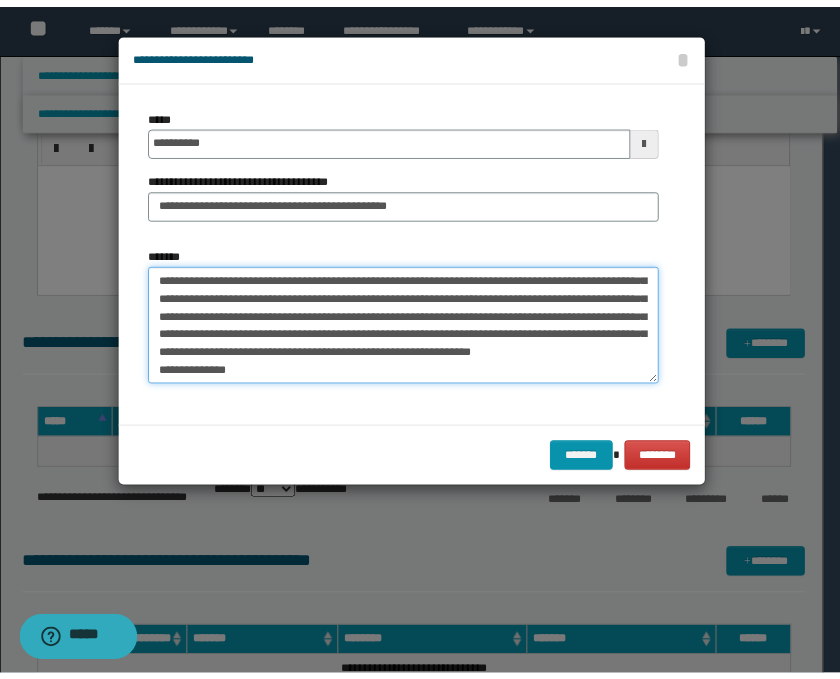 scroll, scrollTop: 288, scrollLeft: 0, axis: vertical 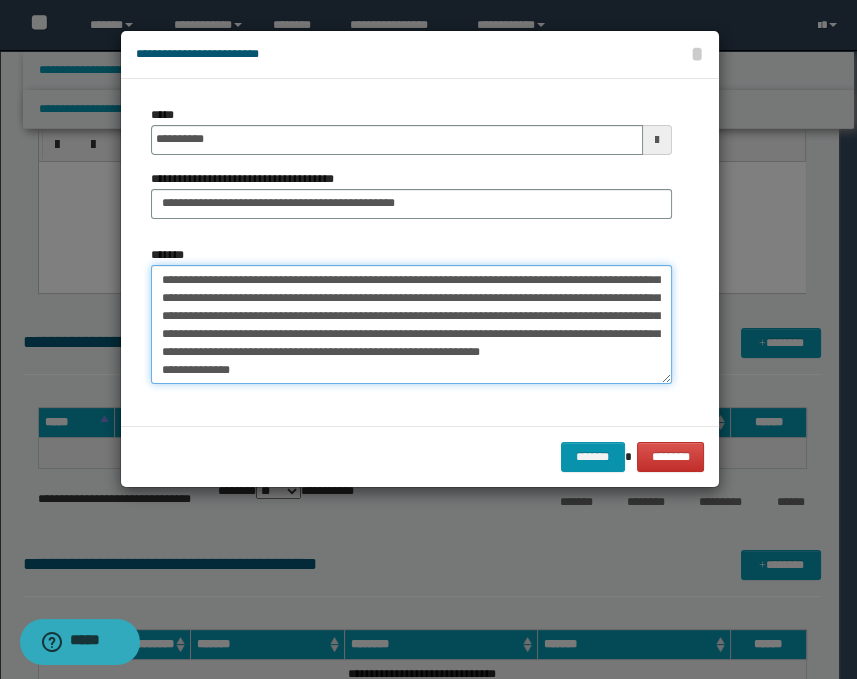 click on "*******" at bounding box center (411, 325) 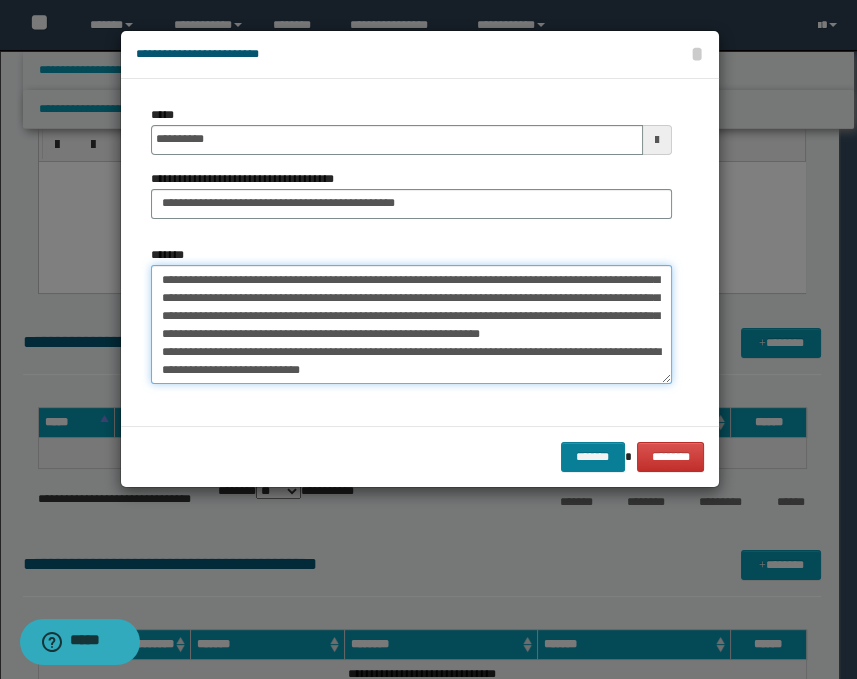 type on "**********" 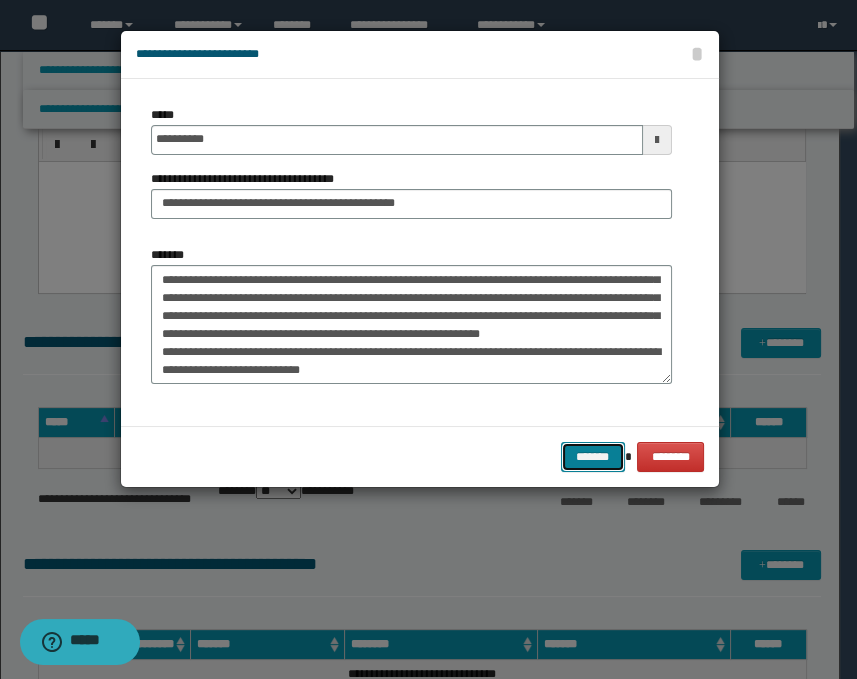 click on "*******" at bounding box center [593, 457] 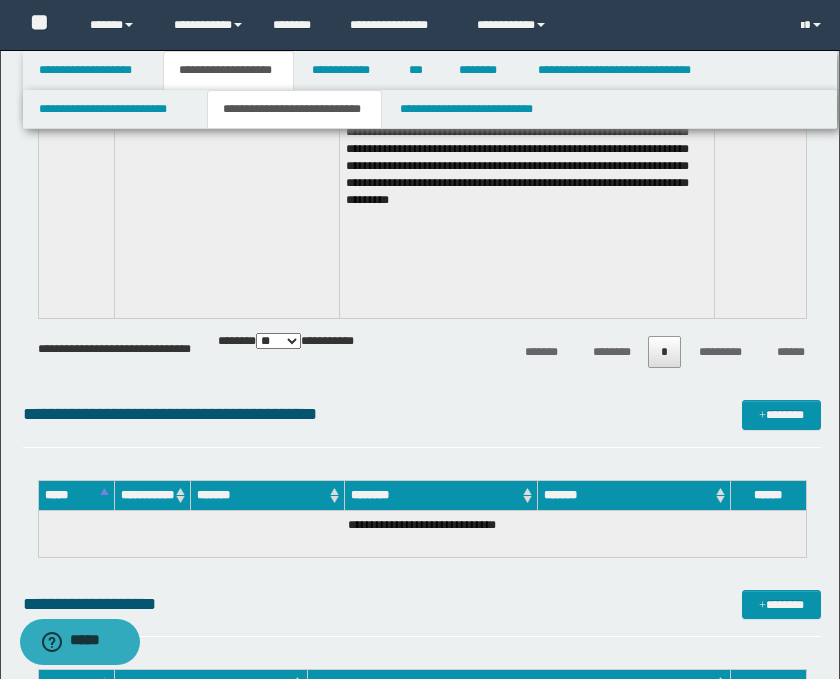 scroll, scrollTop: 1111, scrollLeft: 0, axis: vertical 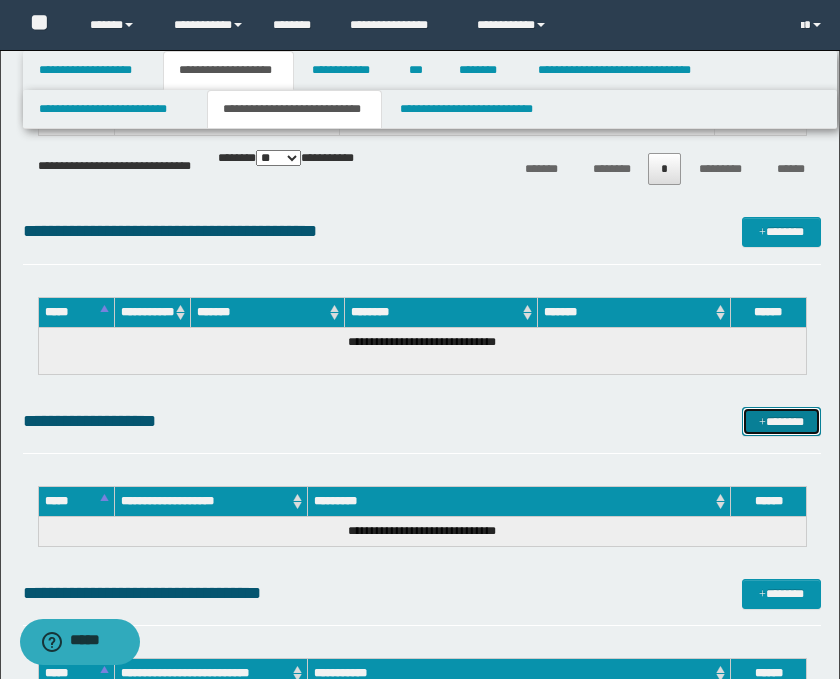 click on "*******" at bounding box center [782, 422] 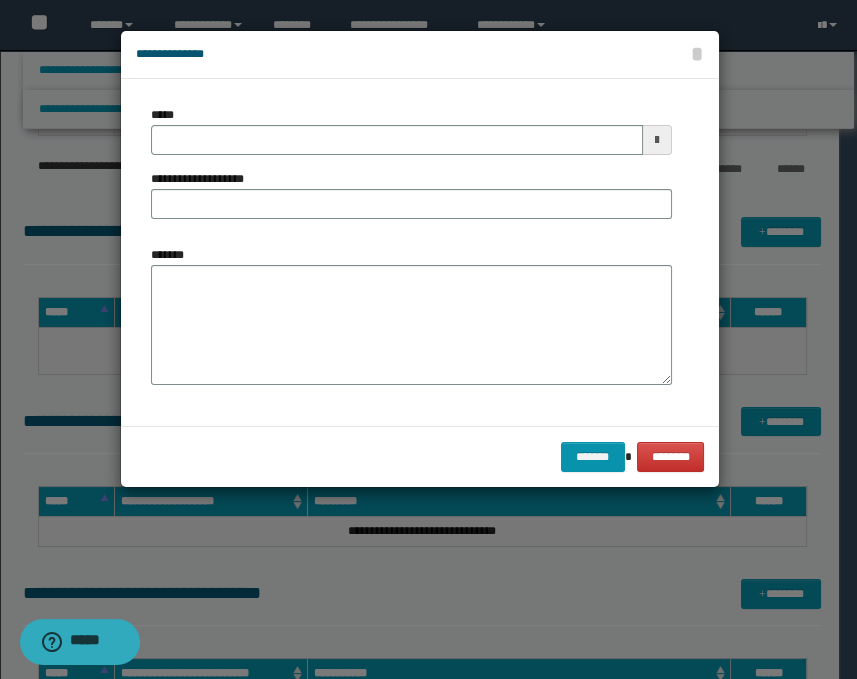 click at bounding box center (657, 140) 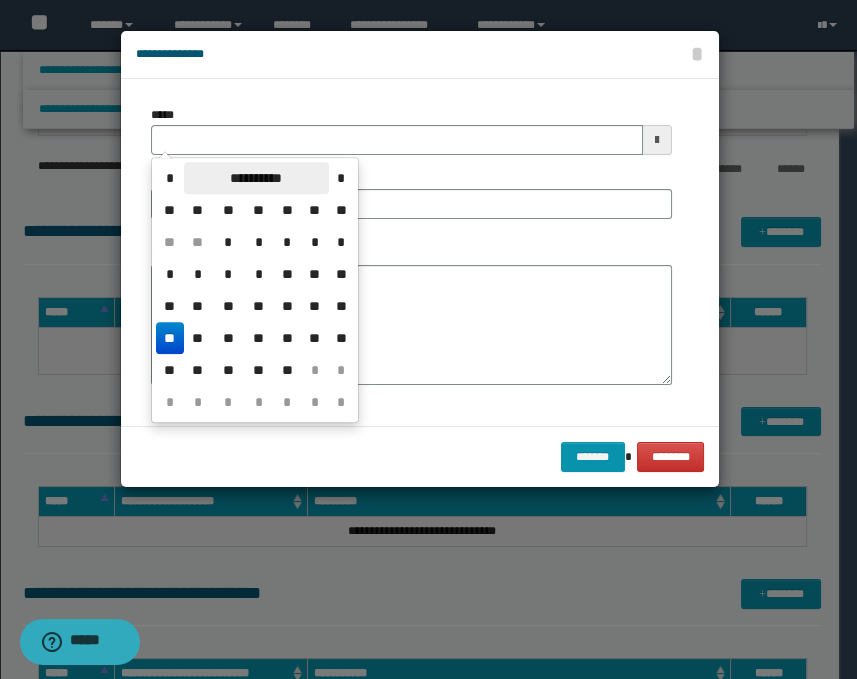 click on "**********" at bounding box center [256, 178] 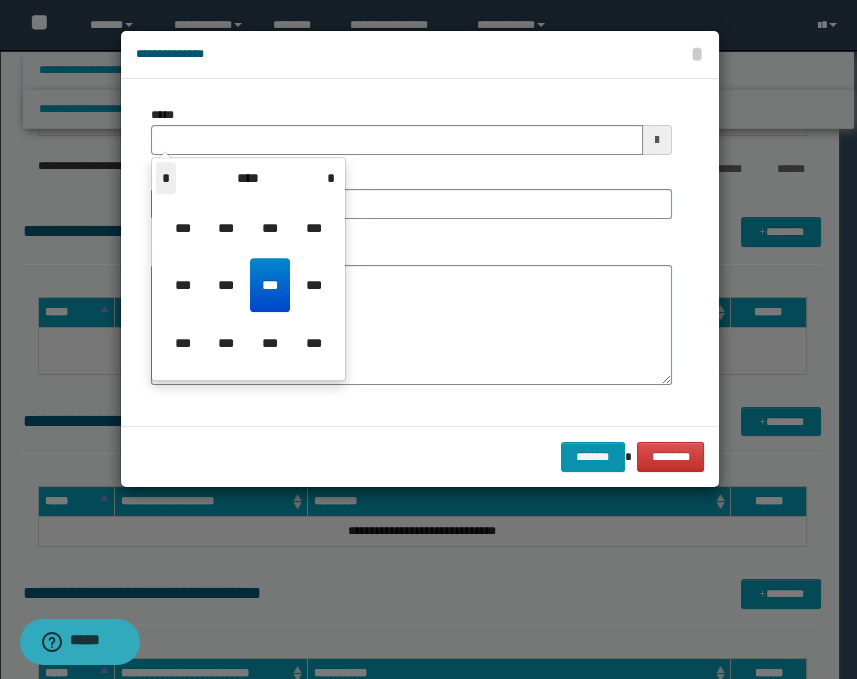 click on "*" at bounding box center [166, 178] 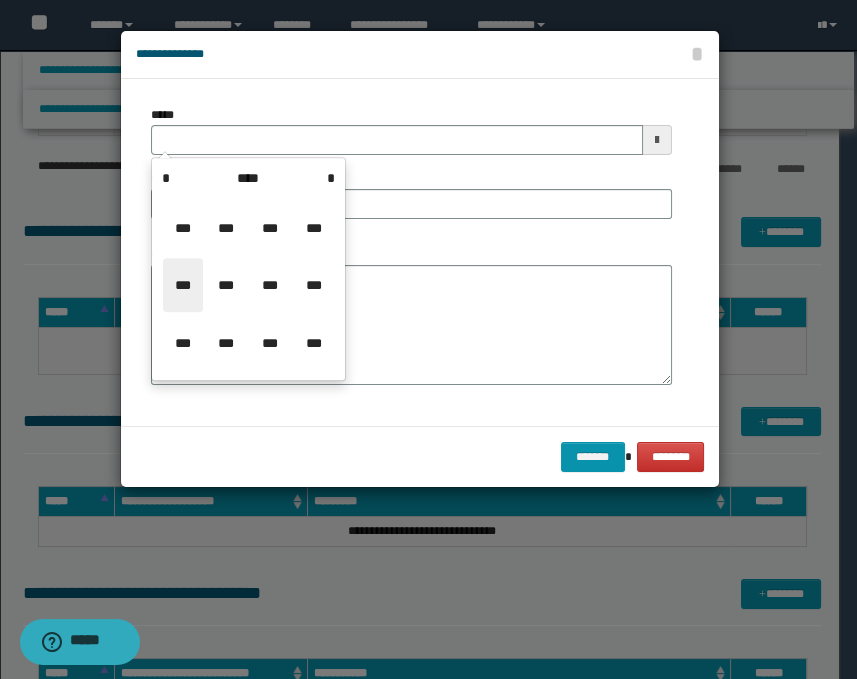 click on "***" at bounding box center (183, 285) 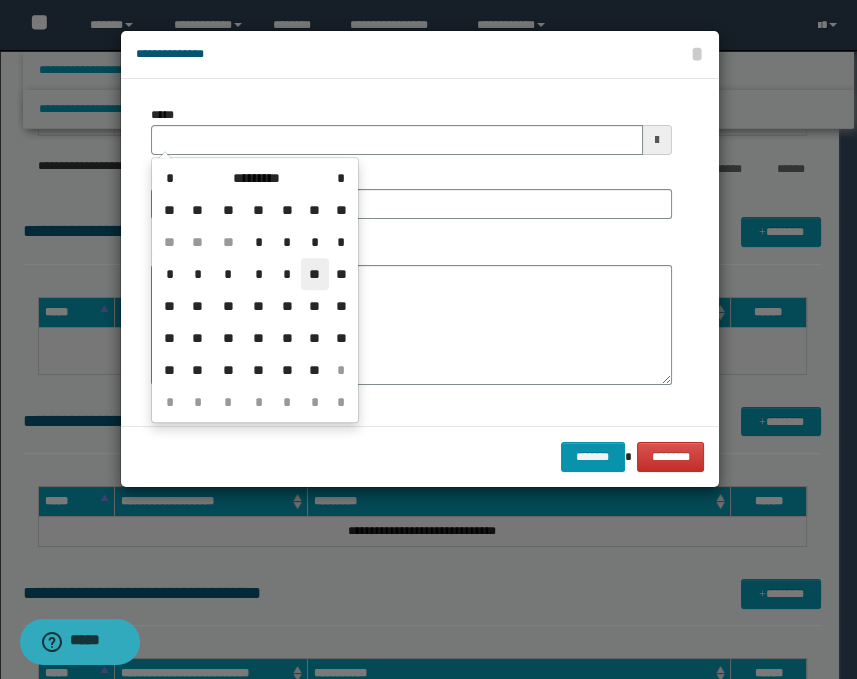 click on "**" at bounding box center (315, 274) 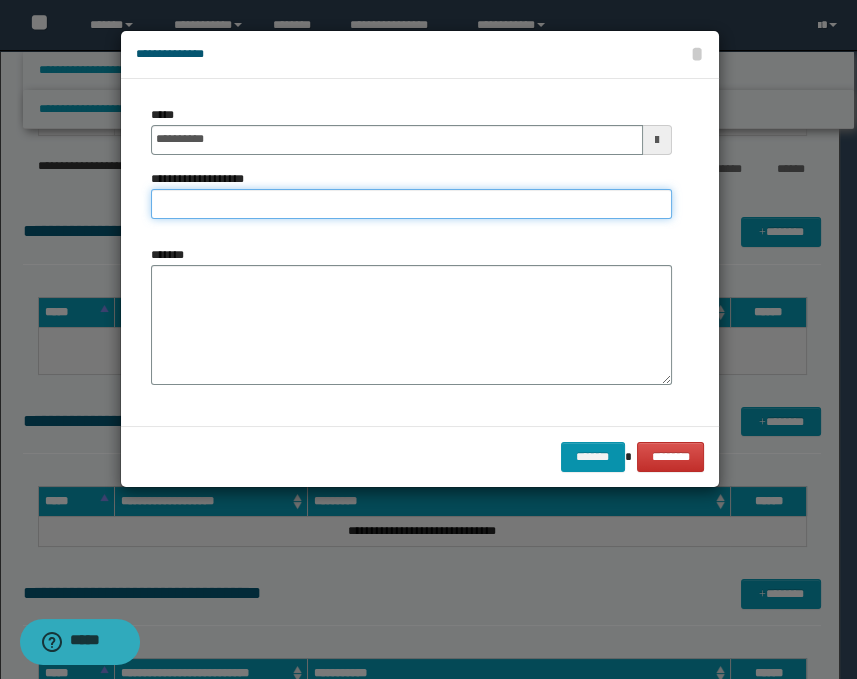 click on "**********" at bounding box center (411, 204) 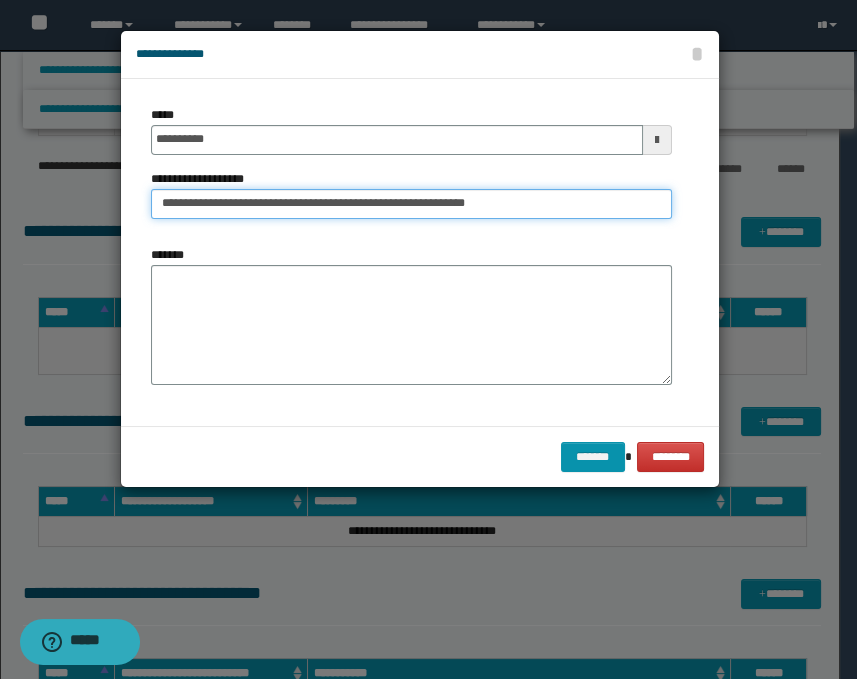 type on "**********" 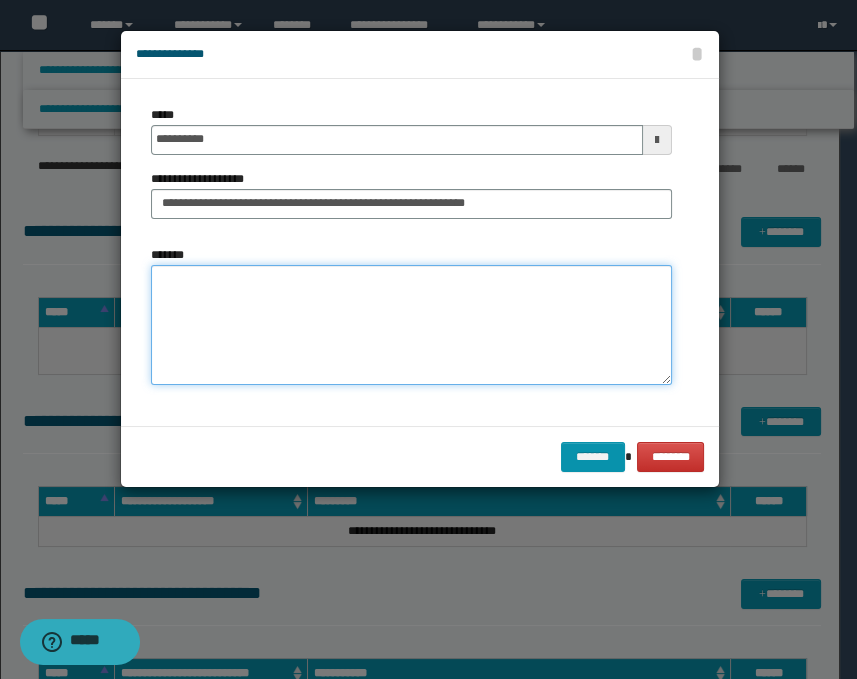 click on "*******" at bounding box center [411, 325] 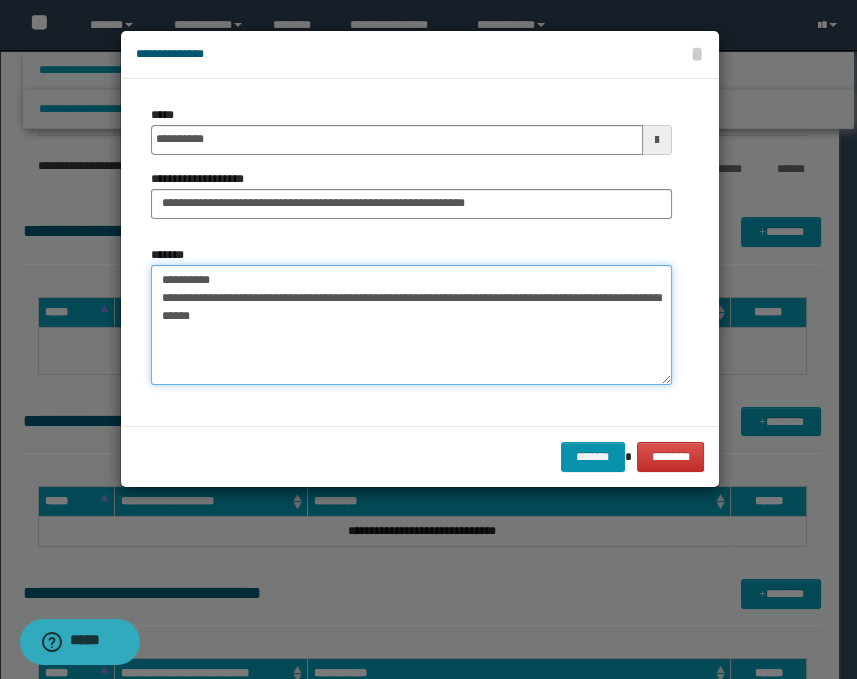 click on "**********" at bounding box center [411, 325] 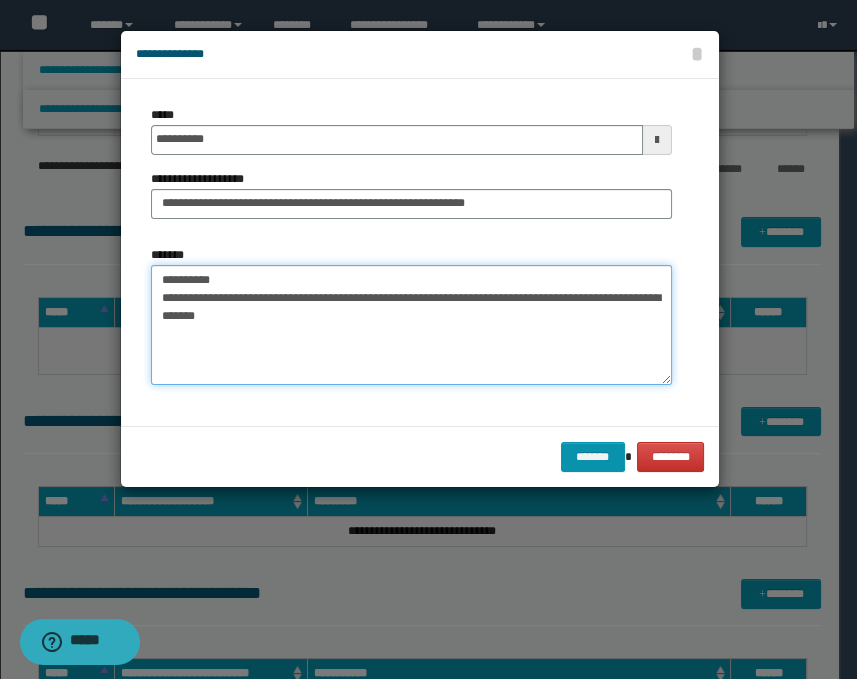 click on "**********" at bounding box center [411, 325] 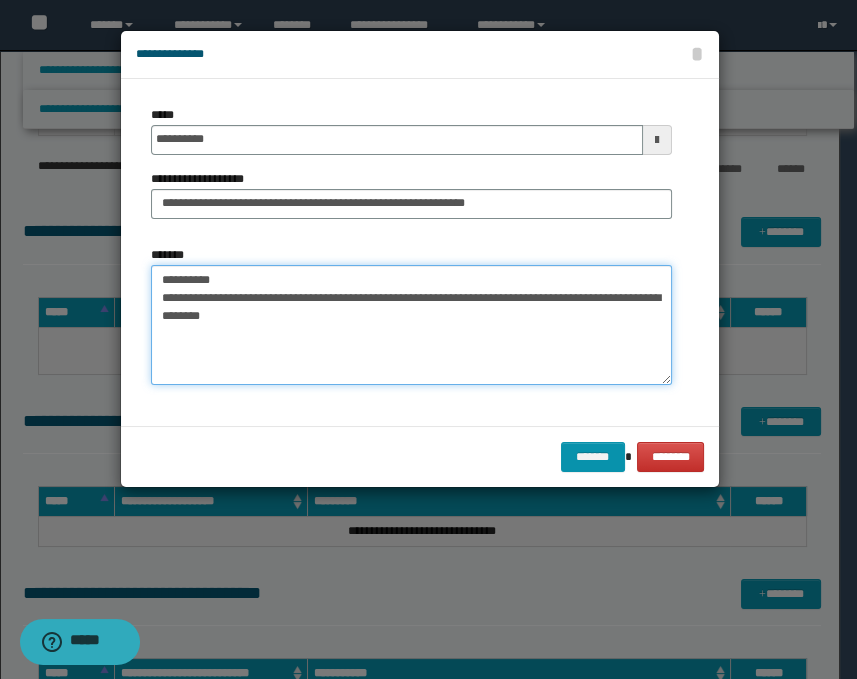 click on "**********" at bounding box center (411, 325) 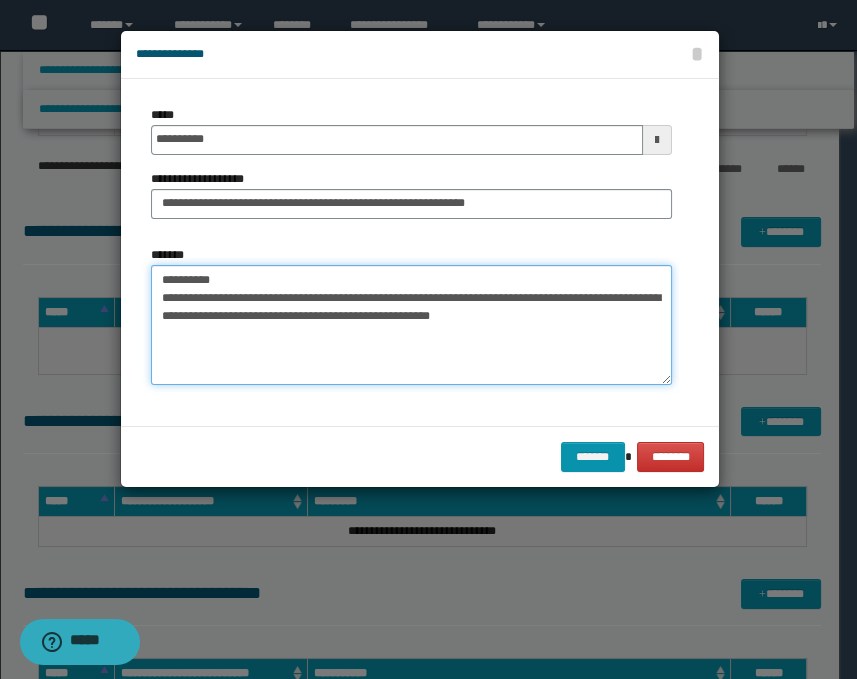 click on "**********" at bounding box center (411, 325) 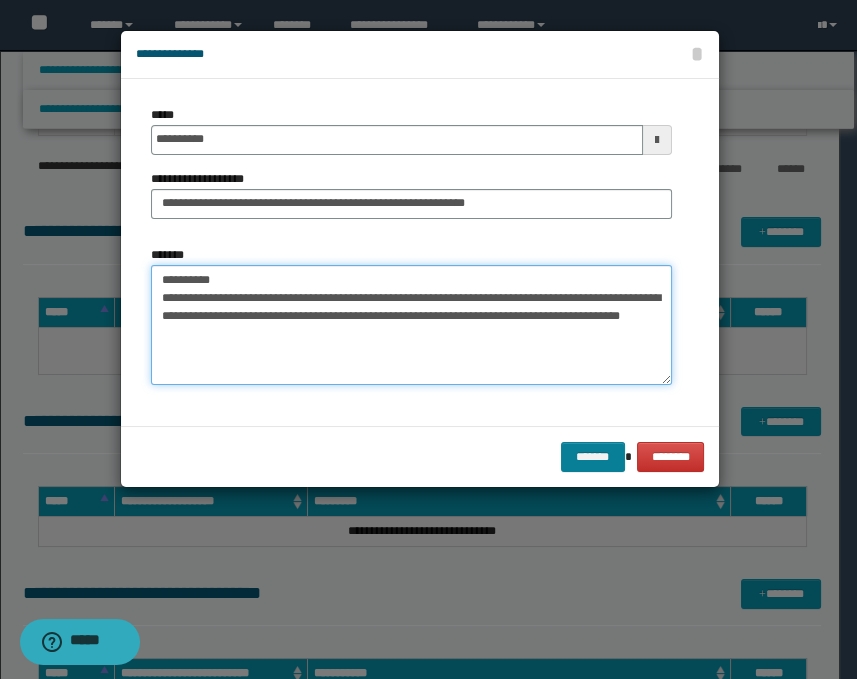 type on "**********" 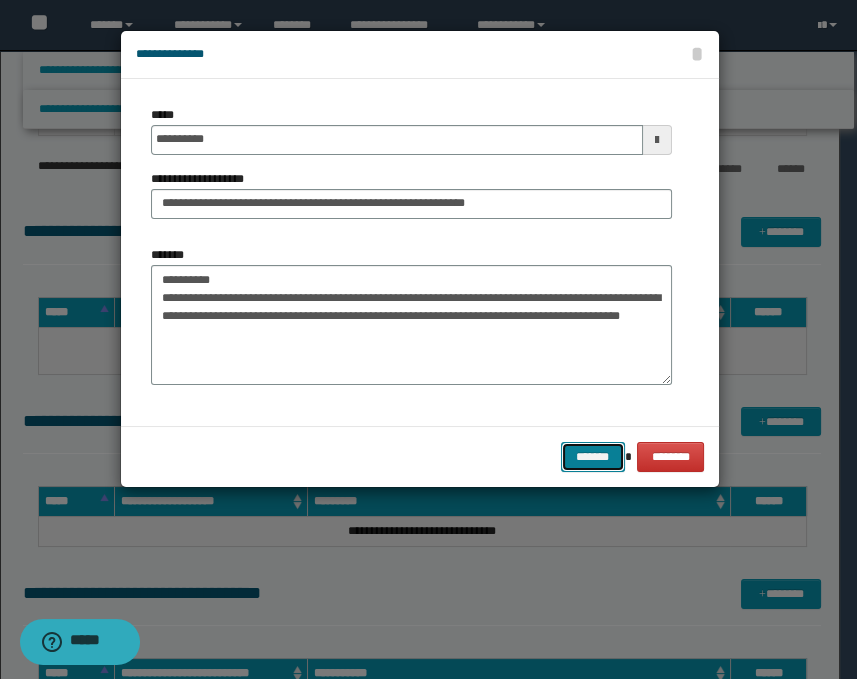 click on "*******" at bounding box center [593, 457] 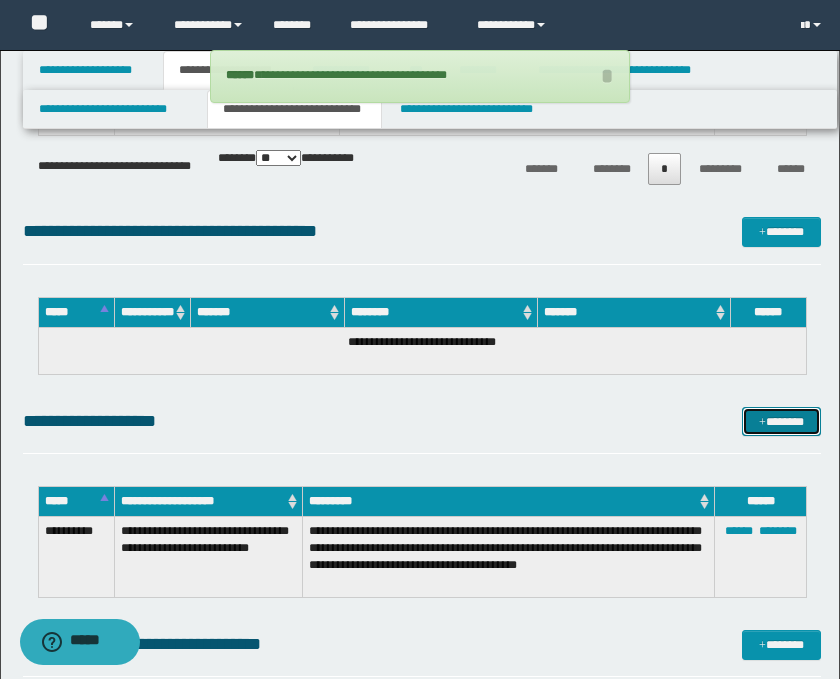click on "*******" at bounding box center (782, 422) 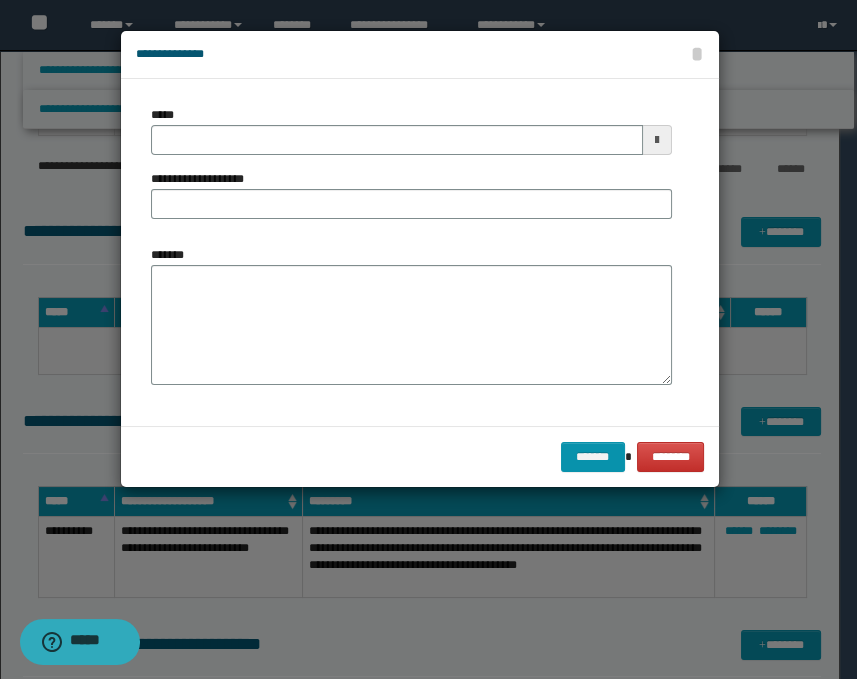 click at bounding box center [657, 140] 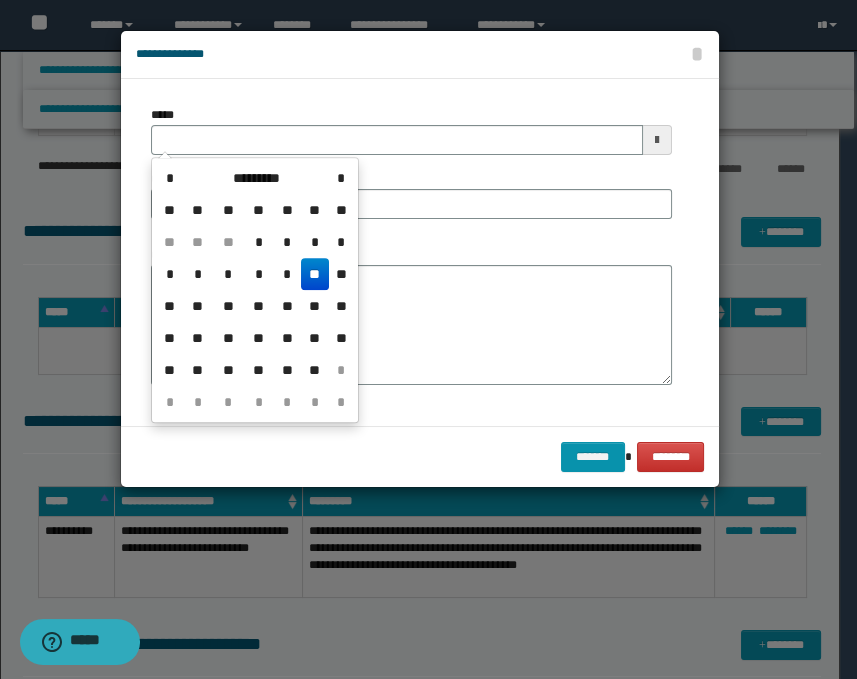 click on "**" at bounding box center [315, 274] 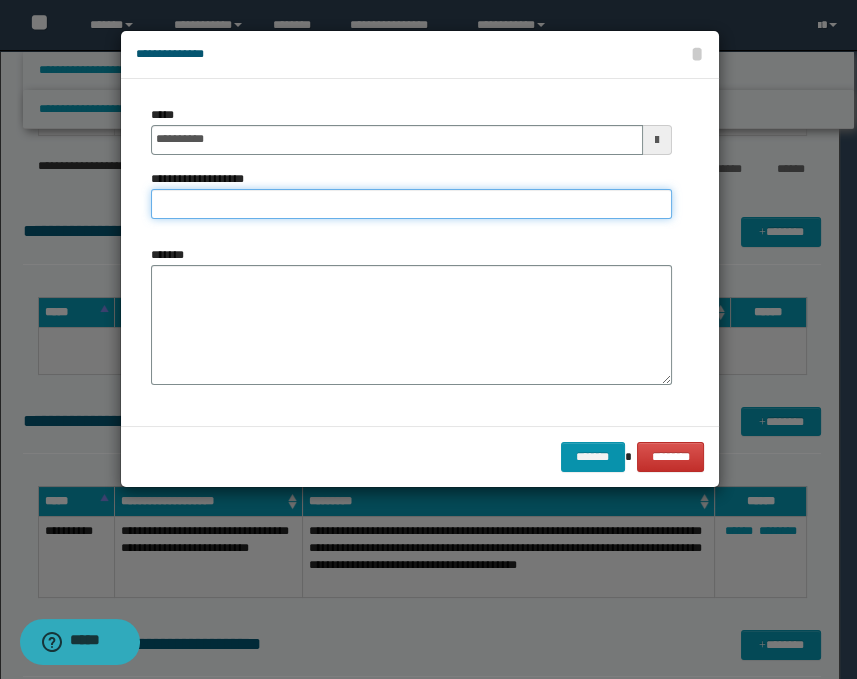 click on "**********" at bounding box center [411, 204] 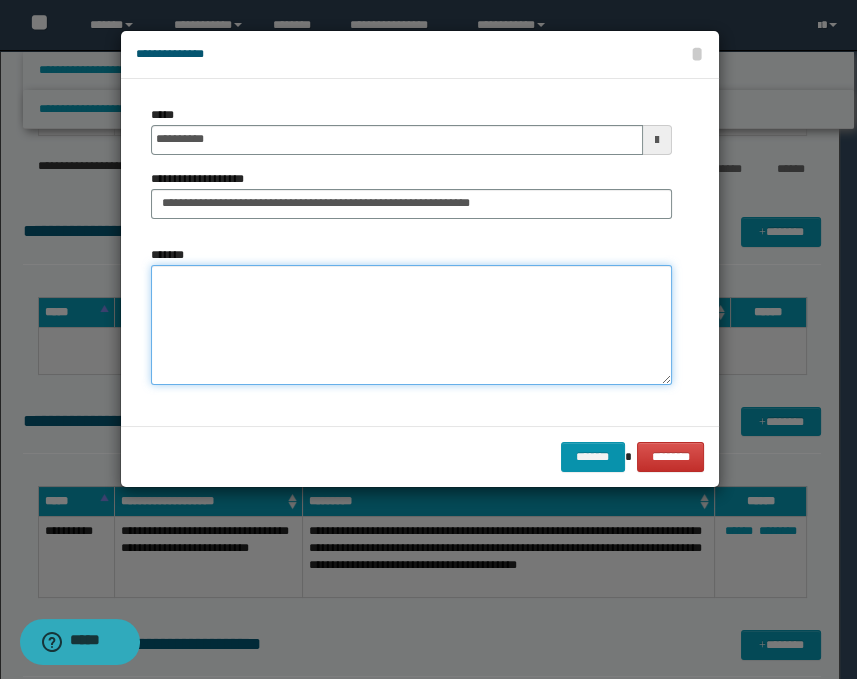 click on "*******" at bounding box center (411, 325) 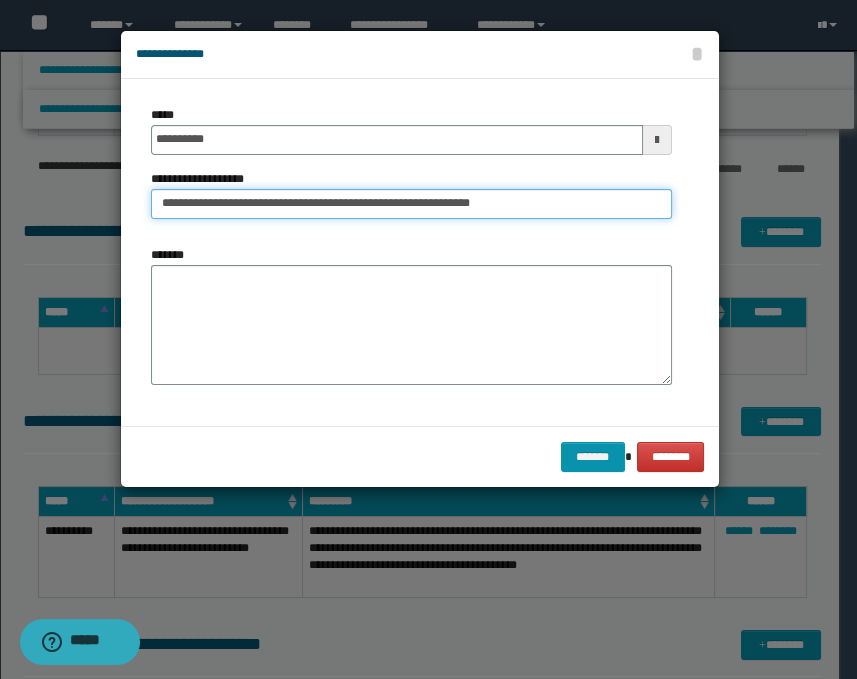 click on "**********" at bounding box center (411, 204) 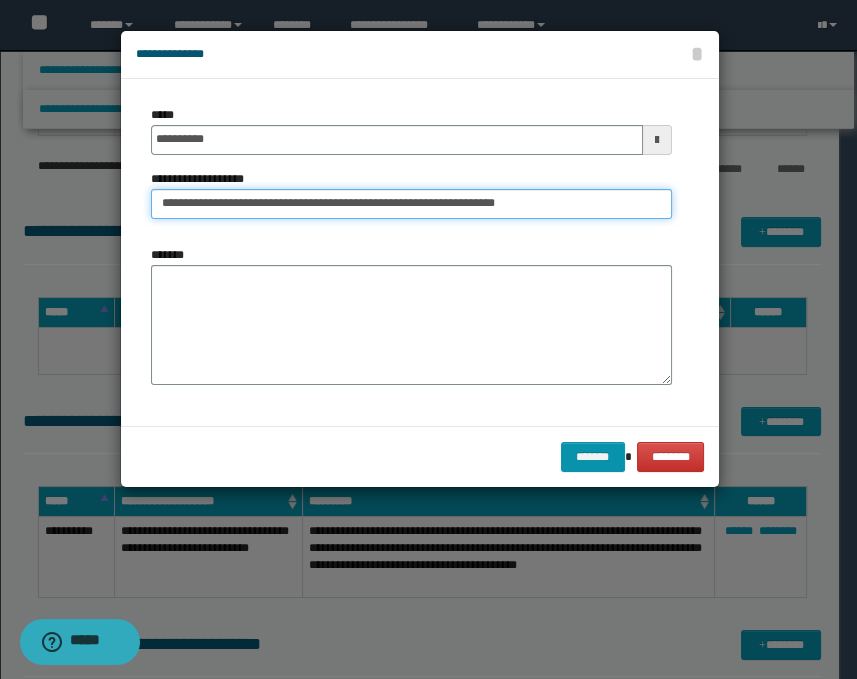 type on "**********" 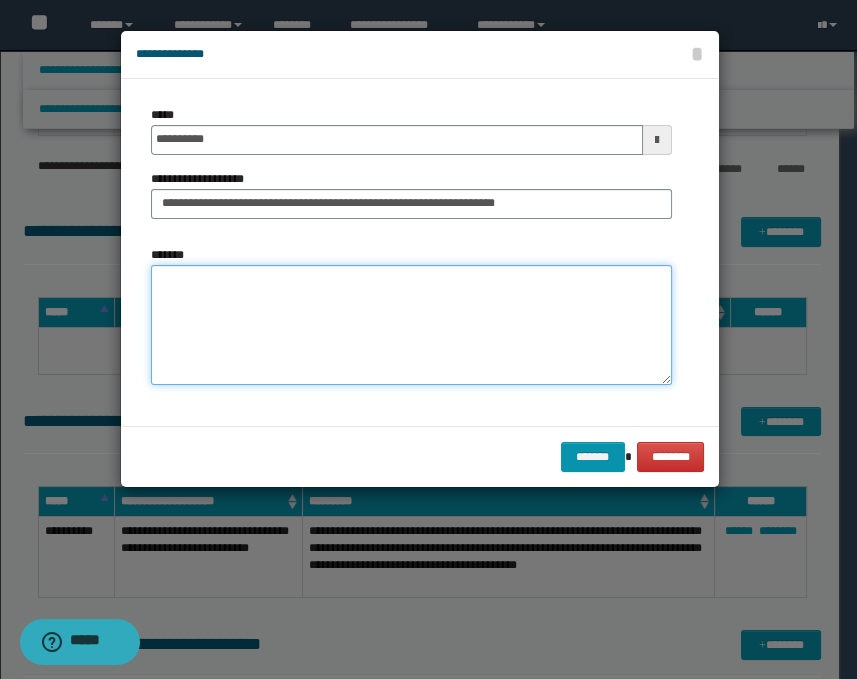 click on "*******" at bounding box center [411, 325] 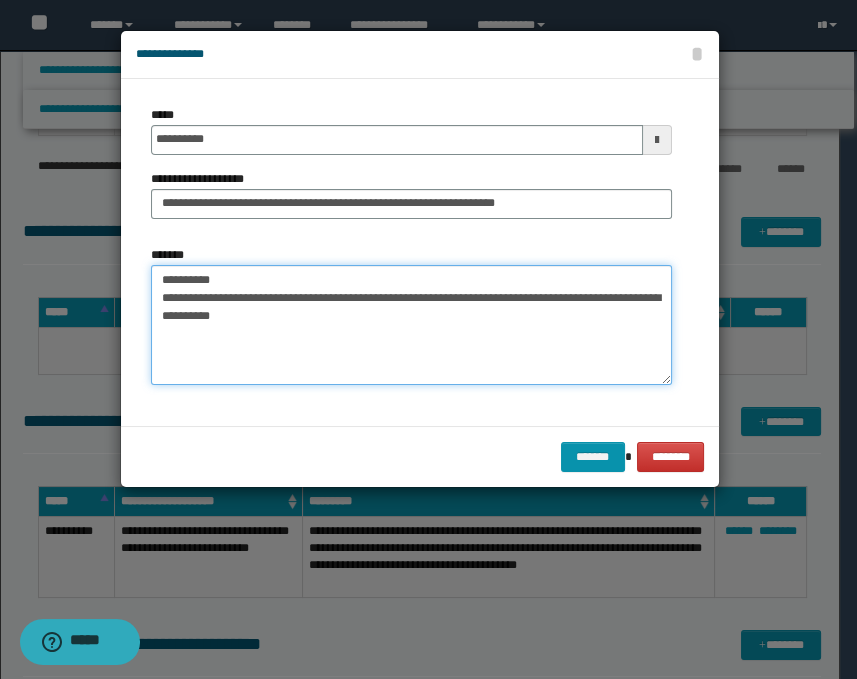 click on "**********" at bounding box center [411, 325] 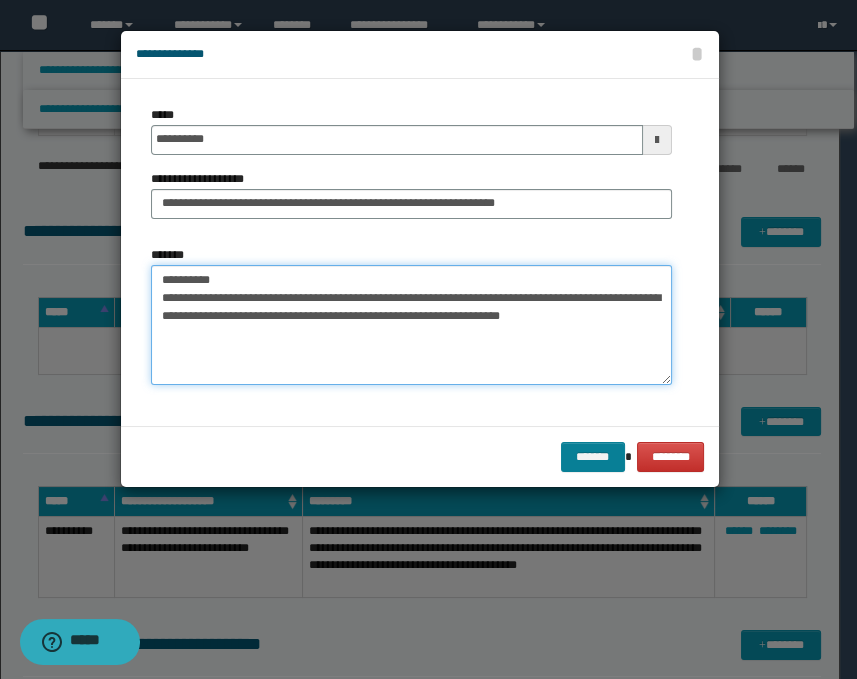 type on "**********" 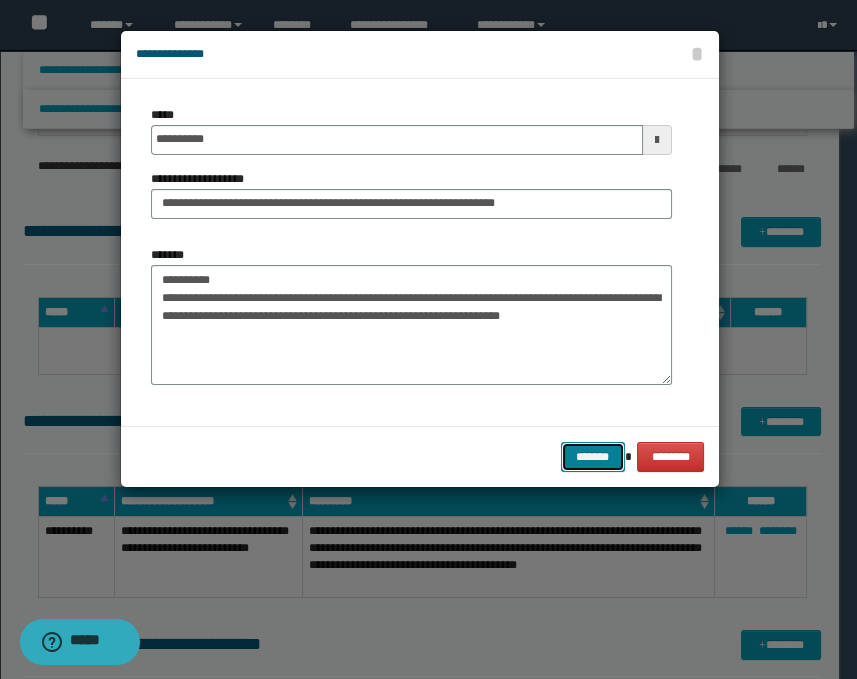 click on "*******" at bounding box center (593, 457) 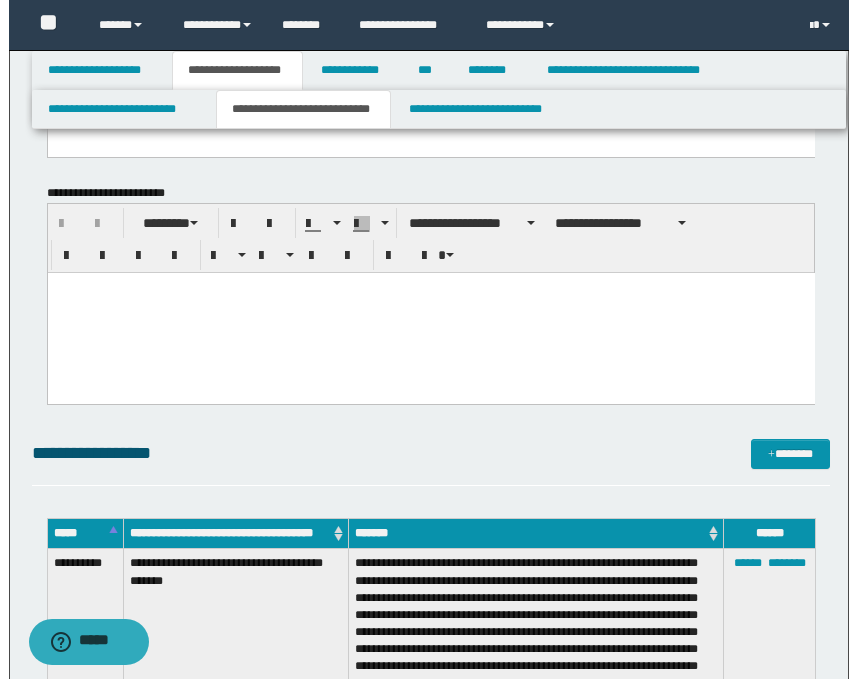 scroll, scrollTop: 444, scrollLeft: 0, axis: vertical 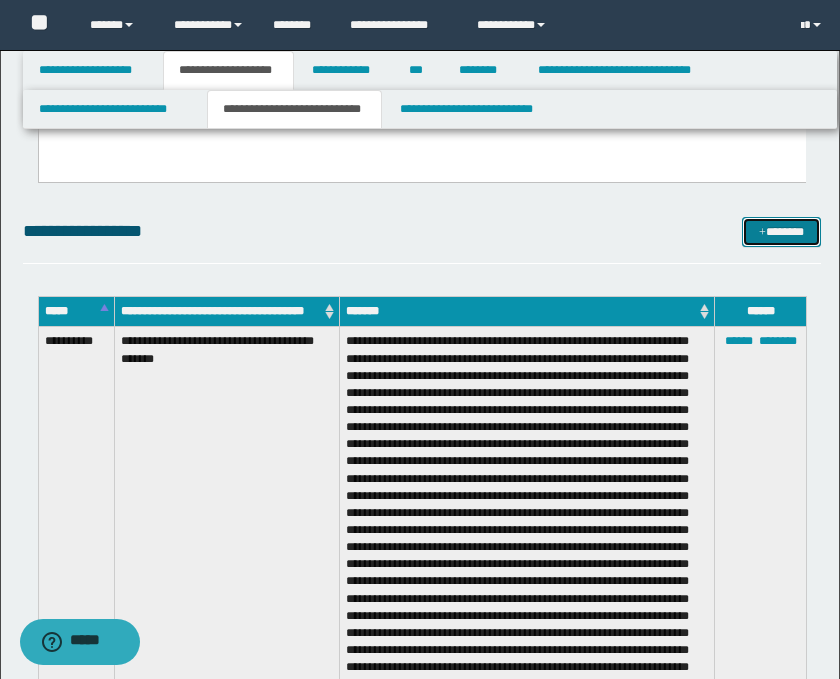 click on "*******" at bounding box center (782, 232) 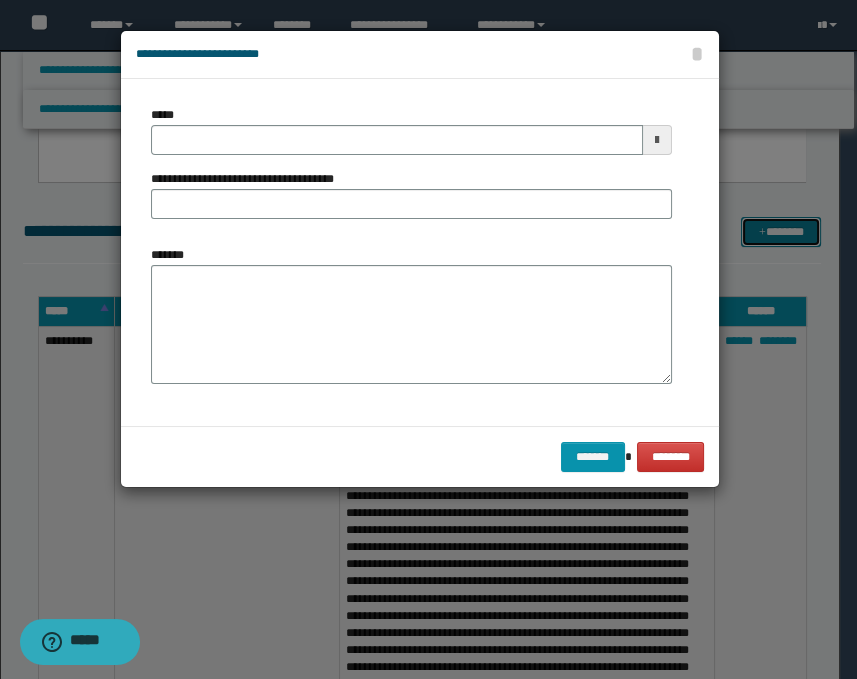 scroll, scrollTop: 0, scrollLeft: 0, axis: both 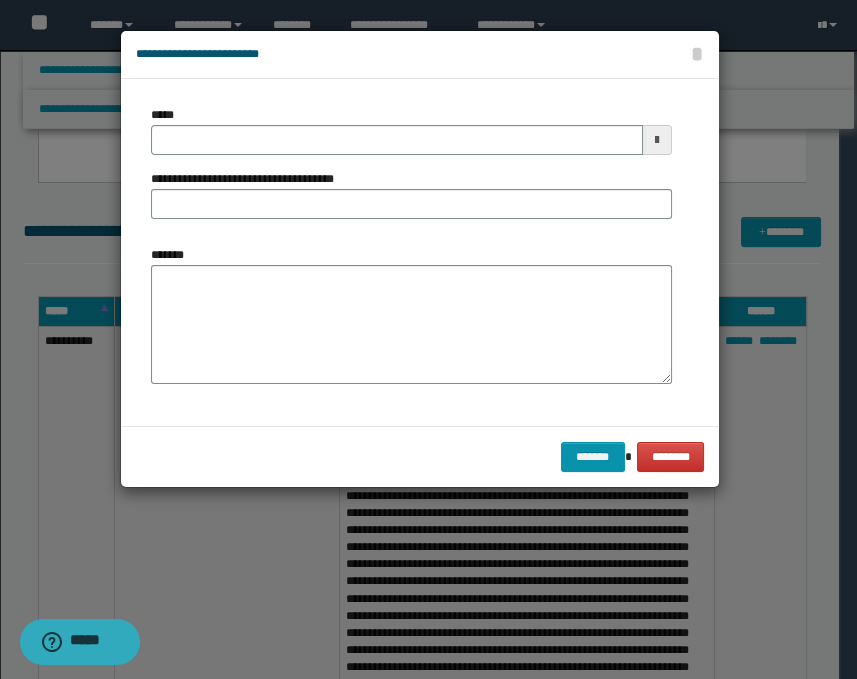 click at bounding box center [657, 140] 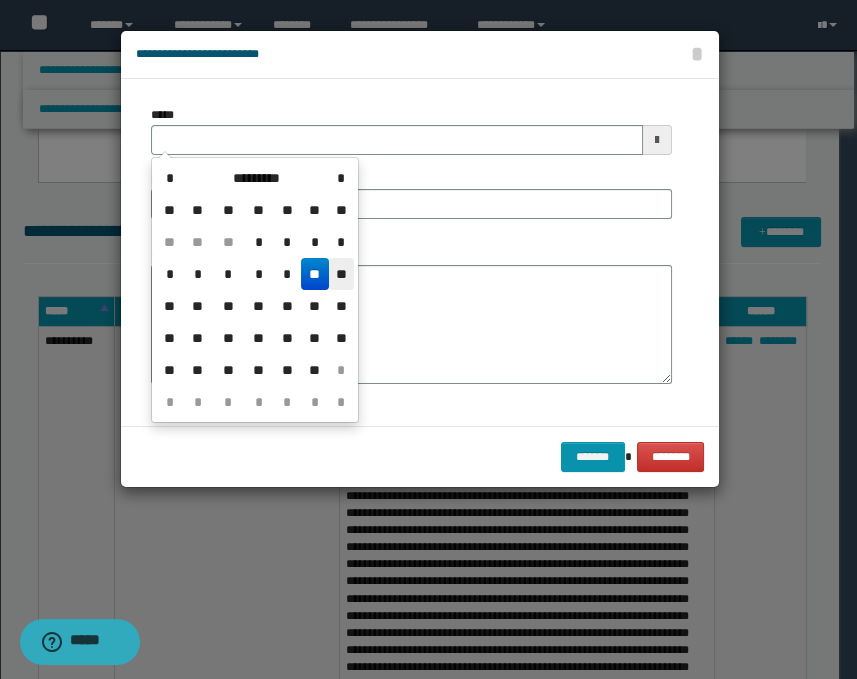 click on "**" at bounding box center (341, 274) 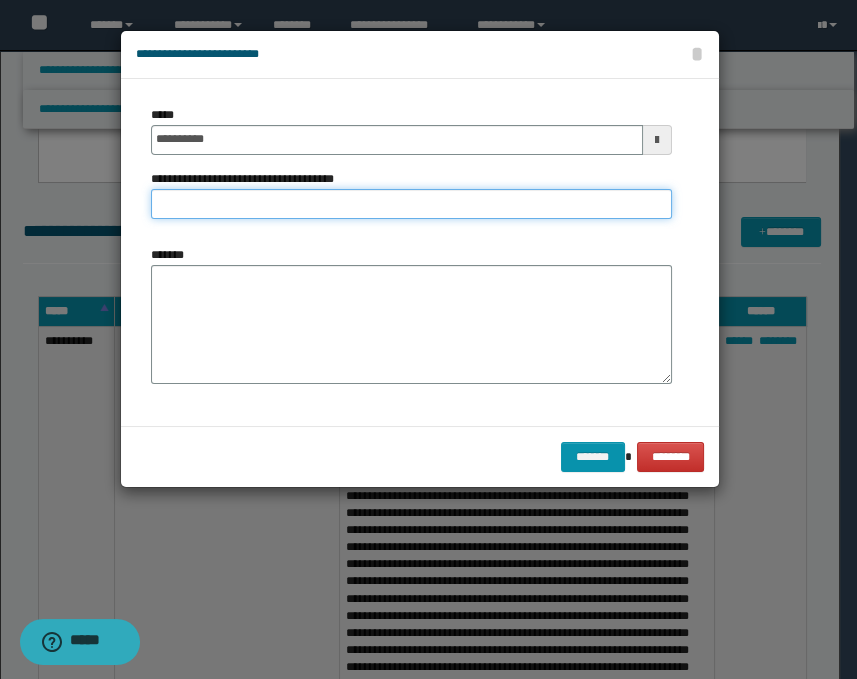 click on "**********" at bounding box center [411, 204] 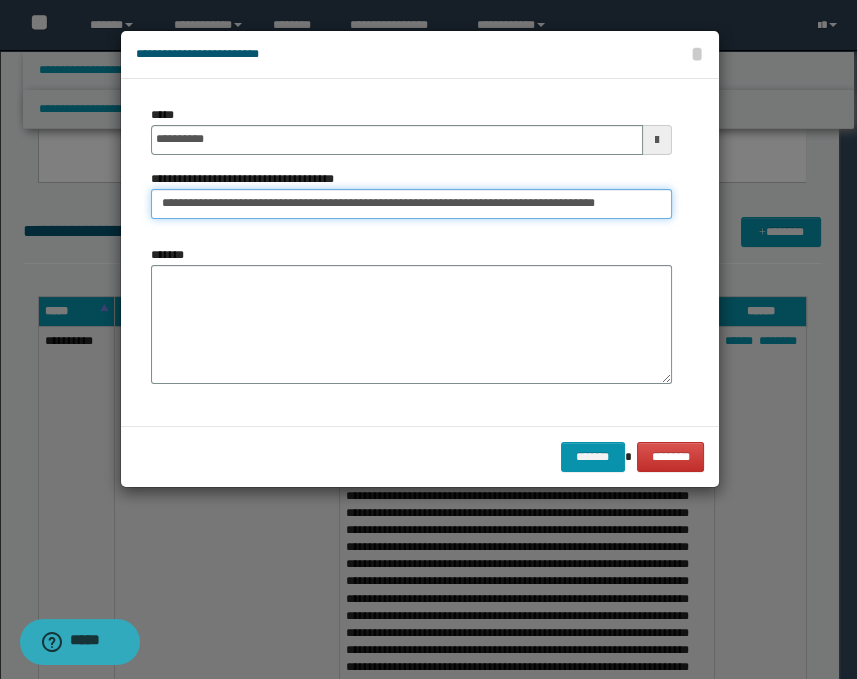 scroll, scrollTop: 0, scrollLeft: 68, axis: horizontal 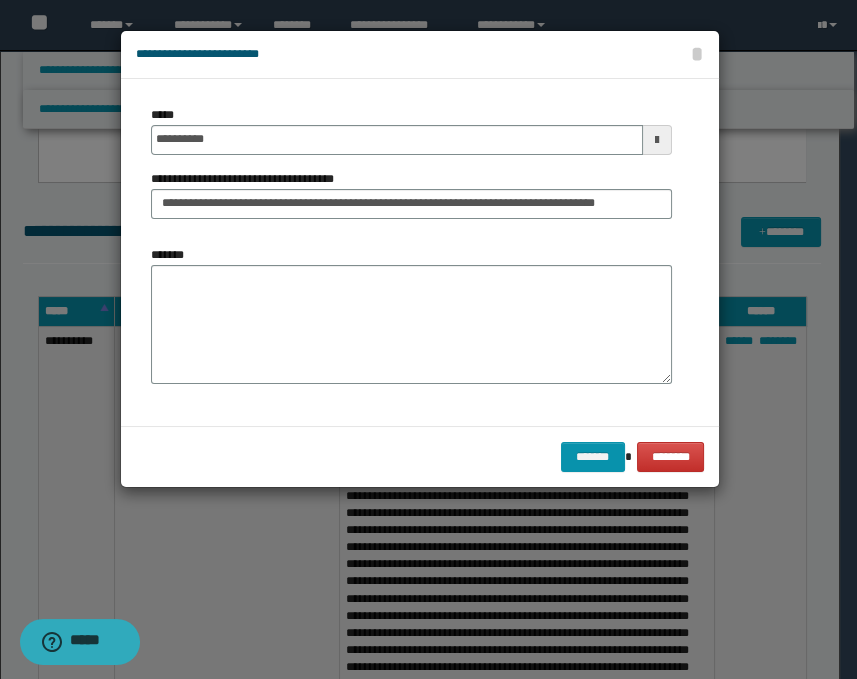 click on "*******" at bounding box center [411, 315] 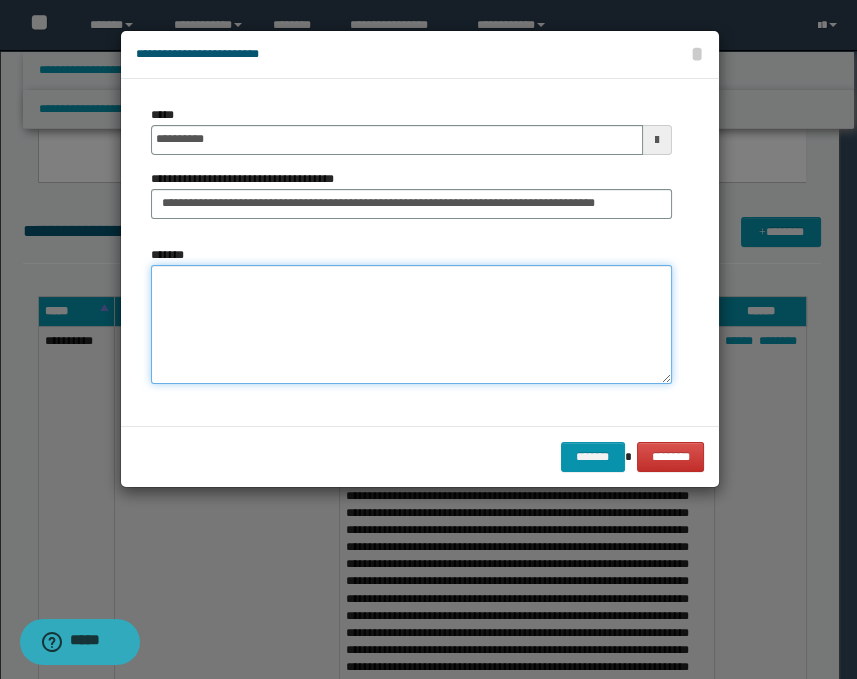 click on "*******" at bounding box center (411, 325) 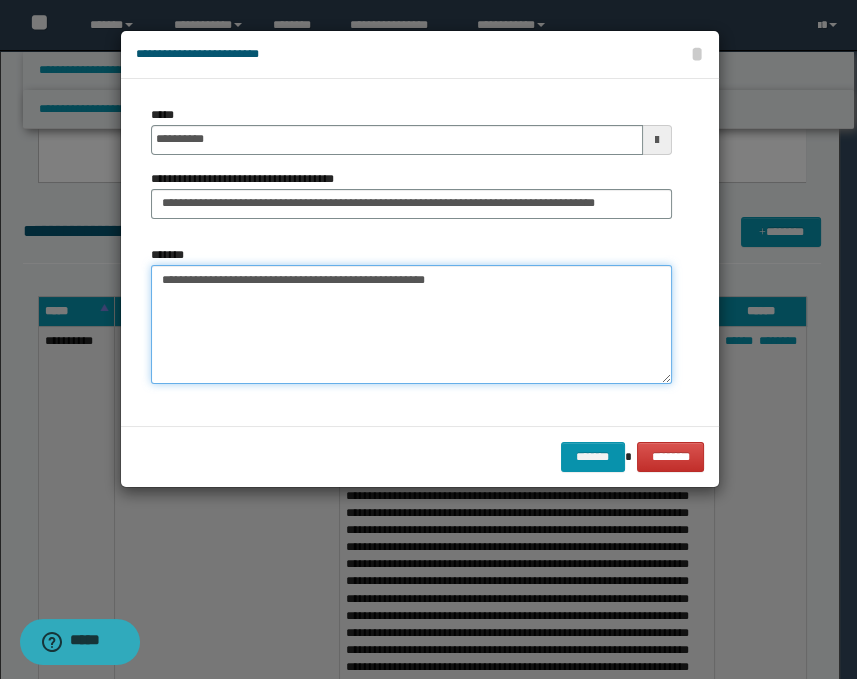 click on "**********" at bounding box center [411, 325] 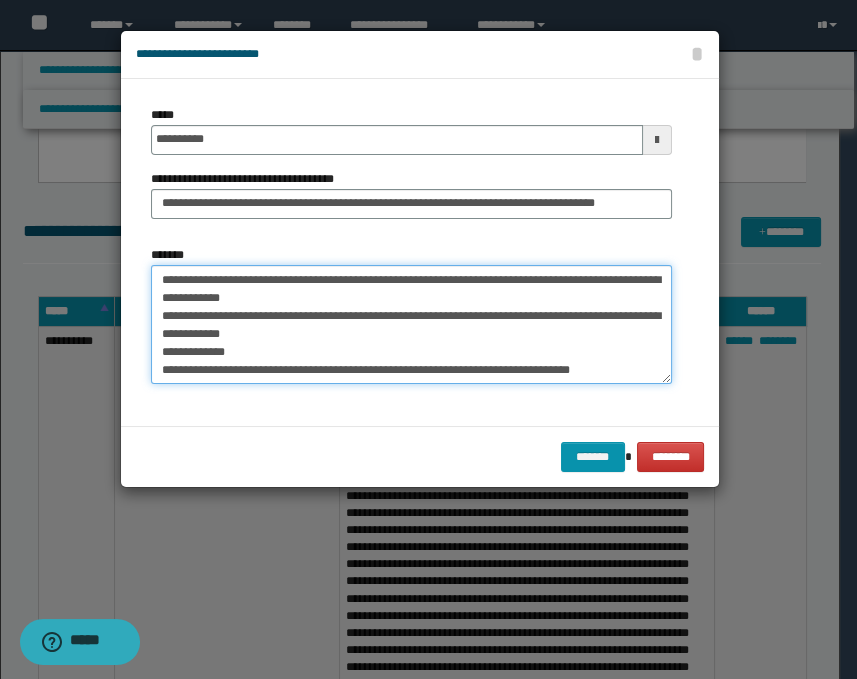 scroll, scrollTop: 27, scrollLeft: 0, axis: vertical 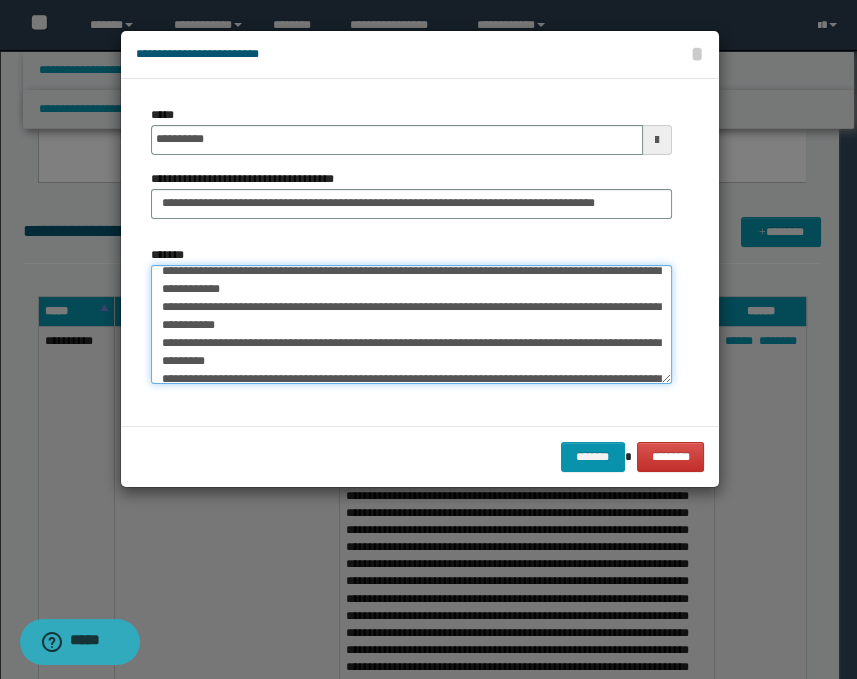 click on "**********" at bounding box center (411, 325) 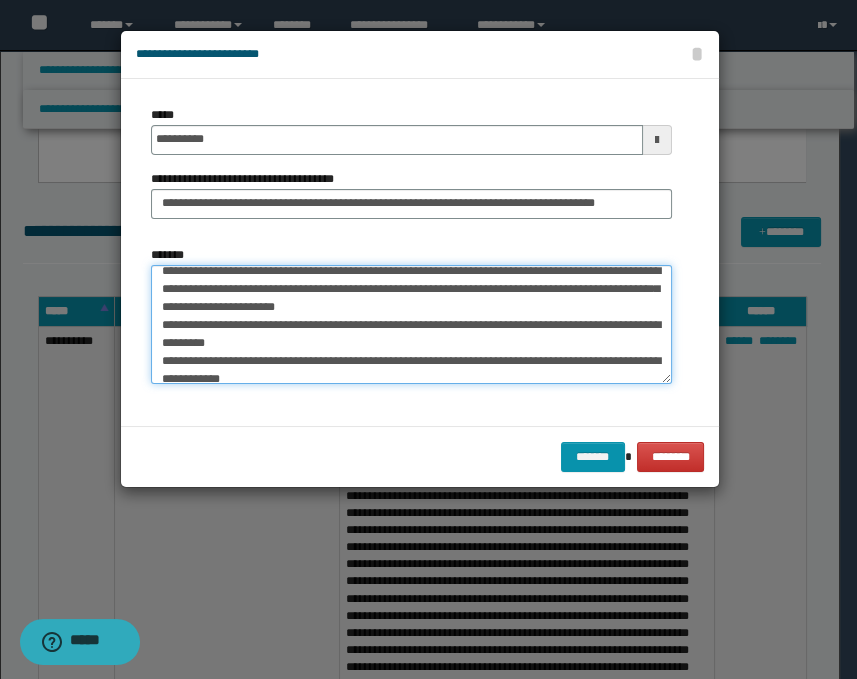 scroll, scrollTop: 9, scrollLeft: 0, axis: vertical 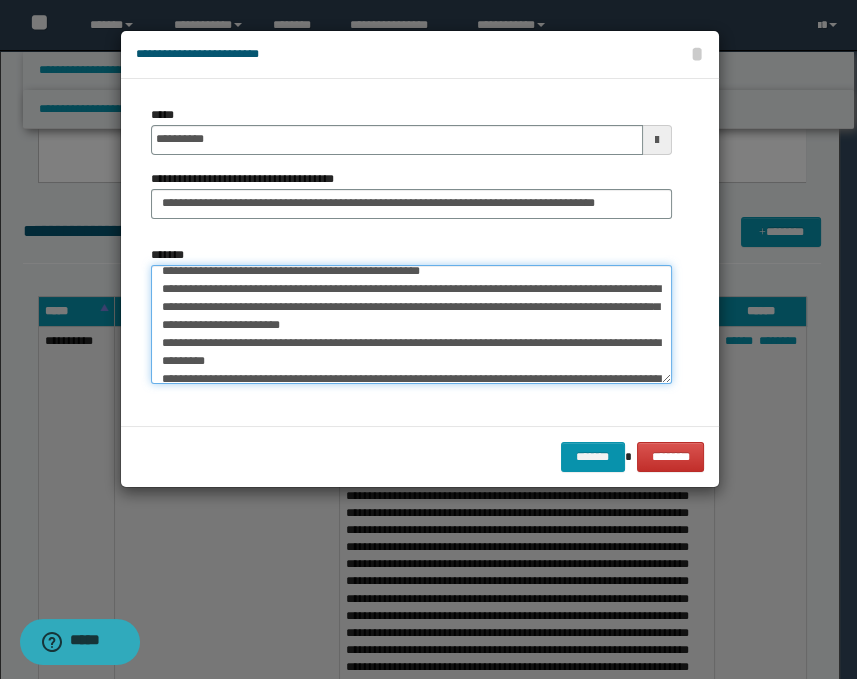 click on "**********" at bounding box center (411, 325) 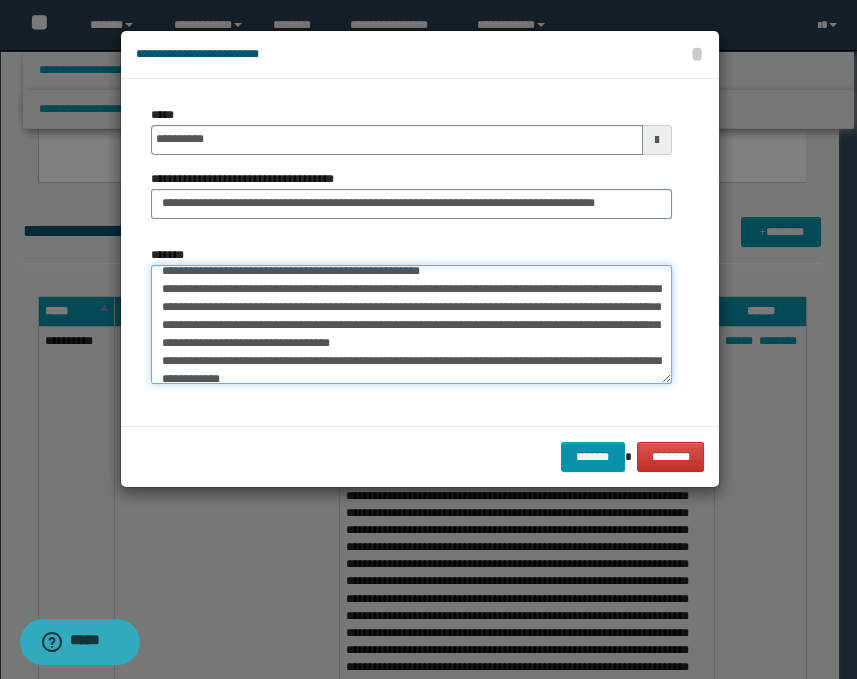 click on "**********" at bounding box center (411, 325) 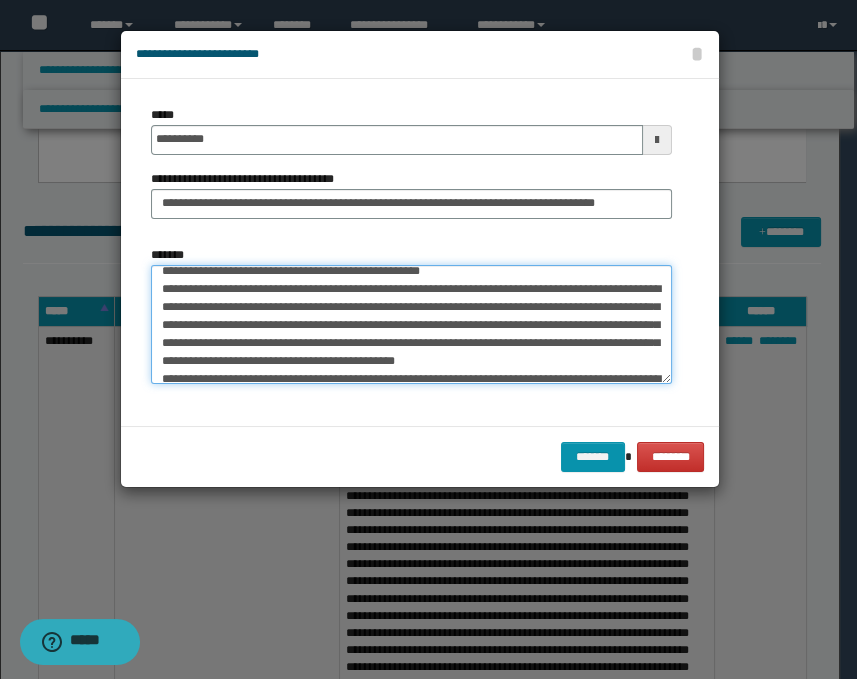 scroll, scrollTop: 54, scrollLeft: 0, axis: vertical 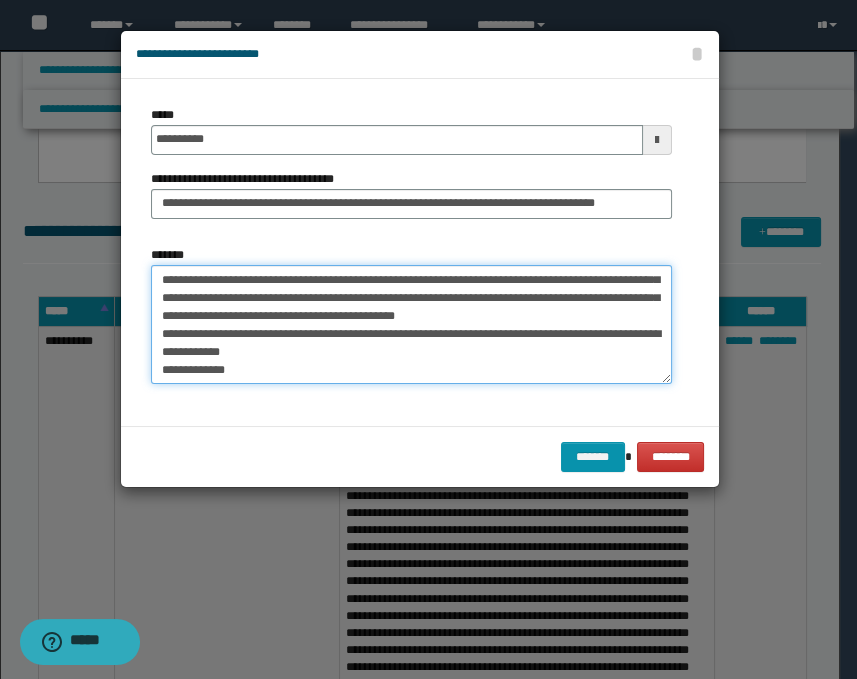 click on "**********" at bounding box center [411, 325] 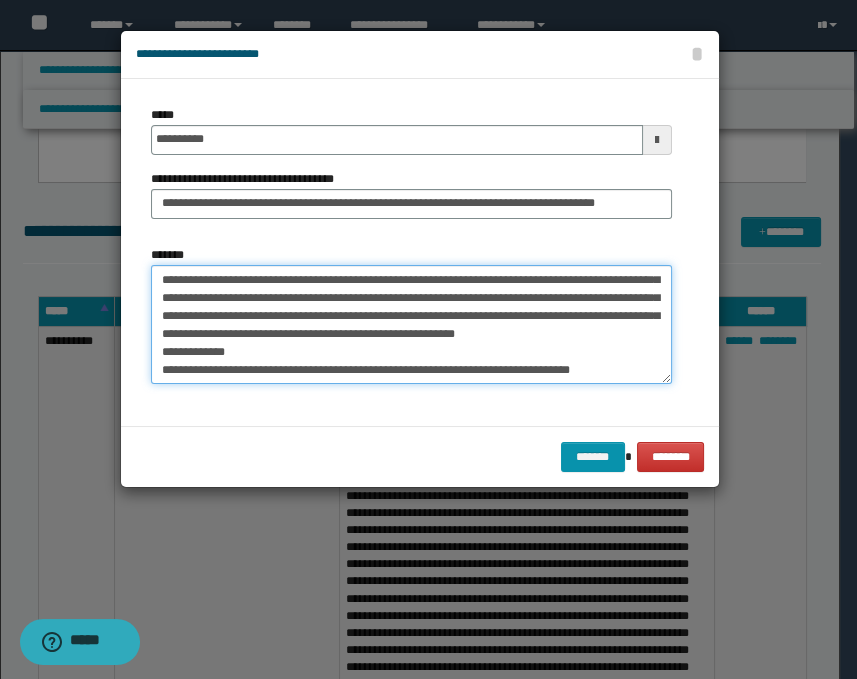 scroll, scrollTop: 35, scrollLeft: 0, axis: vertical 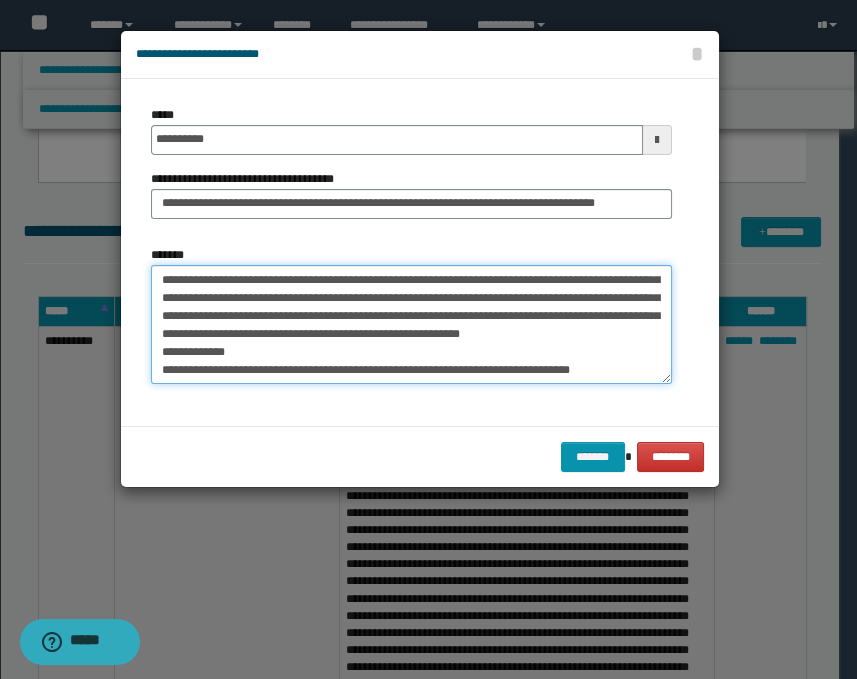 click on "**********" at bounding box center (411, 325) 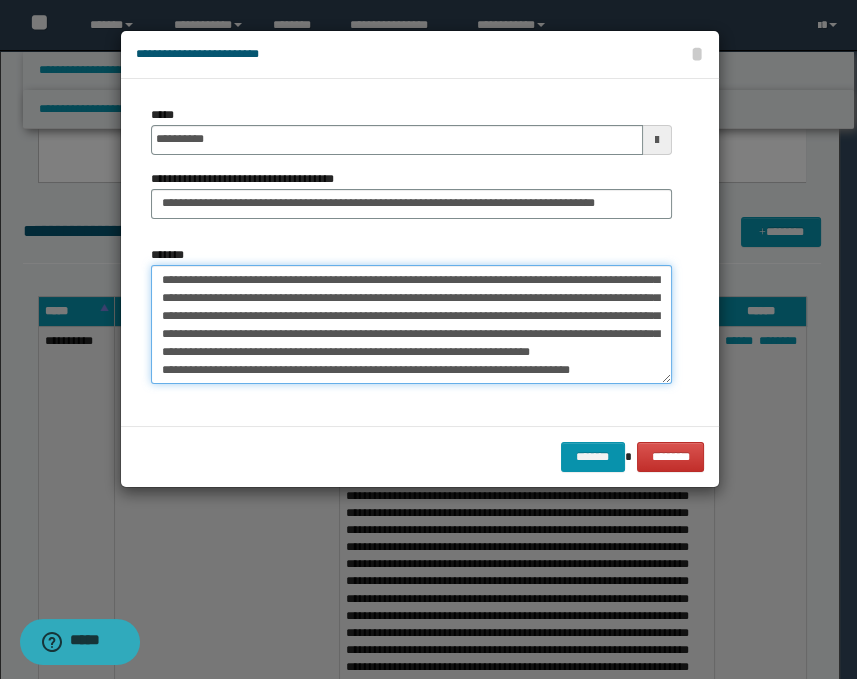 scroll, scrollTop: 62, scrollLeft: 0, axis: vertical 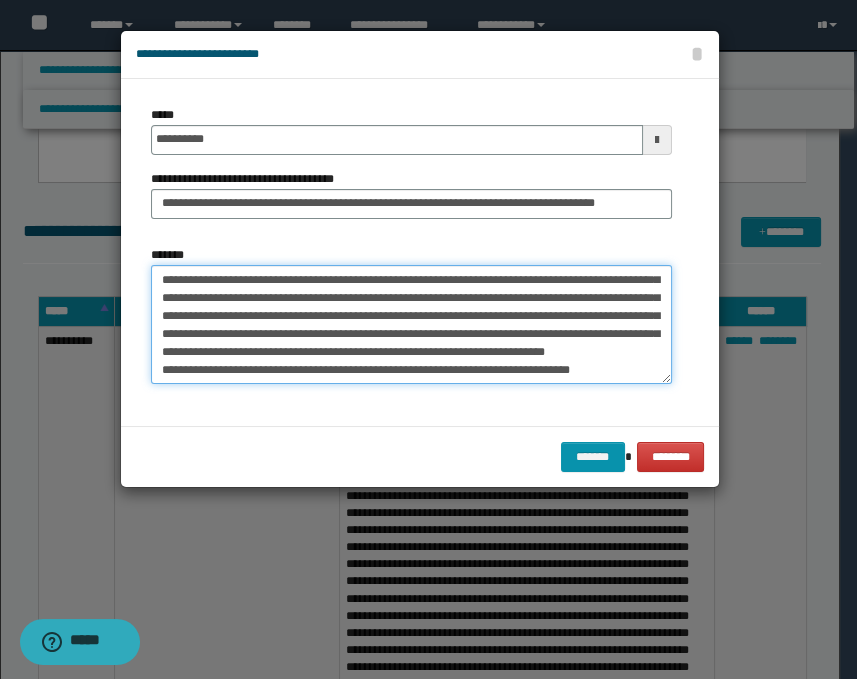 click on "**********" at bounding box center [411, 325] 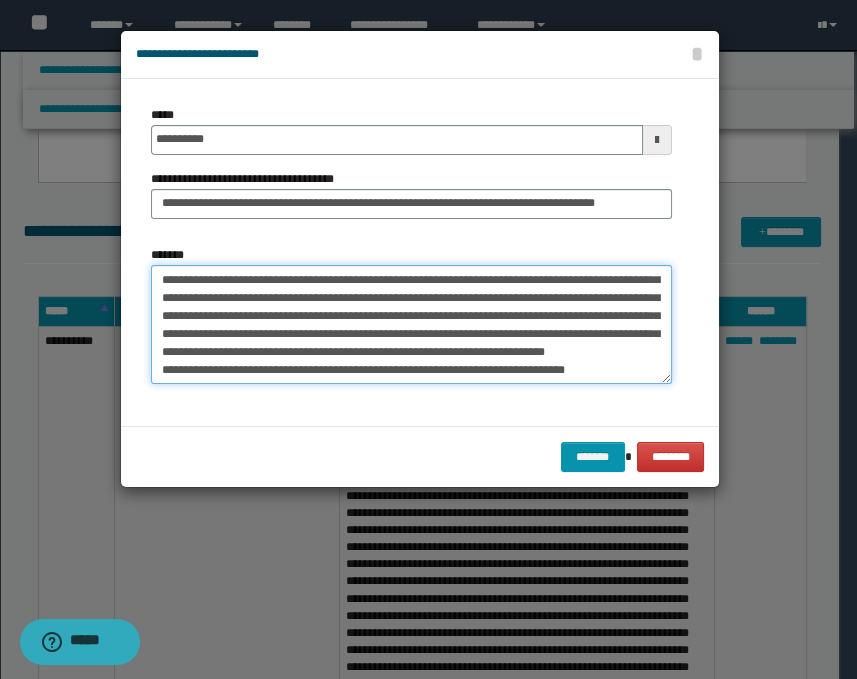 click on "**********" at bounding box center [411, 325] 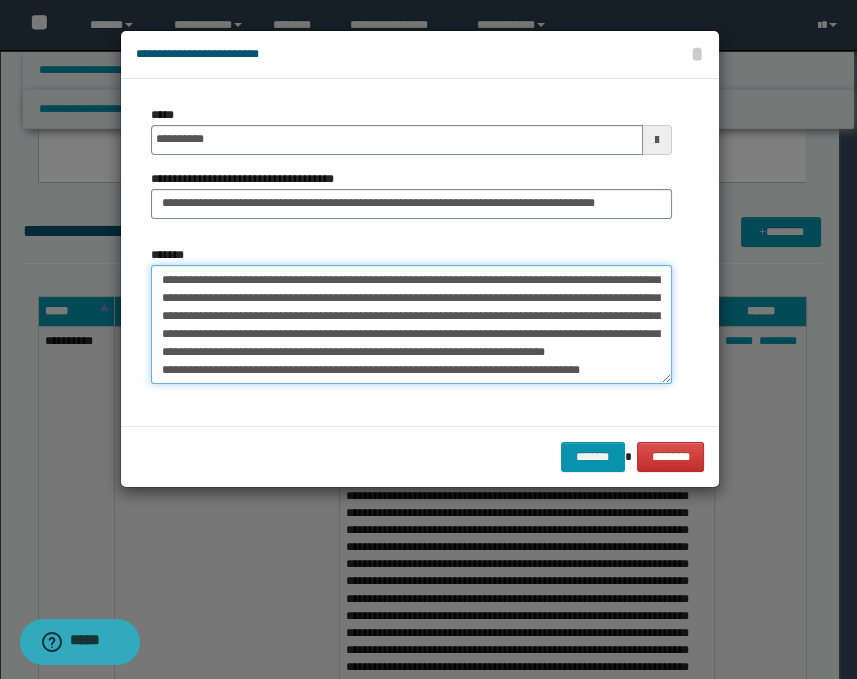 click on "**********" at bounding box center (411, 325) 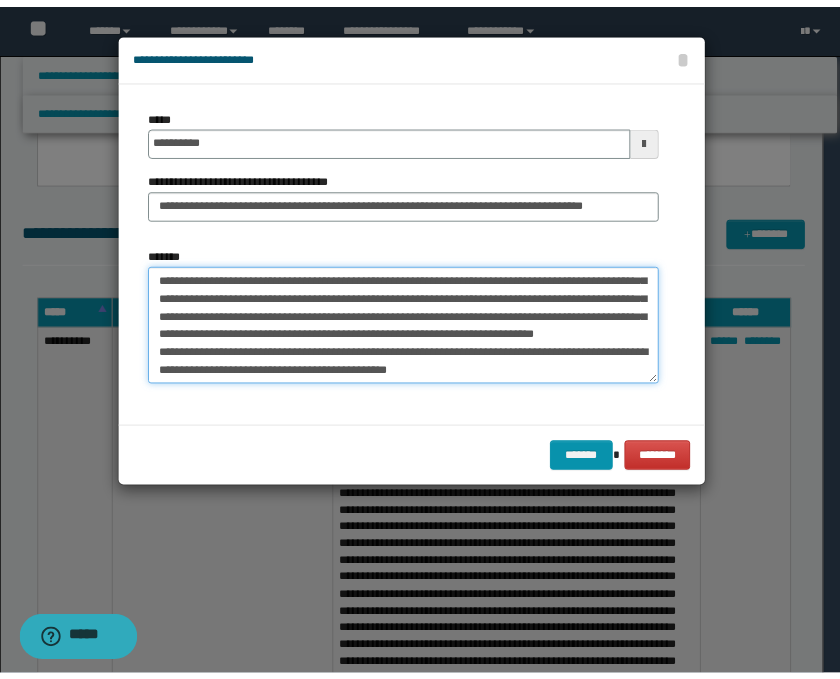 scroll, scrollTop: 120, scrollLeft: 0, axis: vertical 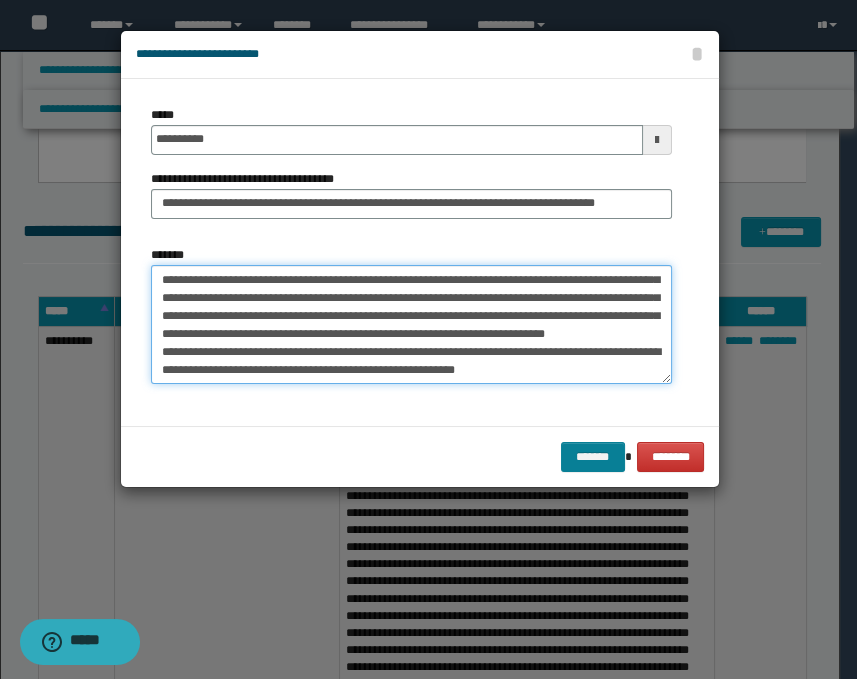 type on "**********" 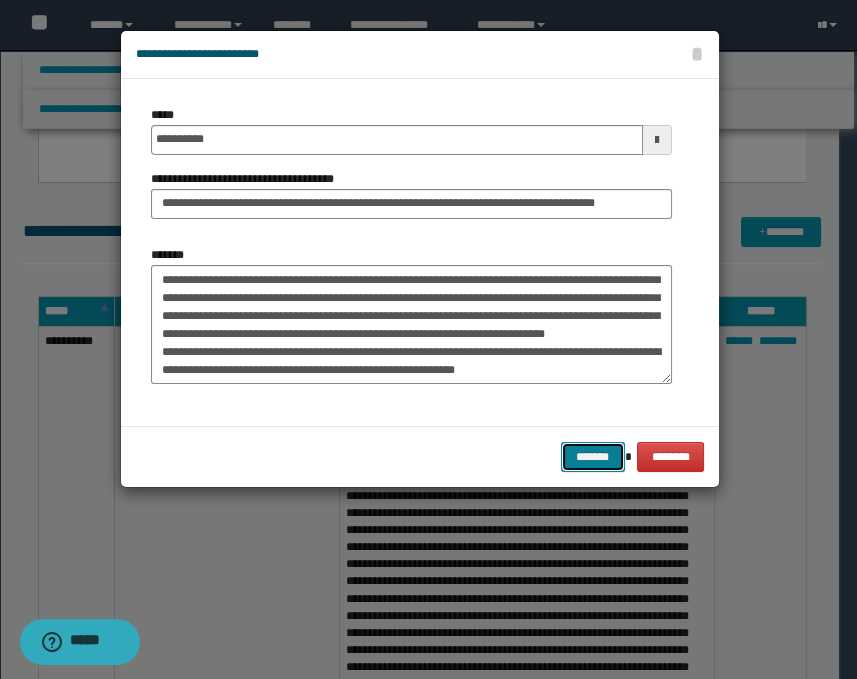 click on "*******" at bounding box center (593, 457) 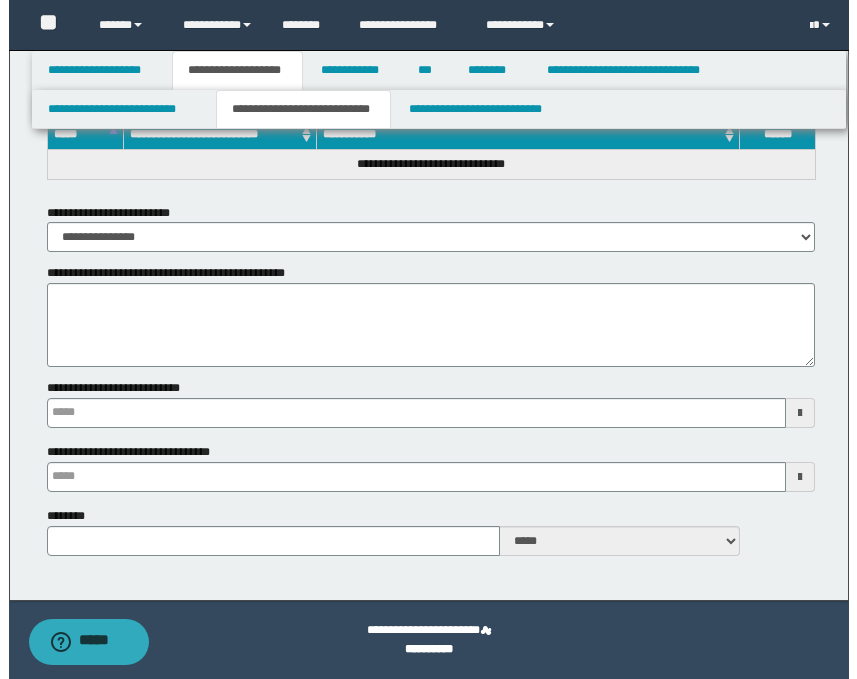 scroll, scrollTop: 1925, scrollLeft: 0, axis: vertical 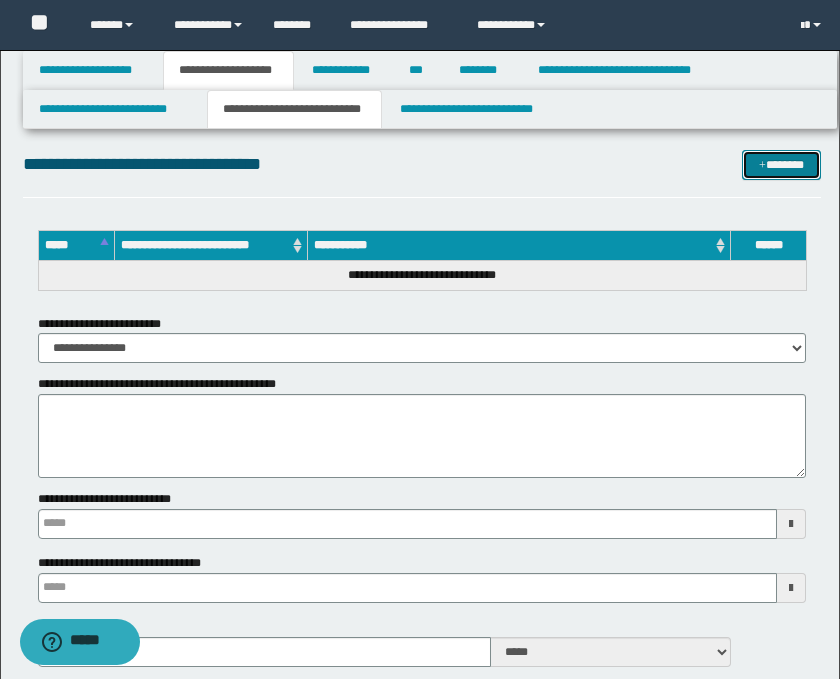 click on "*******" at bounding box center [782, 165] 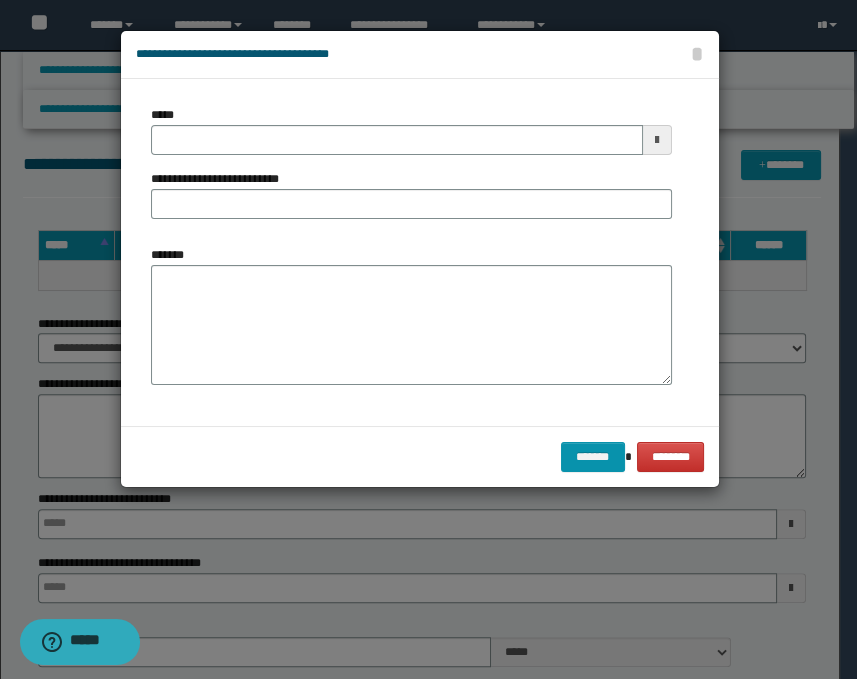 click at bounding box center [657, 140] 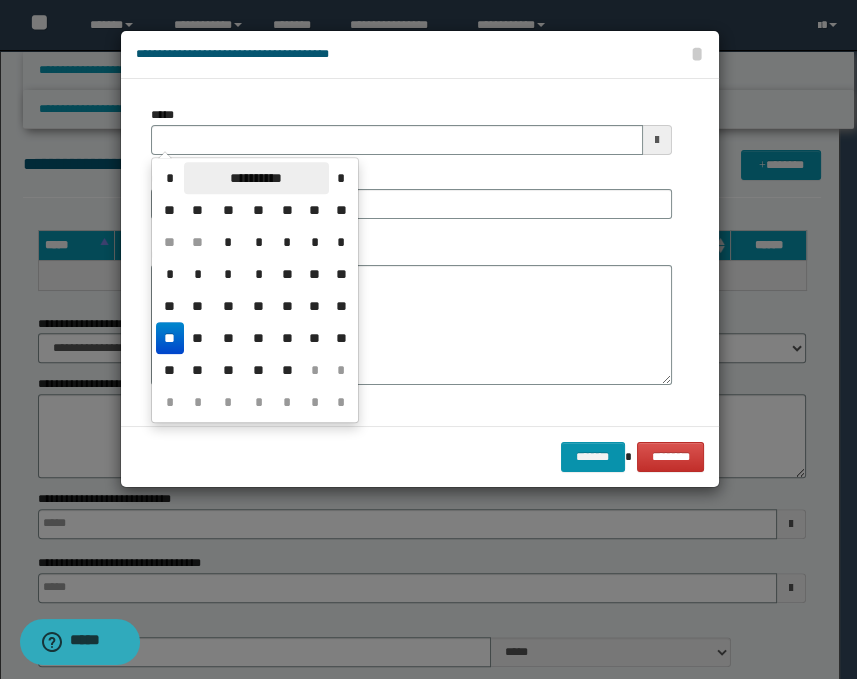 click on "**********" at bounding box center (256, 178) 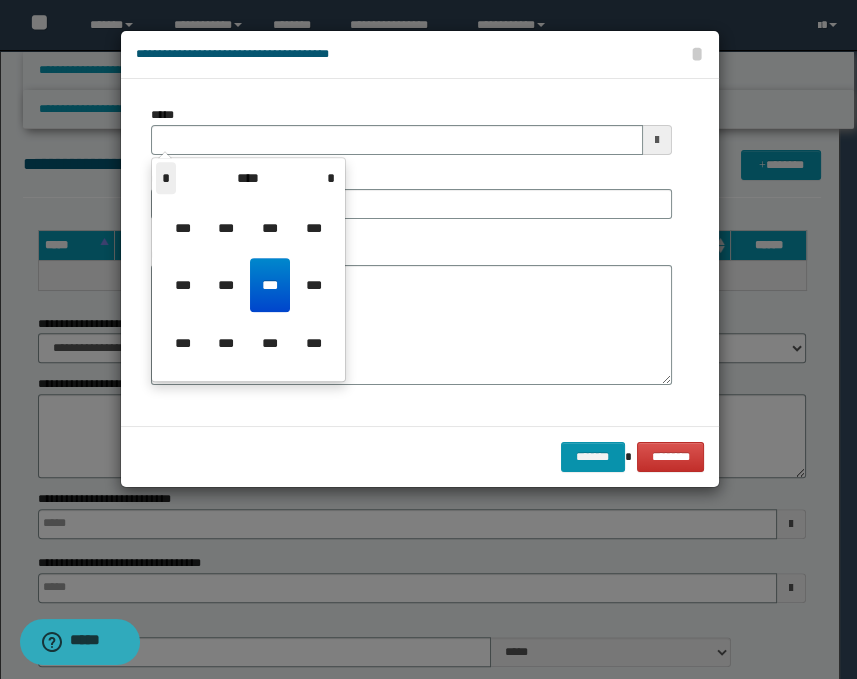 click on "*" at bounding box center [166, 178] 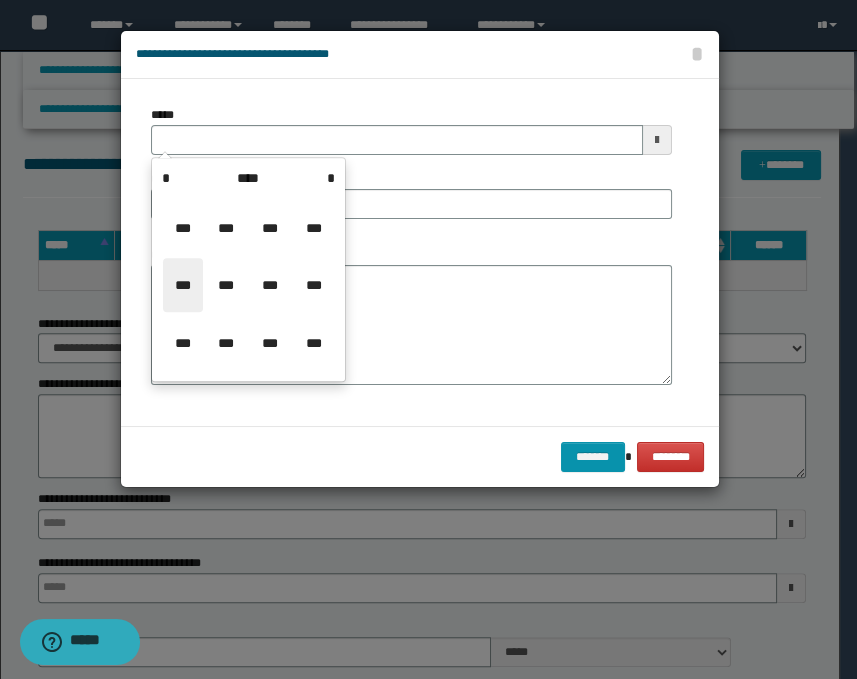 click on "***" at bounding box center (183, 285) 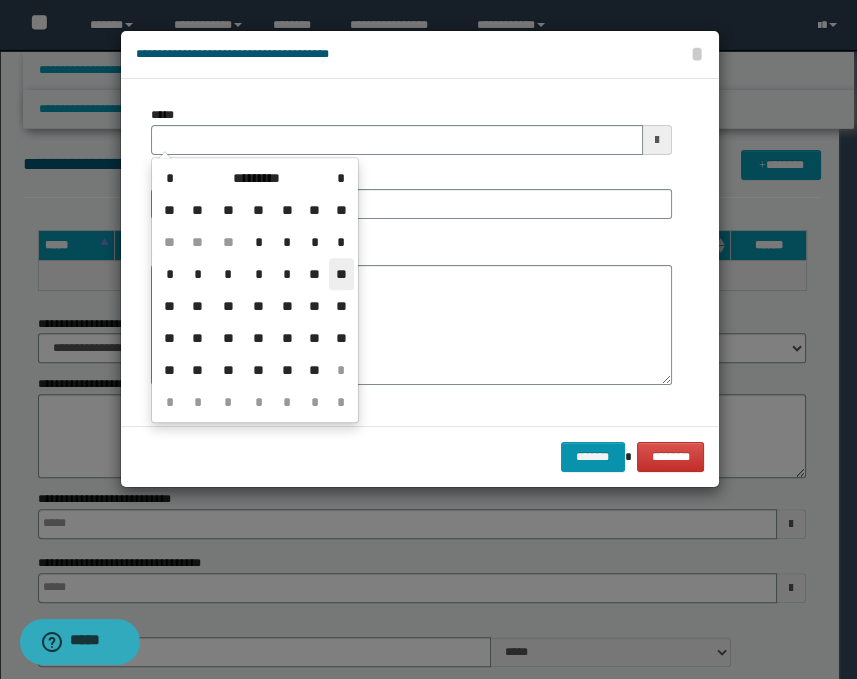 click on "**" at bounding box center [341, 274] 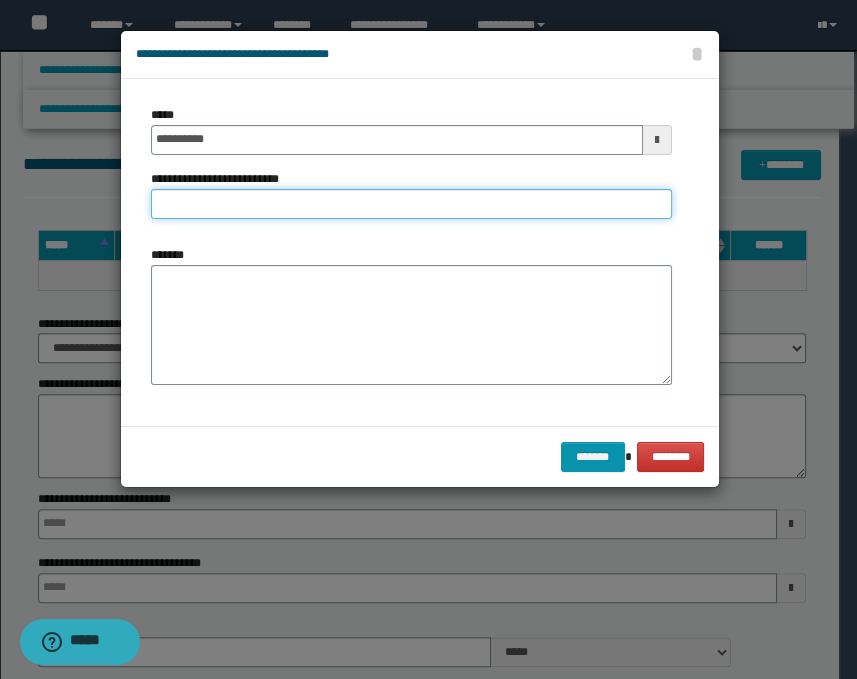 click on "**********" at bounding box center [411, 204] 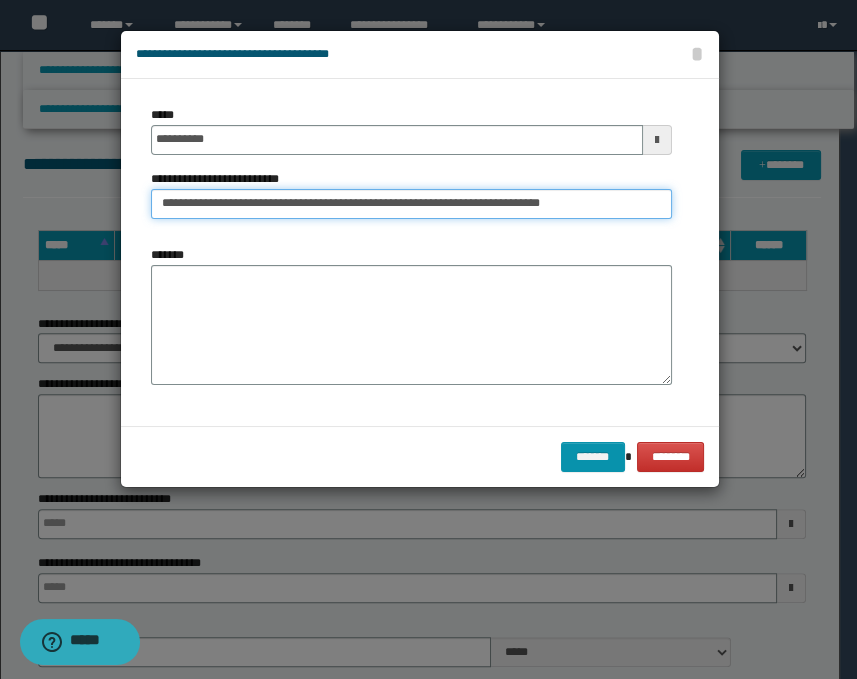 type on "**********" 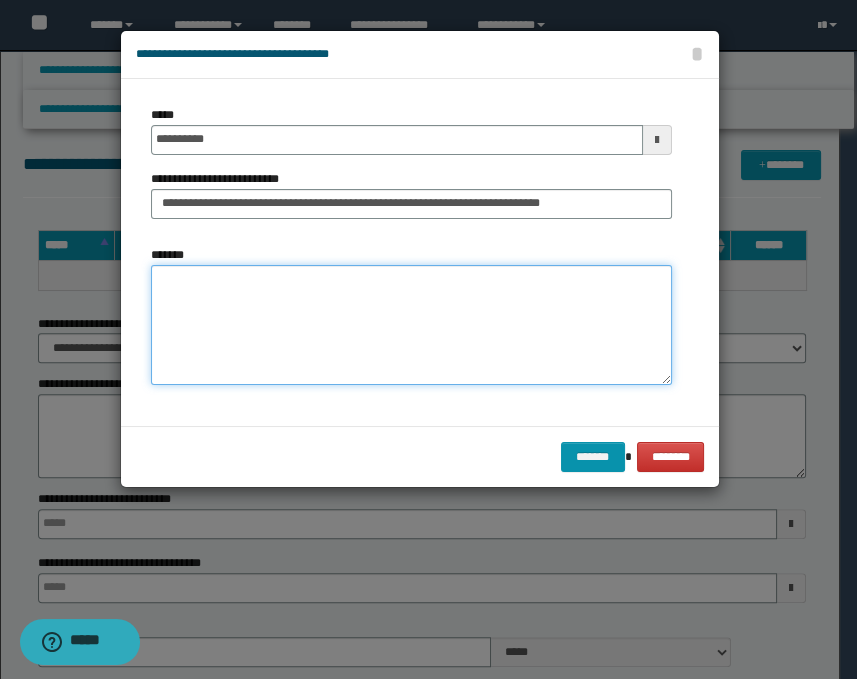 click on "*******" at bounding box center [411, 325] 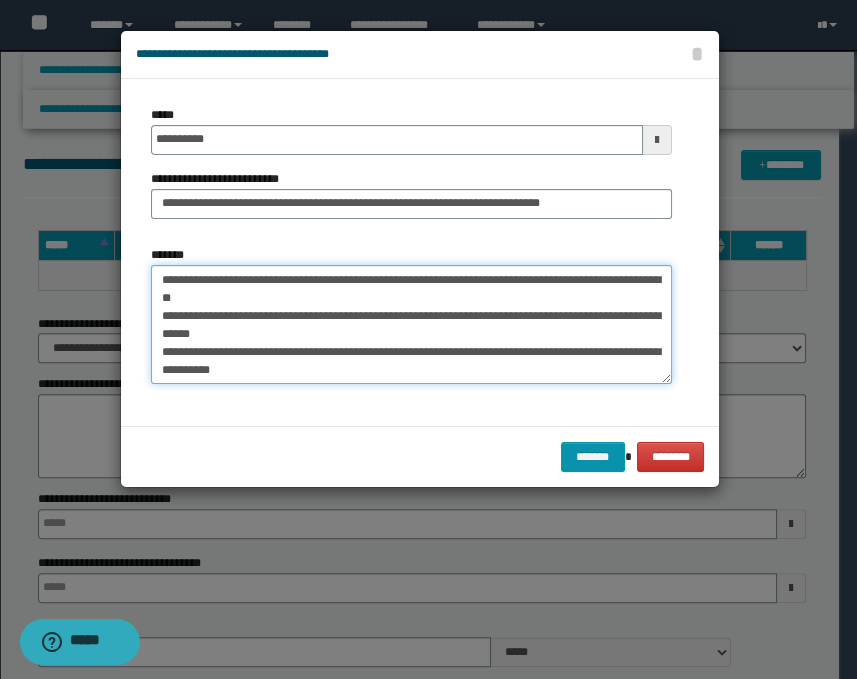 scroll, scrollTop: 0, scrollLeft: 0, axis: both 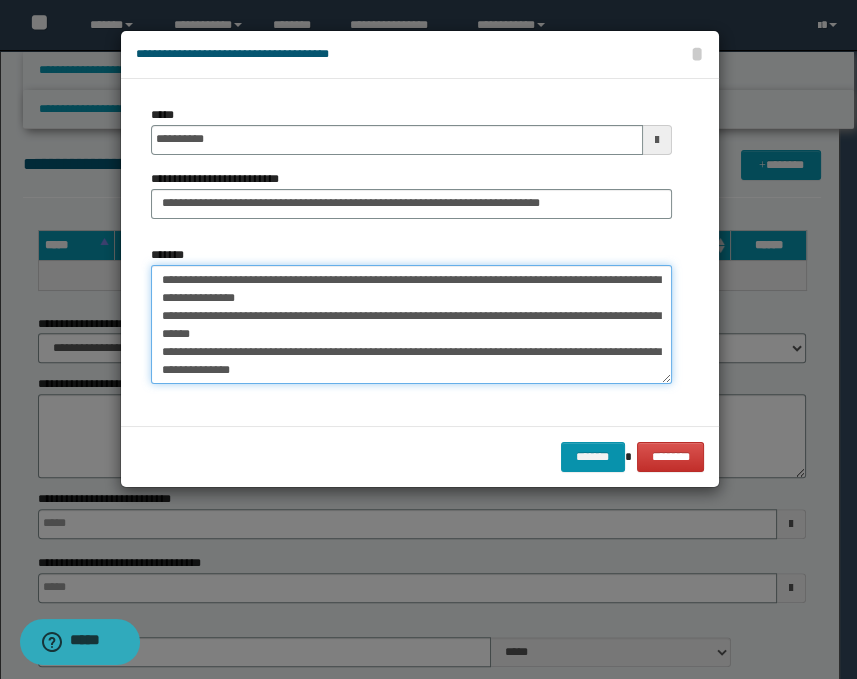 click on "*******" at bounding box center [411, 325] 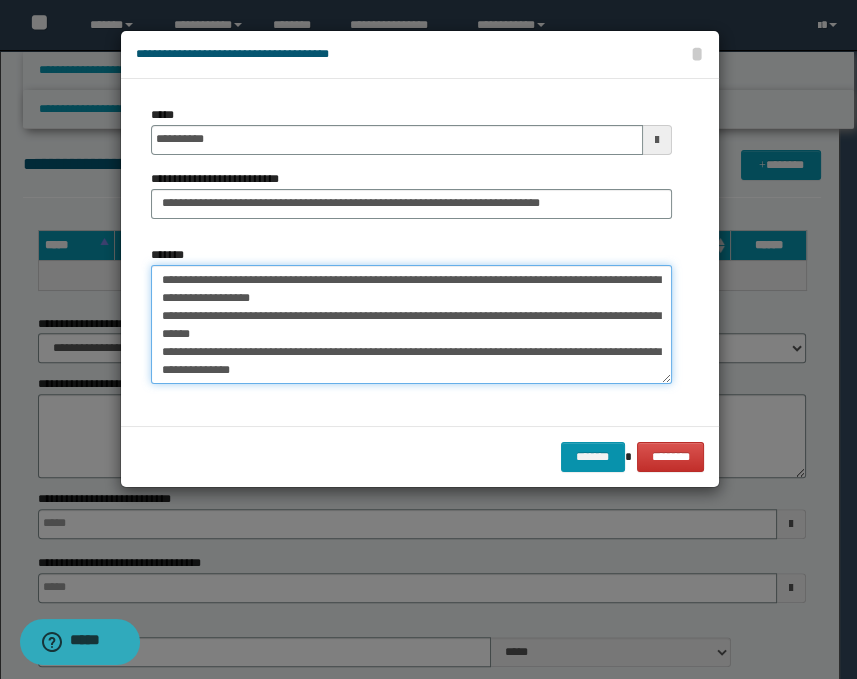 click on "*******" at bounding box center (411, 325) 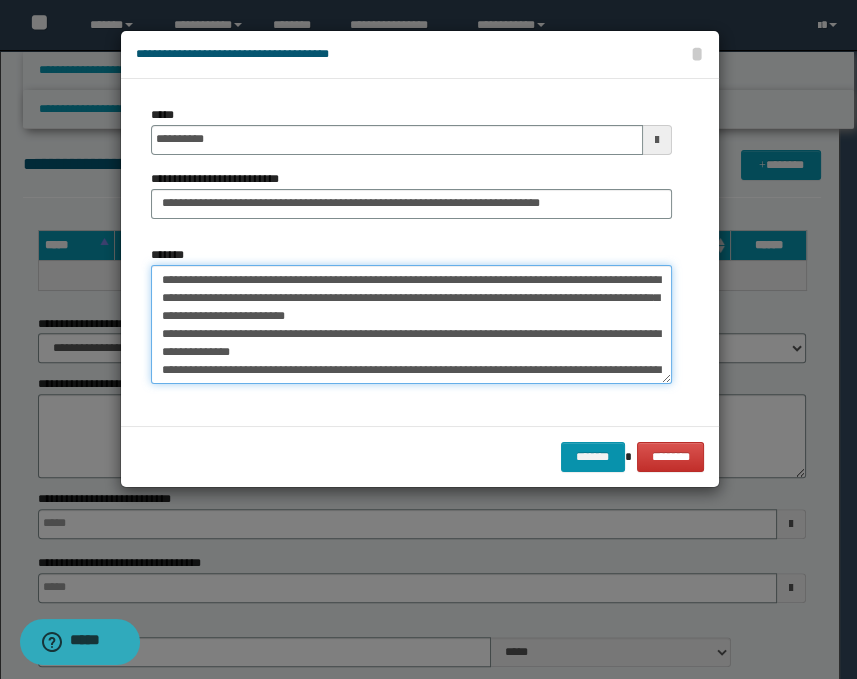 click on "*******" at bounding box center (411, 325) 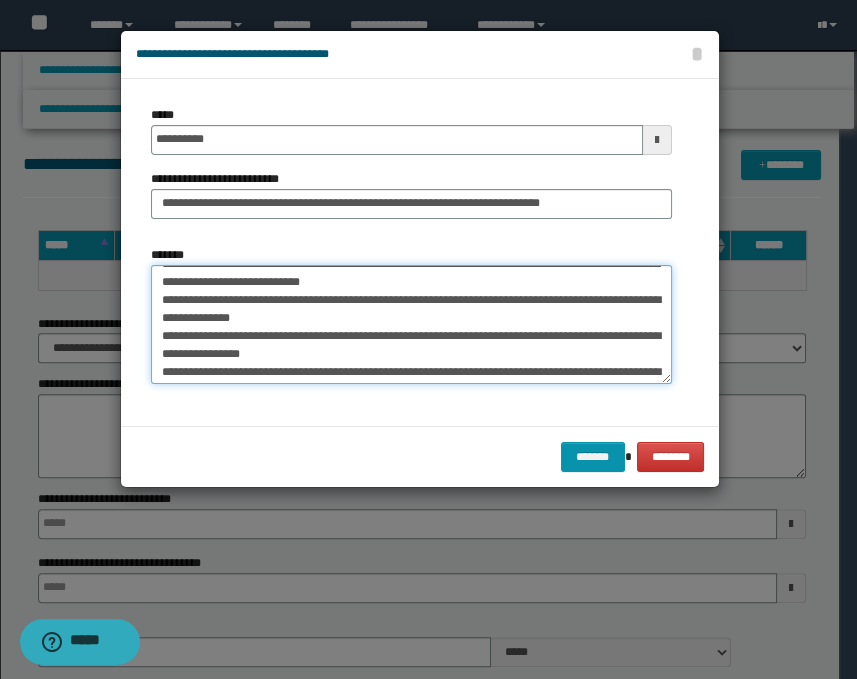 scroll, scrollTop: 44, scrollLeft: 0, axis: vertical 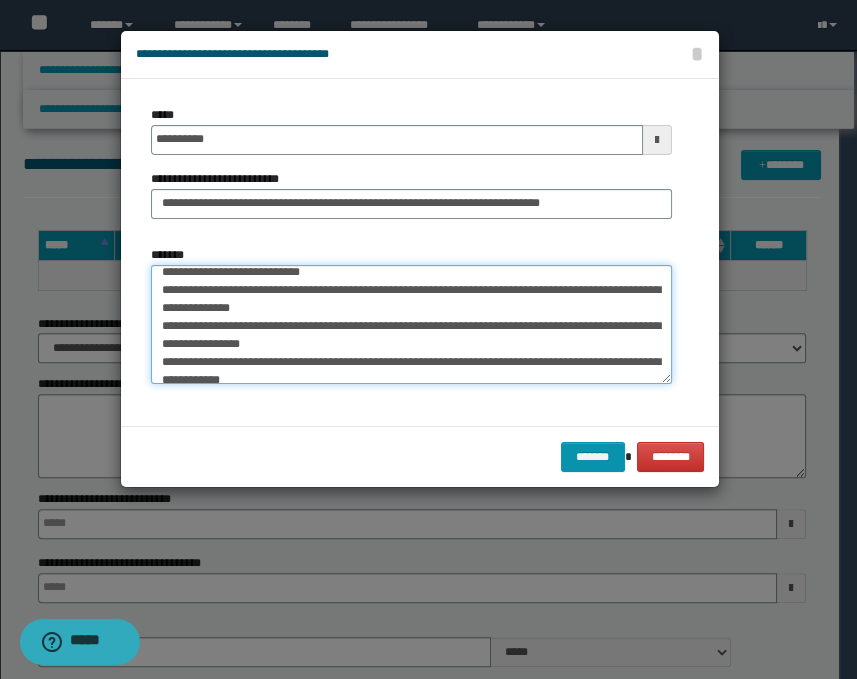 click on "*******" at bounding box center [411, 325] 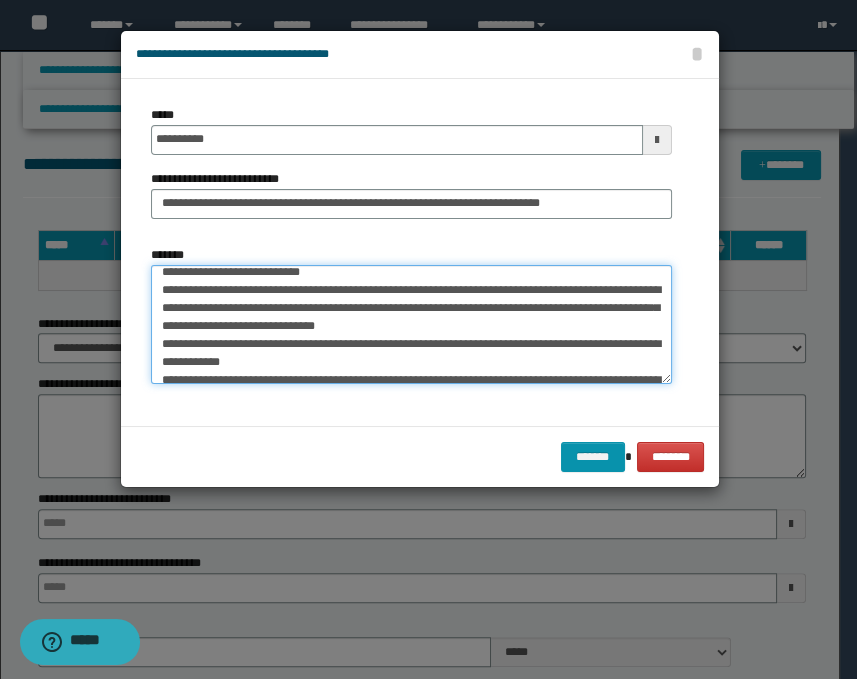 scroll, scrollTop: 88, scrollLeft: 0, axis: vertical 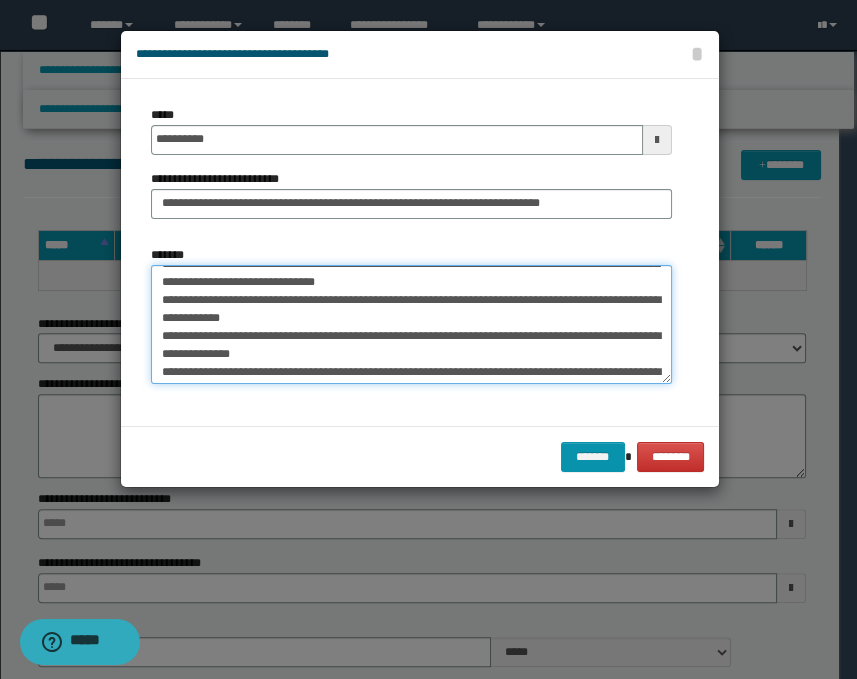click on "*******" at bounding box center [411, 325] 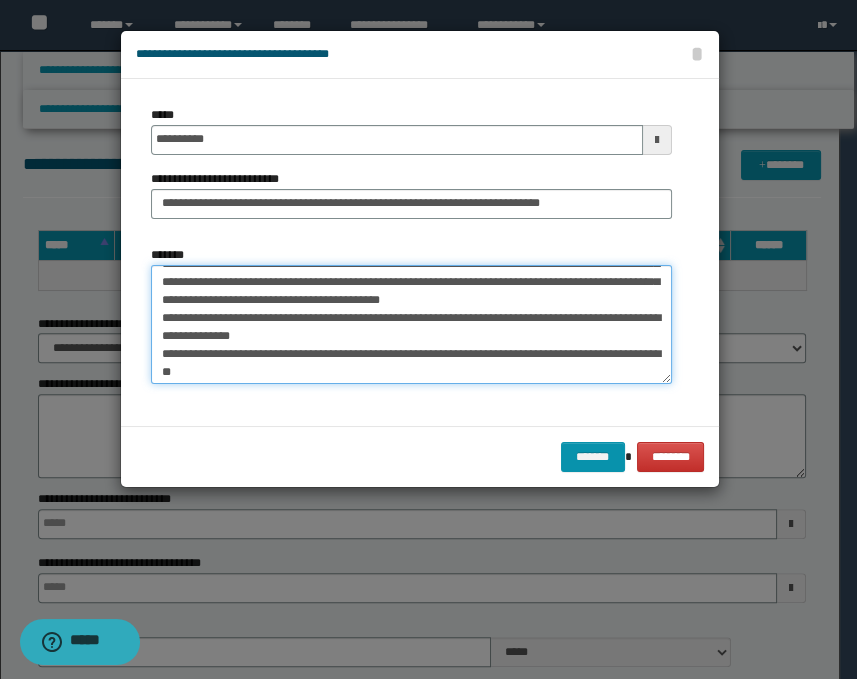 scroll, scrollTop: 70, scrollLeft: 0, axis: vertical 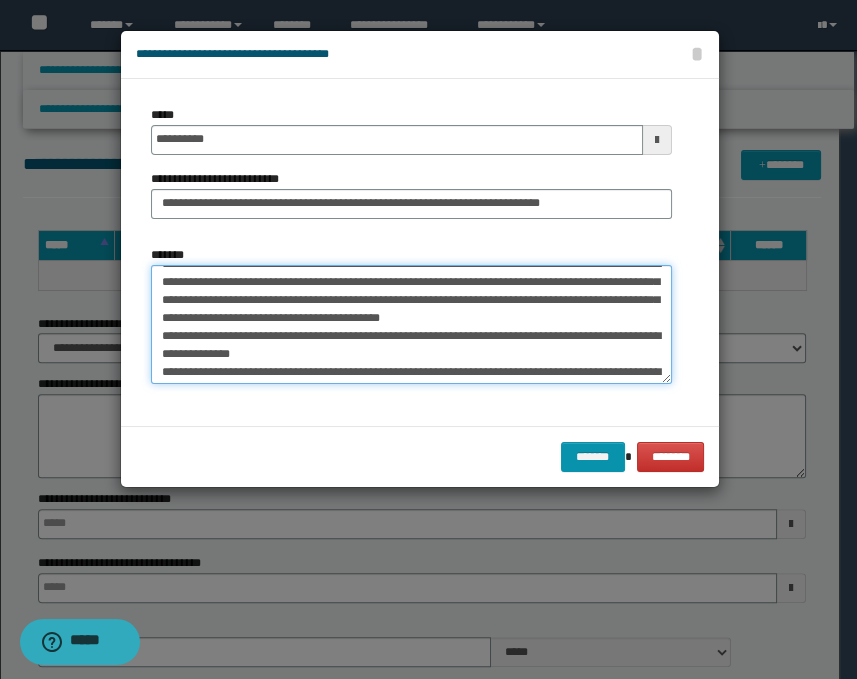 click on "*******" at bounding box center (411, 325) 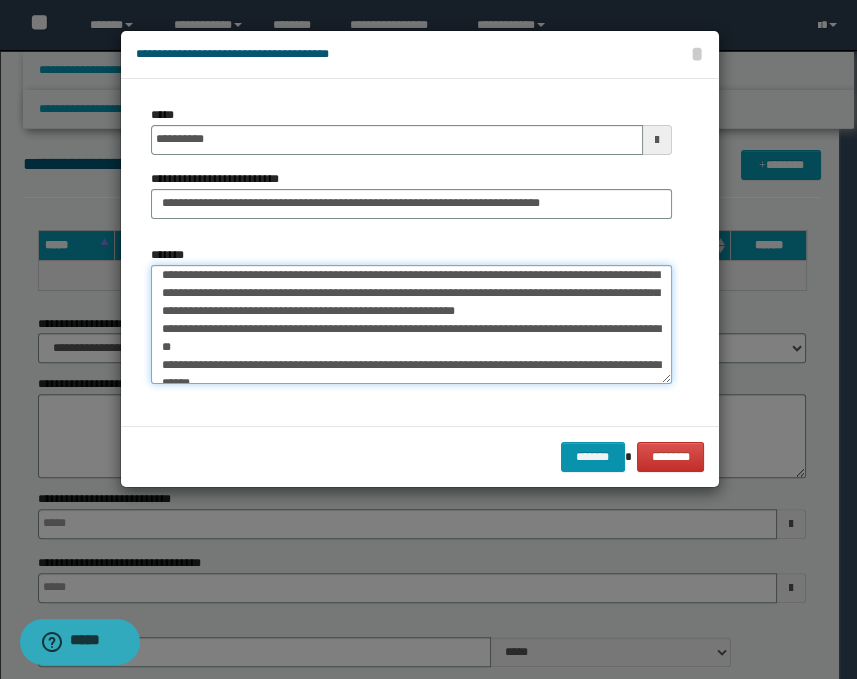 scroll, scrollTop: 114, scrollLeft: 0, axis: vertical 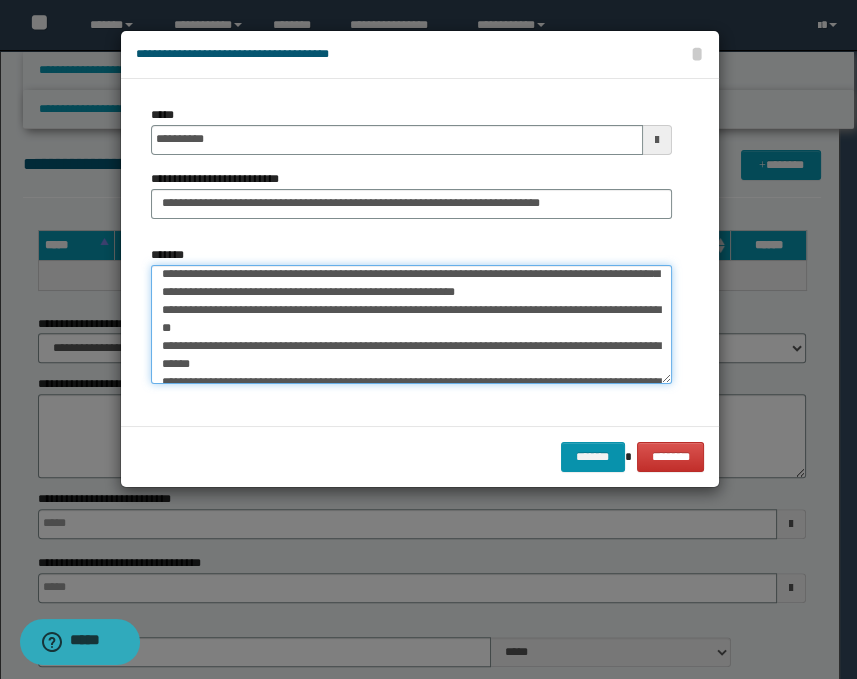 click on "*******" at bounding box center (411, 325) 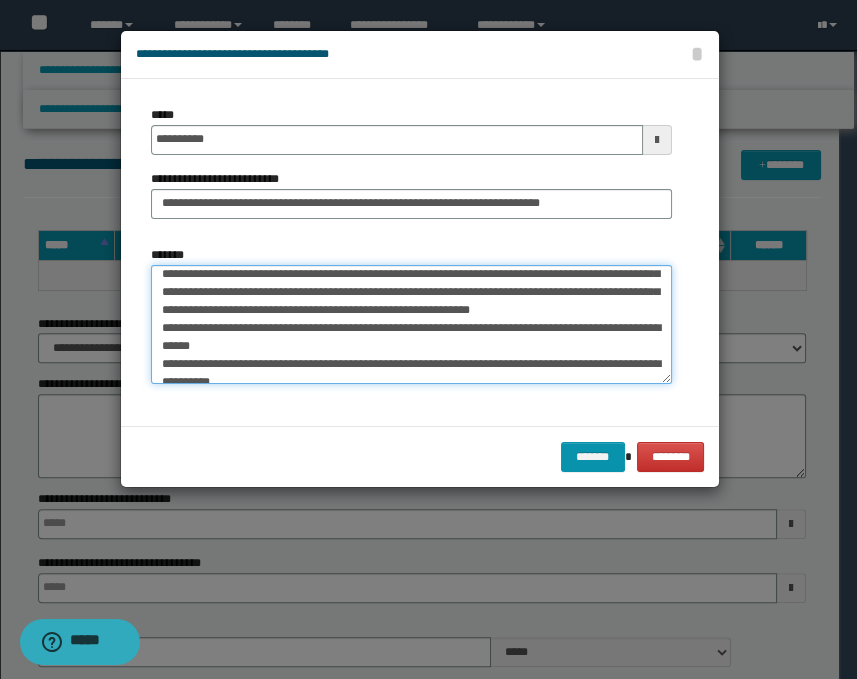 scroll, scrollTop: 96, scrollLeft: 0, axis: vertical 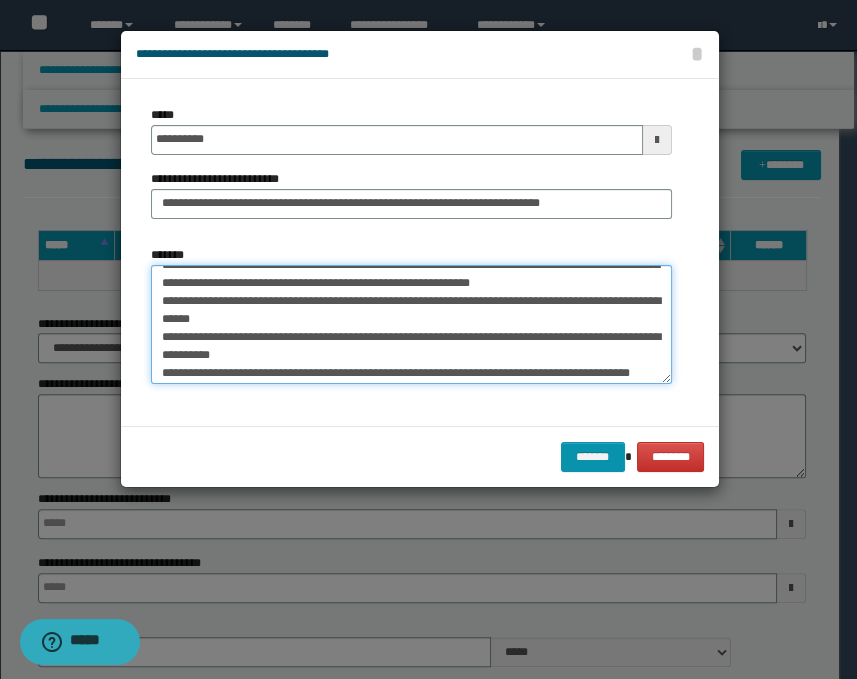 click on "*******" at bounding box center [411, 325] 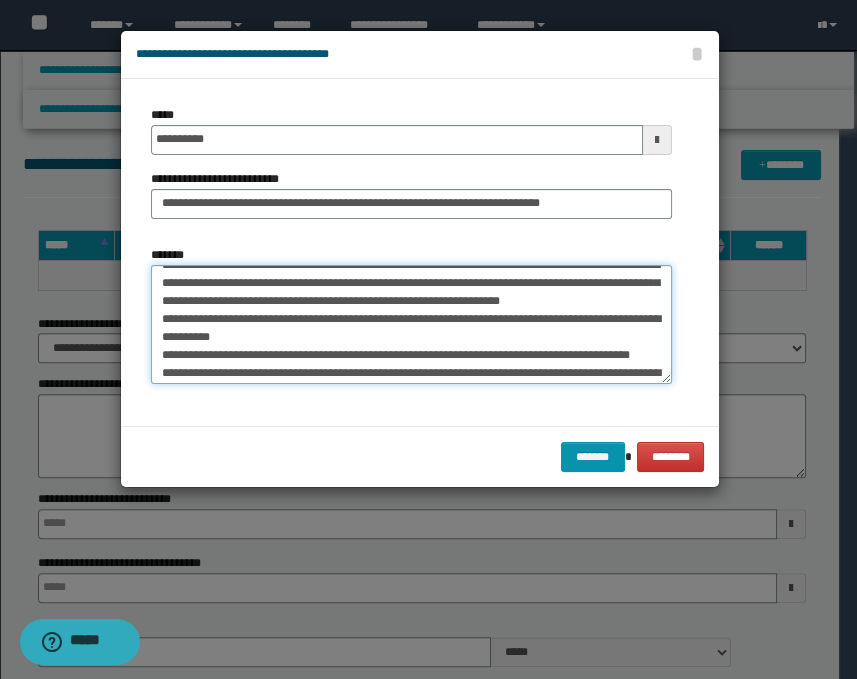 scroll, scrollTop: 122, scrollLeft: 0, axis: vertical 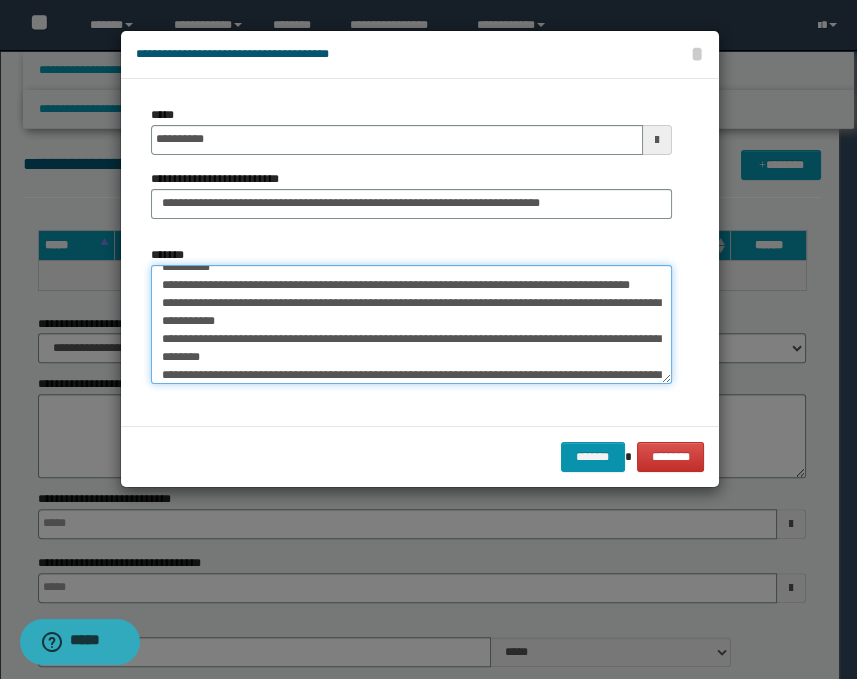 click on "*******" at bounding box center (411, 325) 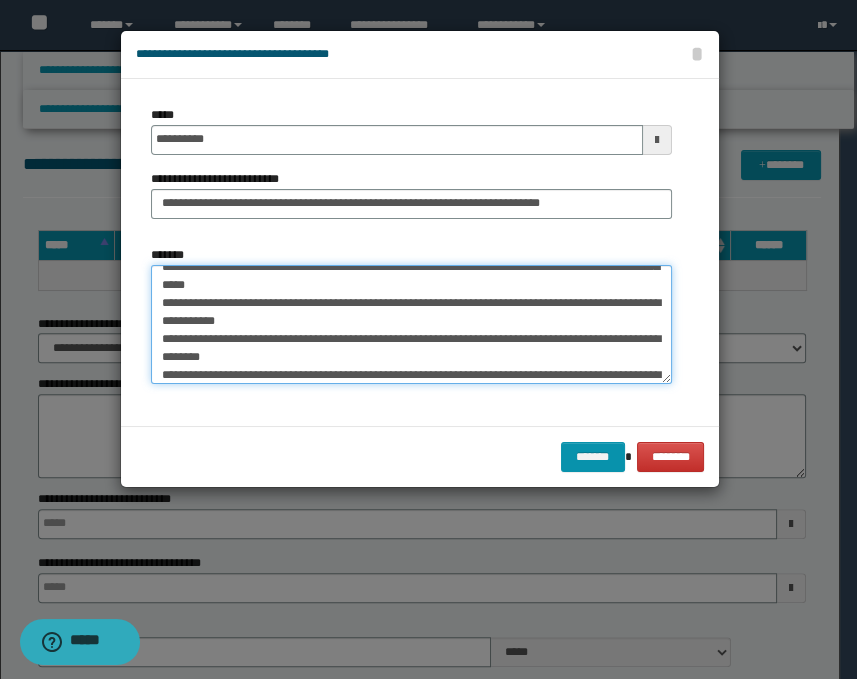 click on "*******" at bounding box center [411, 325] 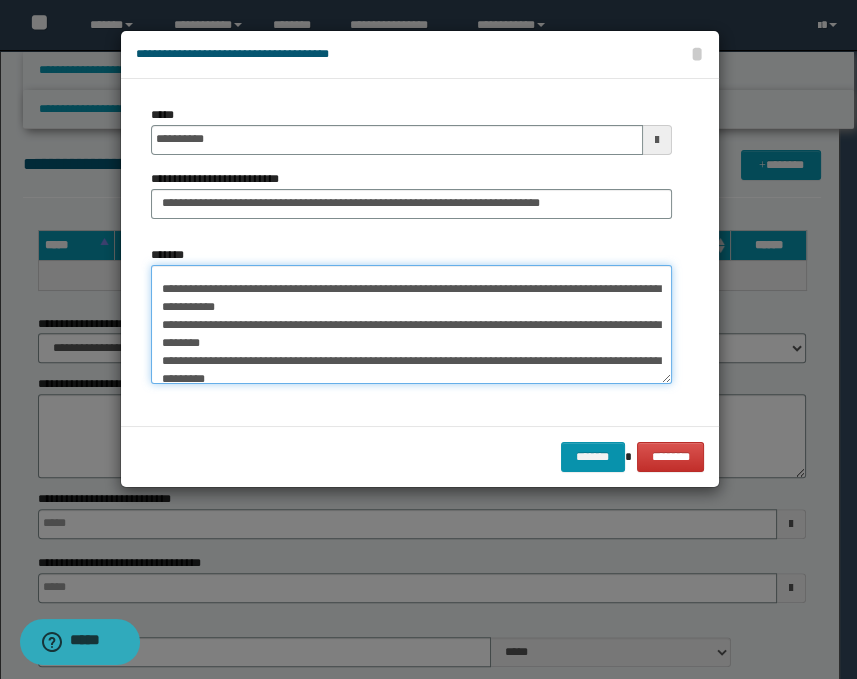 scroll, scrollTop: 256, scrollLeft: 0, axis: vertical 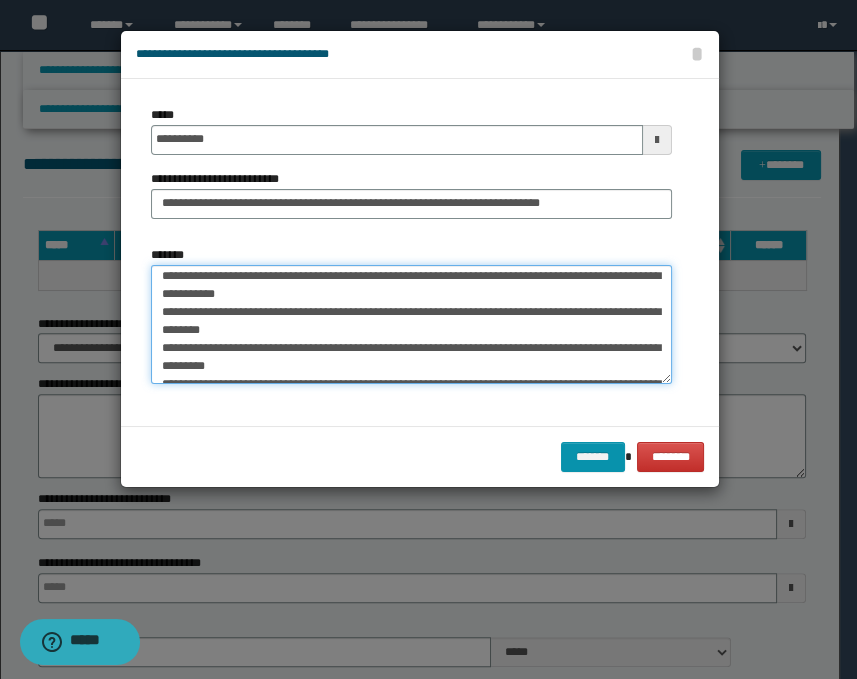 click on "*******" at bounding box center (411, 325) 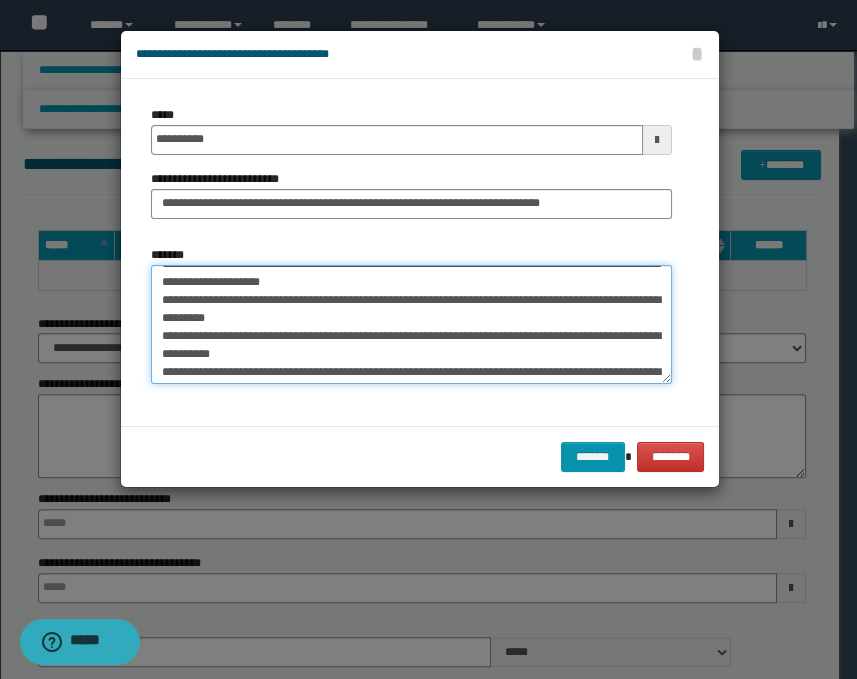 scroll, scrollTop: 300, scrollLeft: 0, axis: vertical 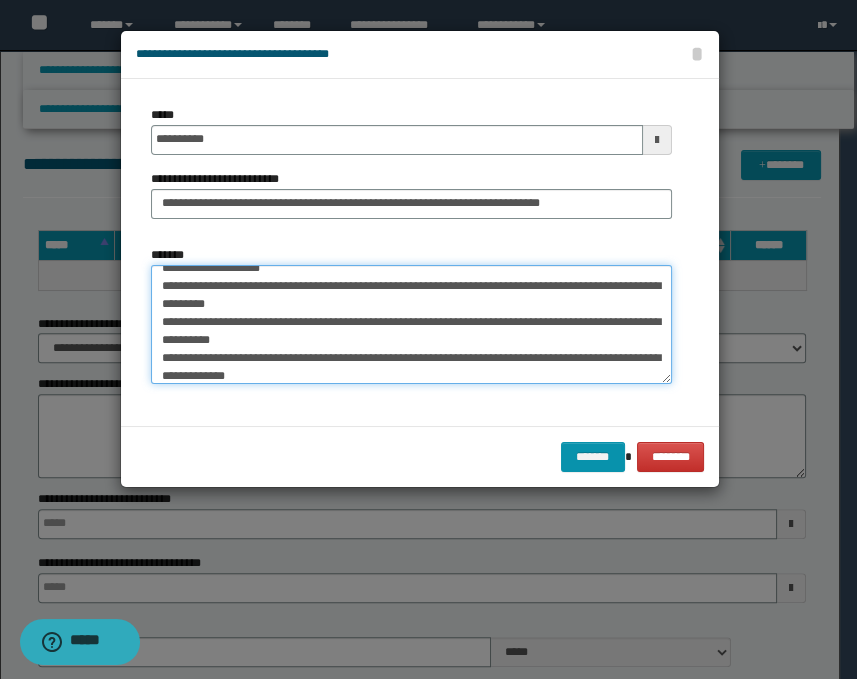 click on "*******" at bounding box center (411, 325) 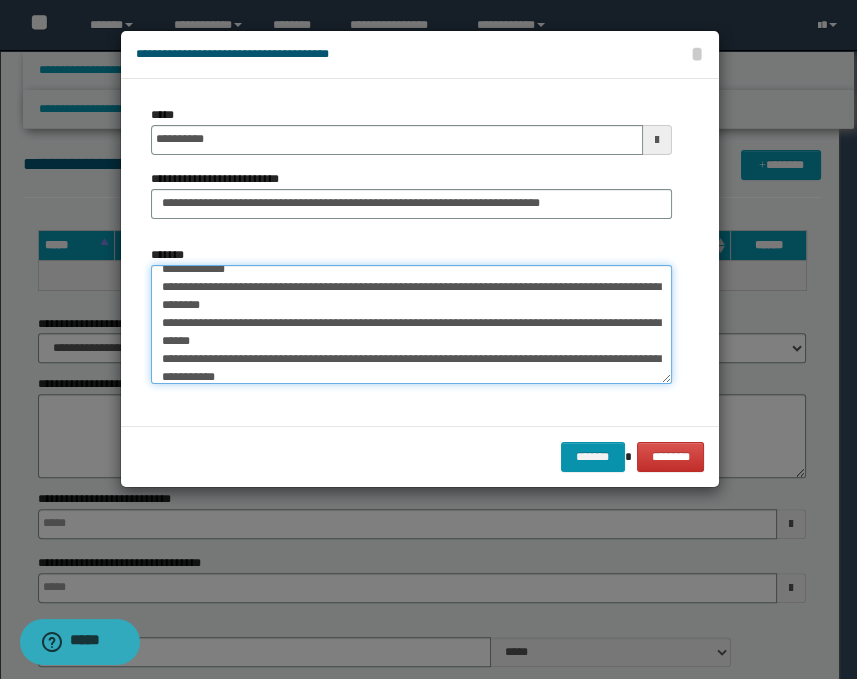 scroll, scrollTop: 433, scrollLeft: 0, axis: vertical 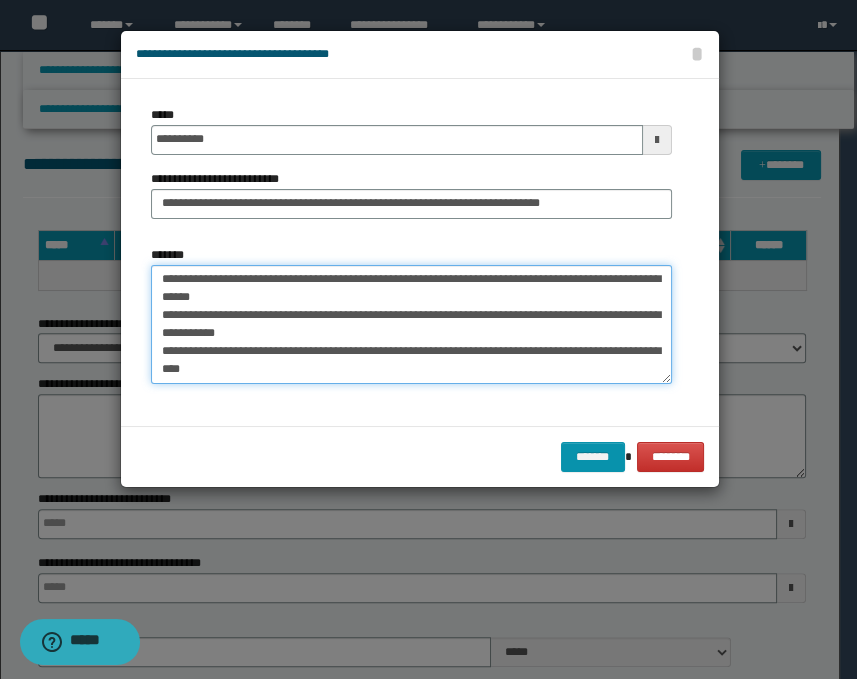 click on "*******" at bounding box center (411, 325) 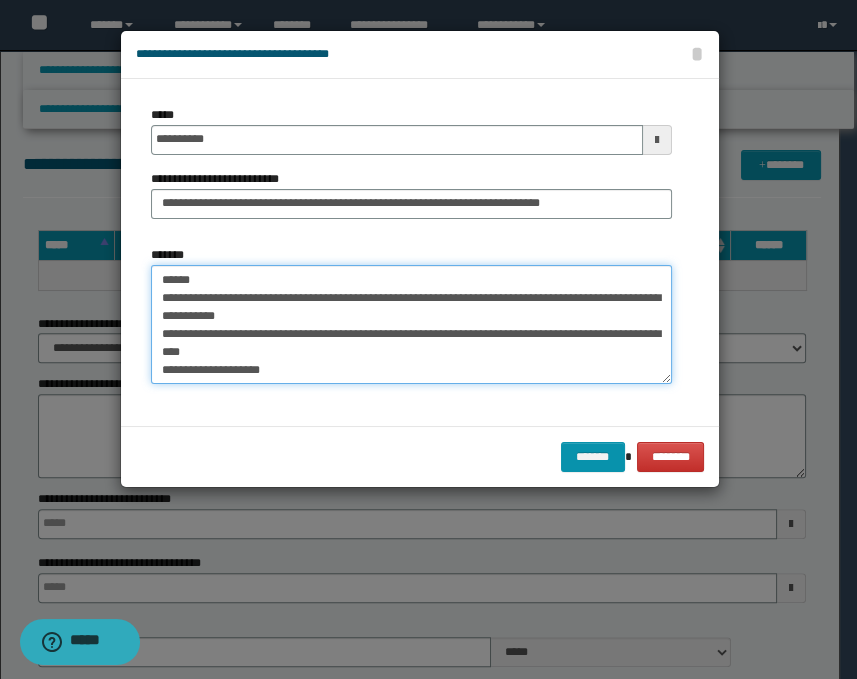 scroll, scrollTop: 416, scrollLeft: 0, axis: vertical 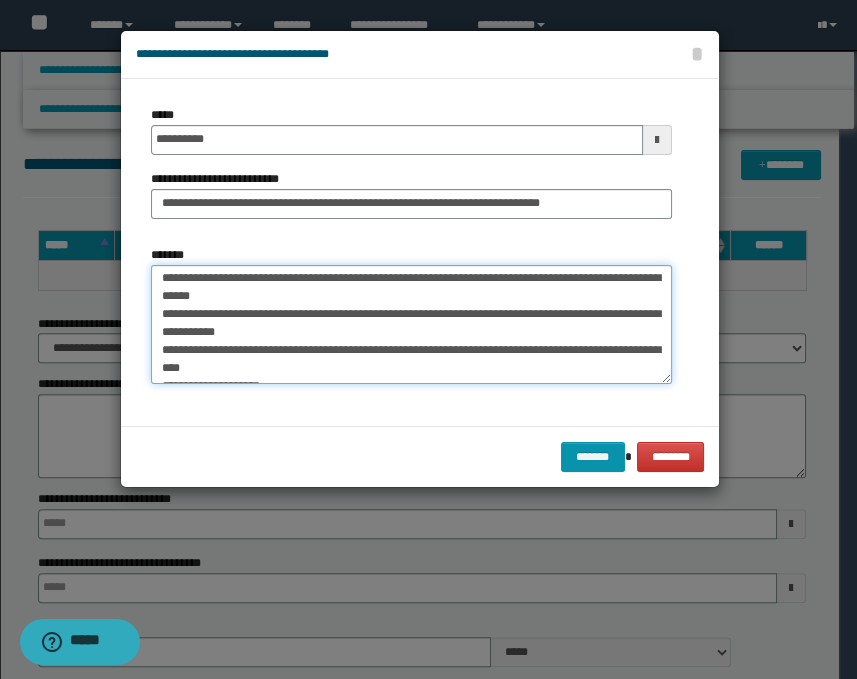 click on "*******" at bounding box center [411, 325] 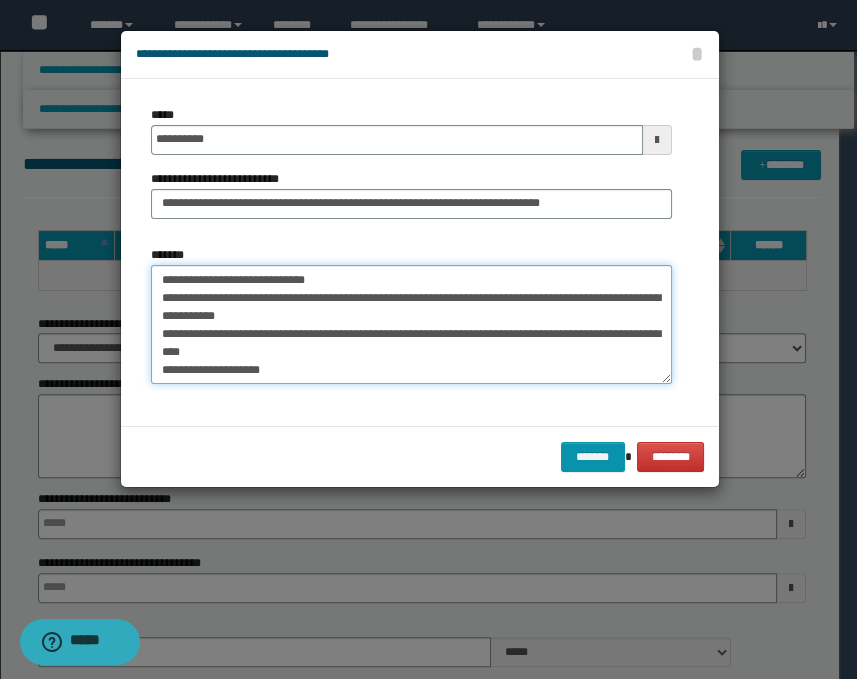 click on "*******" at bounding box center [411, 325] 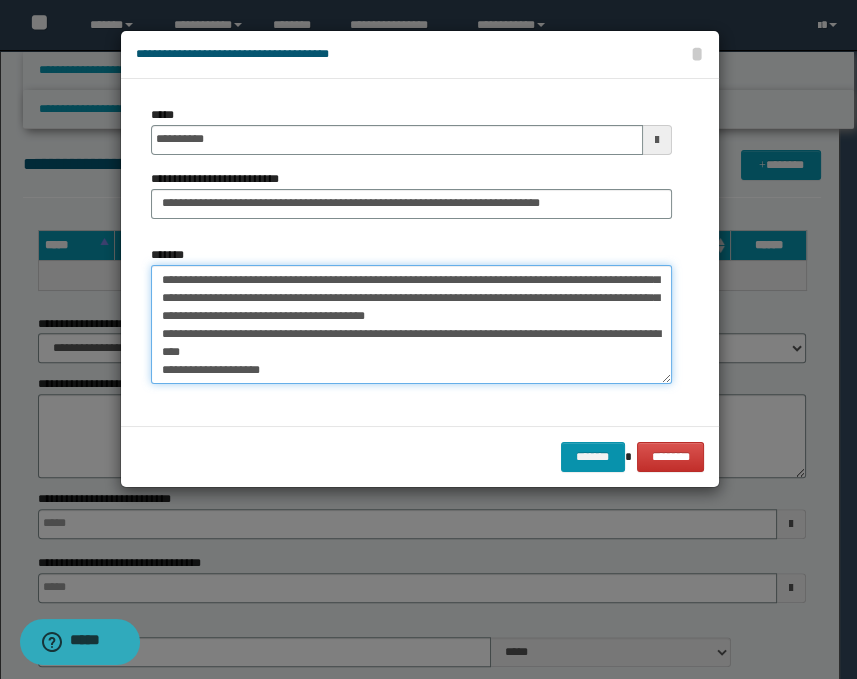 scroll, scrollTop: 460, scrollLeft: 0, axis: vertical 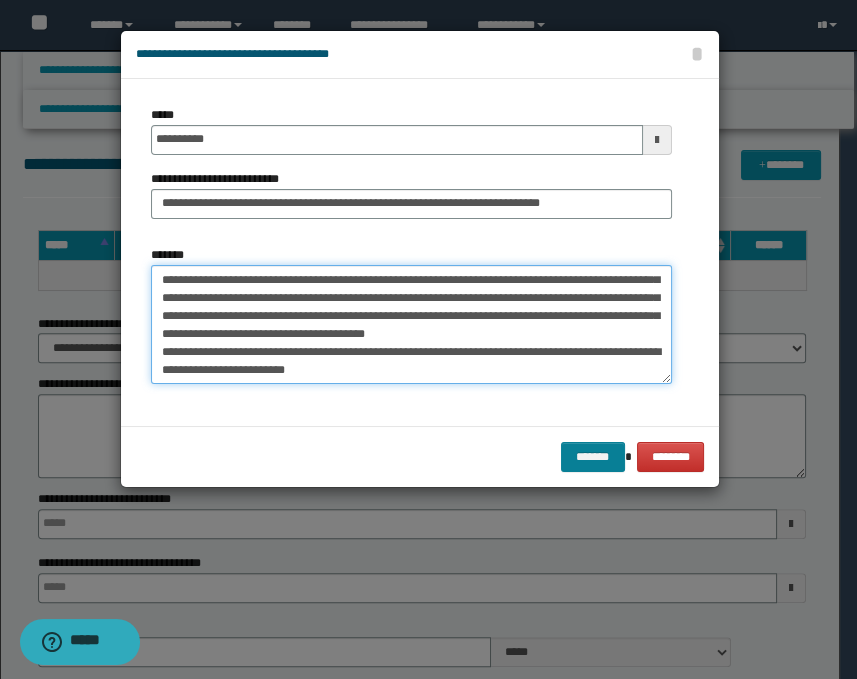 type on "**********" 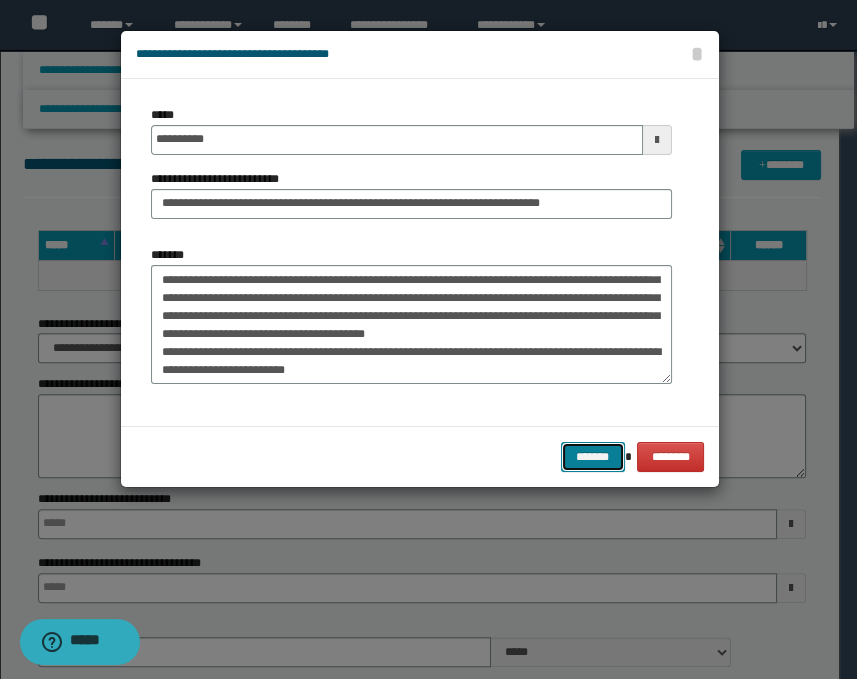 click on "*******" at bounding box center [593, 457] 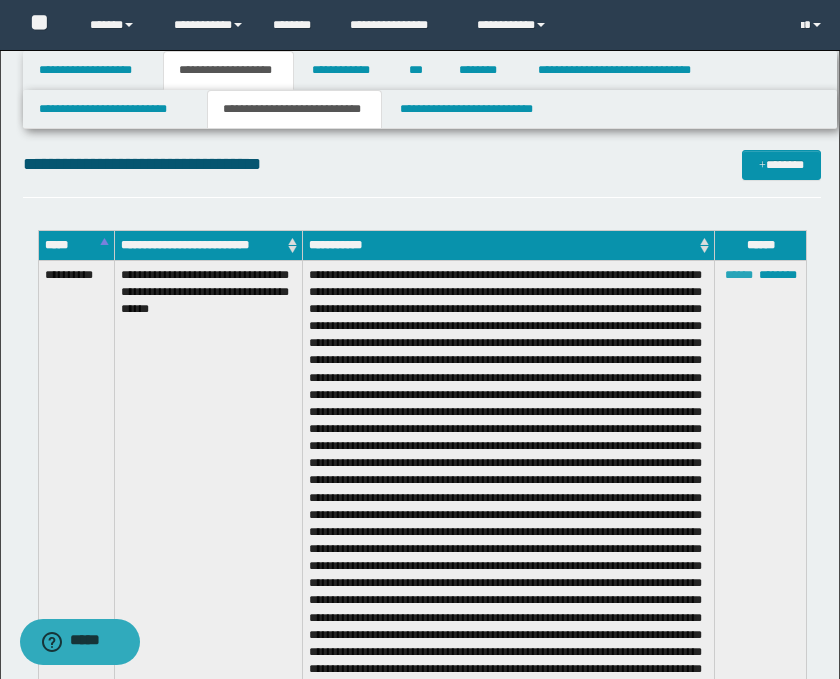 click on "******" at bounding box center [739, 275] 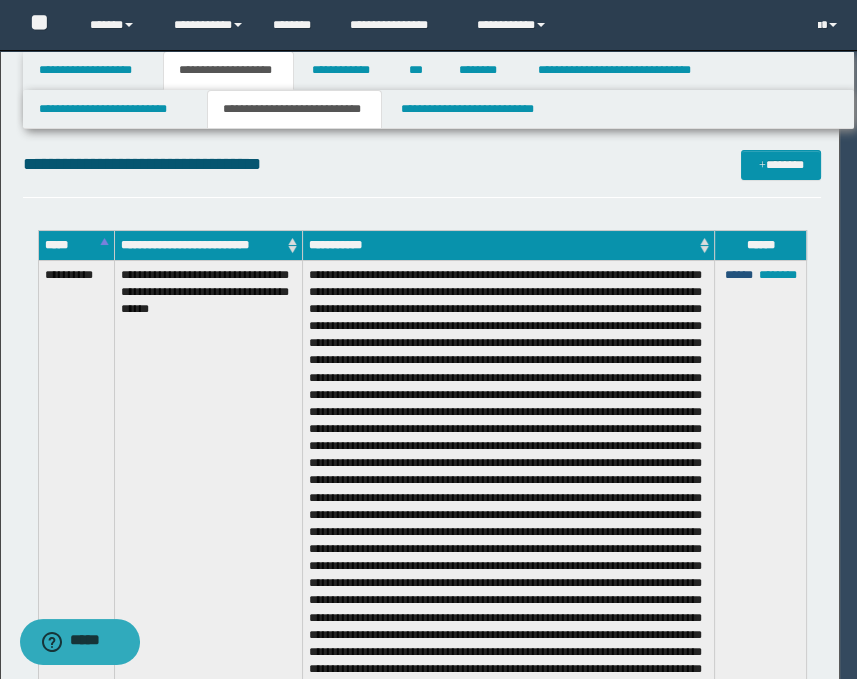 scroll, scrollTop: 414, scrollLeft: 0, axis: vertical 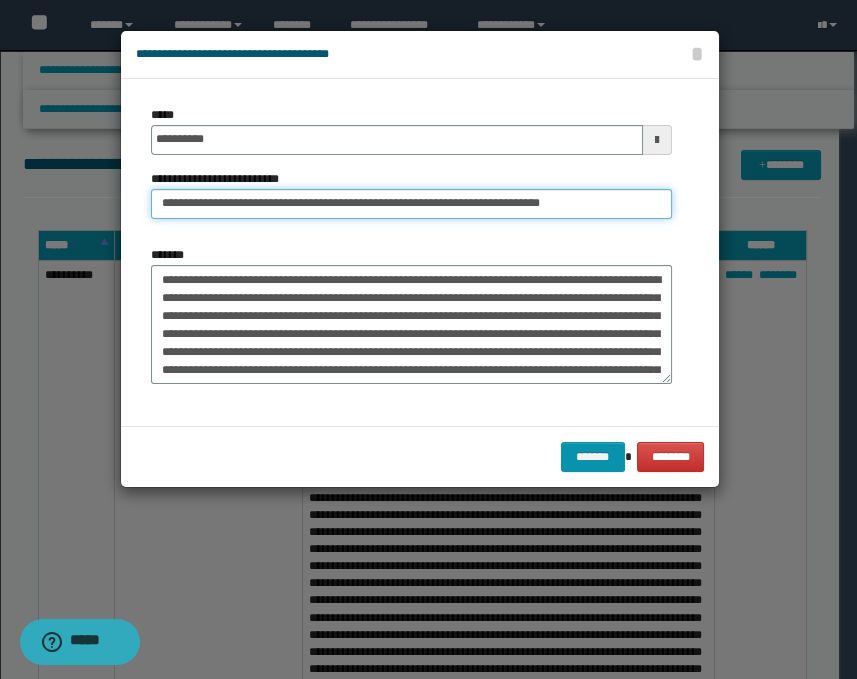 click on "**********" at bounding box center (411, 204) 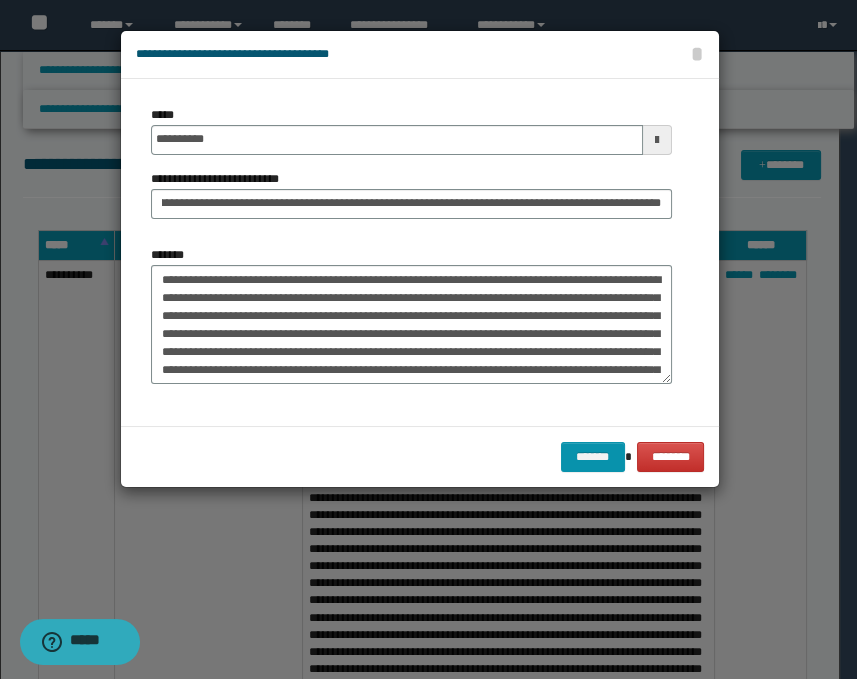 scroll, scrollTop: 0, scrollLeft: 0, axis: both 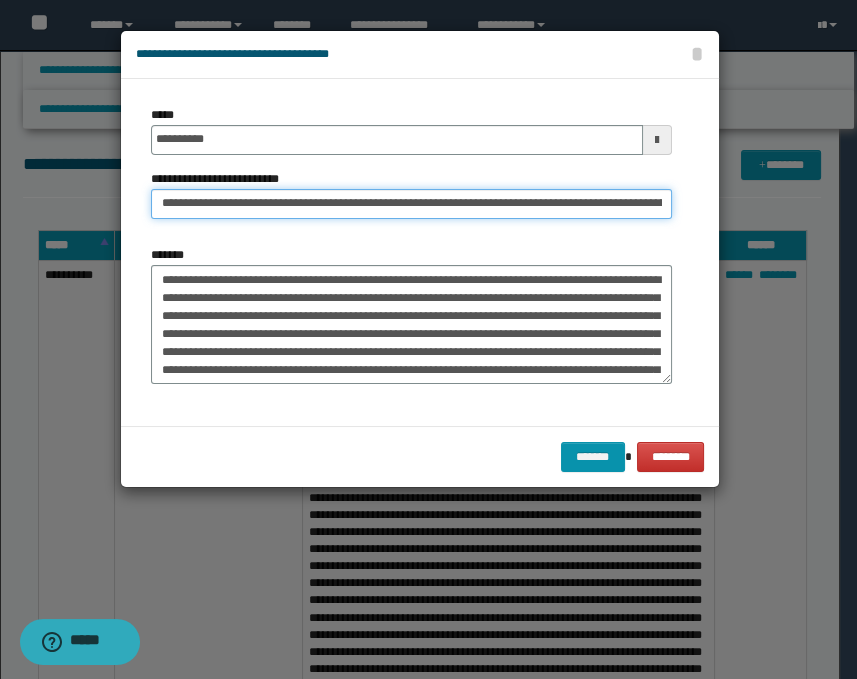 click on "**********" at bounding box center (411, 204) 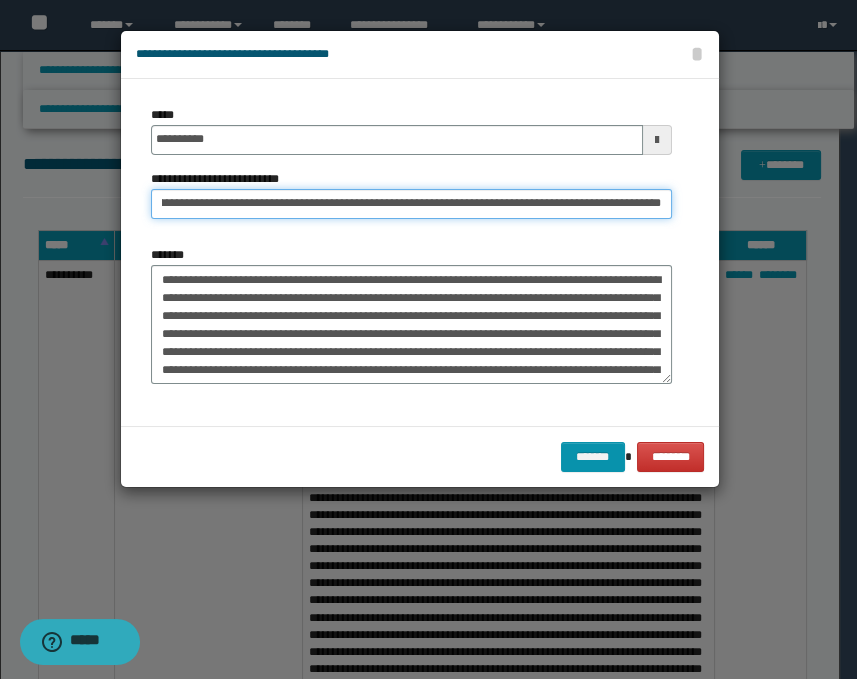 scroll, scrollTop: 0, scrollLeft: 616, axis: horizontal 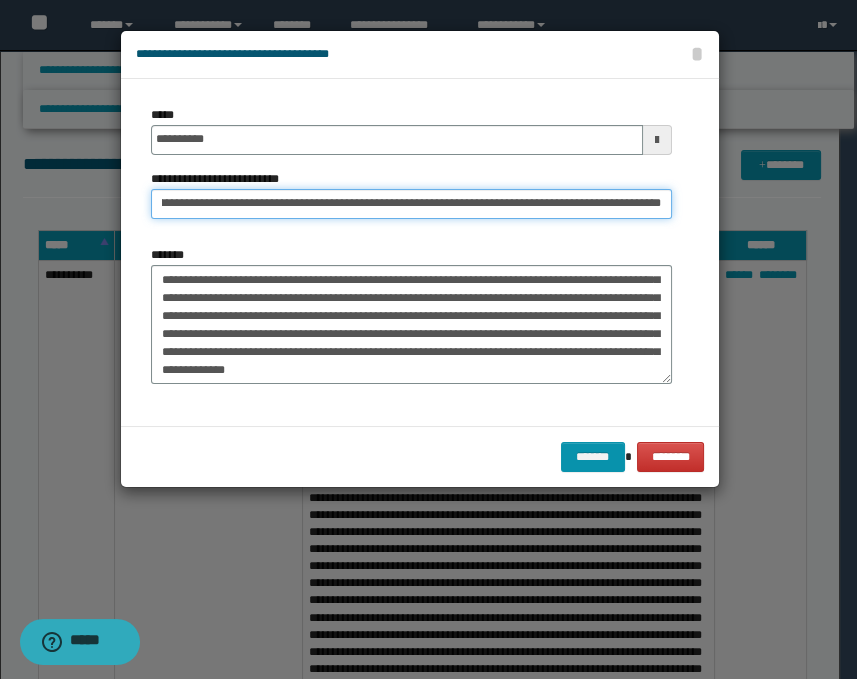type on "**********" 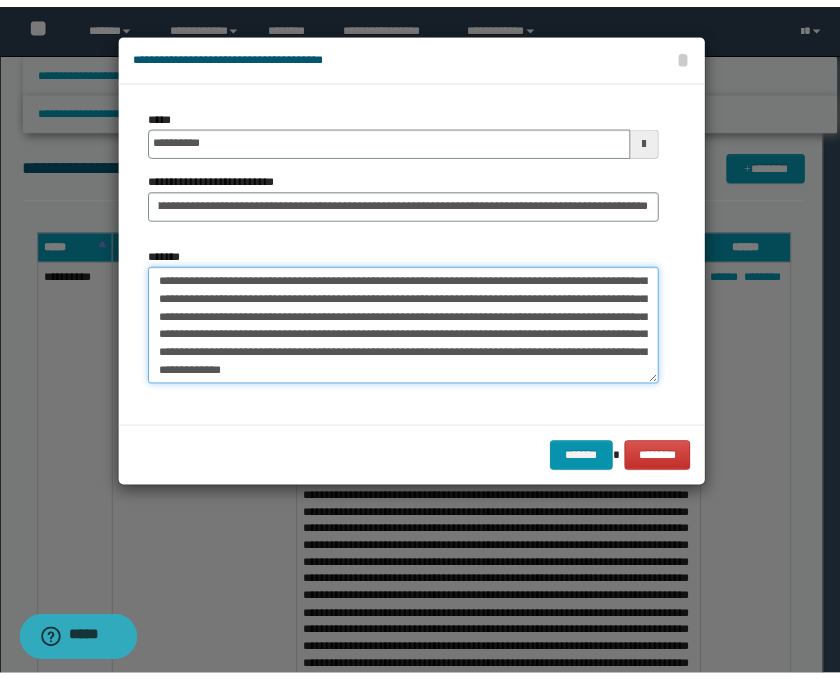 scroll, scrollTop: 0, scrollLeft: 0, axis: both 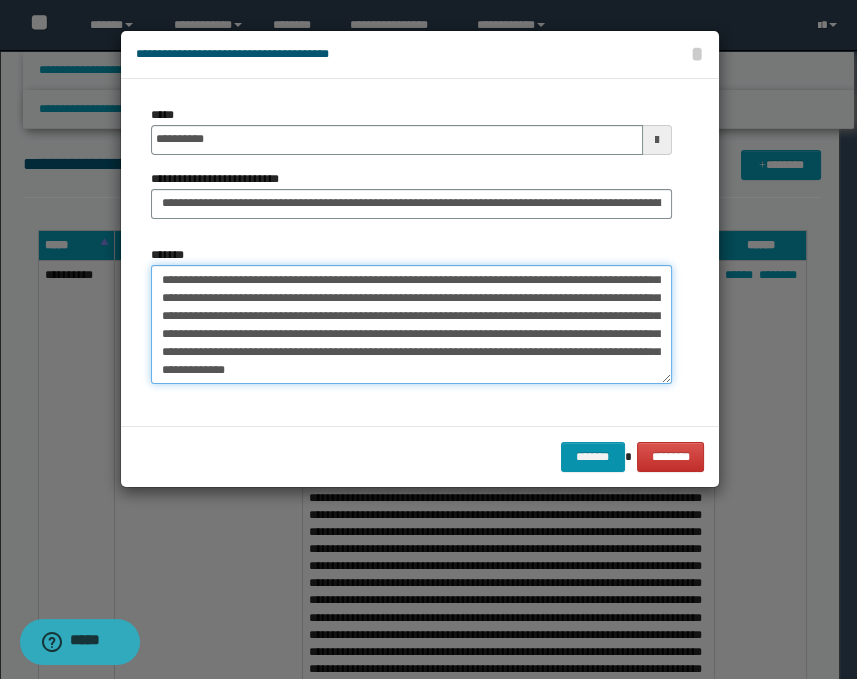 click on "*******" at bounding box center [411, 325] 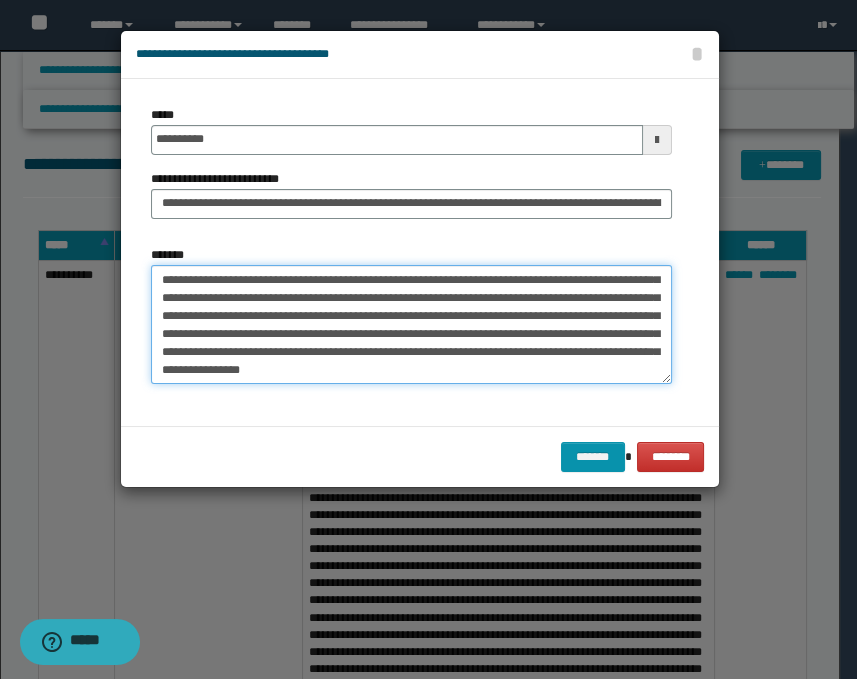 type on "**********" 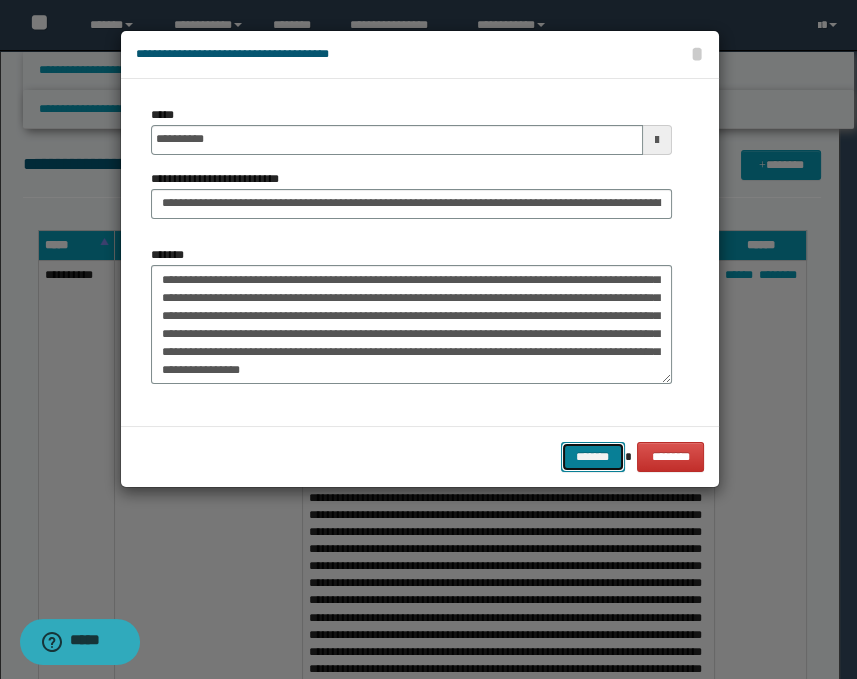 click on "*******" at bounding box center (593, 457) 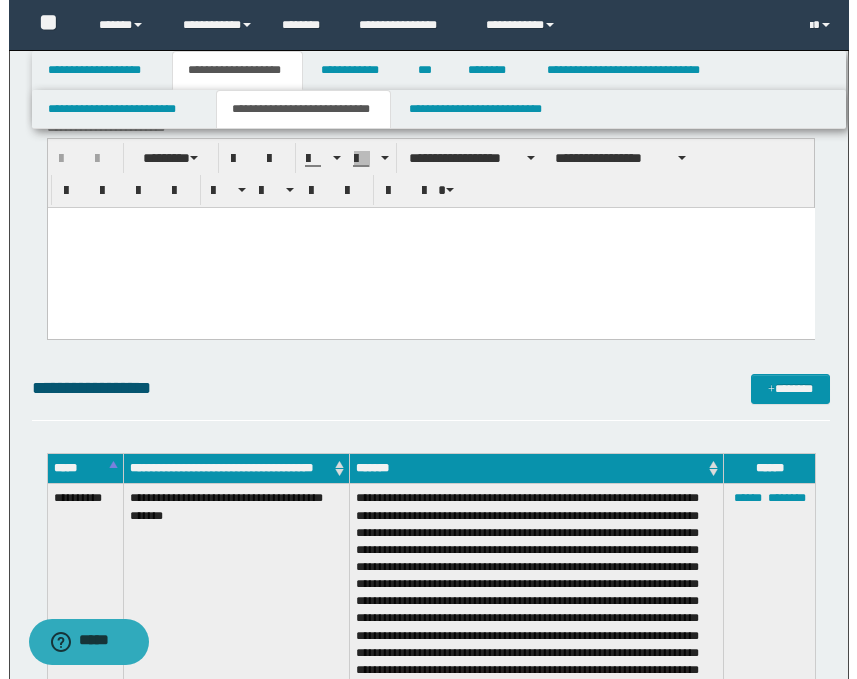 scroll, scrollTop: 258, scrollLeft: 0, axis: vertical 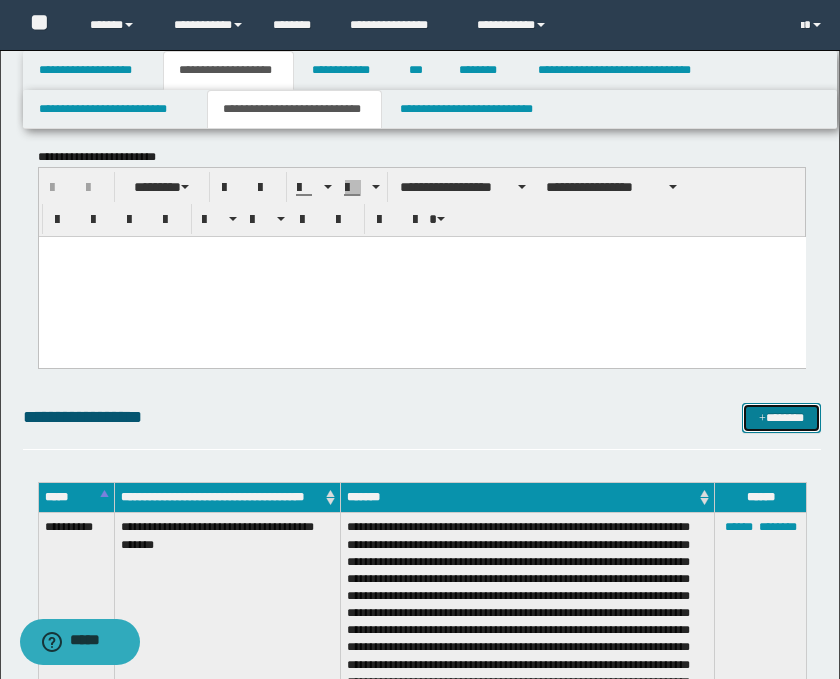 click on "*******" at bounding box center [782, 418] 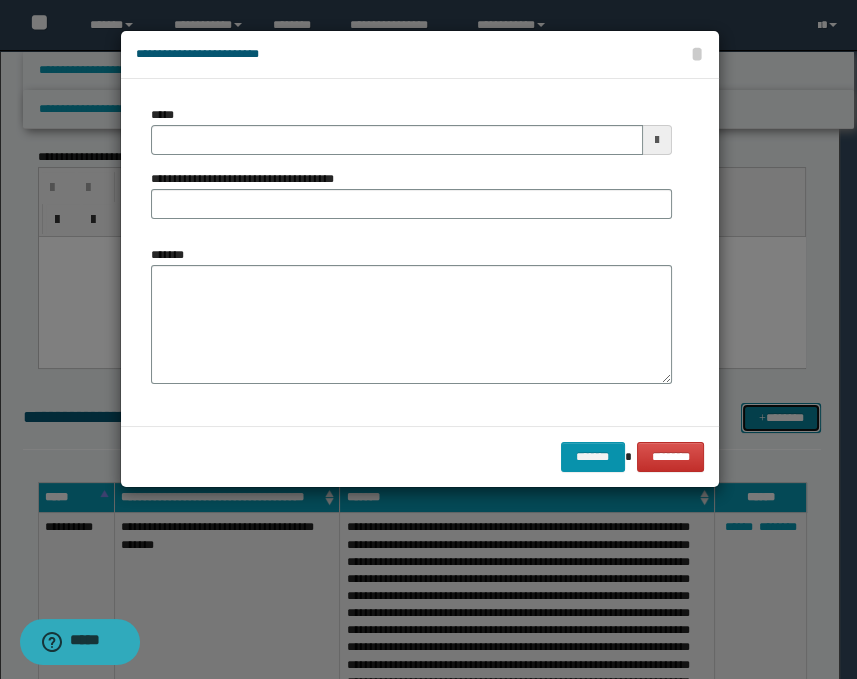 scroll, scrollTop: 0, scrollLeft: 0, axis: both 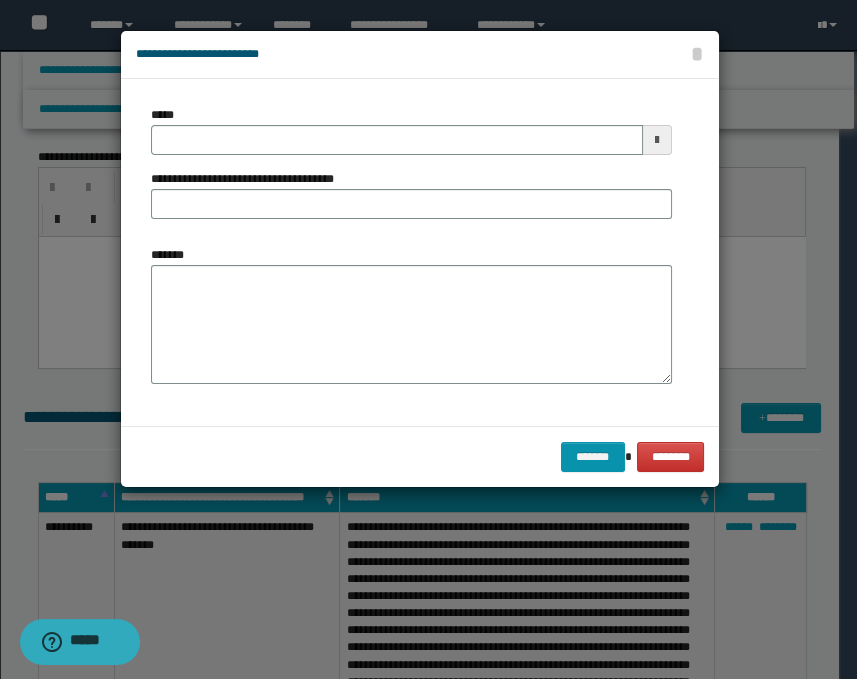 click at bounding box center (657, 140) 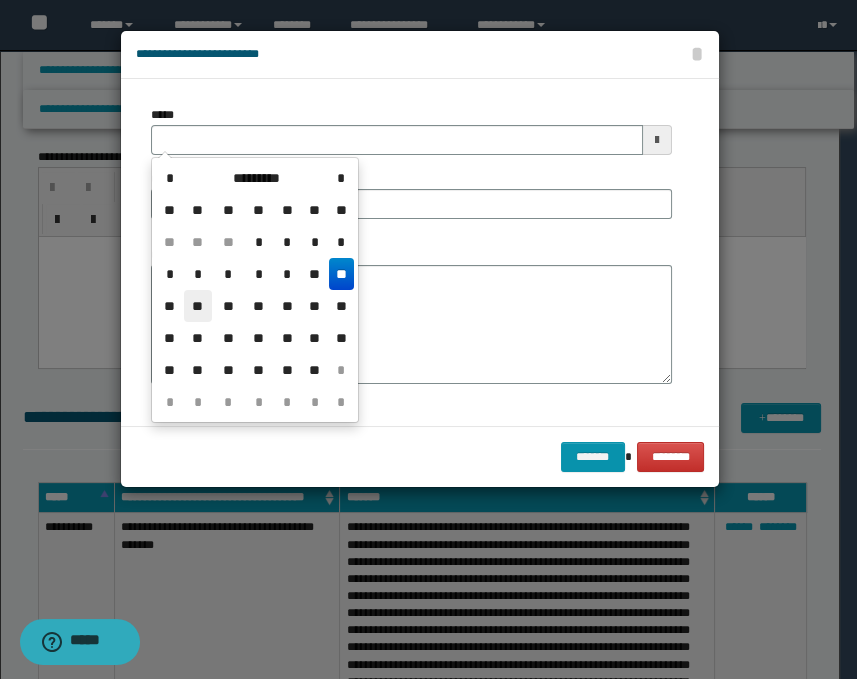 click on "**" at bounding box center [198, 306] 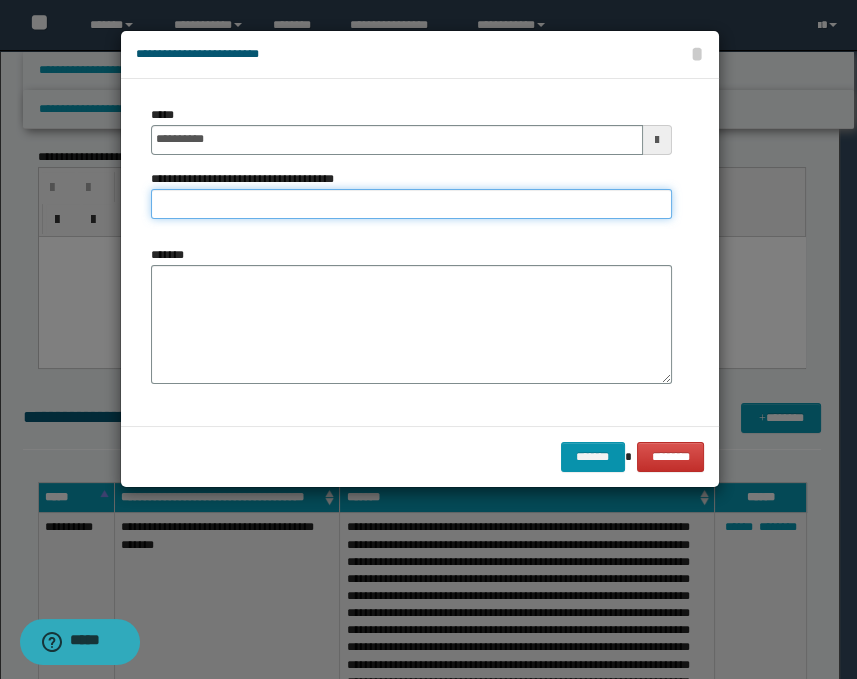 click on "**********" at bounding box center (411, 204) 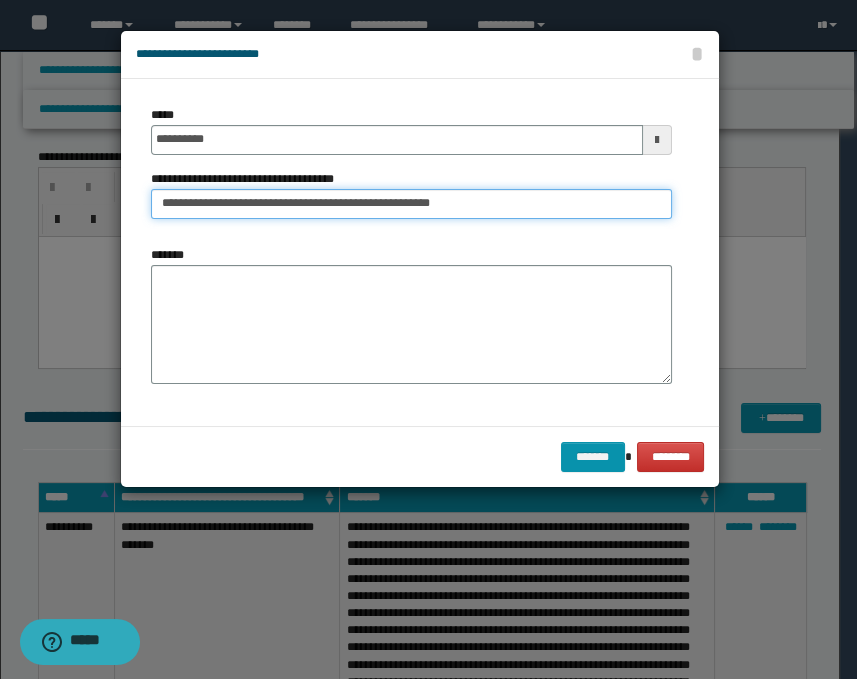type on "**********" 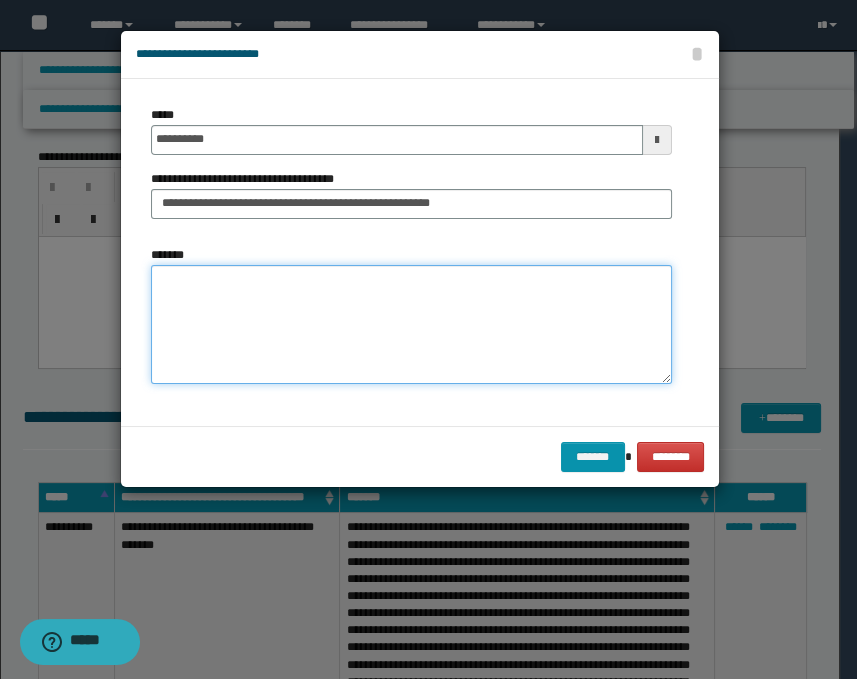 click on "*******" at bounding box center [411, 325] 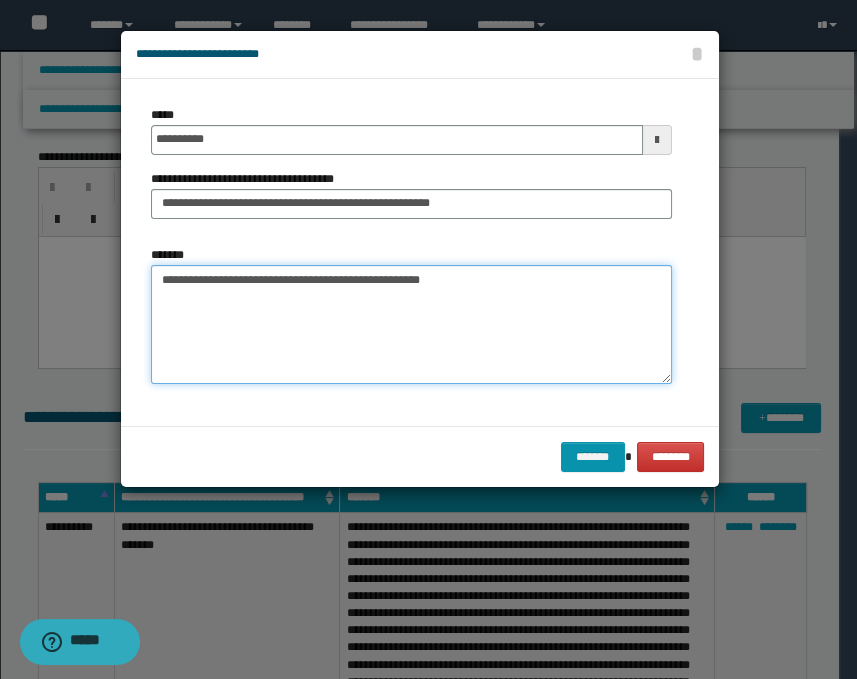 paste on "**********" 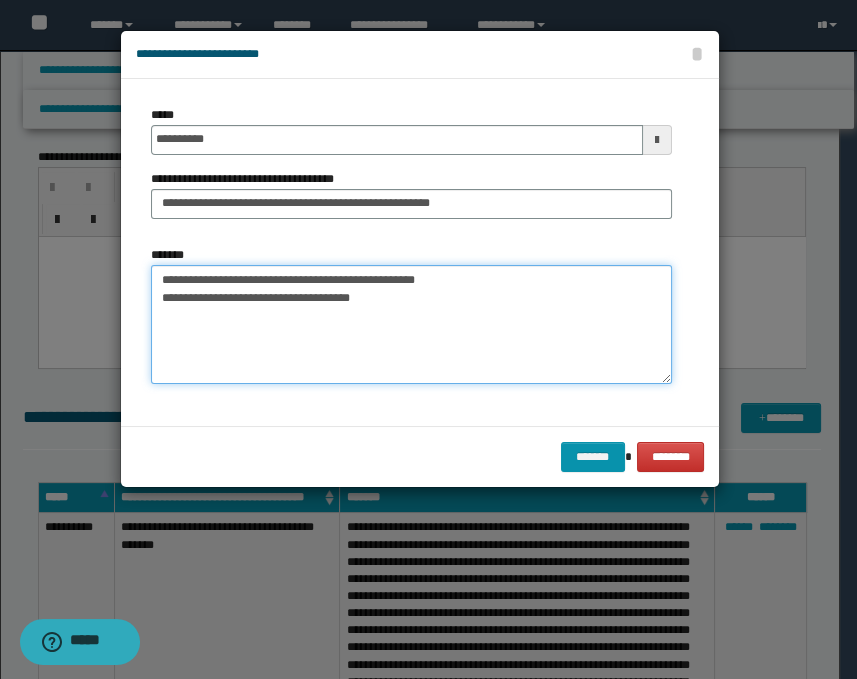 paste on "**********" 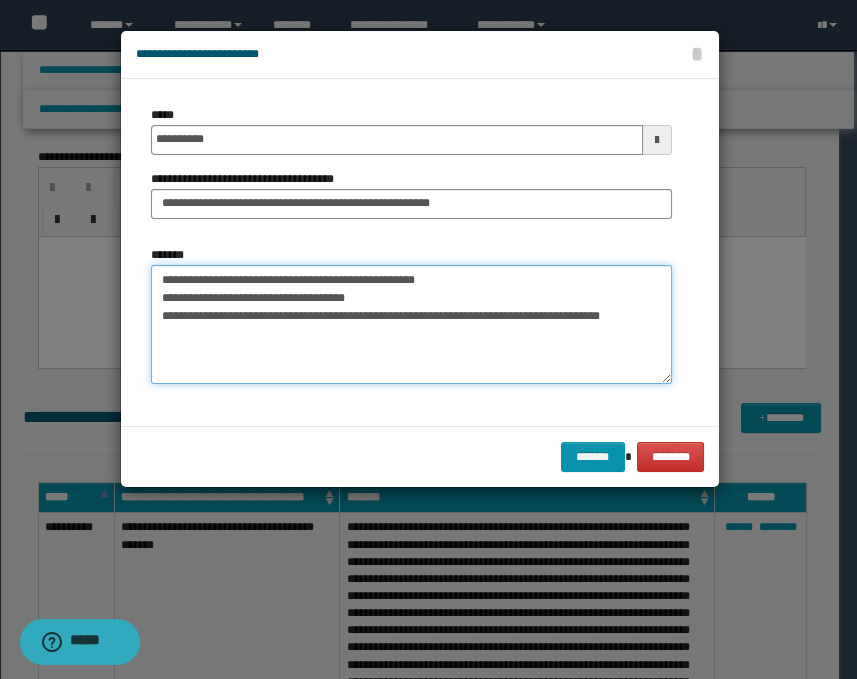 paste on "**********" 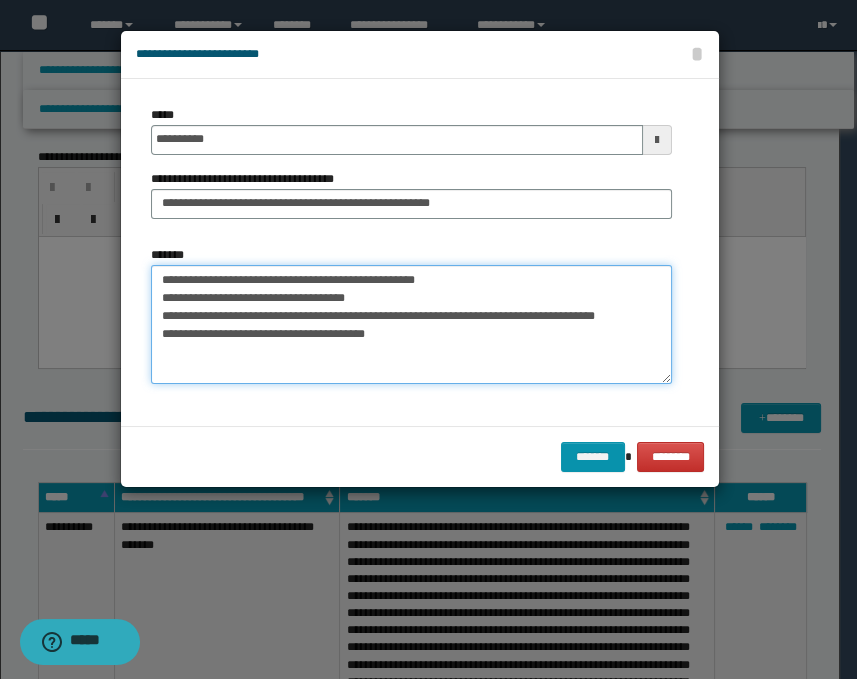 click on "**********" at bounding box center (411, 325) 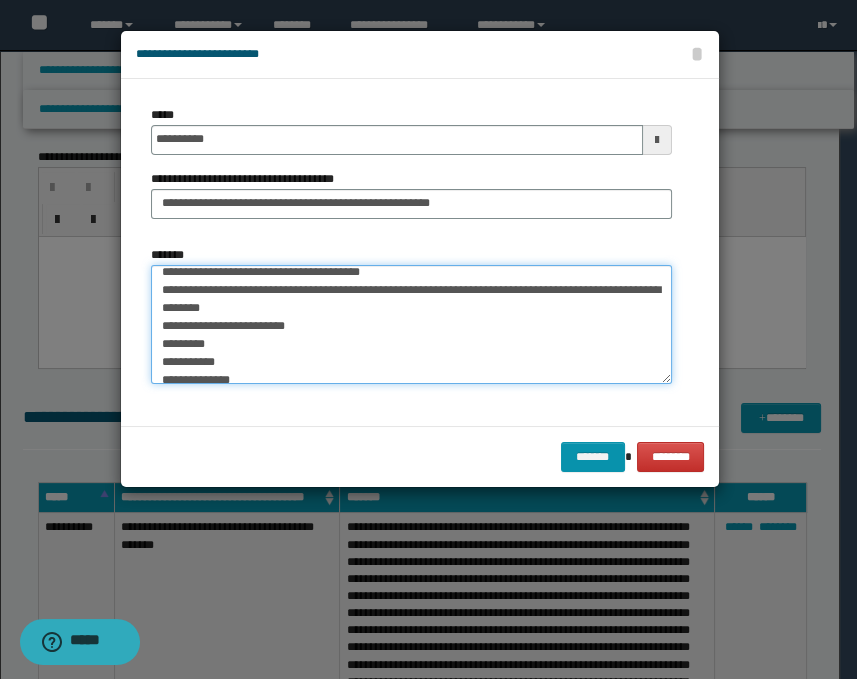 scroll, scrollTop: 0, scrollLeft: 0, axis: both 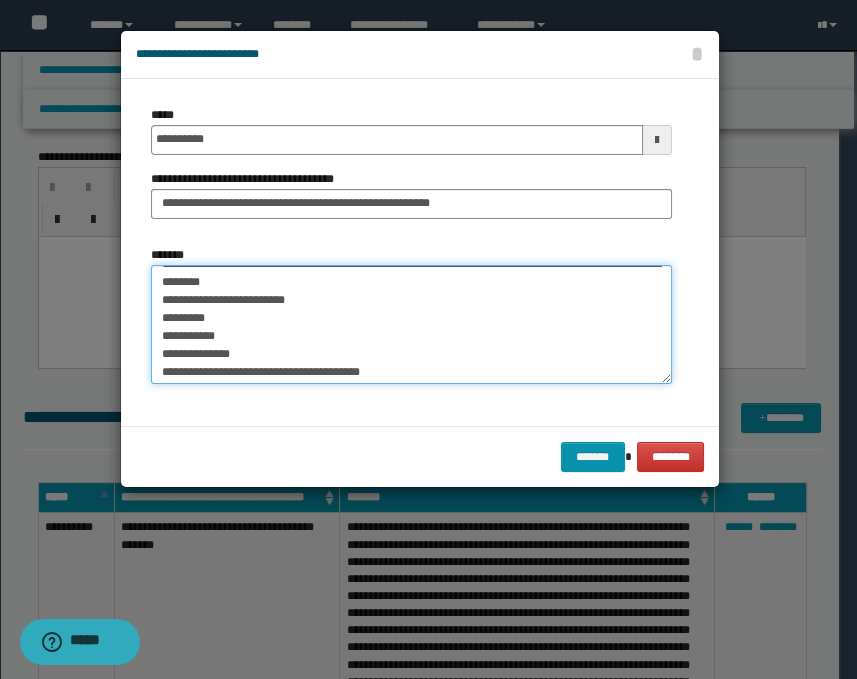 click on "**********" at bounding box center [411, 325] 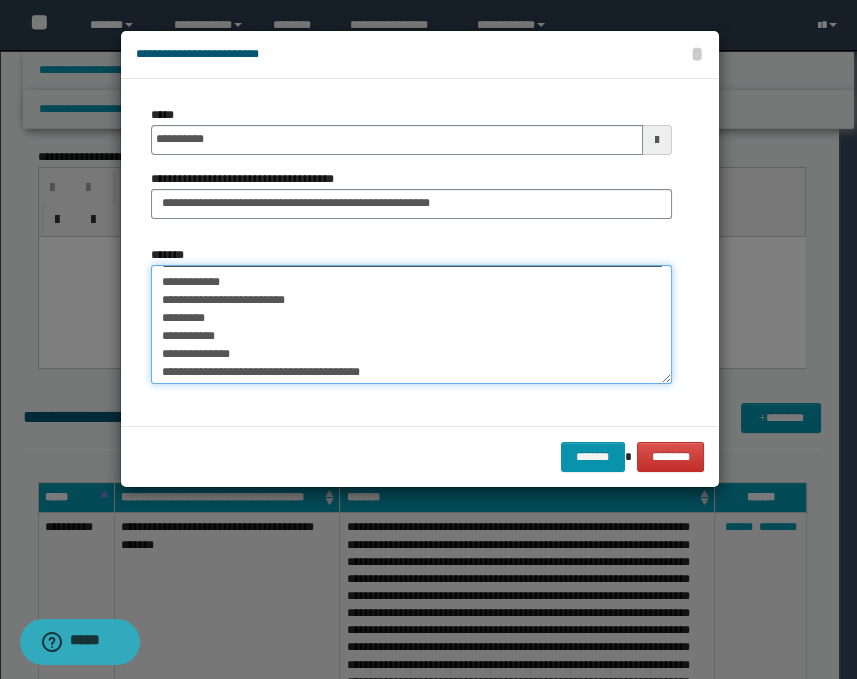 click on "**********" at bounding box center (411, 325) 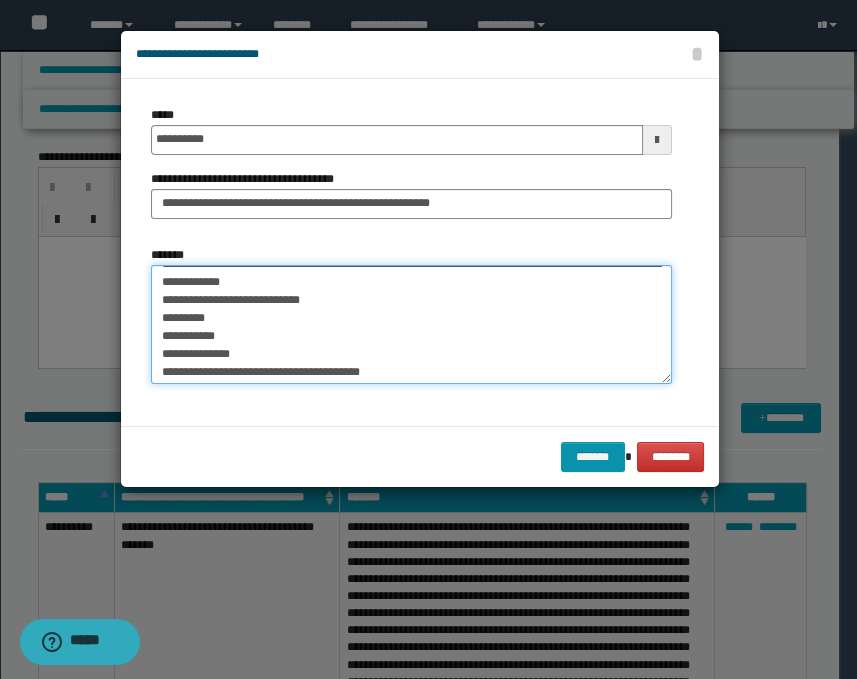click on "**********" at bounding box center (411, 325) 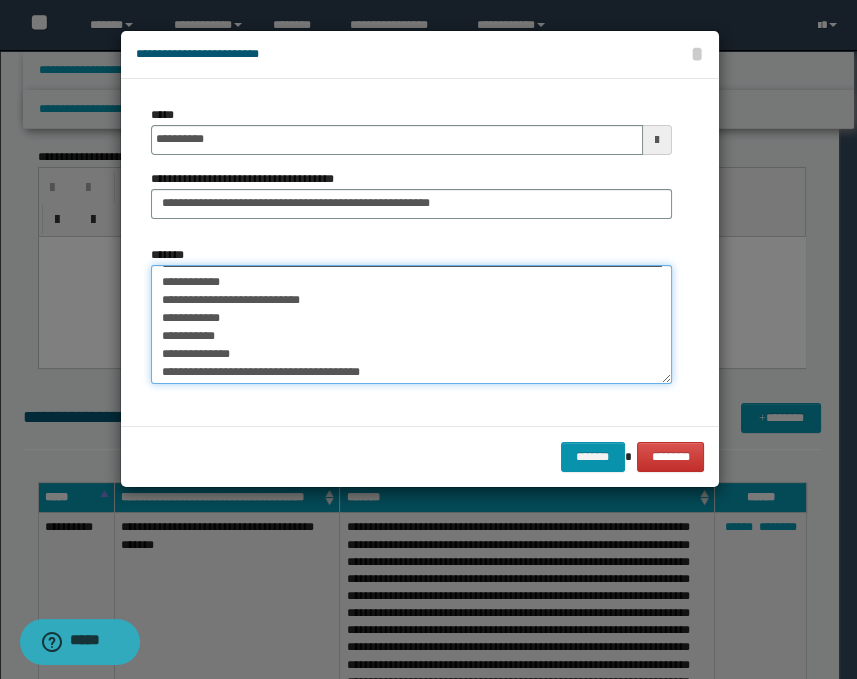 click on "**********" at bounding box center [411, 325] 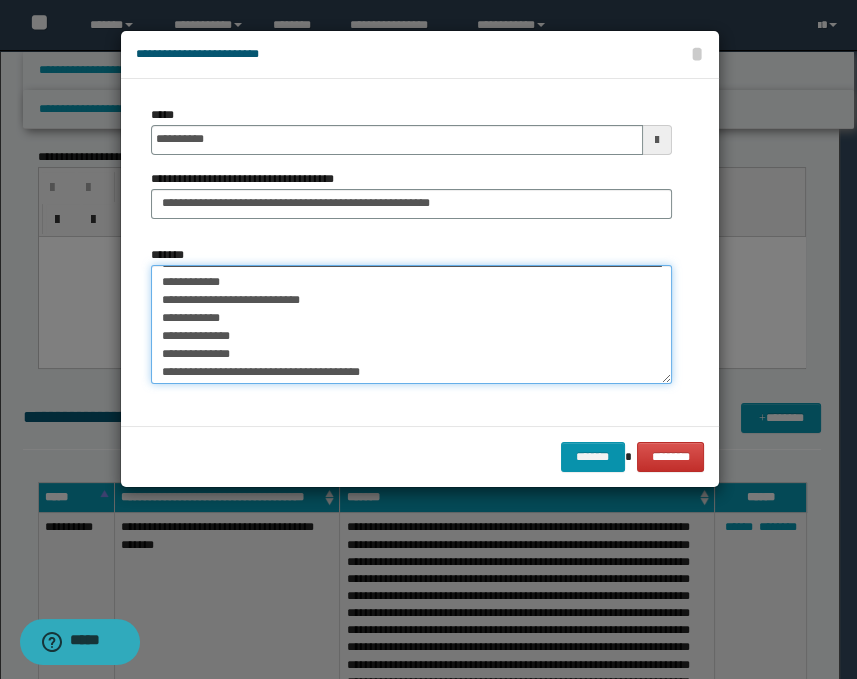 click on "**********" at bounding box center [411, 325] 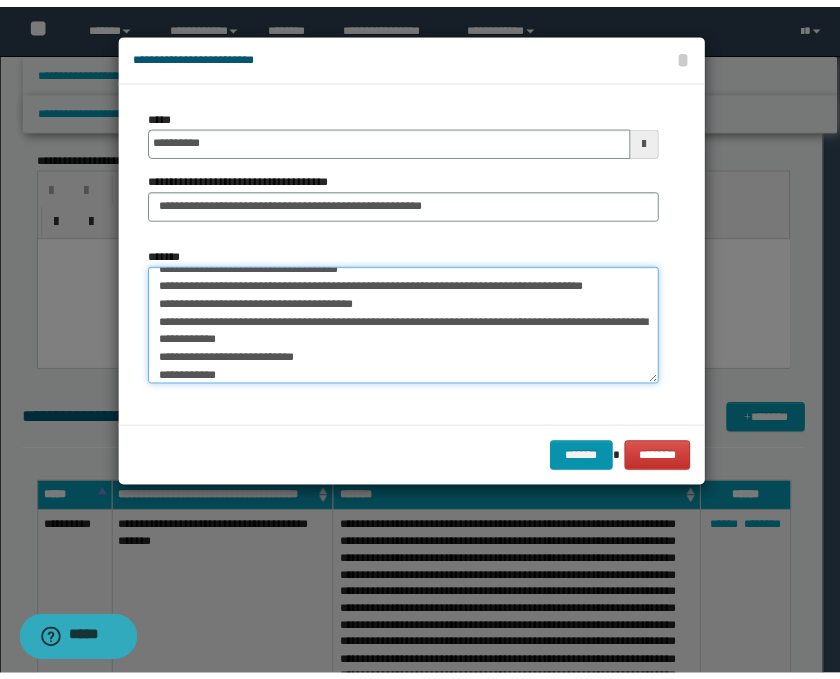 scroll, scrollTop: 0, scrollLeft: 0, axis: both 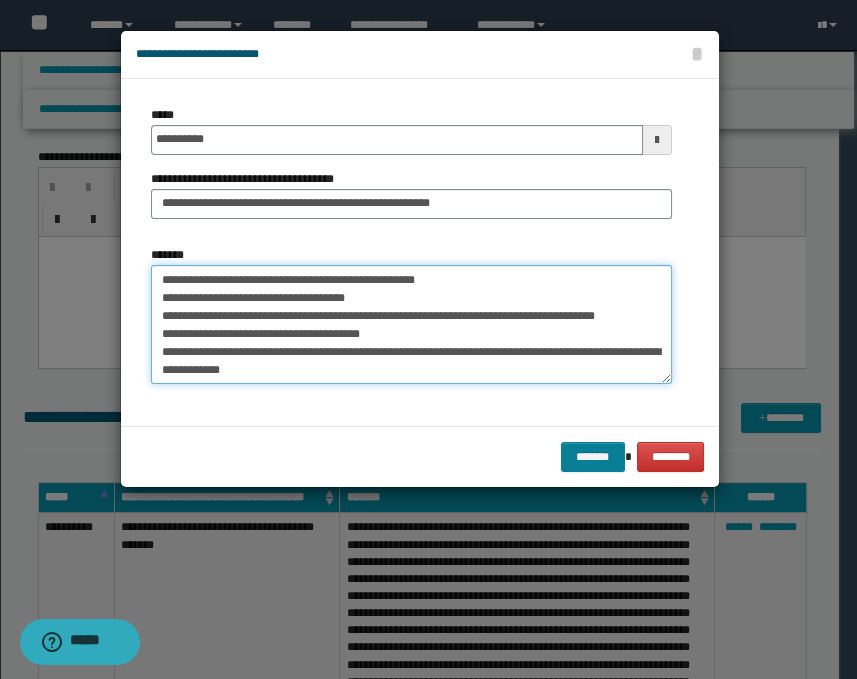 type on "**********" 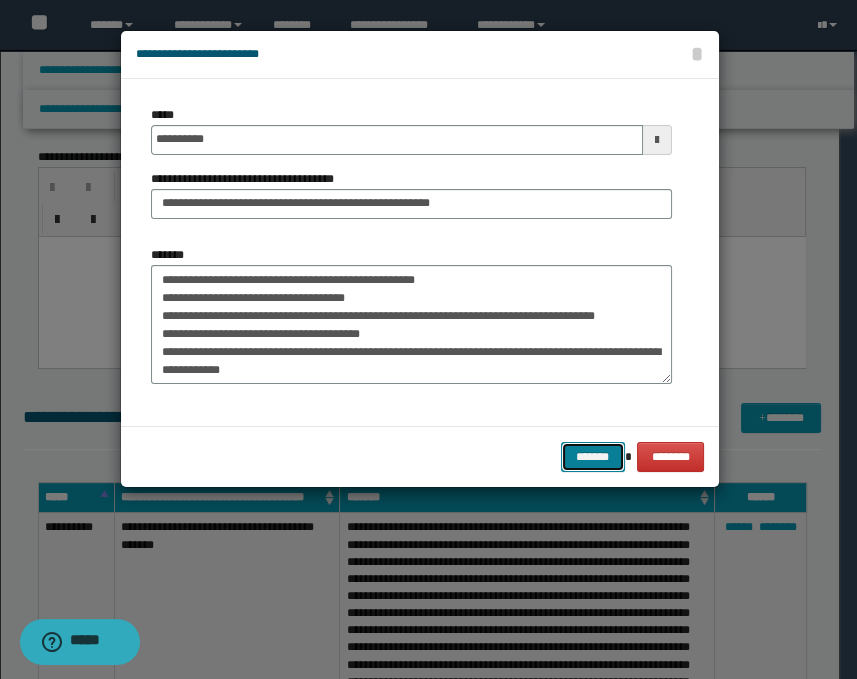 click on "*******" at bounding box center [593, 457] 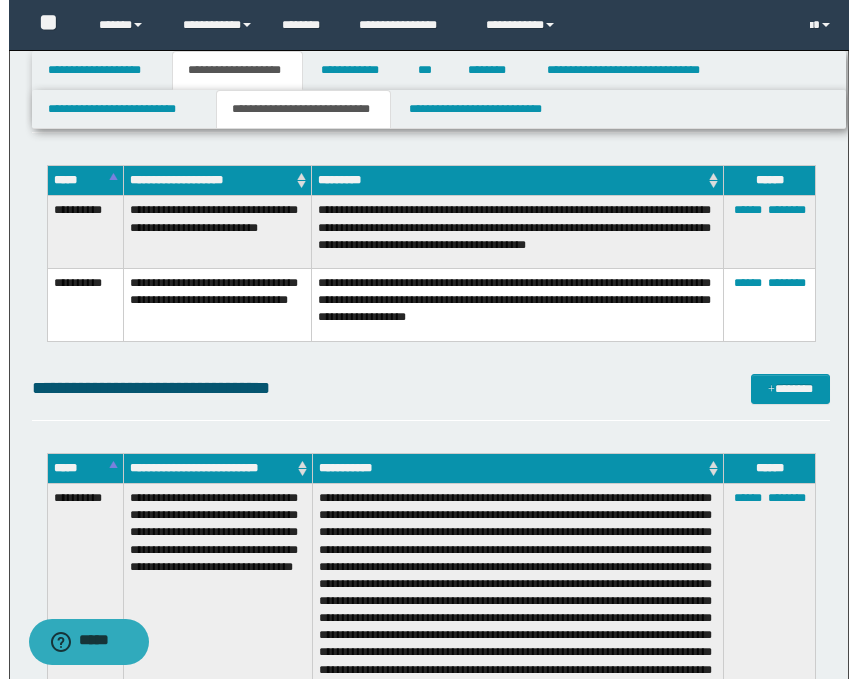 scroll, scrollTop: 2147, scrollLeft: 0, axis: vertical 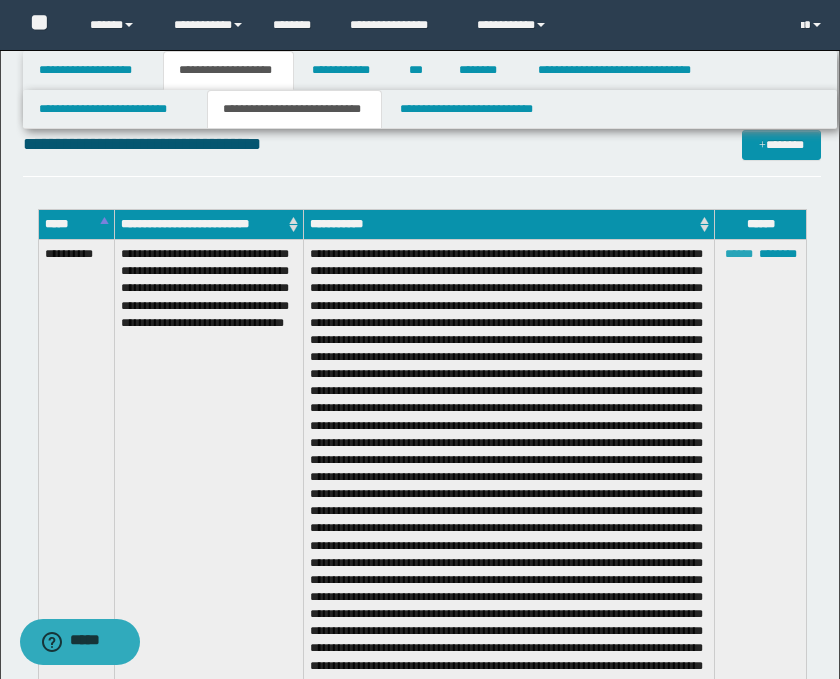 click on "******" at bounding box center (739, 254) 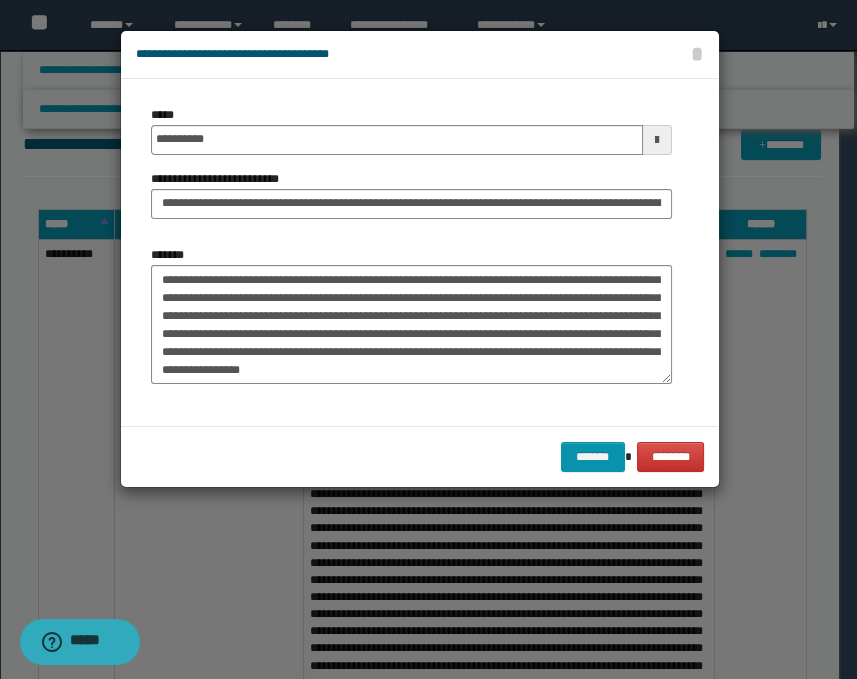scroll, scrollTop: 414, scrollLeft: 0, axis: vertical 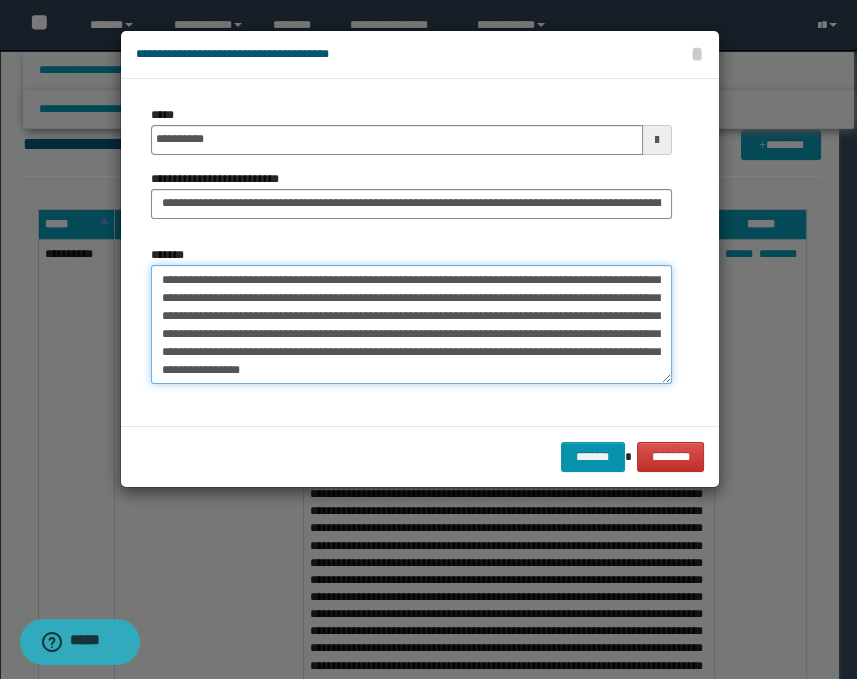 click on "*******" at bounding box center [411, 325] 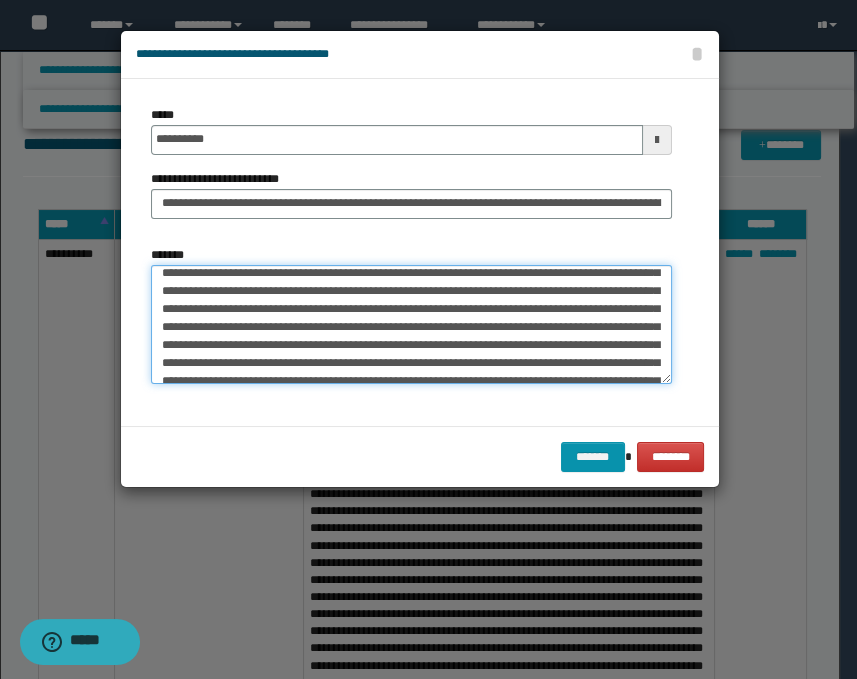 scroll, scrollTop: 0, scrollLeft: 0, axis: both 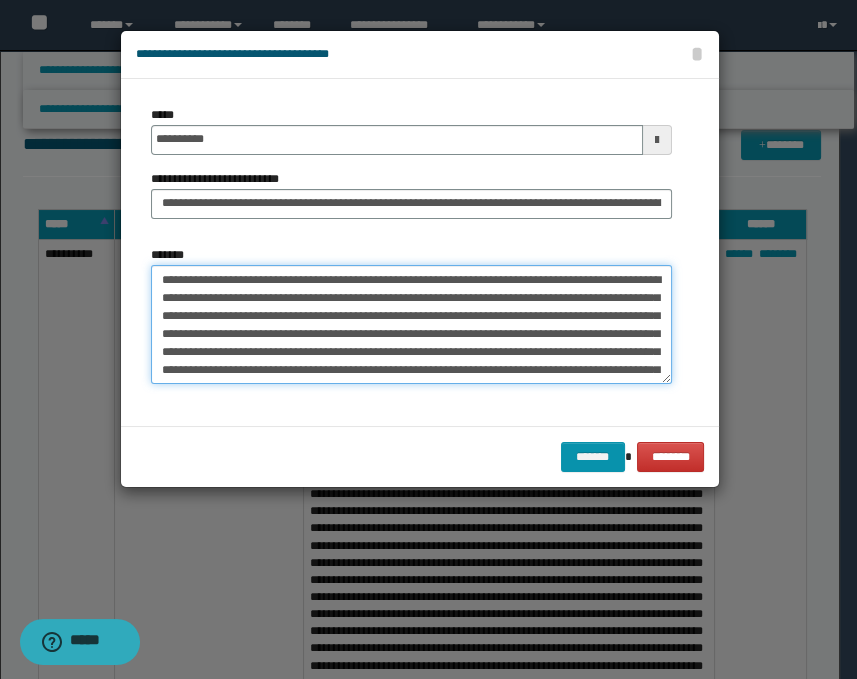 type on "**********" 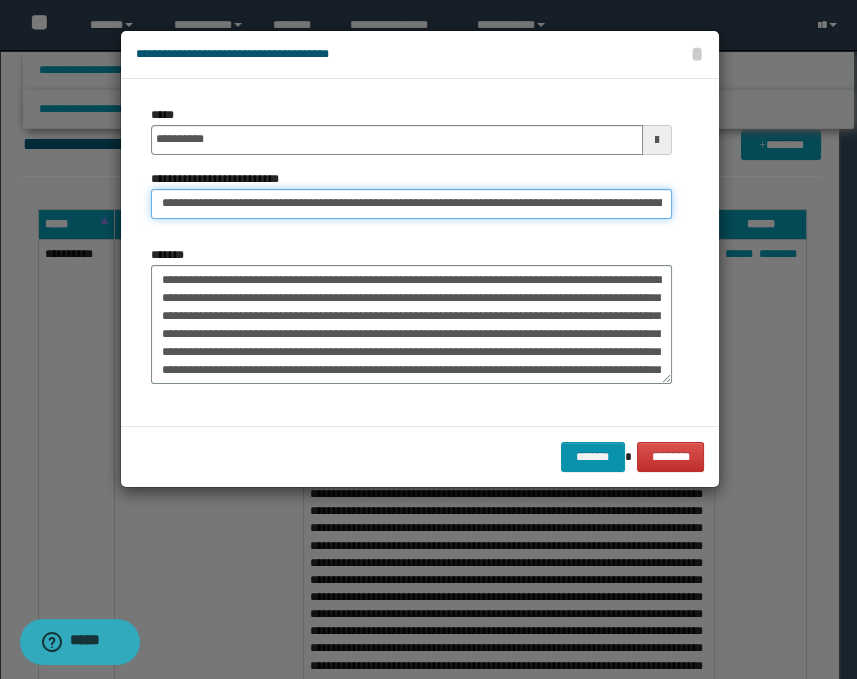 click on "**********" at bounding box center (411, 204) 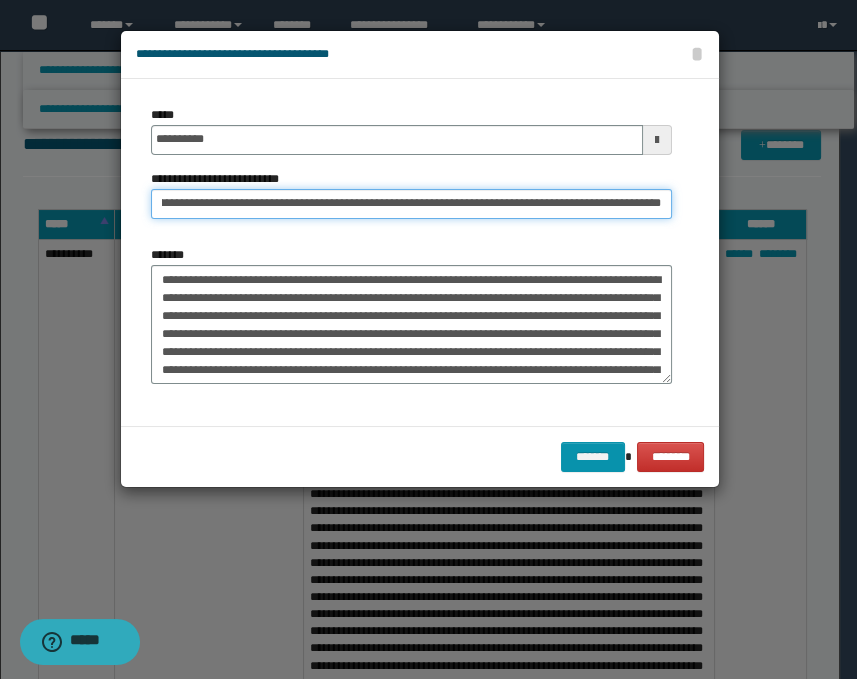 scroll, scrollTop: 0, scrollLeft: 432, axis: horizontal 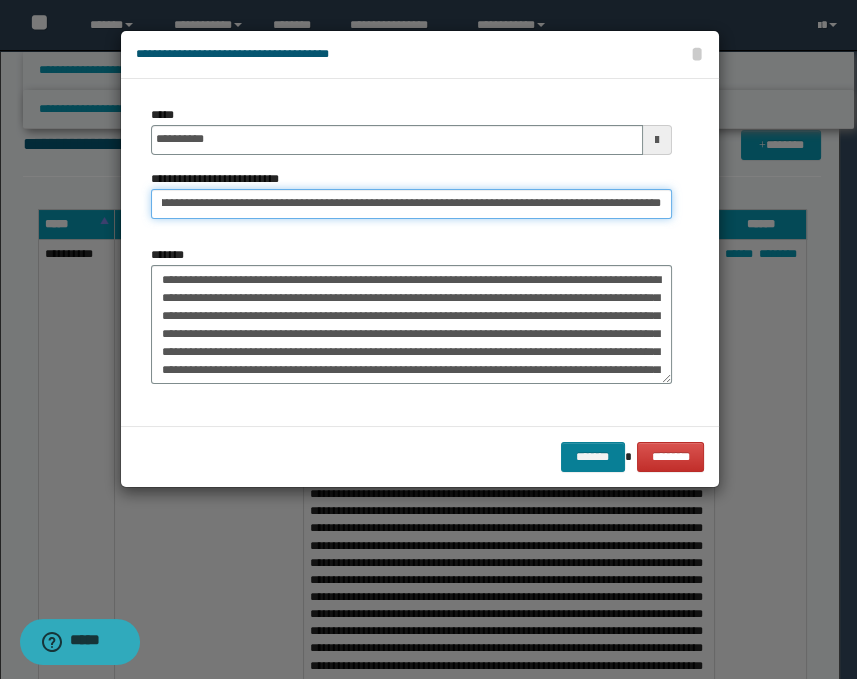 type on "**********" 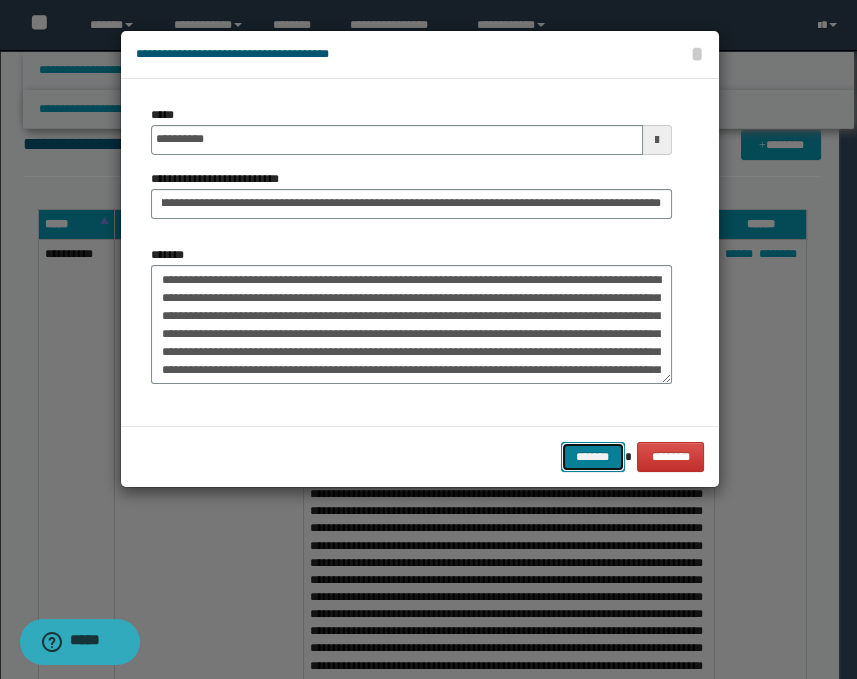 click on "*******" at bounding box center [593, 457] 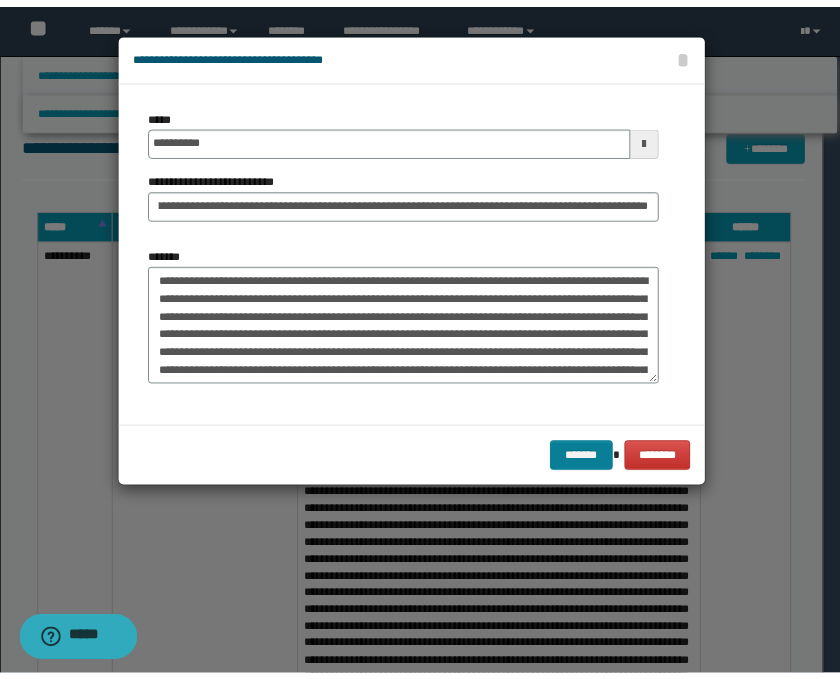 scroll, scrollTop: 0, scrollLeft: 0, axis: both 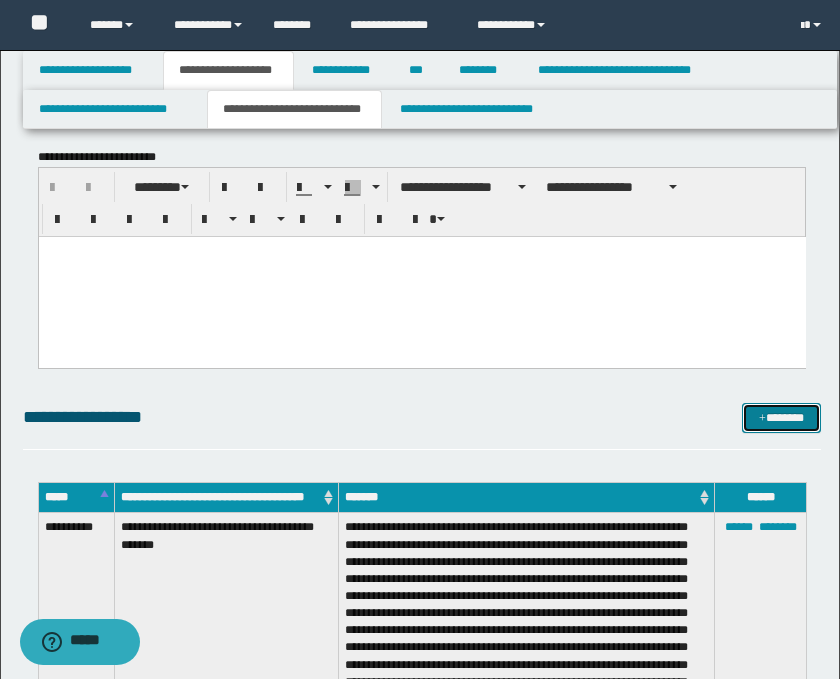 click on "*******" at bounding box center [782, 418] 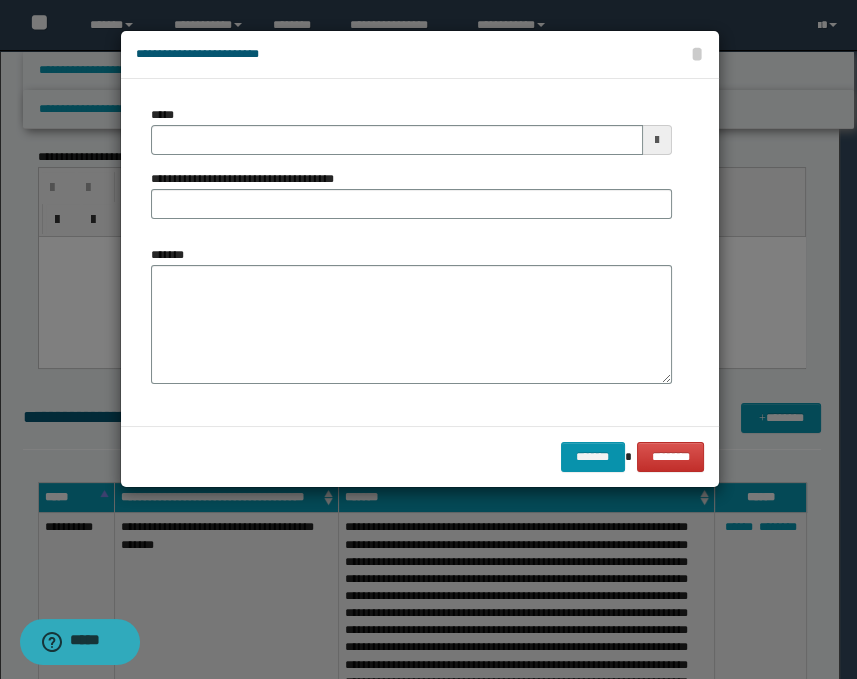 click at bounding box center [657, 140] 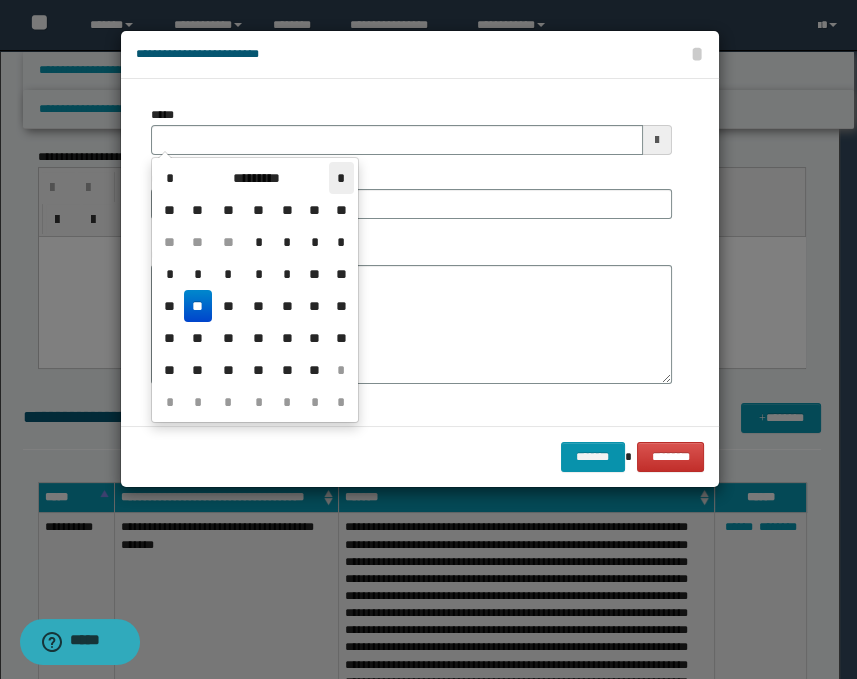 click on "*" at bounding box center [341, 178] 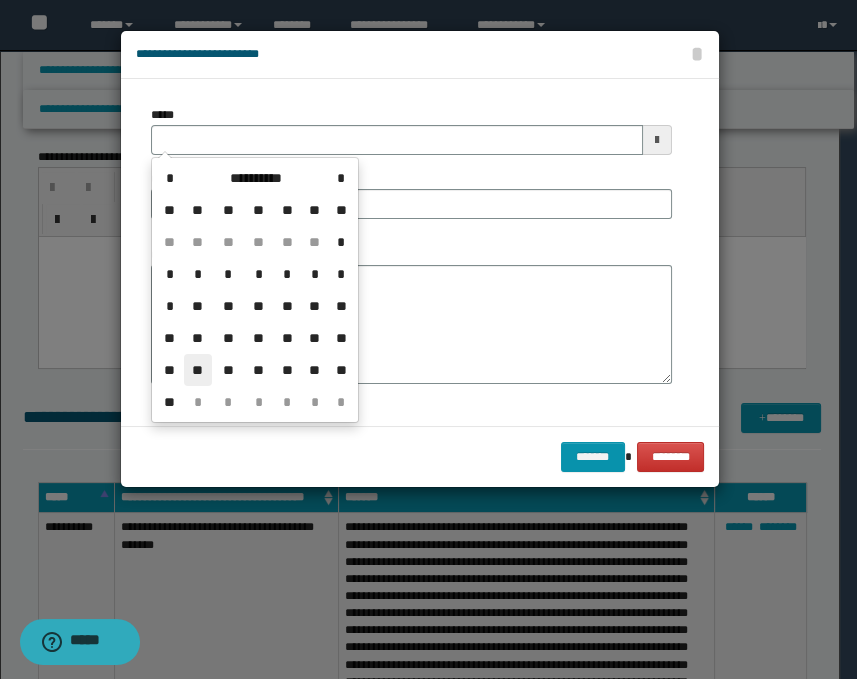 click on "**" at bounding box center (198, 370) 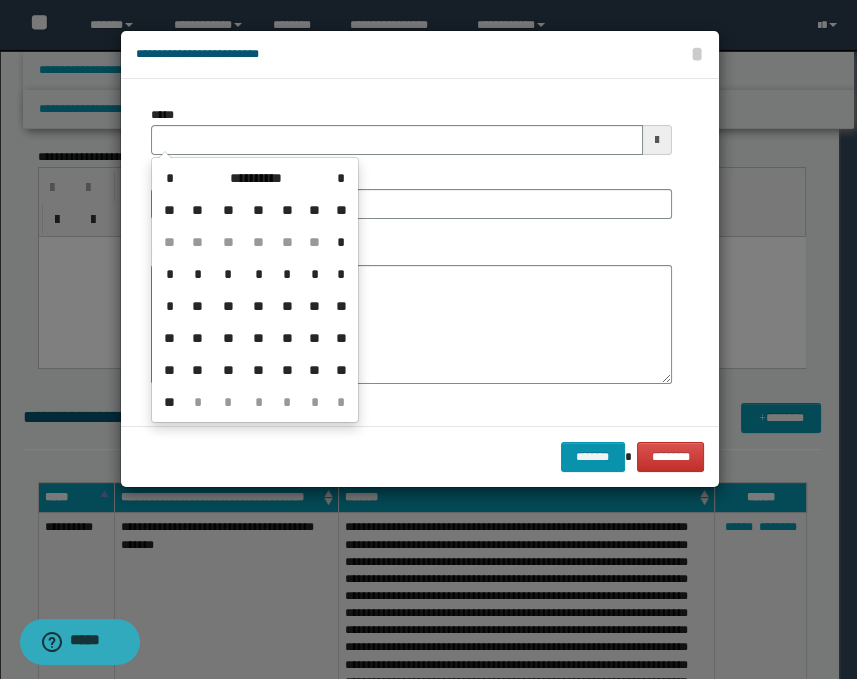 type on "**********" 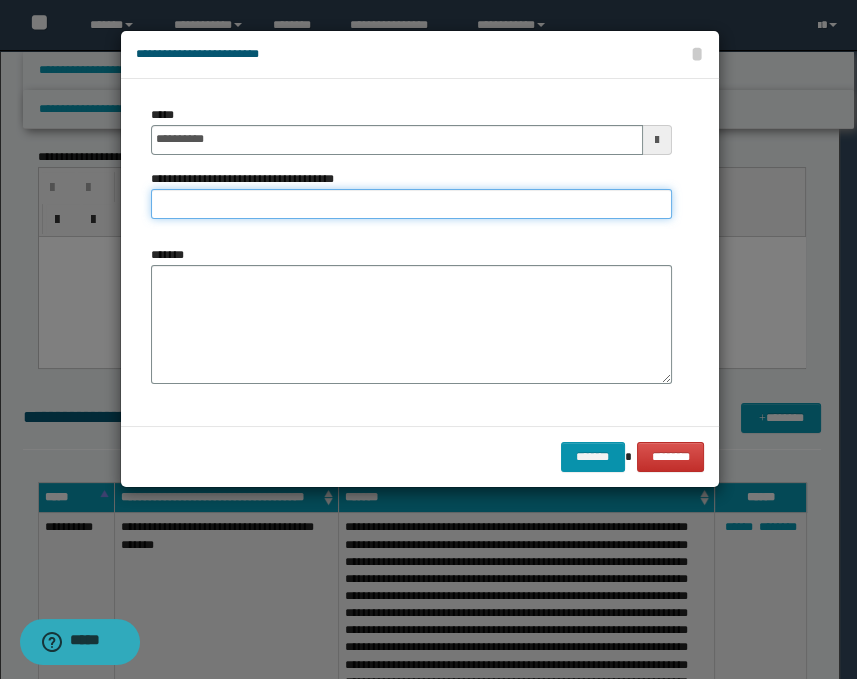 click on "**********" at bounding box center [411, 204] 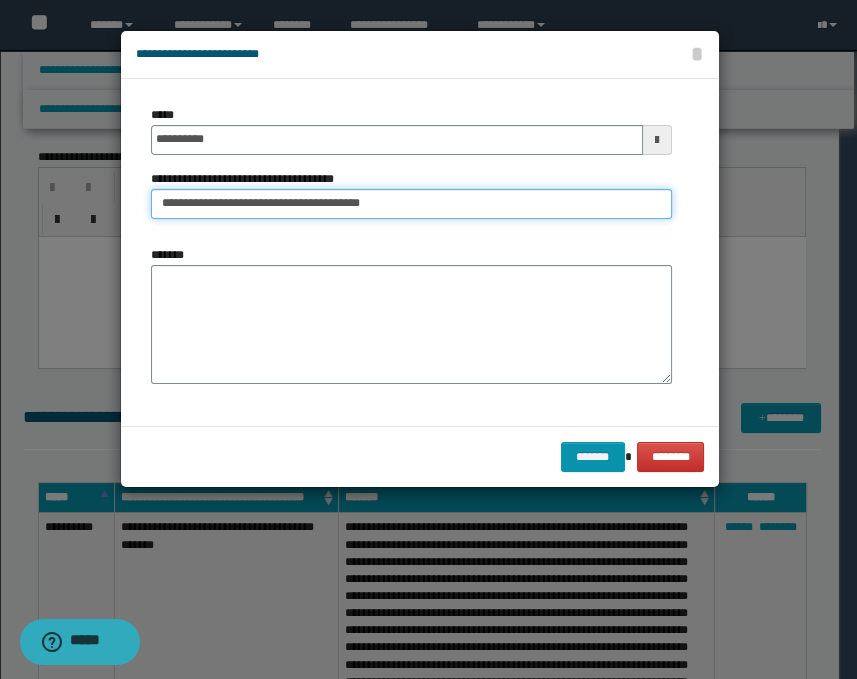 type on "**********" 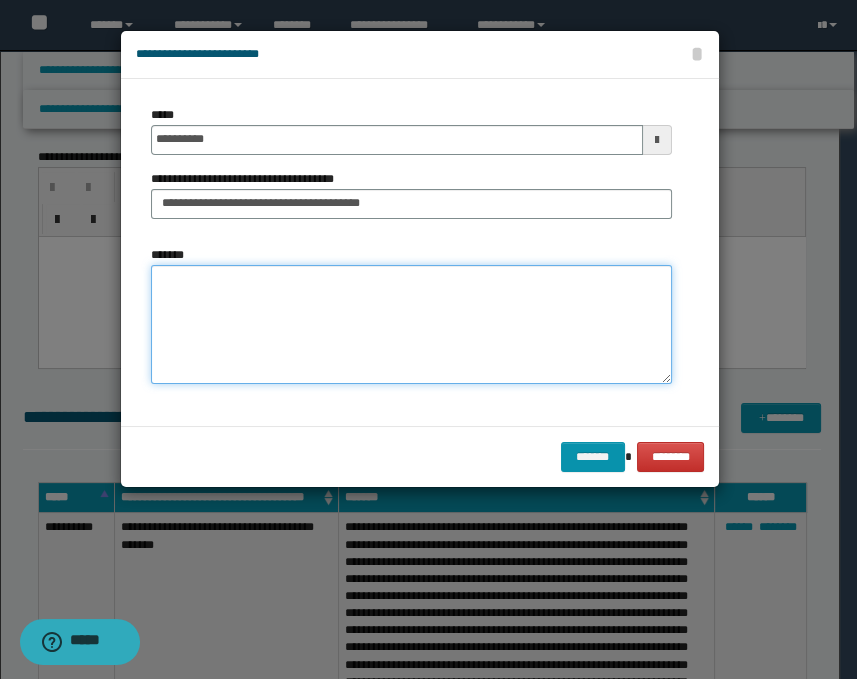 click on "*******" at bounding box center (411, 325) 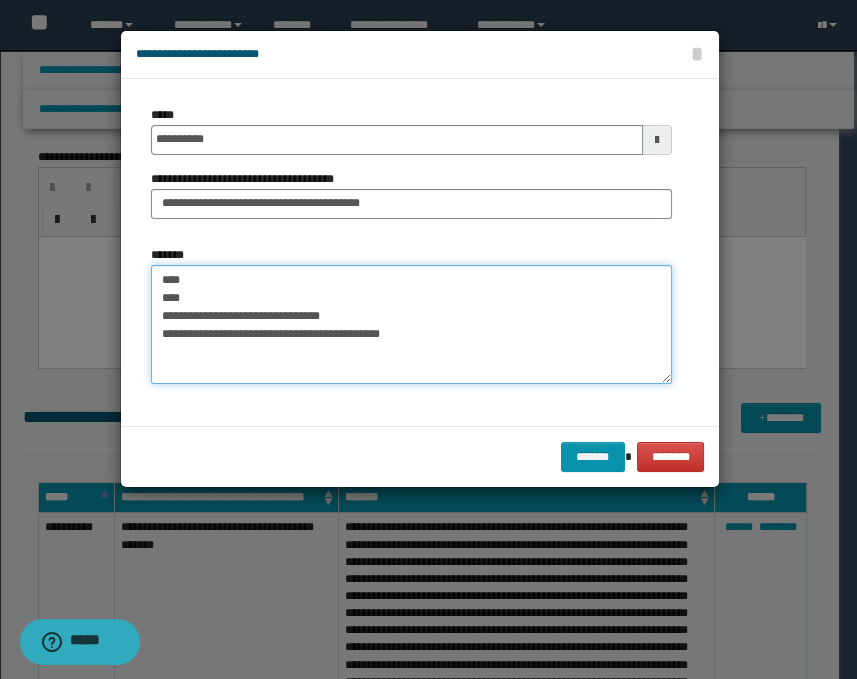 click on "**********" at bounding box center [411, 325] 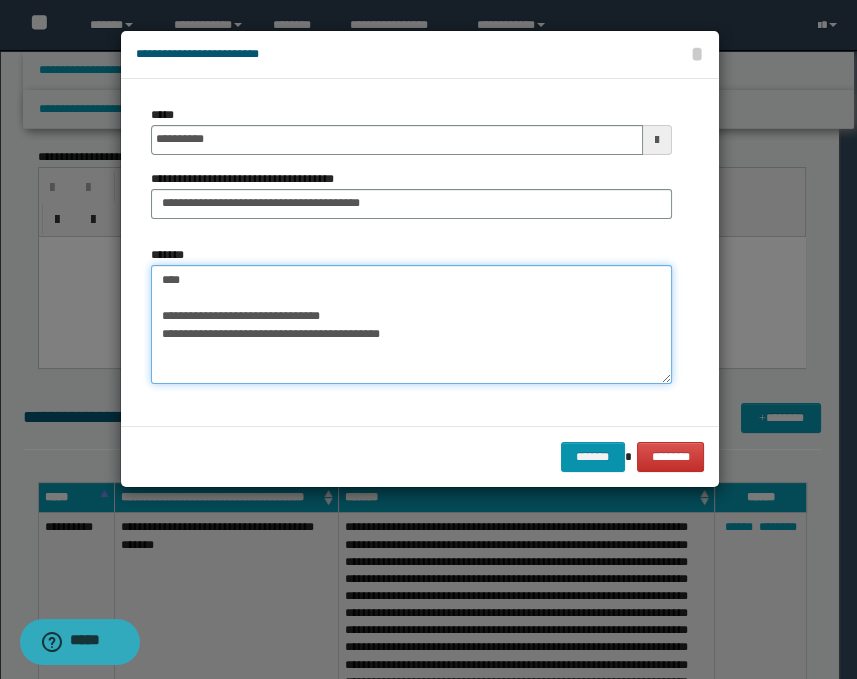 click on "**********" at bounding box center [411, 325] 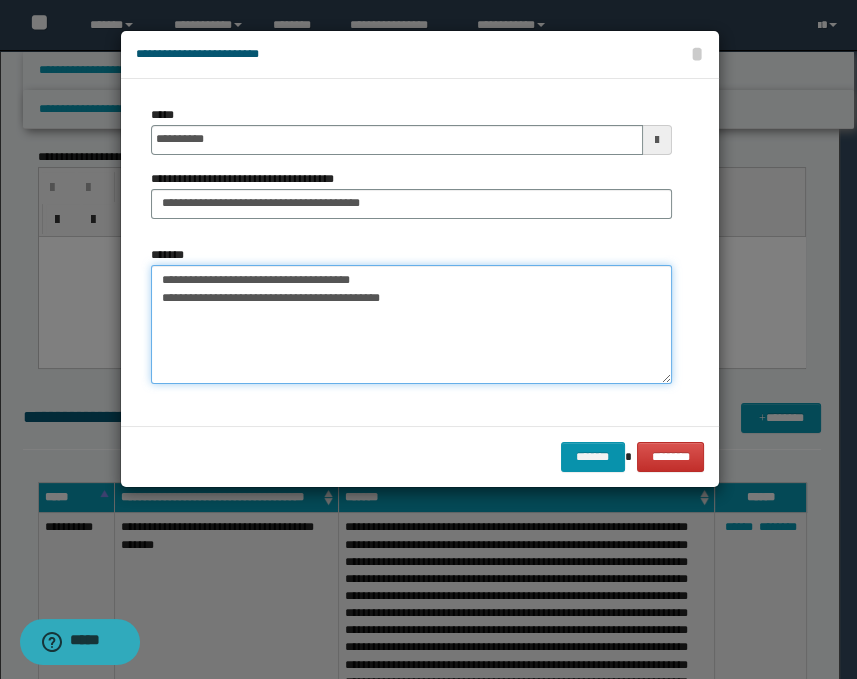 click on "**********" at bounding box center [411, 325] 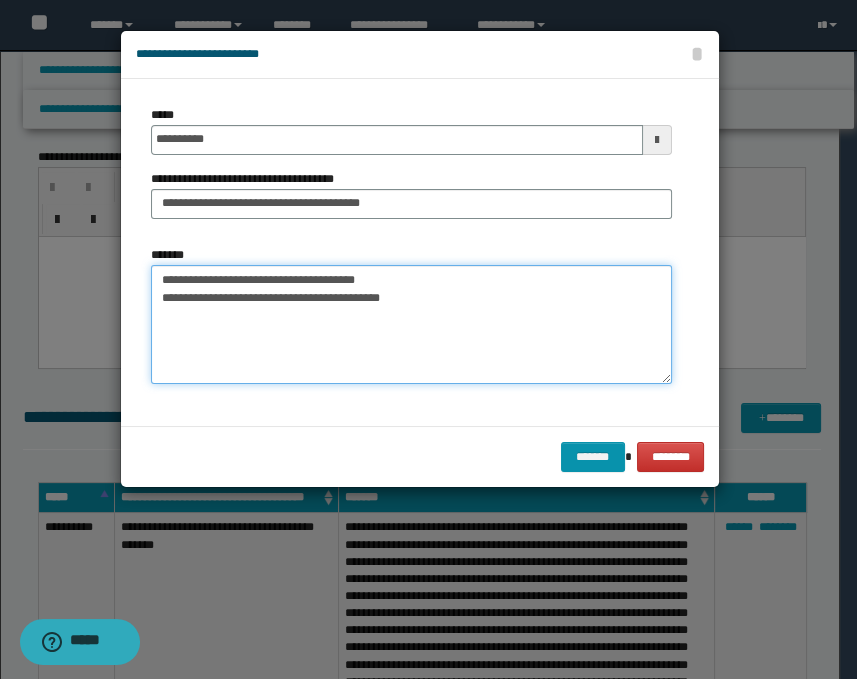 click on "**********" at bounding box center [411, 325] 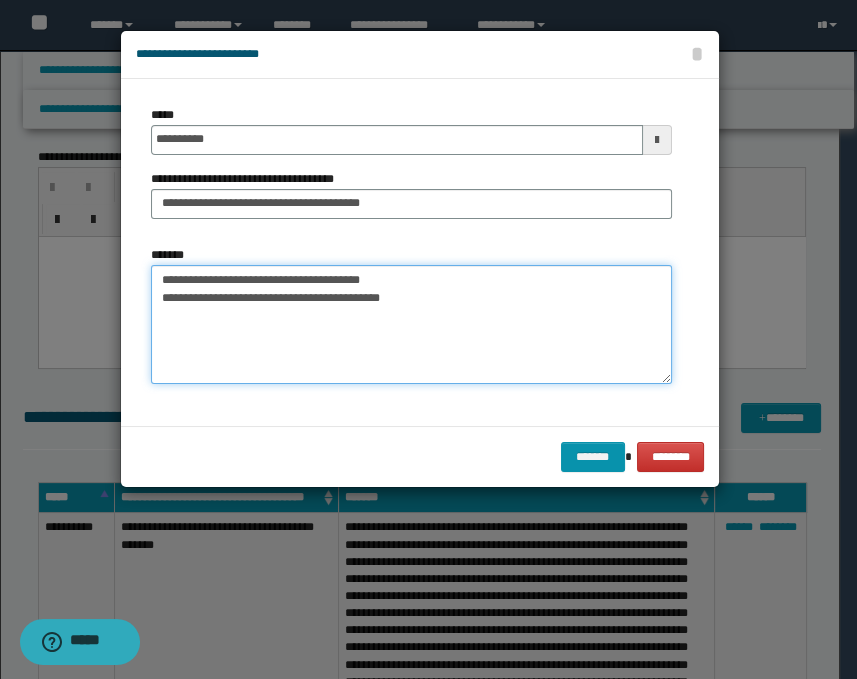 click on "**********" at bounding box center (411, 325) 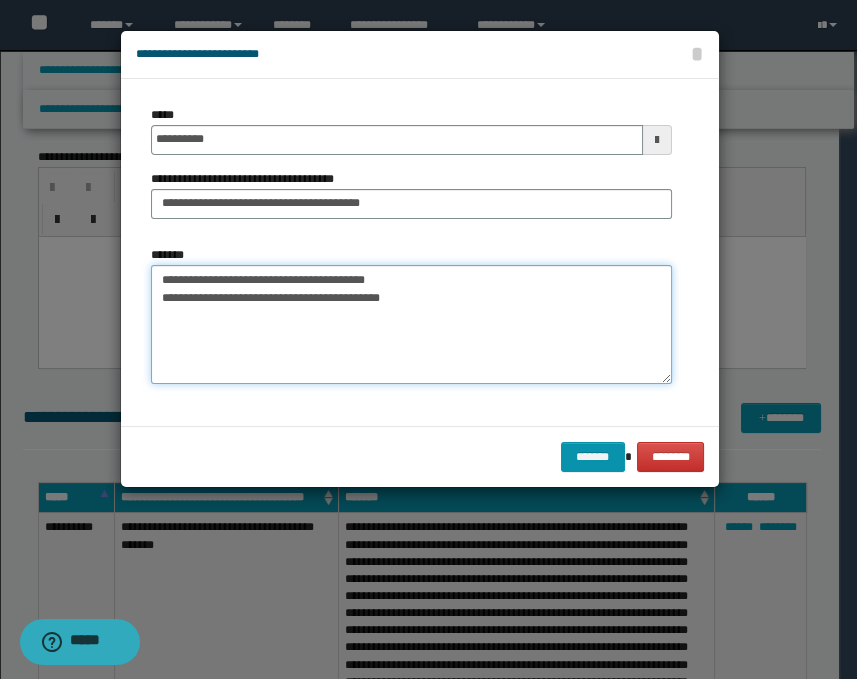 click on "**********" at bounding box center [411, 325] 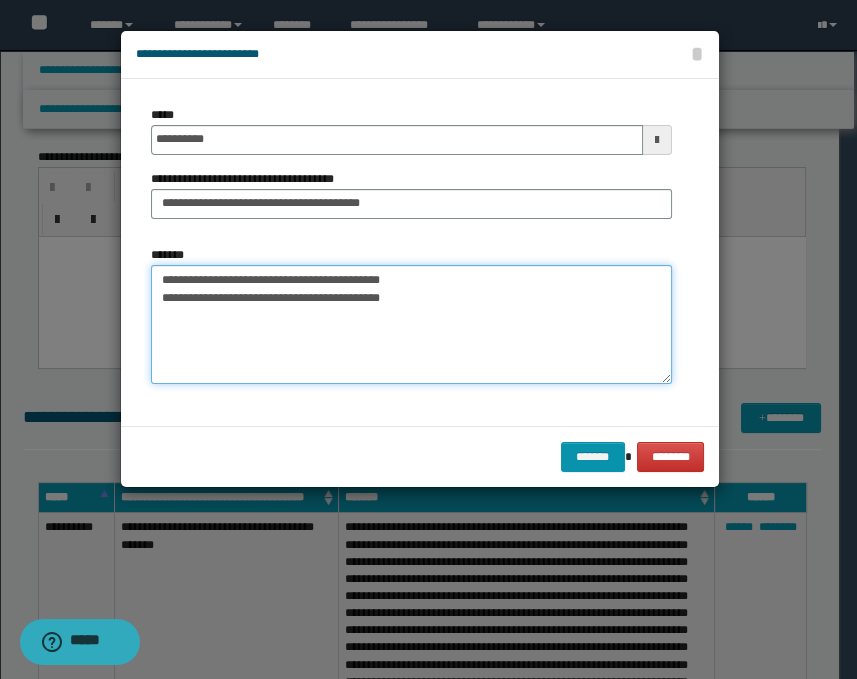 click on "**********" at bounding box center [411, 325] 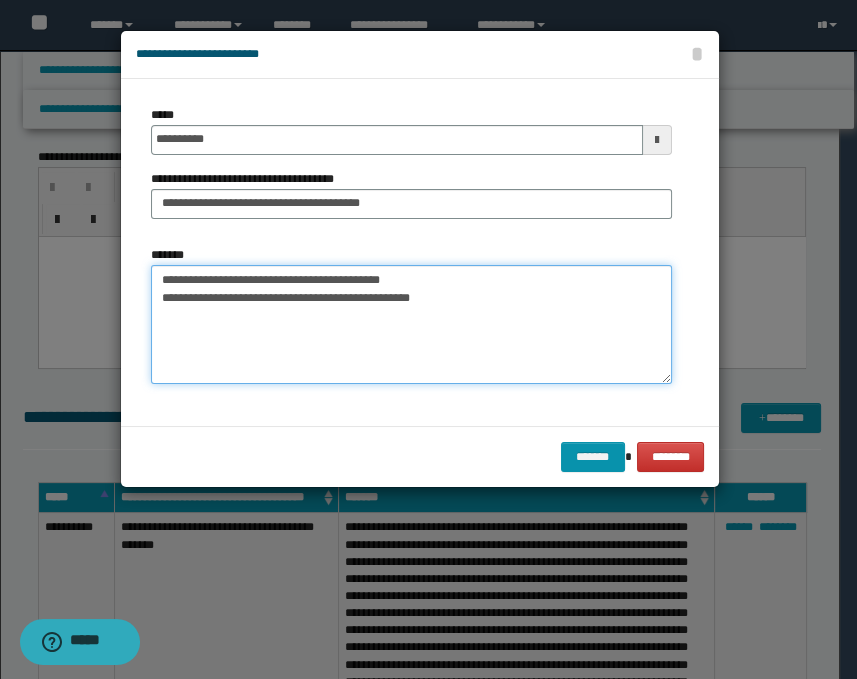 click on "**********" at bounding box center [411, 325] 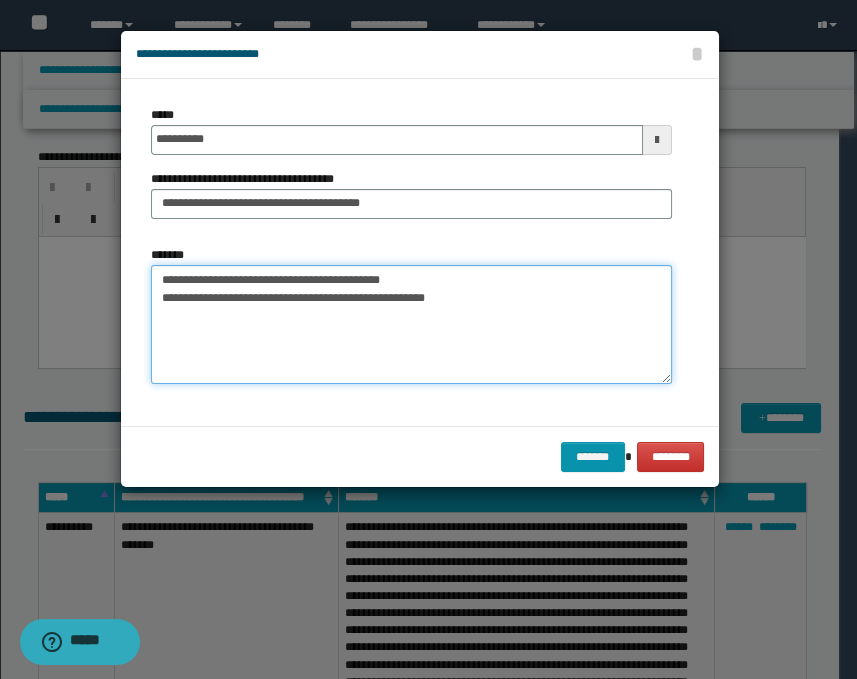 click on "**********" at bounding box center (411, 325) 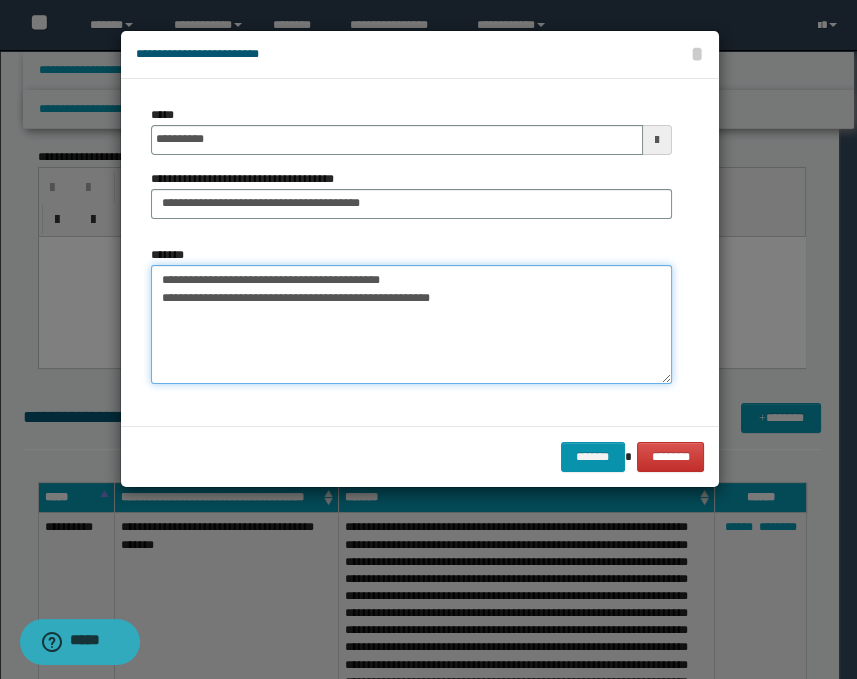 paste on "**********" 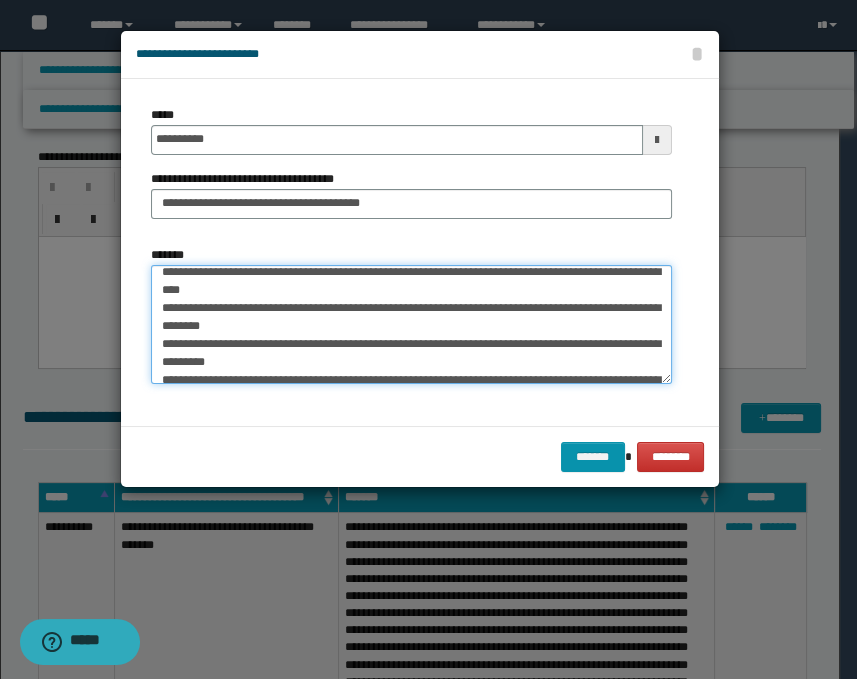 scroll, scrollTop: 0, scrollLeft: 0, axis: both 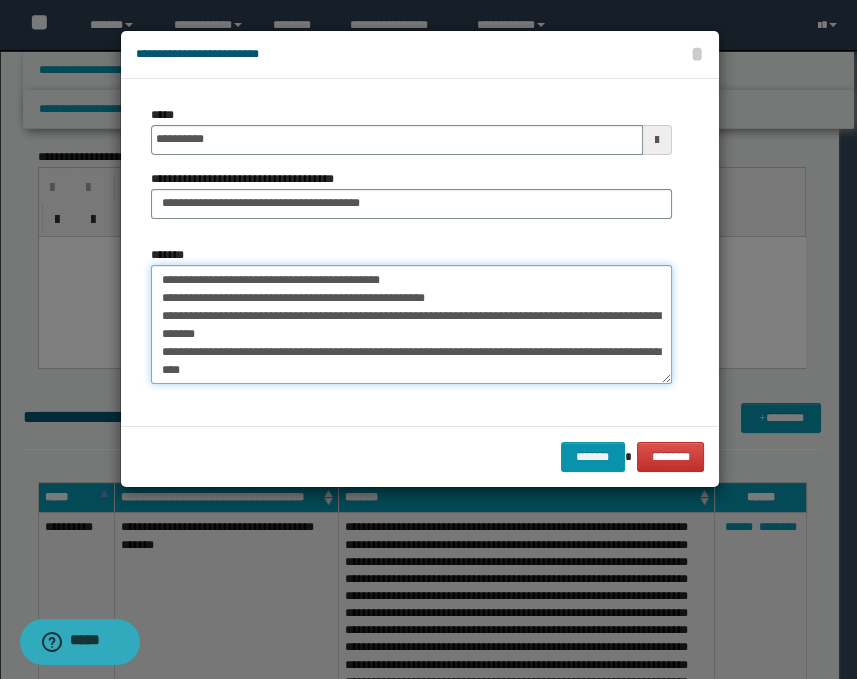 click on "**********" at bounding box center [411, 325] 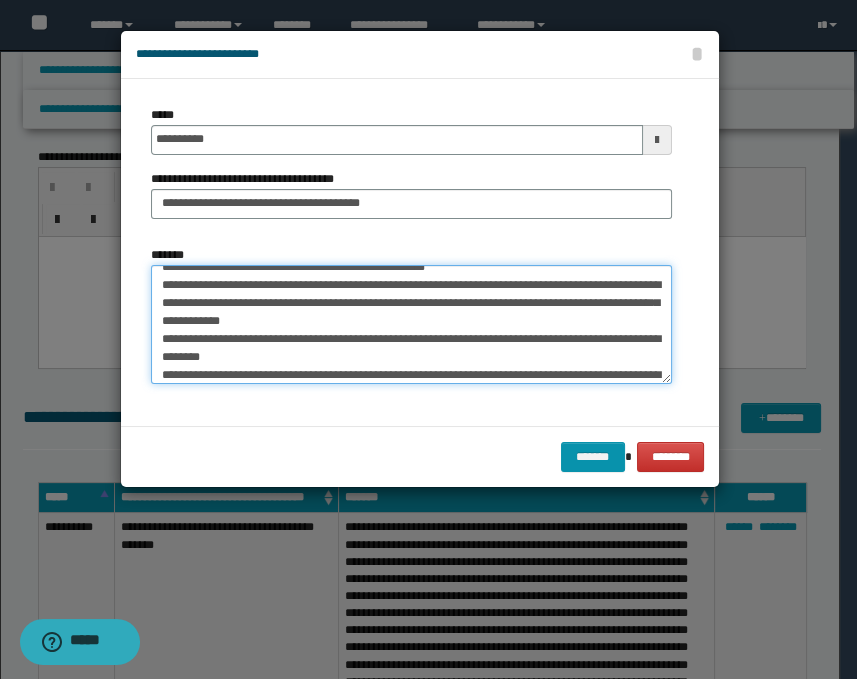 scroll, scrollTop: 44, scrollLeft: 0, axis: vertical 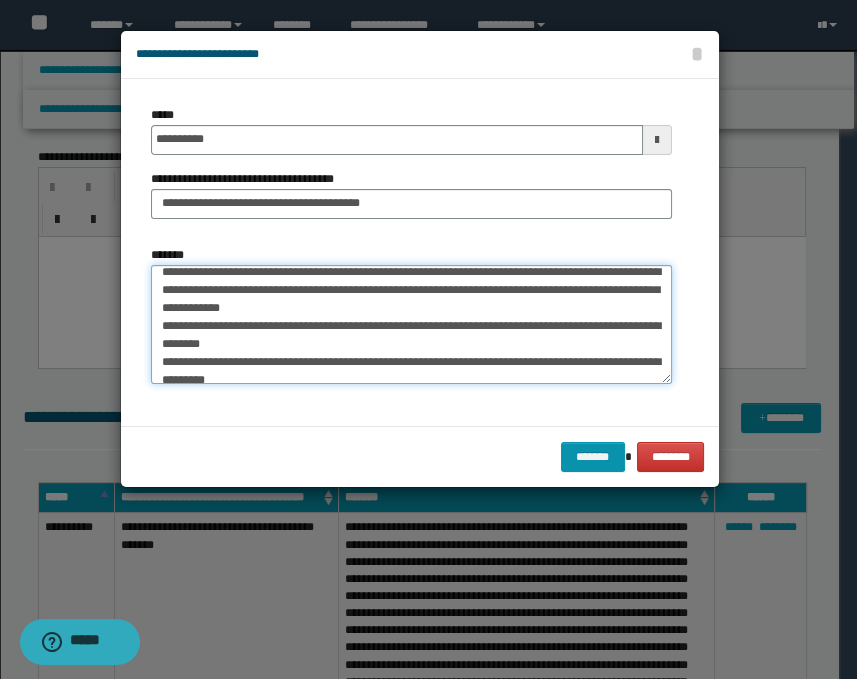 click on "**********" at bounding box center [411, 325] 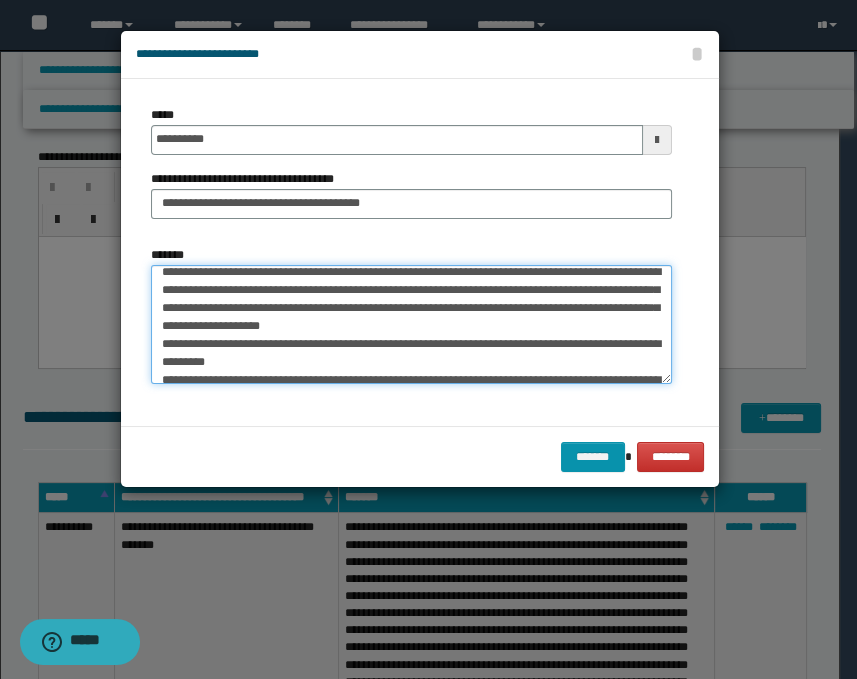 scroll, scrollTop: 26, scrollLeft: 0, axis: vertical 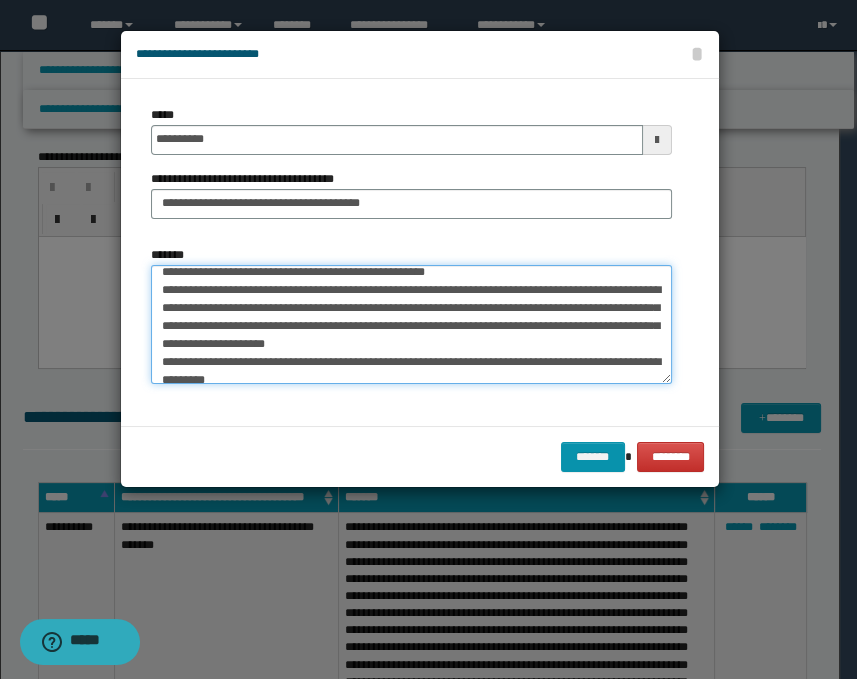 click on "**********" at bounding box center [411, 325] 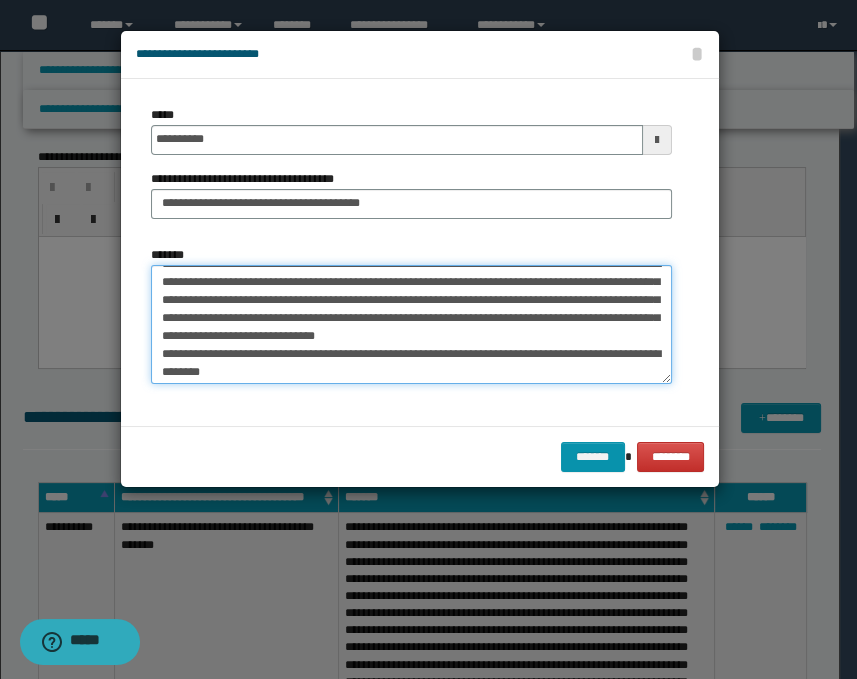 scroll, scrollTop: 71, scrollLeft: 0, axis: vertical 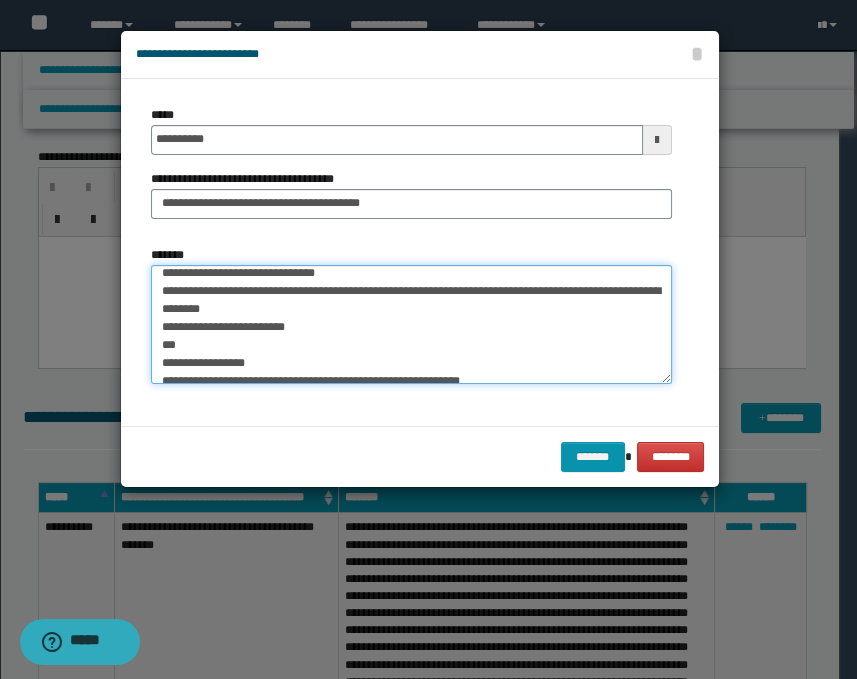 click on "**********" at bounding box center (411, 325) 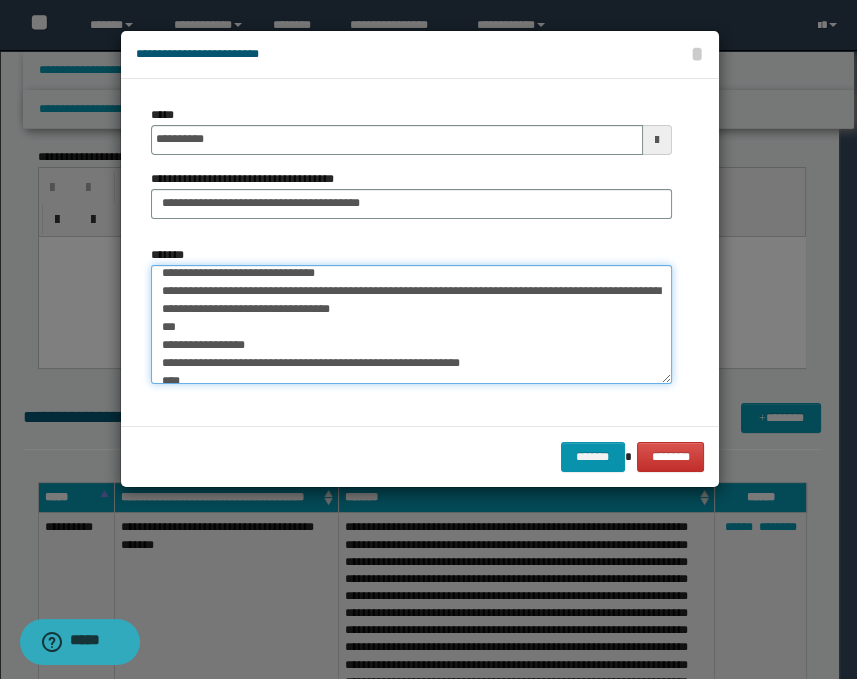click on "**********" at bounding box center [411, 325] 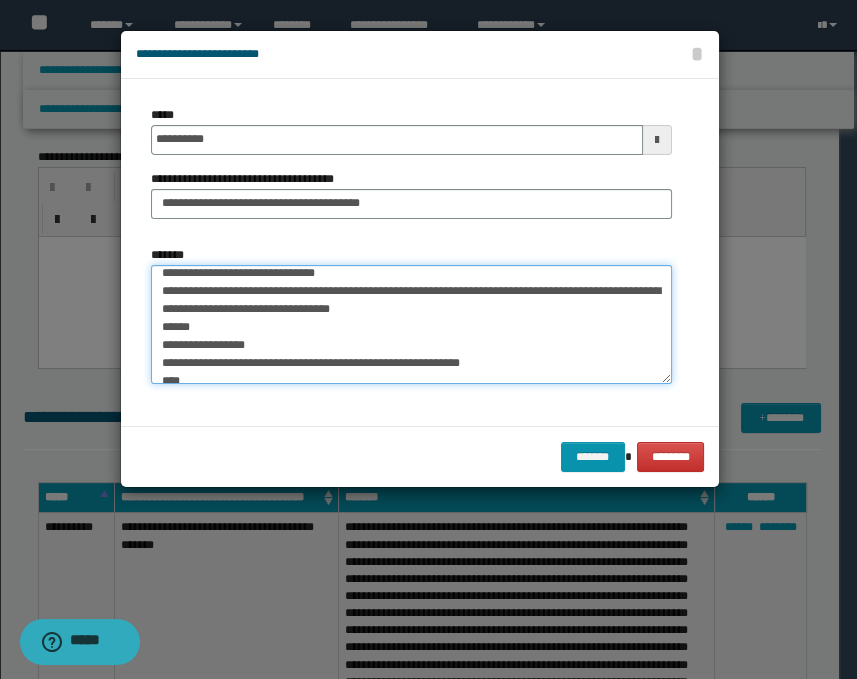 click on "**********" at bounding box center [411, 325] 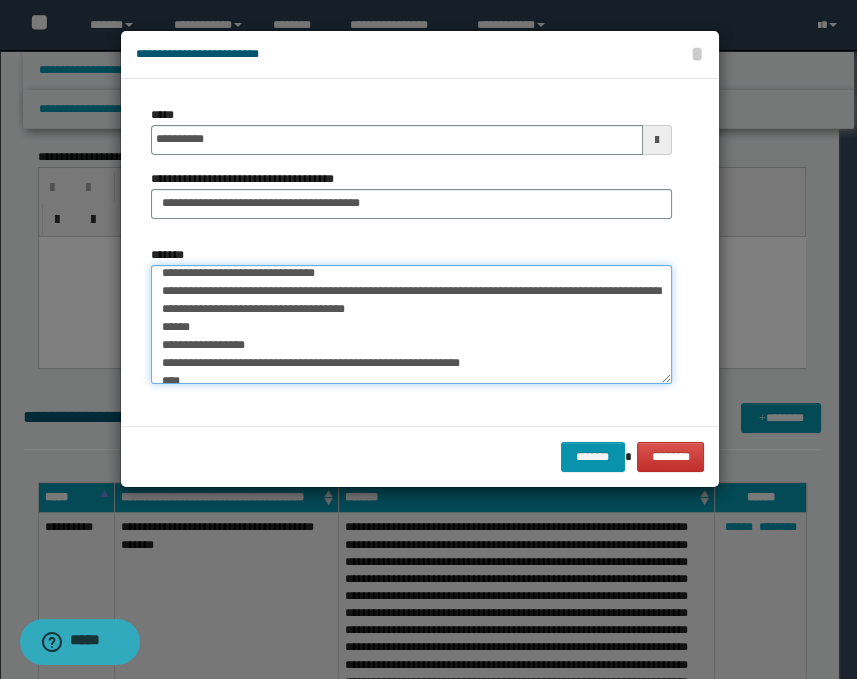 click on "**********" at bounding box center (411, 325) 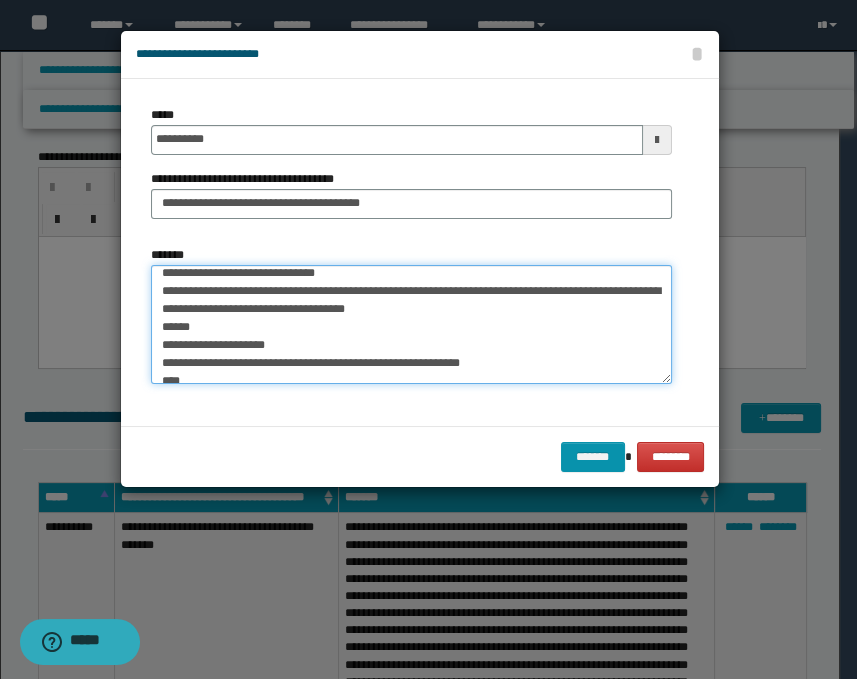 scroll, scrollTop: 160, scrollLeft: 0, axis: vertical 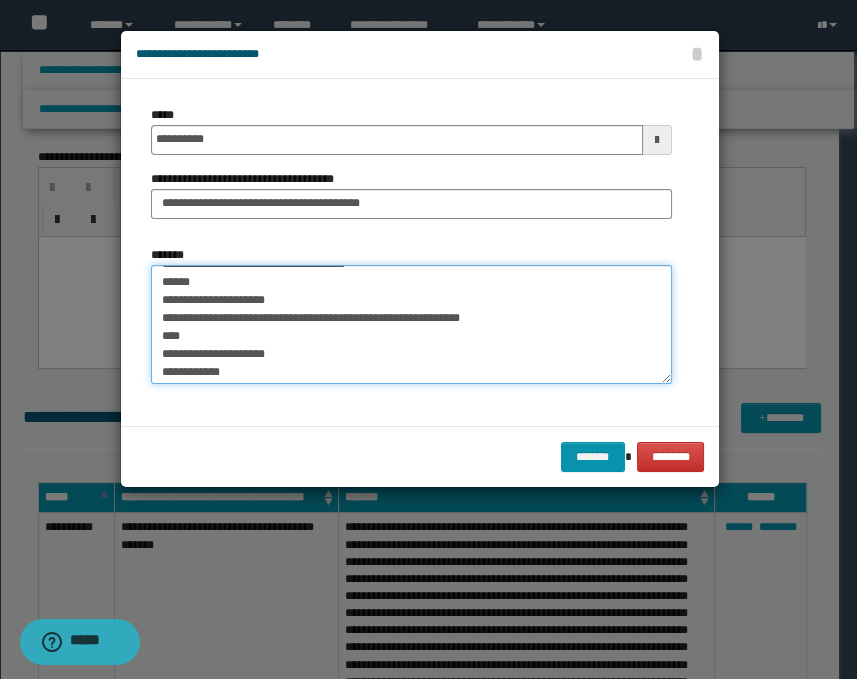 click on "**********" at bounding box center (411, 325) 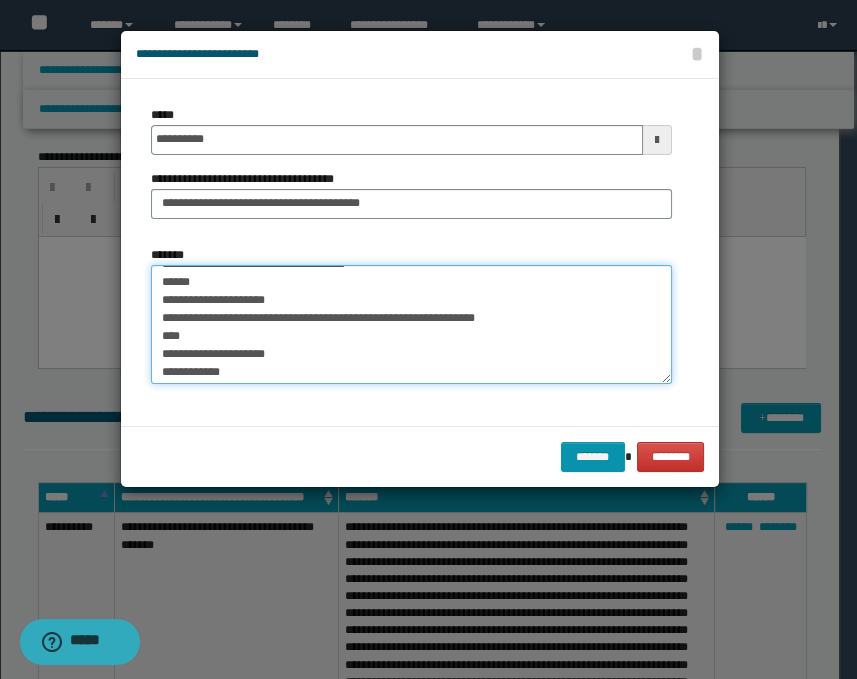 click on "**********" at bounding box center [411, 325] 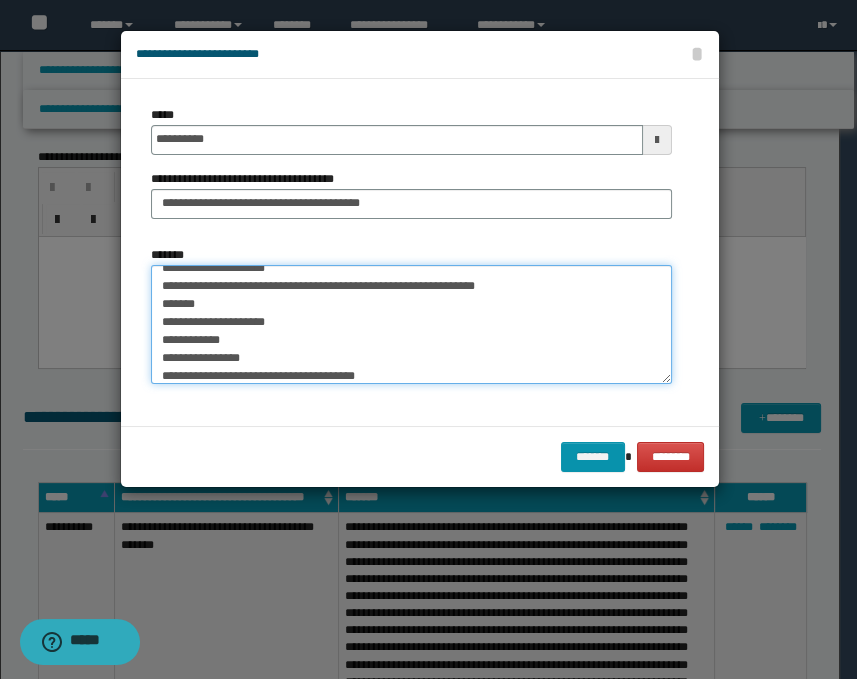 scroll, scrollTop: 204, scrollLeft: 0, axis: vertical 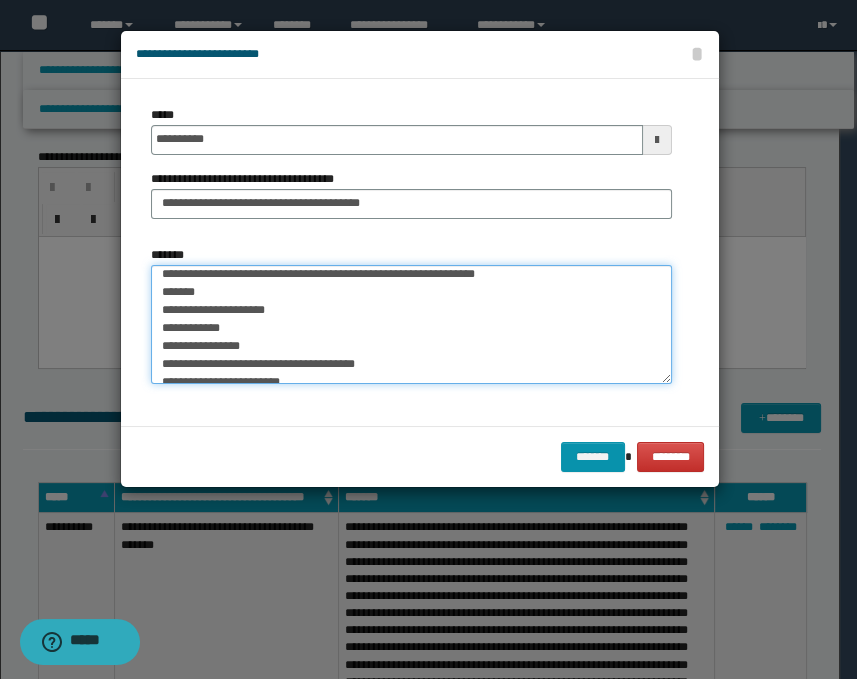 click on "**********" at bounding box center (411, 325) 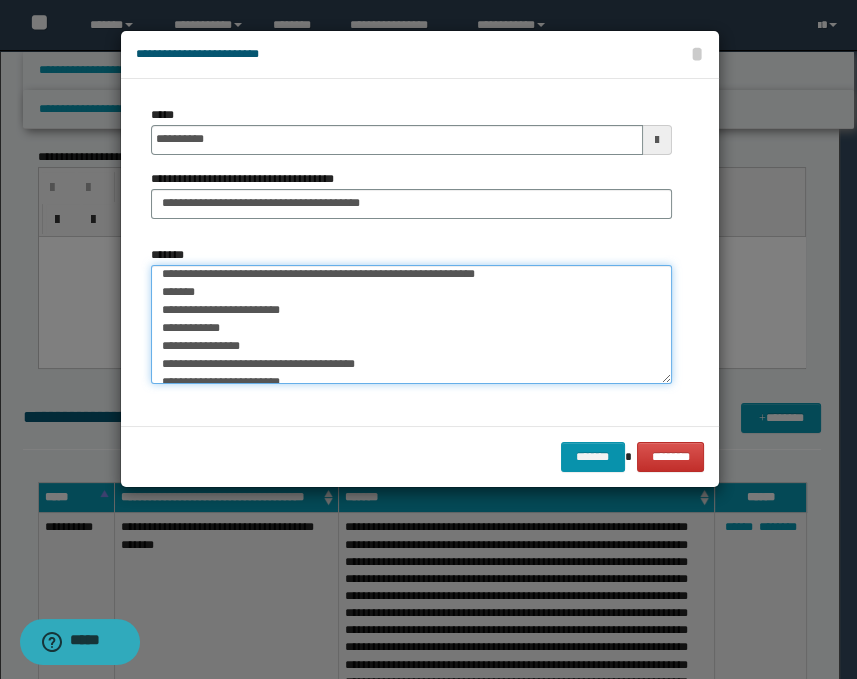 click on "**********" at bounding box center (411, 325) 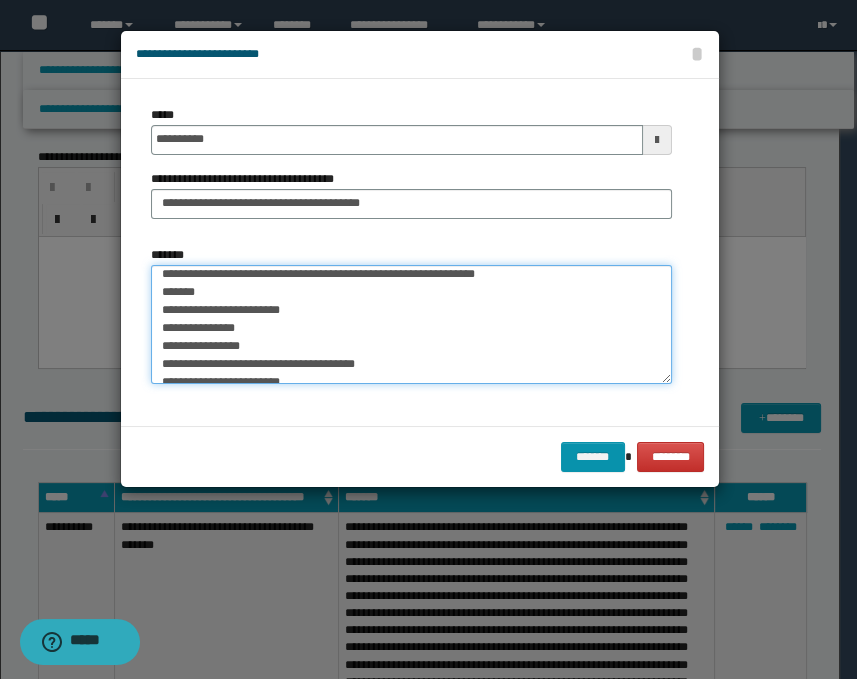 click on "**********" at bounding box center (411, 325) 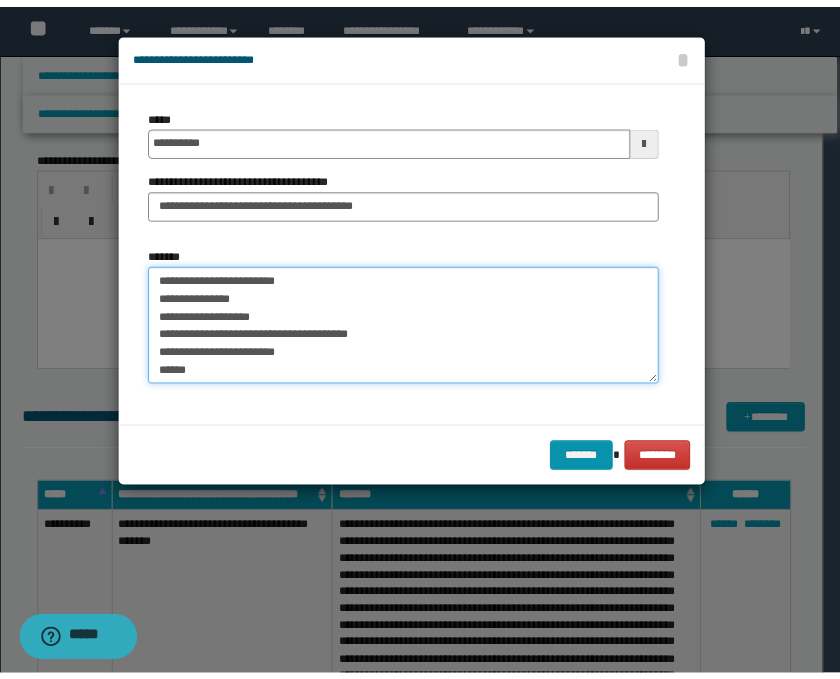 scroll, scrollTop: 251, scrollLeft: 0, axis: vertical 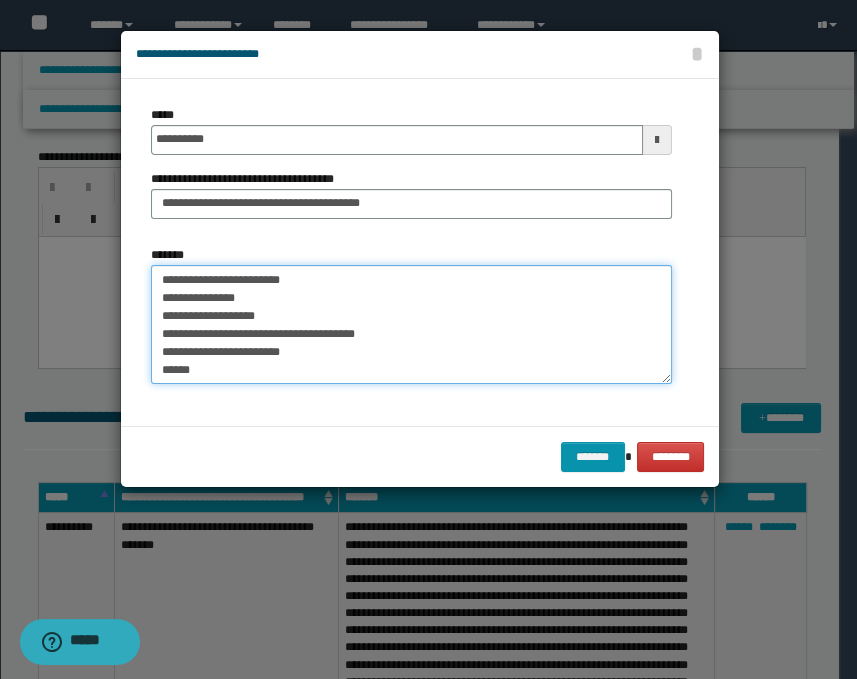click on "**********" at bounding box center [411, 325] 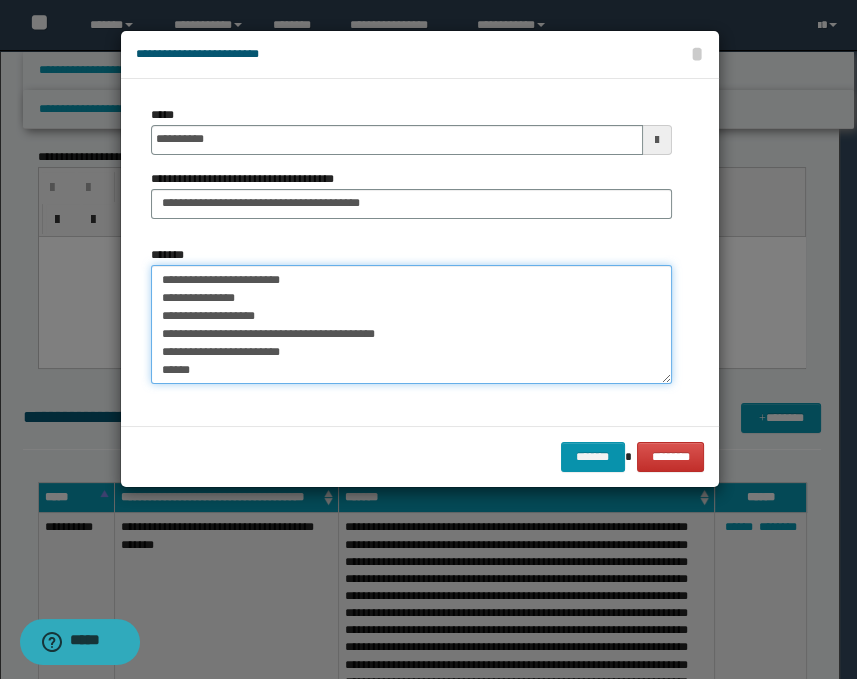 click on "**********" at bounding box center (411, 325) 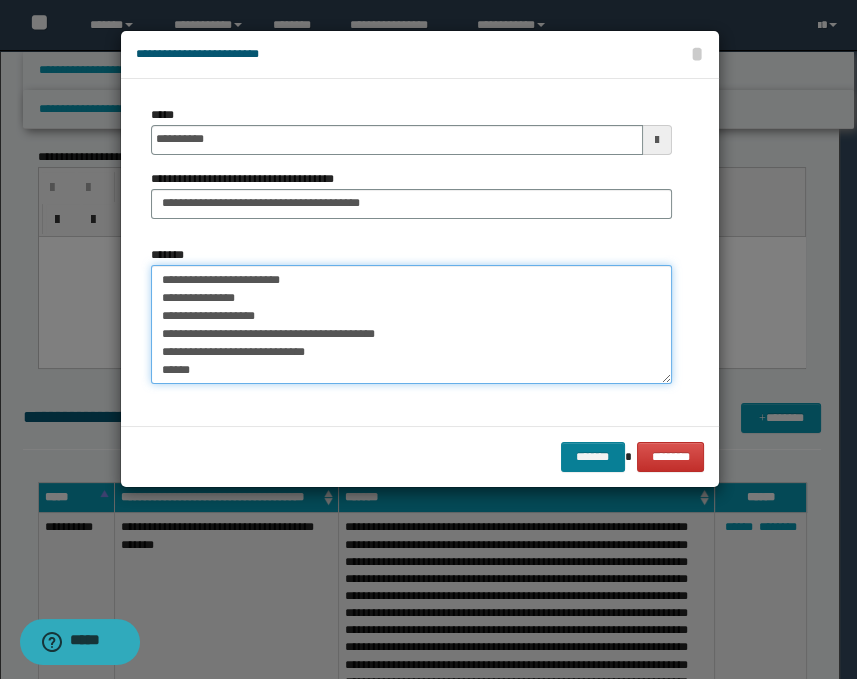 type on "**********" 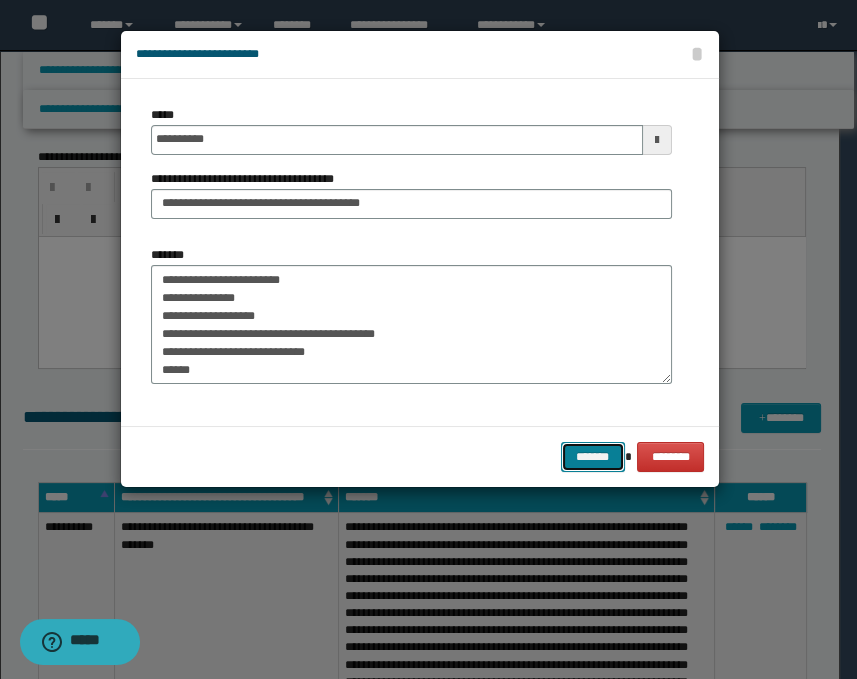 click on "*******" at bounding box center [593, 457] 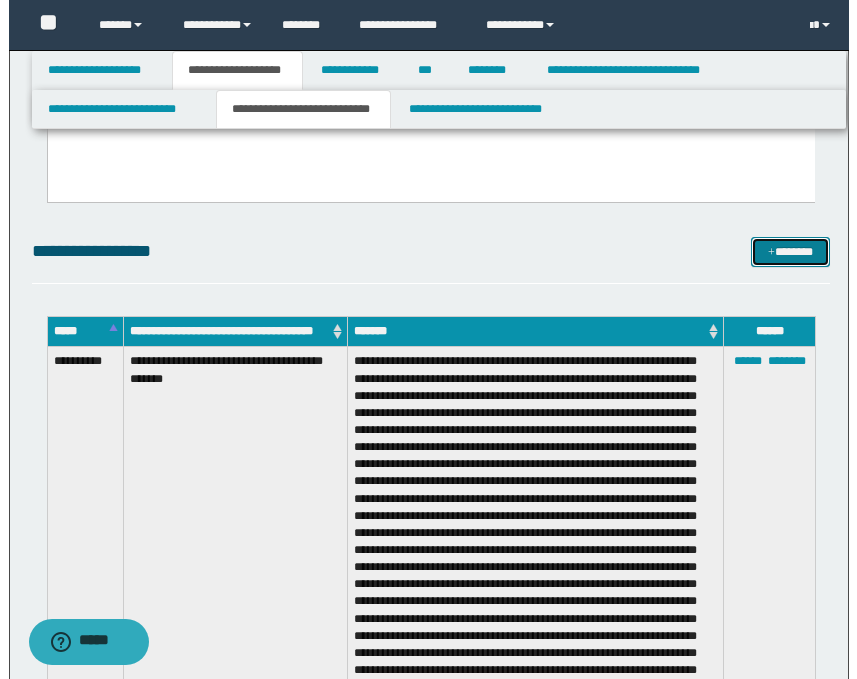 scroll, scrollTop: 258, scrollLeft: 0, axis: vertical 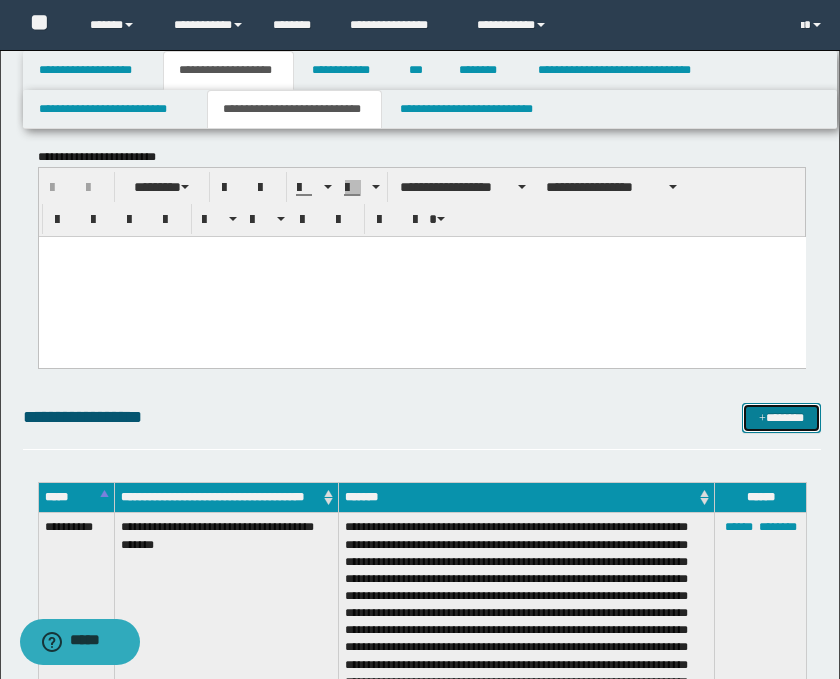 click on "*******" at bounding box center [782, 418] 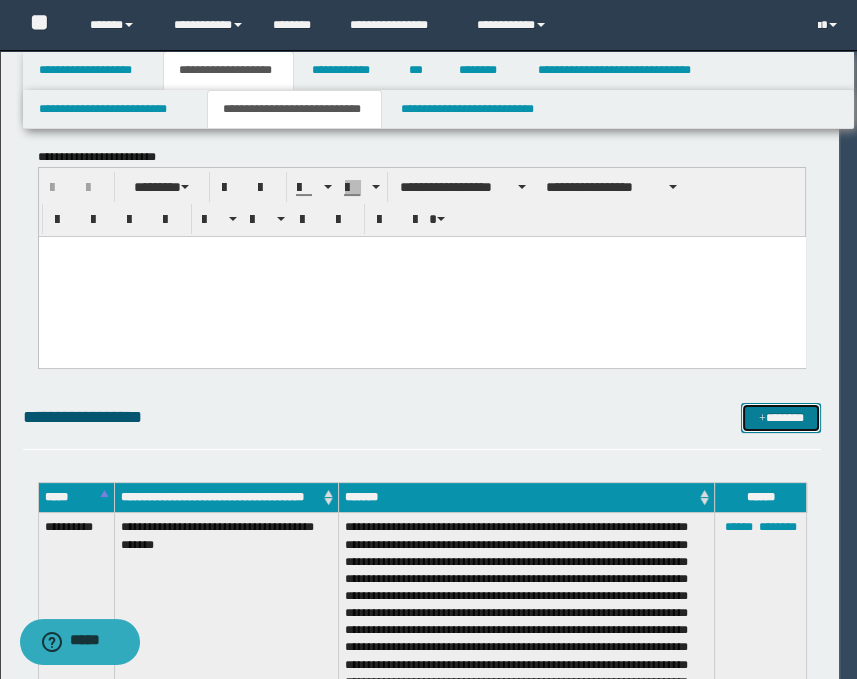 scroll, scrollTop: 0, scrollLeft: 0, axis: both 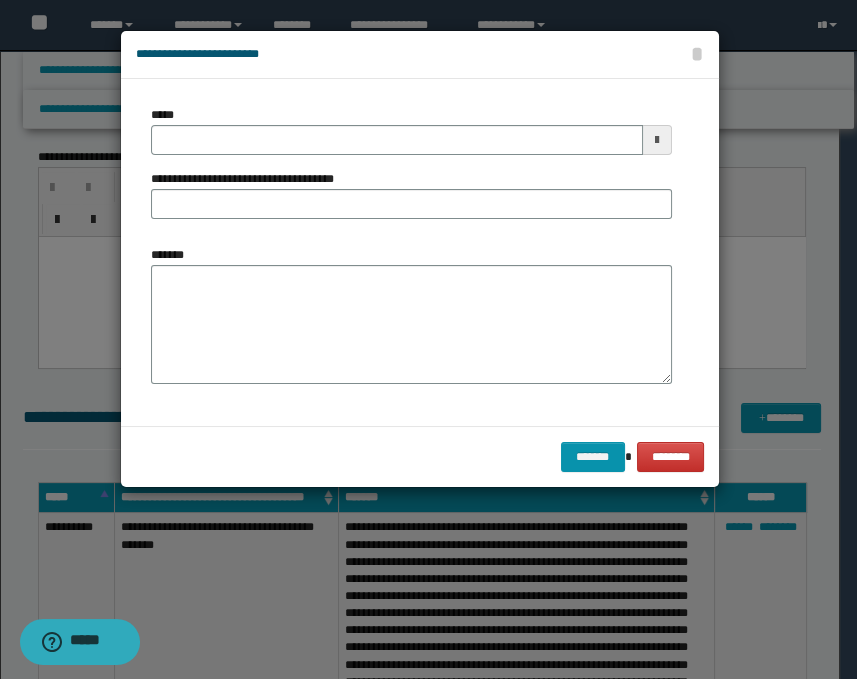click at bounding box center [657, 140] 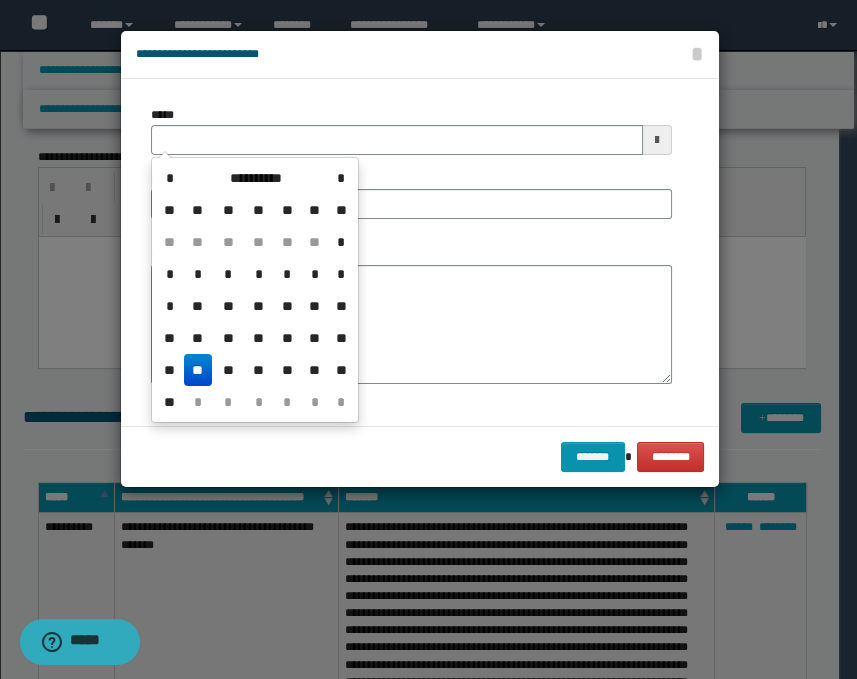 drag, startPoint x: 236, startPoint y: 361, endPoint x: 244, endPoint y: 265, distance: 96.332756 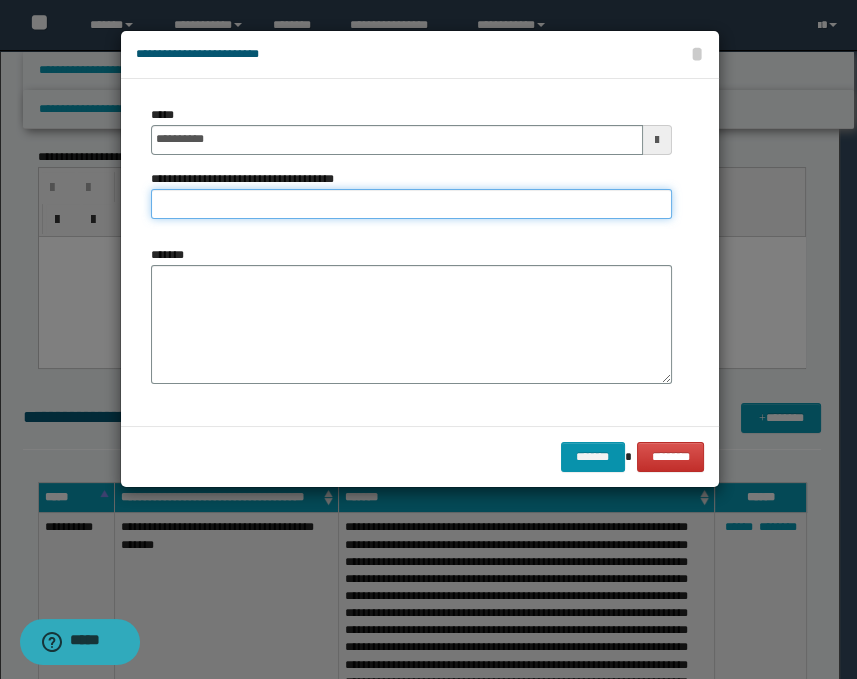 click on "**********" at bounding box center [411, 204] 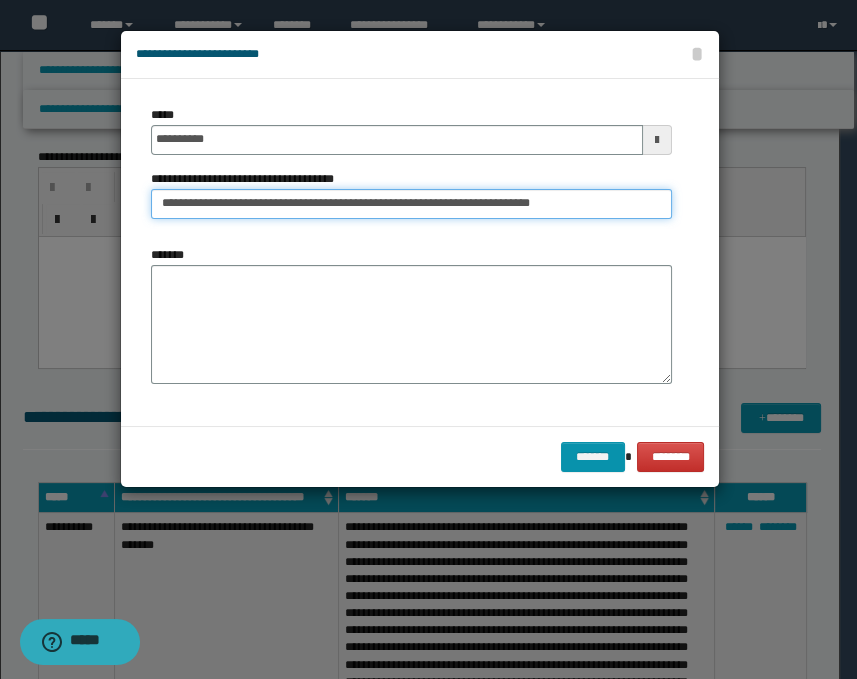 type on "**********" 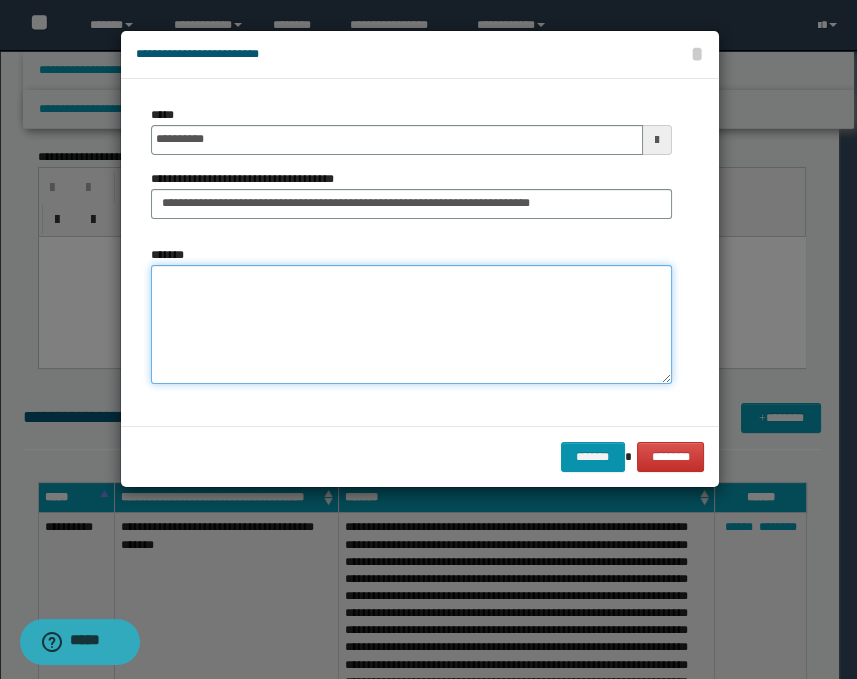 click on "*******" at bounding box center (411, 325) 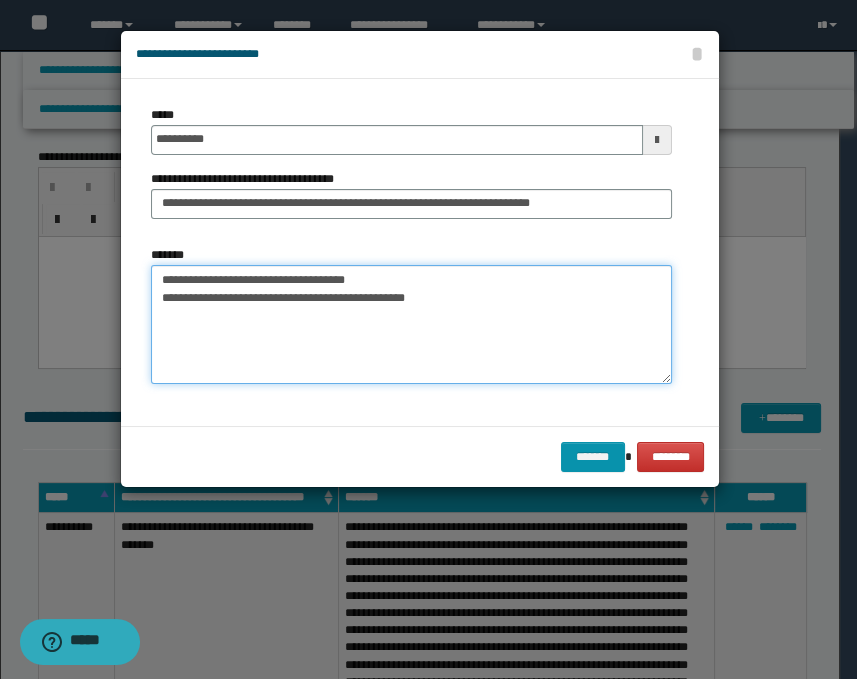 click on "**********" at bounding box center (411, 325) 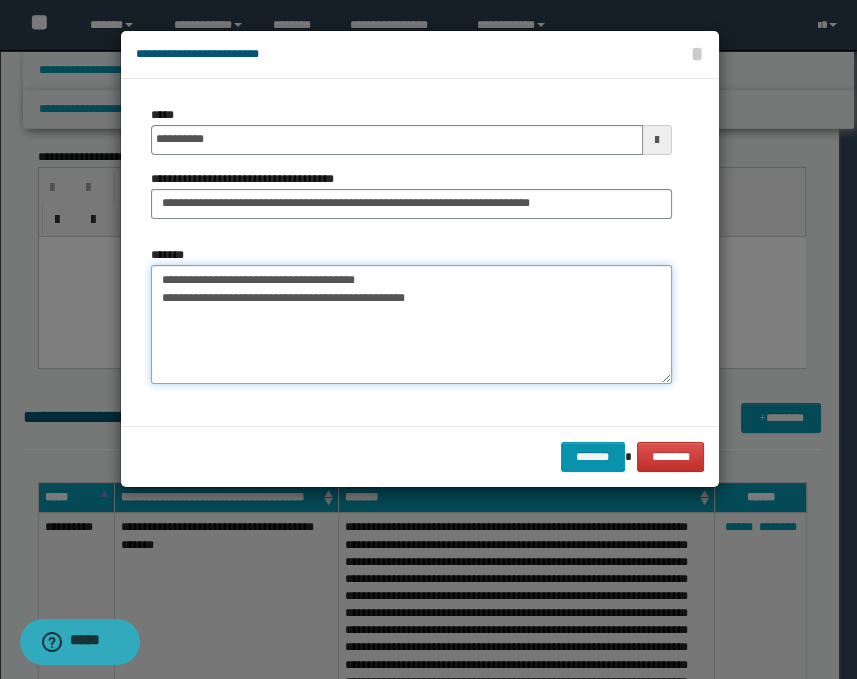click on "**********" at bounding box center (411, 325) 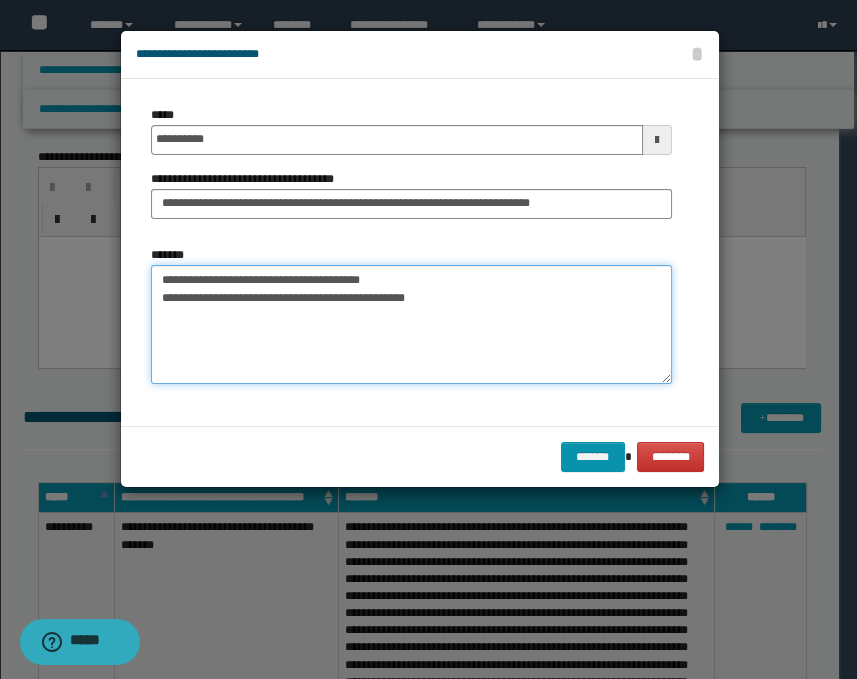 click on "**********" at bounding box center [411, 325] 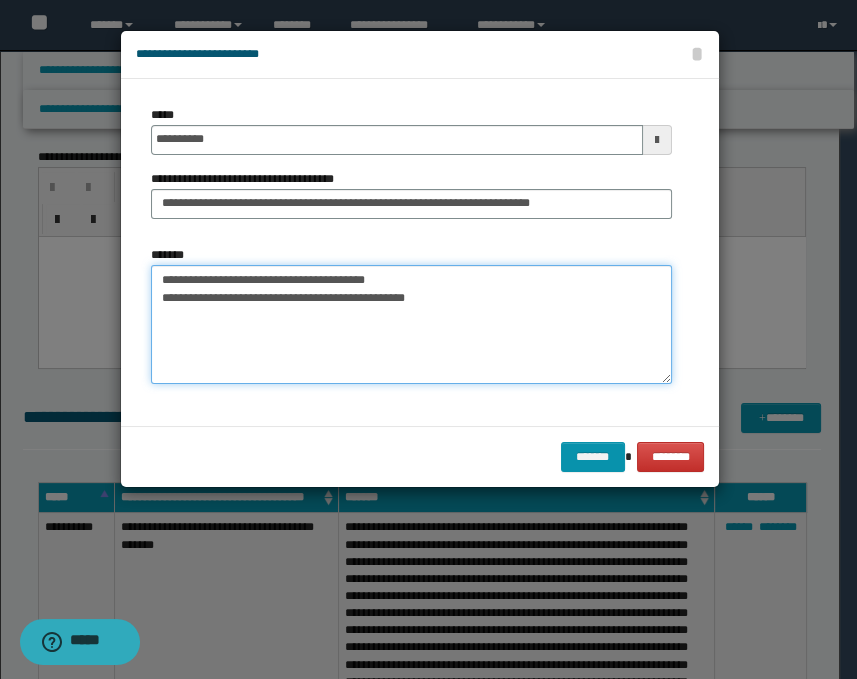 click on "**********" at bounding box center (411, 325) 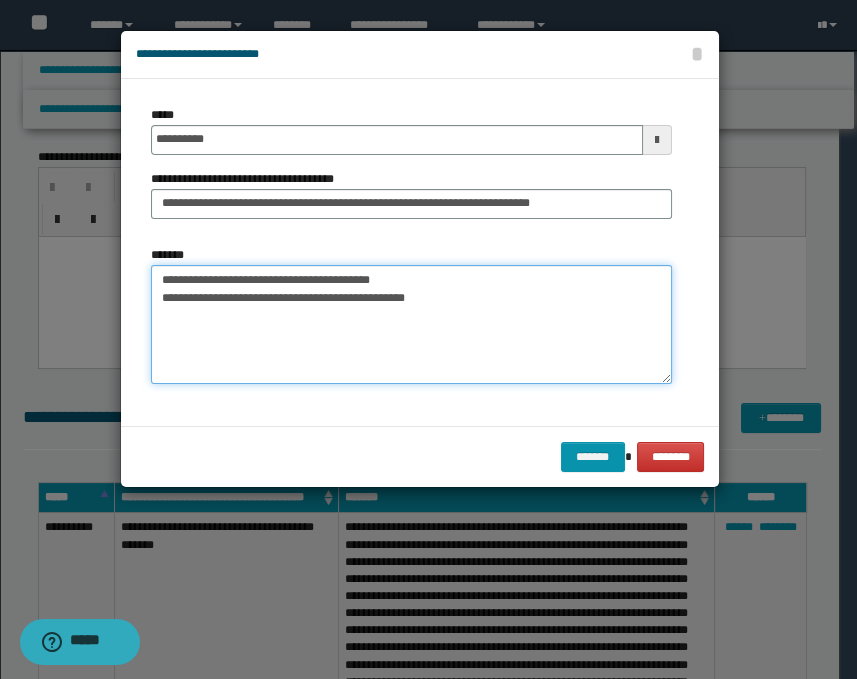 click on "**********" at bounding box center (411, 325) 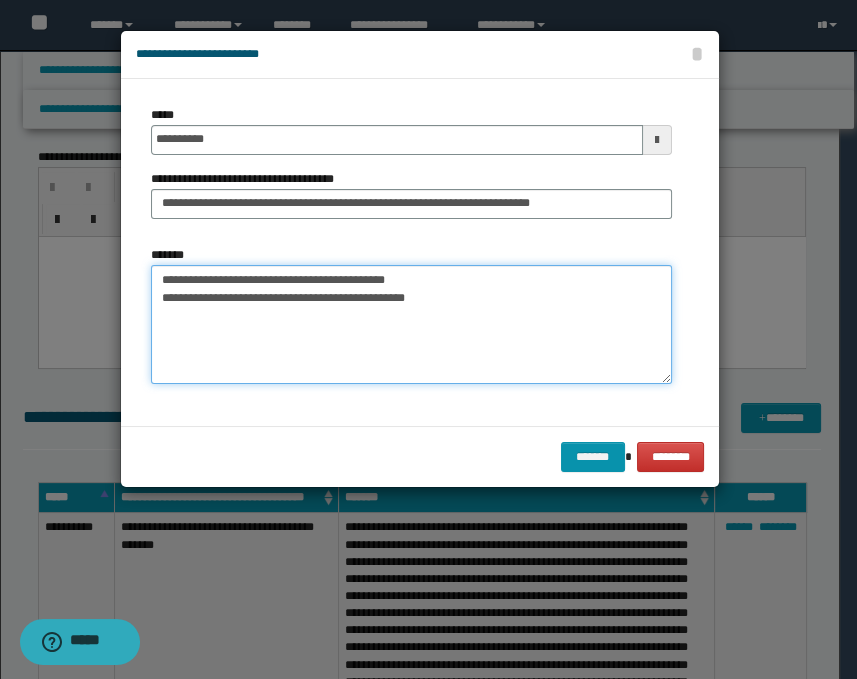 click on "**********" at bounding box center [411, 325] 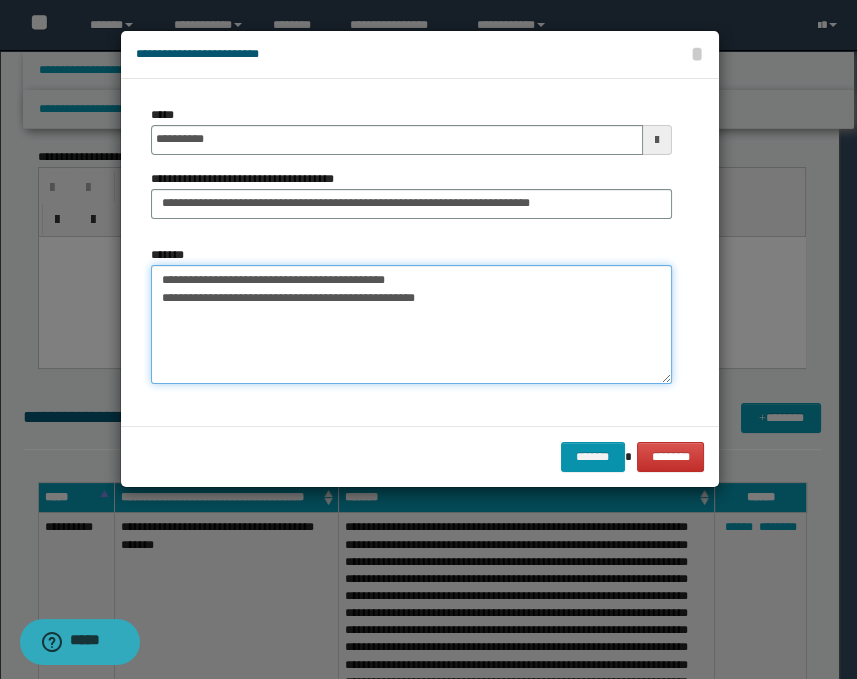 click on "**********" at bounding box center (411, 325) 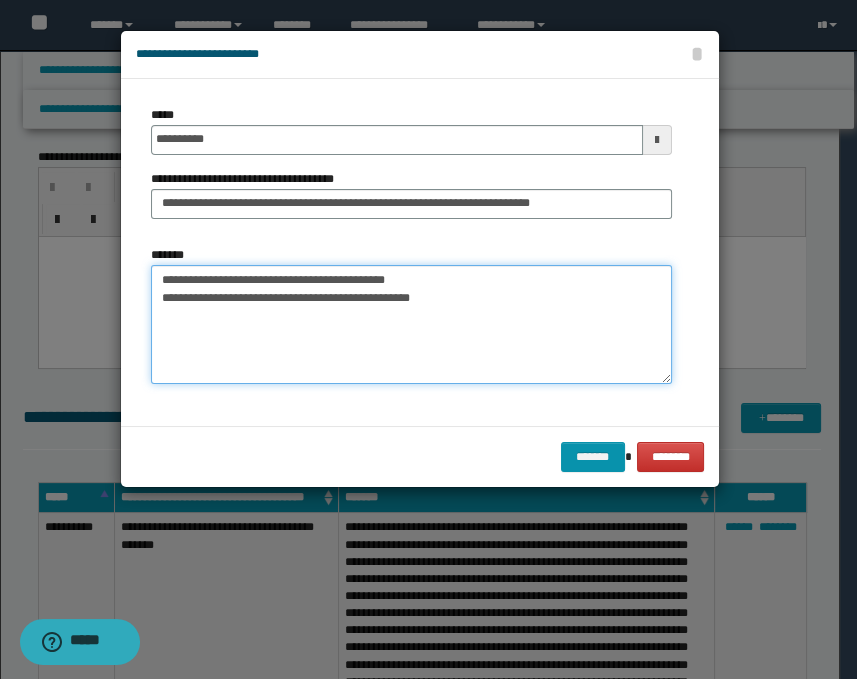 click on "**********" at bounding box center (411, 325) 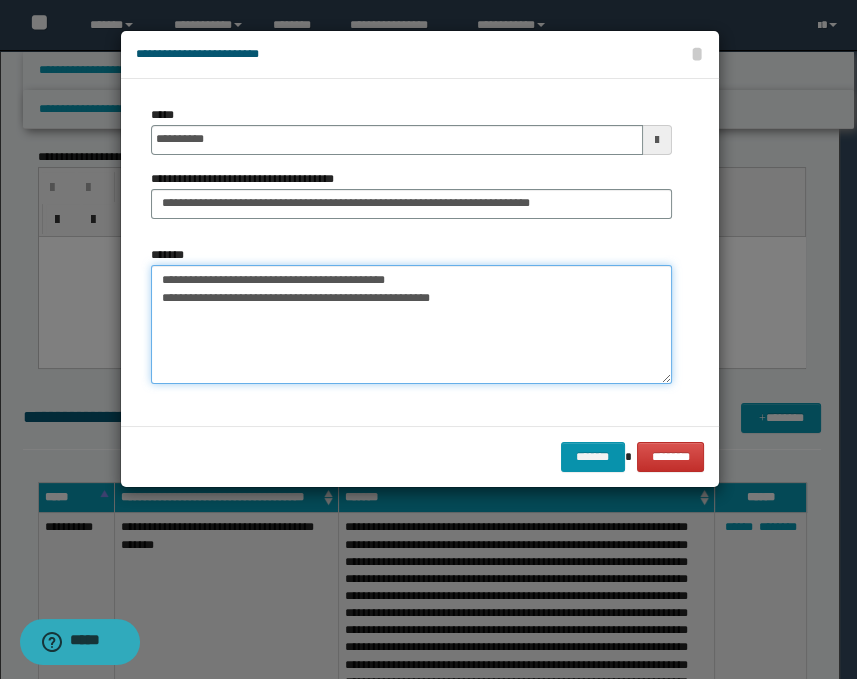 click on "**********" at bounding box center [411, 325] 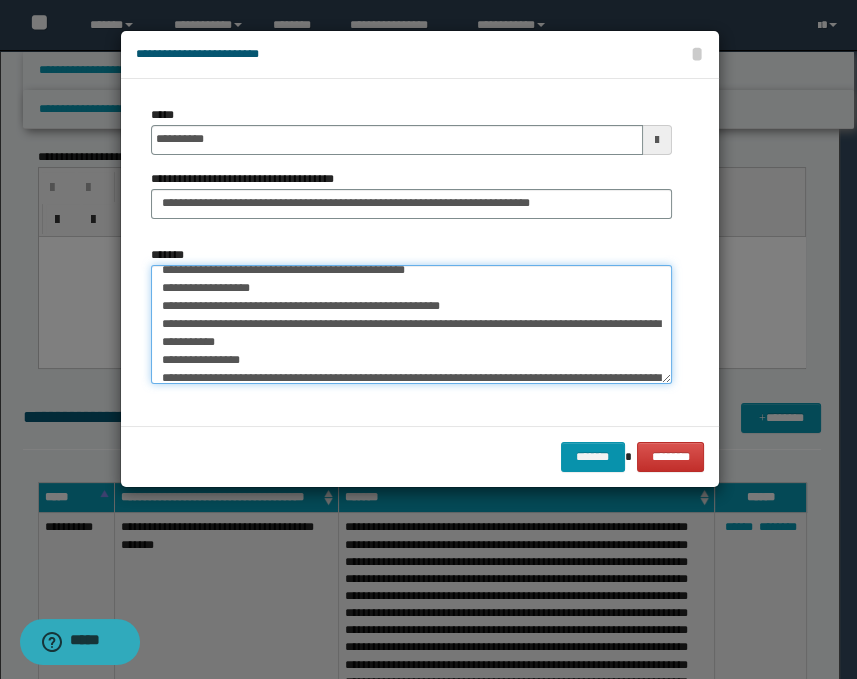 scroll, scrollTop: 204, scrollLeft: 0, axis: vertical 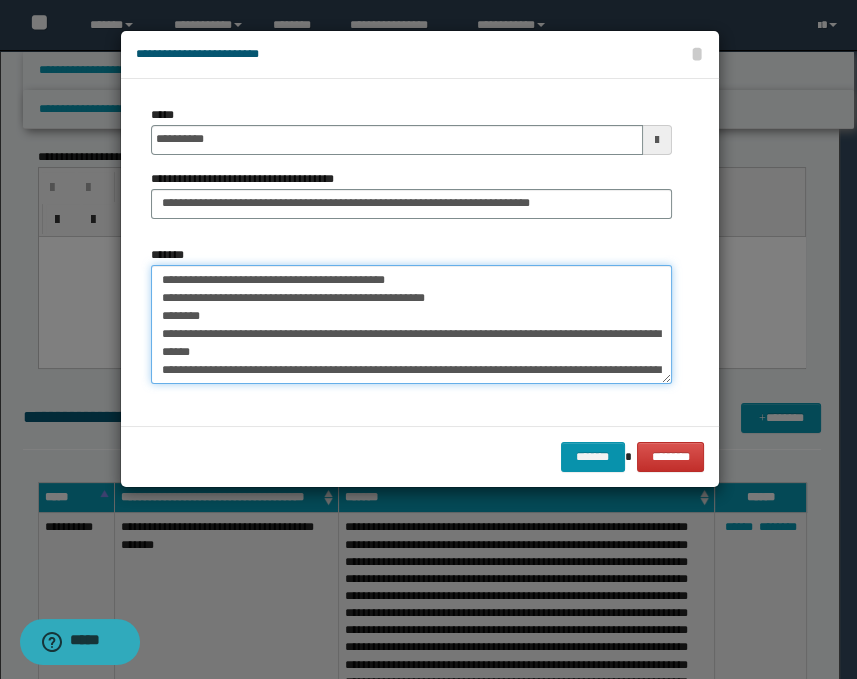 click on "*******" at bounding box center (411, 325) 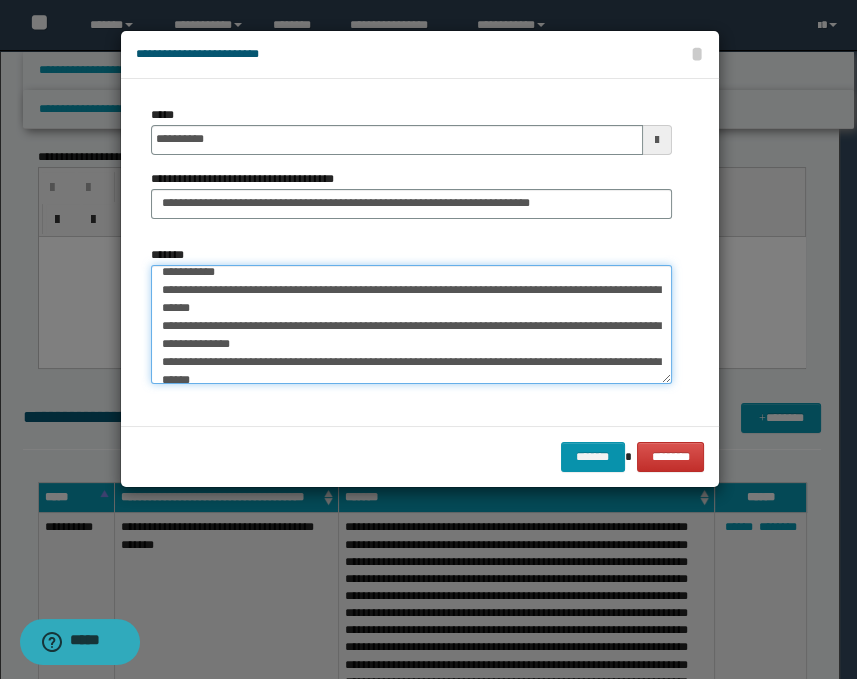 scroll, scrollTop: 88, scrollLeft: 0, axis: vertical 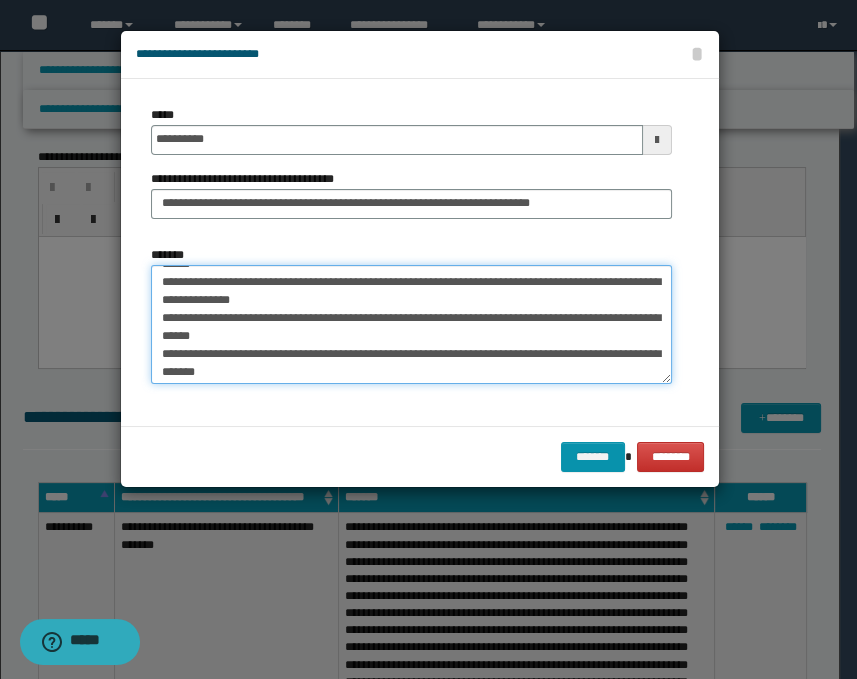 click on "*******" at bounding box center [411, 325] 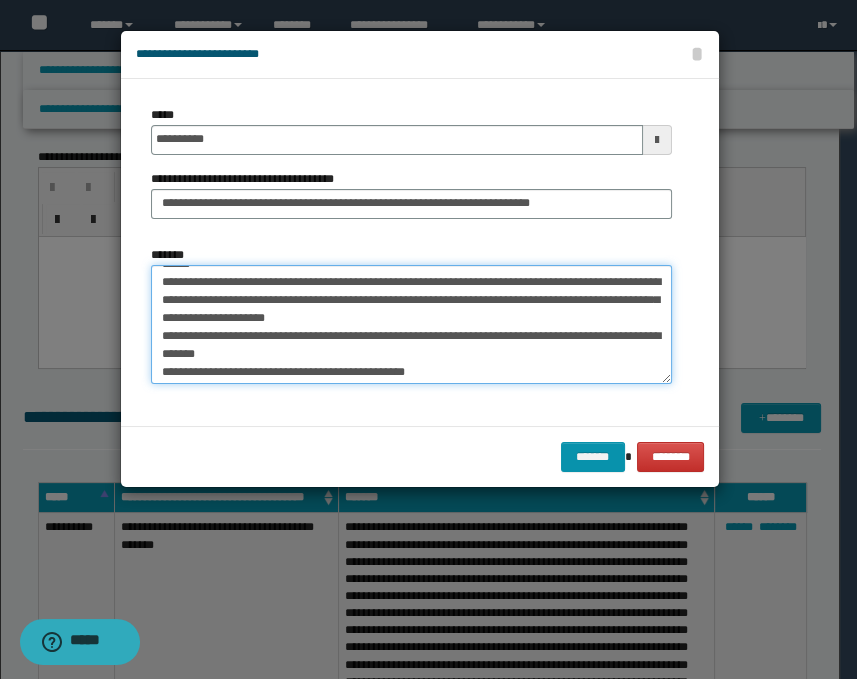 click on "*******" at bounding box center [411, 325] 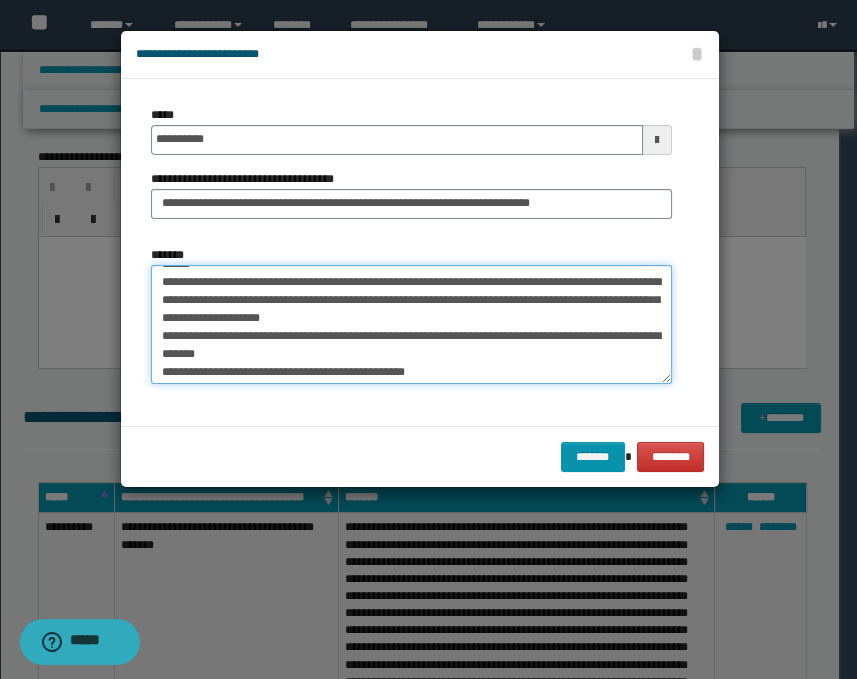 click on "*******" at bounding box center [411, 325] 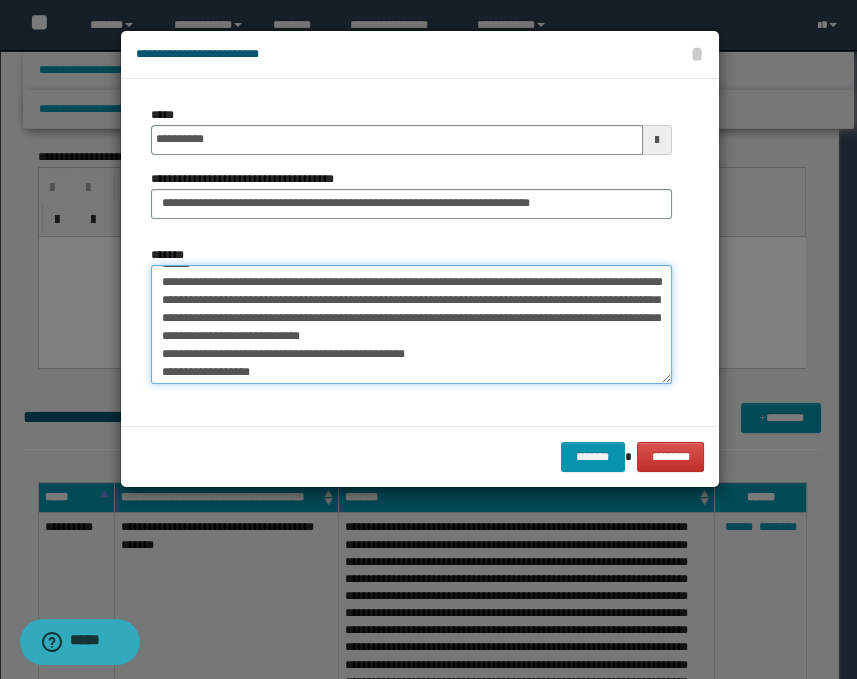 click on "*******" at bounding box center (411, 325) 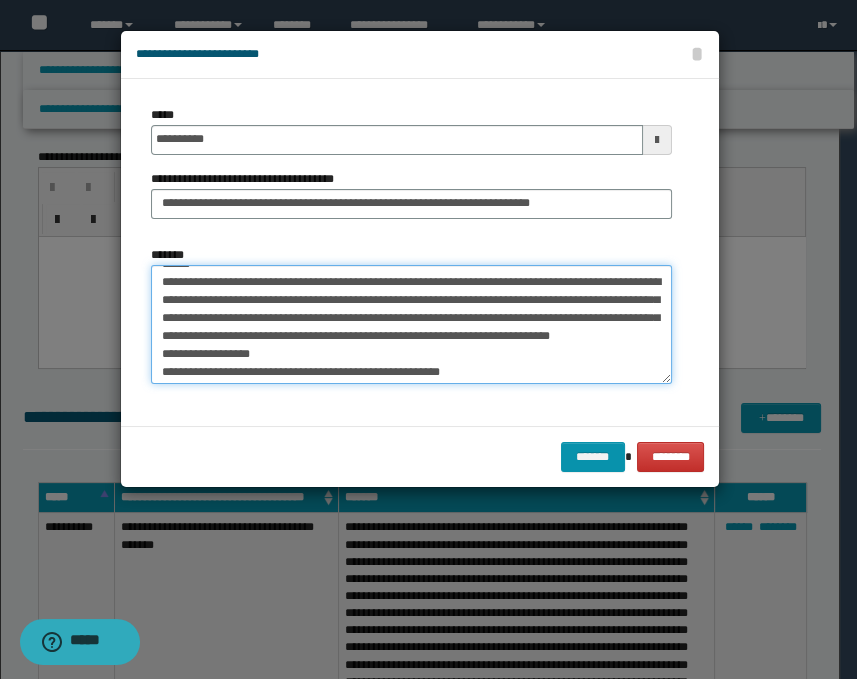 click on "*******" at bounding box center [411, 325] 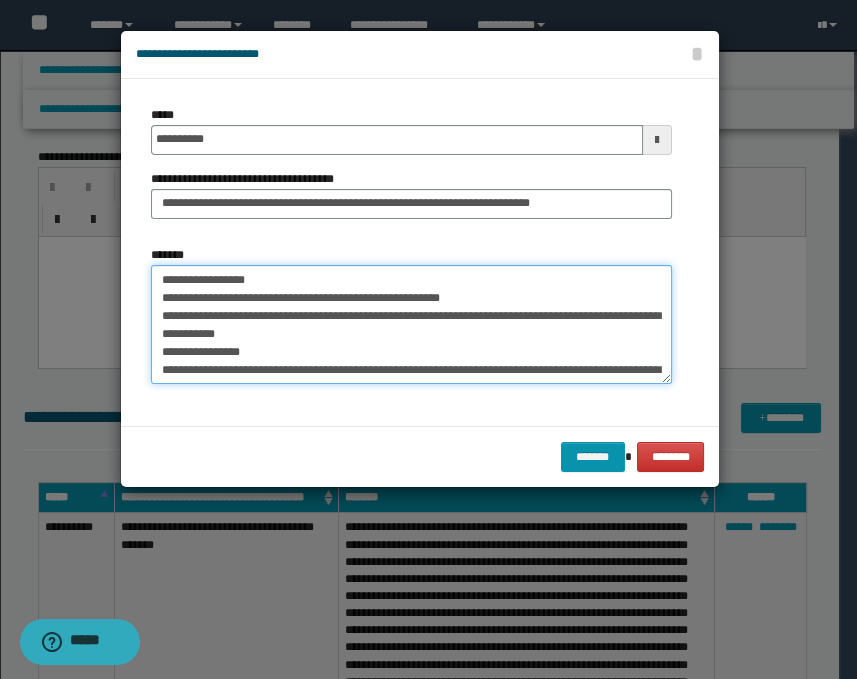 scroll, scrollTop: 177, scrollLeft: 0, axis: vertical 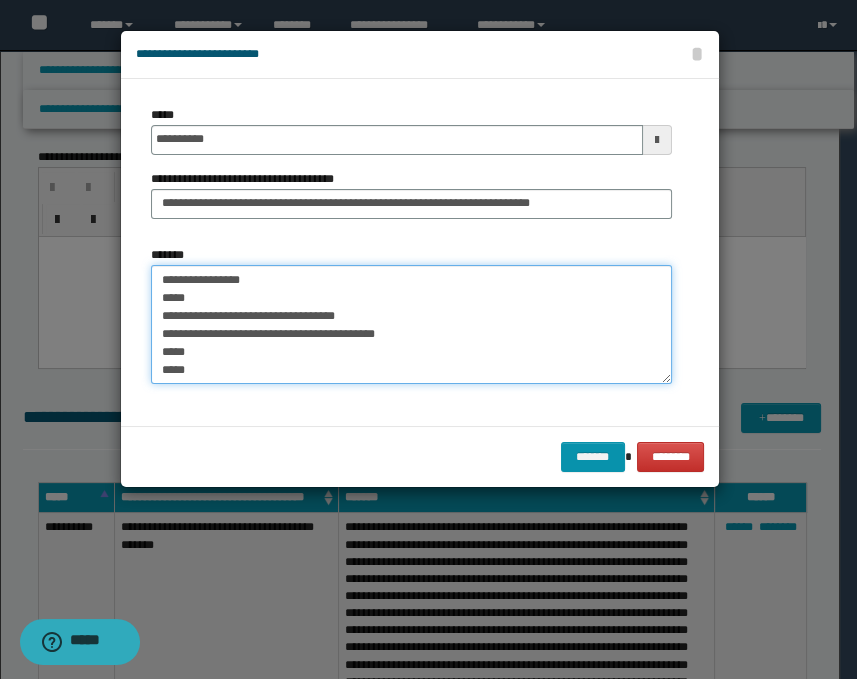 click on "*******" at bounding box center (411, 325) 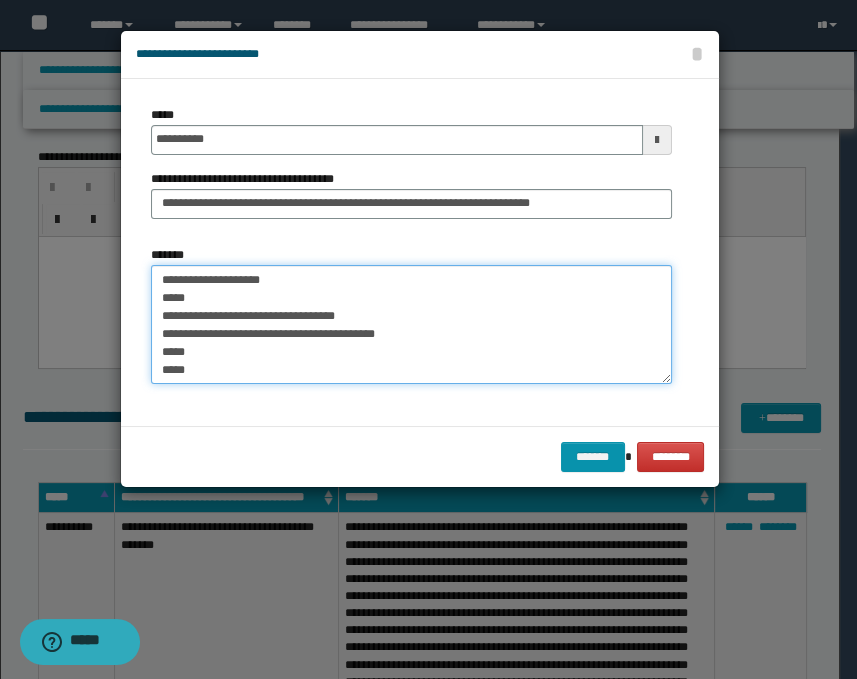 click on "*******" at bounding box center [411, 325] 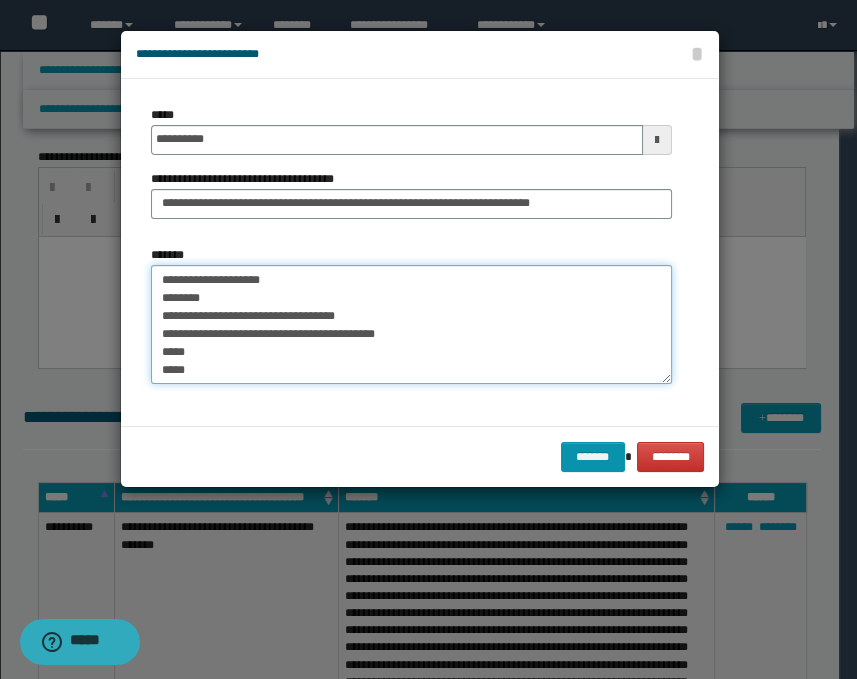 click on "*******" at bounding box center [411, 325] 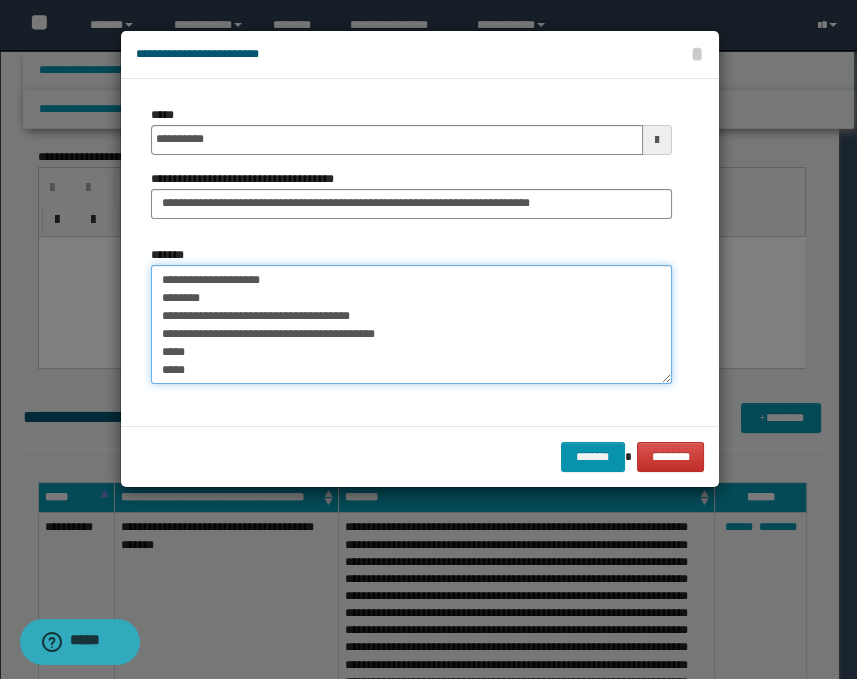 click on "*******" at bounding box center (411, 325) 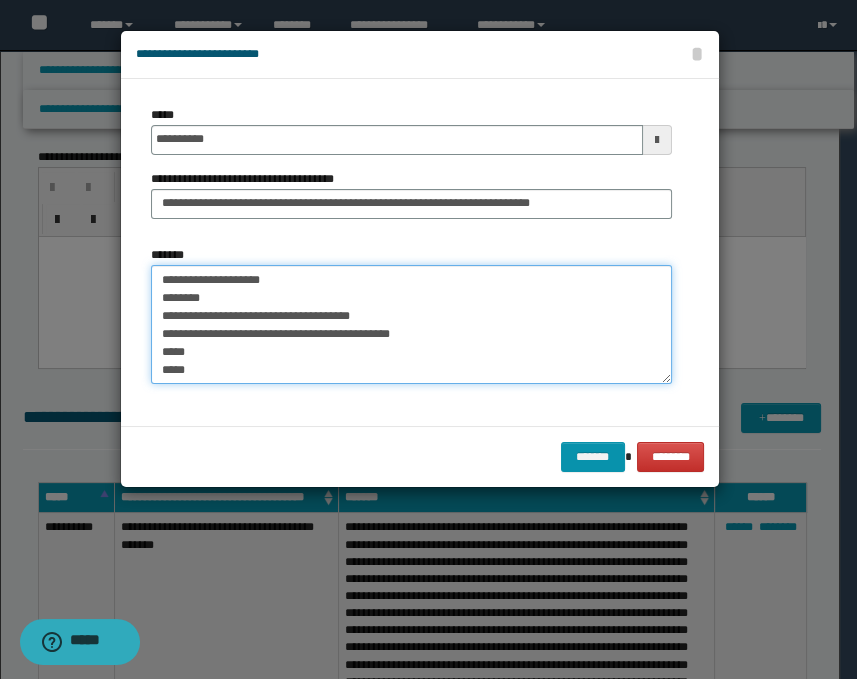 click on "*******" at bounding box center [411, 325] 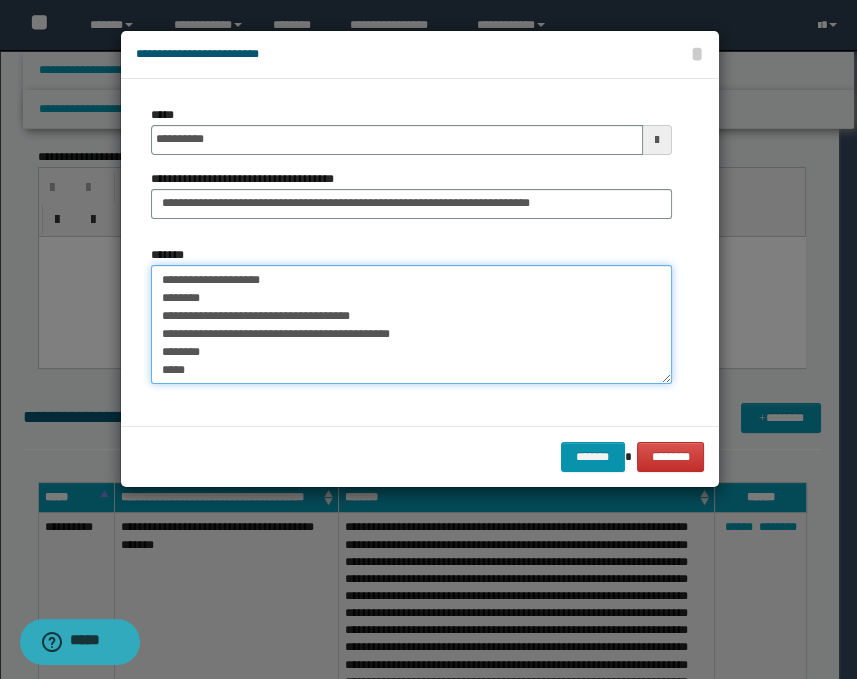 click on "*******" at bounding box center (411, 325) 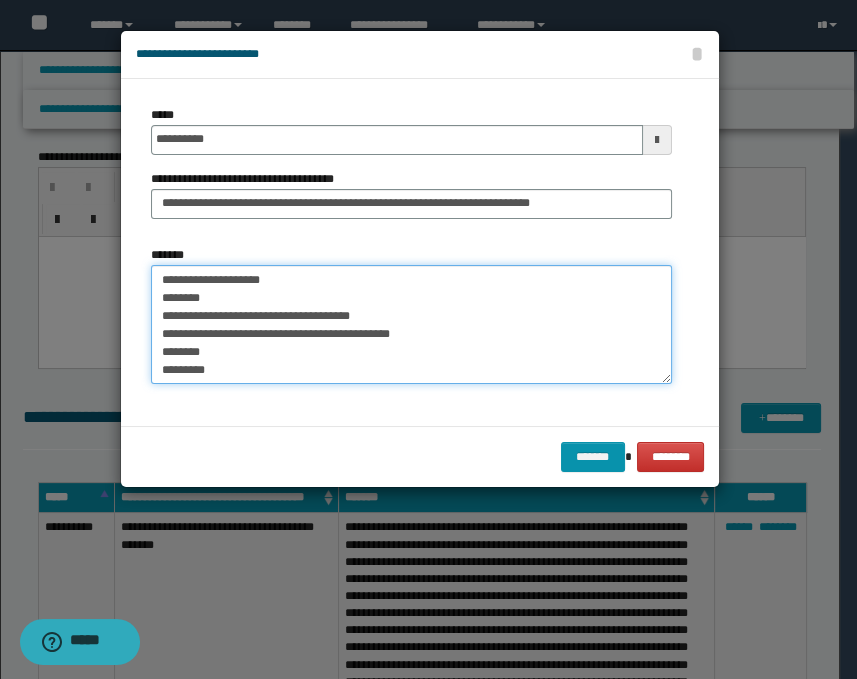 click on "*******" at bounding box center [411, 325] 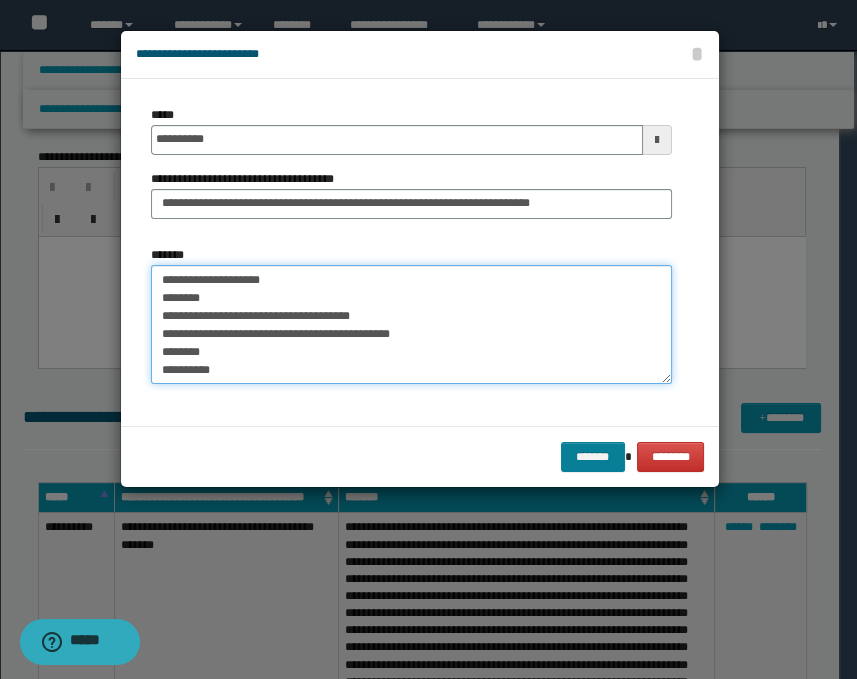 type on "**********" 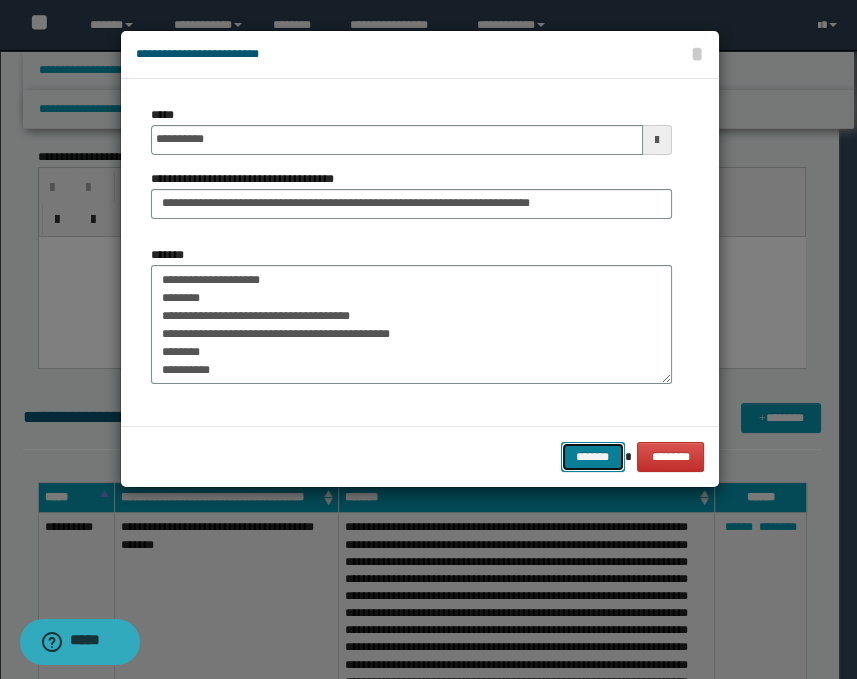 click on "*******" at bounding box center [593, 457] 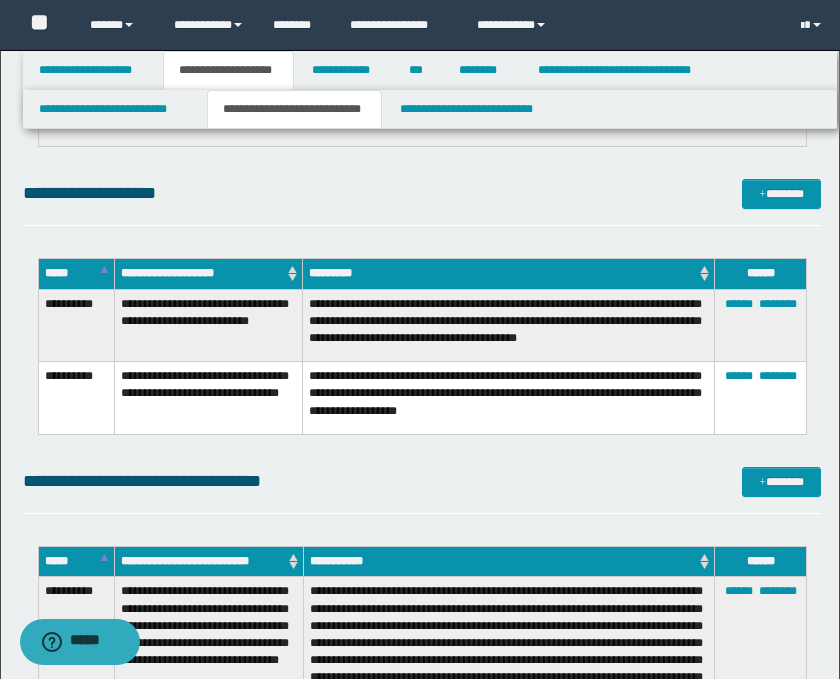 scroll, scrollTop: 2369, scrollLeft: 0, axis: vertical 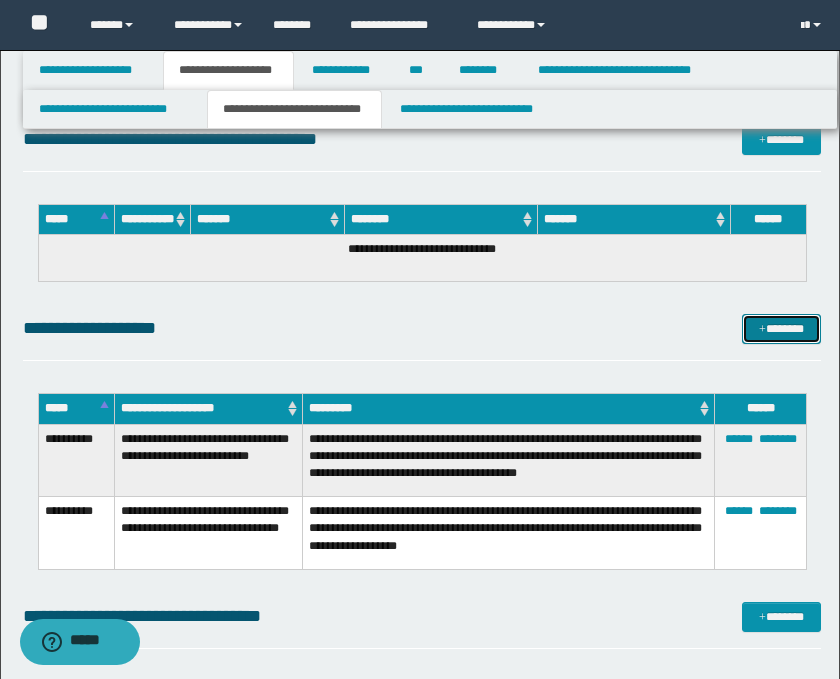 click on "*******" at bounding box center (782, 329) 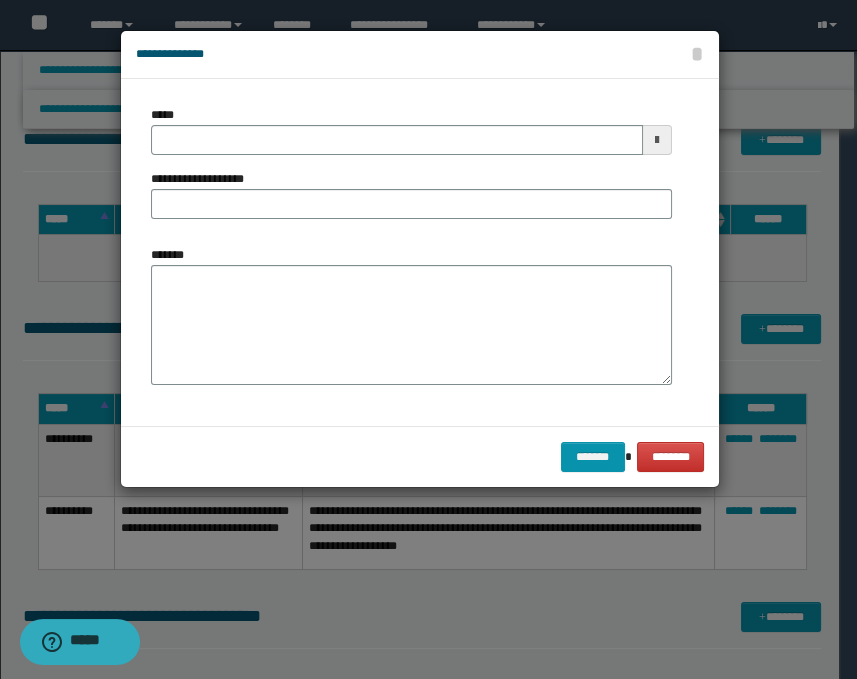 click at bounding box center (657, 140) 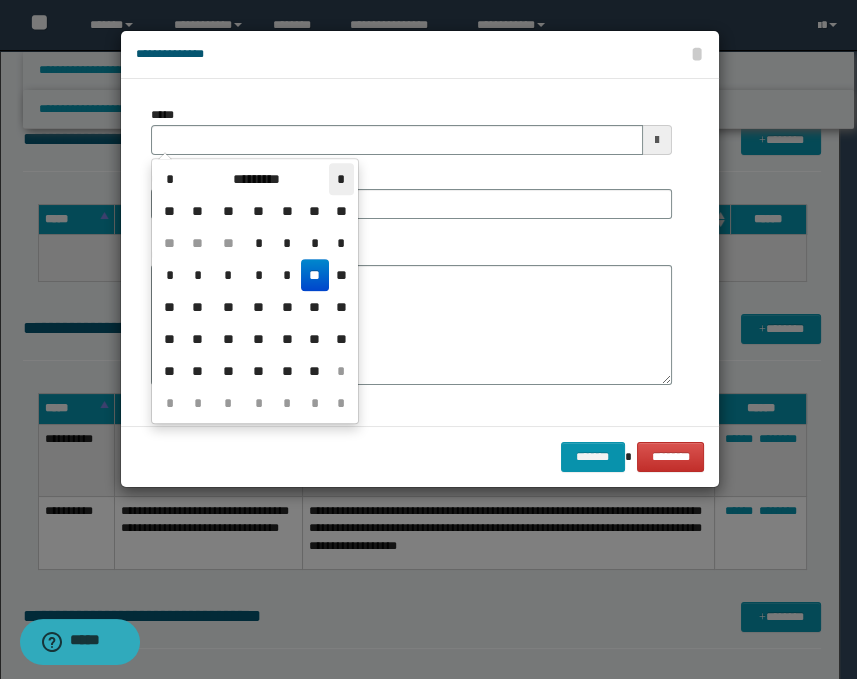 click on "*" at bounding box center [341, 179] 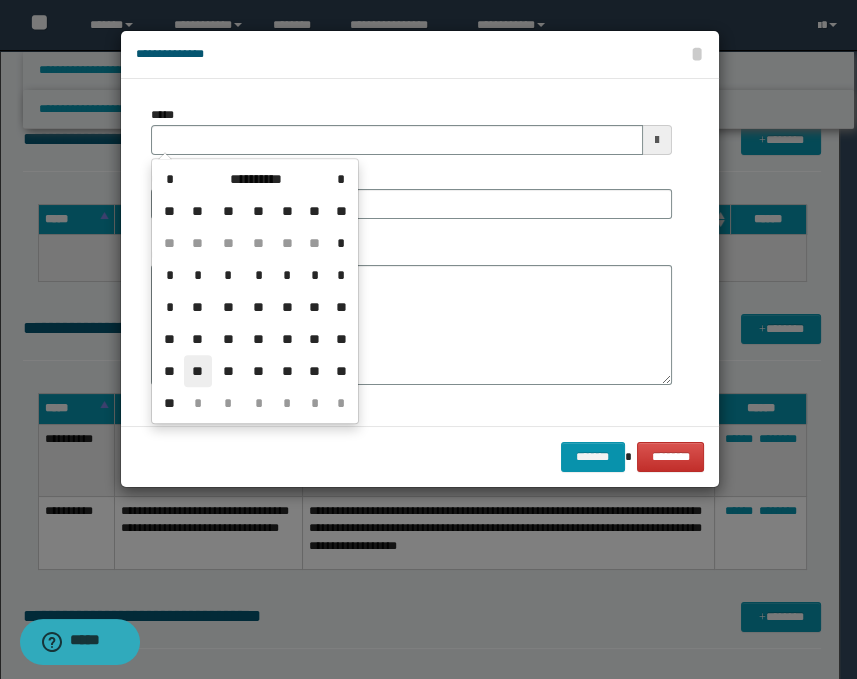 click on "**" at bounding box center [198, 371] 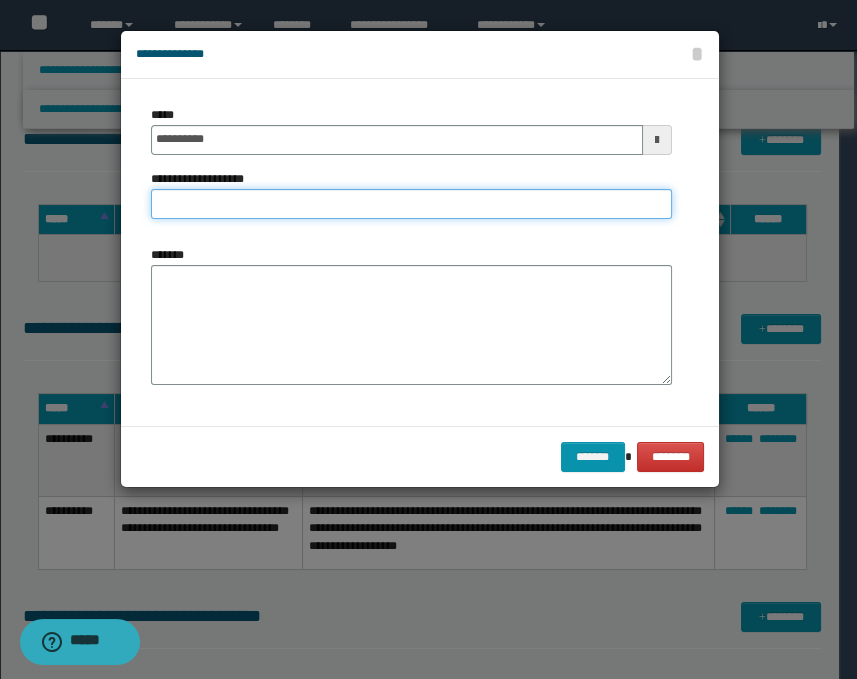 click on "**********" at bounding box center (411, 204) 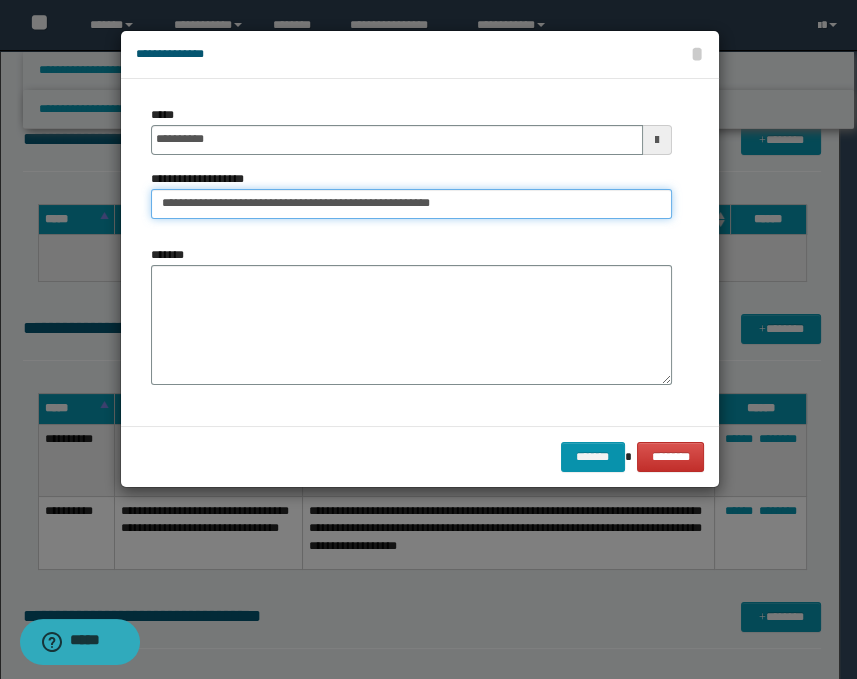 type on "**********" 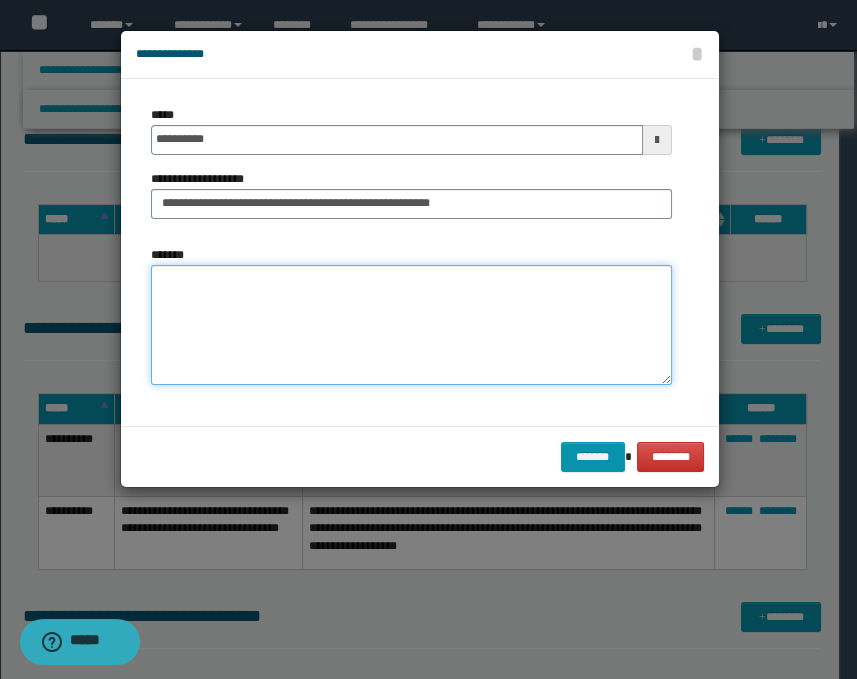 click on "*******" at bounding box center (411, 325) 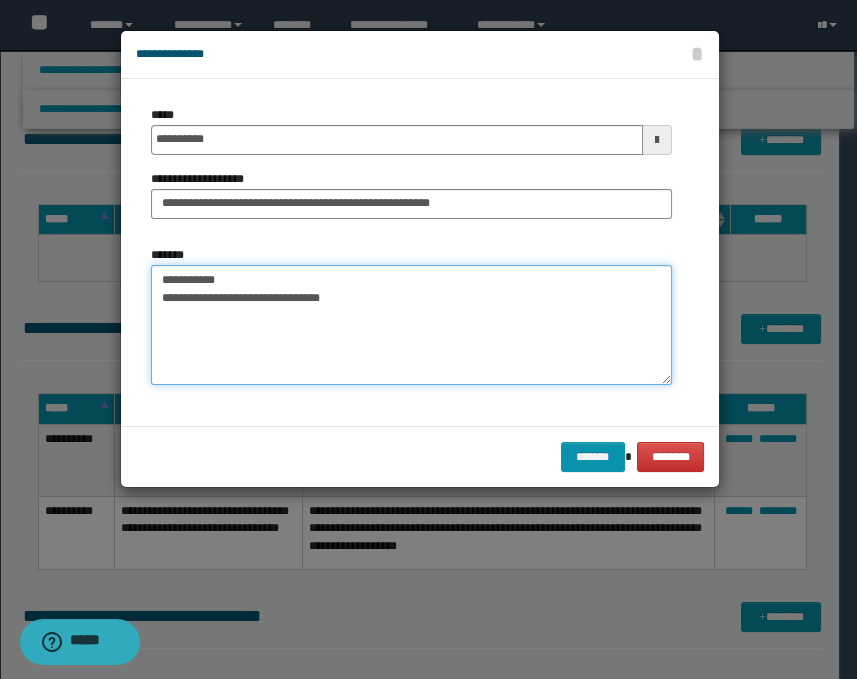 type on "**********" 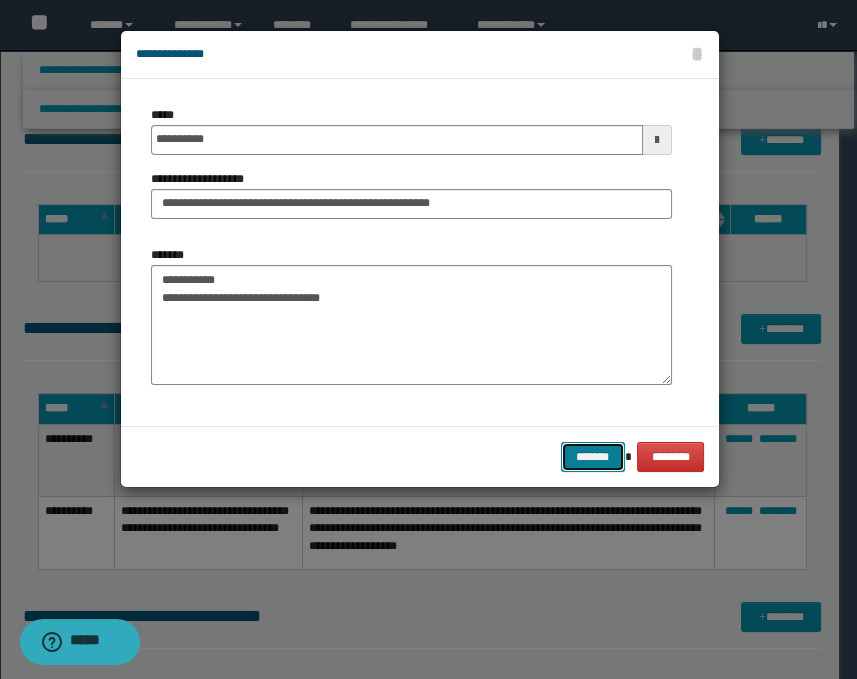 click on "*******" at bounding box center [593, 457] 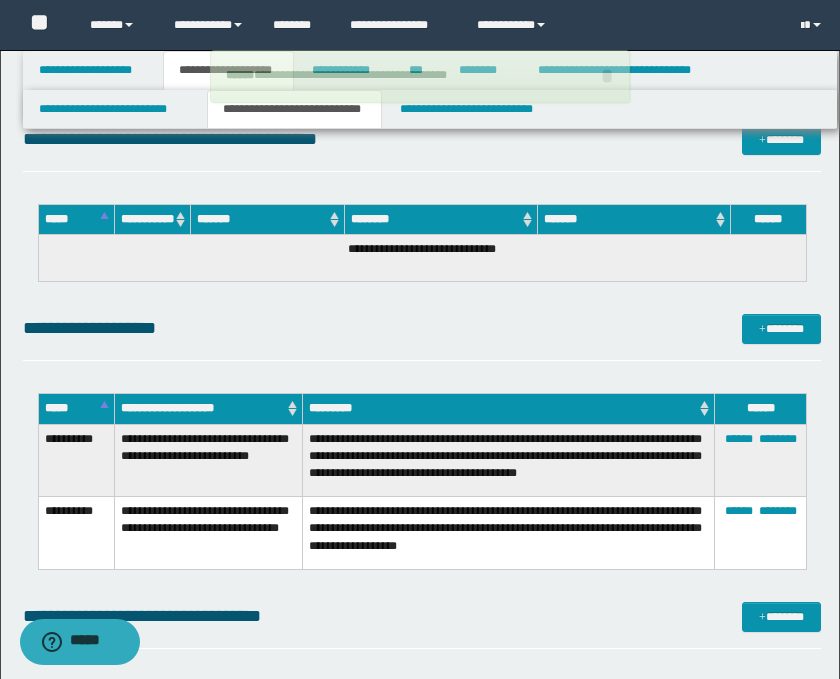 type 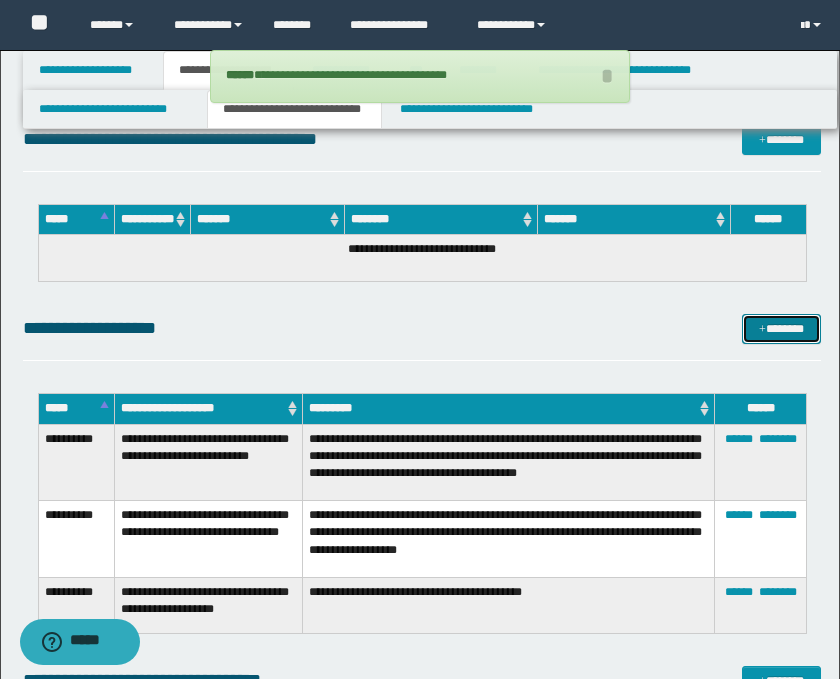 click on "*******" at bounding box center (782, 329) 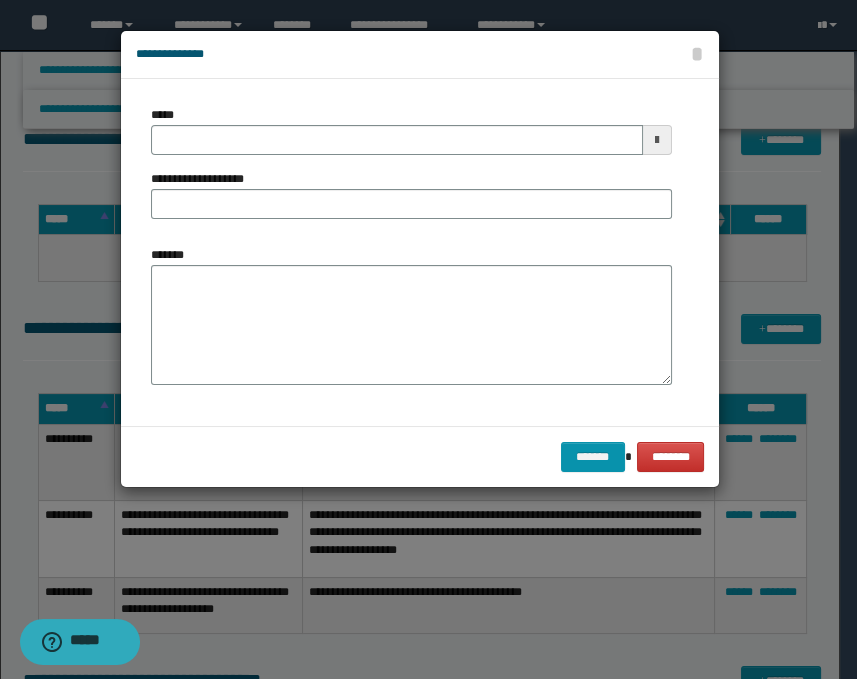click at bounding box center (657, 140) 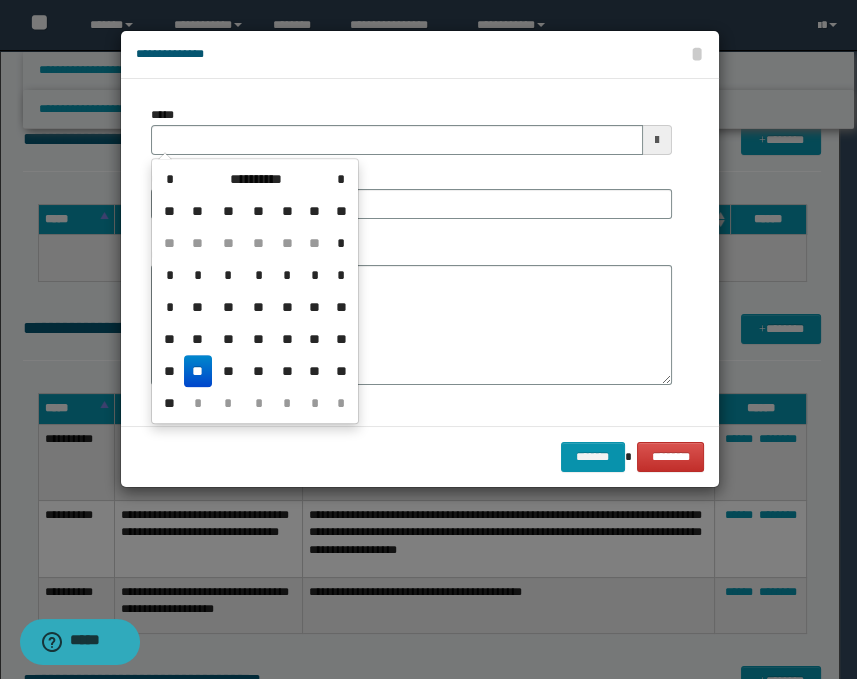 drag, startPoint x: 200, startPoint y: 374, endPoint x: 196, endPoint y: 364, distance: 10.770329 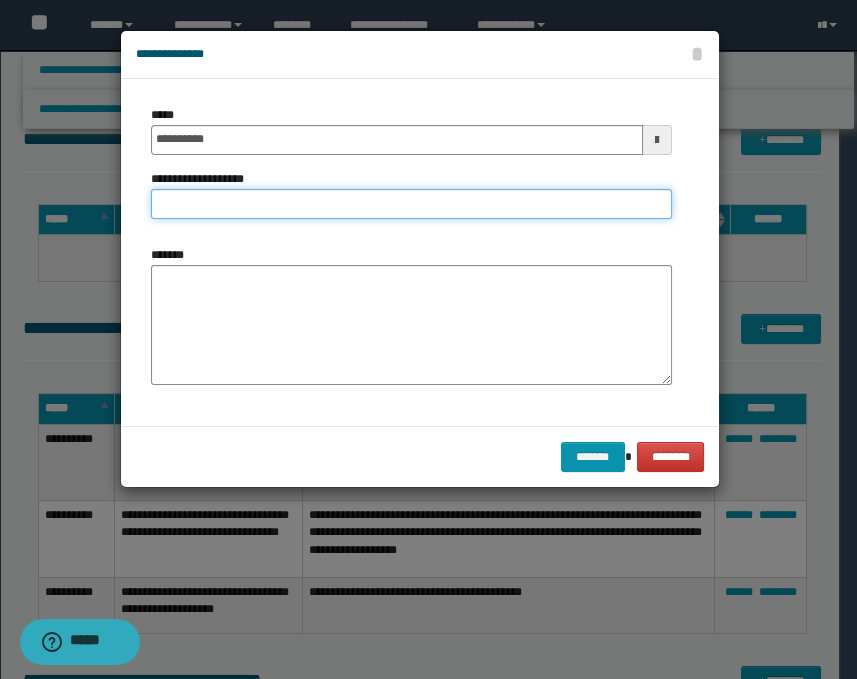 click on "**********" at bounding box center (411, 204) 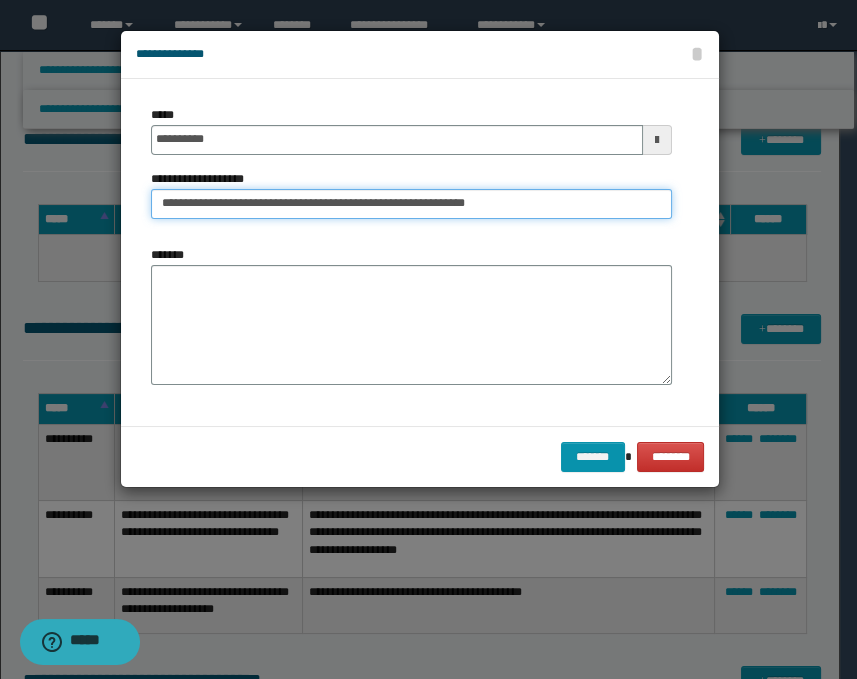 type on "**********" 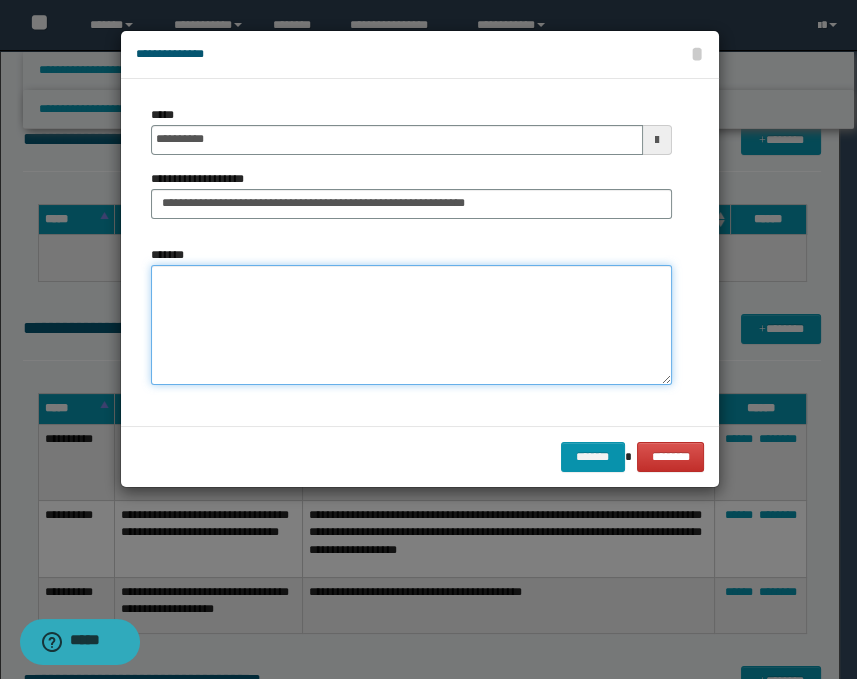 click on "*******" at bounding box center (411, 325) 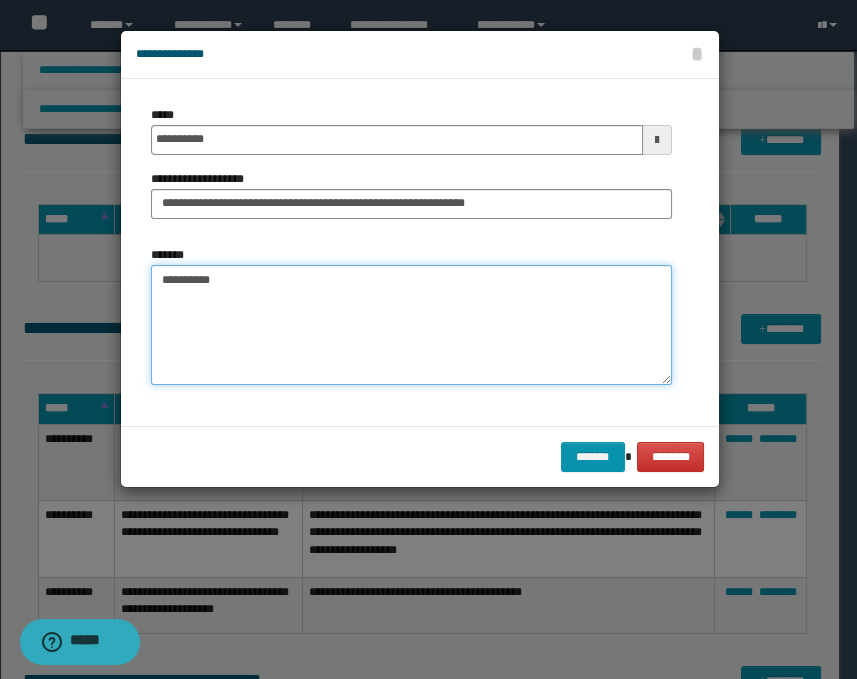 type on "**********" 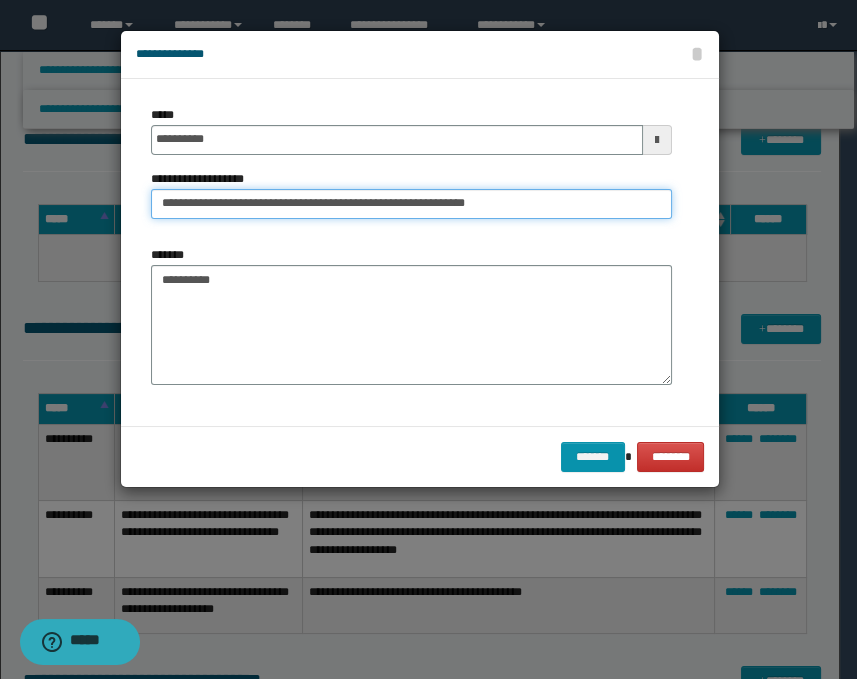 click on "**********" at bounding box center (411, 204) 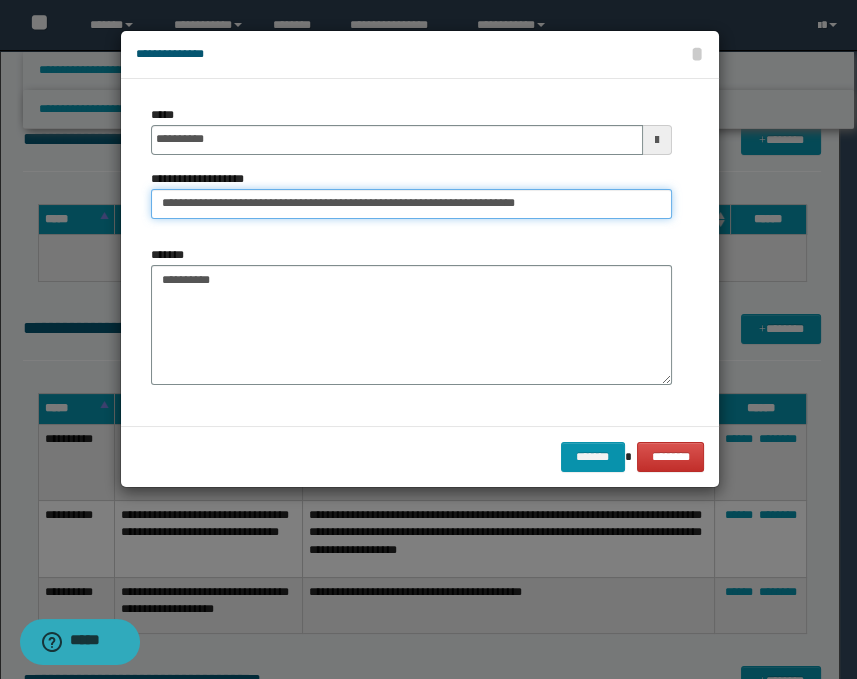 type on "**********" 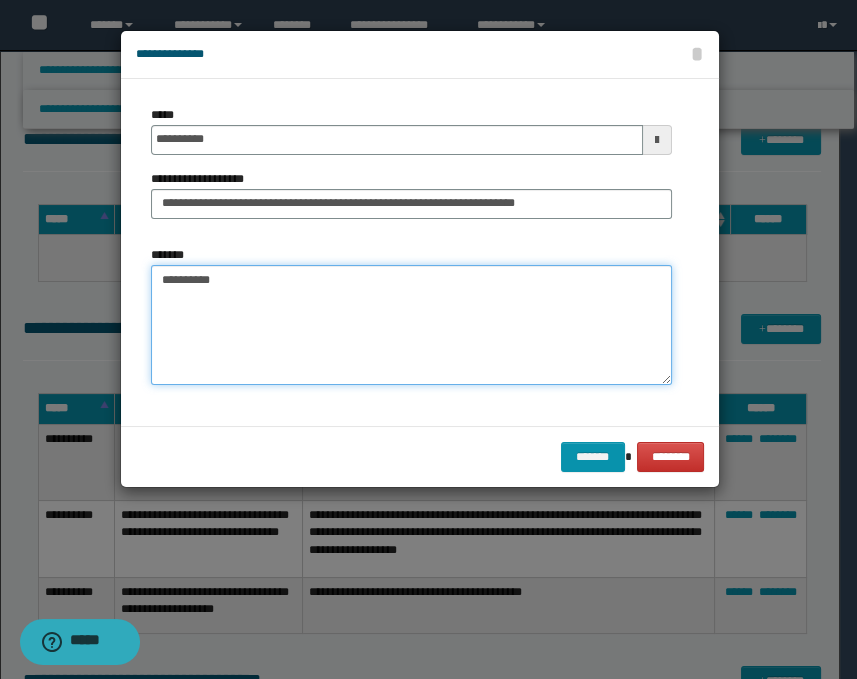 click on "**********" at bounding box center [411, 325] 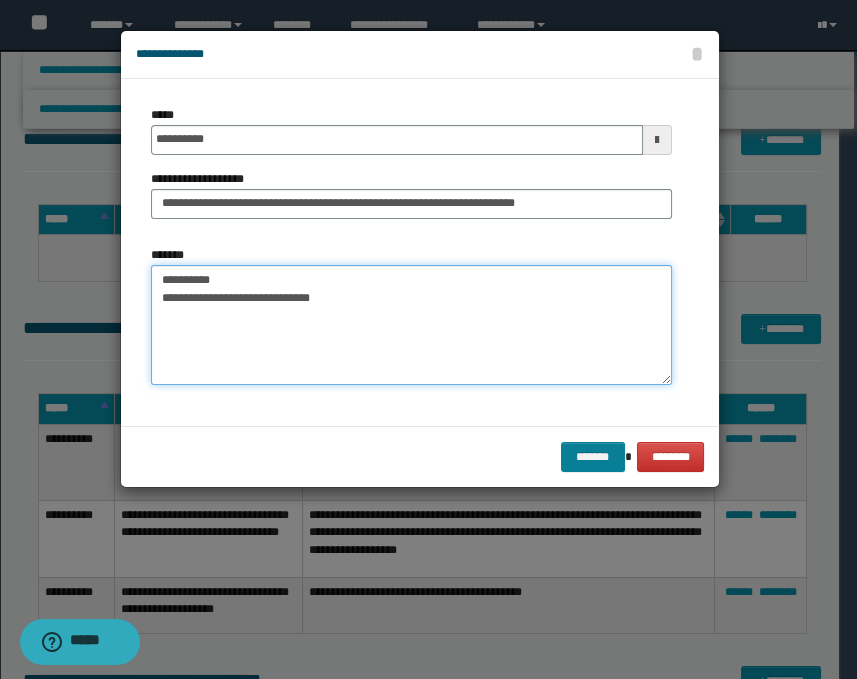 type on "**********" 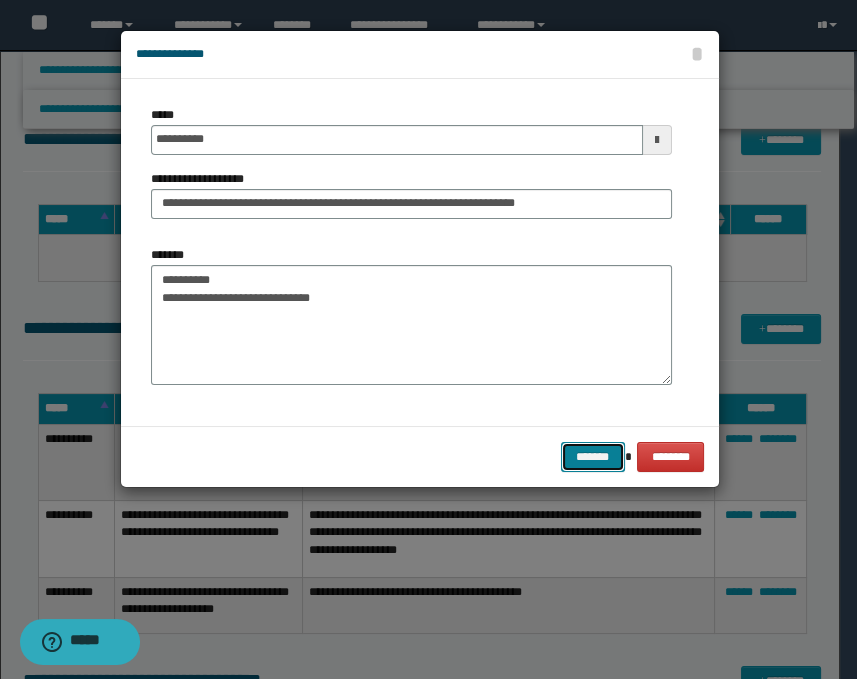 click on "*******" at bounding box center [593, 457] 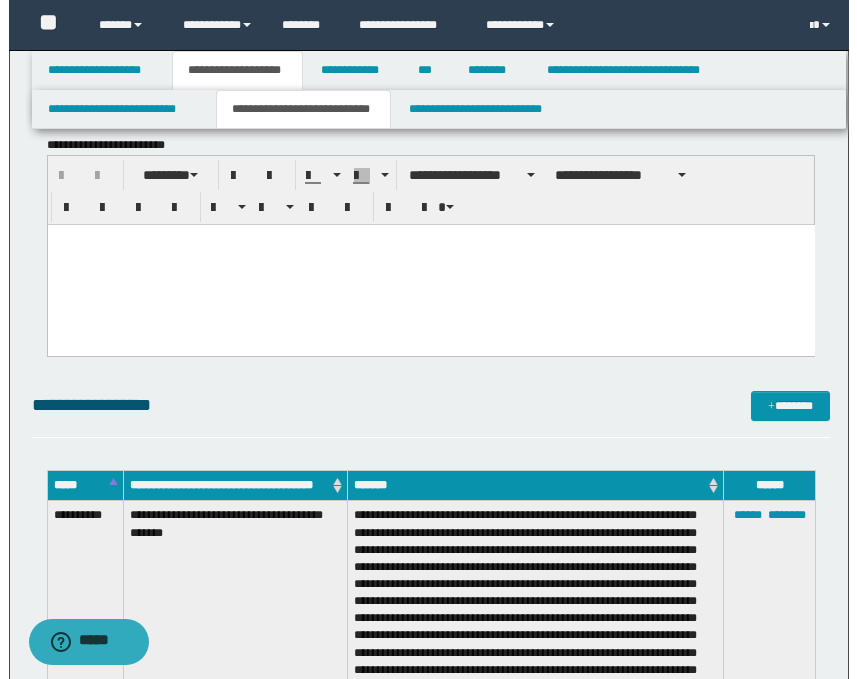 scroll, scrollTop: 258, scrollLeft: 0, axis: vertical 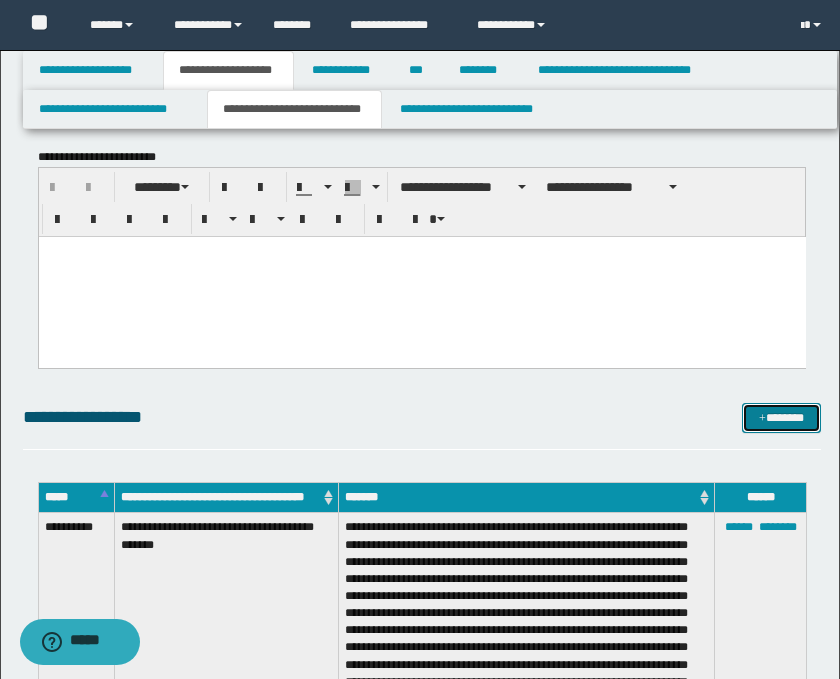 click on "*******" at bounding box center [782, 418] 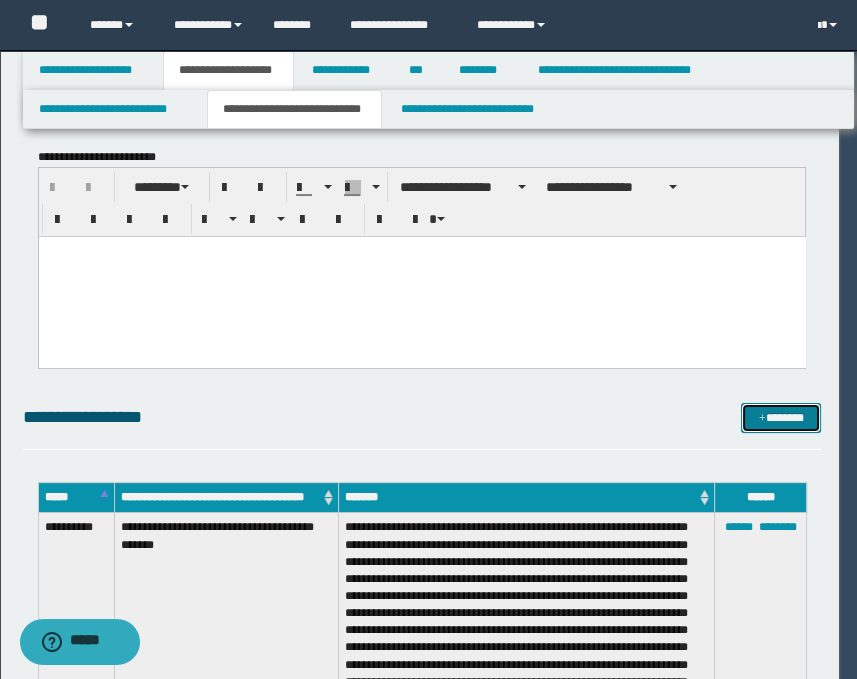 scroll, scrollTop: 0, scrollLeft: 0, axis: both 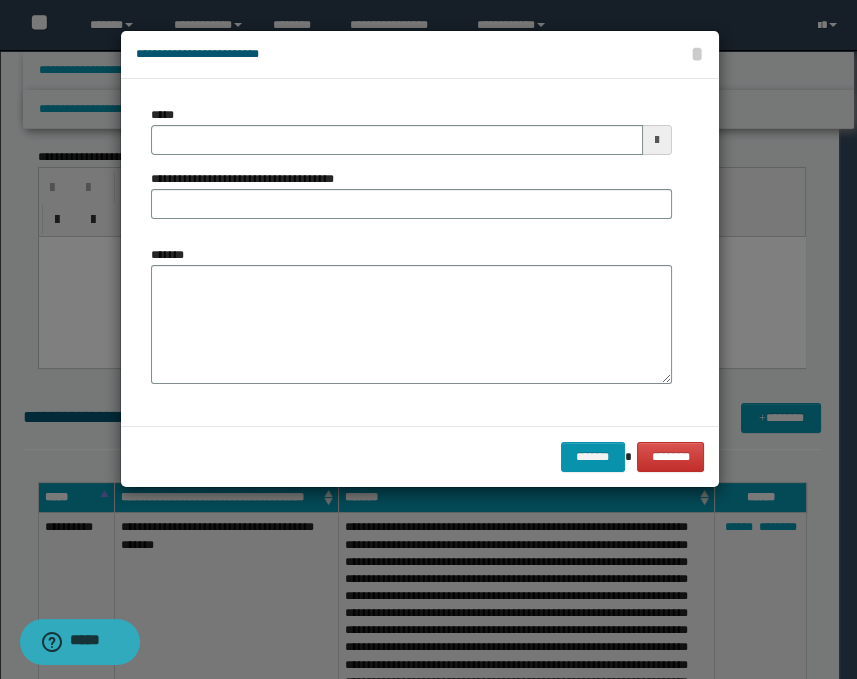 click at bounding box center [657, 140] 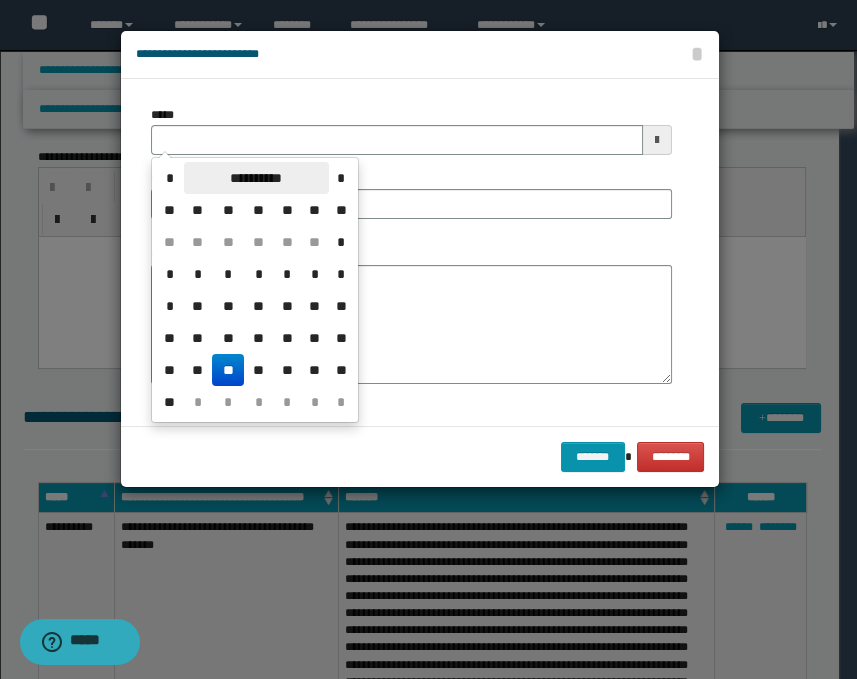 click on "**********" at bounding box center [256, 178] 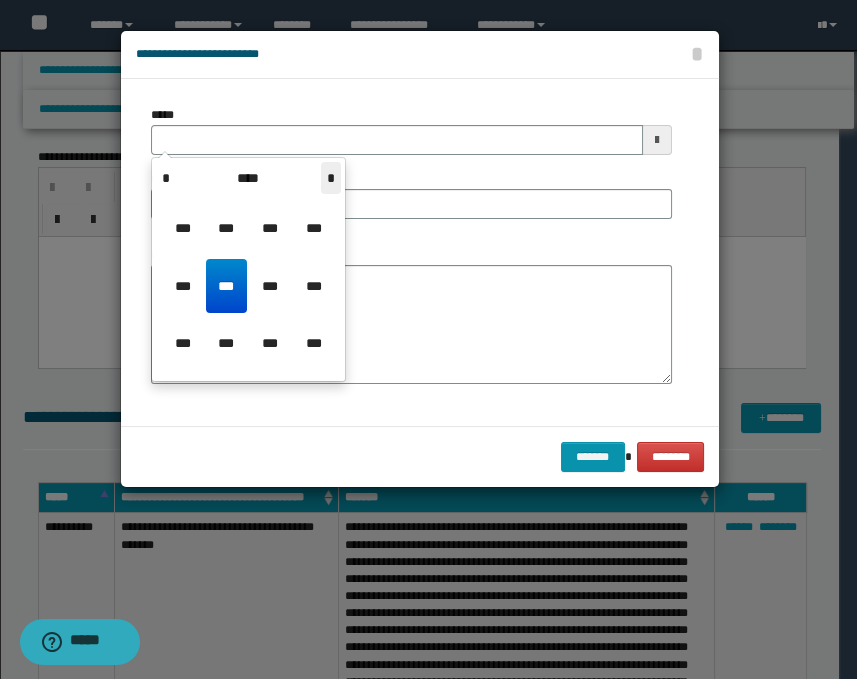click on "*" at bounding box center (331, 178) 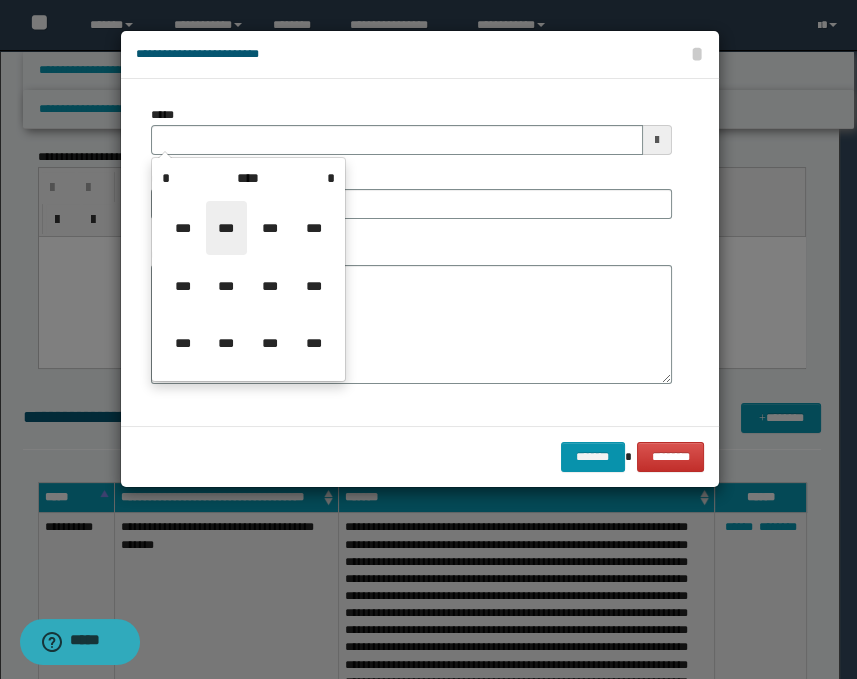 click on "***" at bounding box center (226, 228) 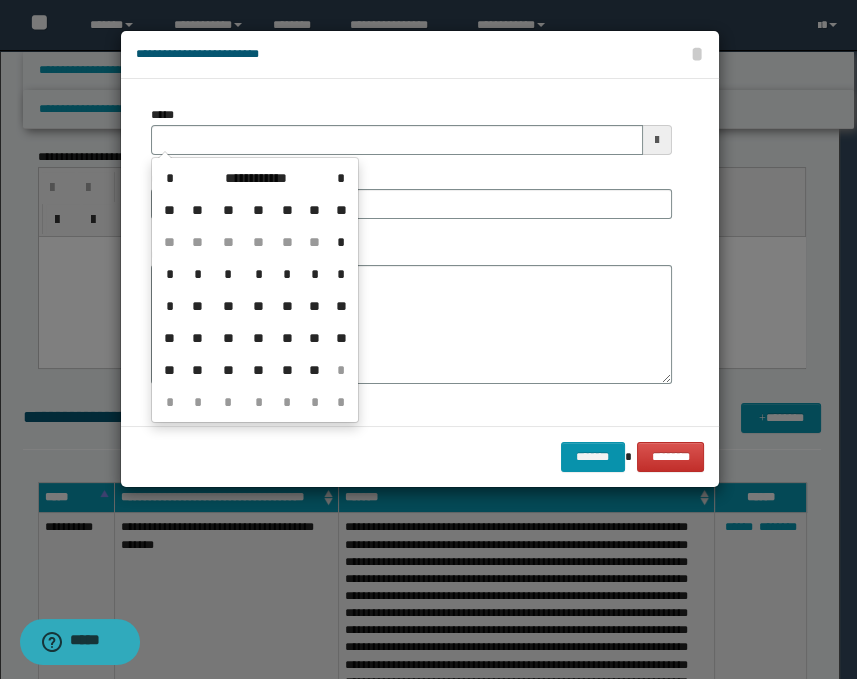 drag, startPoint x: 220, startPoint y: 309, endPoint x: 222, endPoint y: 286, distance: 23.086792 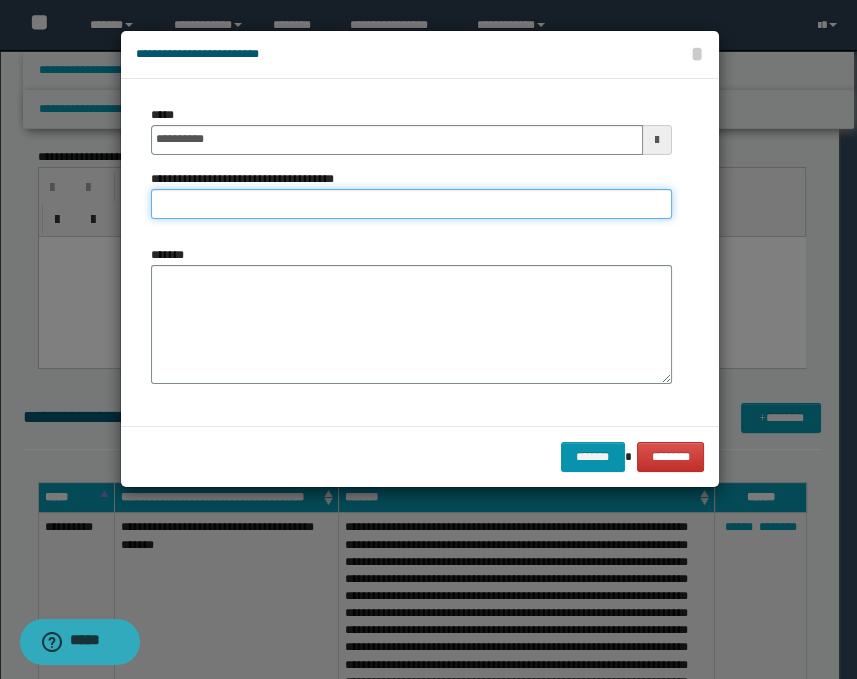 click on "**********" at bounding box center (411, 204) 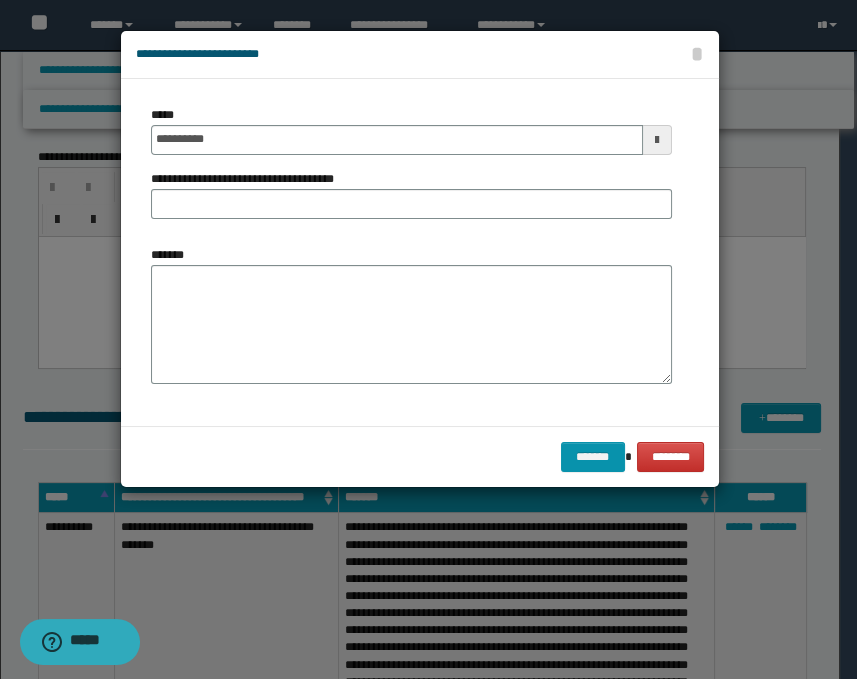 click at bounding box center [657, 140] 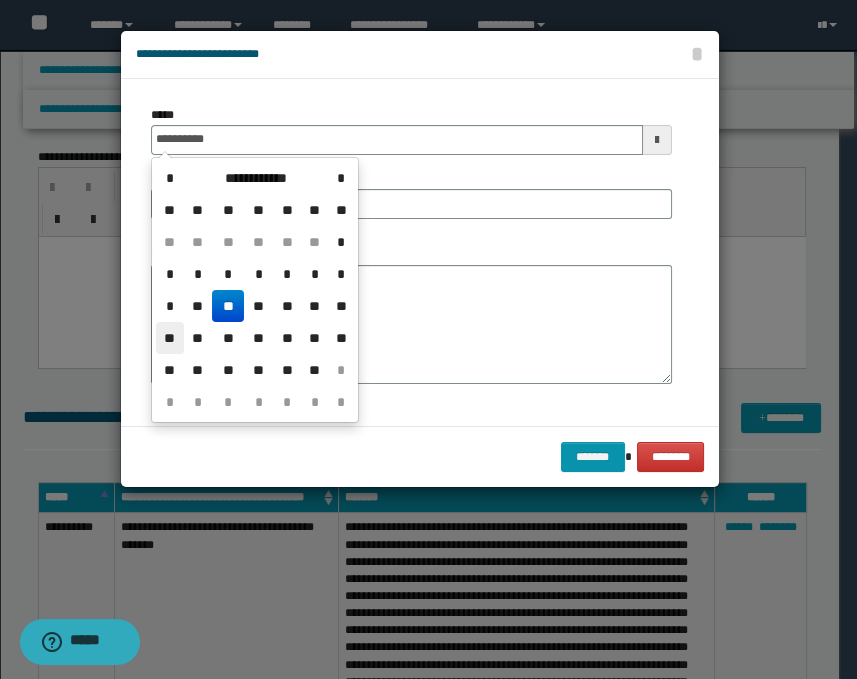 click on "**" at bounding box center [170, 338] 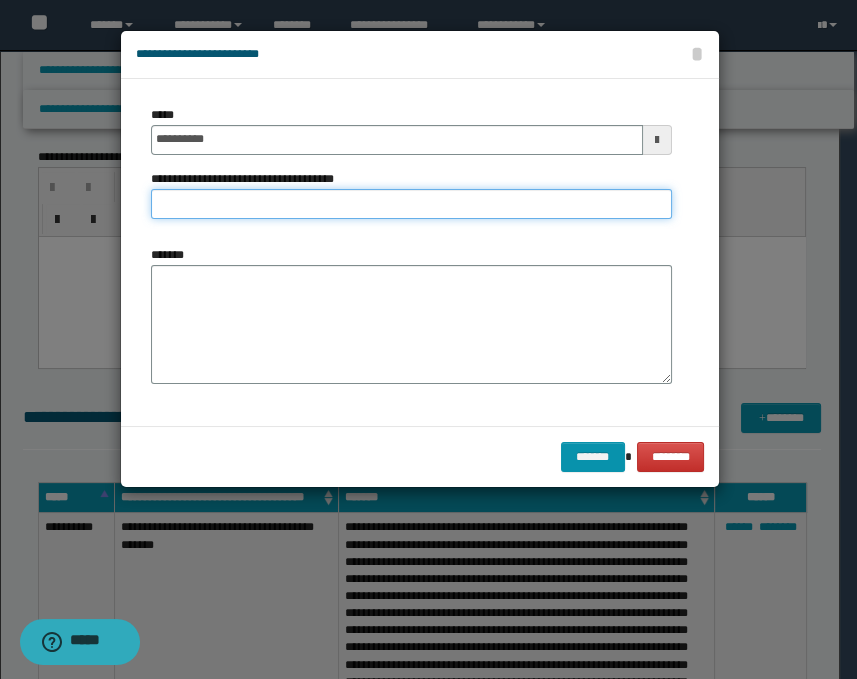 click on "**********" at bounding box center [411, 204] 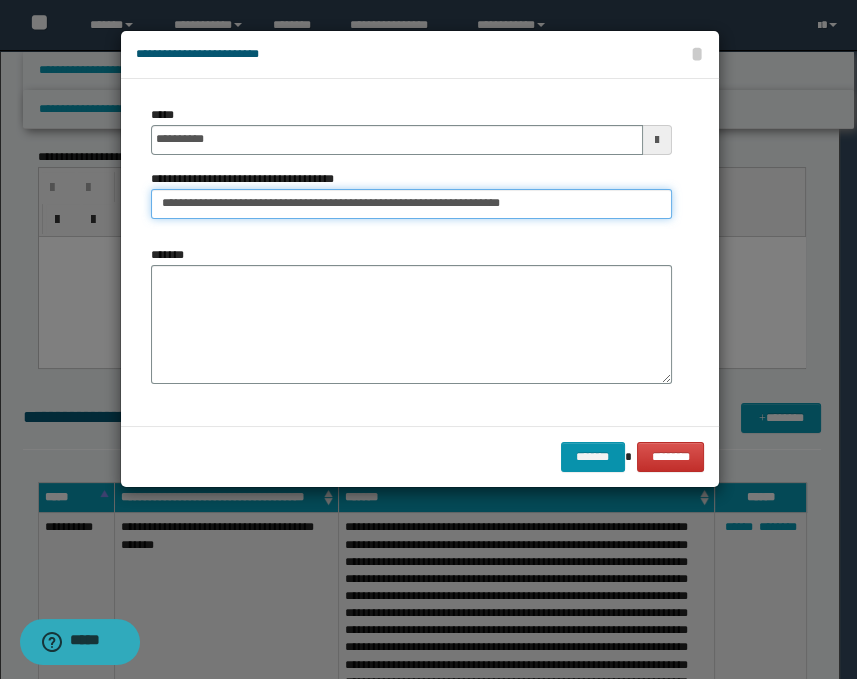 type on "**********" 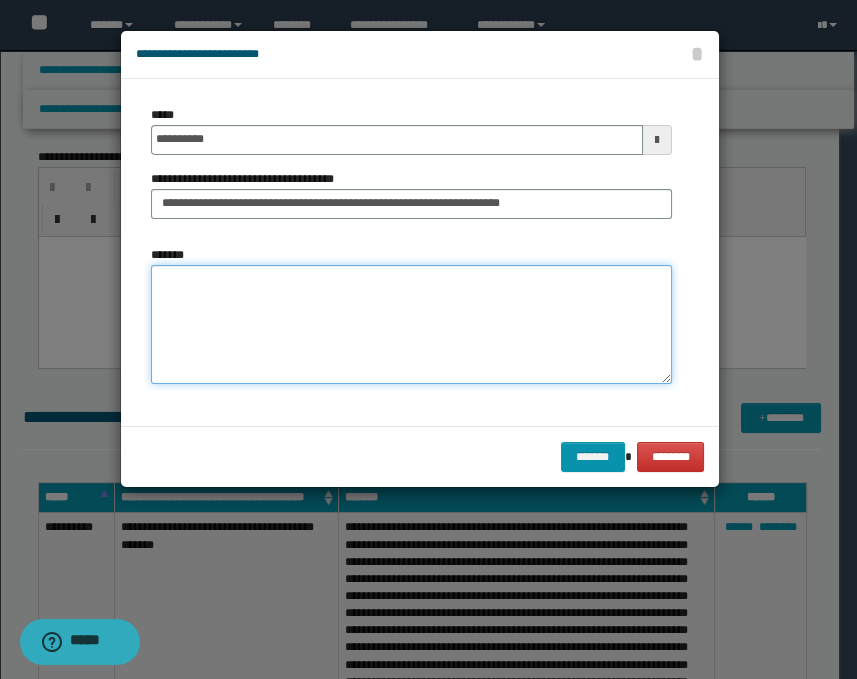 click on "*******" at bounding box center [411, 325] 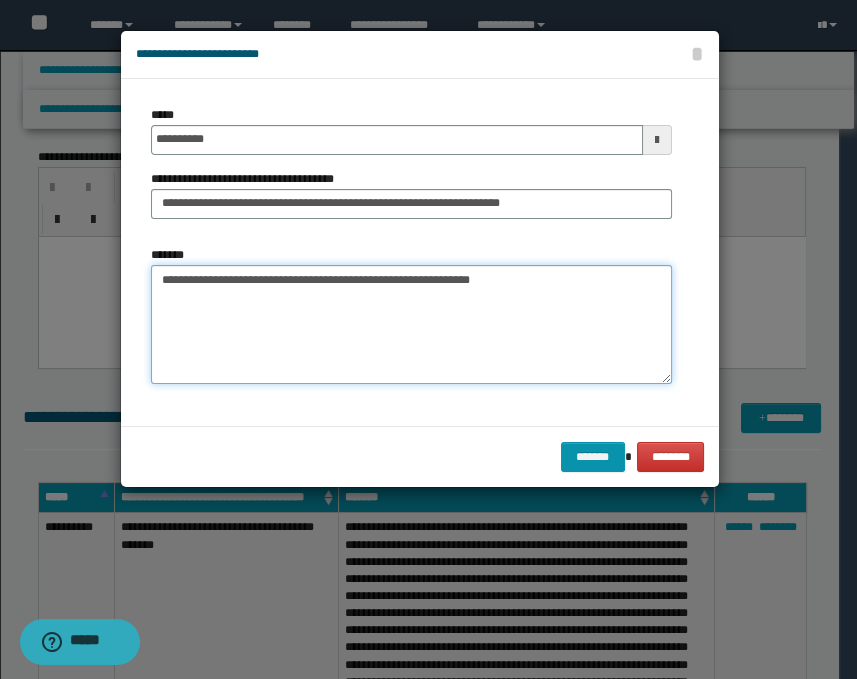 click on "**********" at bounding box center (411, 325) 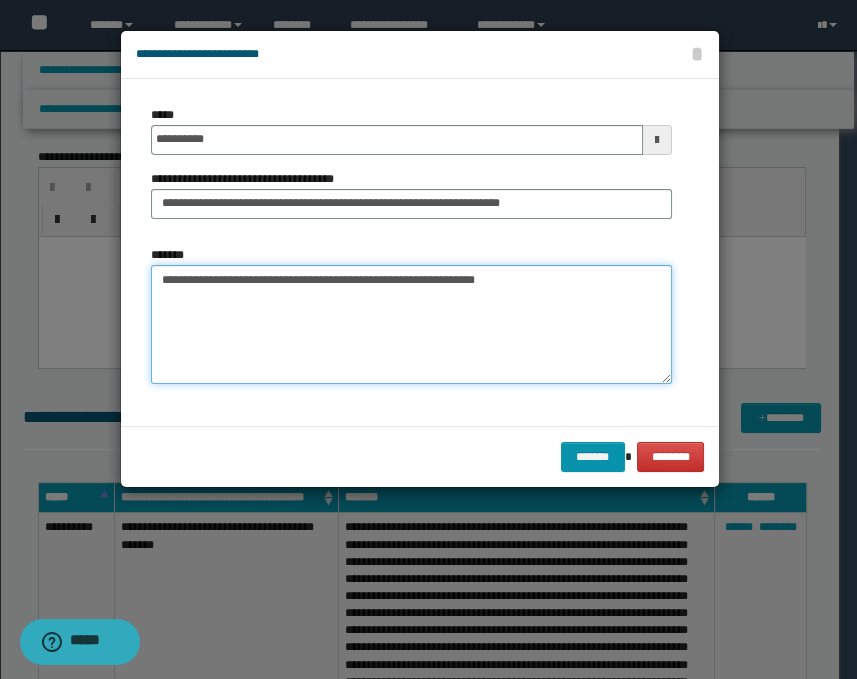 paste on "**********" 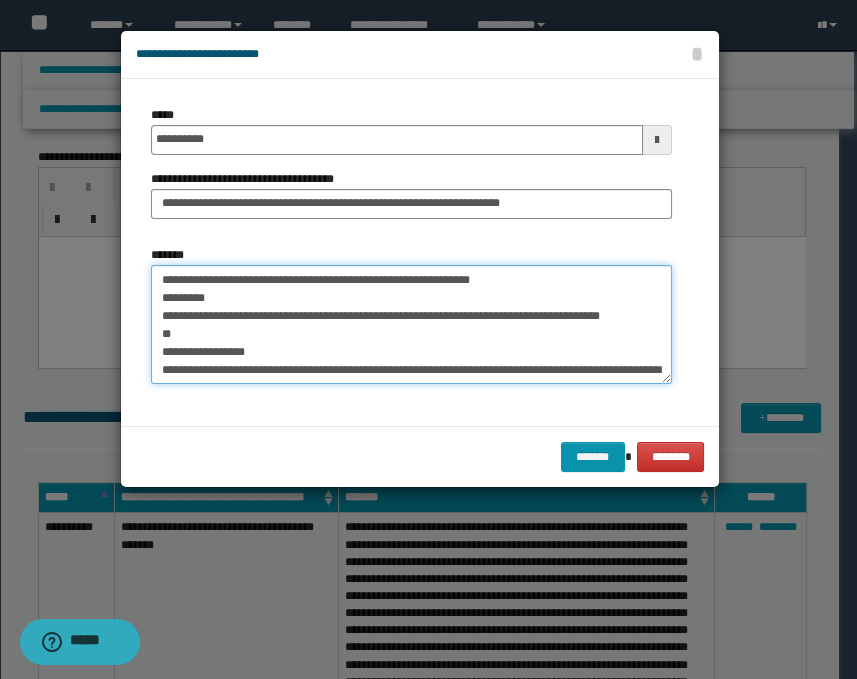 scroll, scrollTop: 102, scrollLeft: 0, axis: vertical 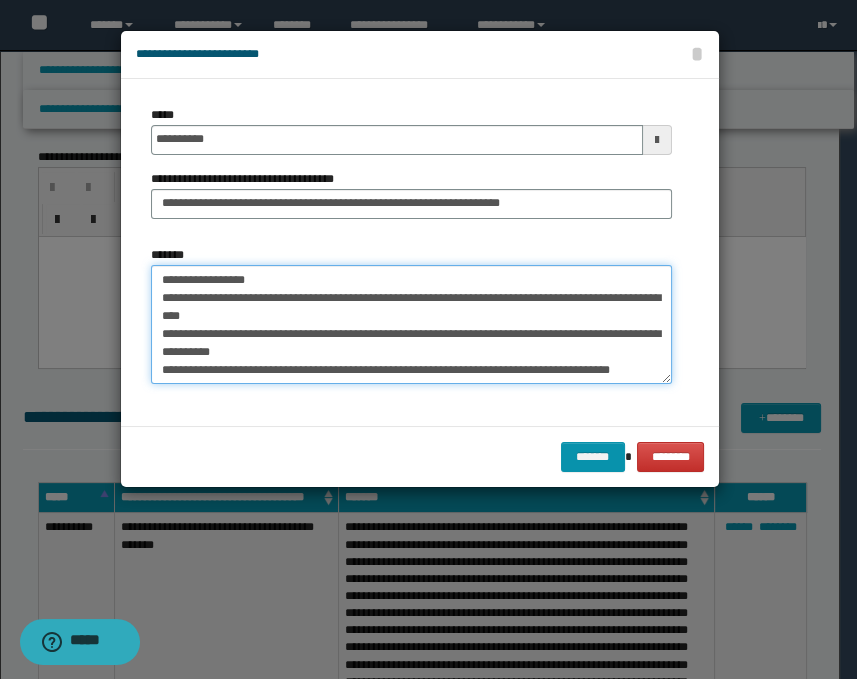 click on "**********" at bounding box center [411, 325] 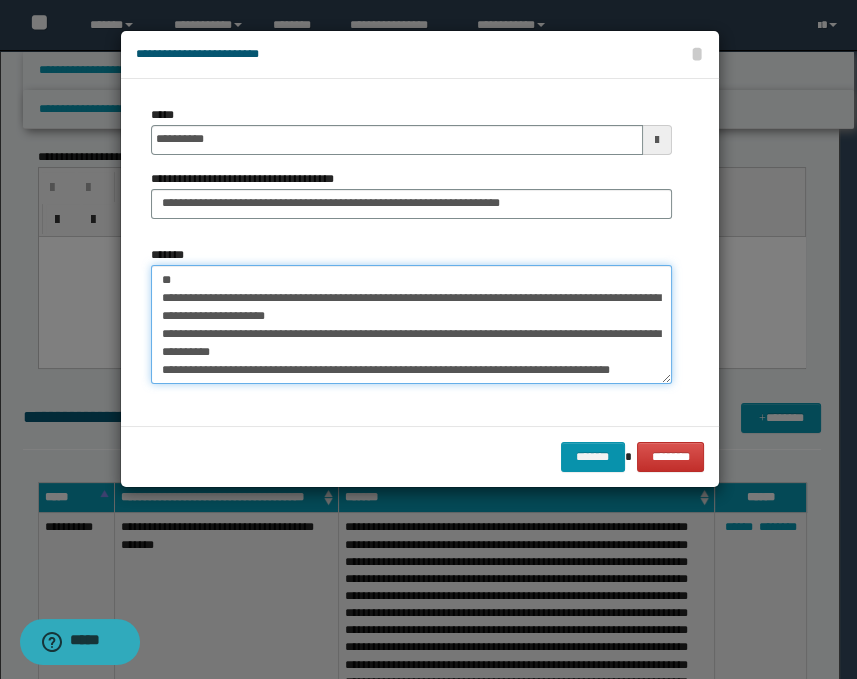 scroll, scrollTop: 84, scrollLeft: 0, axis: vertical 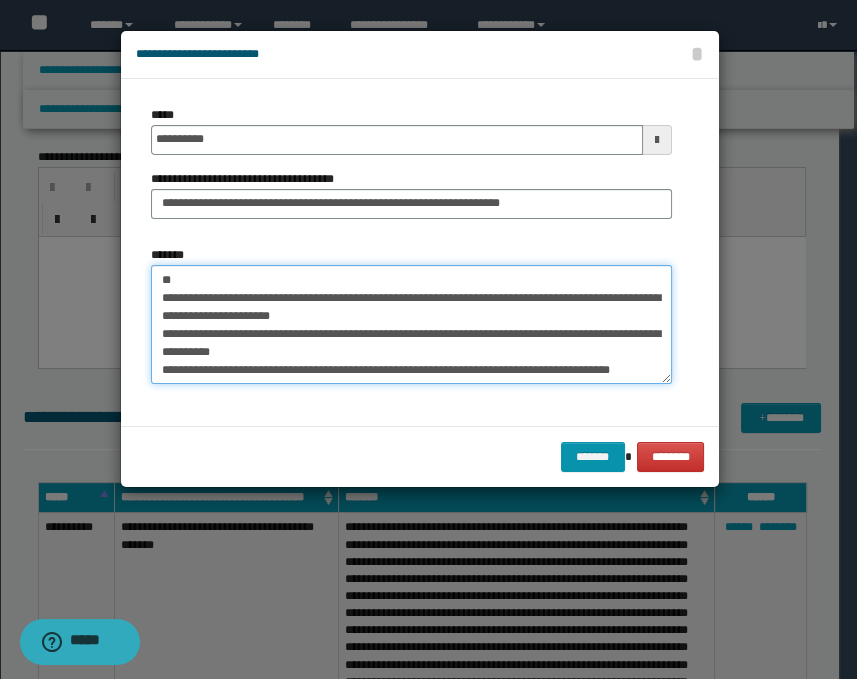 click on "**********" at bounding box center [411, 325] 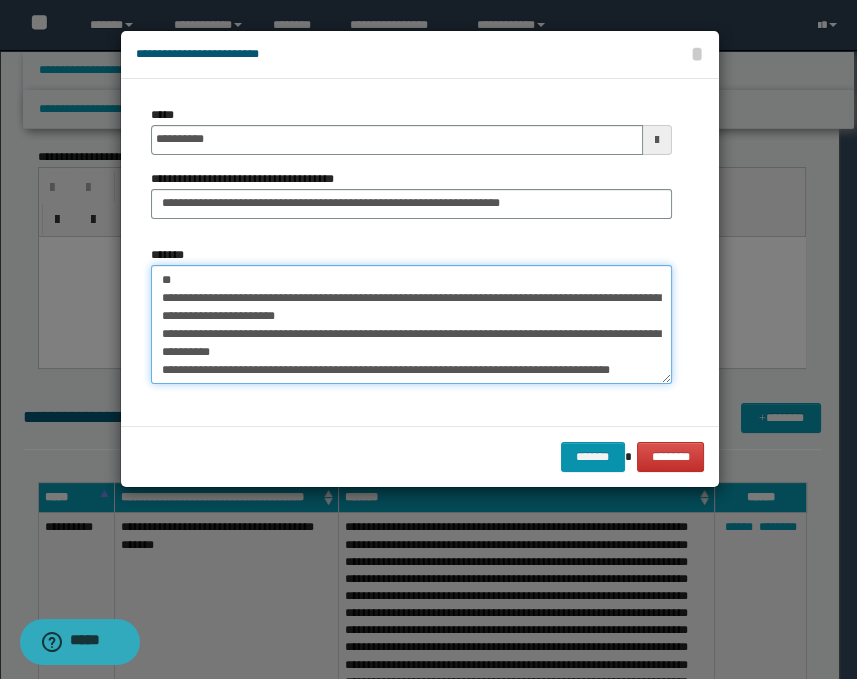 click on "**********" at bounding box center [411, 325] 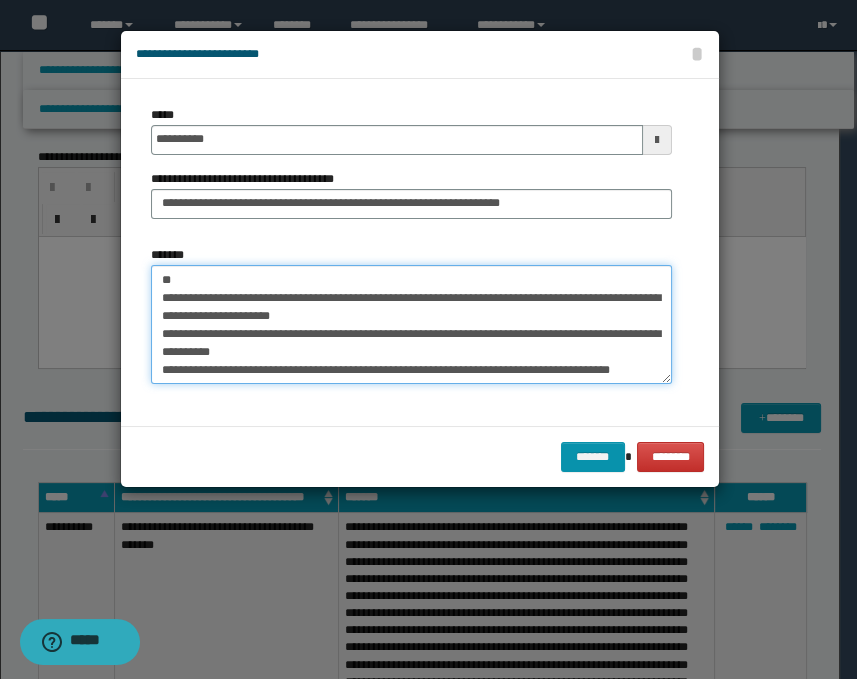 click on "**********" at bounding box center [411, 325] 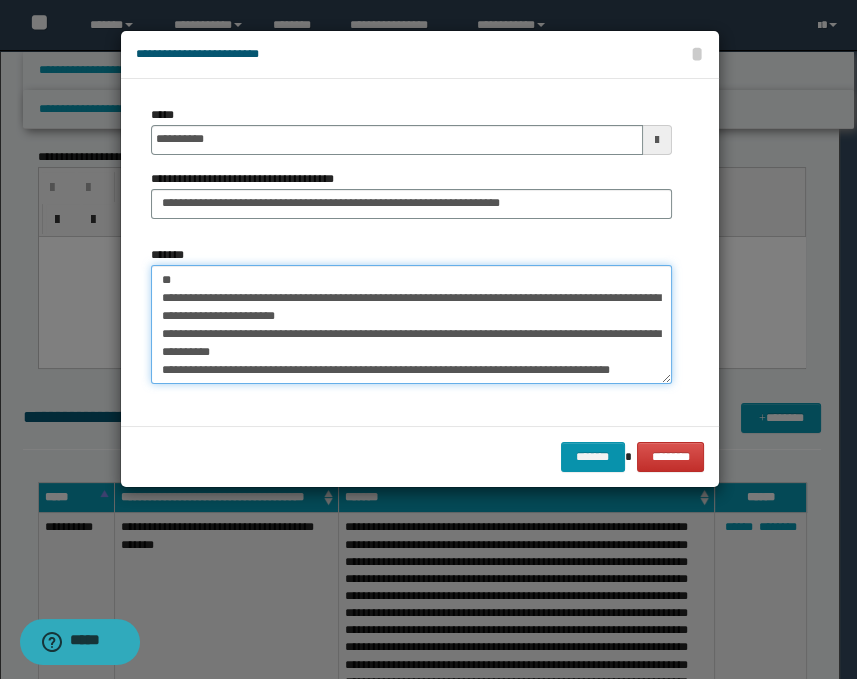 click on "**********" at bounding box center [411, 325] 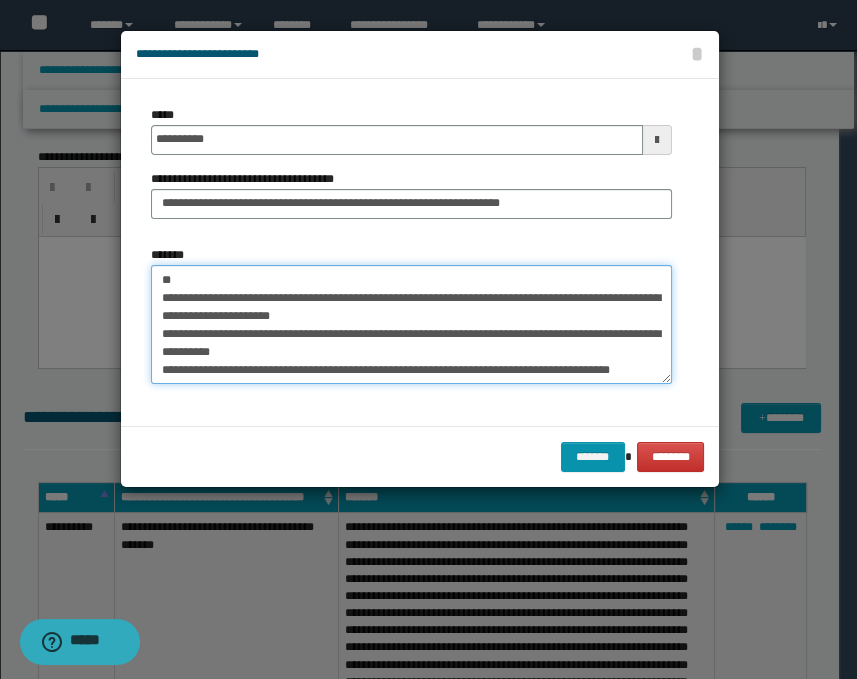 click on "**********" at bounding box center (411, 325) 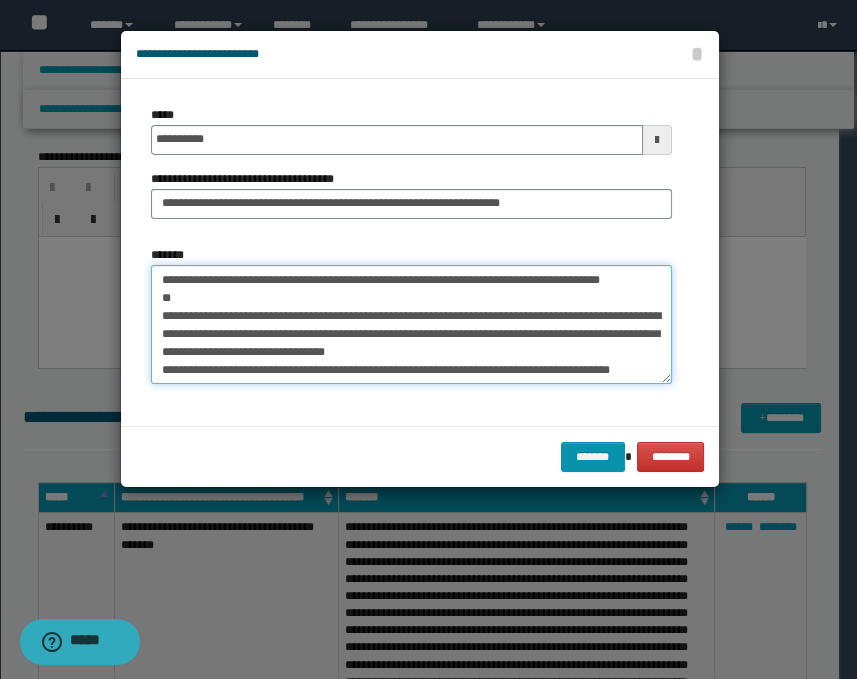 click on "**********" at bounding box center [411, 325] 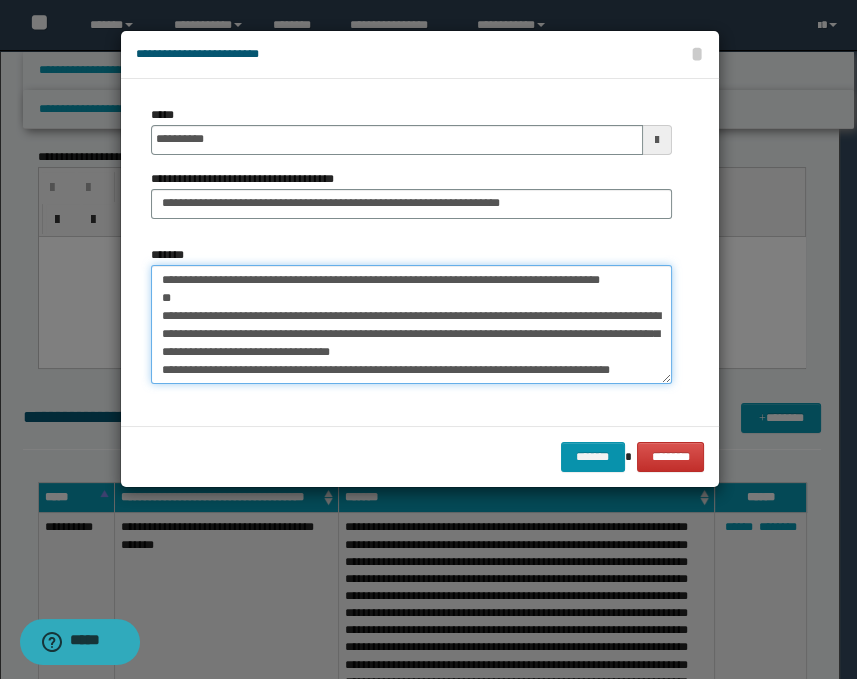 click on "**********" at bounding box center [411, 325] 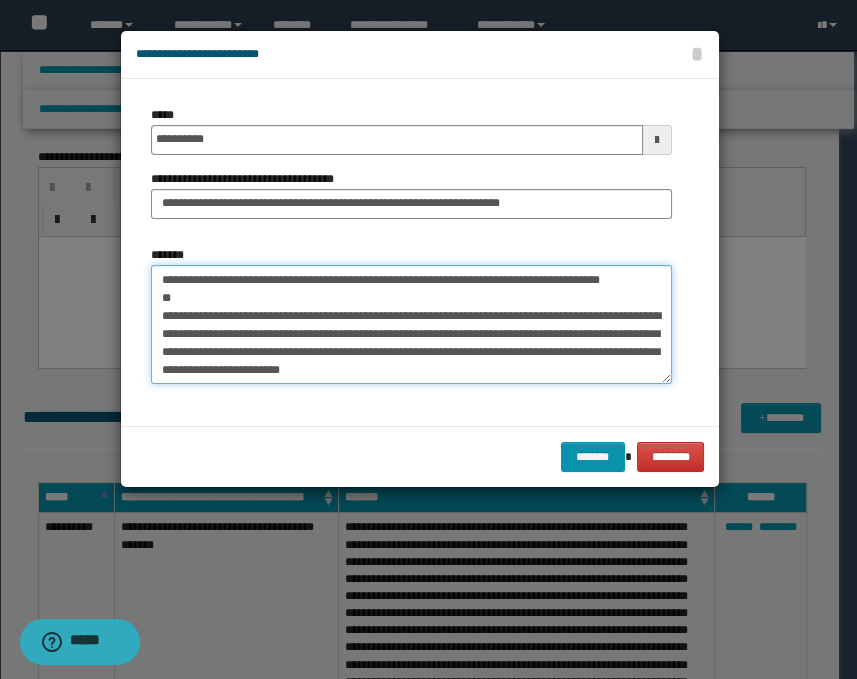 scroll, scrollTop: 72, scrollLeft: 0, axis: vertical 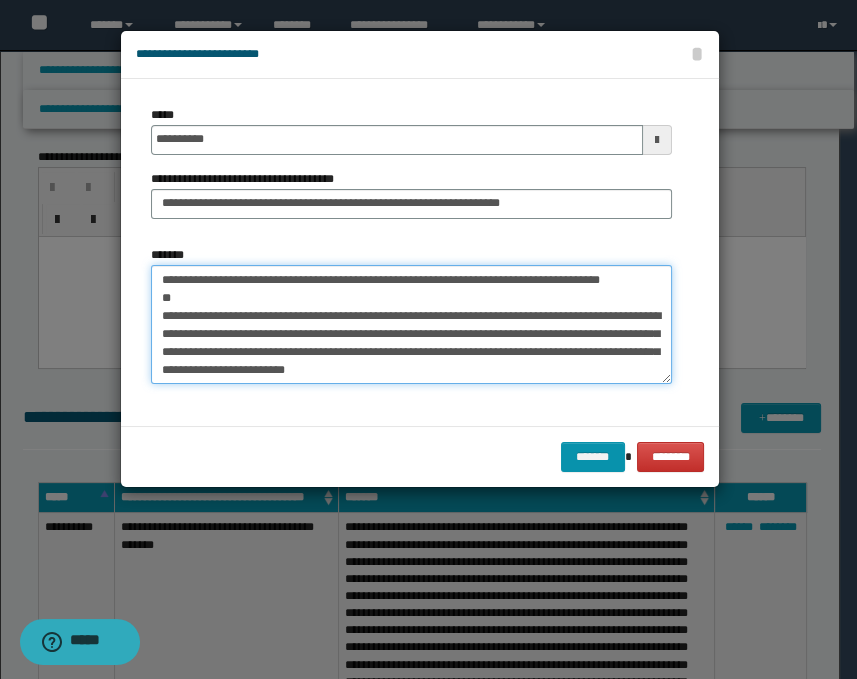 click on "**********" at bounding box center [411, 325] 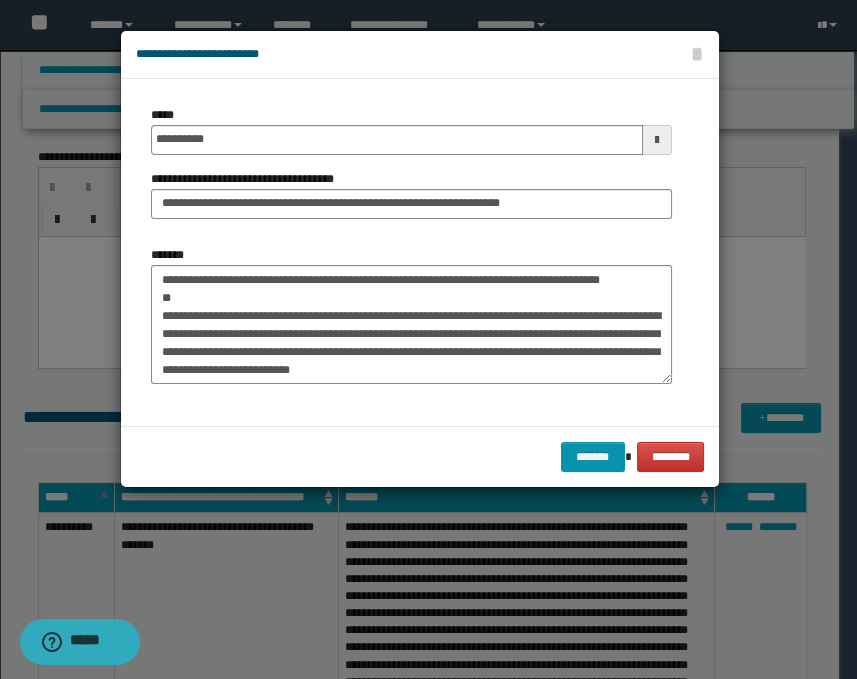 click on "**********" at bounding box center (411, 323) 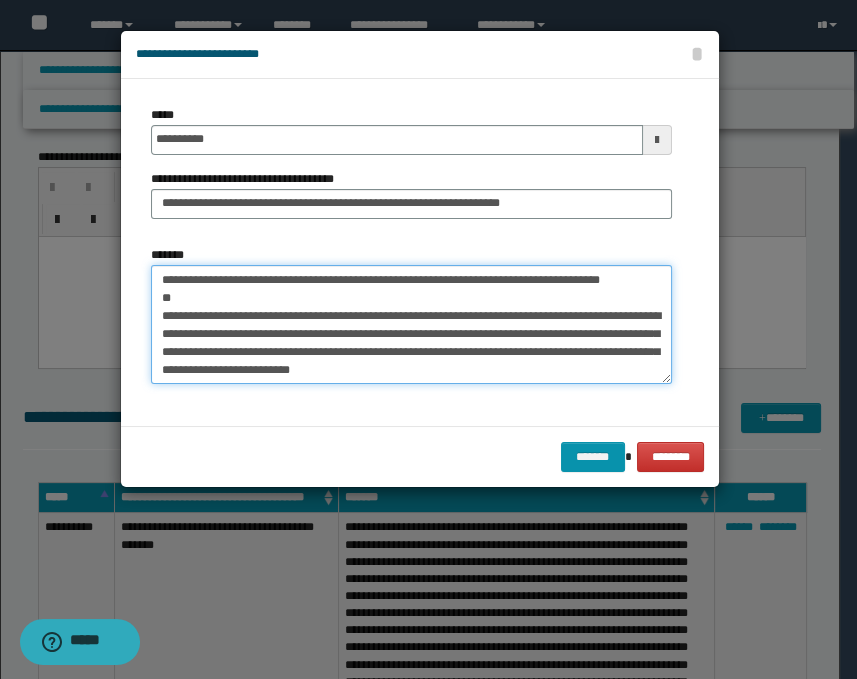 click on "**********" at bounding box center [411, 325] 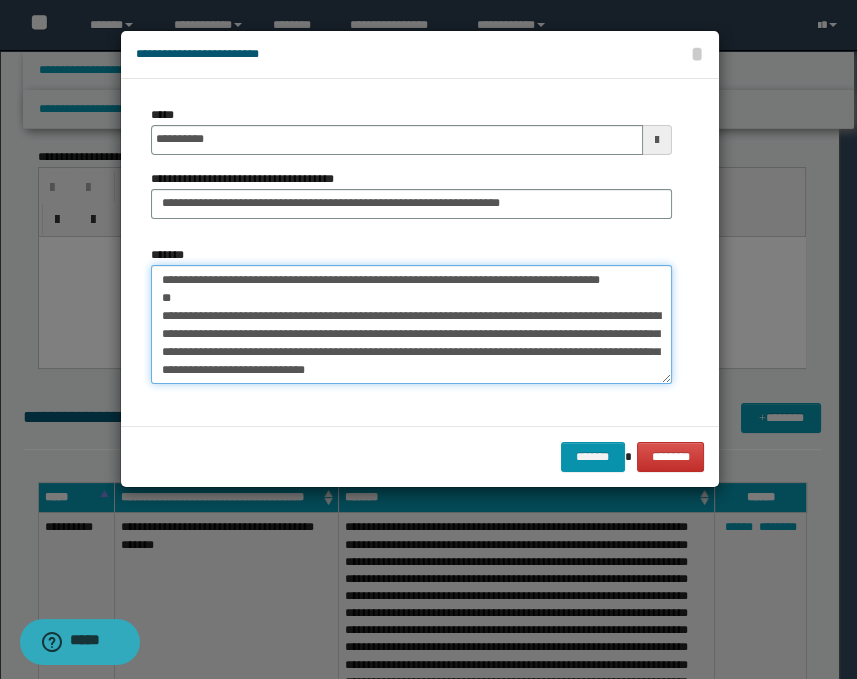 click on "**********" at bounding box center [411, 325] 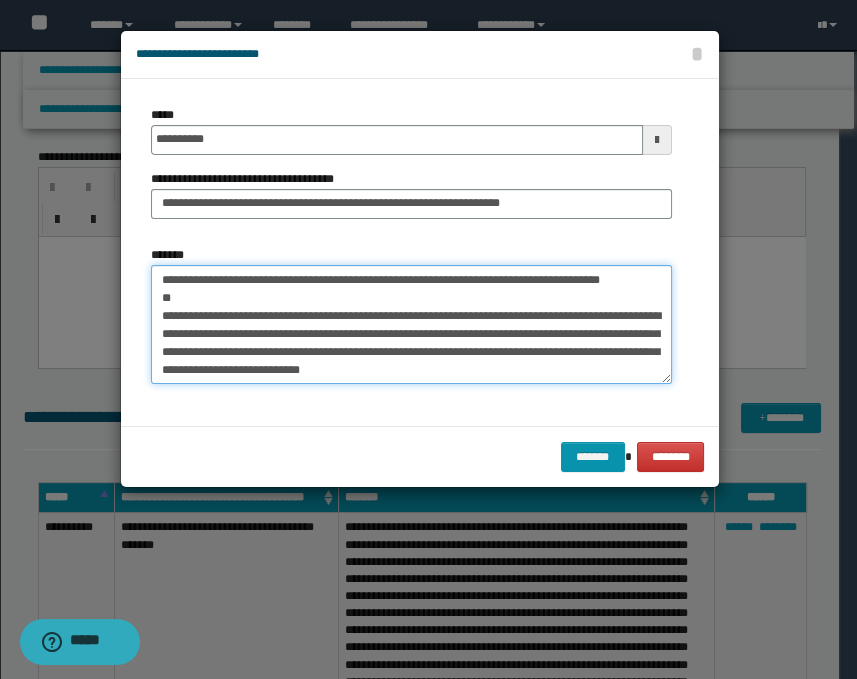 click on "**********" at bounding box center (411, 325) 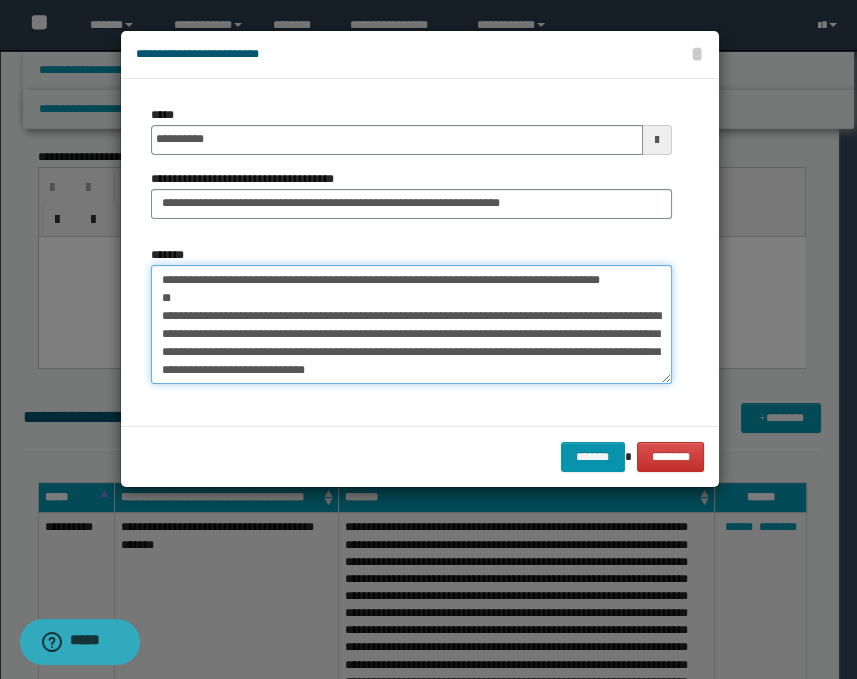 click on "**********" at bounding box center (411, 325) 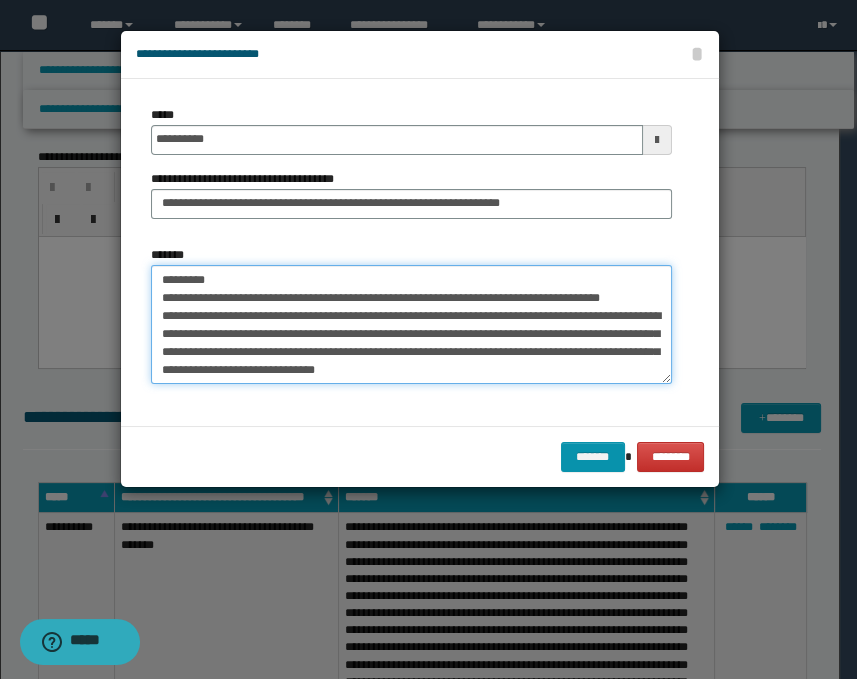 scroll, scrollTop: 54, scrollLeft: 0, axis: vertical 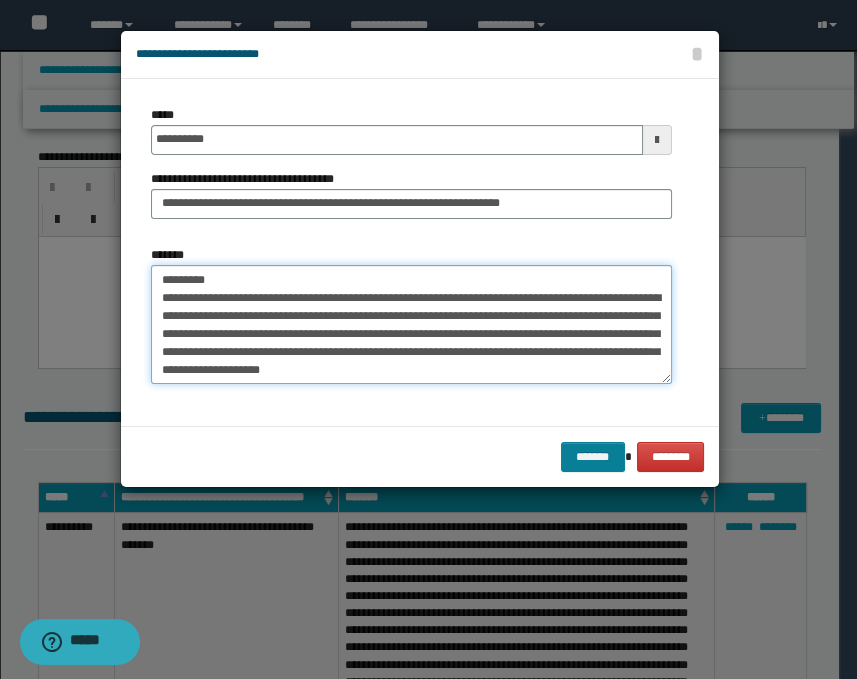type on "**********" 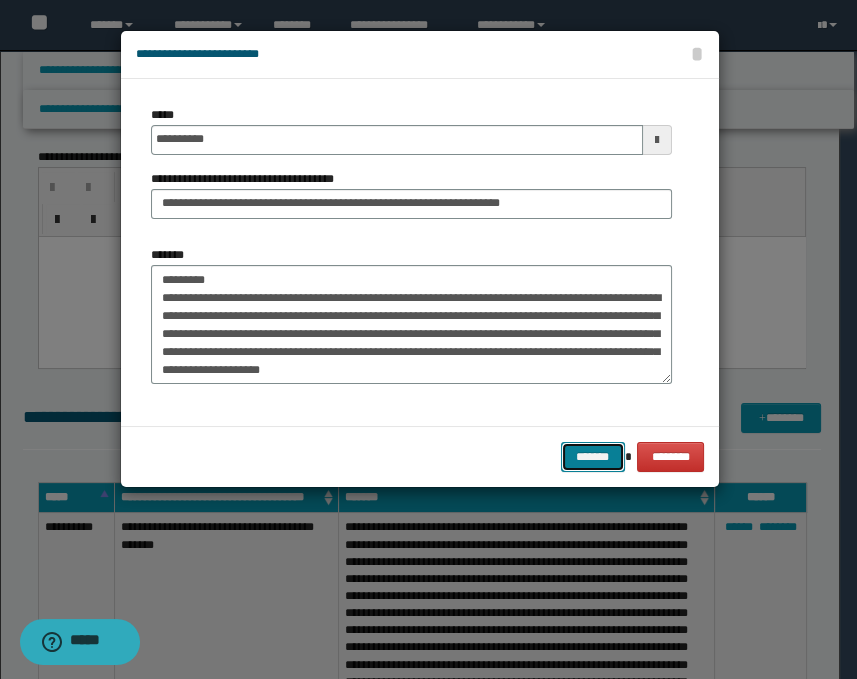 click on "*******" at bounding box center [593, 457] 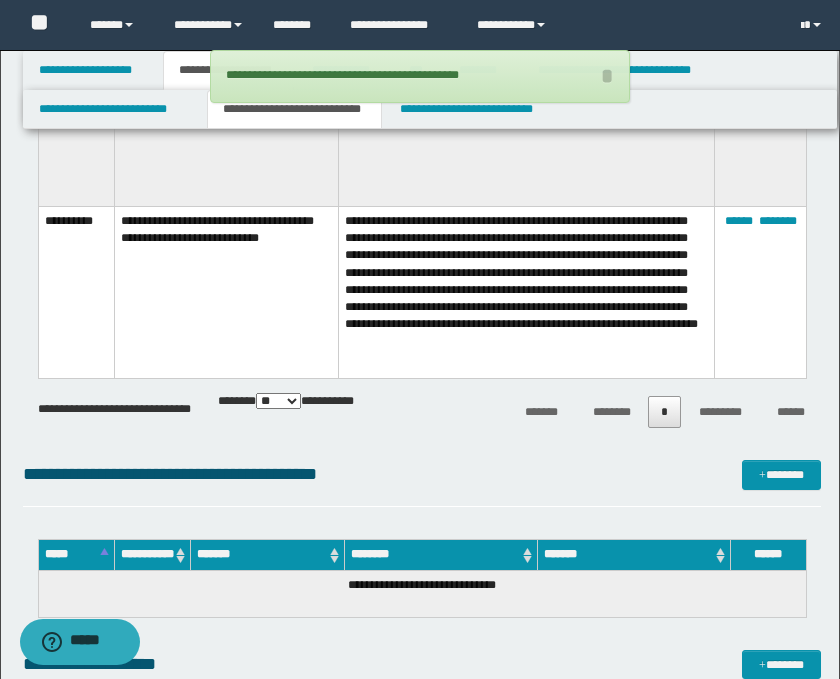 scroll, scrollTop: 2369, scrollLeft: 0, axis: vertical 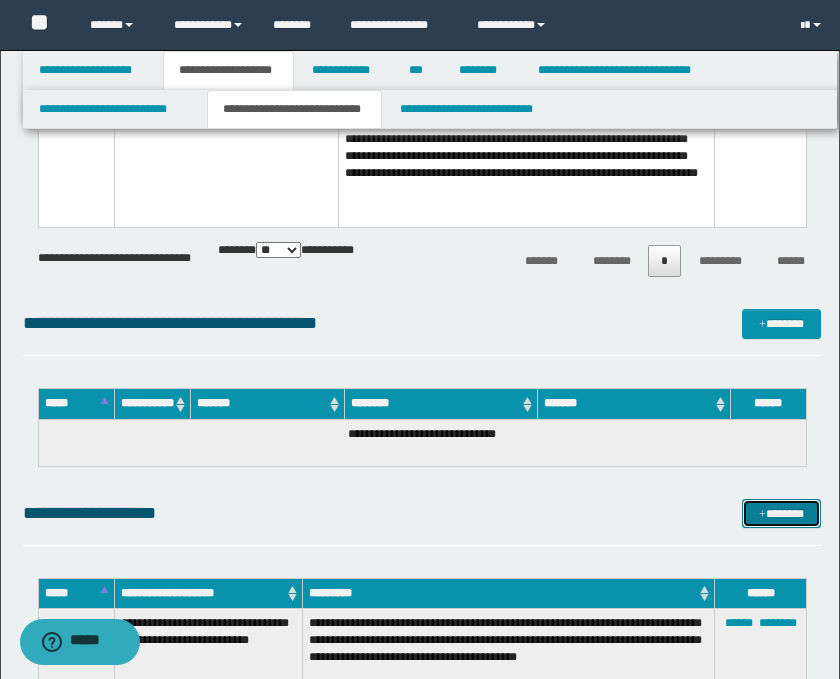 click at bounding box center [762, 515] 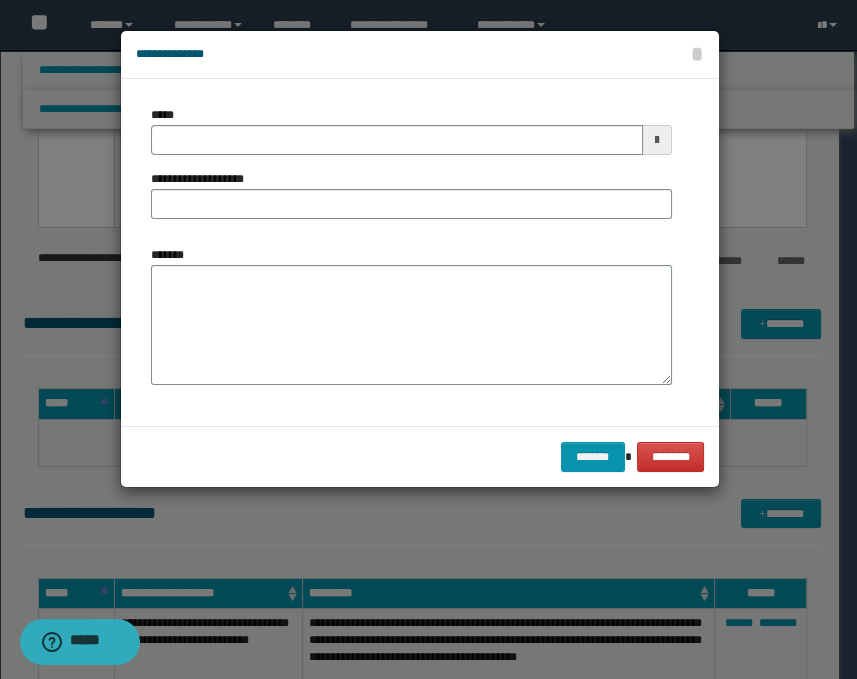 click at bounding box center [657, 140] 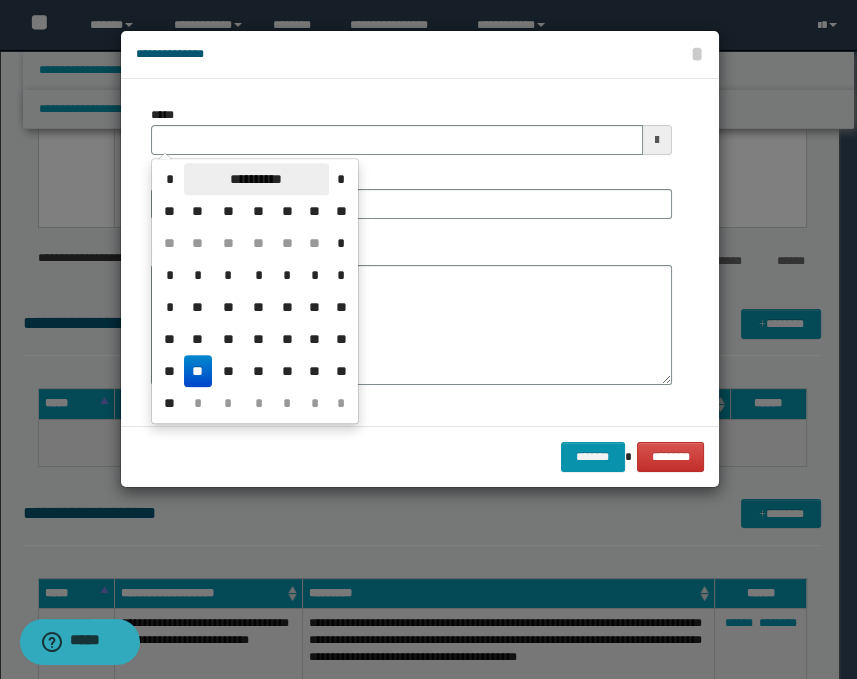 click on "**********" at bounding box center [256, 179] 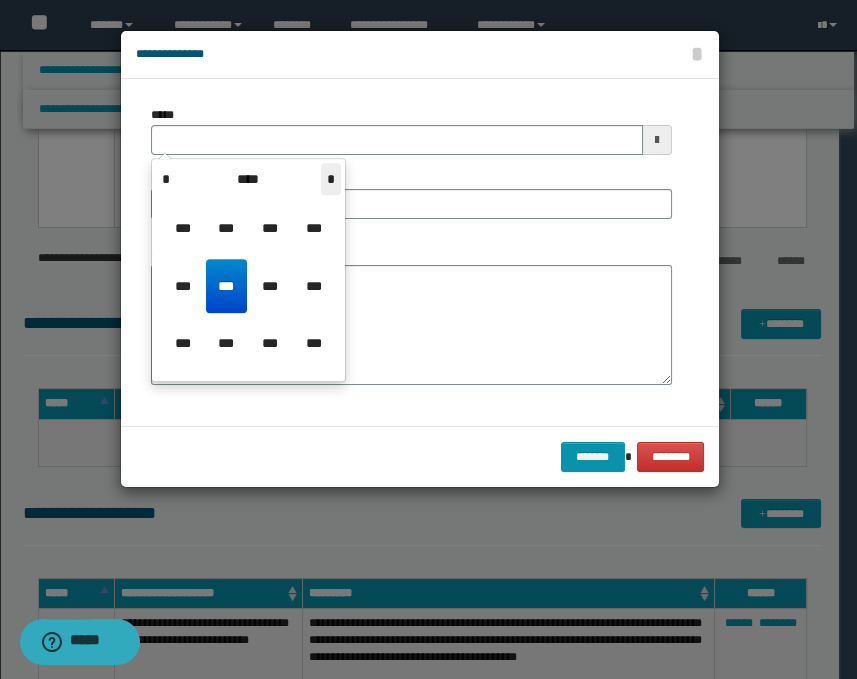 click on "*" at bounding box center [331, 179] 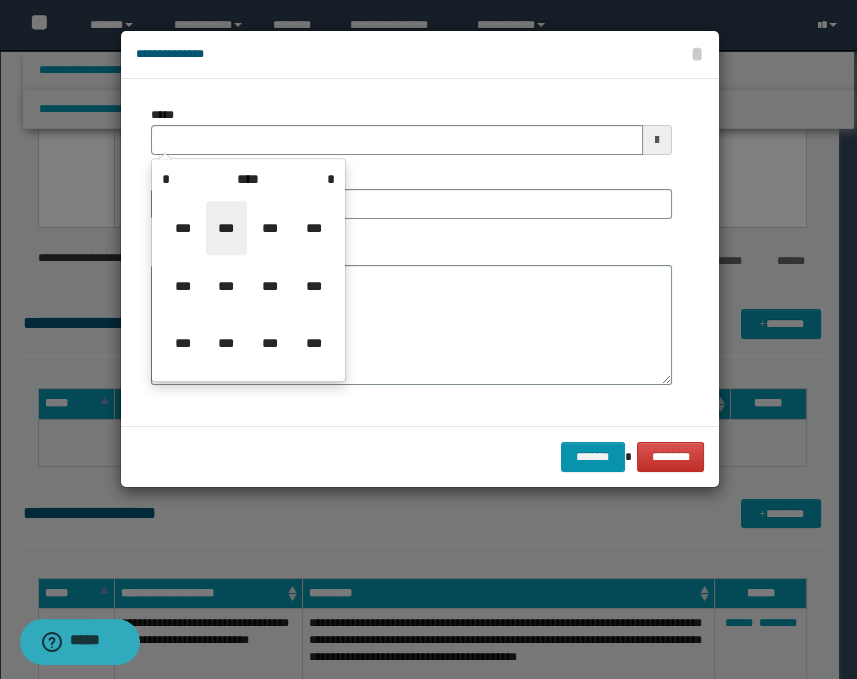 click on "***" at bounding box center [226, 228] 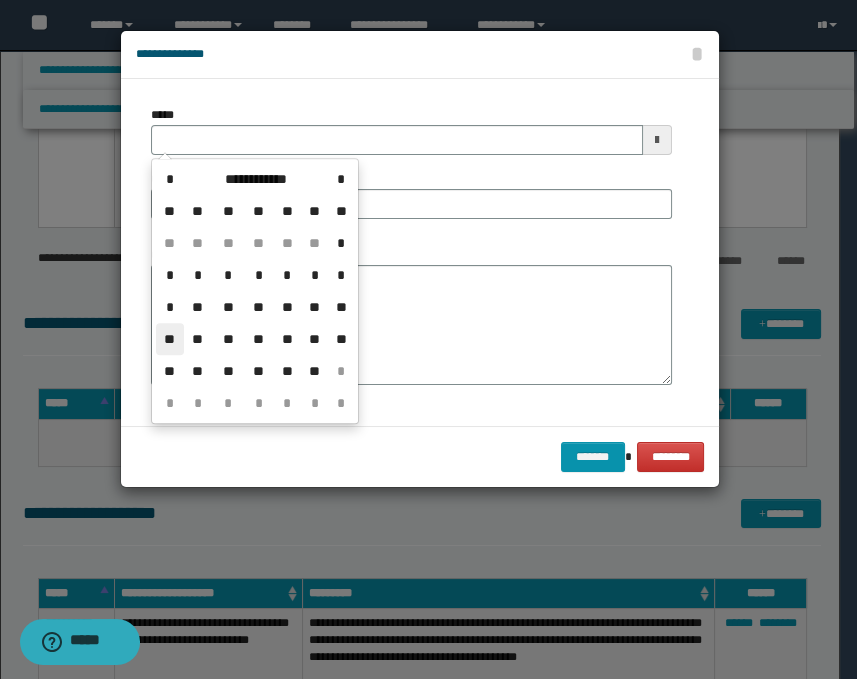 click on "**" at bounding box center [170, 339] 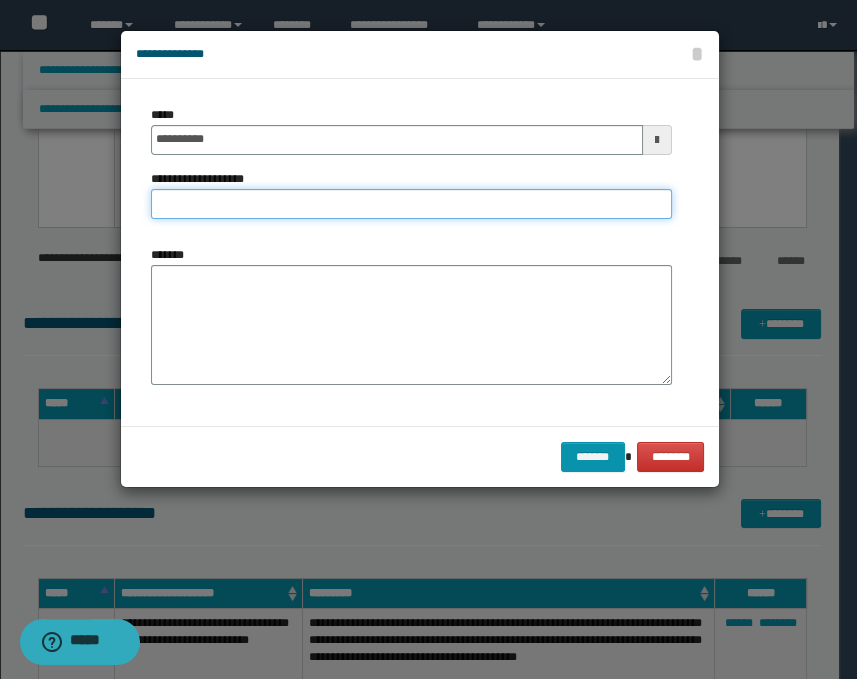 click on "**********" at bounding box center [411, 204] 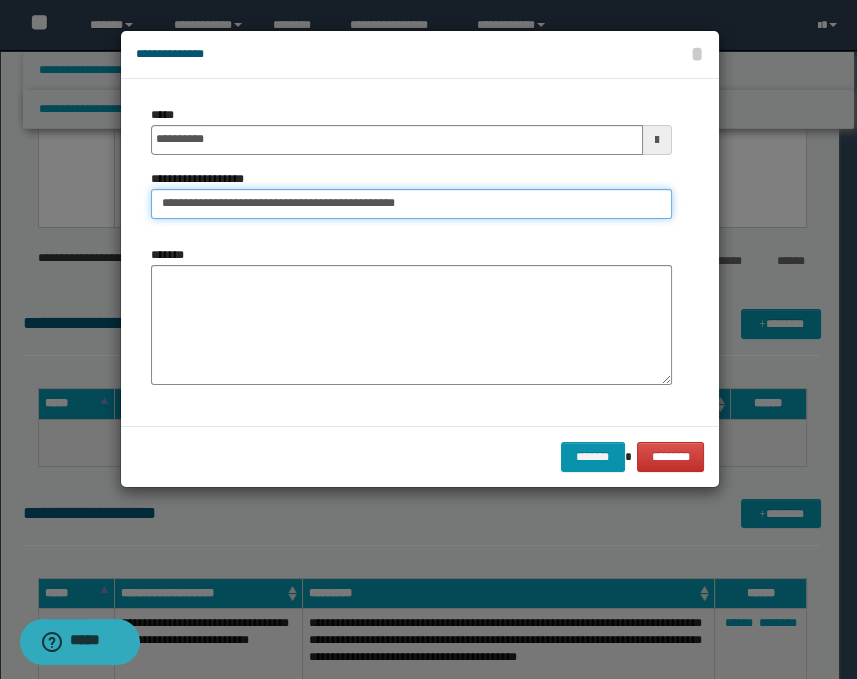 type on "**********" 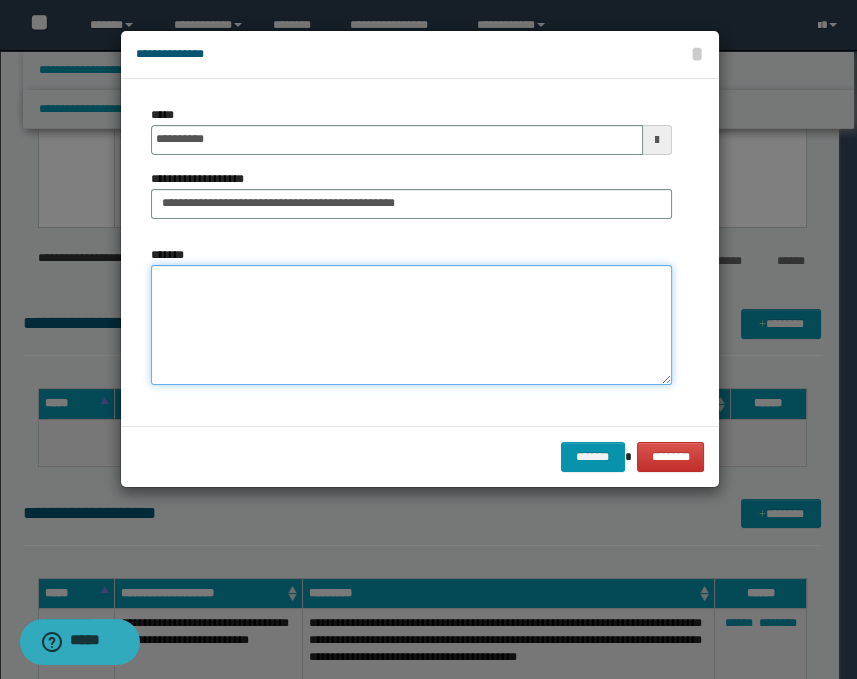 click on "*******" at bounding box center [411, 325] 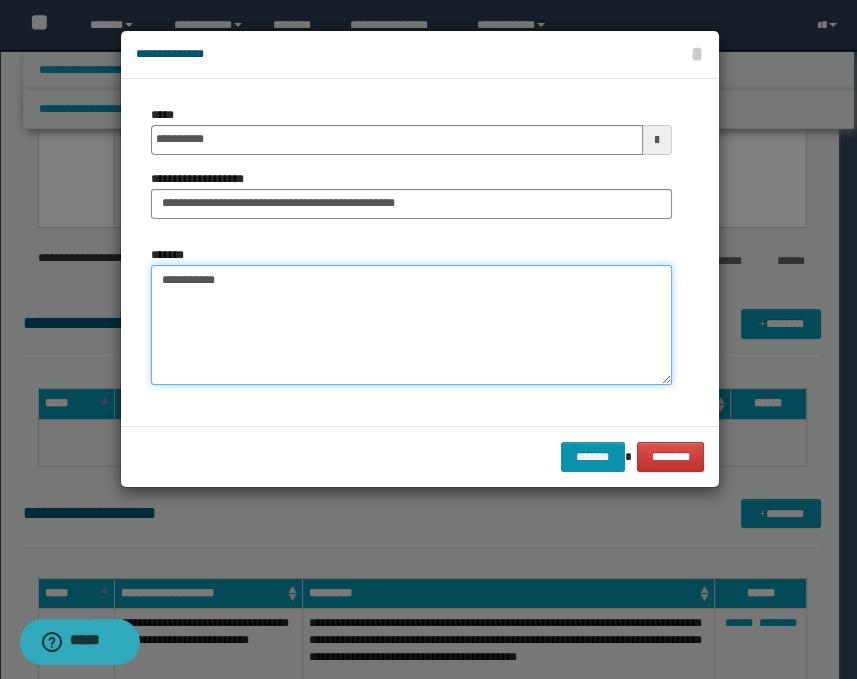 click on "**********" at bounding box center [411, 325] 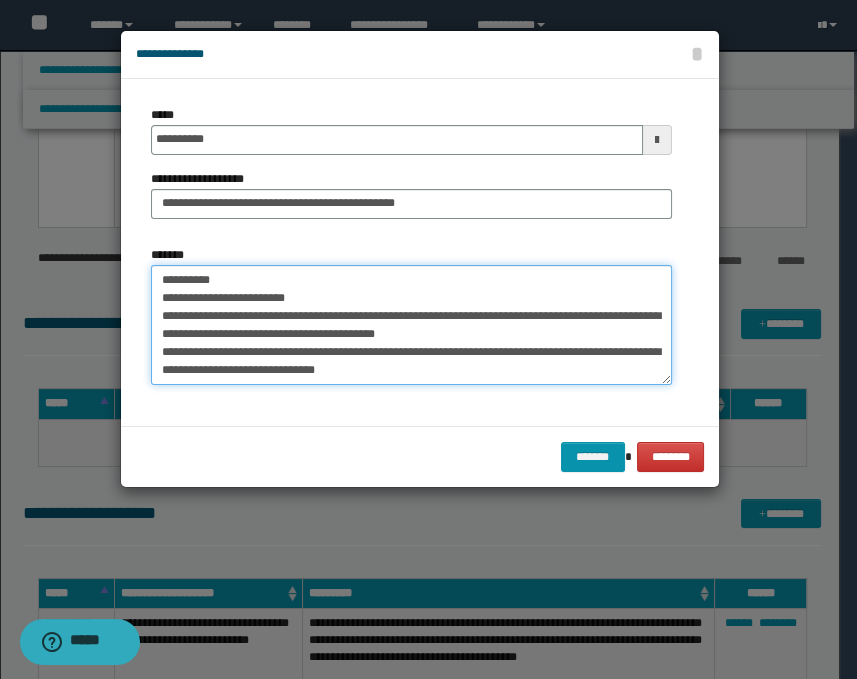 click on "**********" at bounding box center [411, 325] 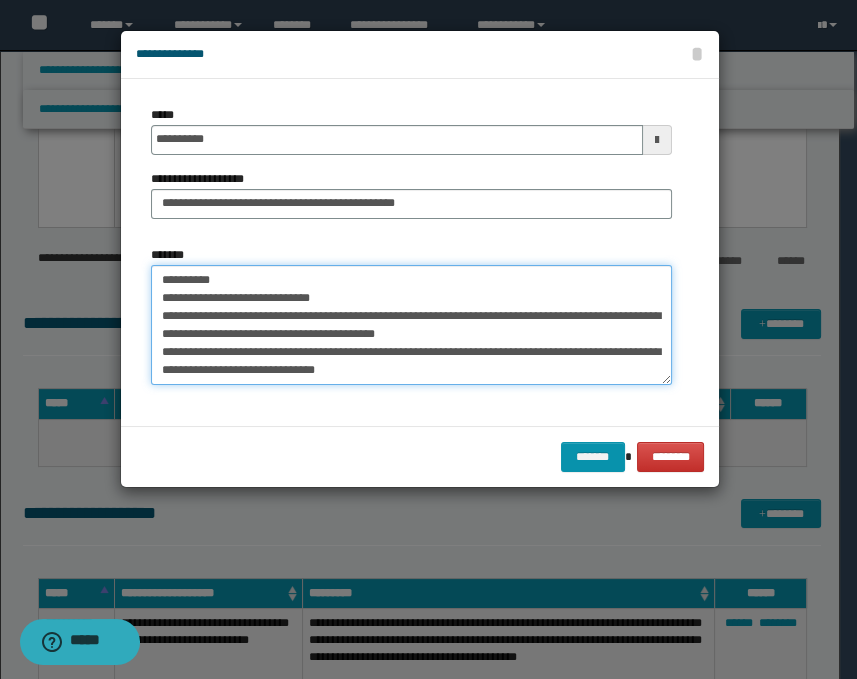 click on "**********" at bounding box center (411, 325) 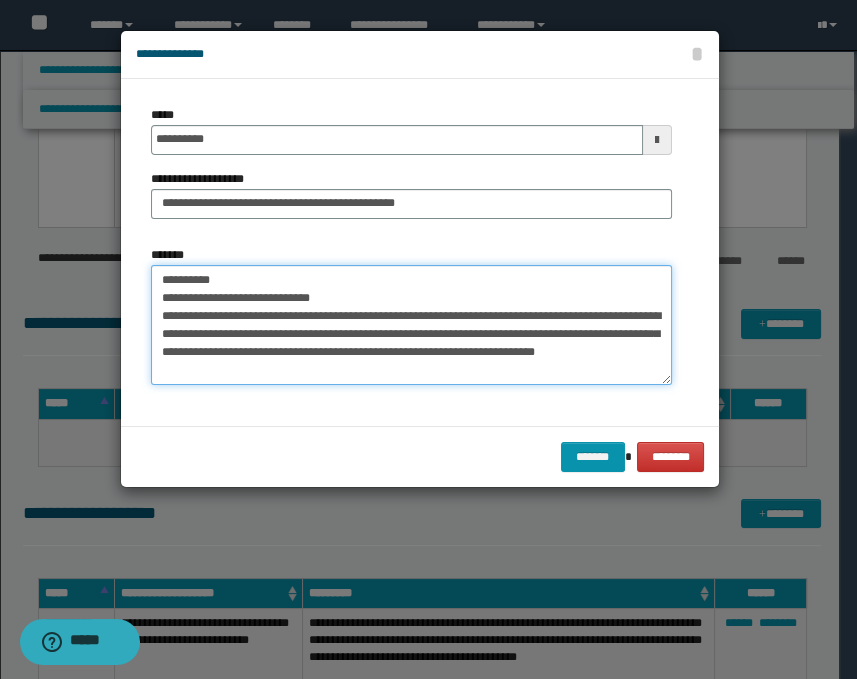 click on "**********" at bounding box center (411, 325) 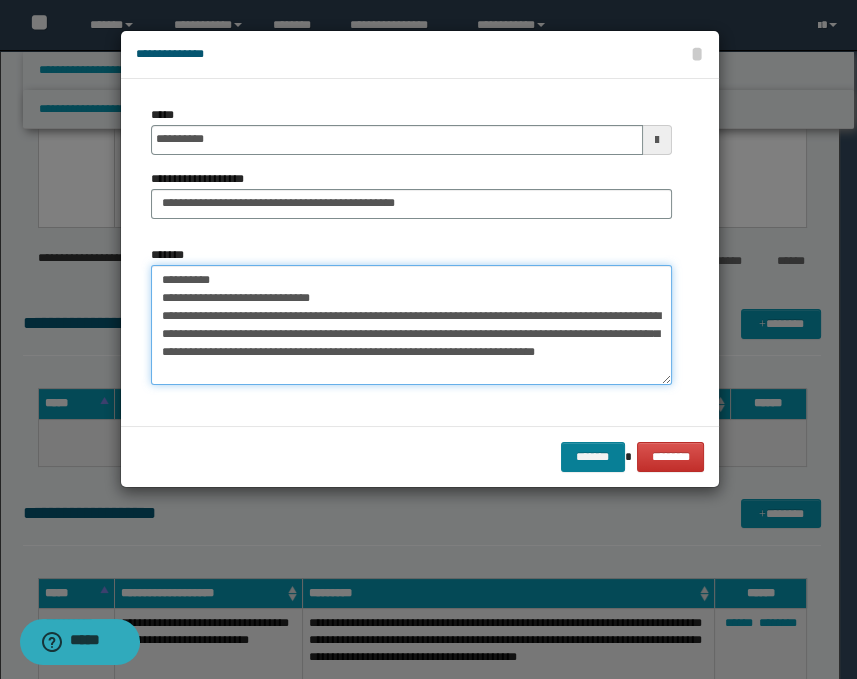 type on "**********" 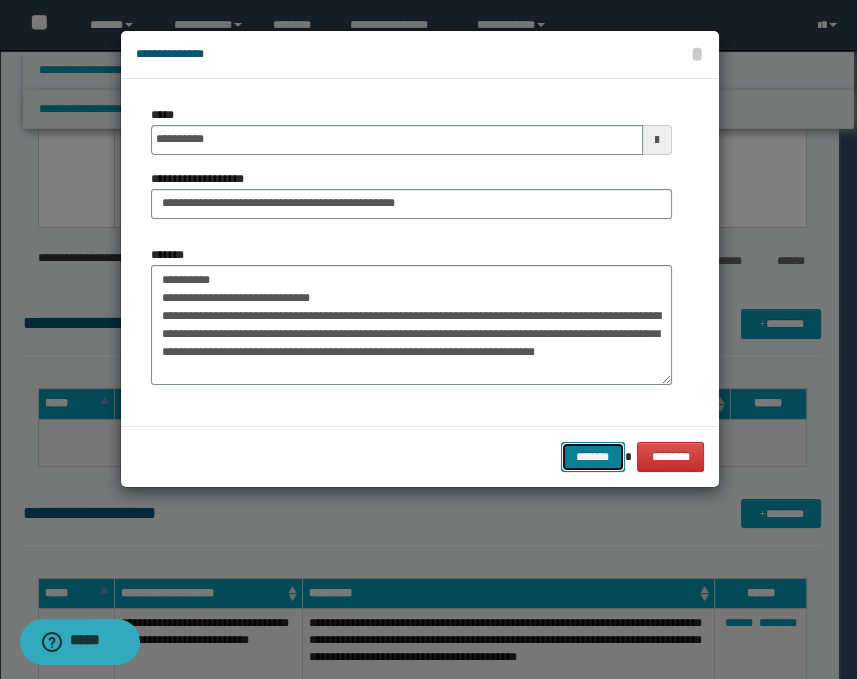 click on "*******" at bounding box center [593, 457] 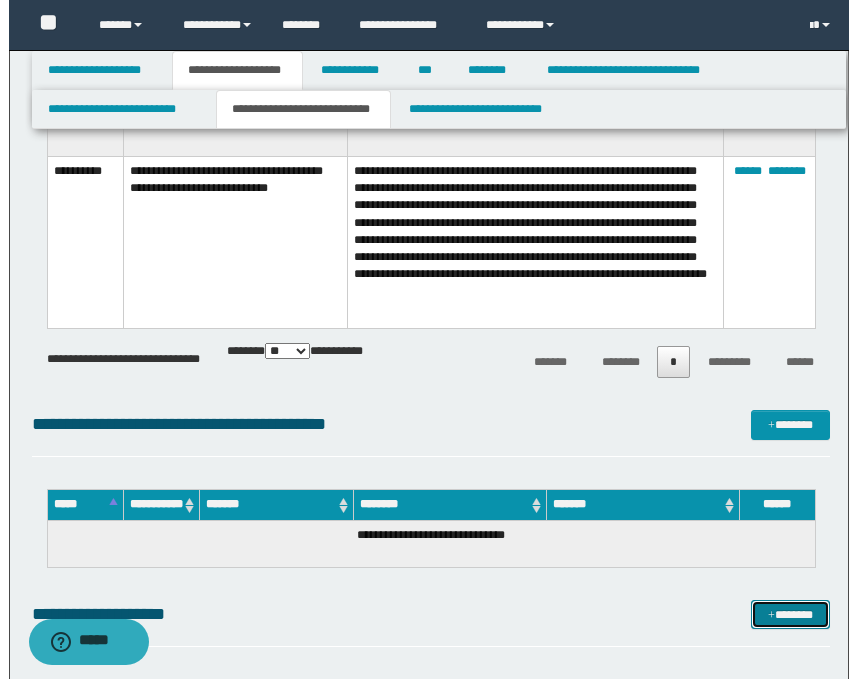 scroll, scrollTop: 2147, scrollLeft: 0, axis: vertical 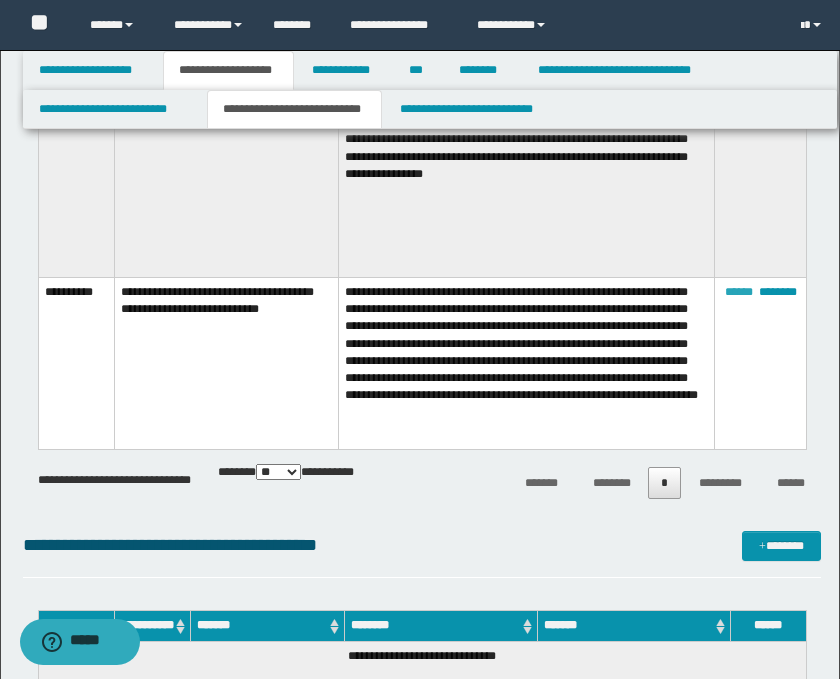 click on "******" at bounding box center [739, 292] 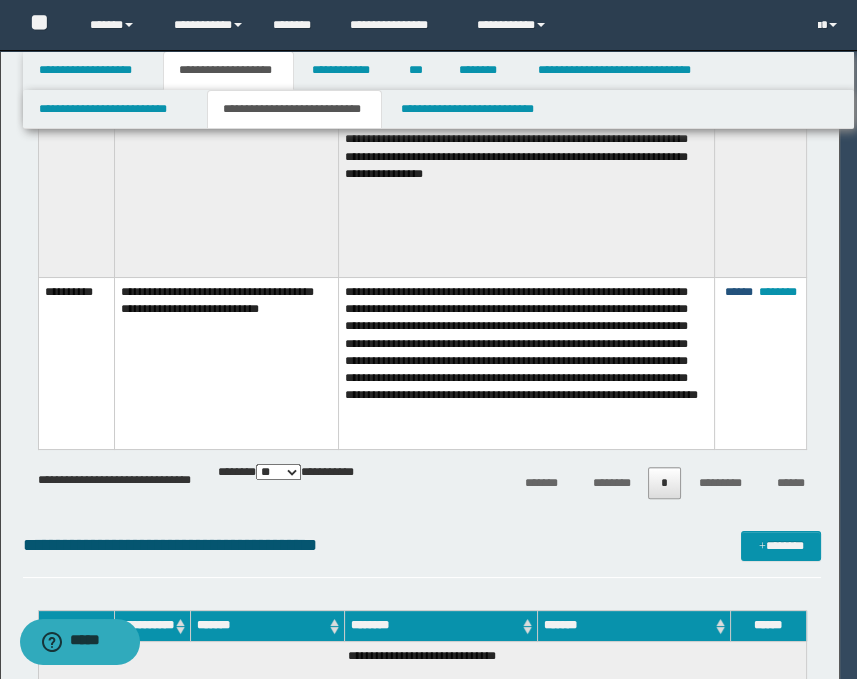 scroll, scrollTop: 17, scrollLeft: 0, axis: vertical 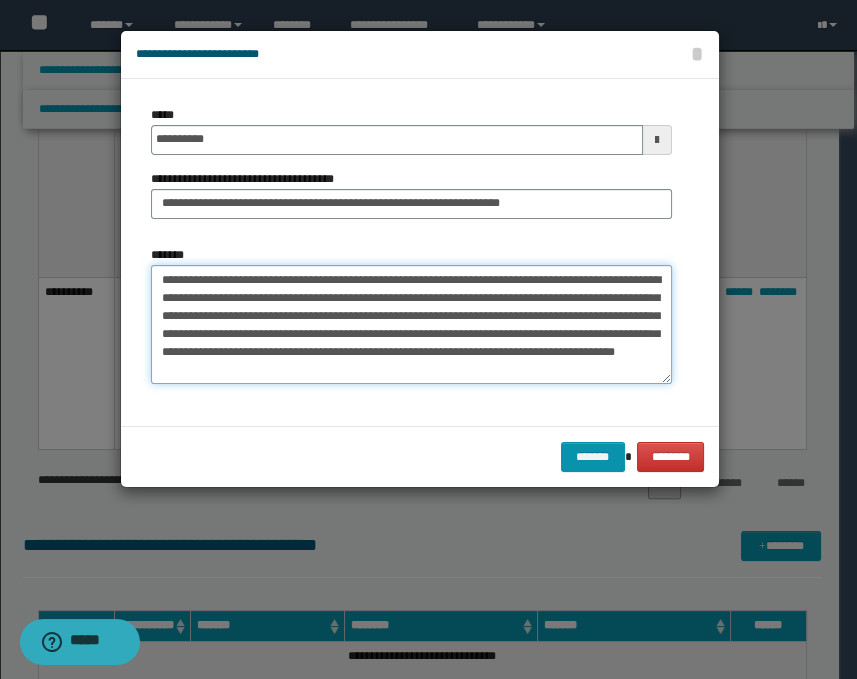 click on "**********" at bounding box center [411, 325] 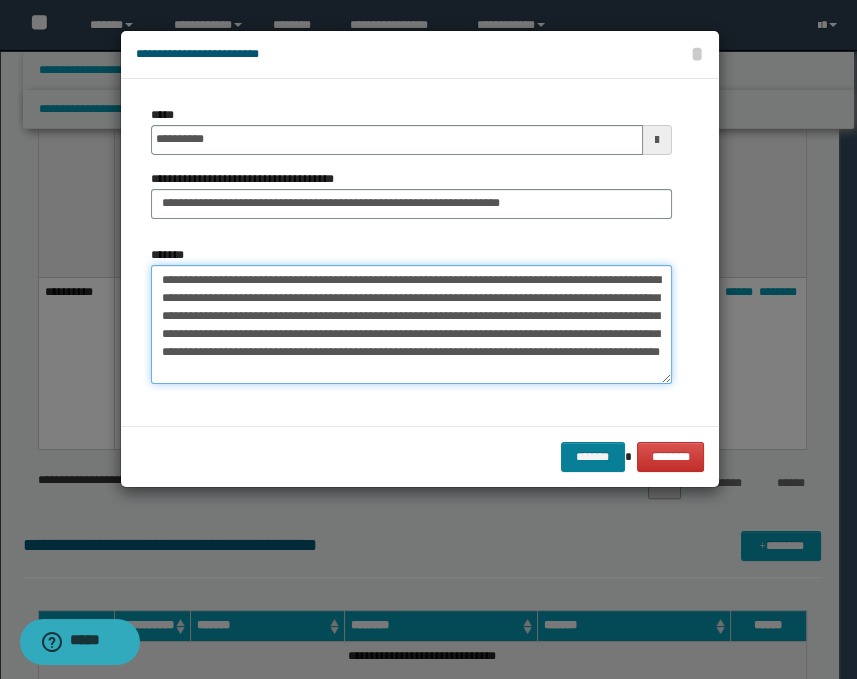 type on "**********" 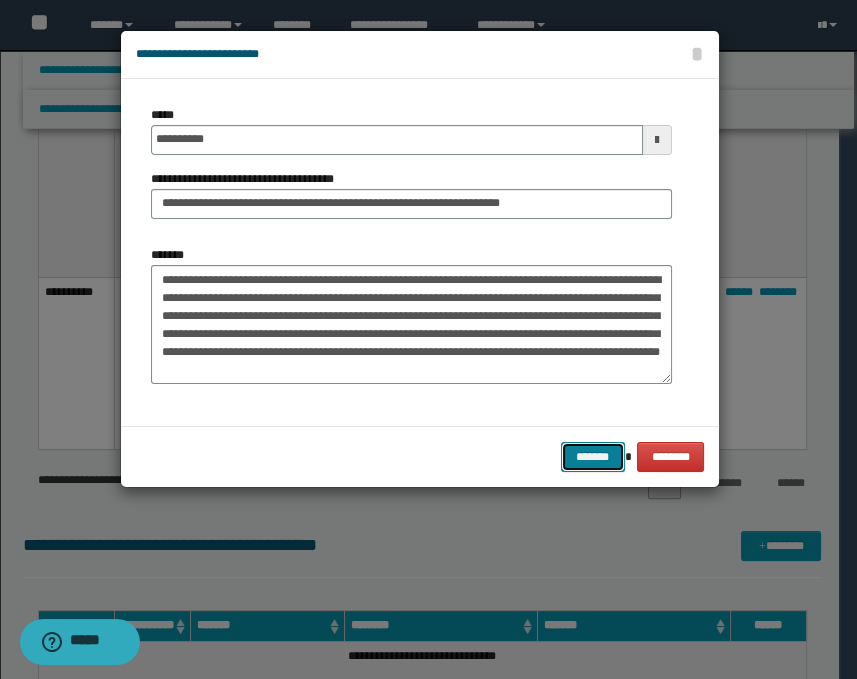 click on "*******" at bounding box center (593, 457) 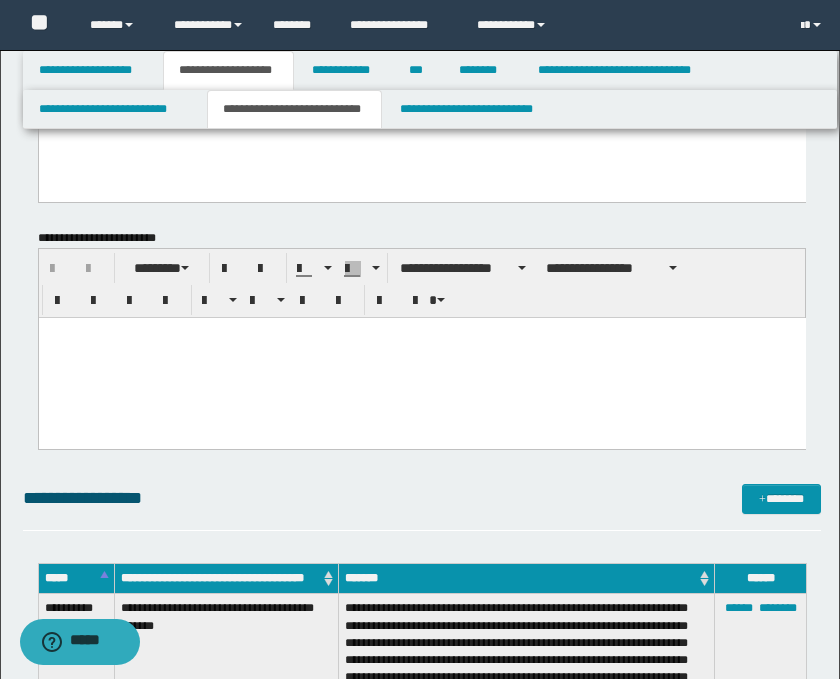 scroll, scrollTop: 444, scrollLeft: 0, axis: vertical 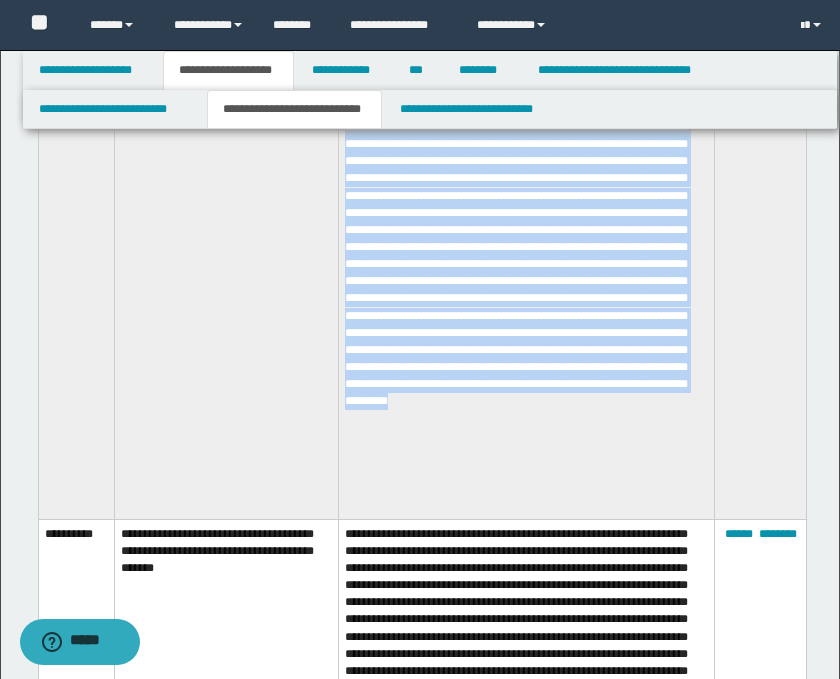 drag, startPoint x: 475, startPoint y: 376, endPoint x: 544, endPoint y: 510, distance: 150.7216 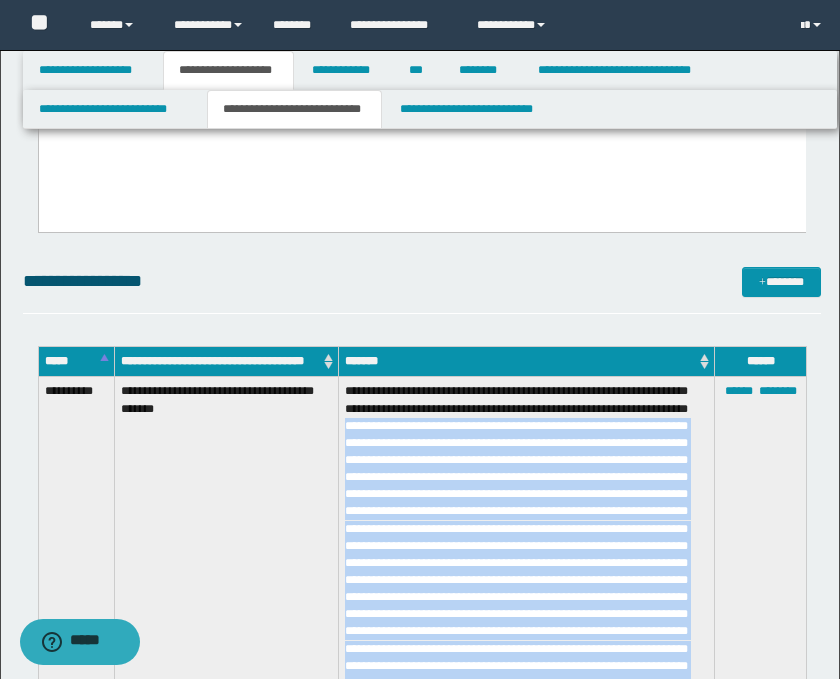 scroll, scrollTop: 60, scrollLeft: 0, axis: vertical 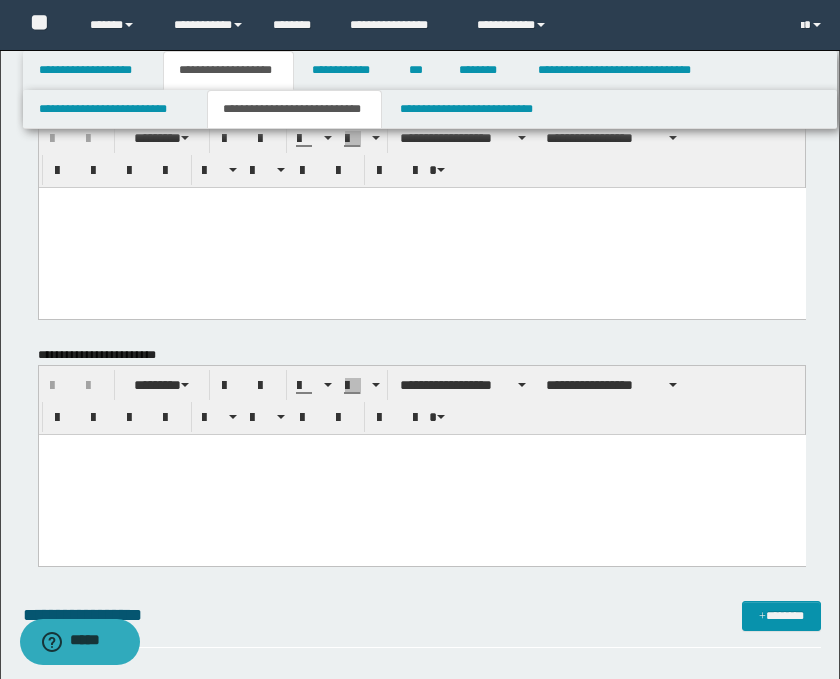 click at bounding box center (421, 227) 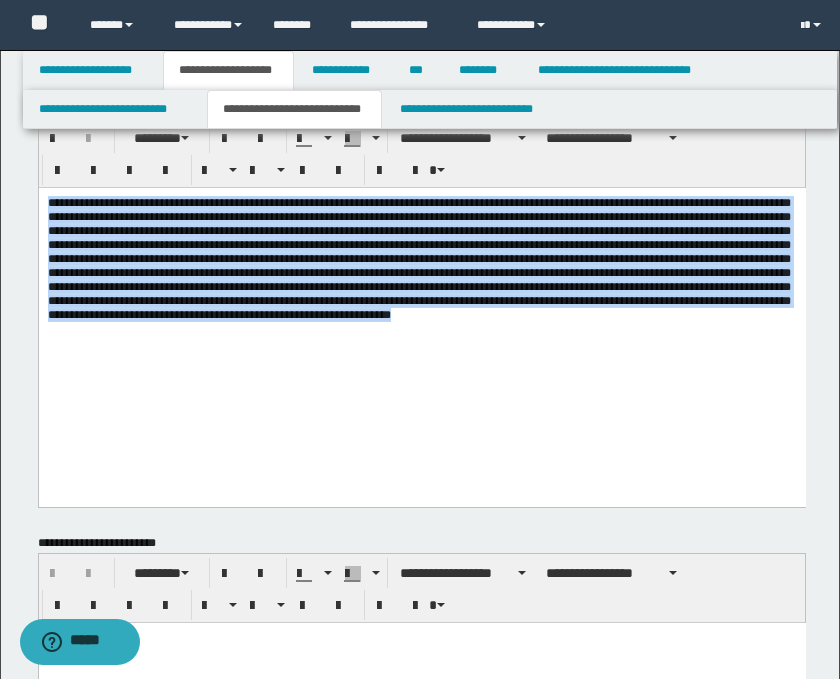 drag, startPoint x: 48, startPoint y: 197, endPoint x: 218, endPoint y: 347, distance: 226.71568 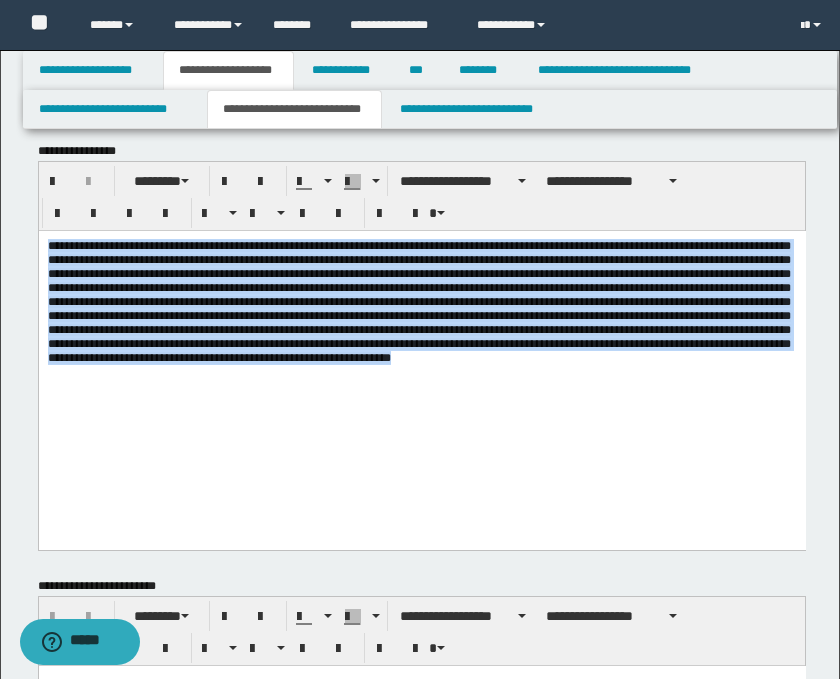 scroll, scrollTop: 0, scrollLeft: 0, axis: both 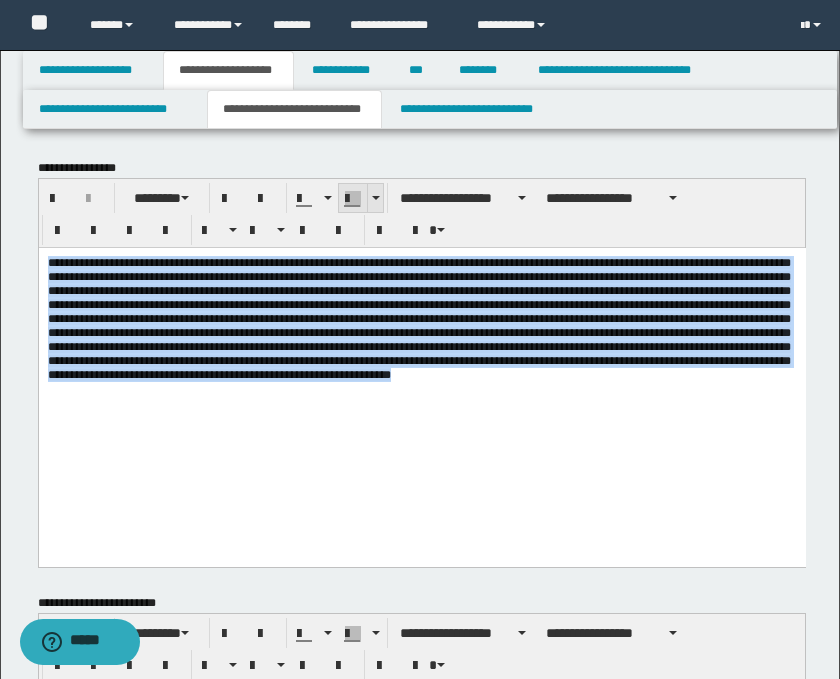 click at bounding box center [376, 198] 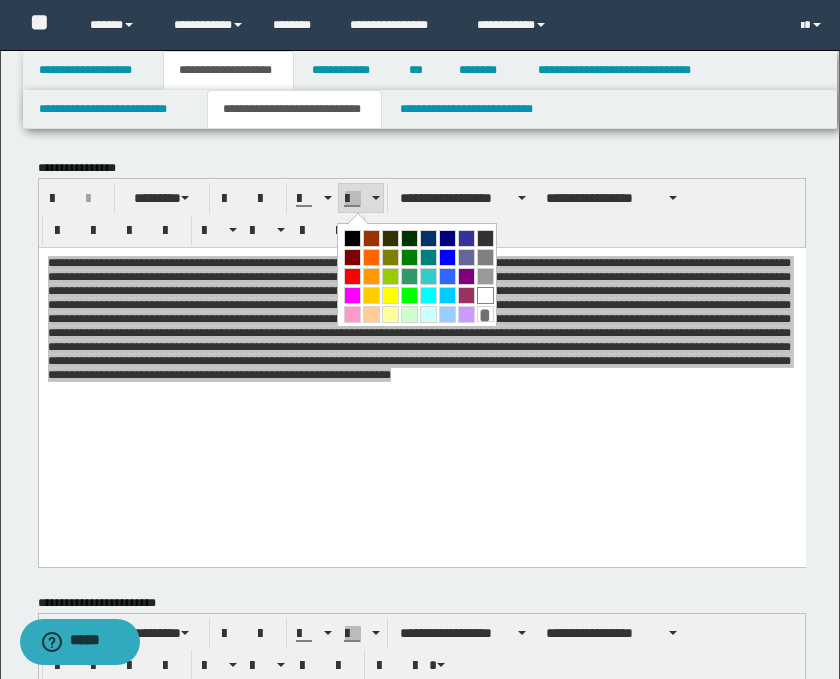 click at bounding box center (485, 295) 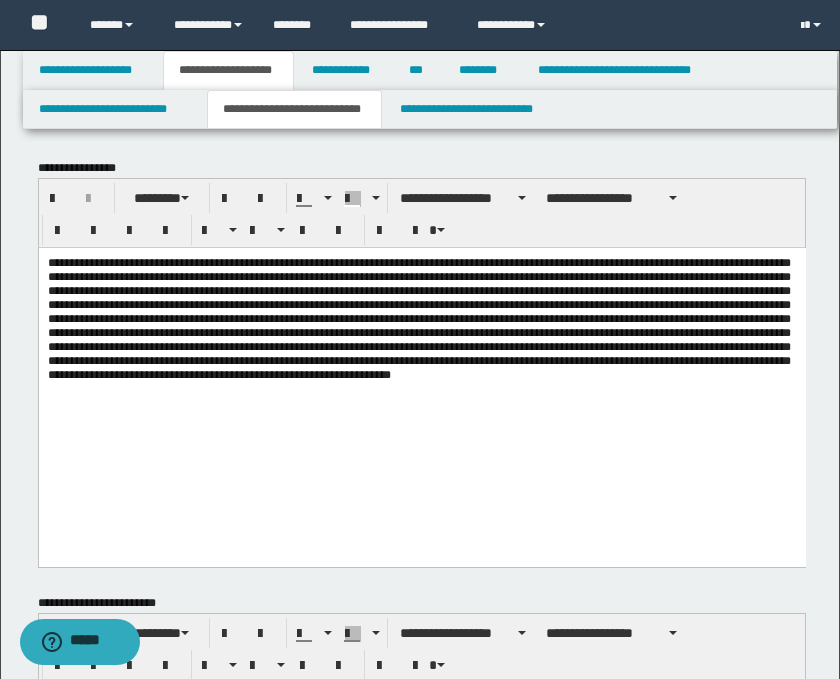click at bounding box center [421, 343] 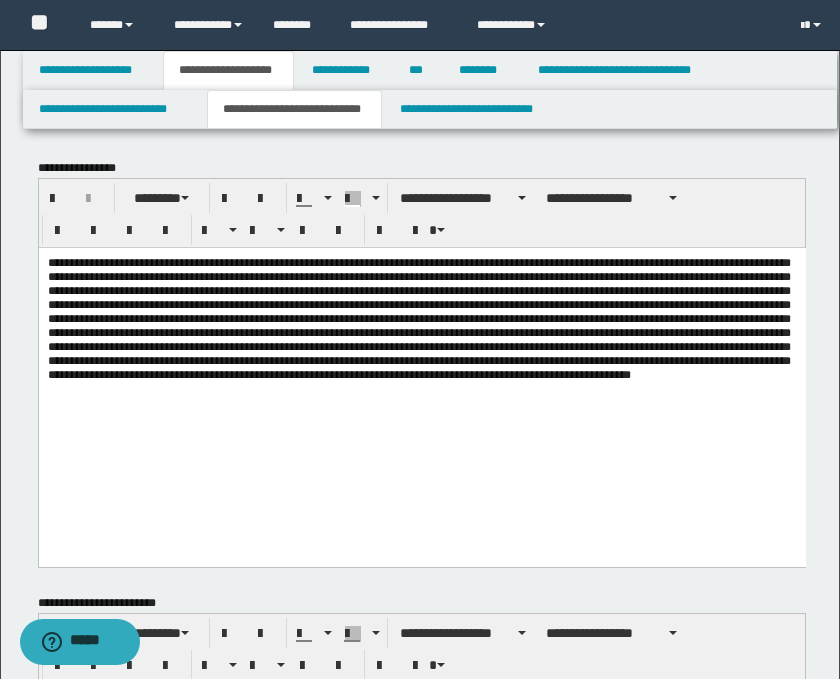 click at bounding box center (418, 318) 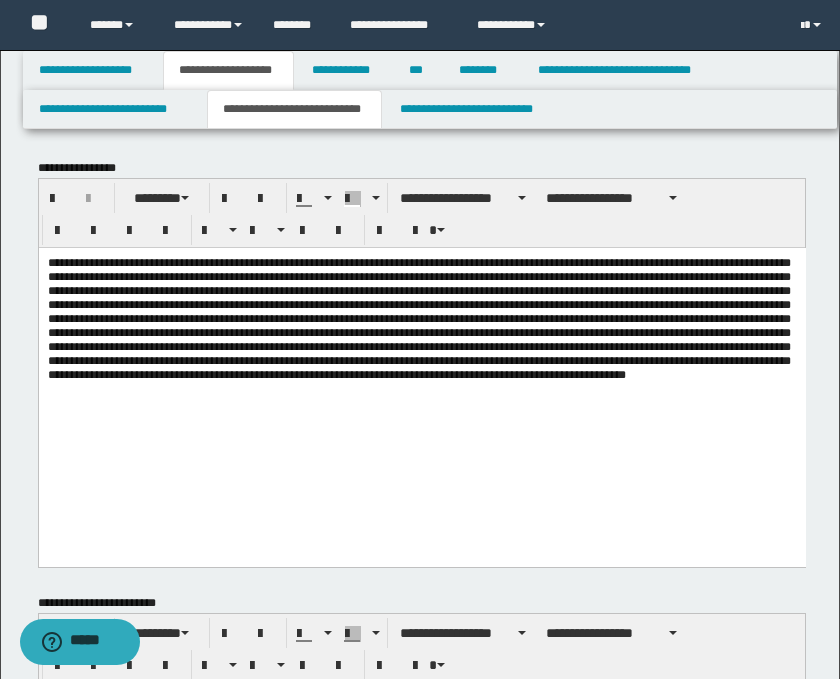 click at bounding box center (418, 318) 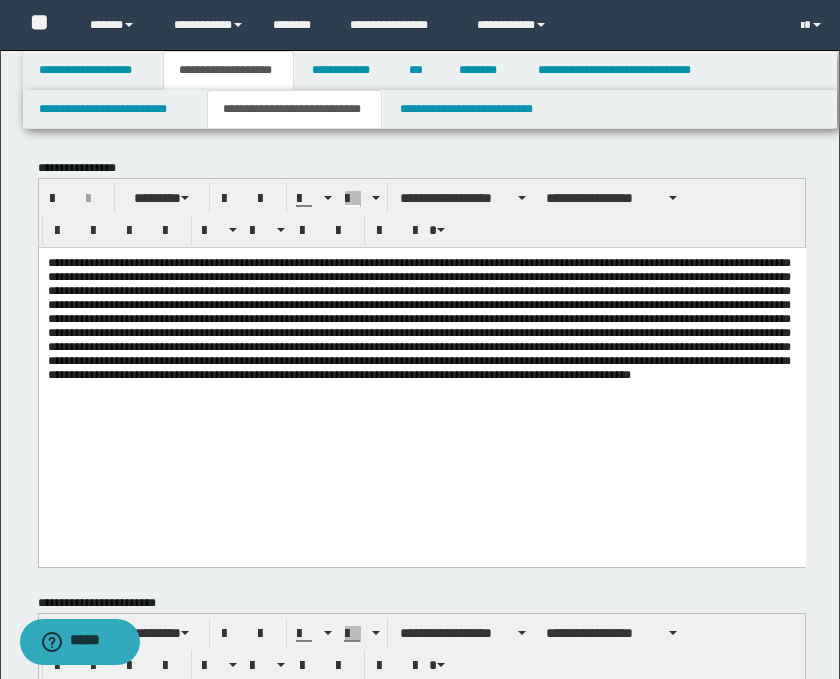 click at bounding box center (421, 318) 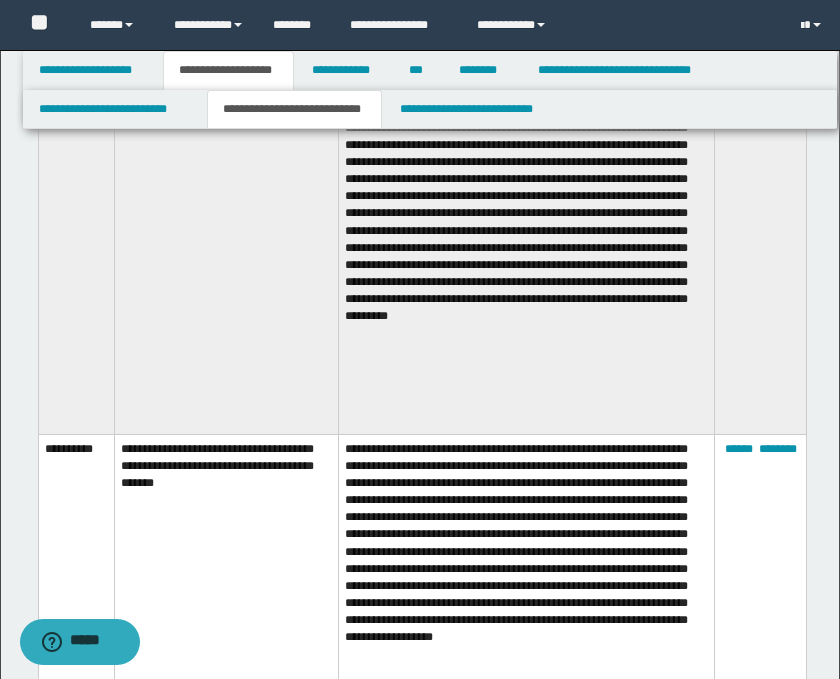 scroll, scrollTop: 1111, scrollLeft: 0, axis: vertical 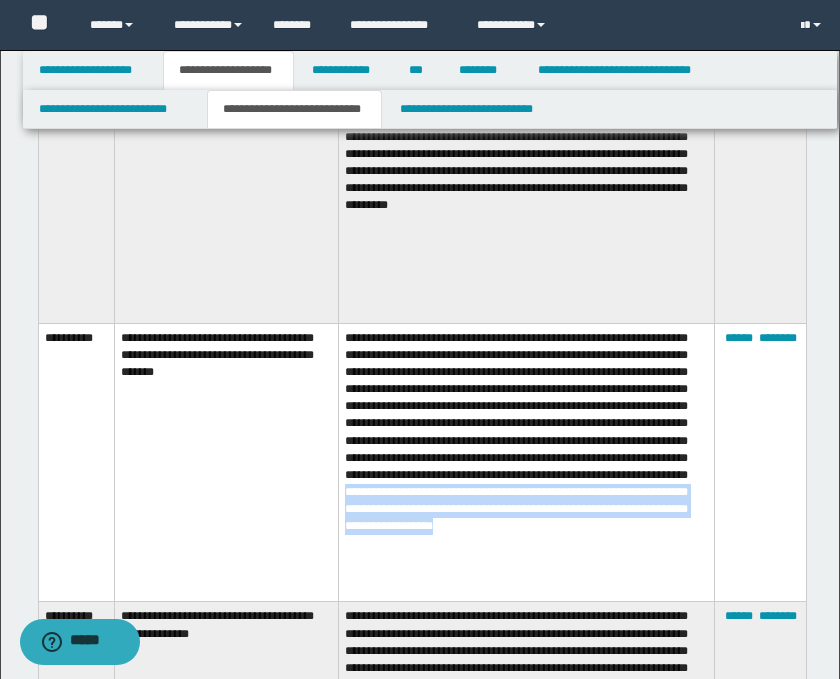 drag, startPoint x: 543, startPoint y: 529, endPoint x: 528, endPoint y: 573, distance: 46.486557 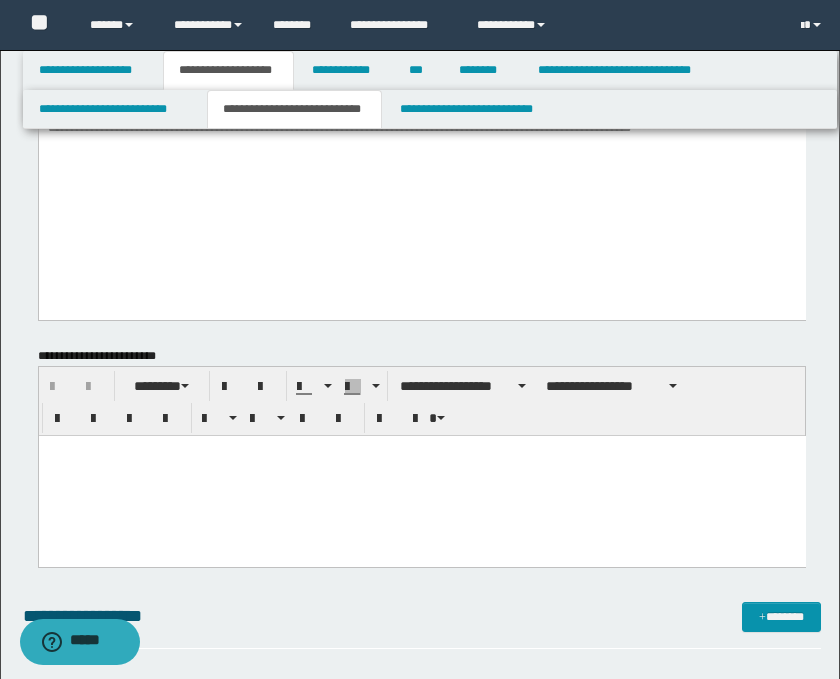 scroll, scrollTop: 222, scrollLeft: 0, axis: vertical 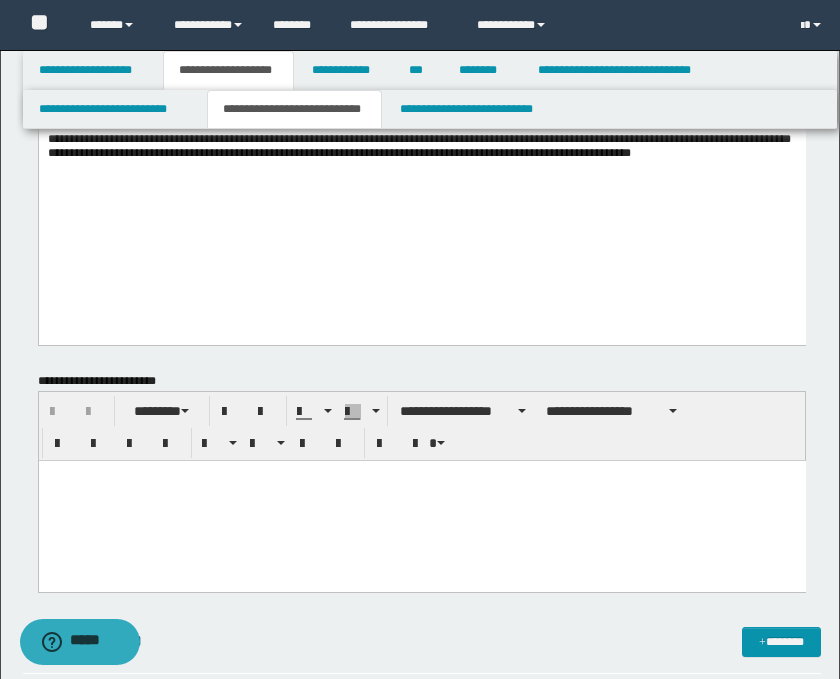 click at bounding box center (421, 96) 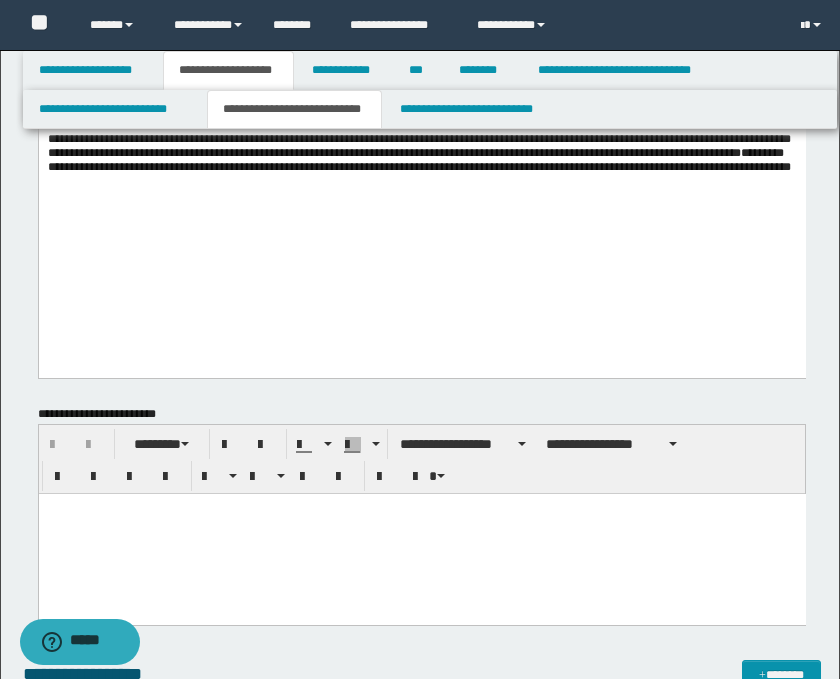 click on "**********" at bounding box center [418, 103] 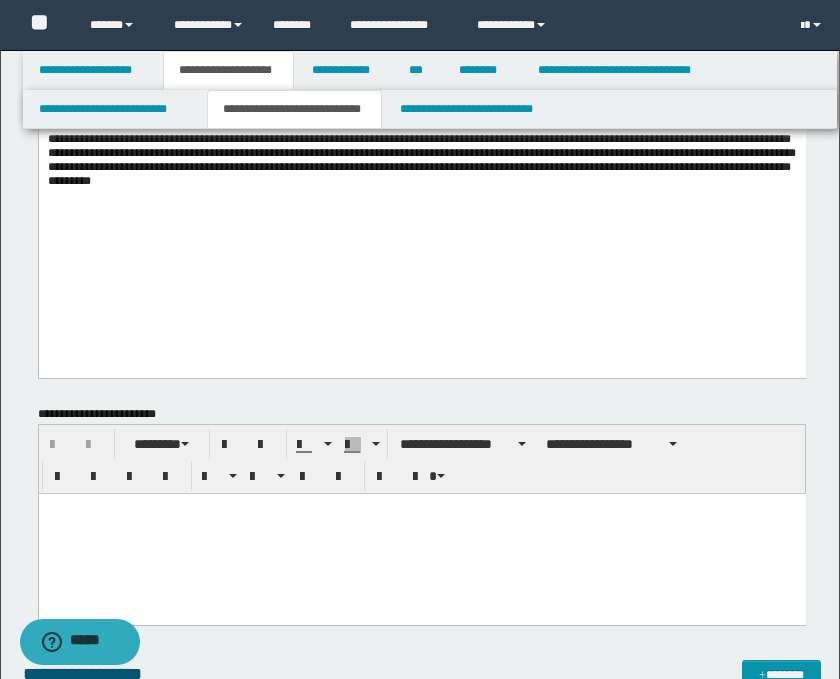 click on "**********" at bounding box center (421, 110) 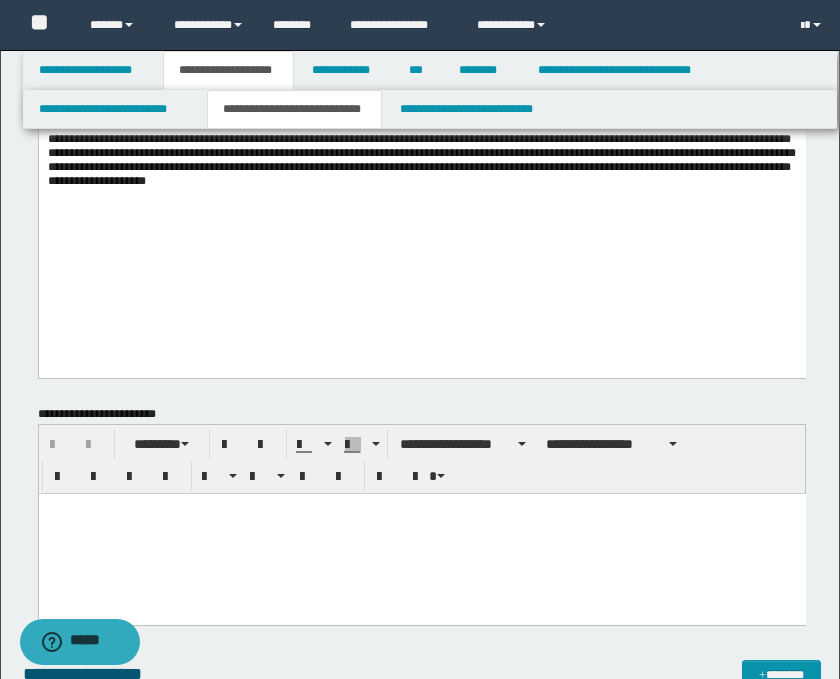 scroll, scrollTop: 0, scrollLeft: 0, axis: both 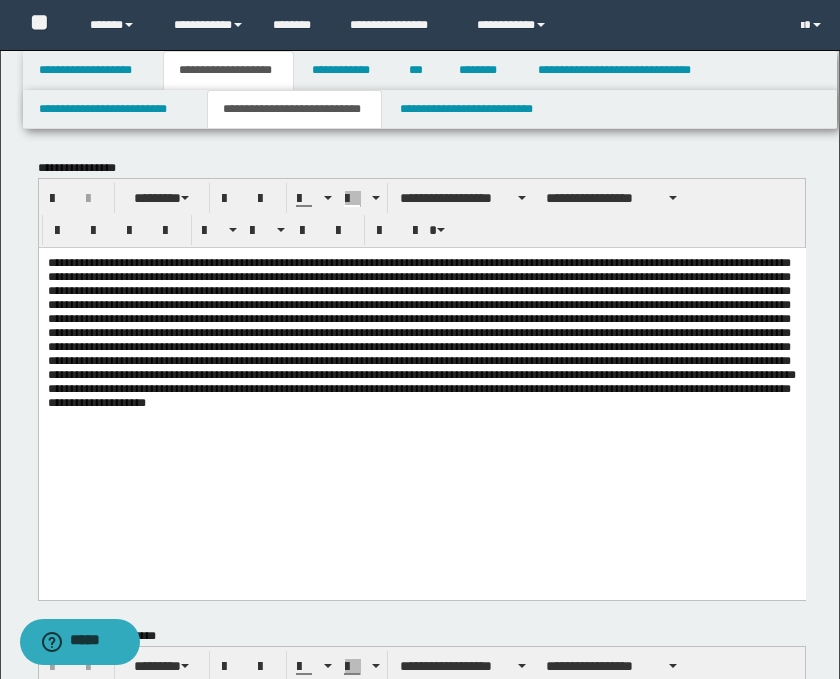 click on "**********" at bounding box center [421, 332] 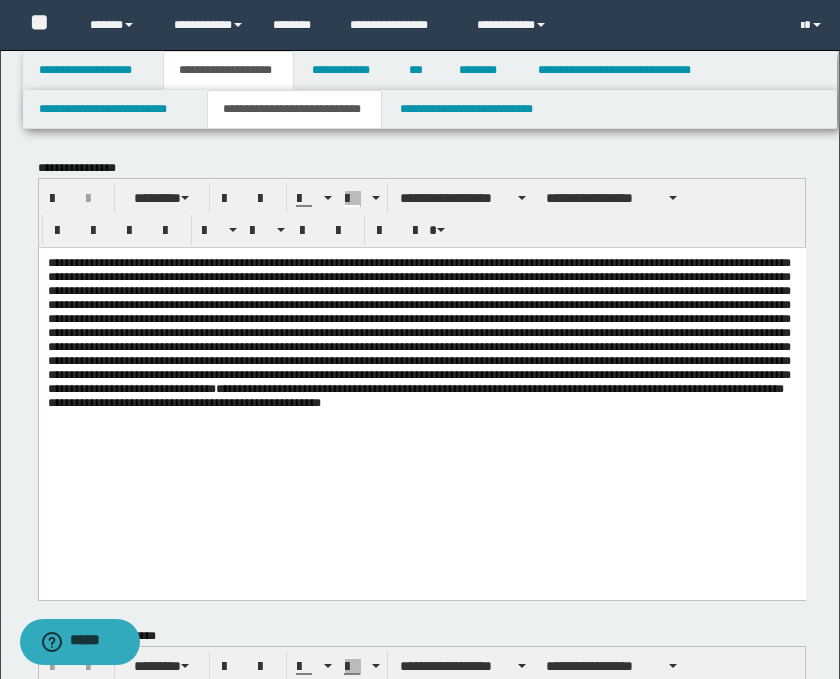 click on "**********" at bounding box center (421, 332) 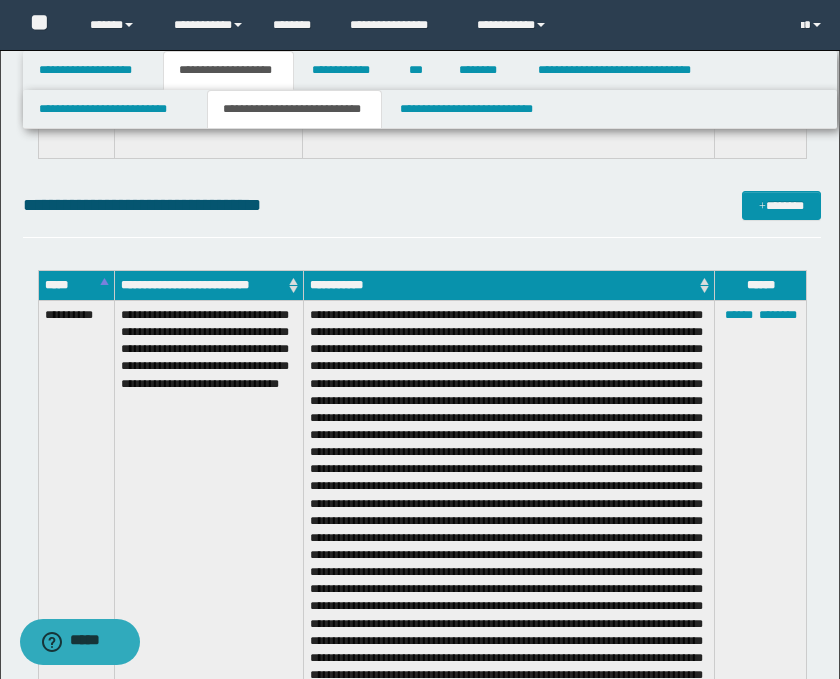 scroll, scrollTop: 3444, scrollLeft: 0, axis: vertical 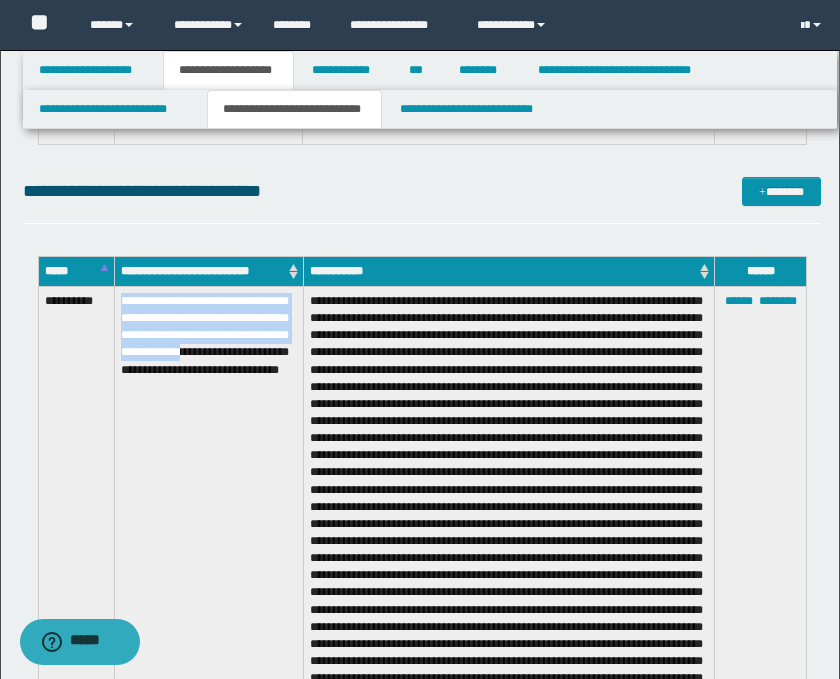 drag, startPoint x: 219, startPoint y: 374, endPoint x: 106, endPoint y: 324, distance: 123.567795 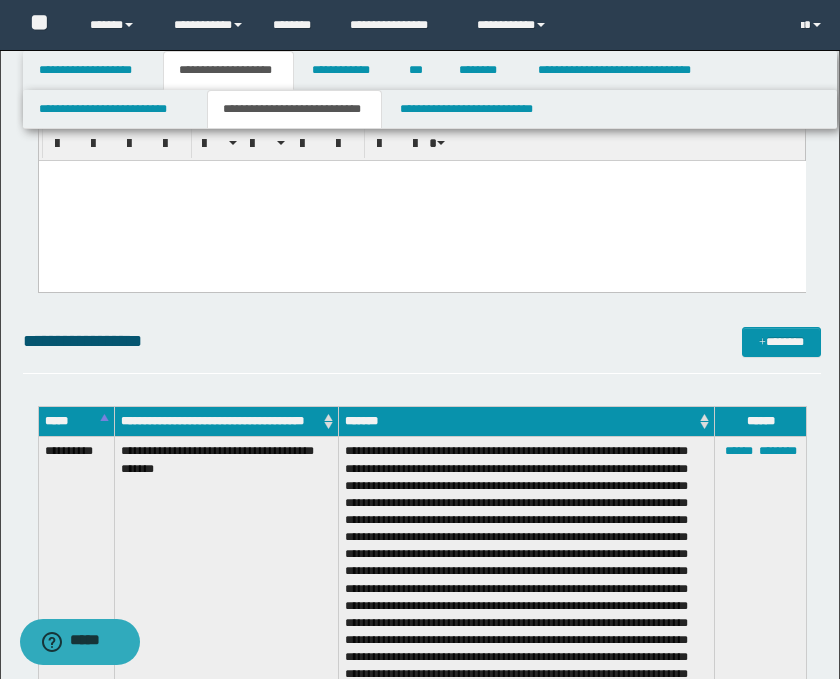 scroll, scrollTop: 0, scrollLeft: 0, axis: both 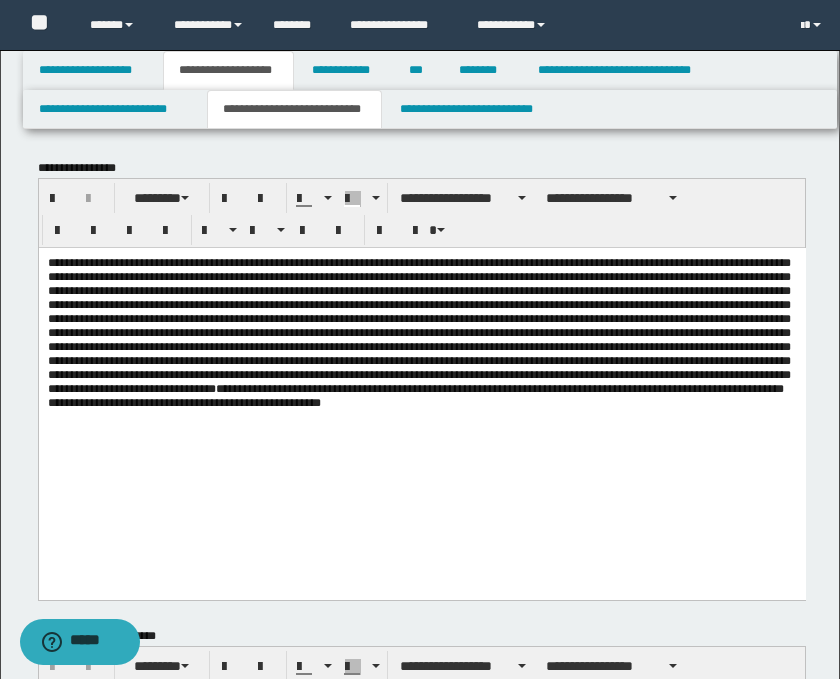 click on "**********" at bounding box center (421, 357) 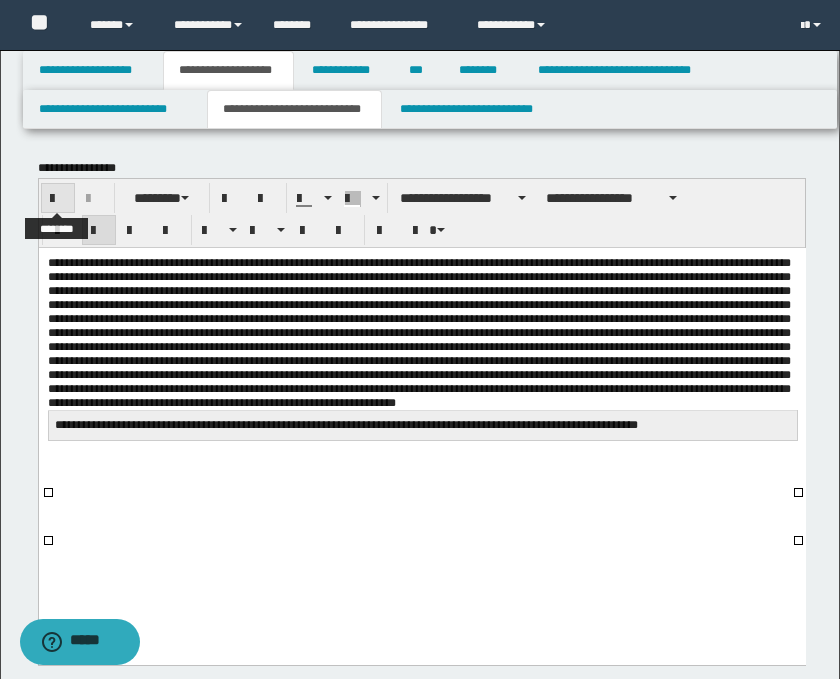 click at bounding box center [58, 199] 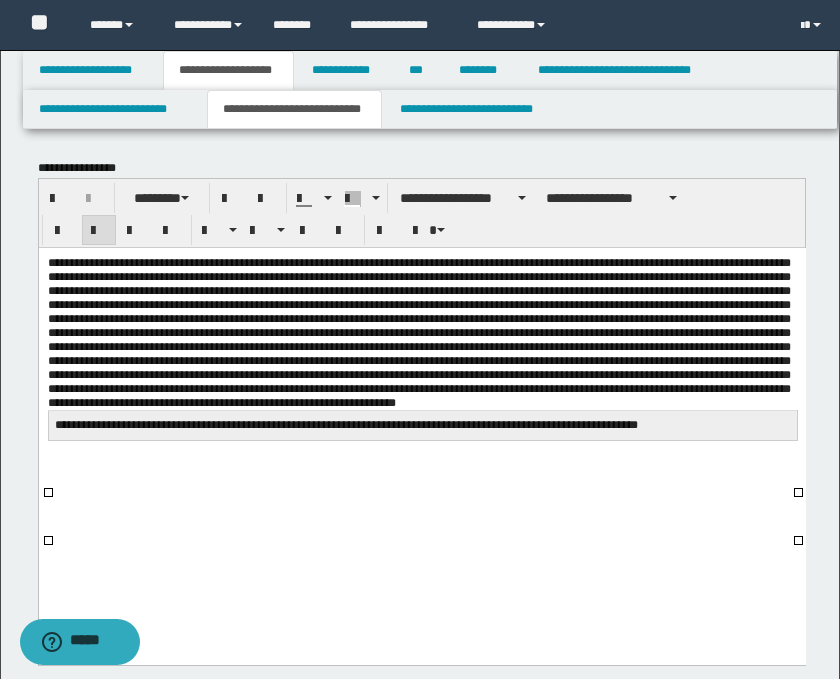 click on "**********" at bounding box center (421, 372) 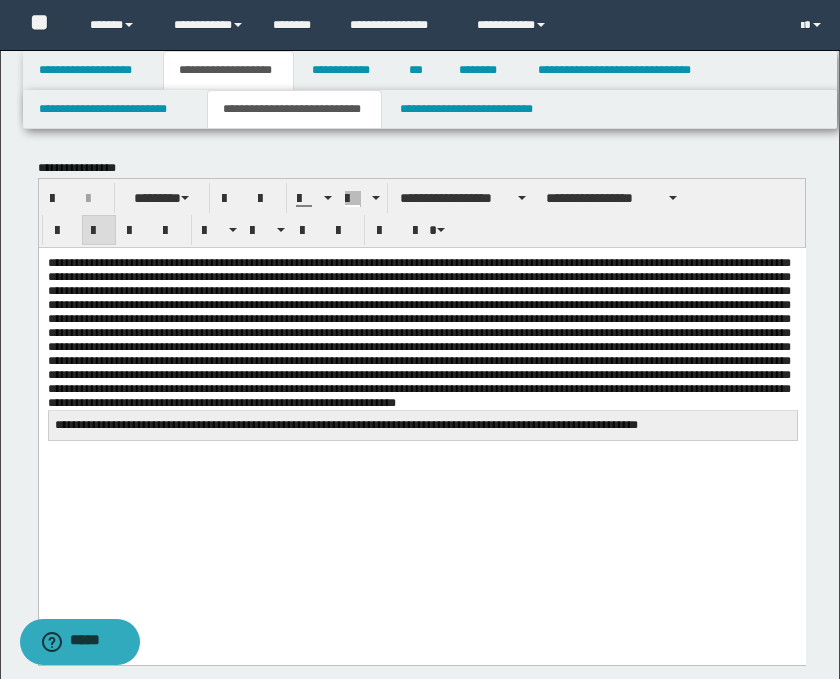 drag, startPoint x: 44, startPoint y: 500, endPoint x: 56, endPoint y: 535, distance: 37 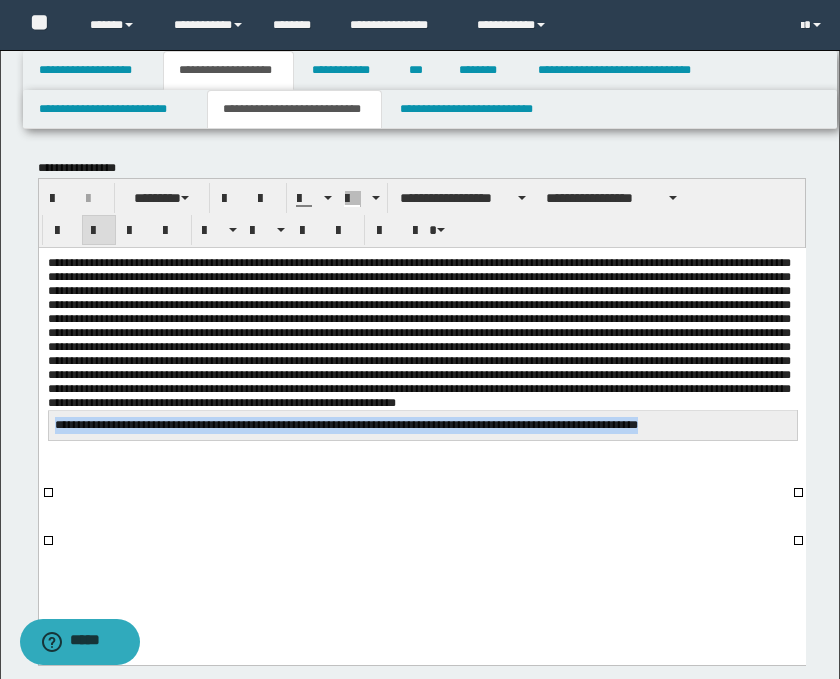 drag, startPoint x: 54, startPoint y: 503, endPoint x: 131, endPoint y: 515, distance: 77.92946 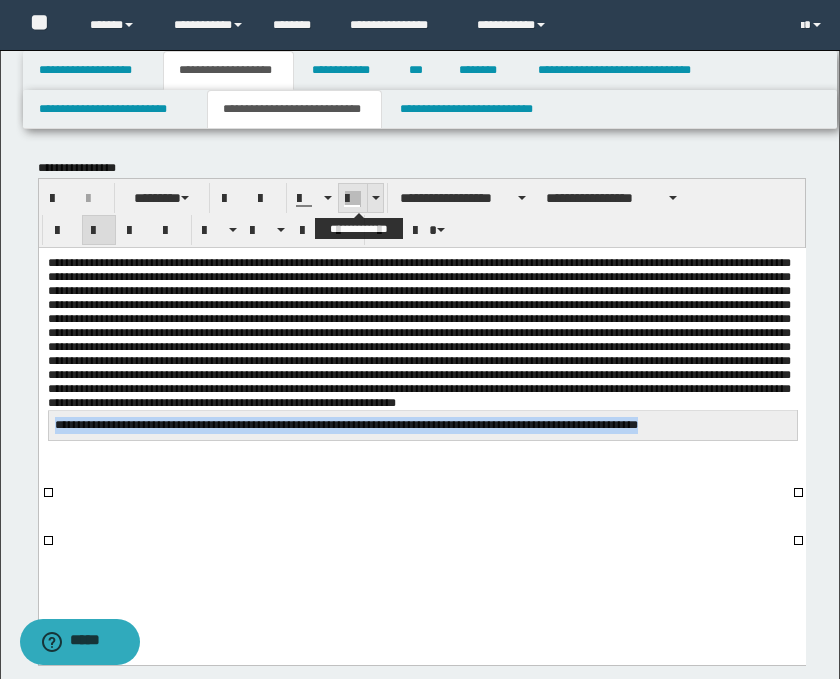 click at bounding box center [375, 198] 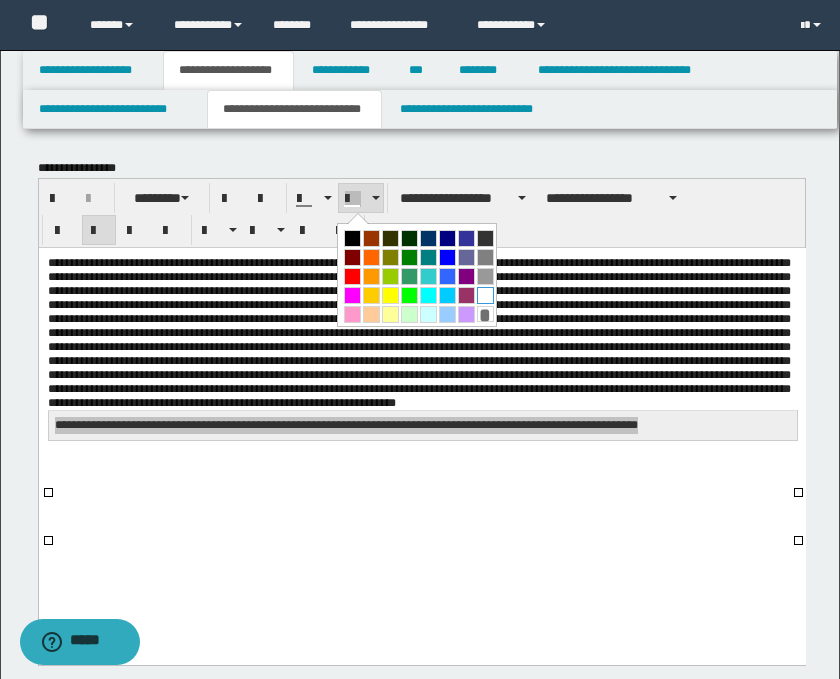click at bounding box center [485, 295] 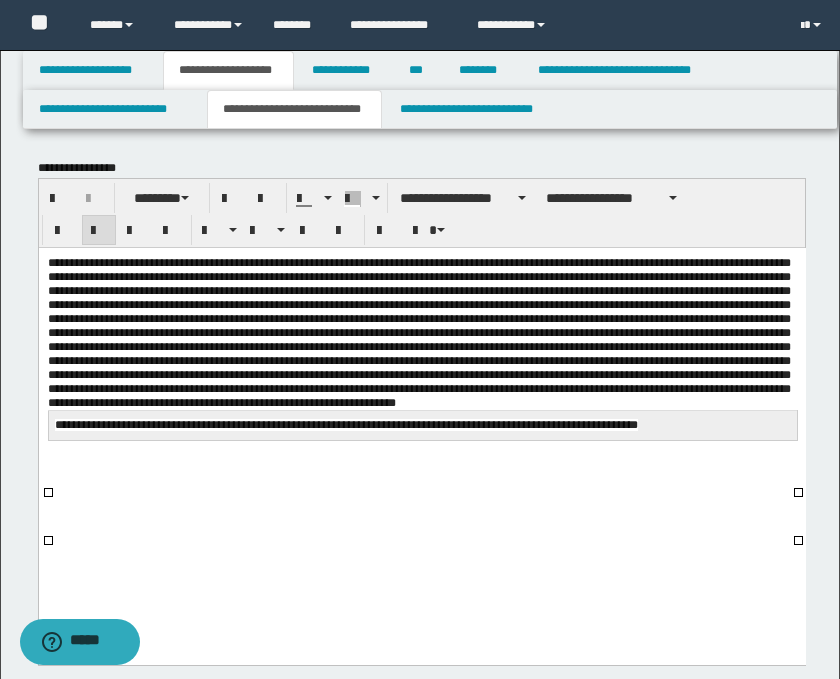 click on "**********" at bounding box center (345, 424) 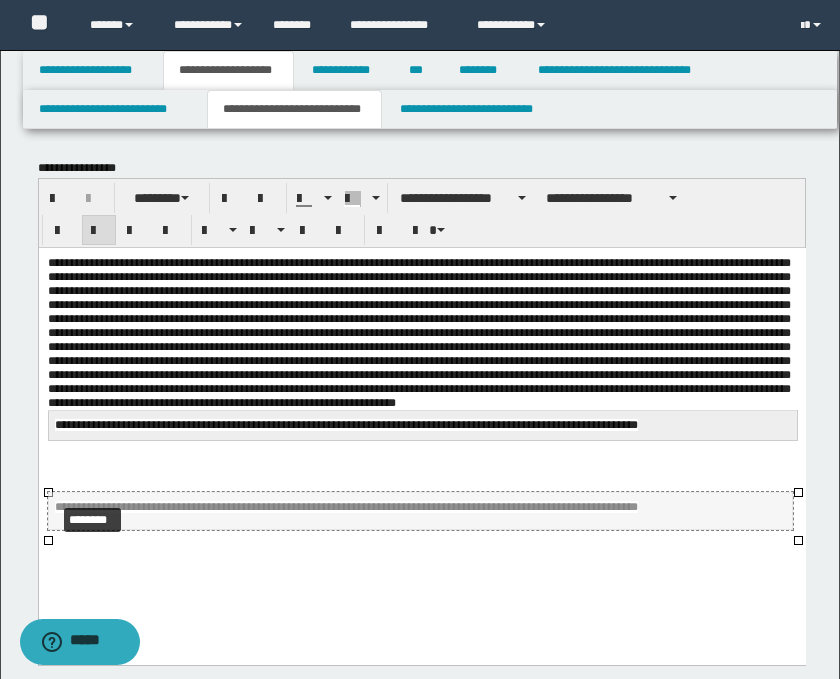drag, startPoint x: 43, startPoint y: 493, endPoint x: 50, endPoint y: 504, distance: 13.038404 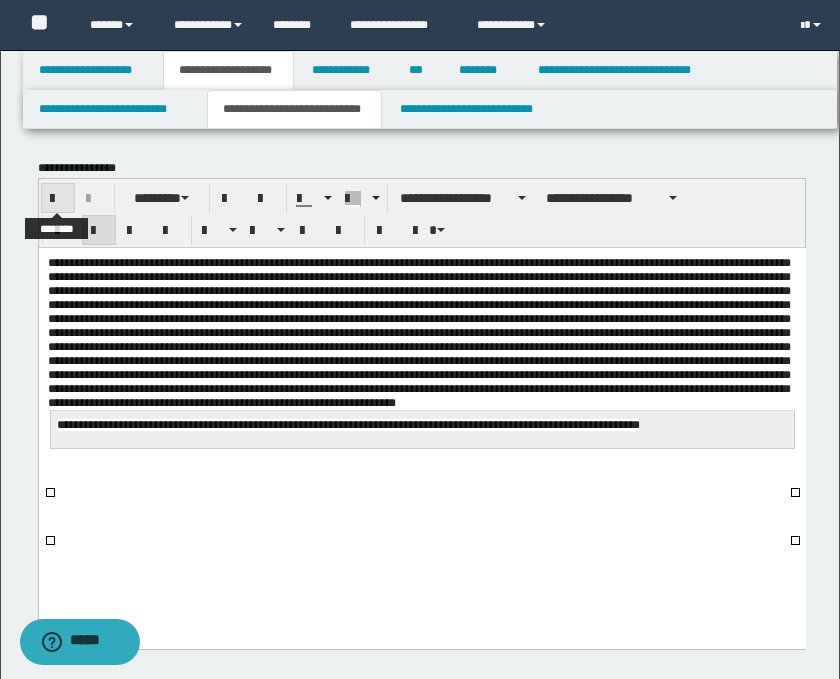 click at bounding box center (58, 198) 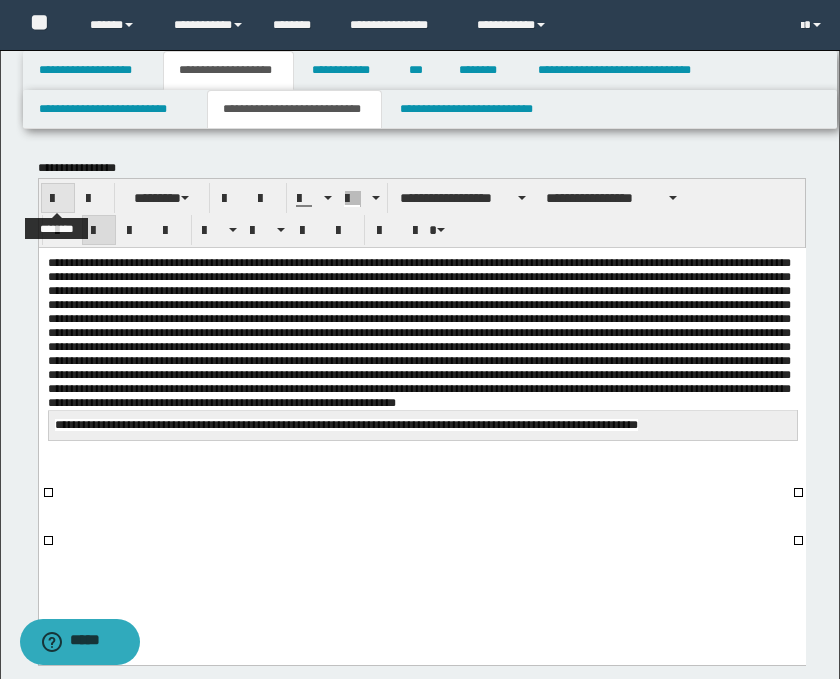 click at bounding box center (58, 199) 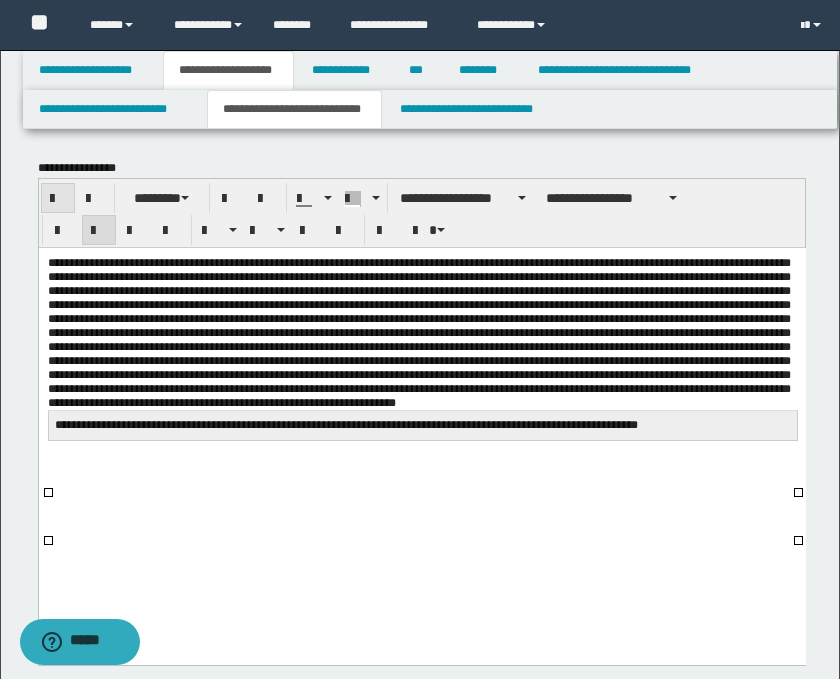 click at bounding box center (58, 199) 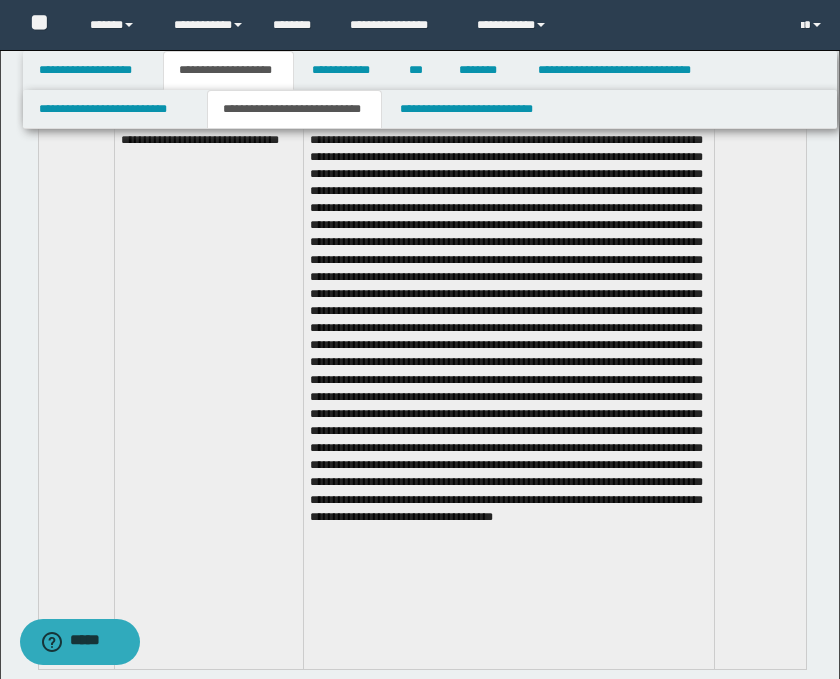 scroll, scrollTop: 3555, scrollLeft: 0, axis: vertical 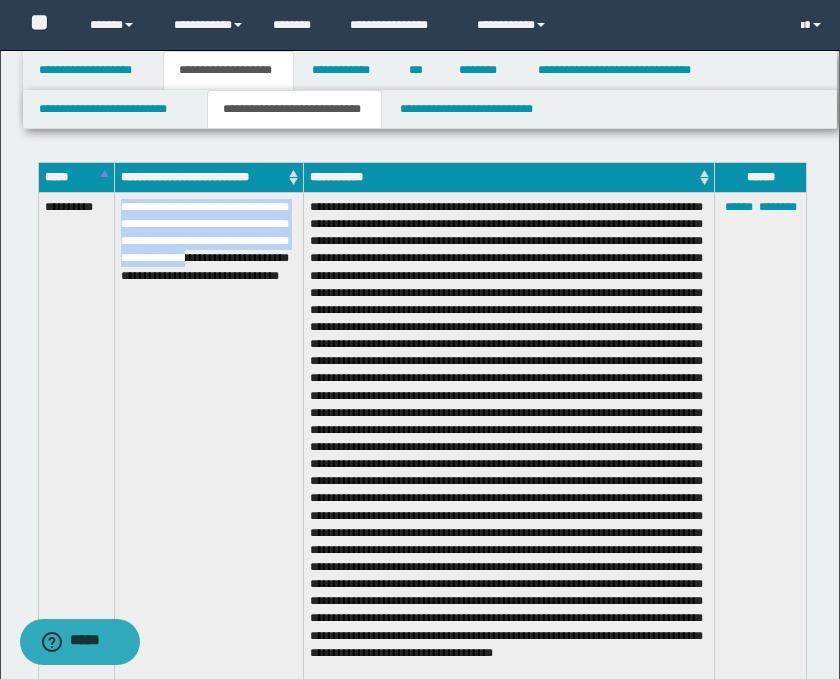 drag, startPoint x: 123, startPoint y: 205, endPoint x: 226, endPoint y: 282, distance: 128.60016 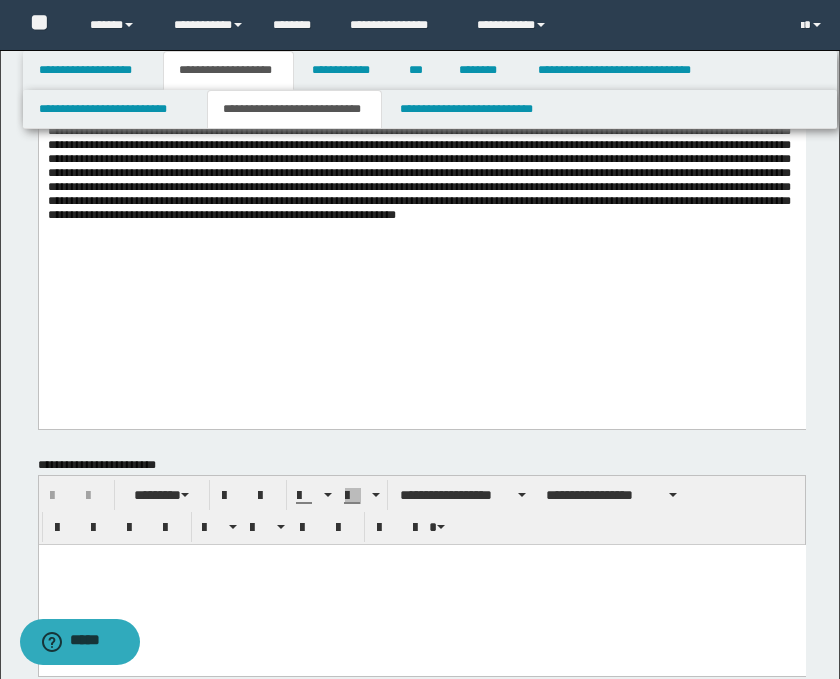 scroll, scrollTop: 0, scrollLeft: 0, axis: both 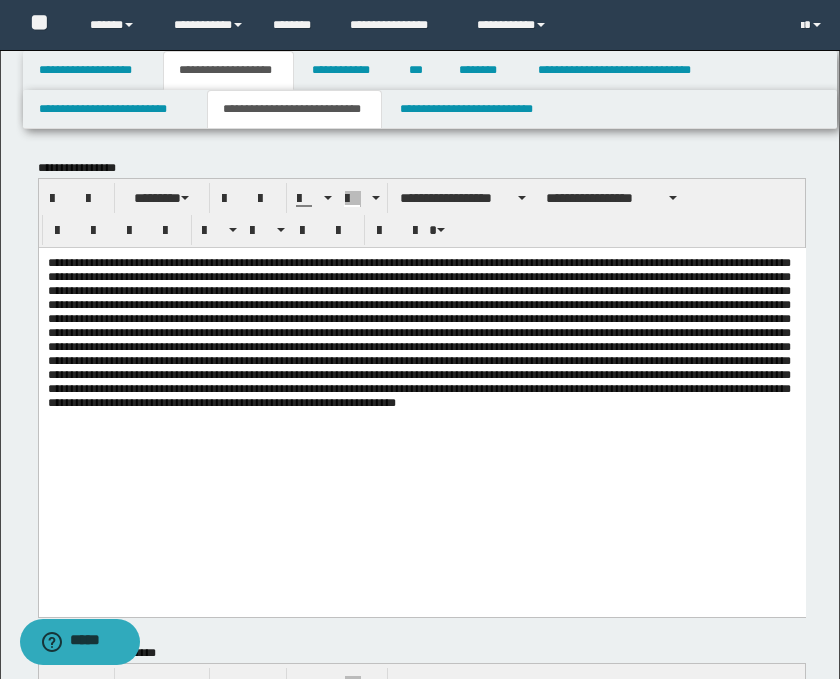 click at bounding box center (421, 416) 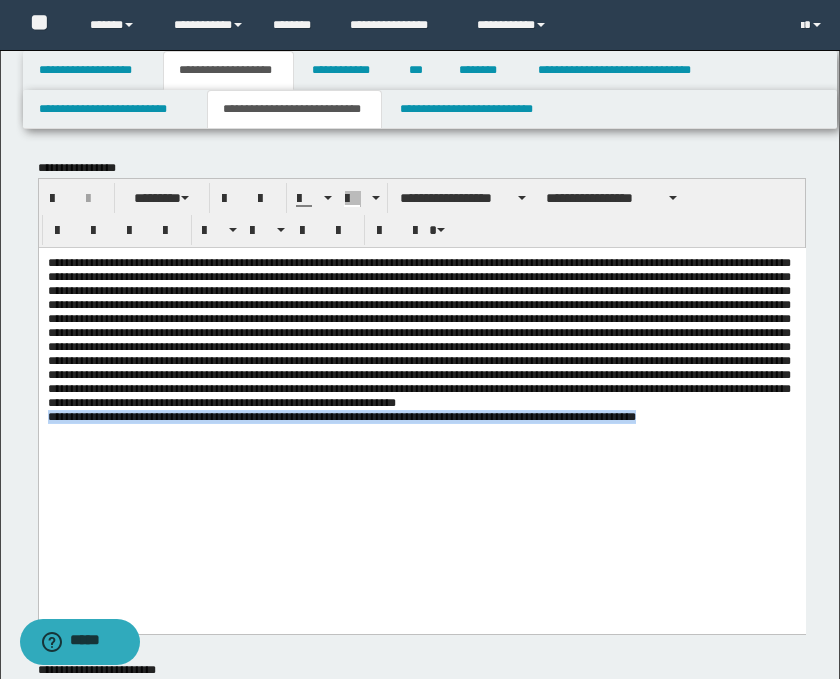 drag, startPoint x: 45, startPoint y: 501, endPoint x: 110, endPoint y: 525, distance: 69.289246 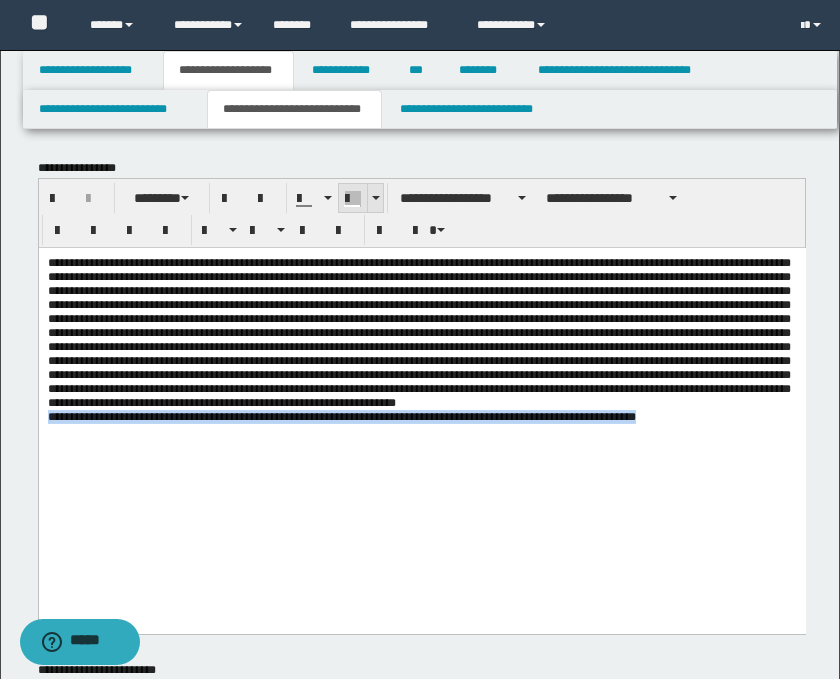 click at bounding box center [375, 198] 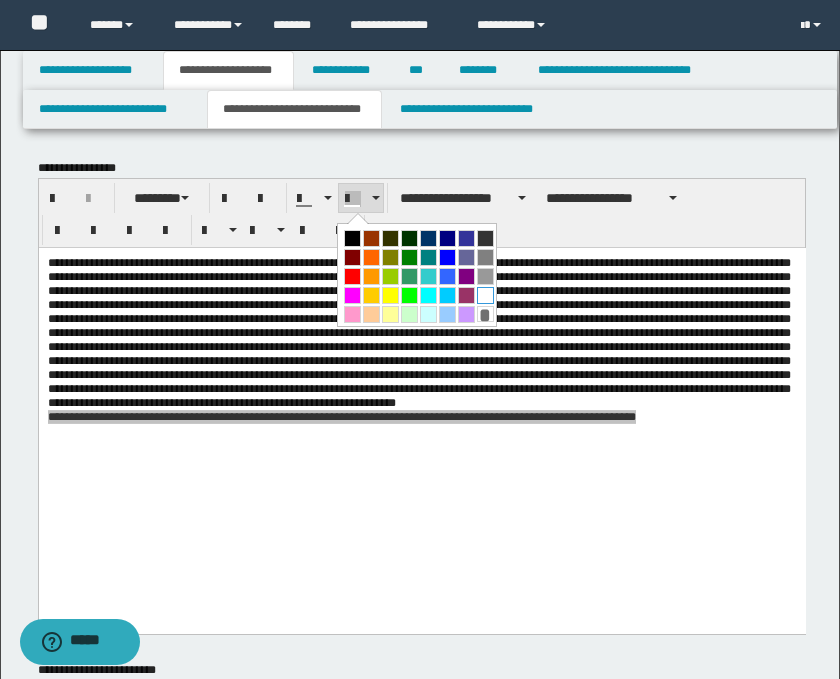click at bounding box center [485, 295] 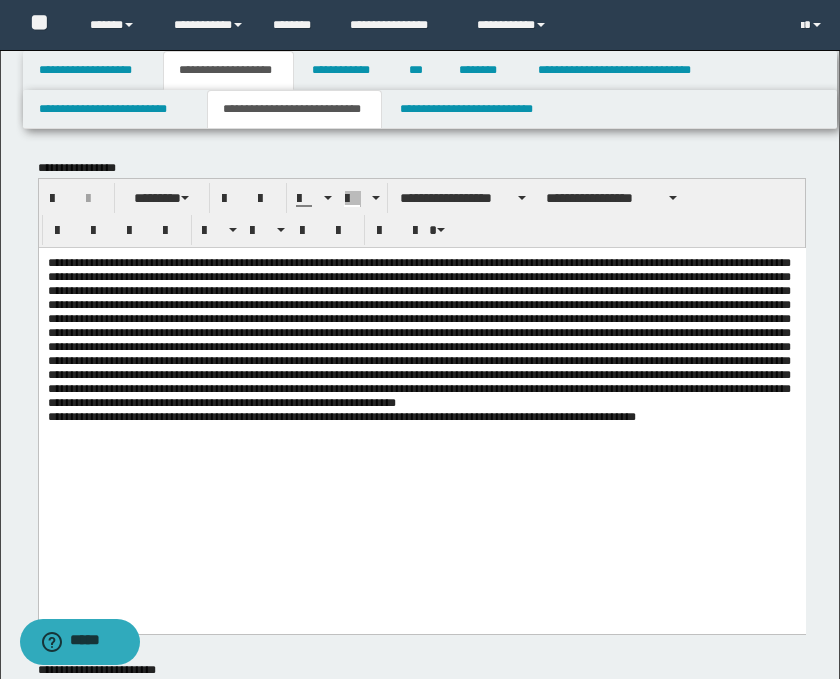 click on "**********" at bounding box center [421, 364] 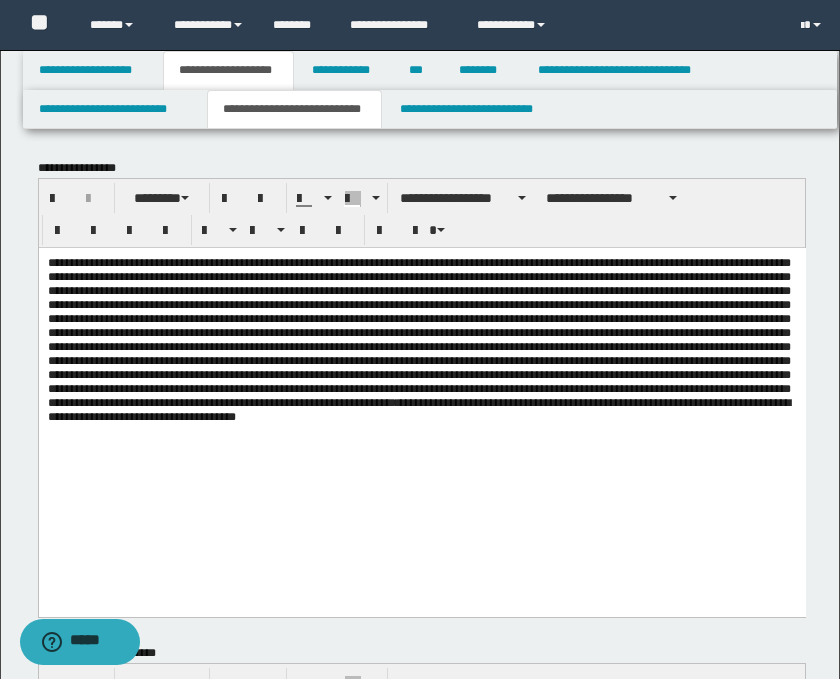 click on "**********" at bounding box center [421, 339] 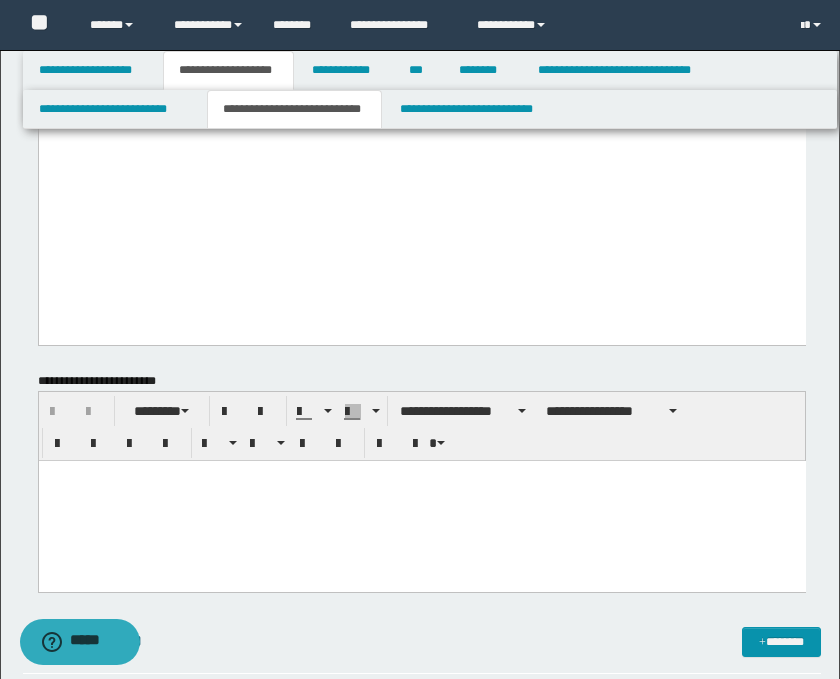 scroll, scrollTop: 555, scrollLeft: 0, axis: vertical 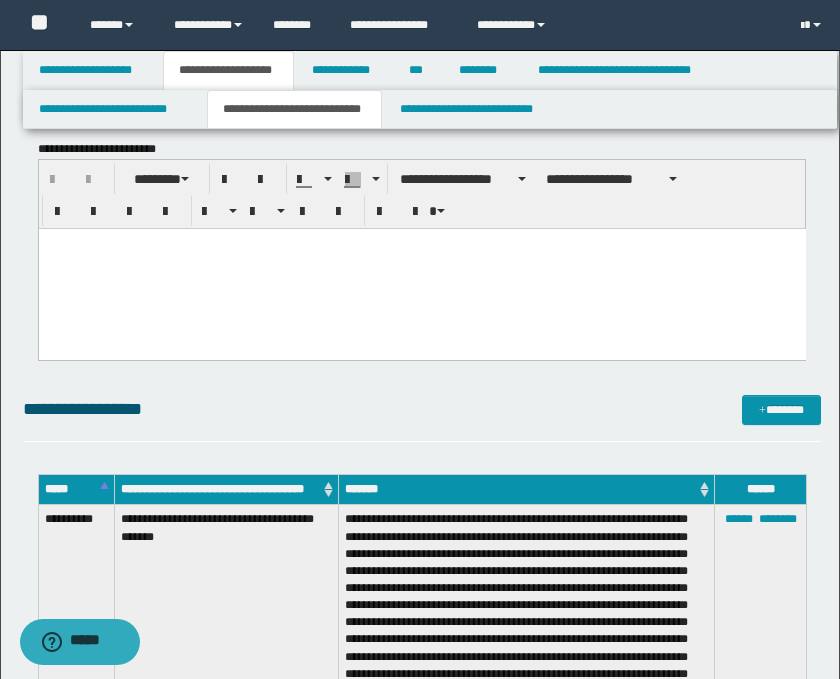 click at bounding box center (421, 268) 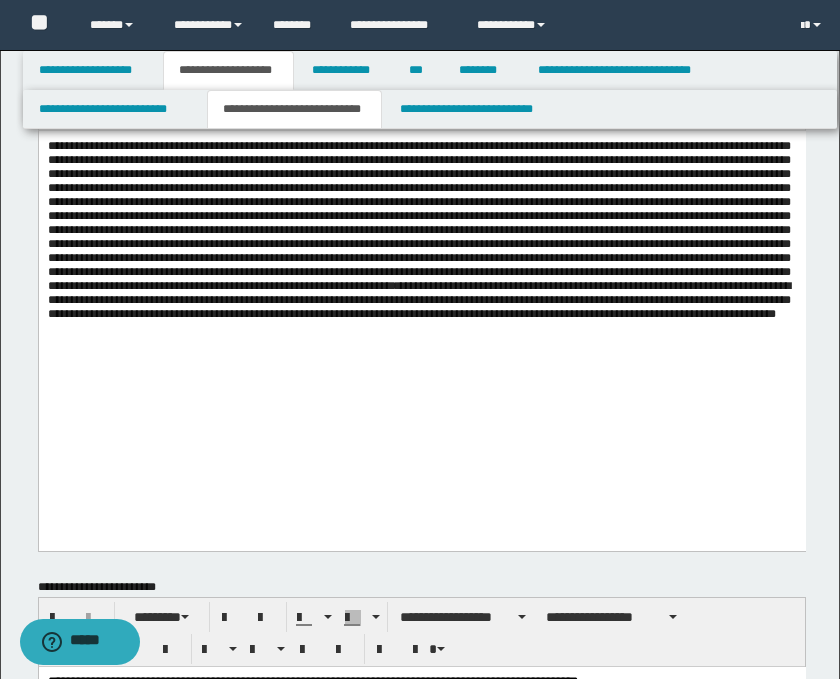 scroll, scrollTop: 0, scrollLeft: 0, axis: both 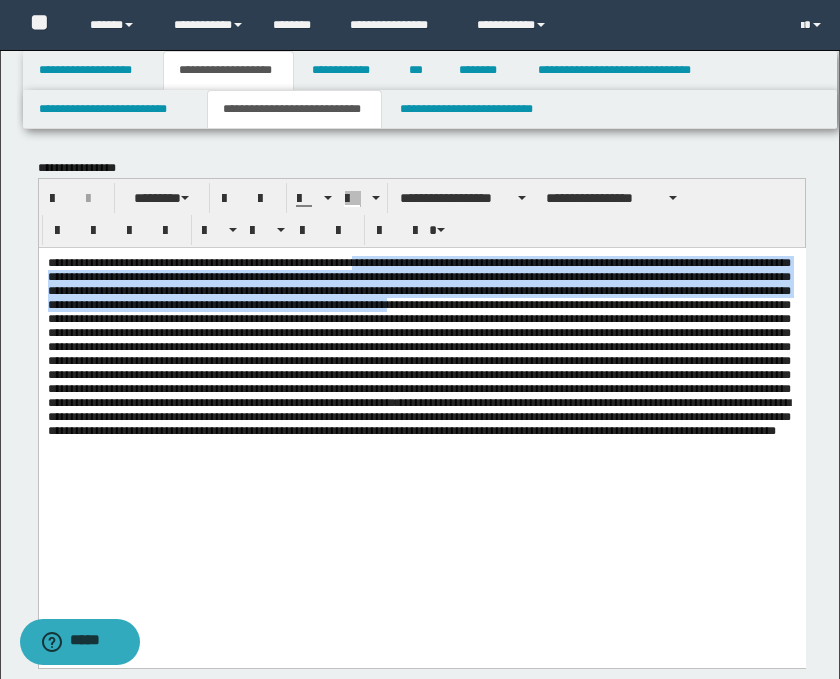 drag, startPoint x: 425, startPoint y: 261, endPoint x: 422, endPoint y: 328, distance: 67.06713 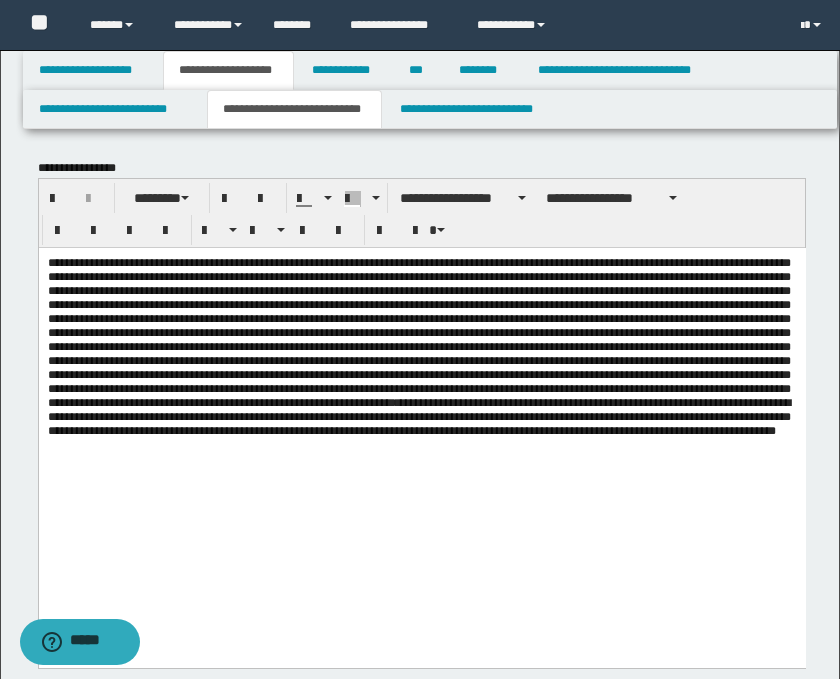 click at bounding box center (418, 332) 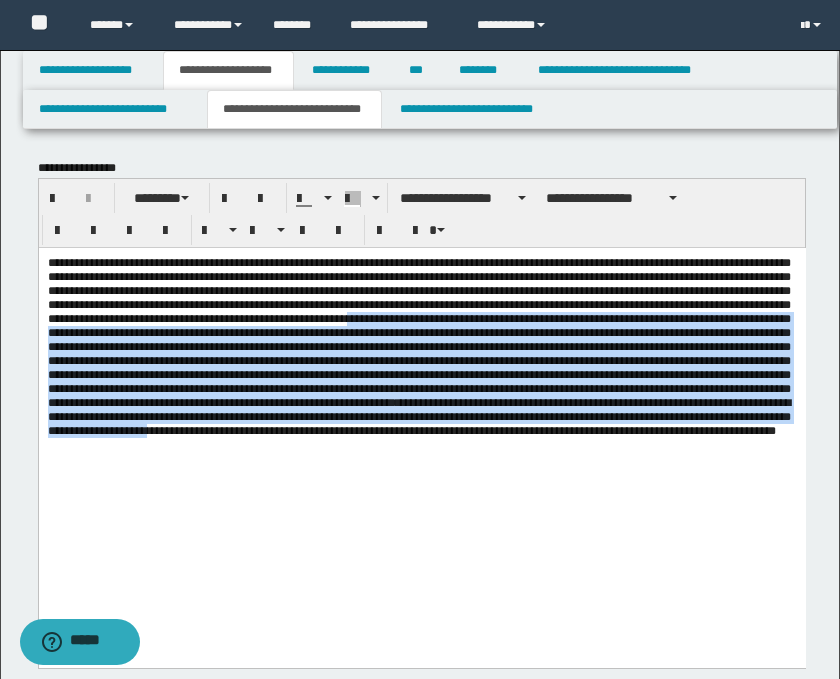 drag, startPoint x: 605, startPoint y: 349, endPoint x: 753, endPoint y: 485, distance: 200.99751 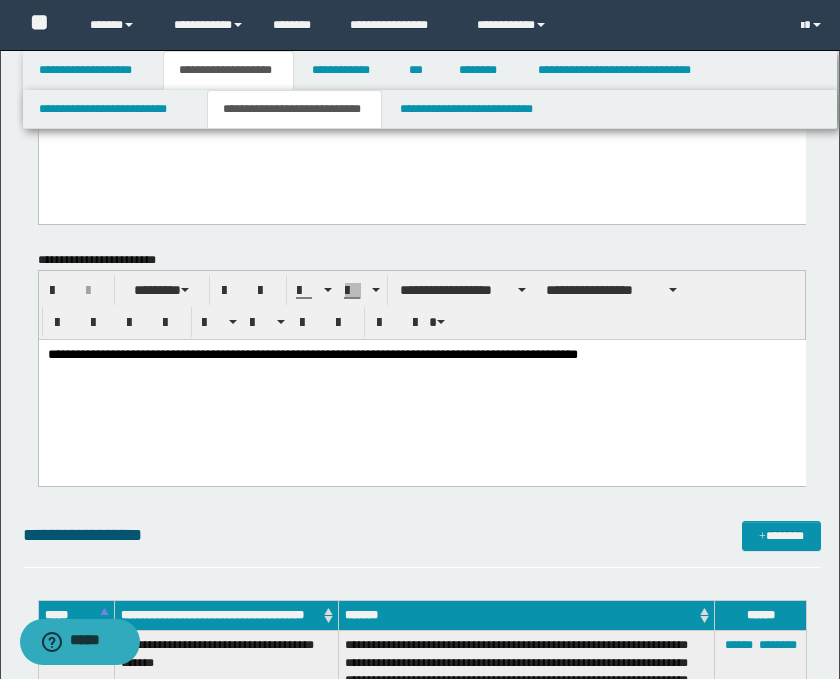 click on "**********" at bounding box center [421, 387] 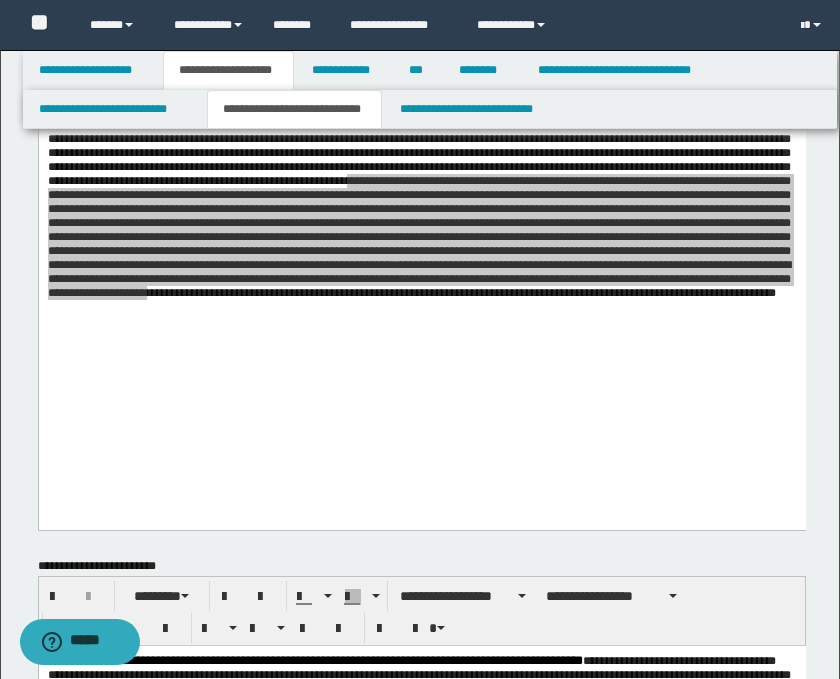 scroll, scrollTop: 0, scrollLeft: 0, axis: both 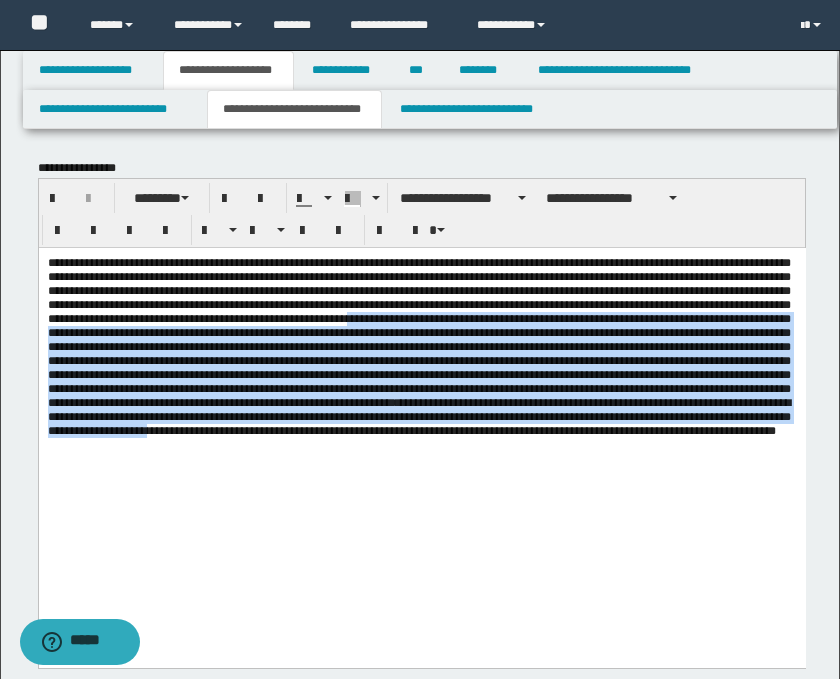 click at bounding box center (418, 332) 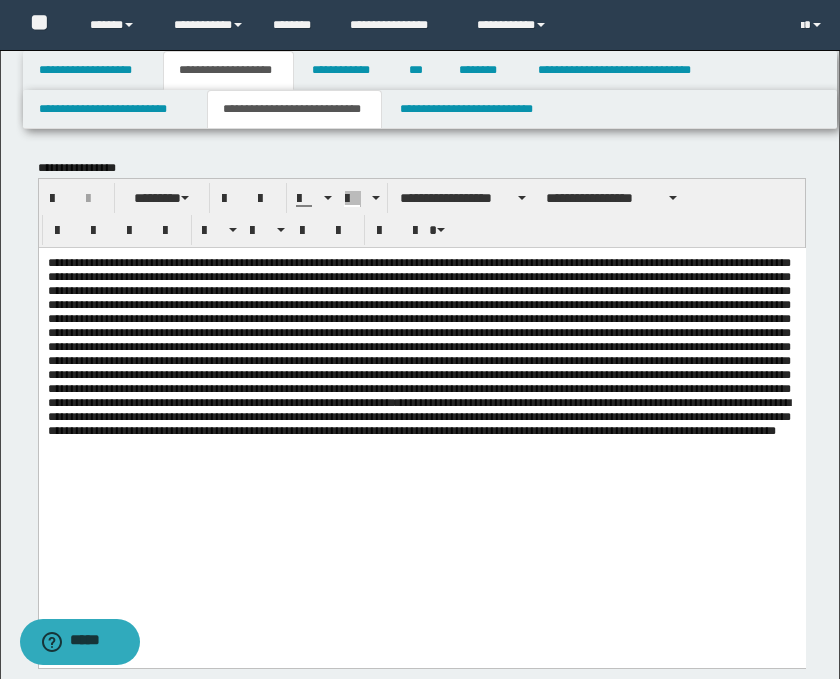 drag, startPoint x: 380, startPoint y: 546, endPoint x: 326, endPoint y: 562, distance: 56.32051 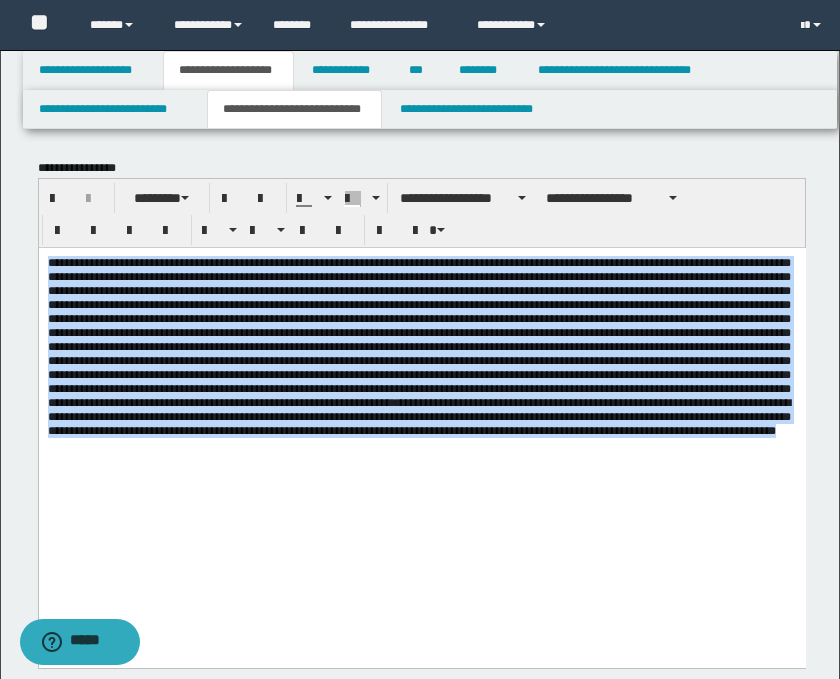 drag, startPoint x: 94, startPoint y: 563, endPoint x: -58, endPoint y: 254, distance: 344.36172 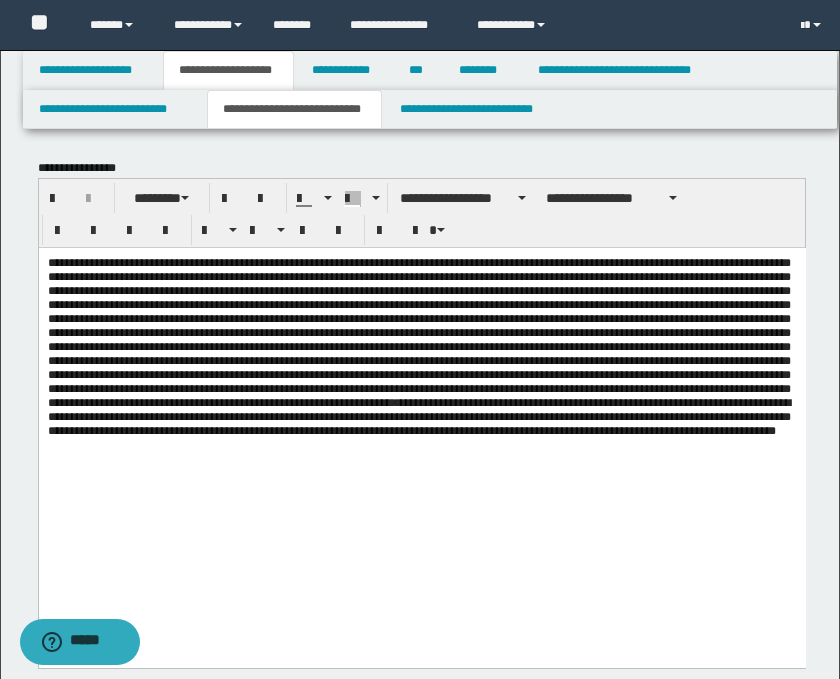 click on "**********" at bounding box center [418, 416] 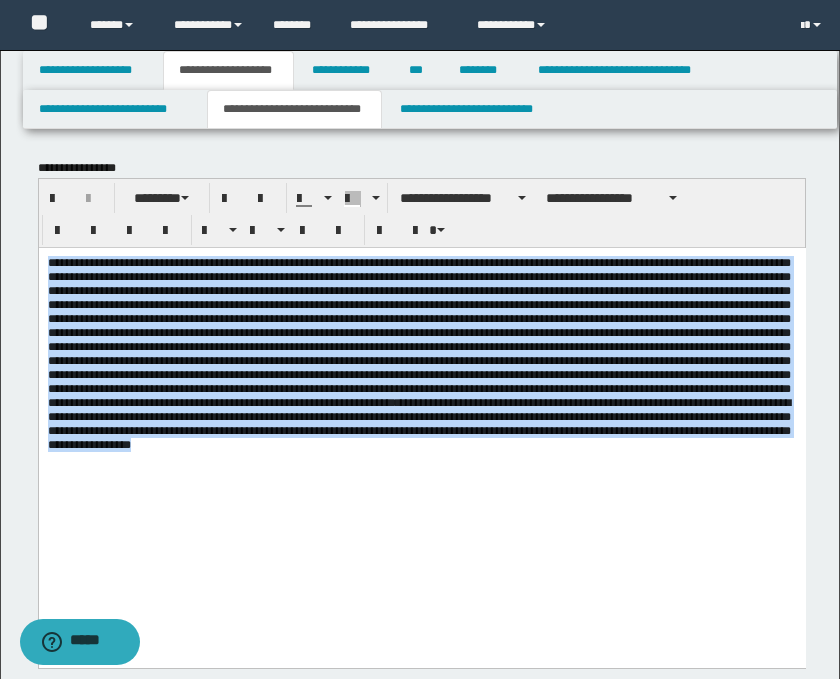 drag, startPoint x: 214, startPoint y: 555, endPoint x: 30, endPoint y: 250, distance: 356.20358 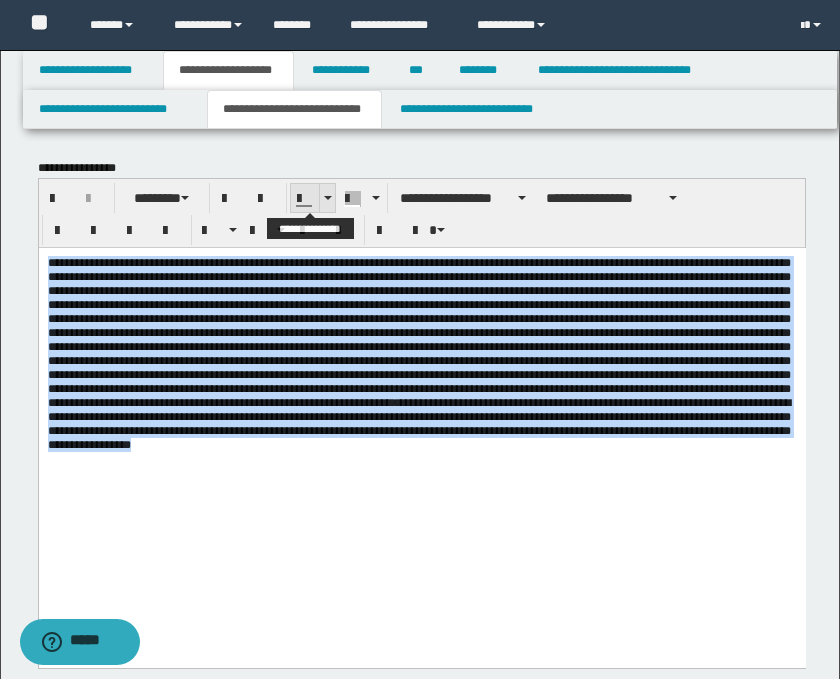 click at bounding box center (327, 198) 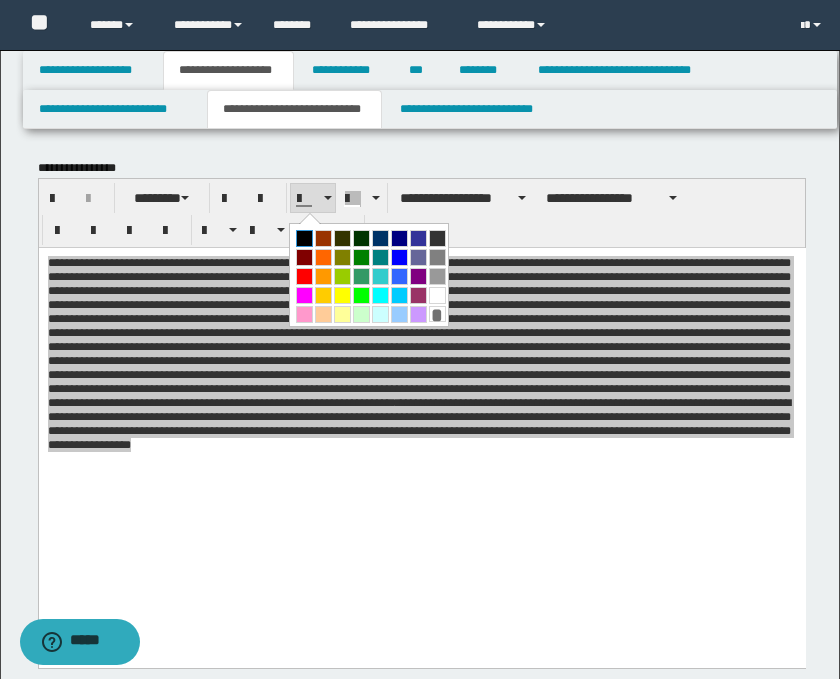 click at bounding box center (304, 238) 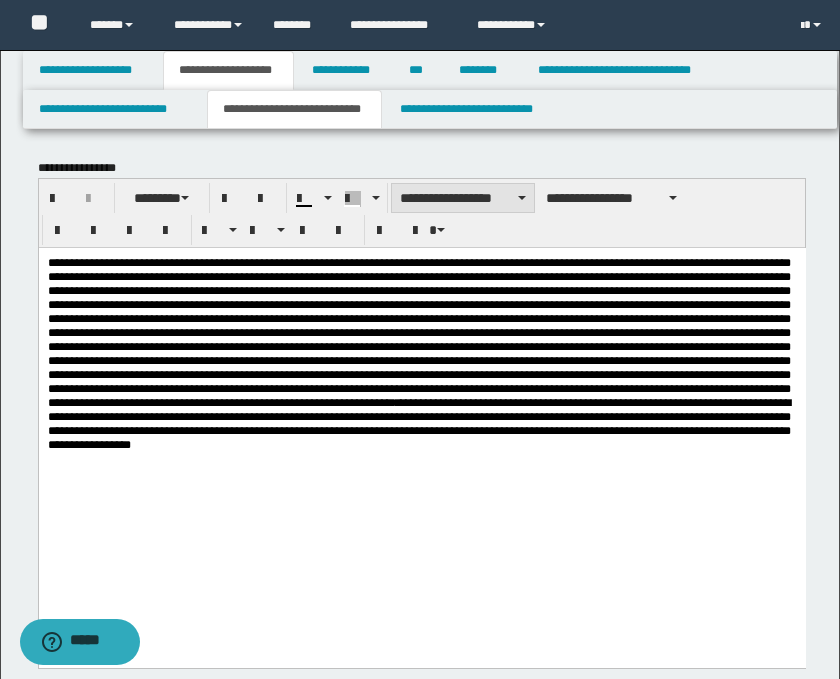 click on "**********" at bounding box center (463, 198) 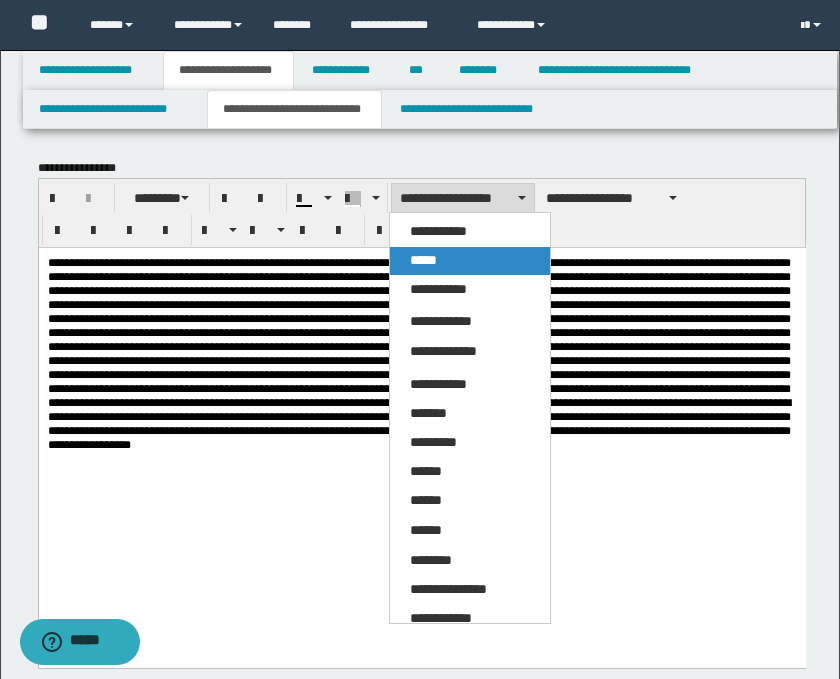 click on "*****" at bounding box center (470, 261) 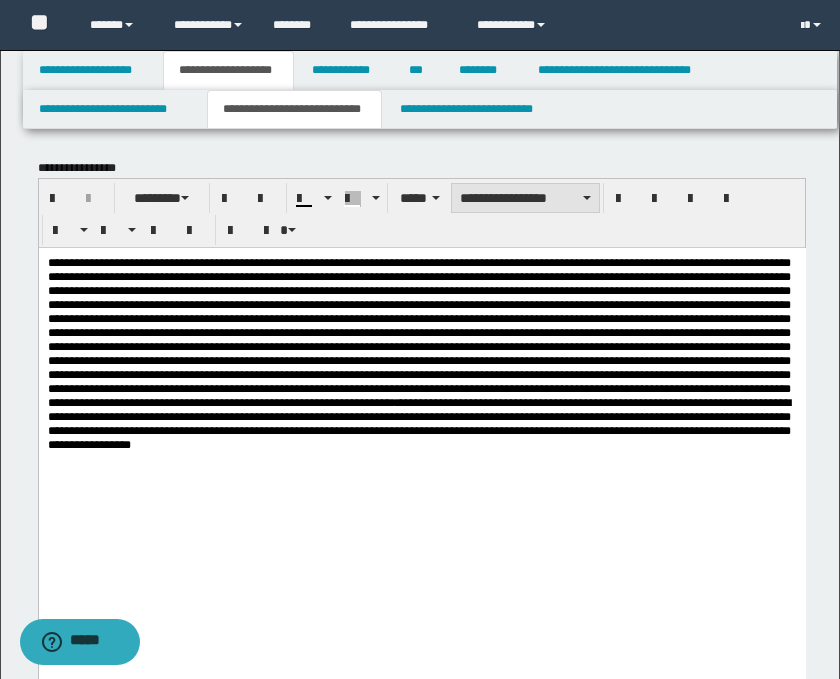 click on "**********" at bounding box center [525, 198] 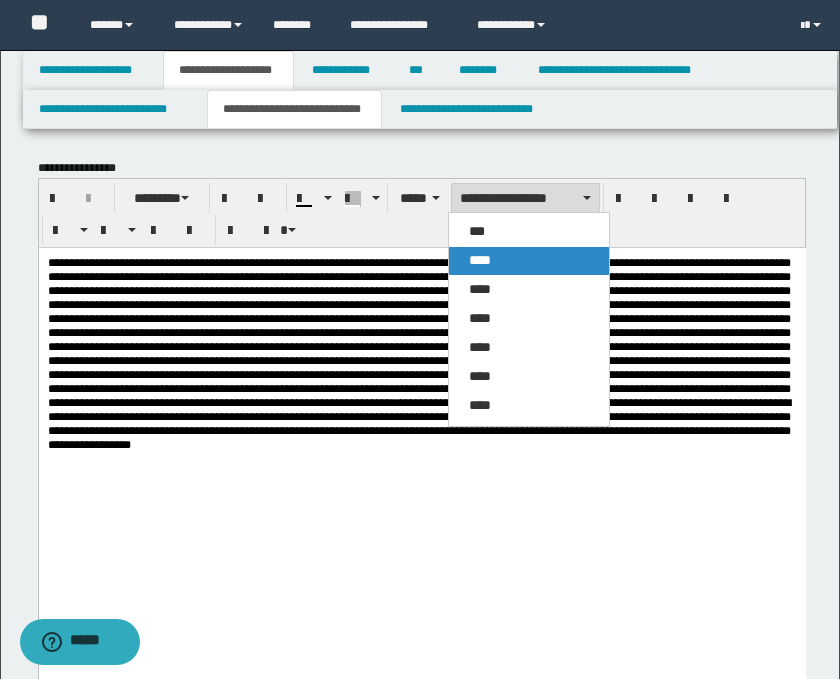 click on "****" at bounding box center (480, 260) 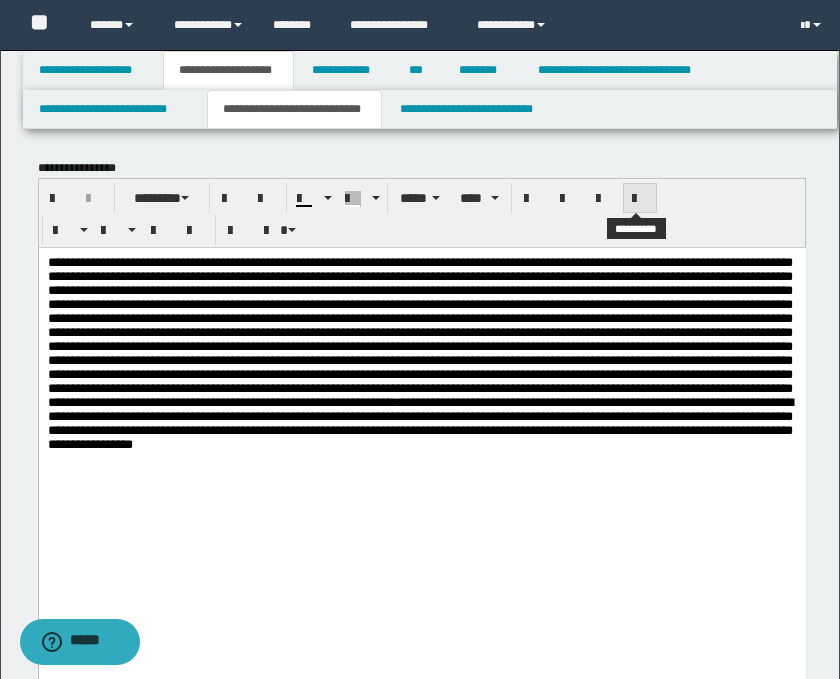 click at bounding box center [640, 199] 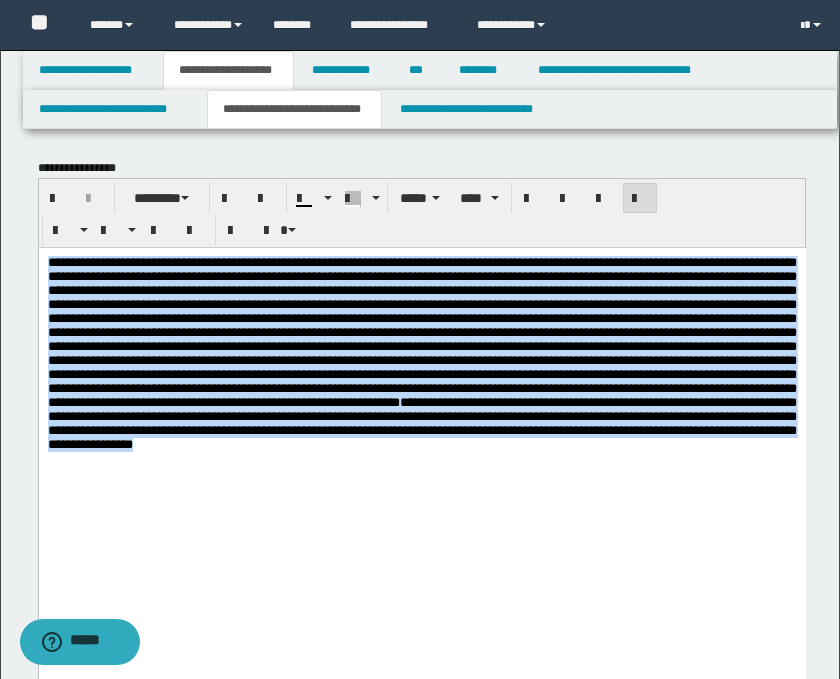 click on "**********" at bounding box center (421, 378) 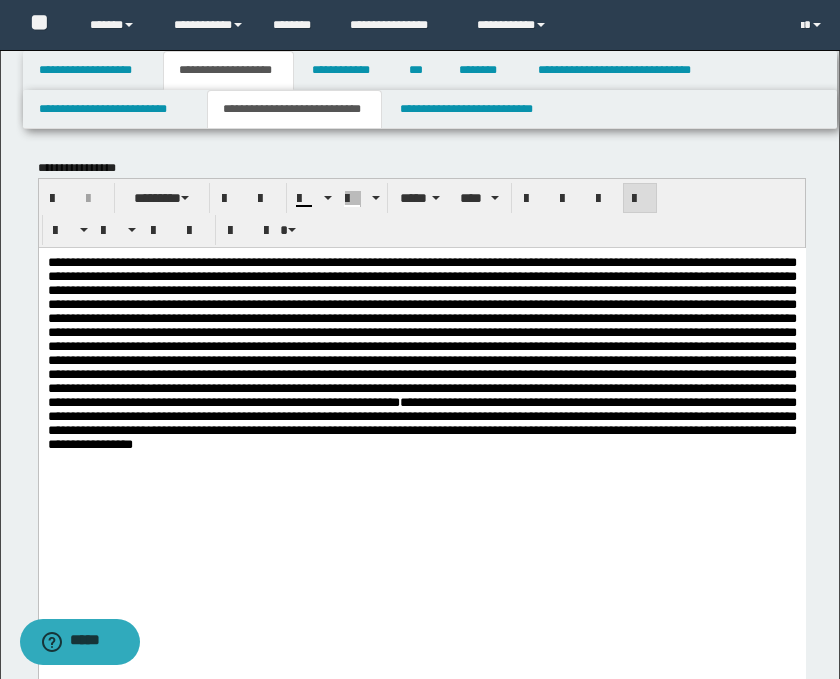 scroll, scrollTop: 444, scrollLeft: 0, axis: vertical 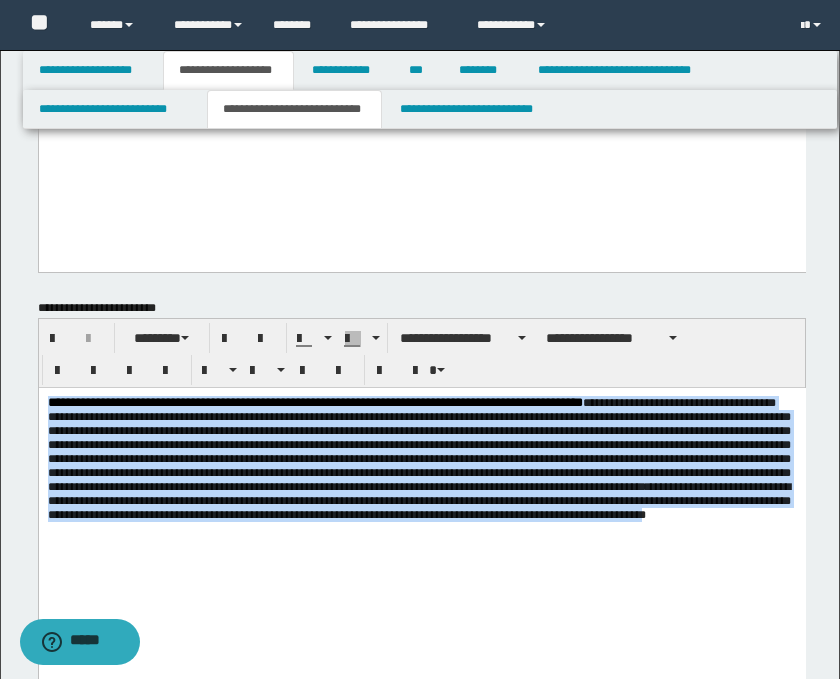 drag, startPoint x: 510, startPoint y: 584, endPoint x: -23, endPoint y: 393, distance: 566.189 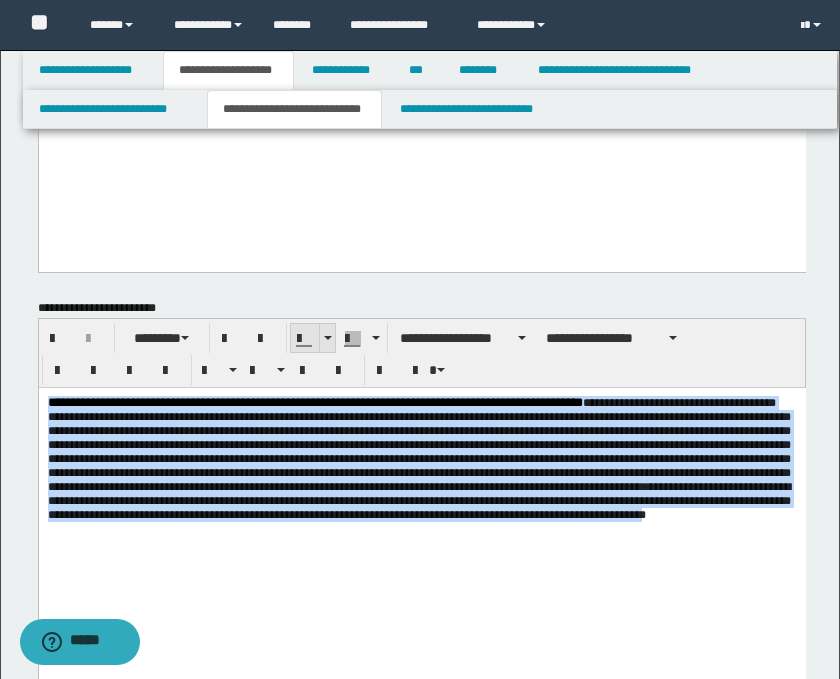 click at bounding box center (327, 338) 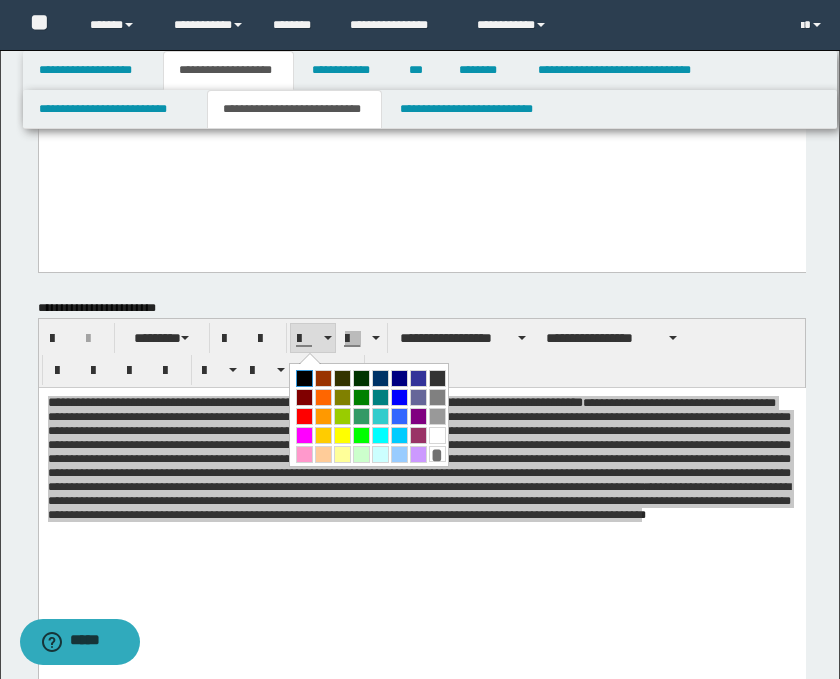 click at bounding box center [304, 378] 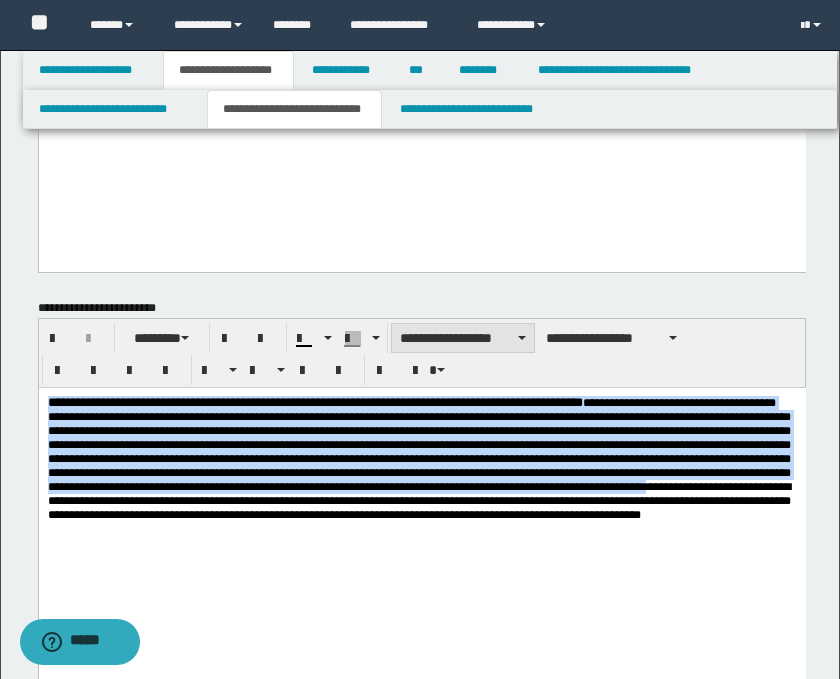 click on "**********" at bounding box center [463, 338] 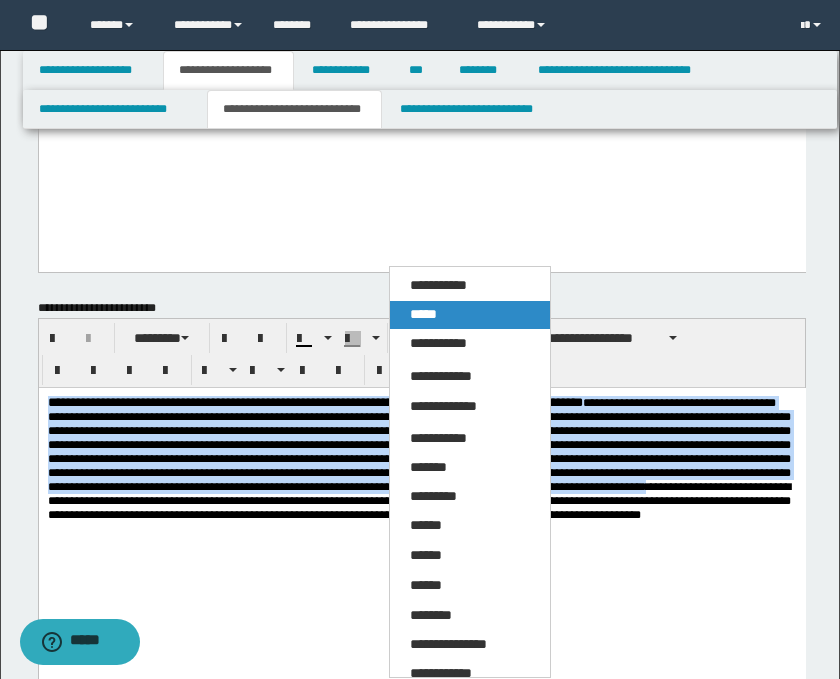 click on "*****" at bounding box center (423, 314) 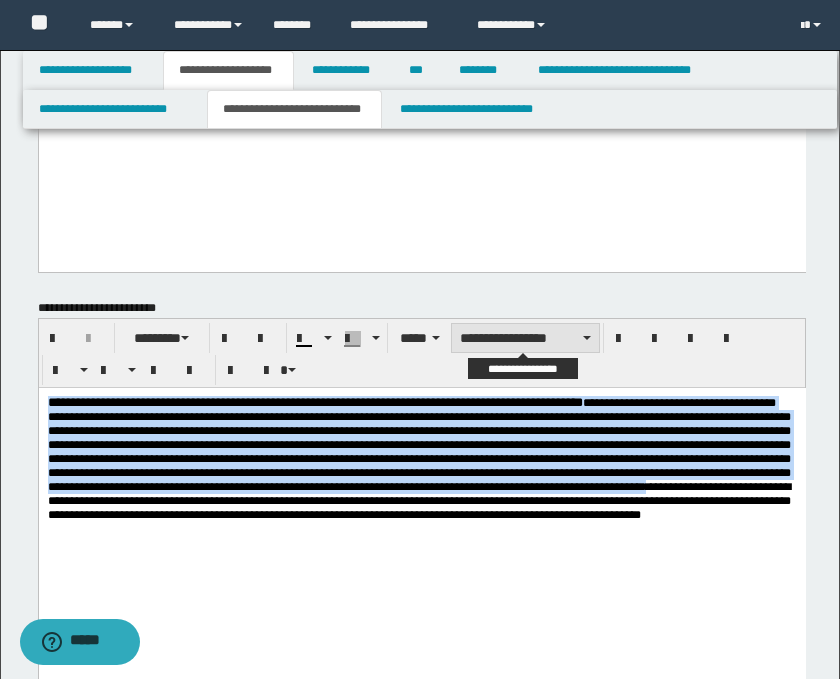 click on "**********" at bounding box center (525, 338) 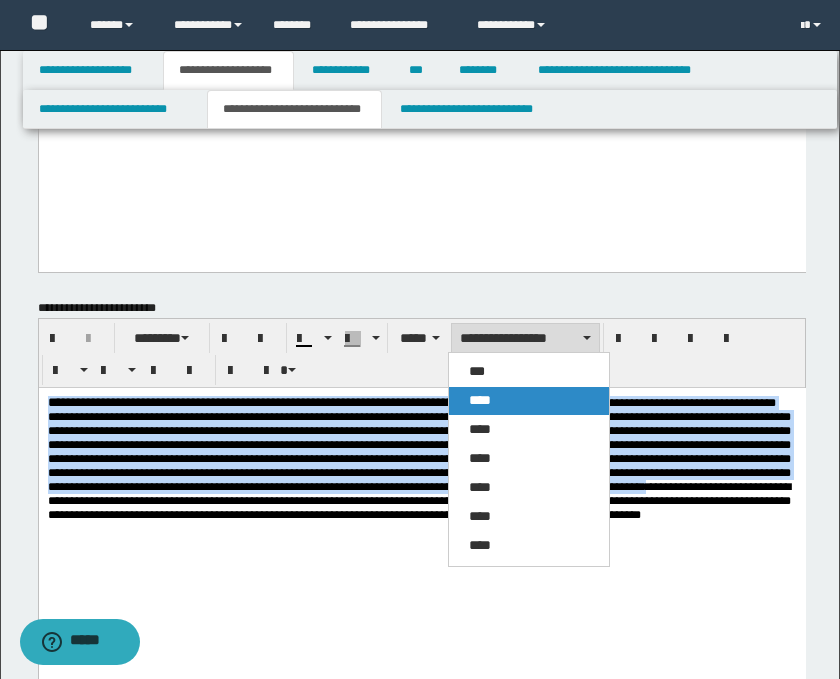 click on "****" at bounding box center (480, 400) 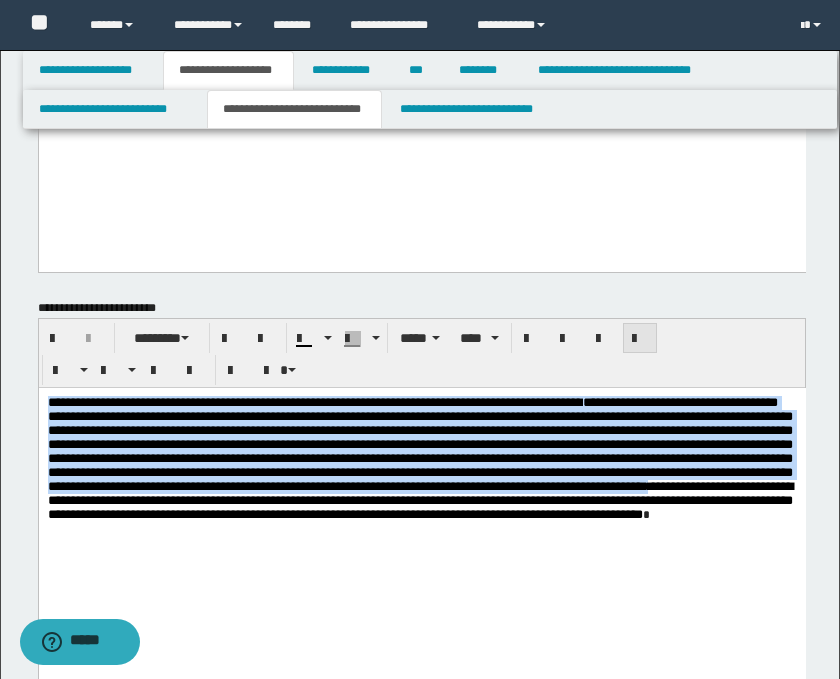click at bounding box center [640, 339] 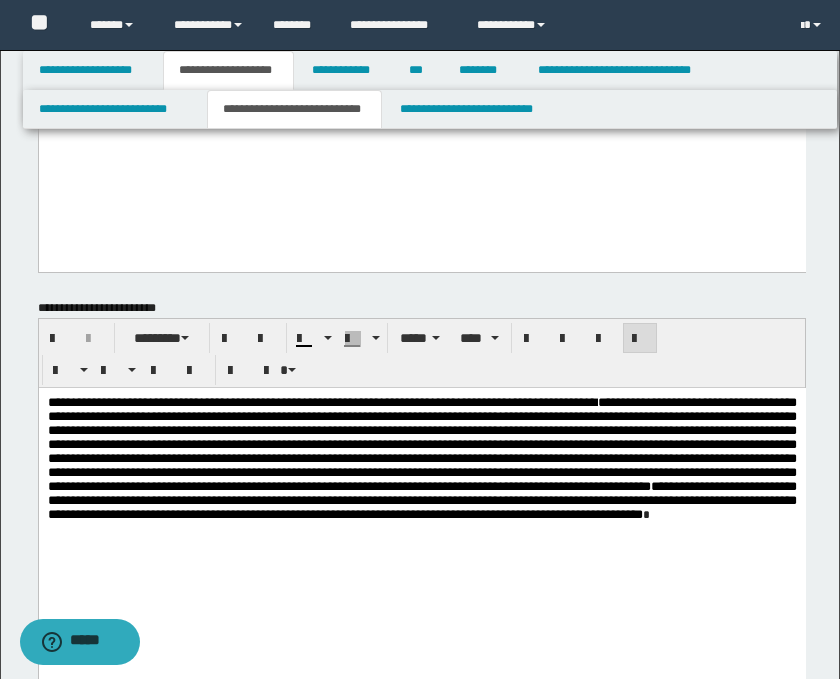 click on "**********" at bounding box center [421, 542] 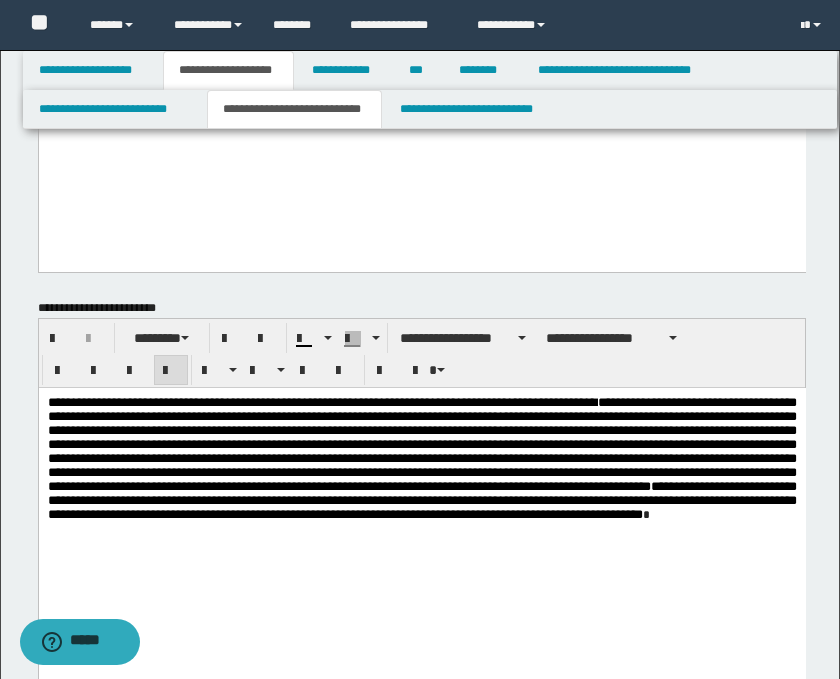 scroll, scrollTop: 0, scrollLeft: 0, axis: both 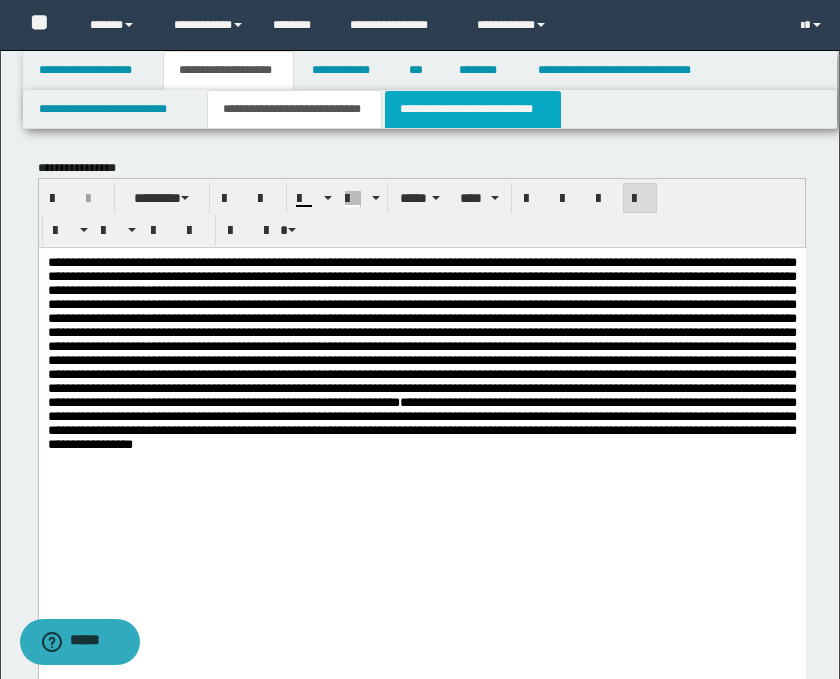 click on "**********" at bounding box center (472, 109) 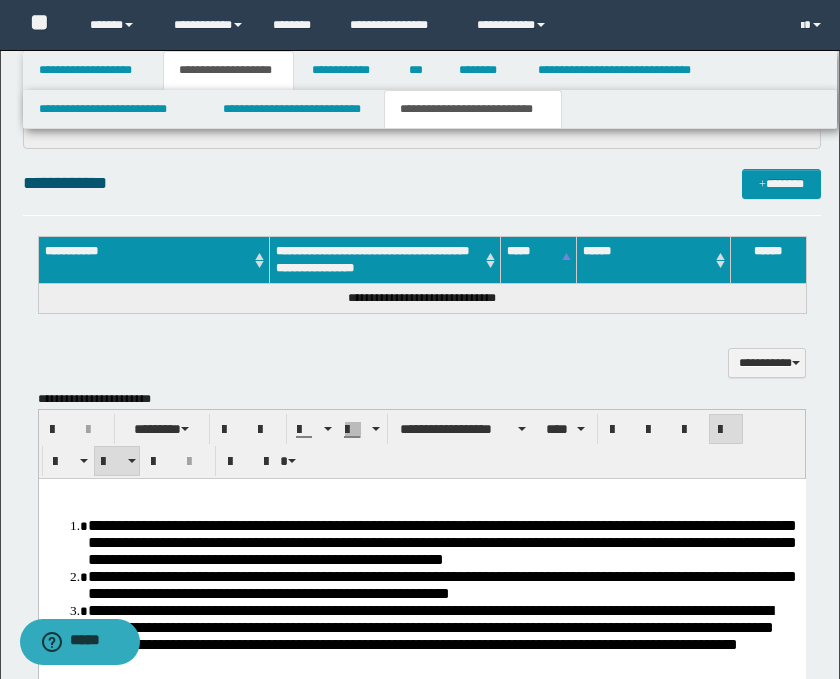 scroll, scrollTop: 444, scrollLeft: 0, axis: vertical 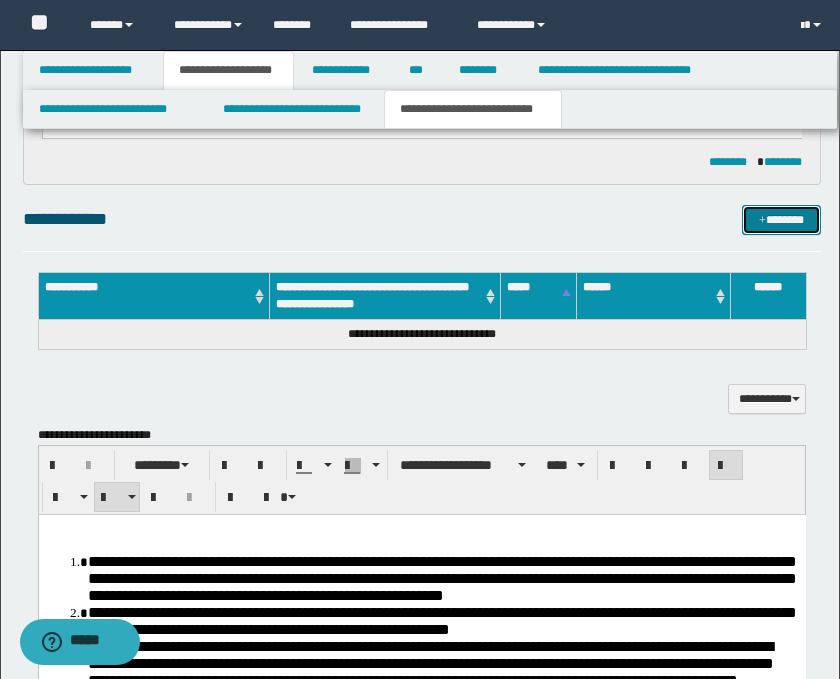 click on "*******" at bounding box center [782, 220] 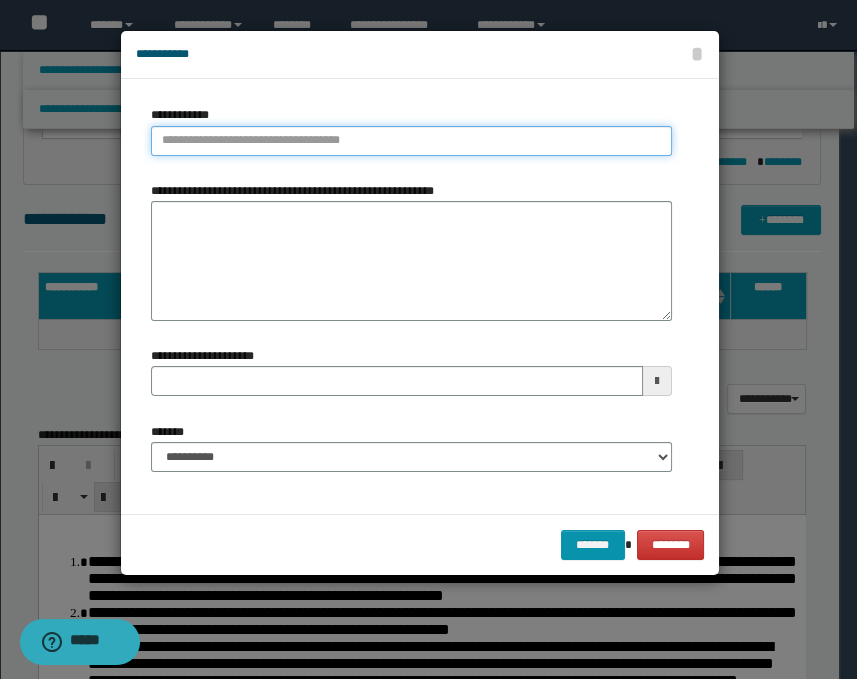 click on "**********" at bounding box center (411, 141) 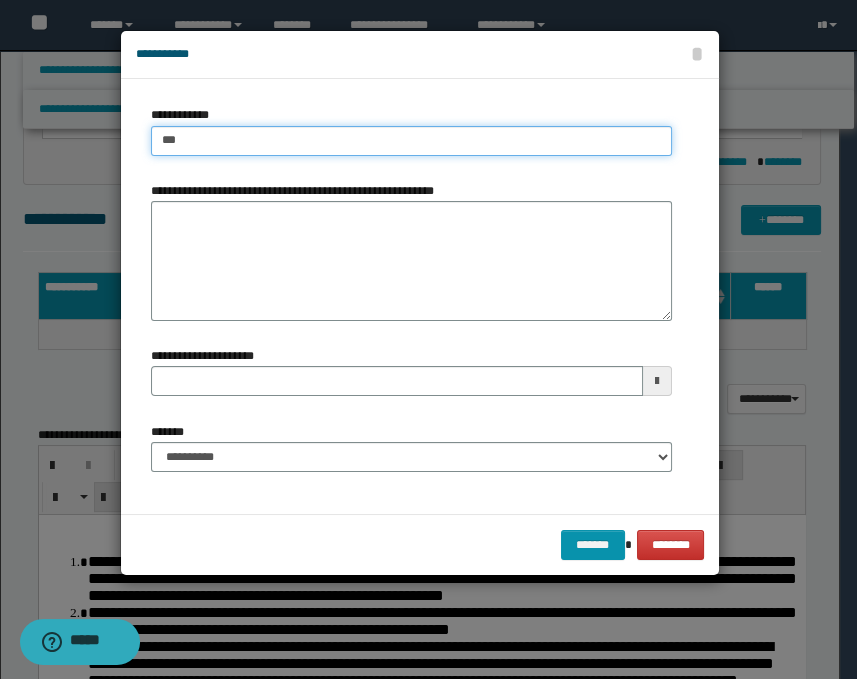 type on "****" 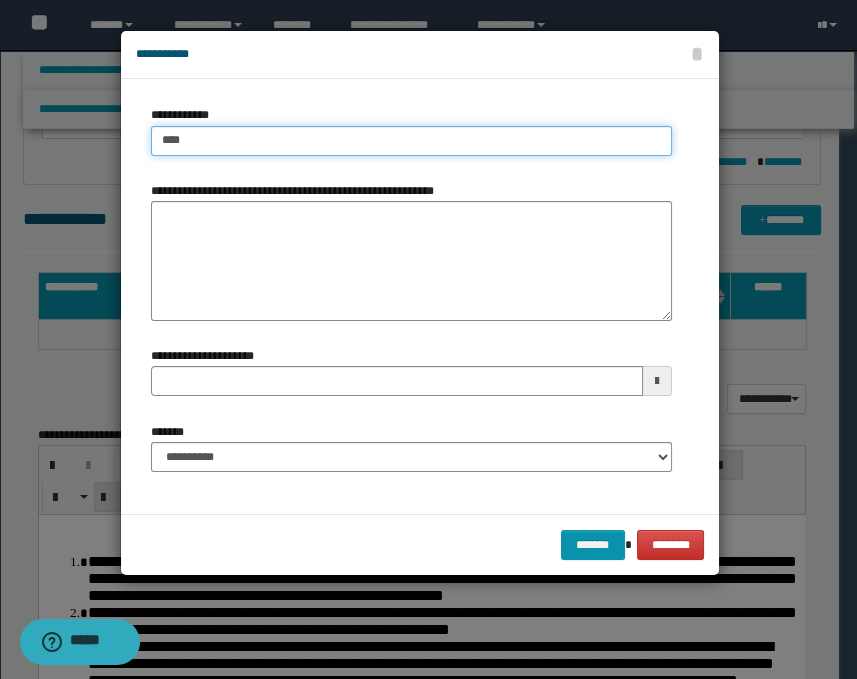 type on "****" 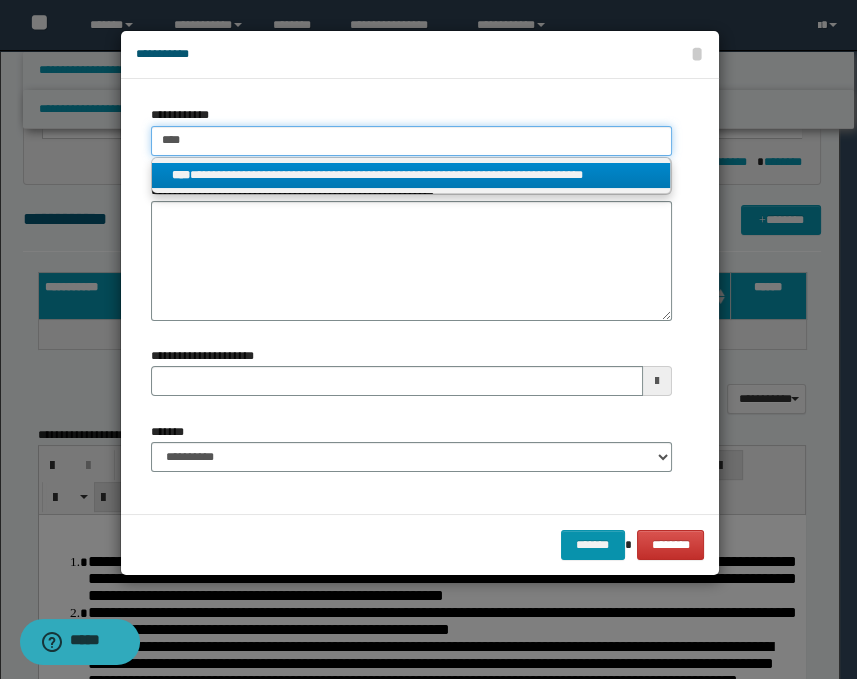 type on "****" 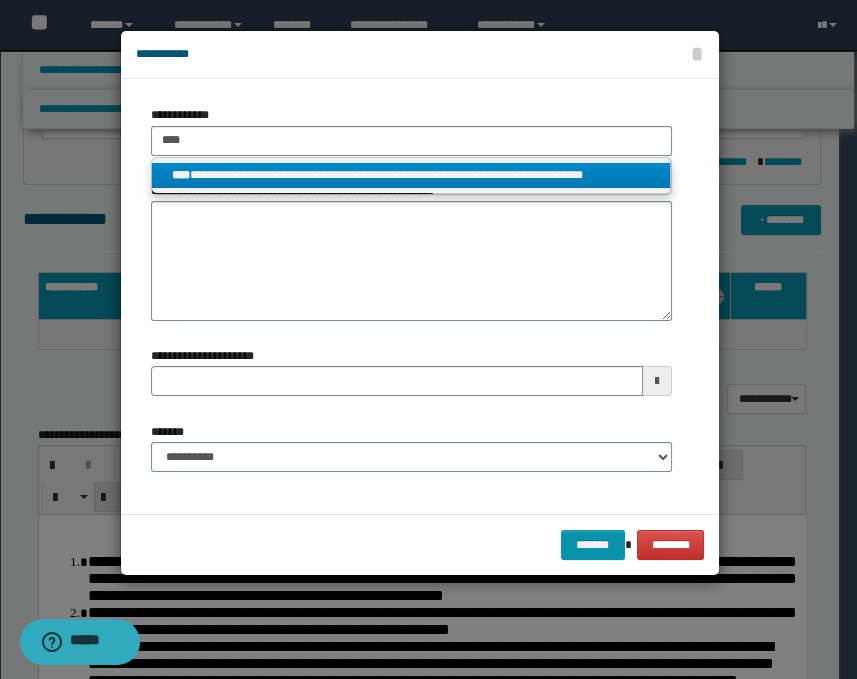 click on "**********" at bounding box center (411, 175) 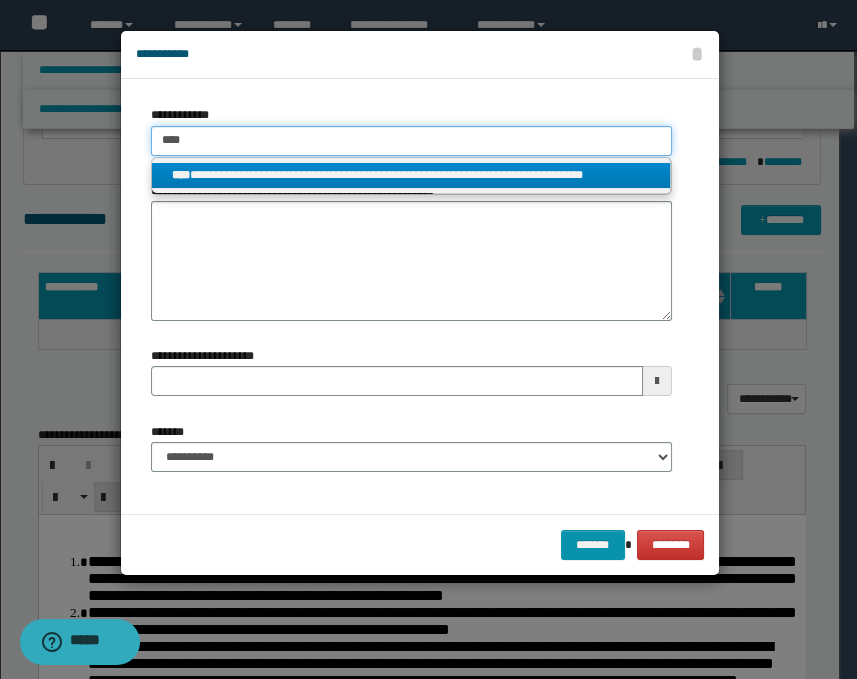 type 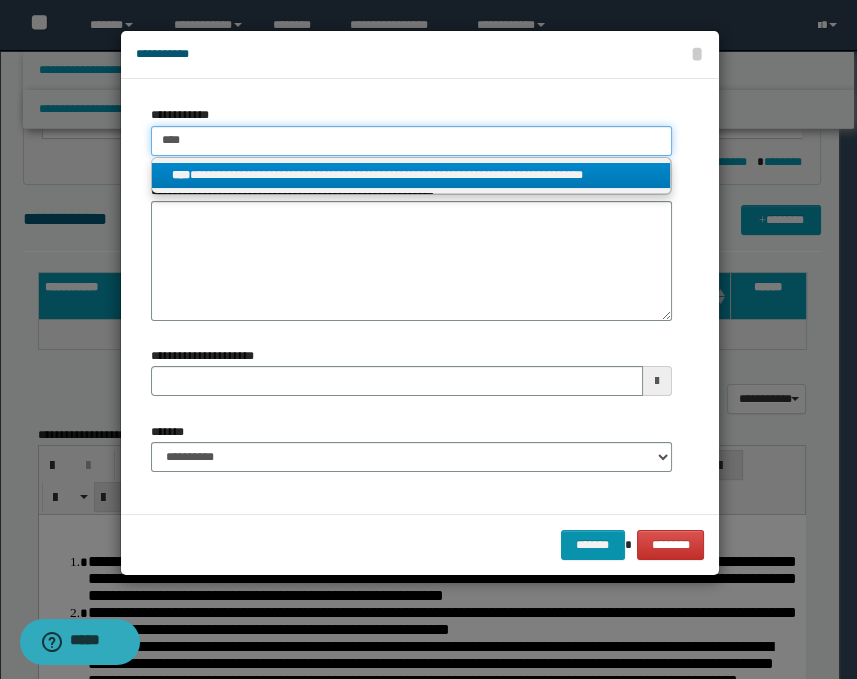 type on "**********" 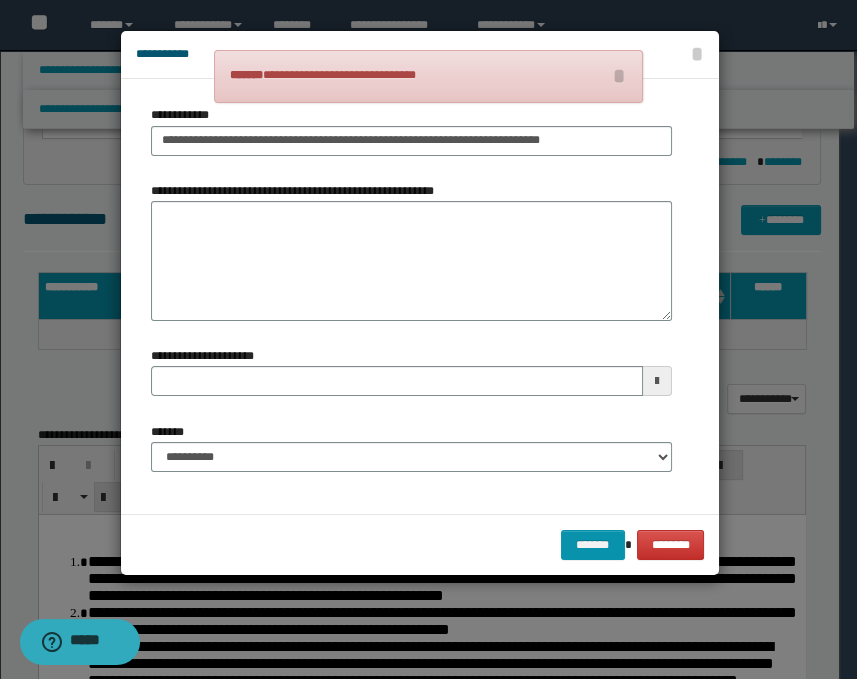 click at bounding box center (657, 381) 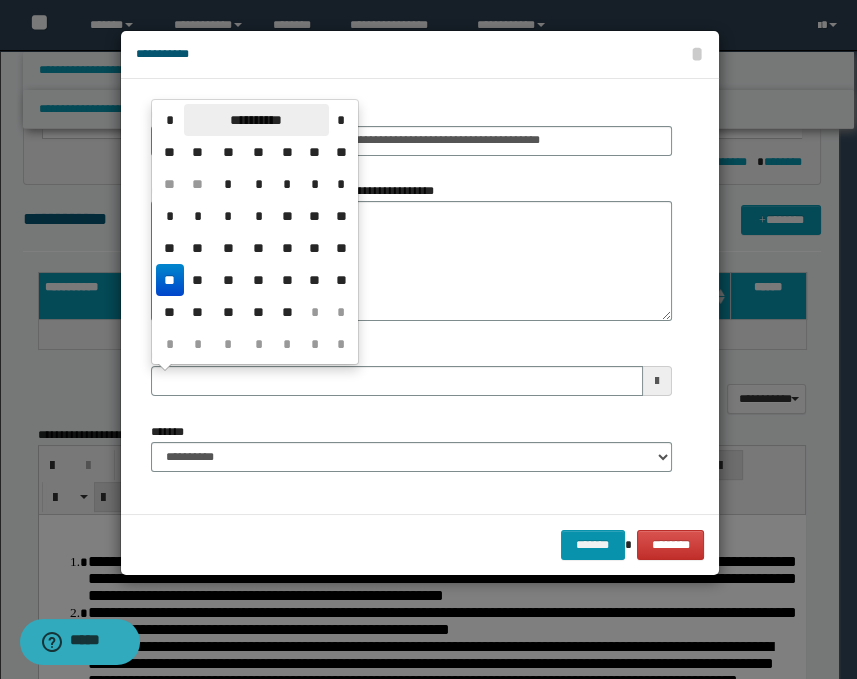 click on "**********" at bounding box center [256, 120] 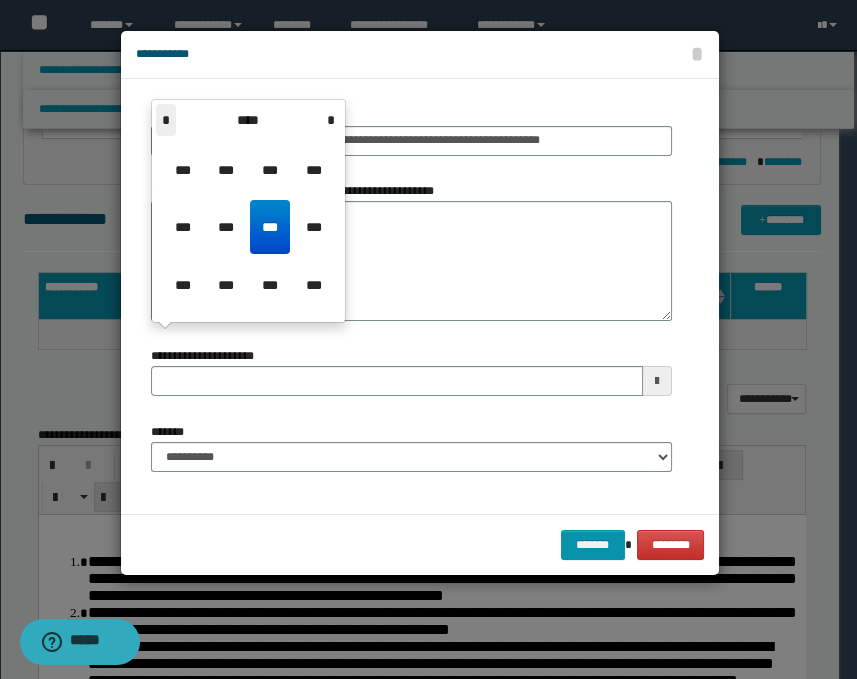 click on "*" at bounding box center [166, 120] 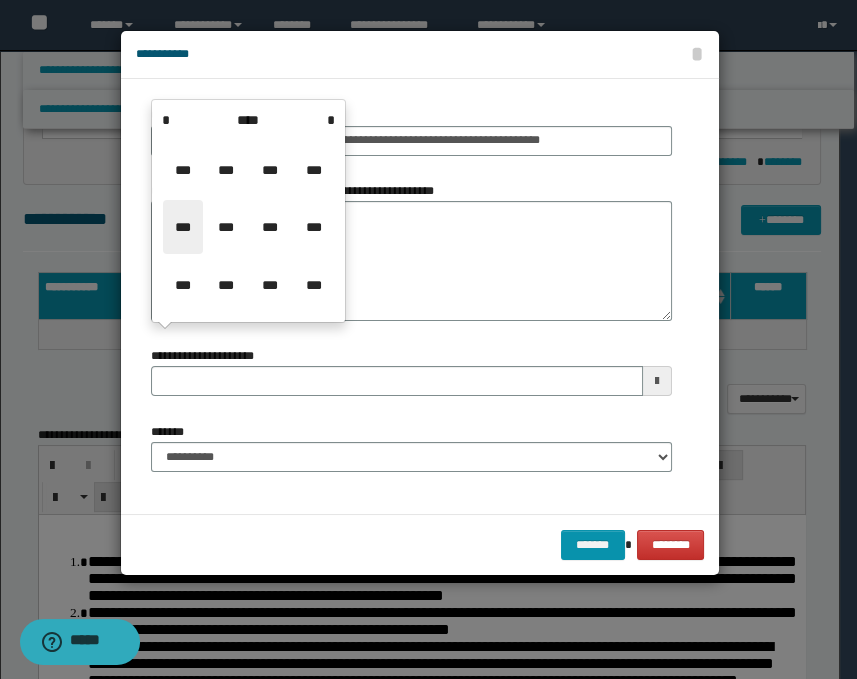 click on "***" at bounding box center [183, 227] 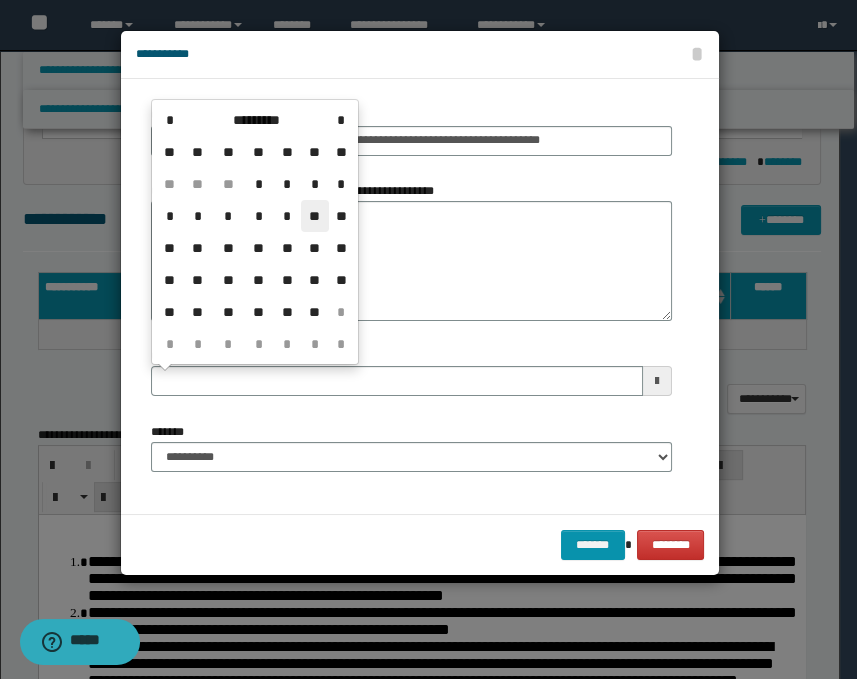 click on "**" at bounding box center (315, 216) 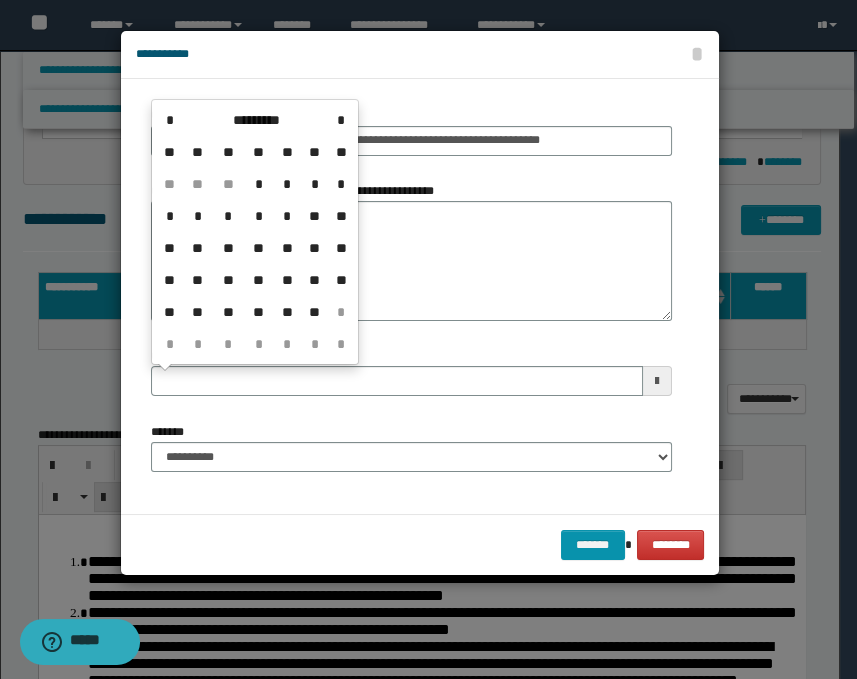 type on "**********" 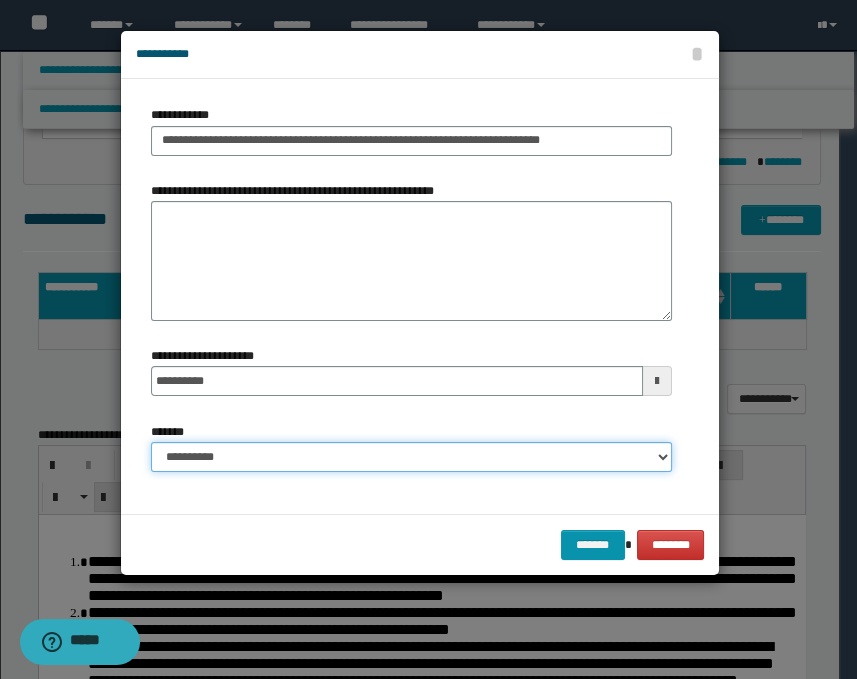 click on "**********" at bounding box center (411, 457) 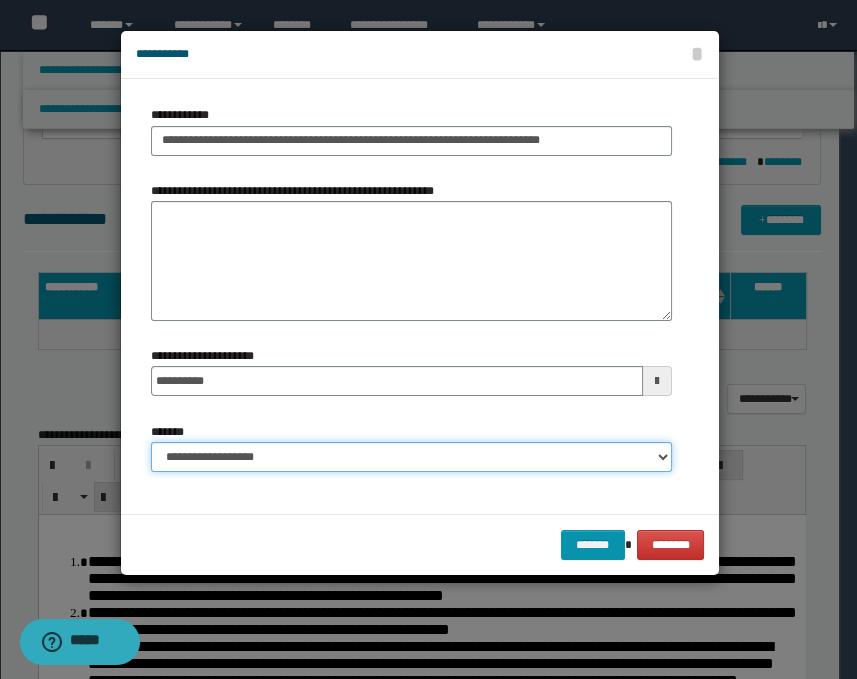 click on "**********" at bounding box center [411, 457] 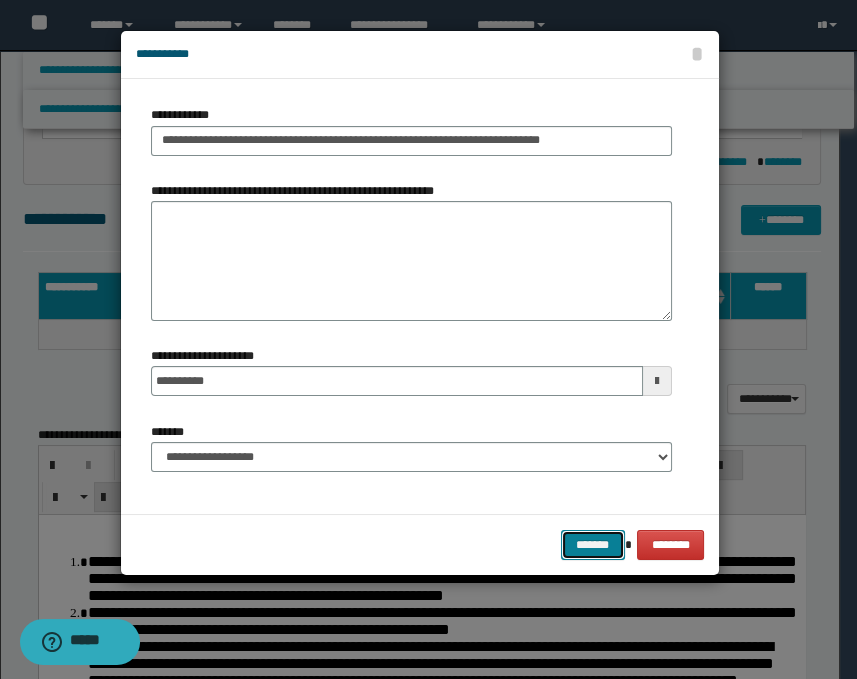 click on "*******" at bounding box center [593, 545] 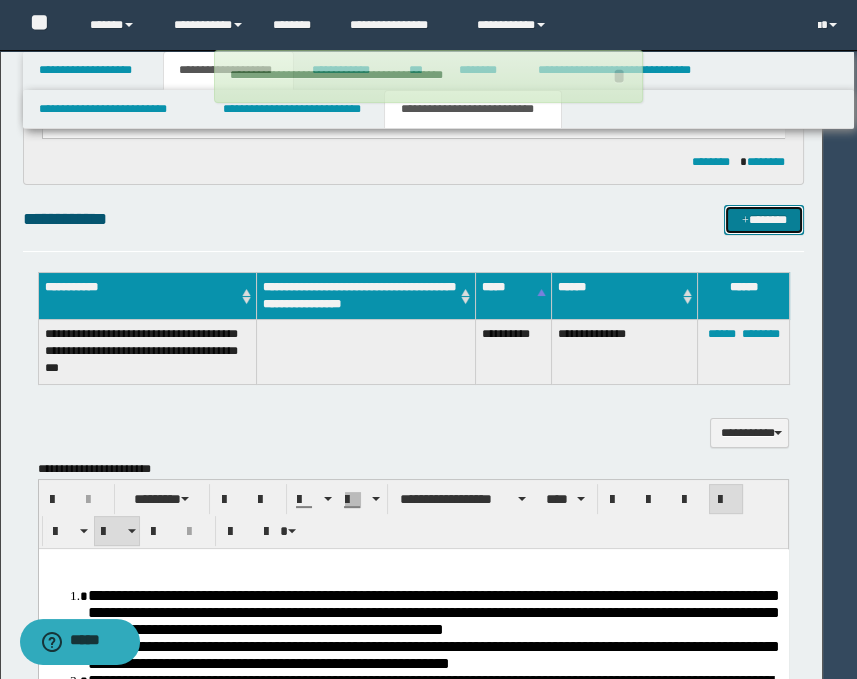type 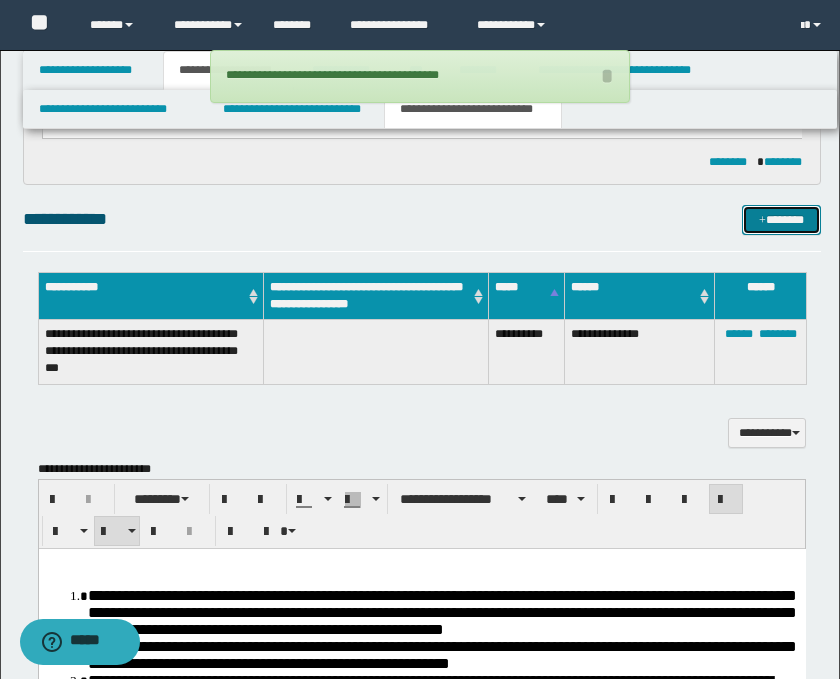 click on "*******" at bounding box center [782, 220] 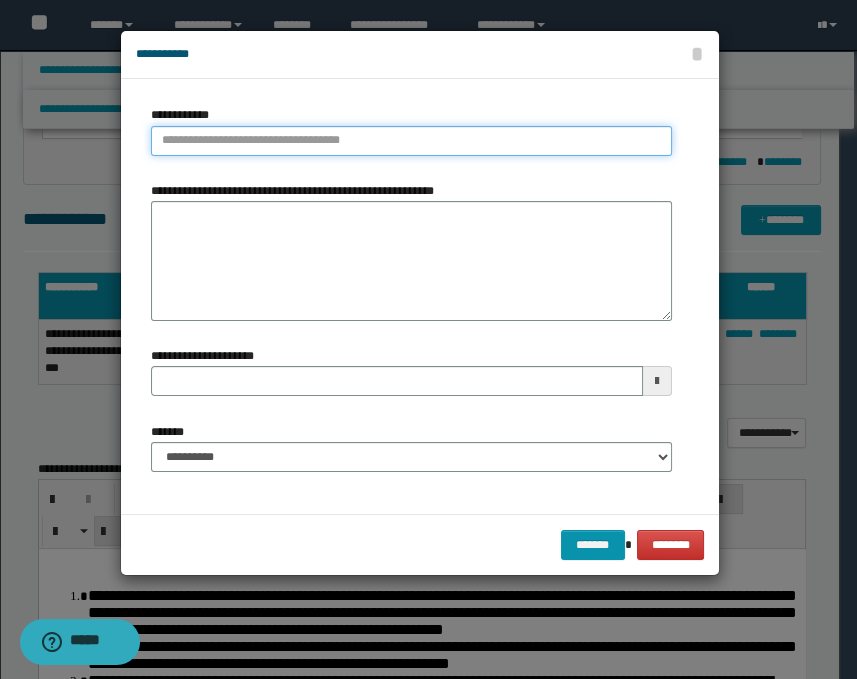 click on "**********" at bounding box center (411, 141) 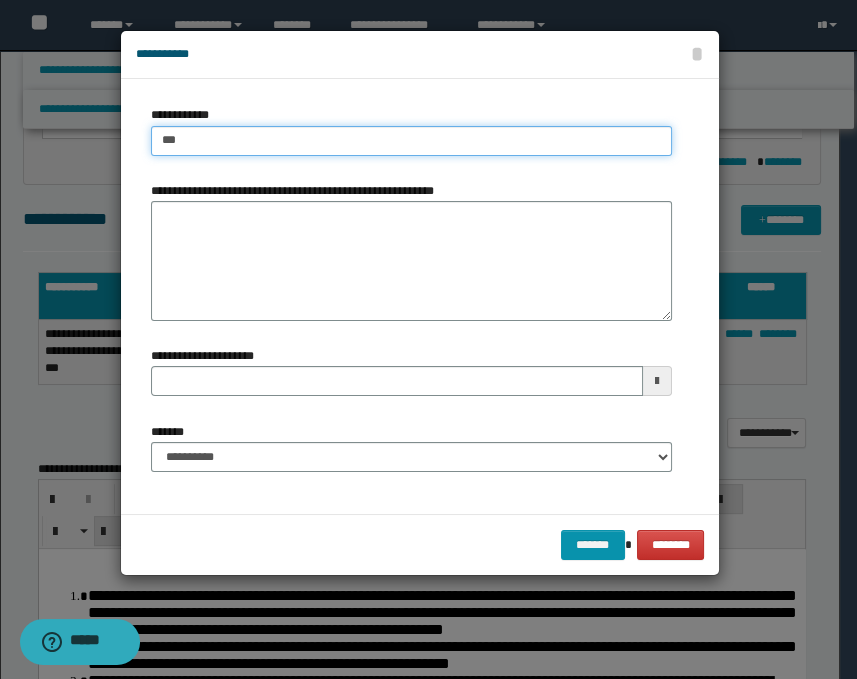 type on "****" 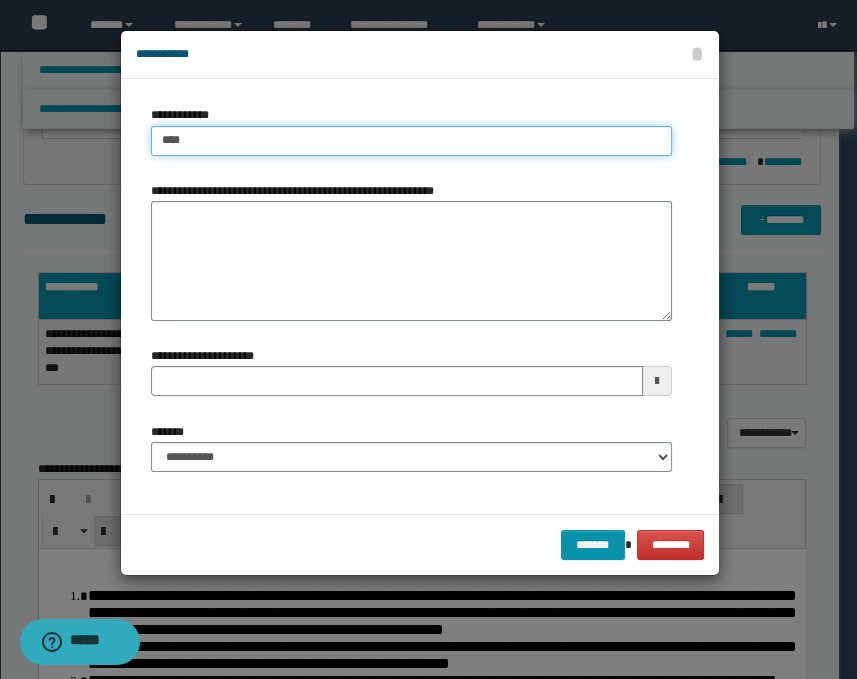 type on "****" 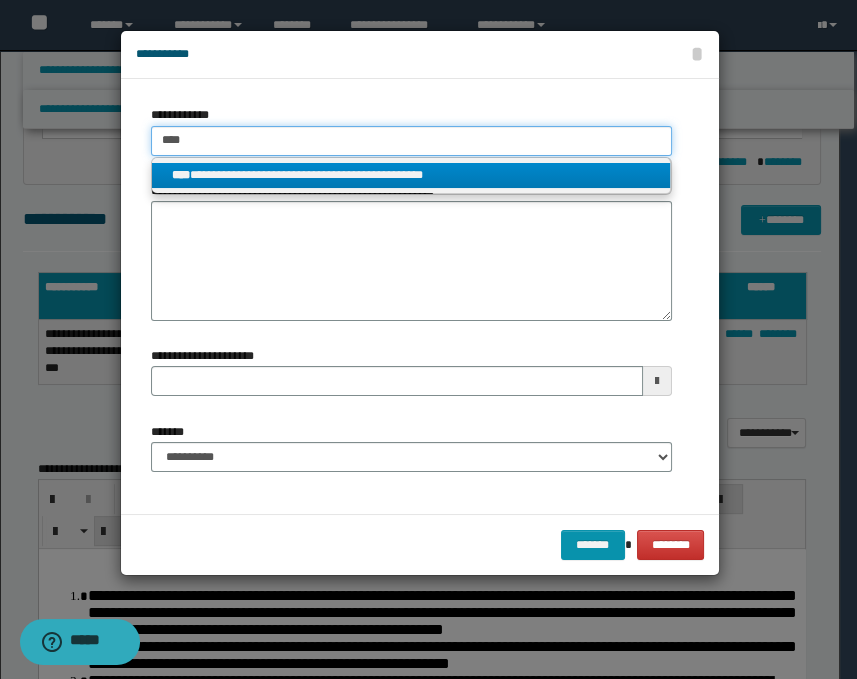 type on "****" 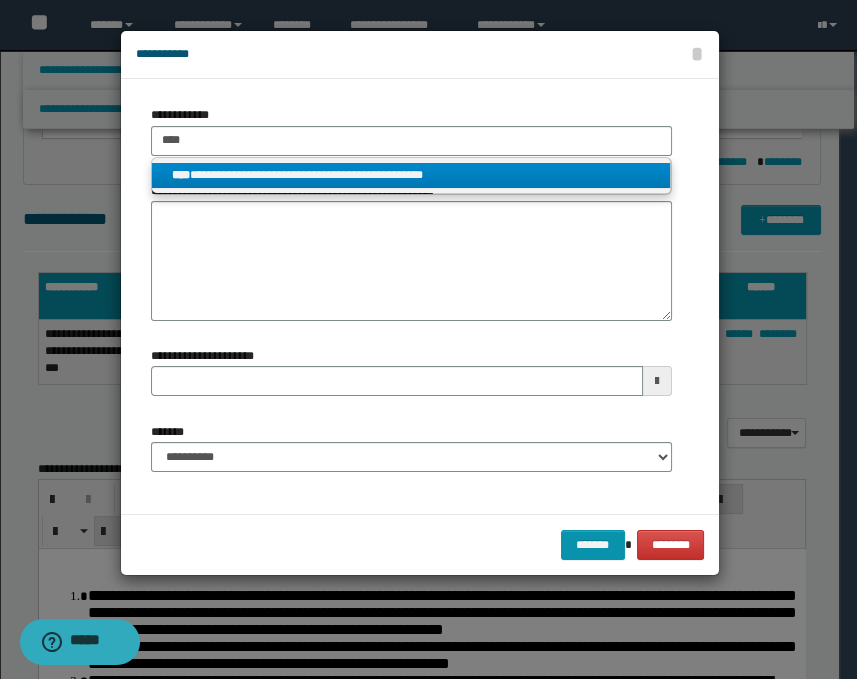 click on "**********" at bounding box center [411, 175] 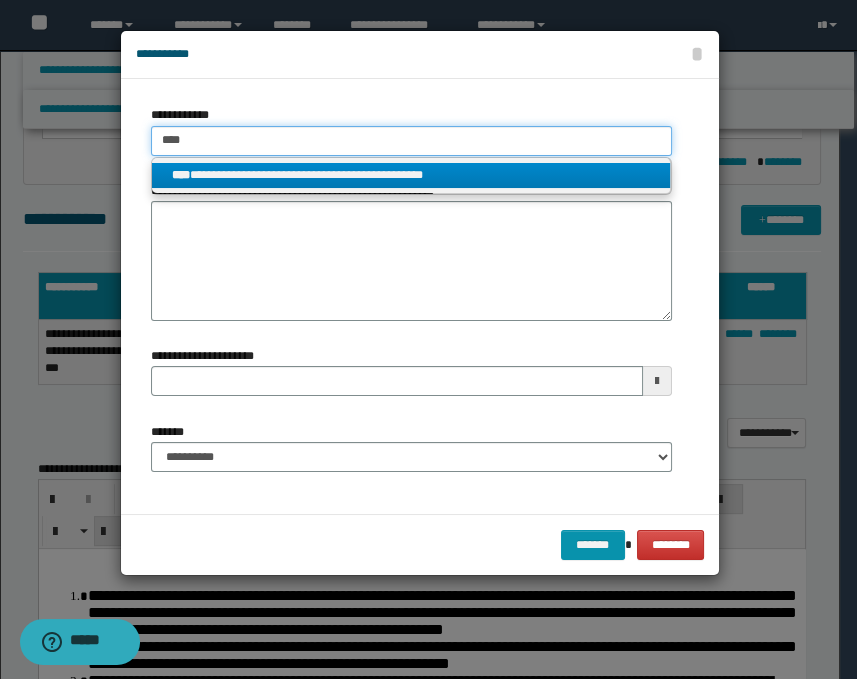 type 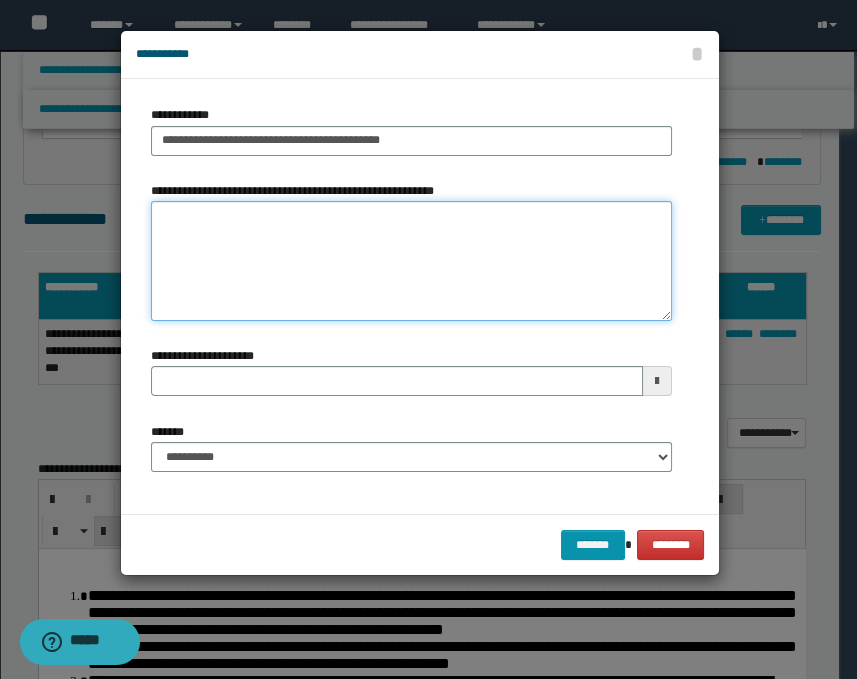 click on "**********" at bounding box center (411, 261) 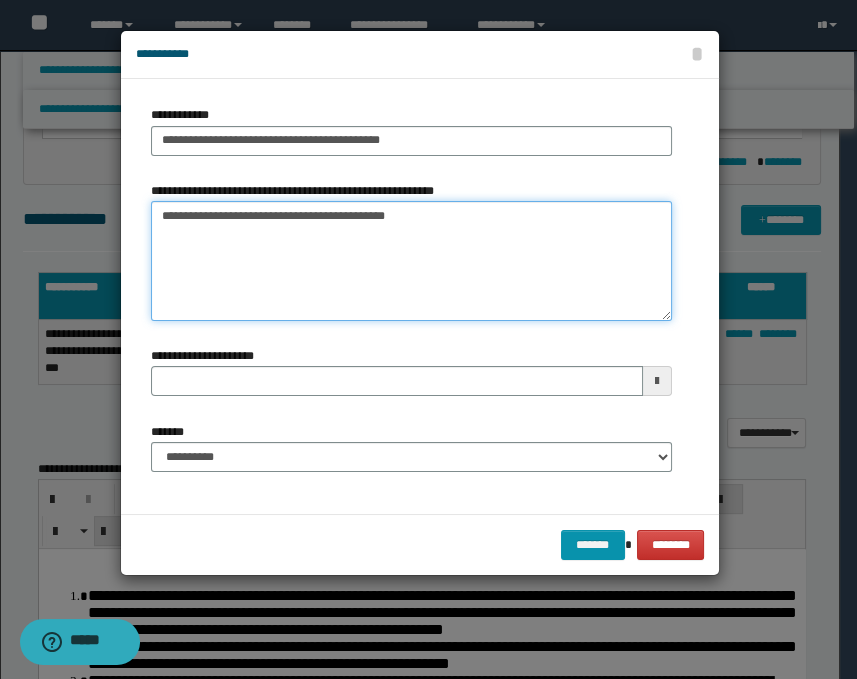 type on "**********" 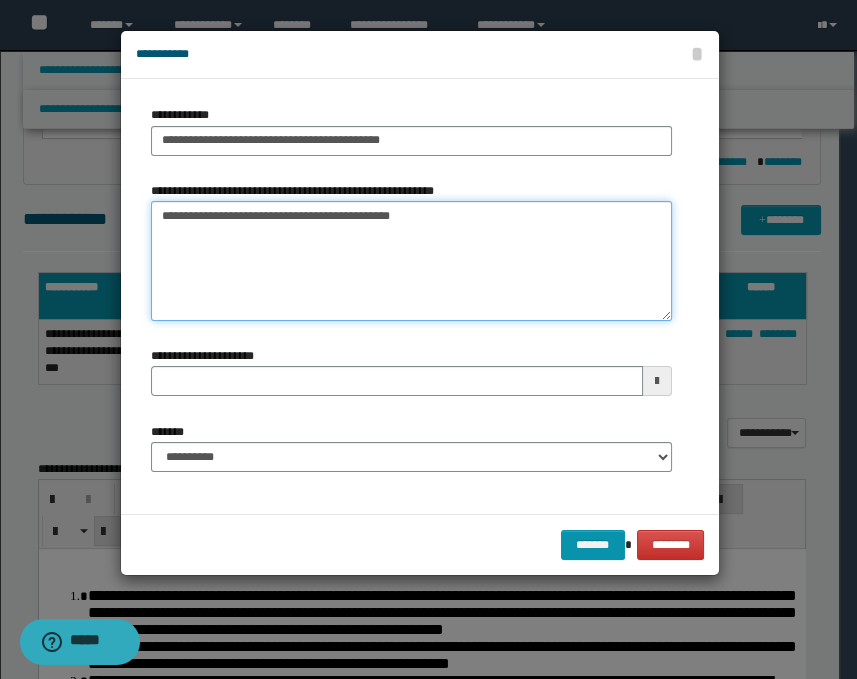type 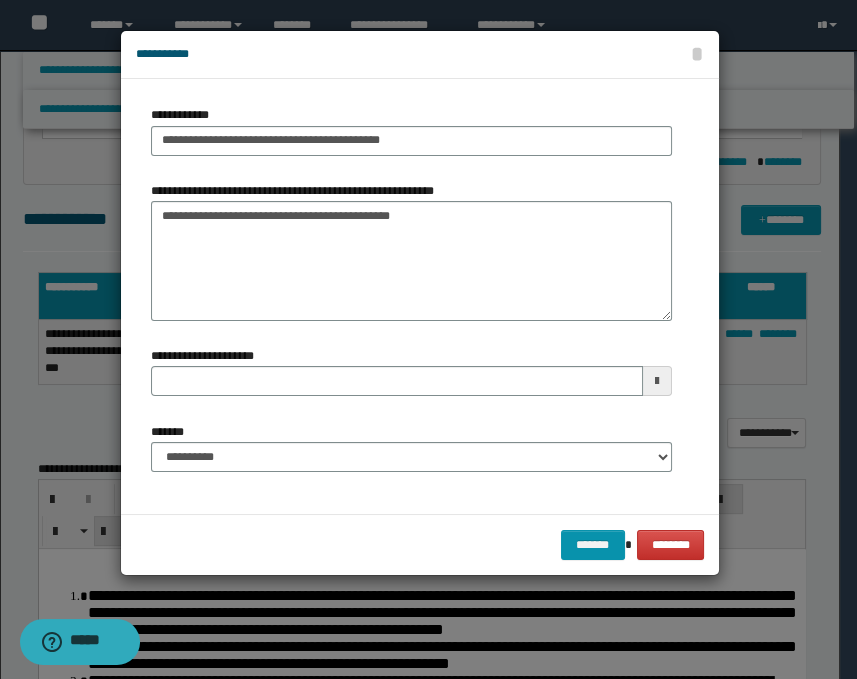click at bounding box center (657, 381) 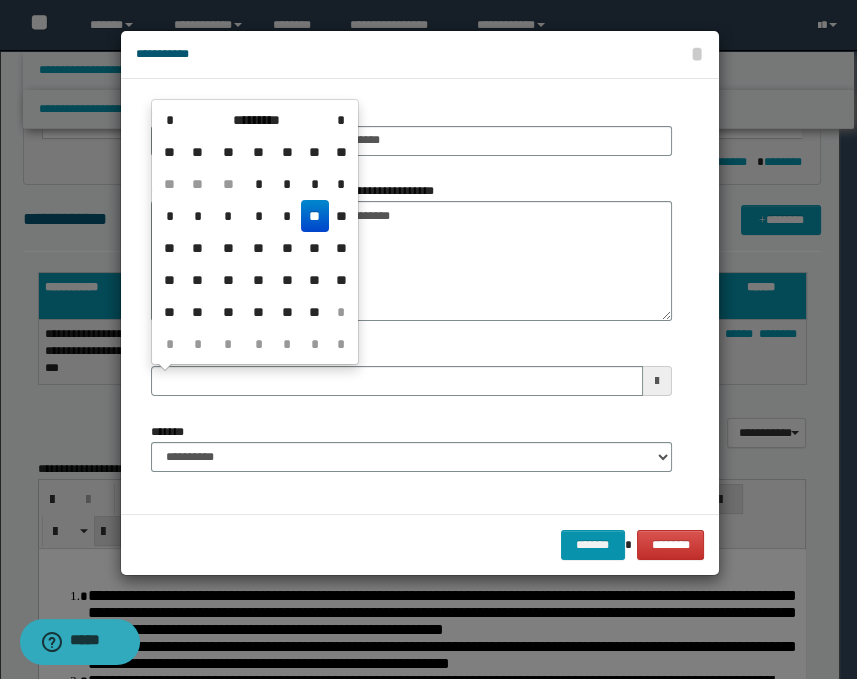 click on "**" at bounding box center [315, 216] 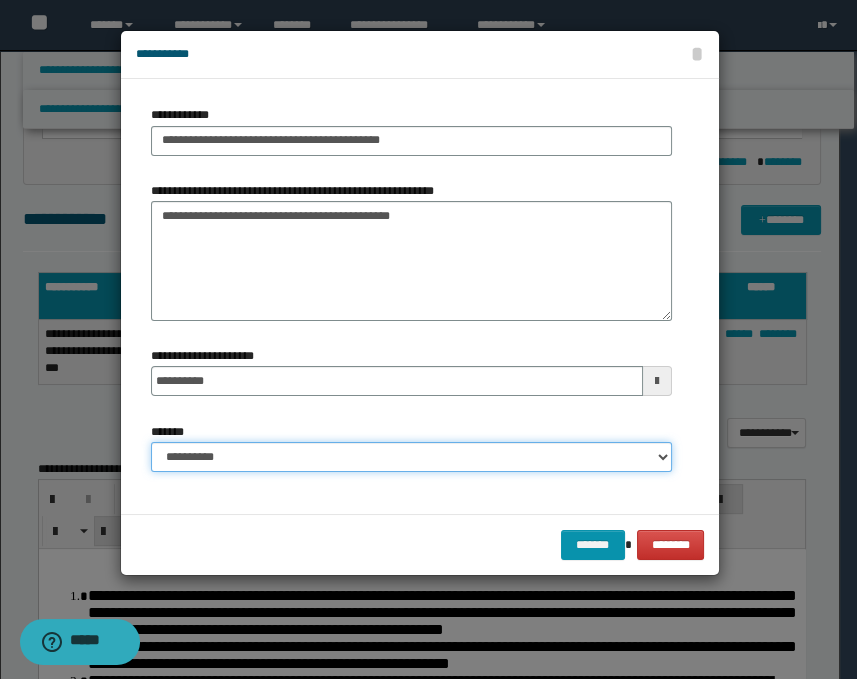 click on "**********" at bounding box center [411, 457] 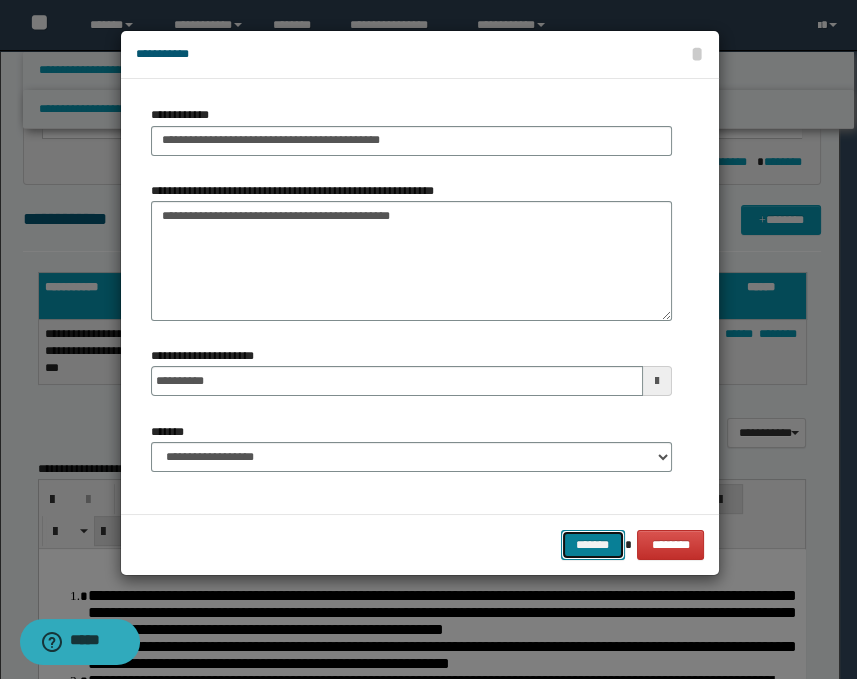 click on "*******" at bounding box center [593, 545] 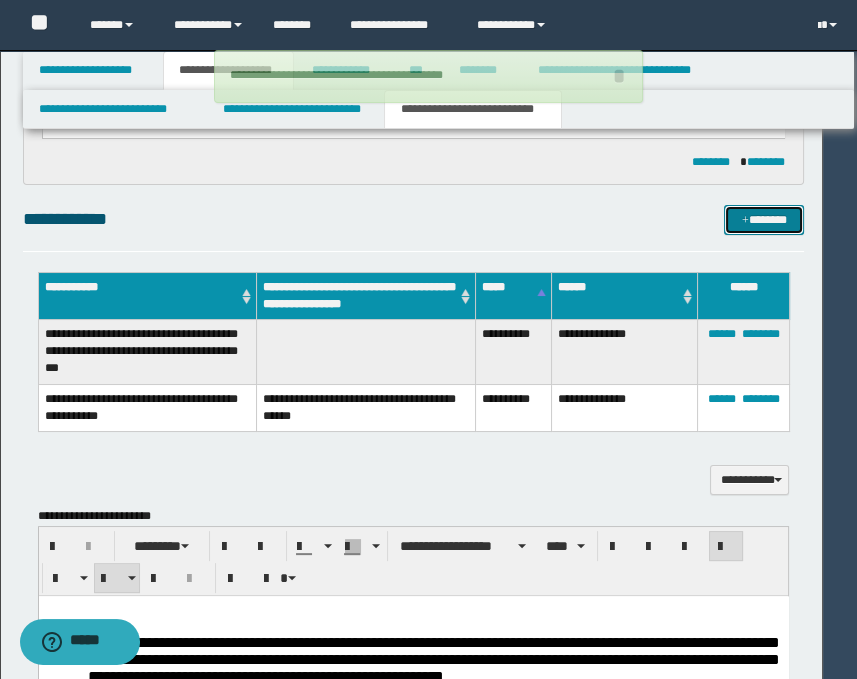 type 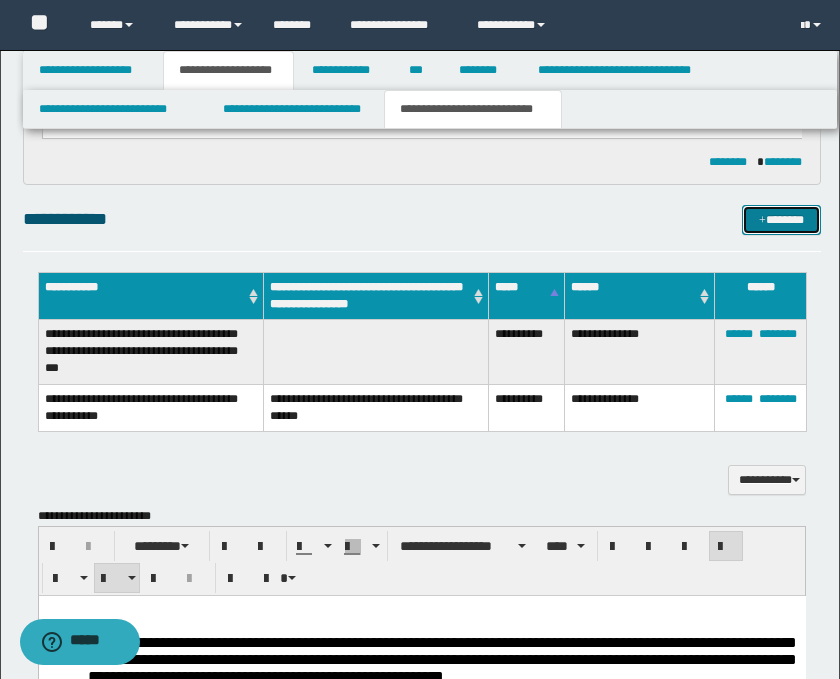 click on "*******" at bounding box center [782, 220] 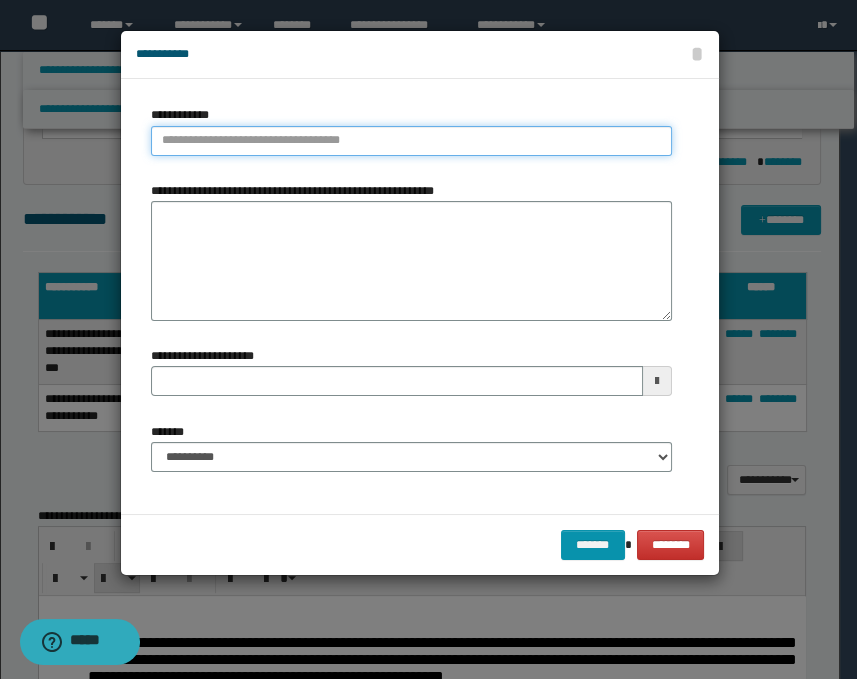 type on "**********" 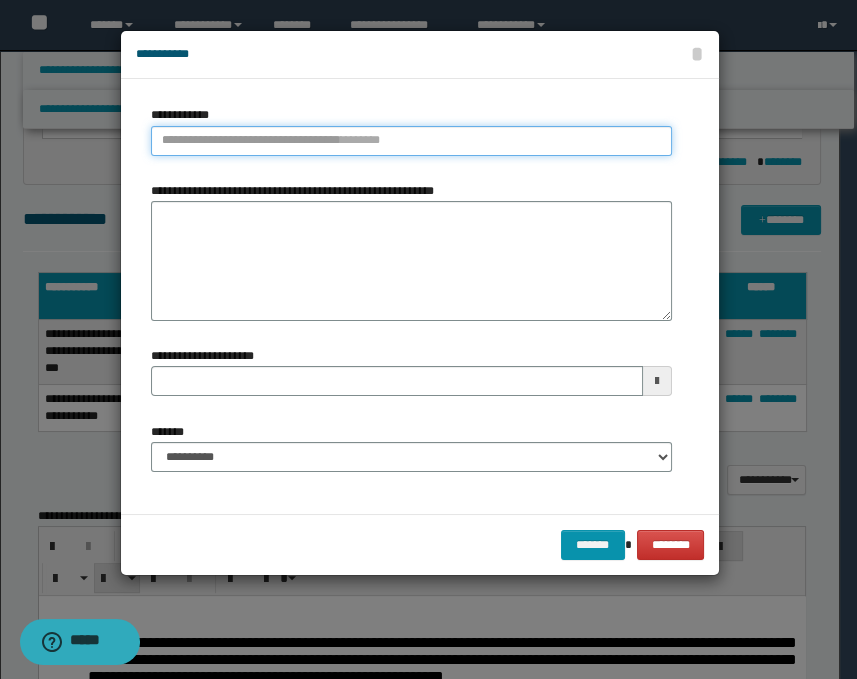 click on "**********" at bounding box center [411, 141] 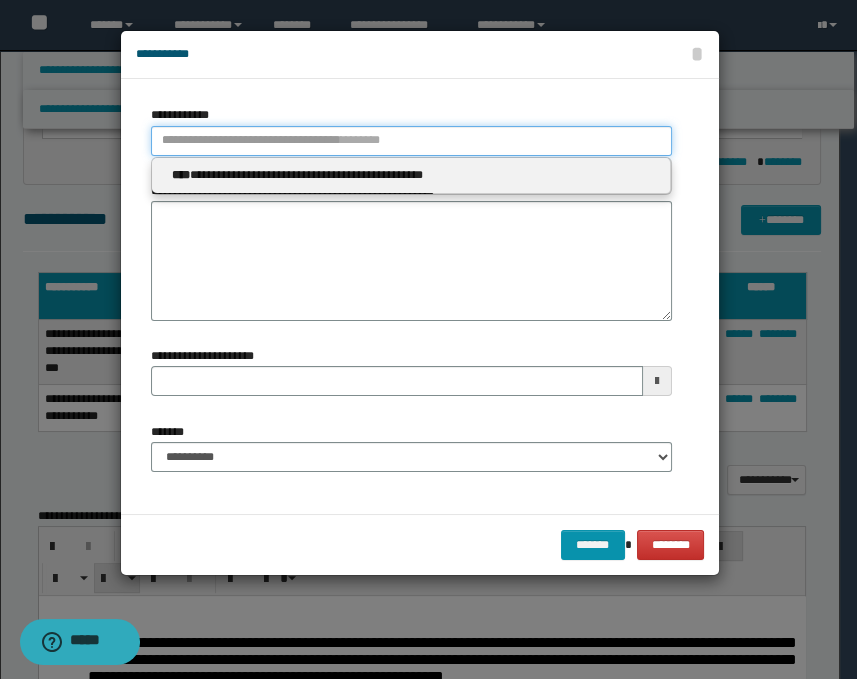 type 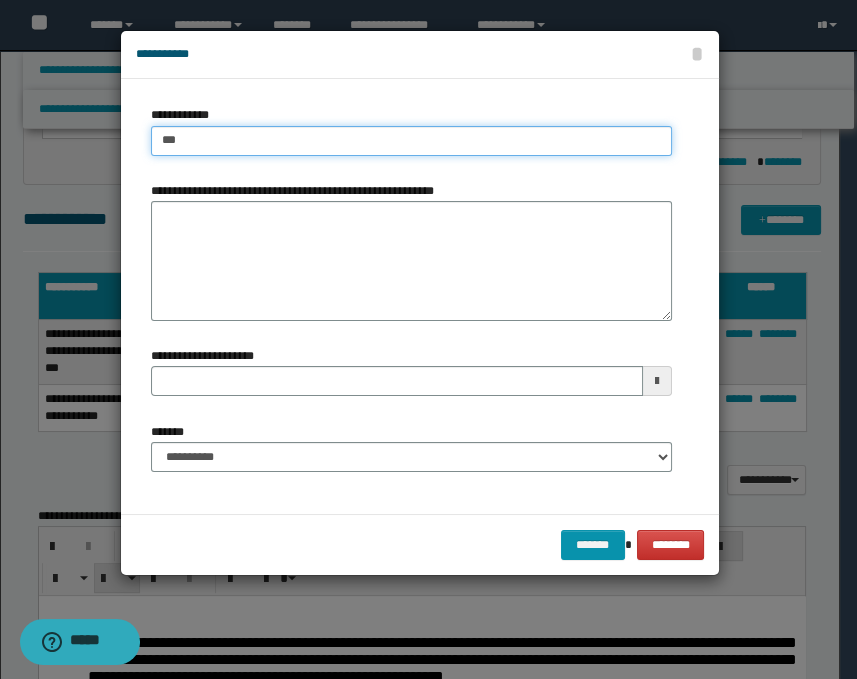 type on "****" 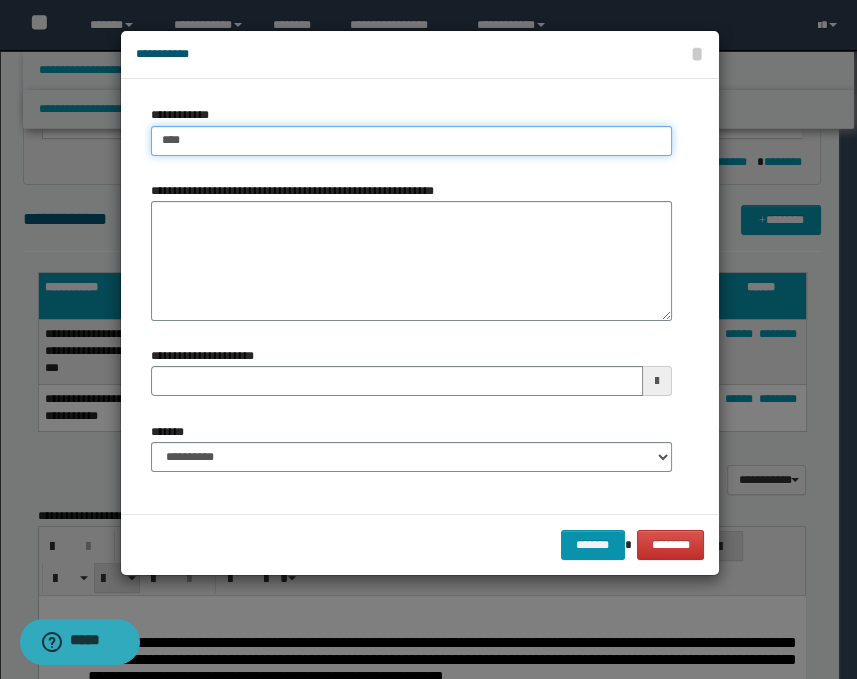 type on "****" 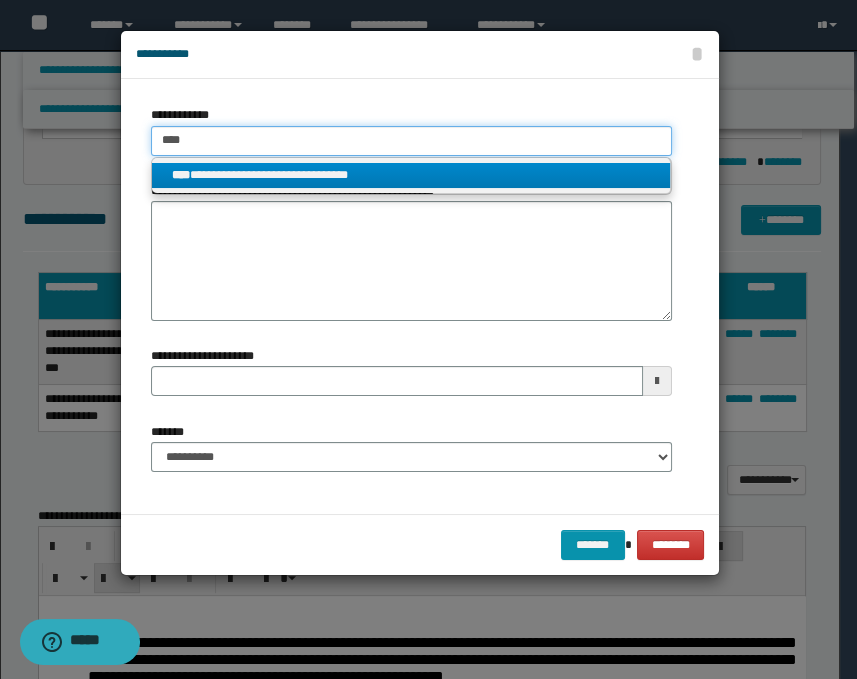 type on "****" 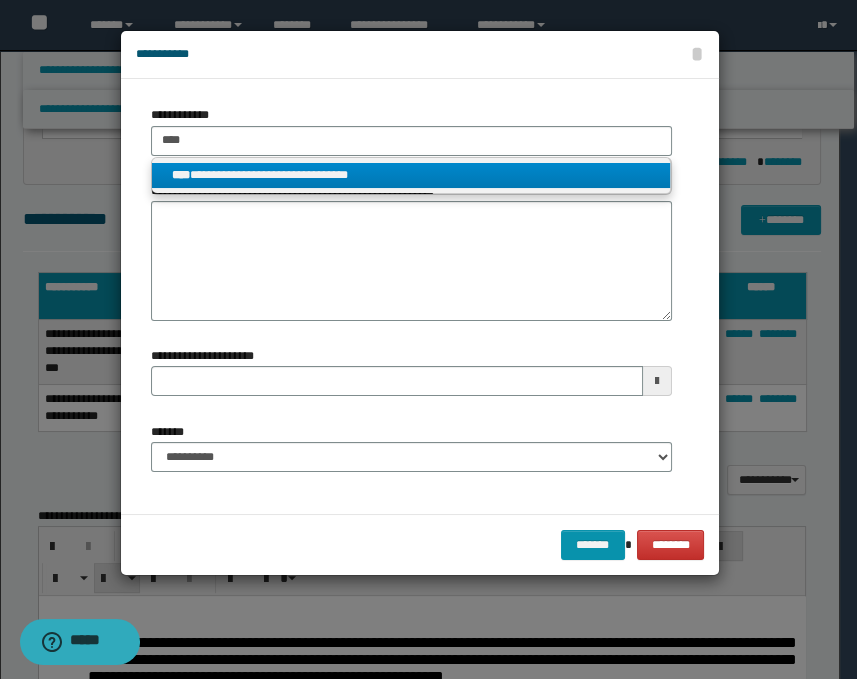 click on "**********" at bounding box center [411, 175] 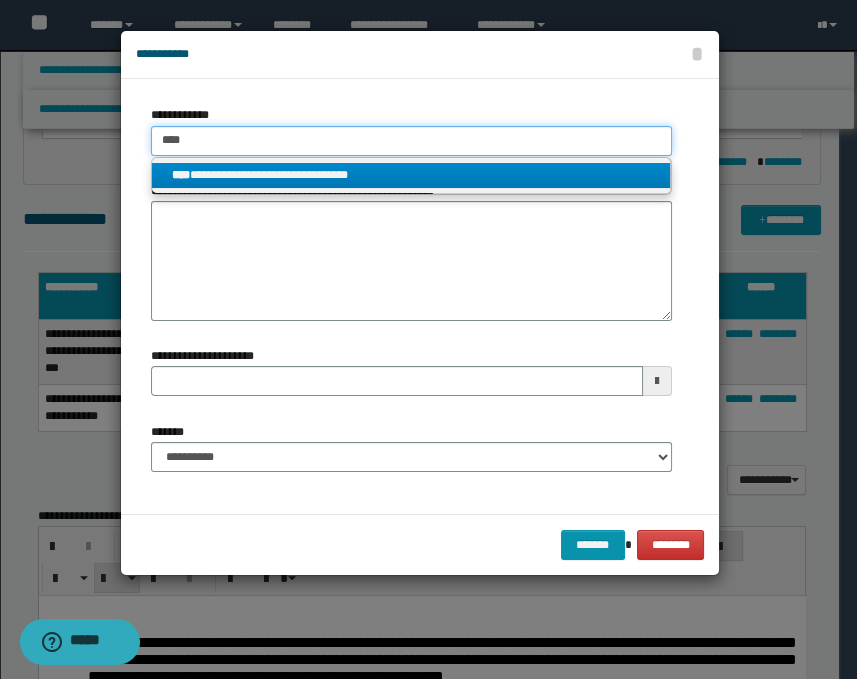type 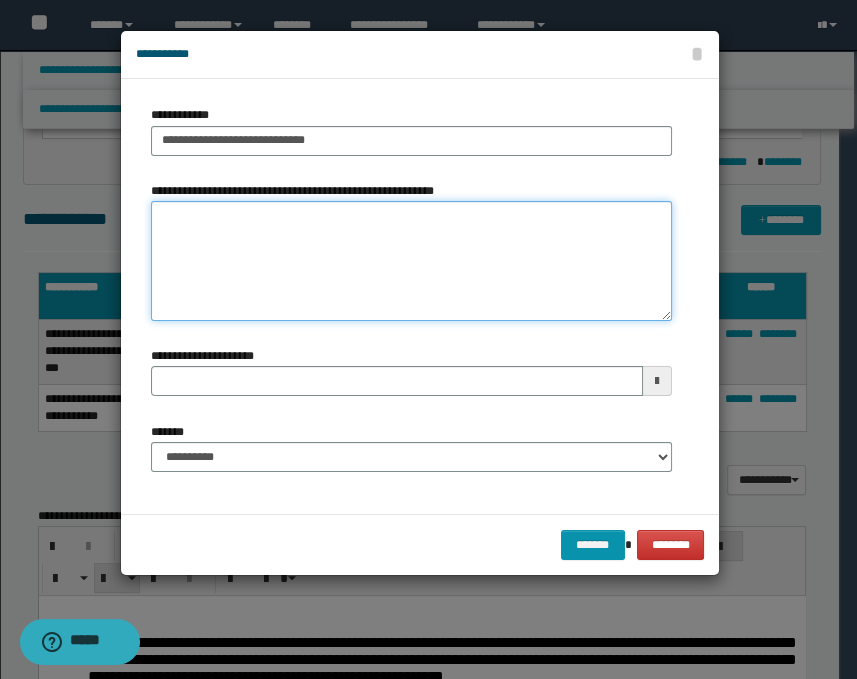click on "**********" at bounding box center (411, 261) 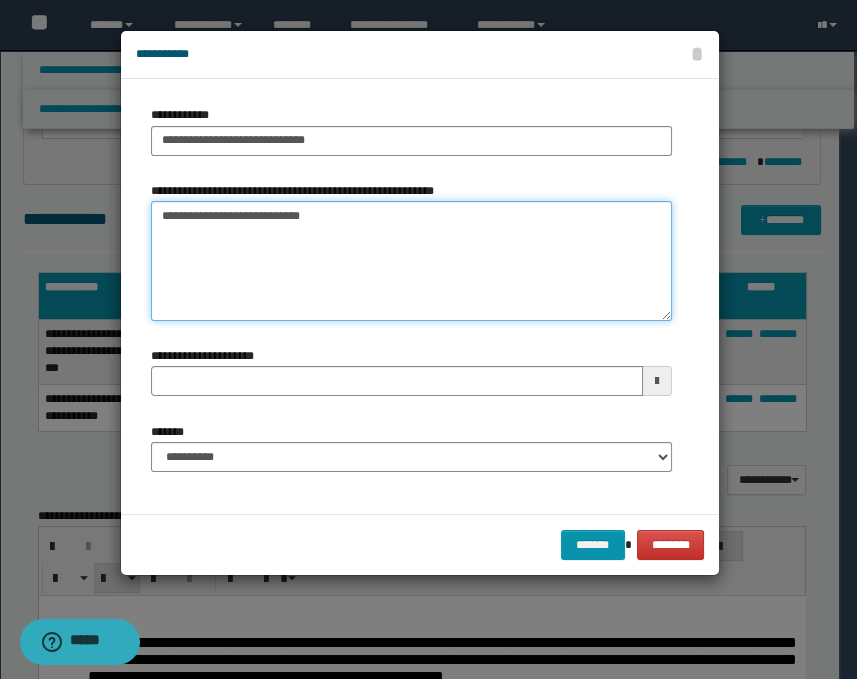 type on "**********" 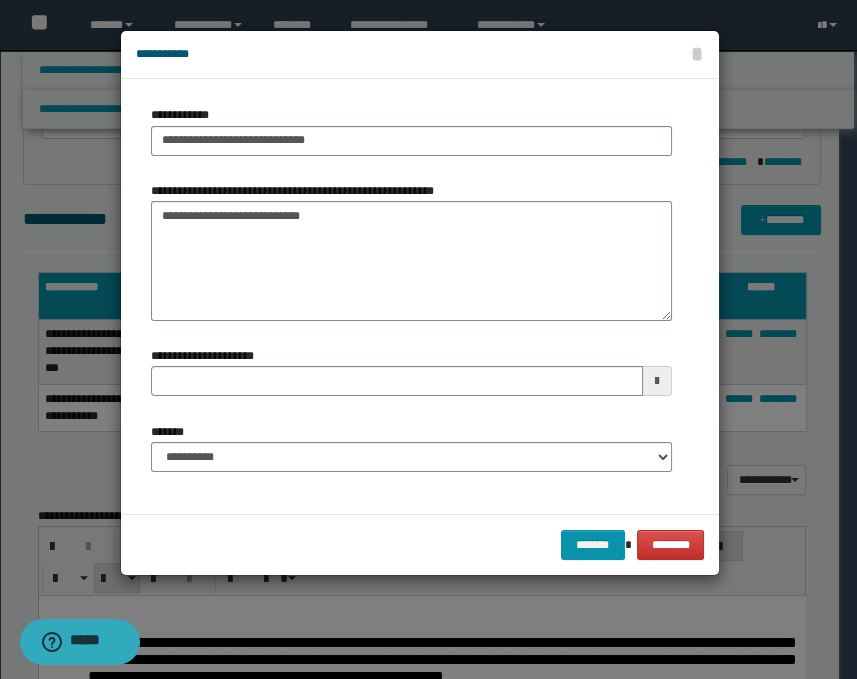 click at bounding box center (657, 381) 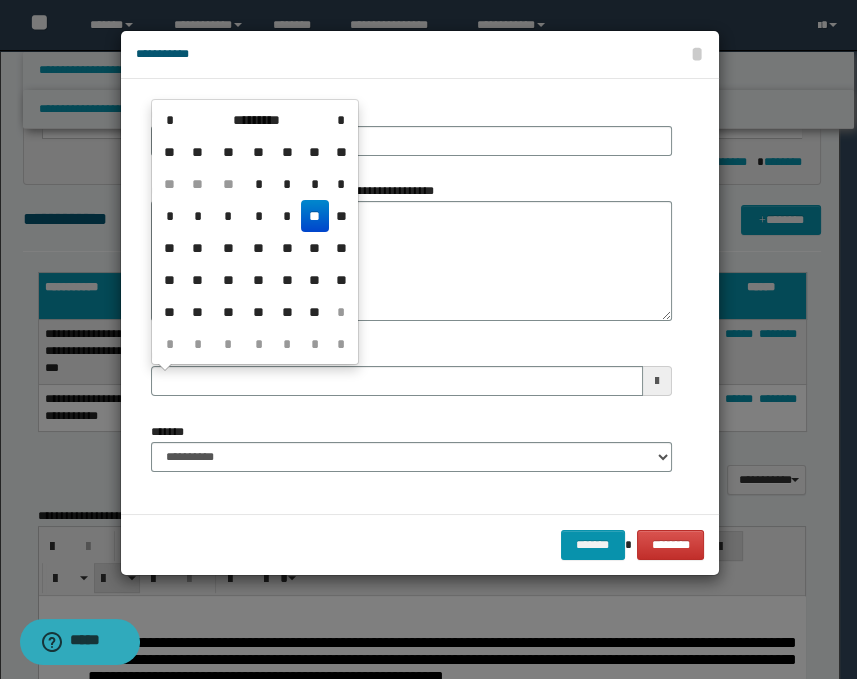 click on "**" at bounding box center (315, 216) 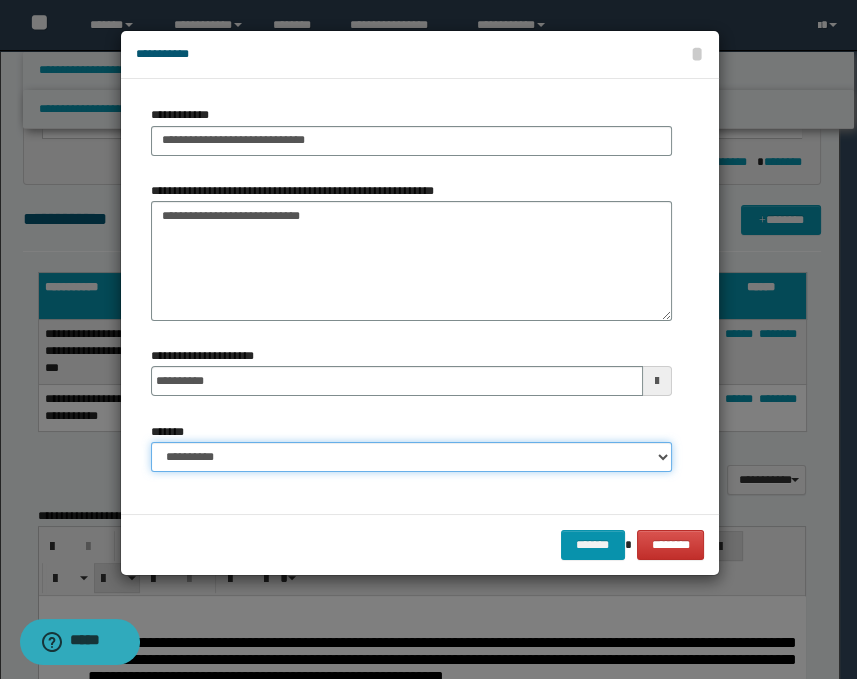 click on "**********" at bounding box center [411, 457] 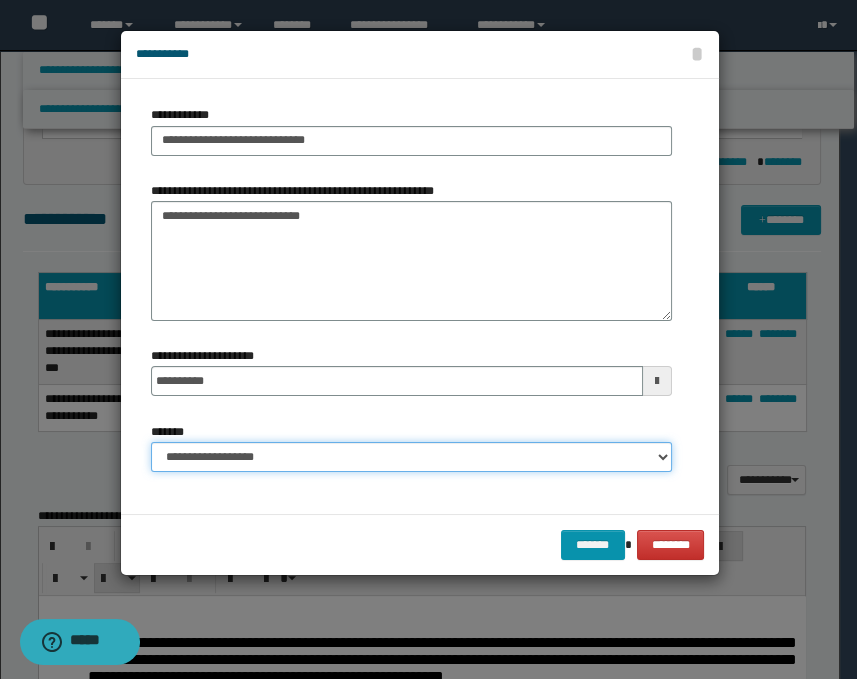 click on "**********" at bounding box center (411, 457) 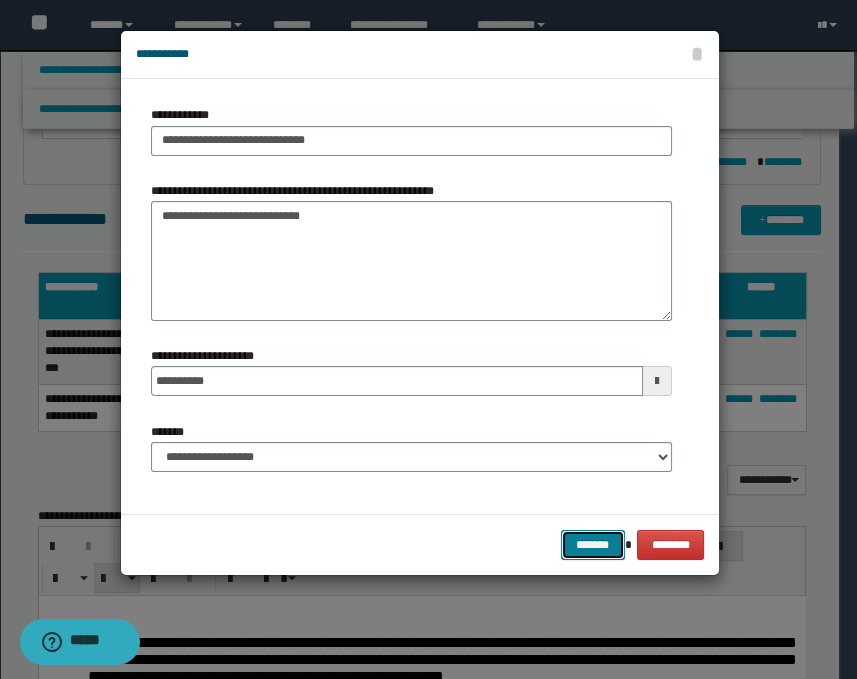 click on "*******" at bounding box center [593, 545] 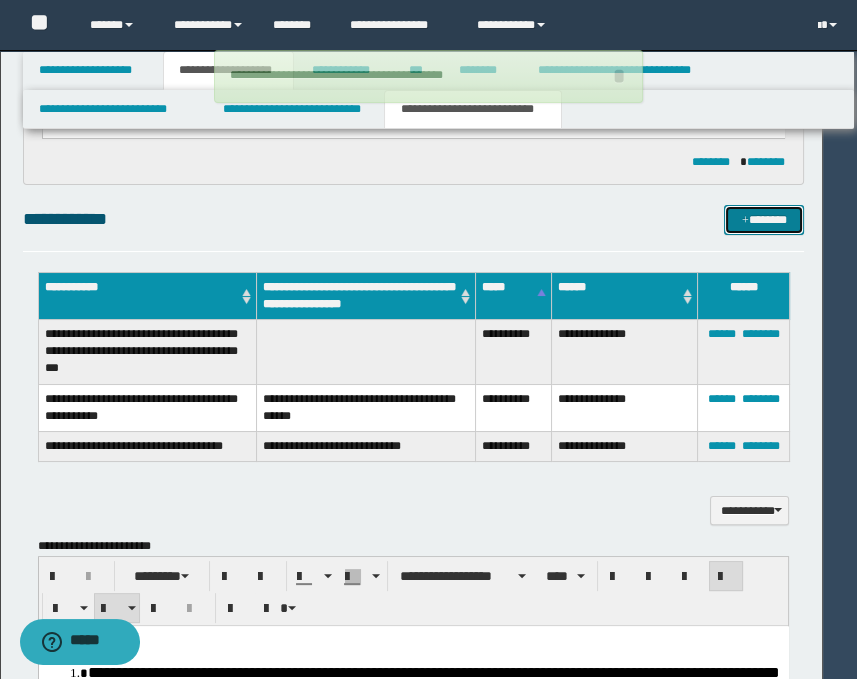 type 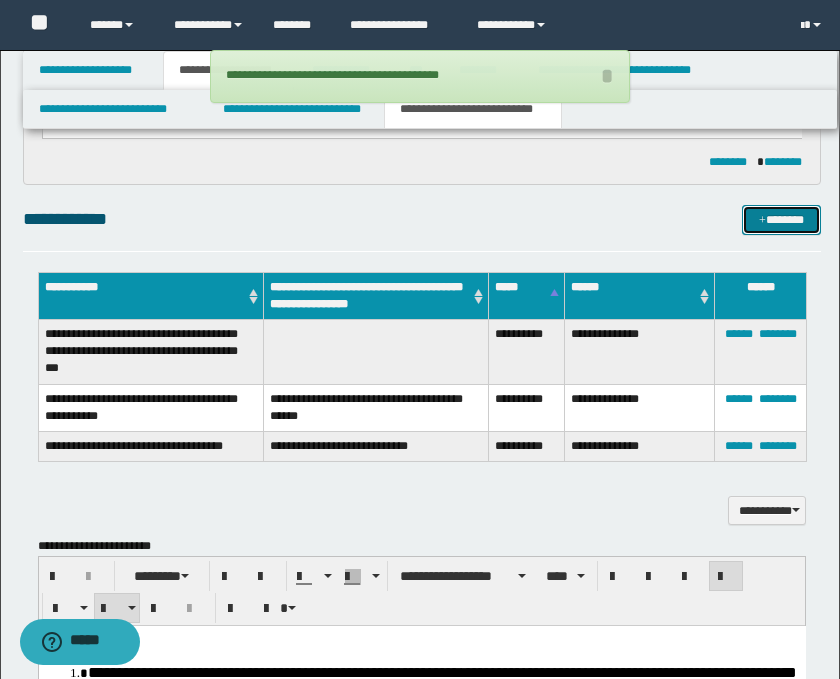 click at bounding box center (762, 221) 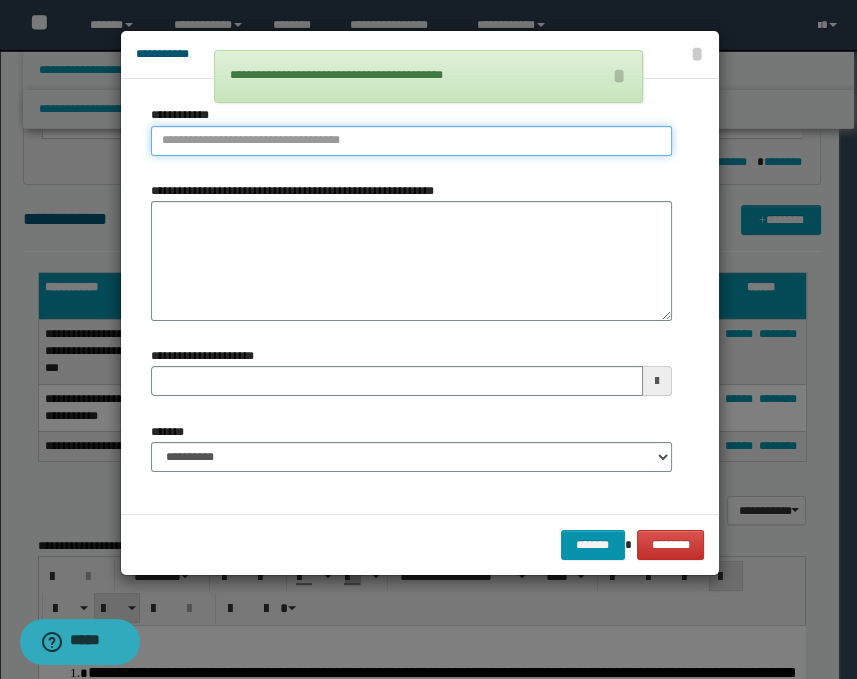 type on "**********" 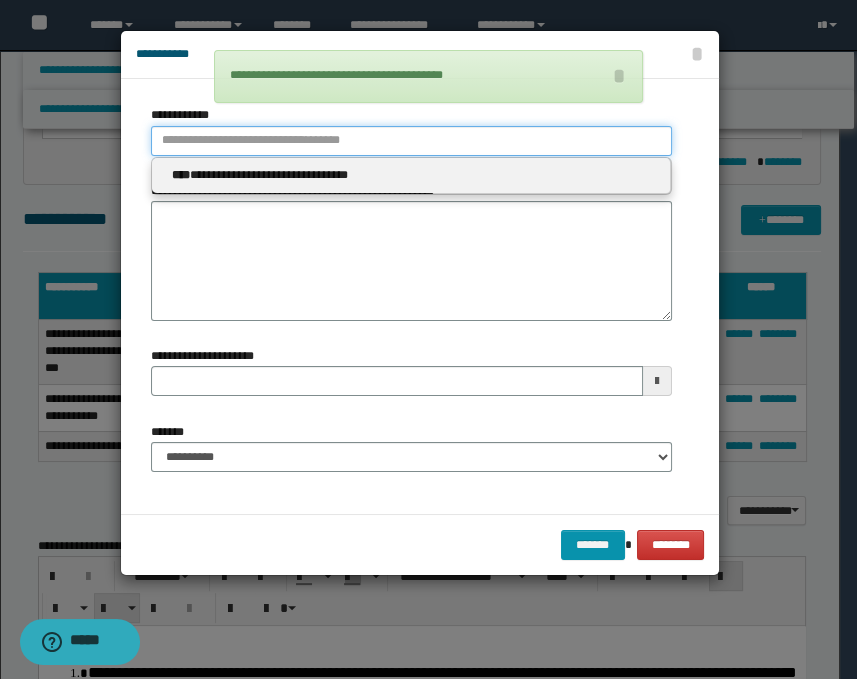 click on "**********" at bounding box center (411, 141) 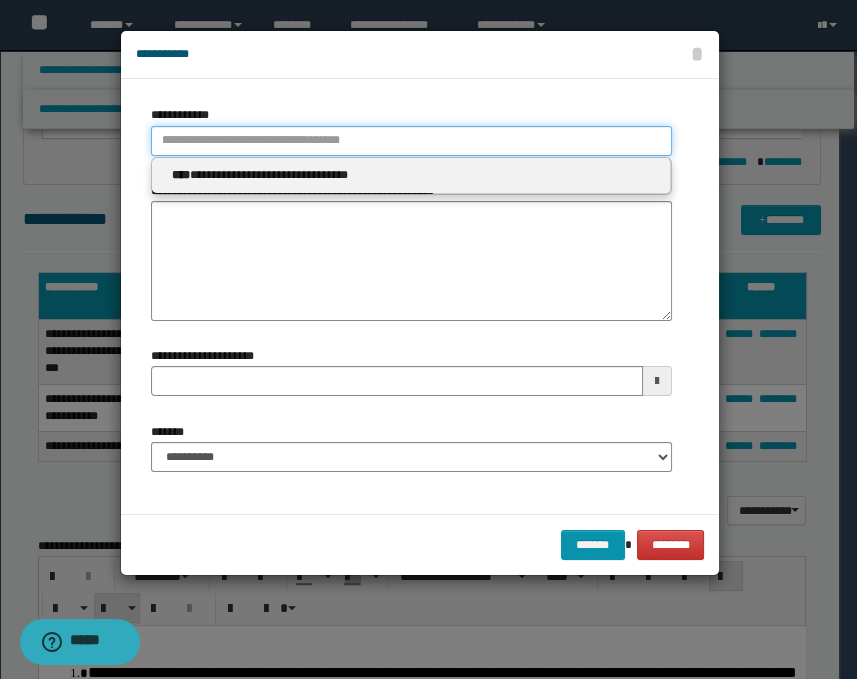 type 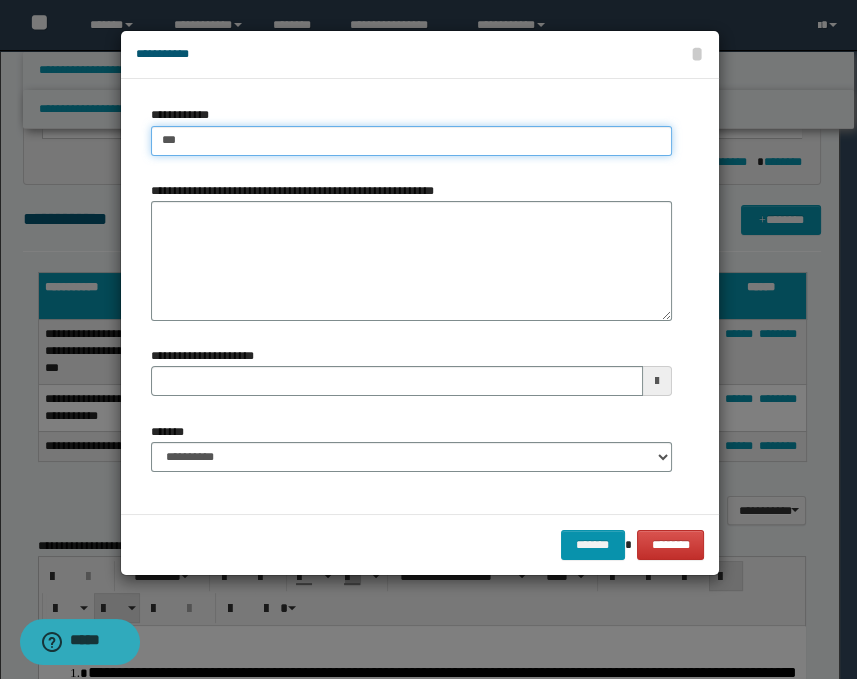 type on "****" 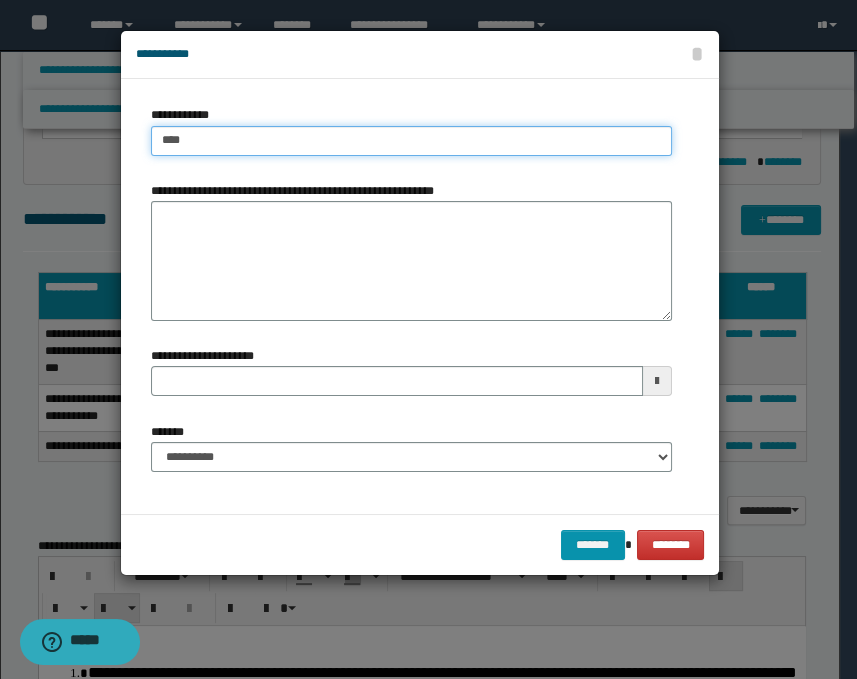 type on "****" 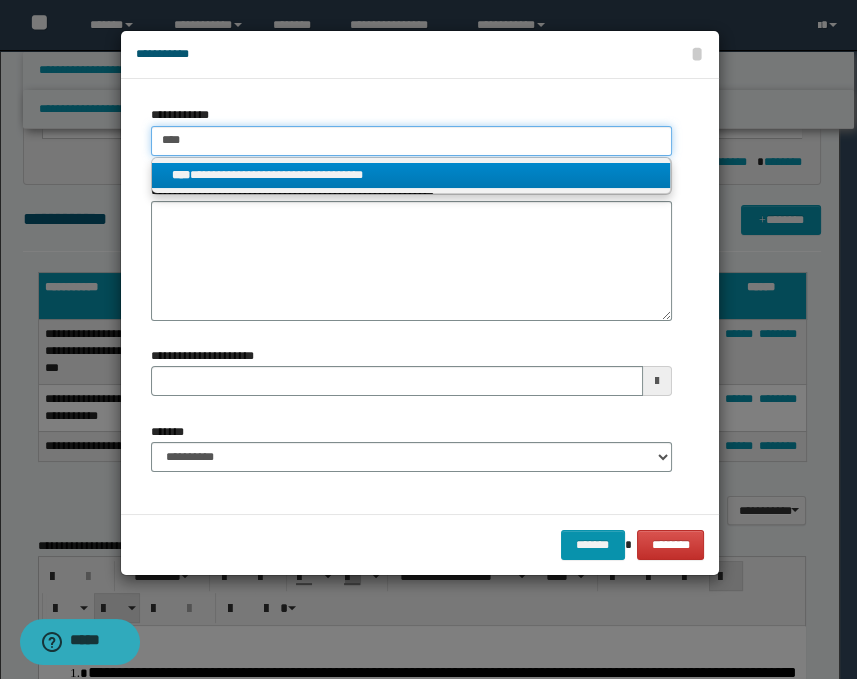 type on "****" 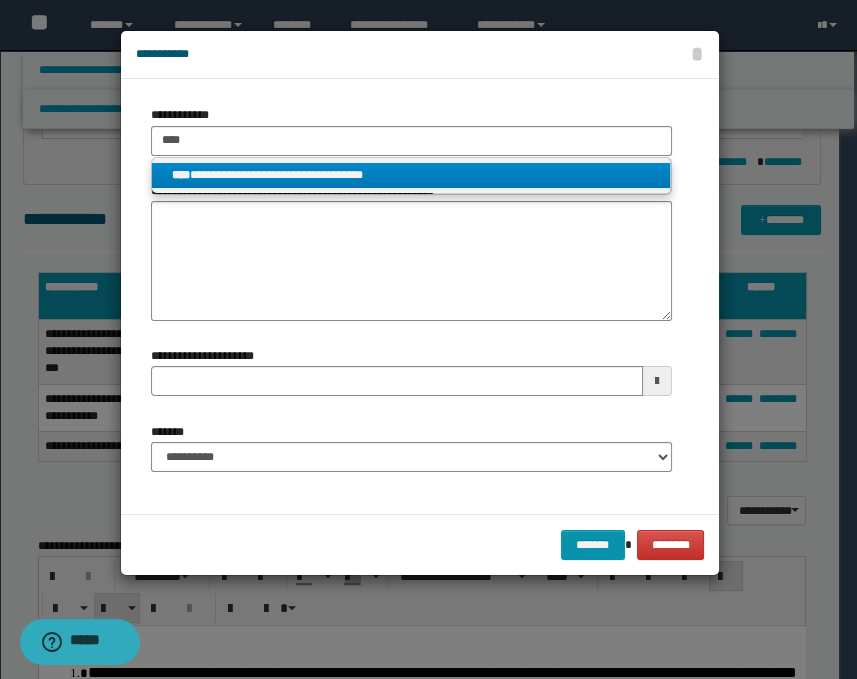 click on "**********" at bounding box center (411, 175) 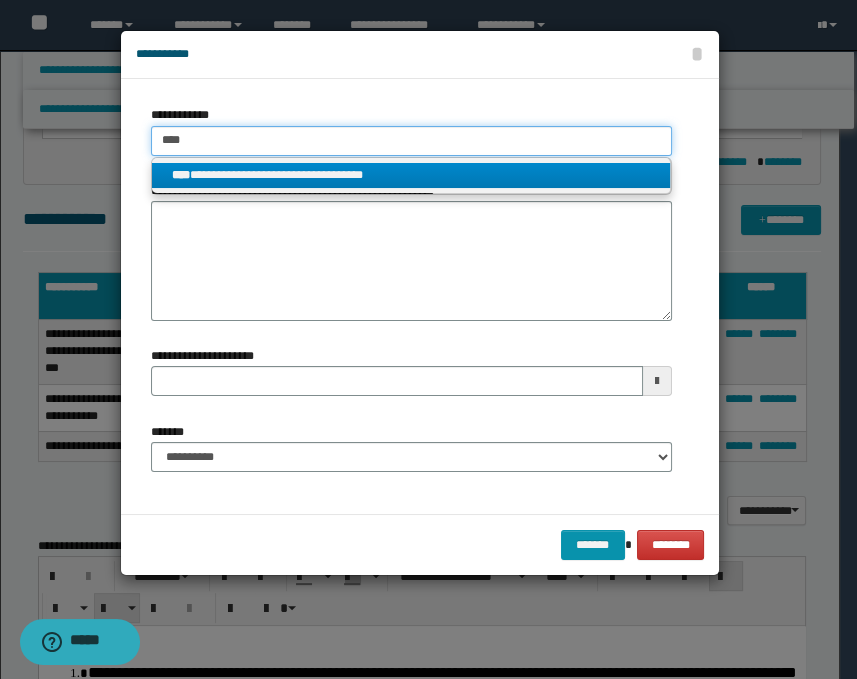 type 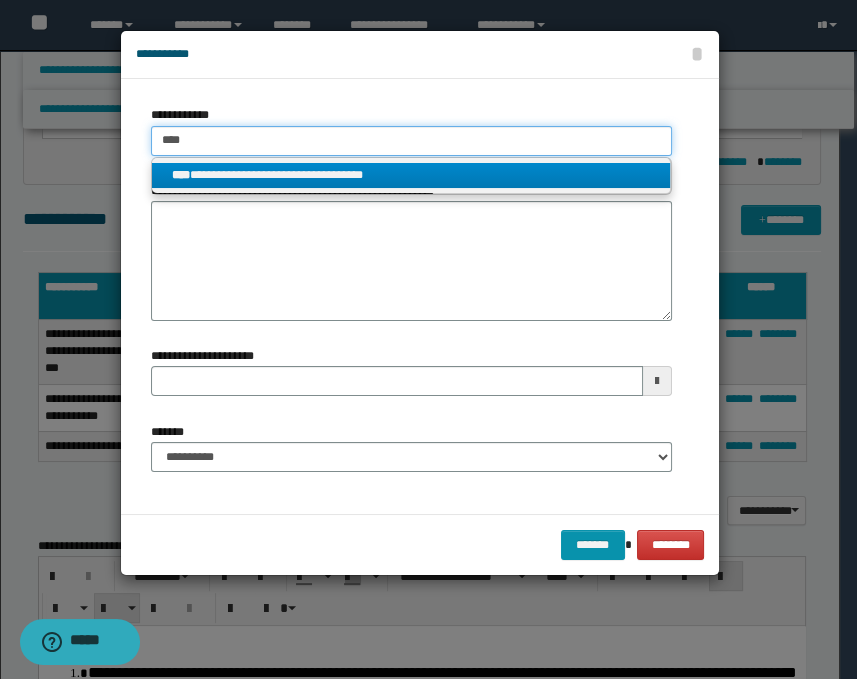 type on "**********" 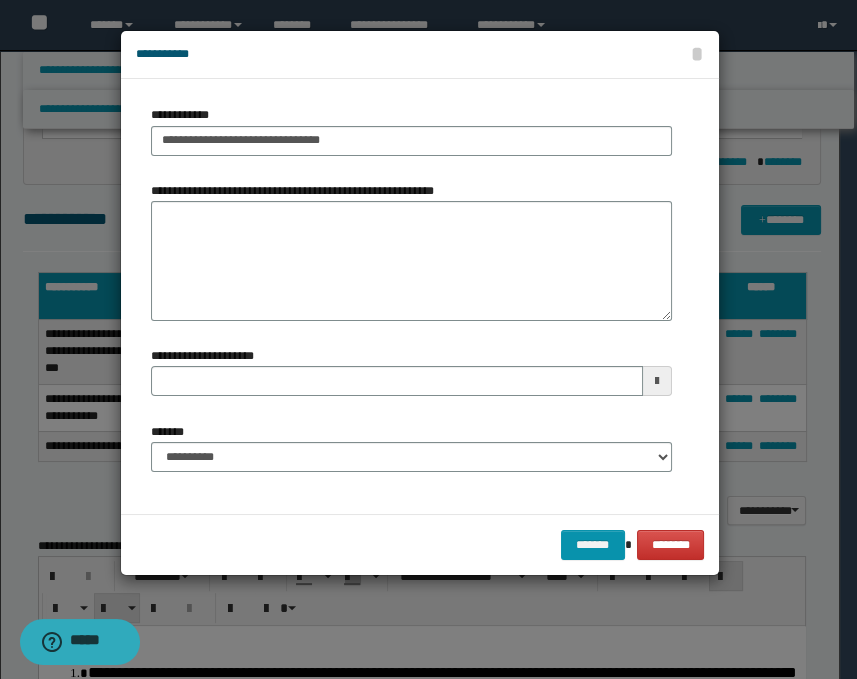 click on "**********" at bounding box center [297, 191] 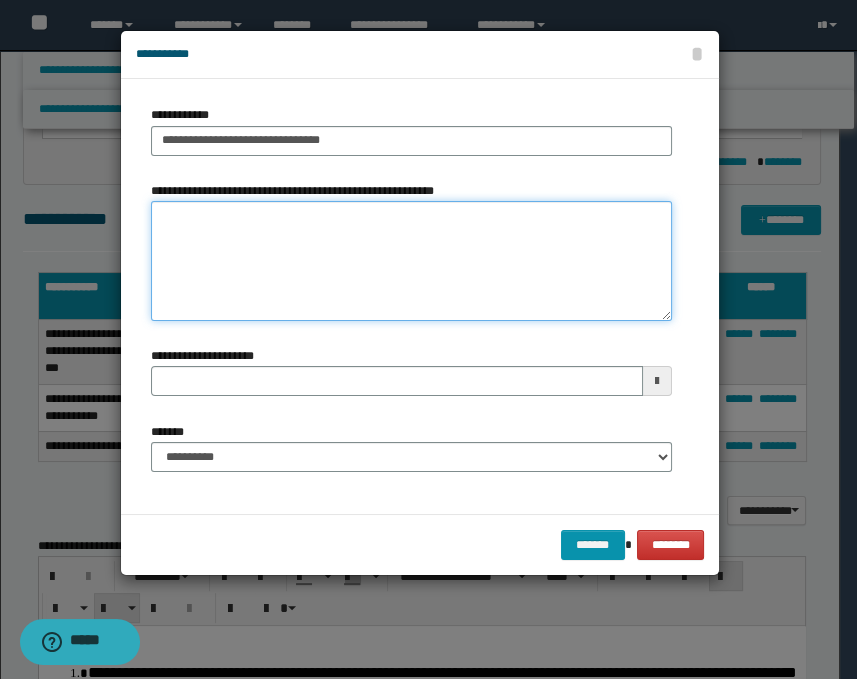 click on "**********" at bounding box center (411, 261) 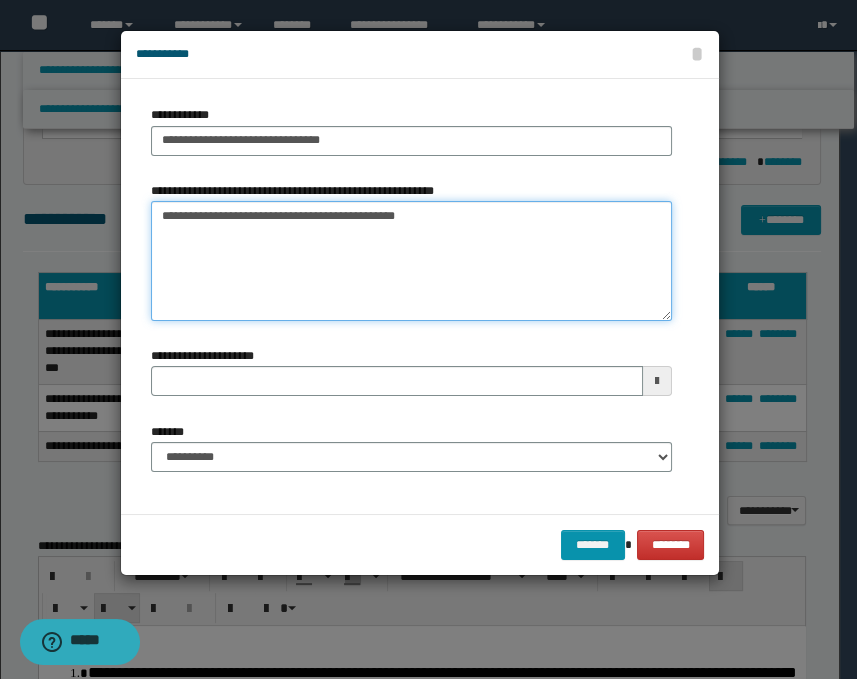type on "**********" 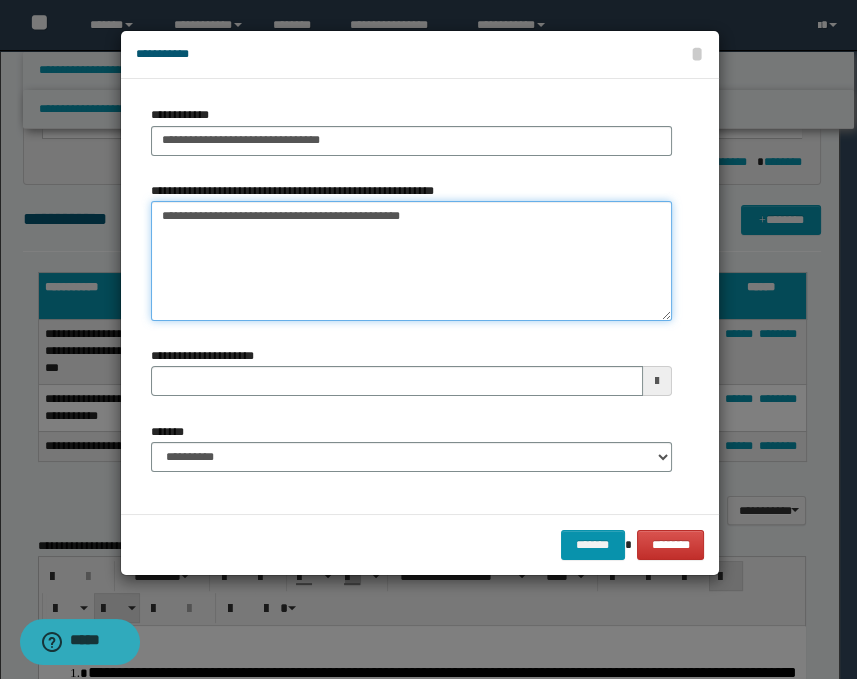 type 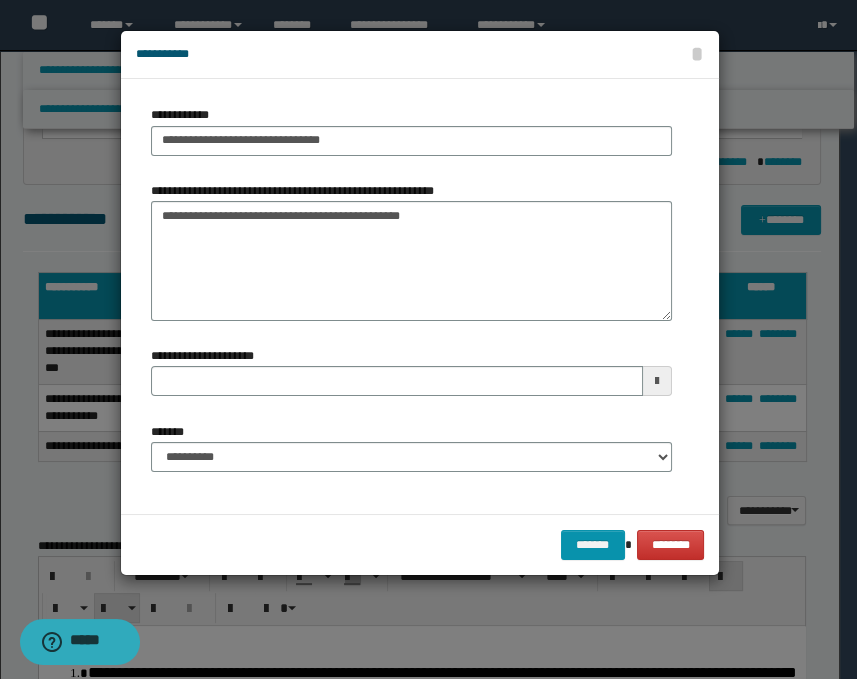 click at bounding box center [657, 381] 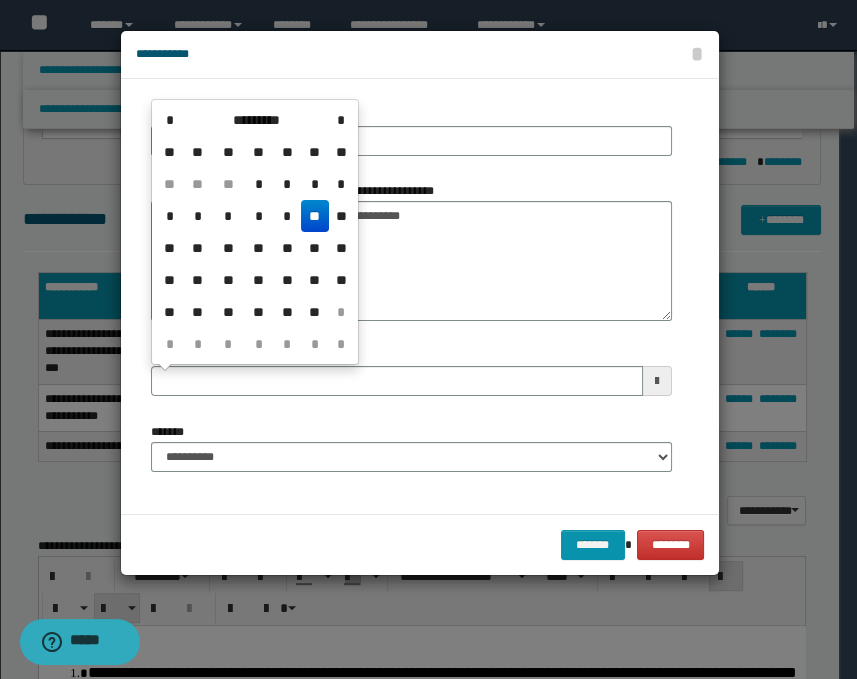 click on "**" at bounding box center [315, 216] 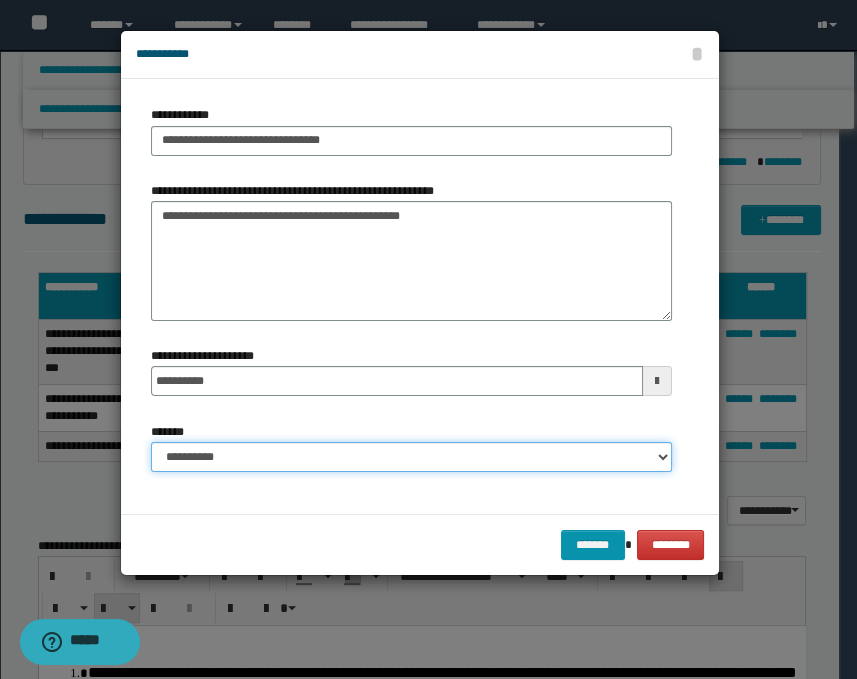 click on "**********" at bounding box center [411, 457] 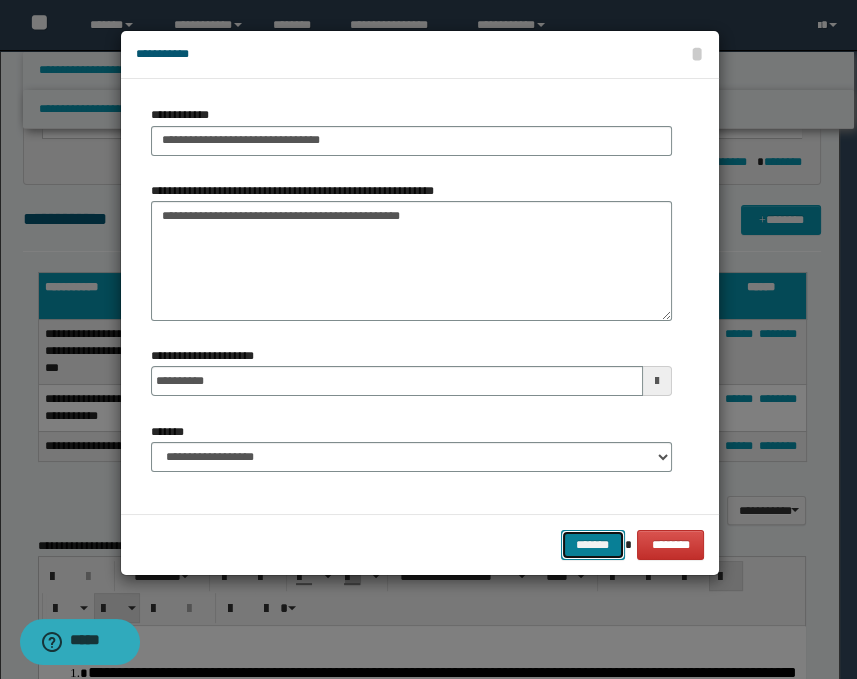 click on "*******" at bounding box center [593, 545] 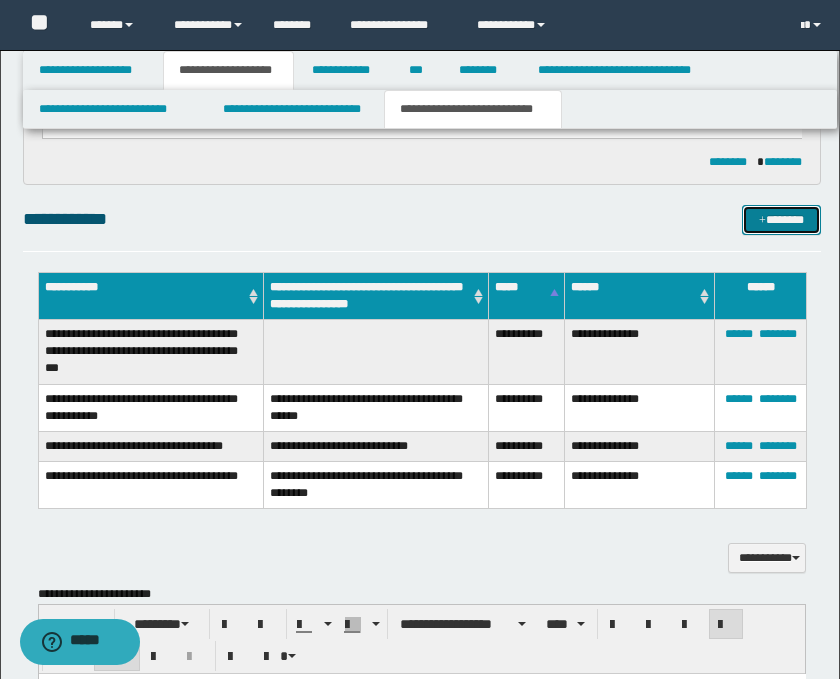 click on "*******" at bounding box center [782, 220] 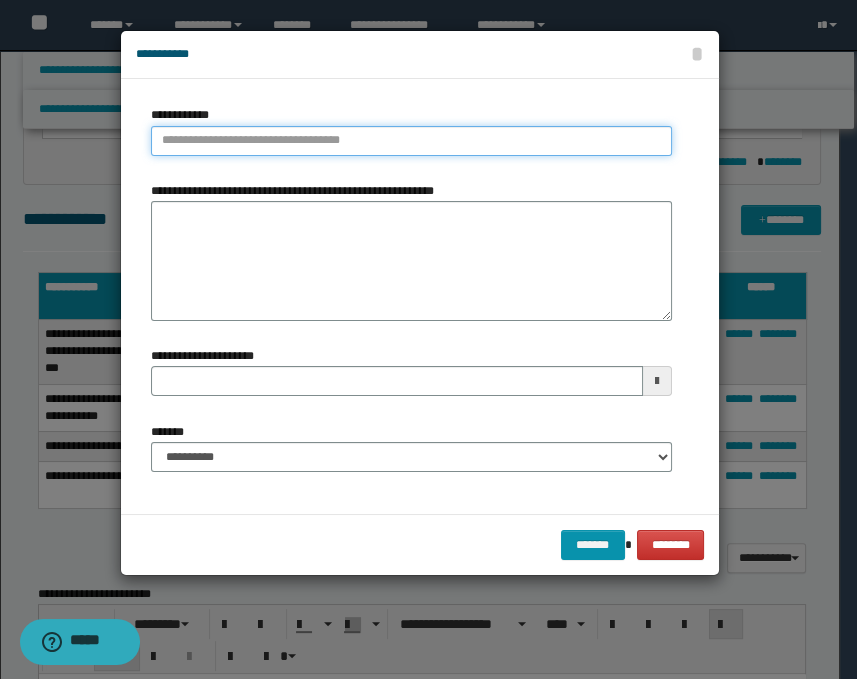 type on "**********" 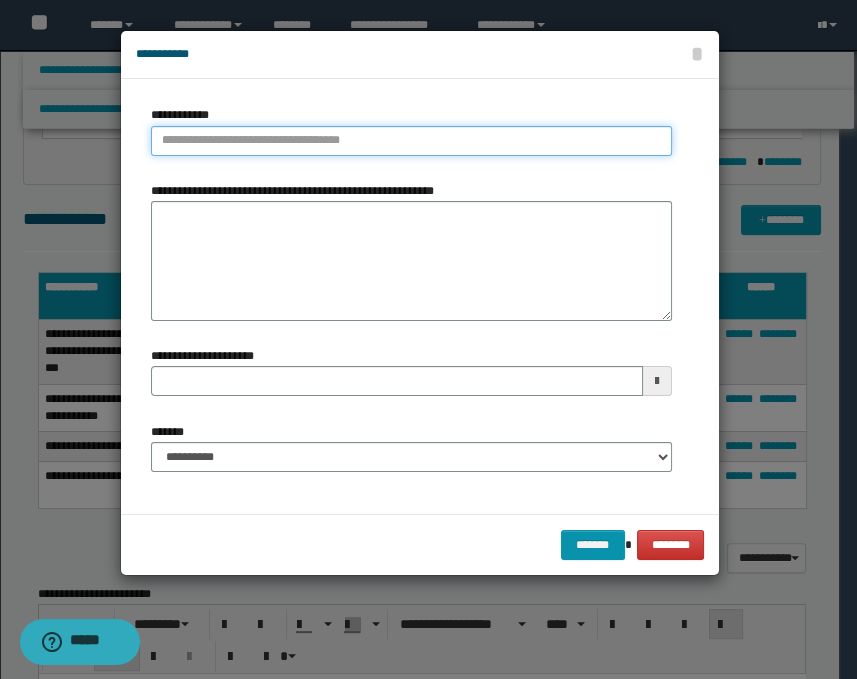 click on "**********" at bounding box center [411, 141] 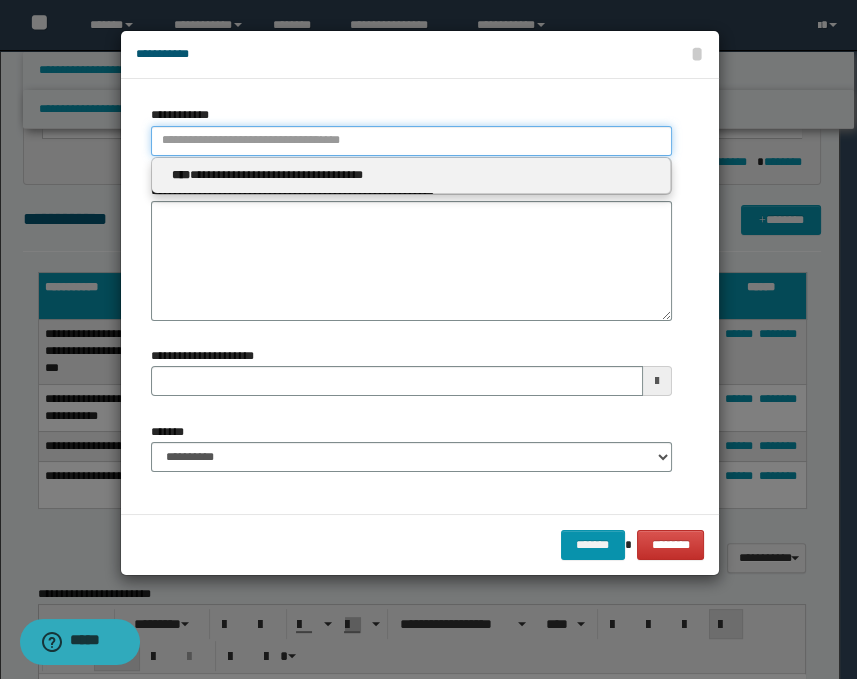 type 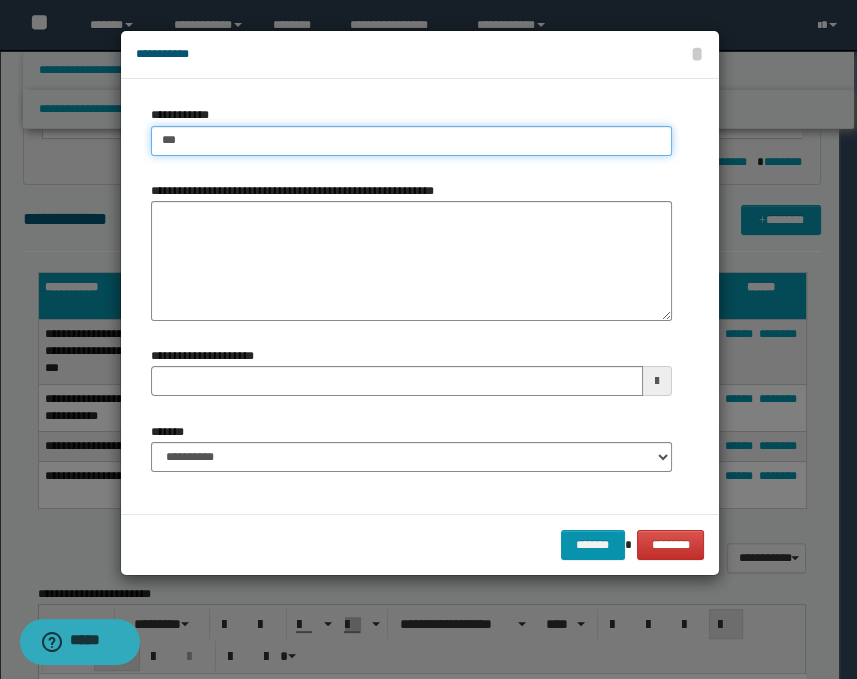 type on "****" 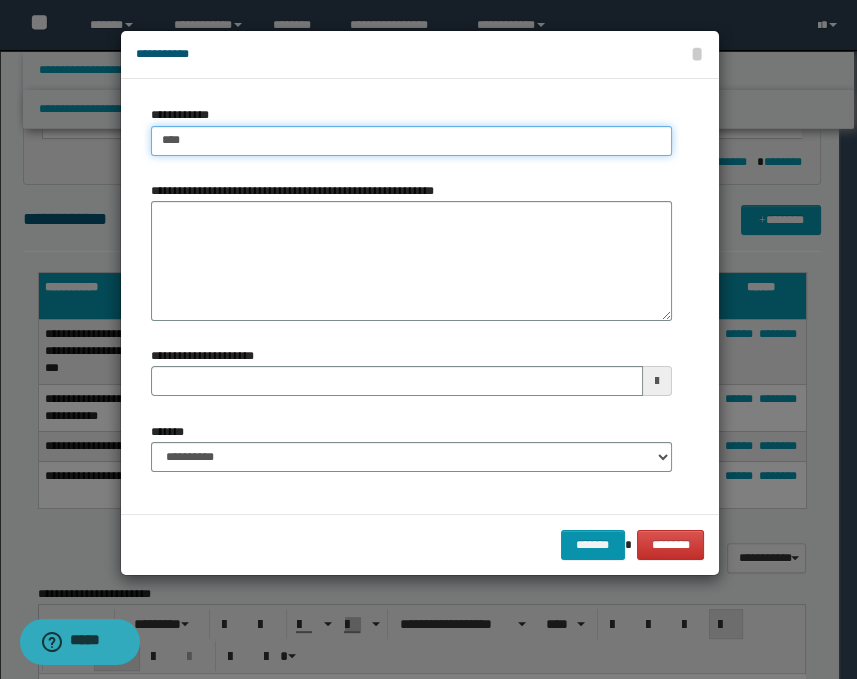 type on "****" 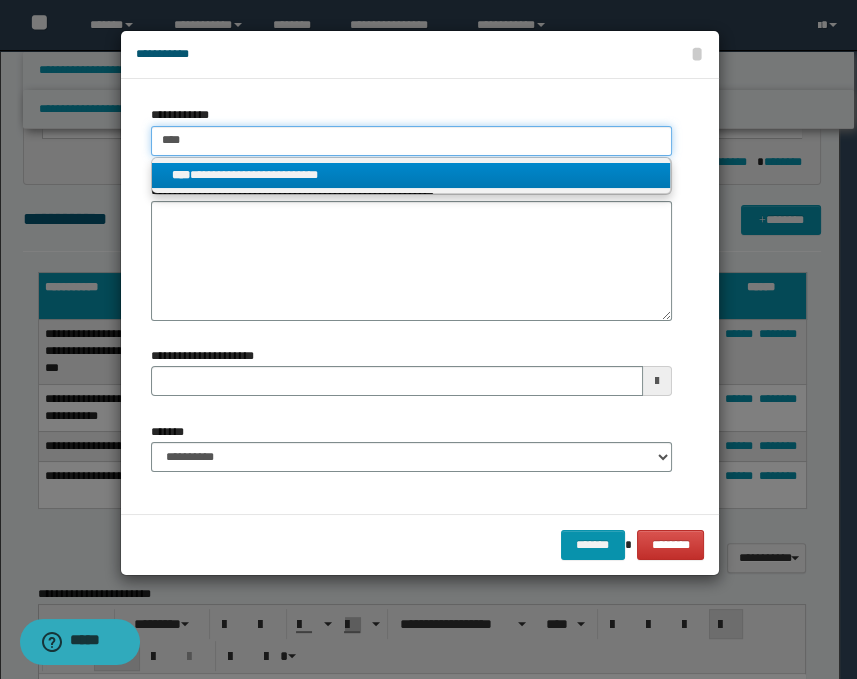type on "****" 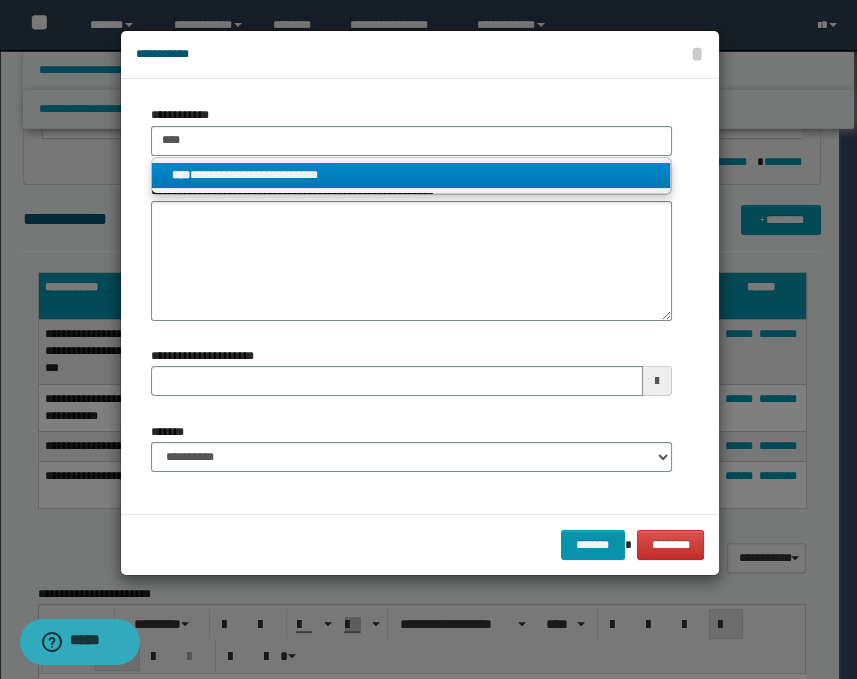 click on "**********" at bounding box center [411, 175] 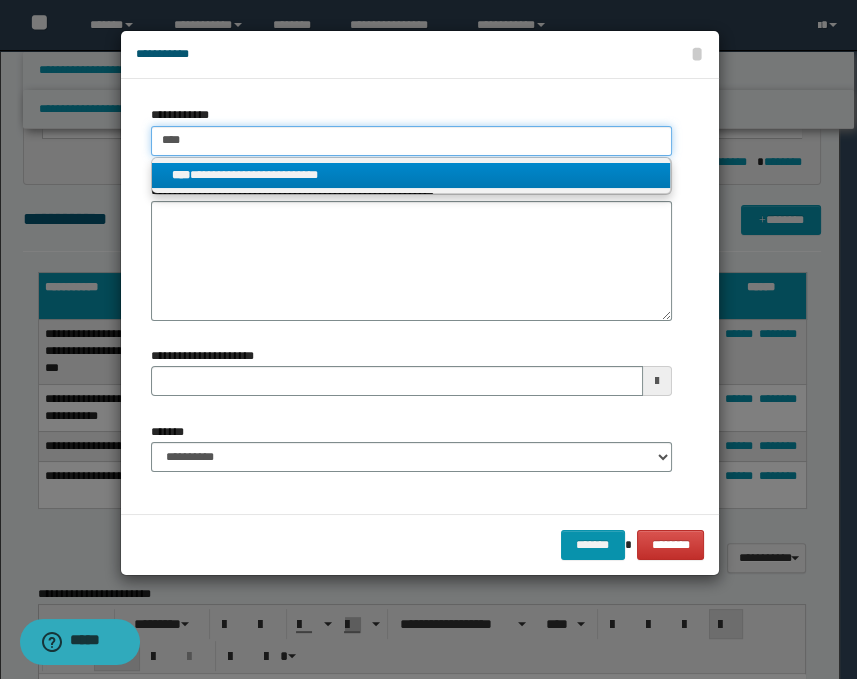 type 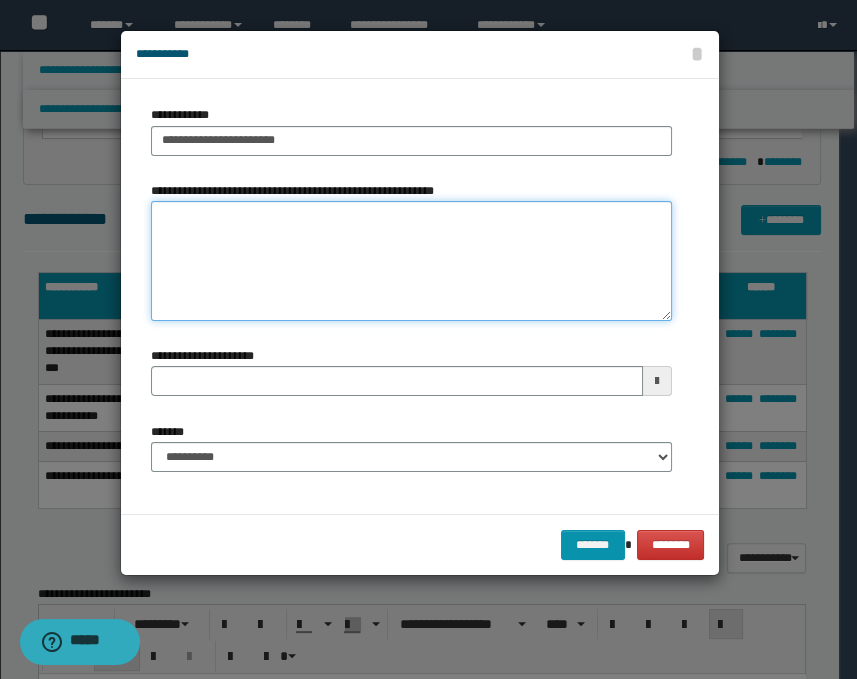 click on "**********" at bounding box center (411, 261) 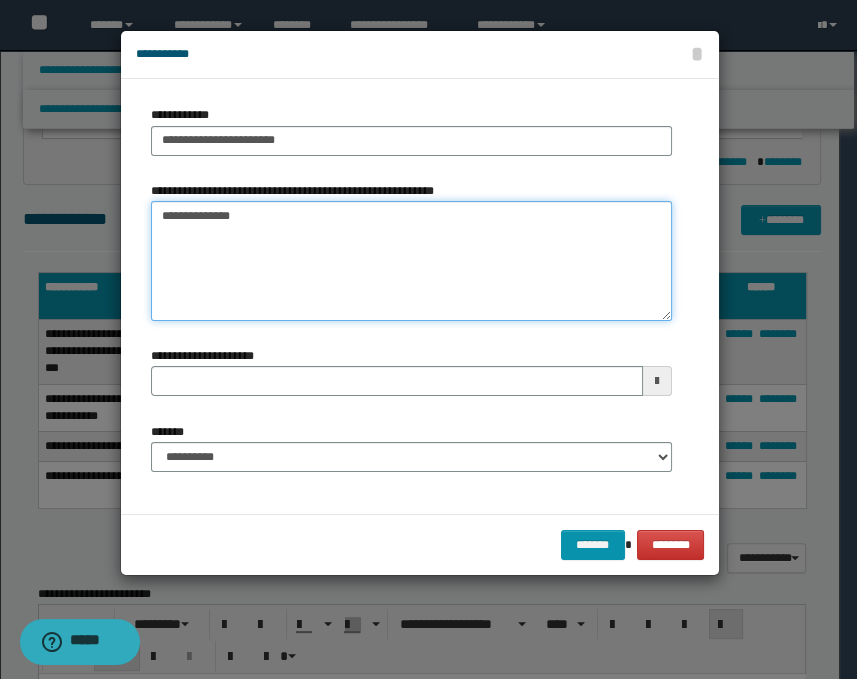 type on "**********" 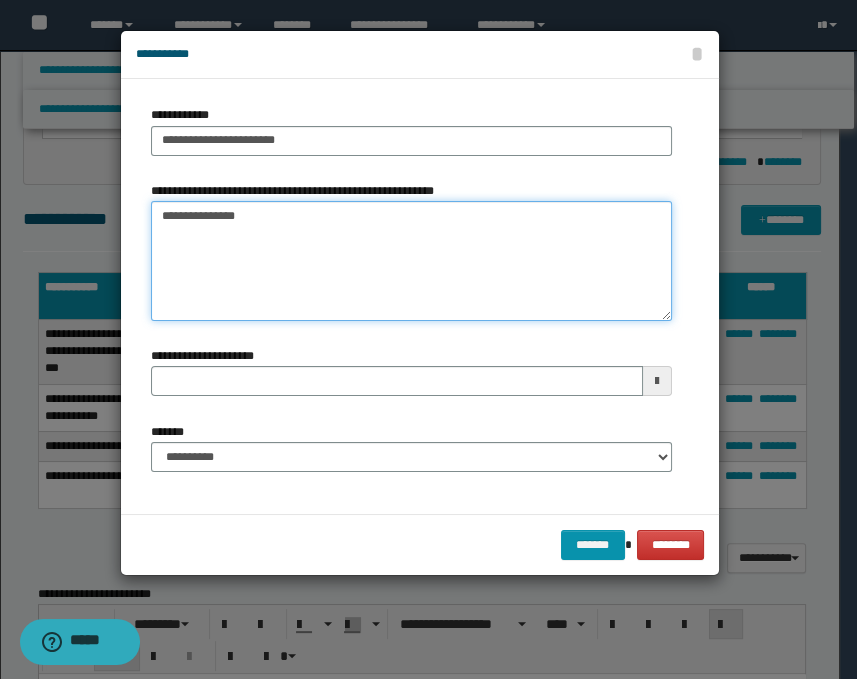 type 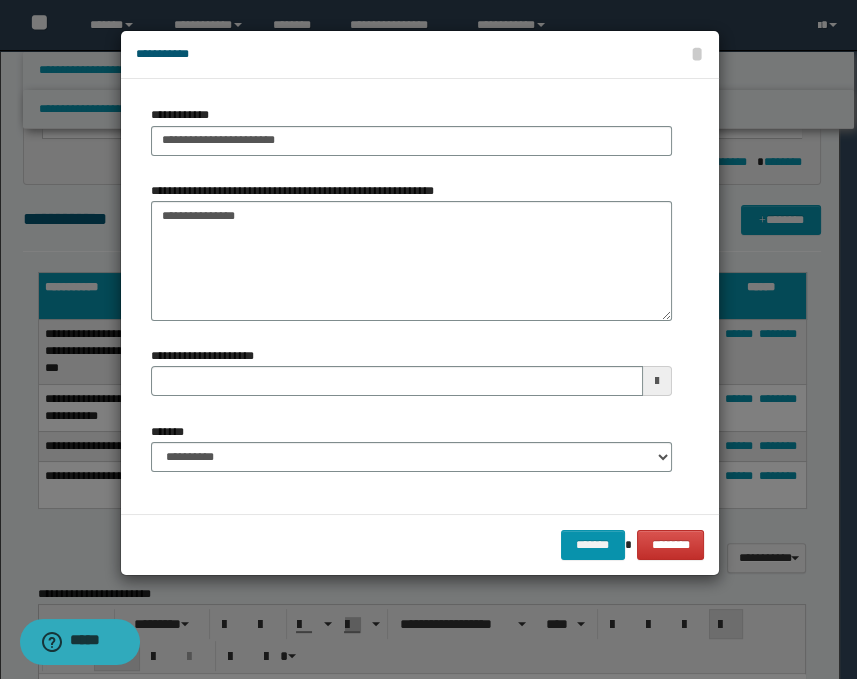 click at bounding box center (657, 381) 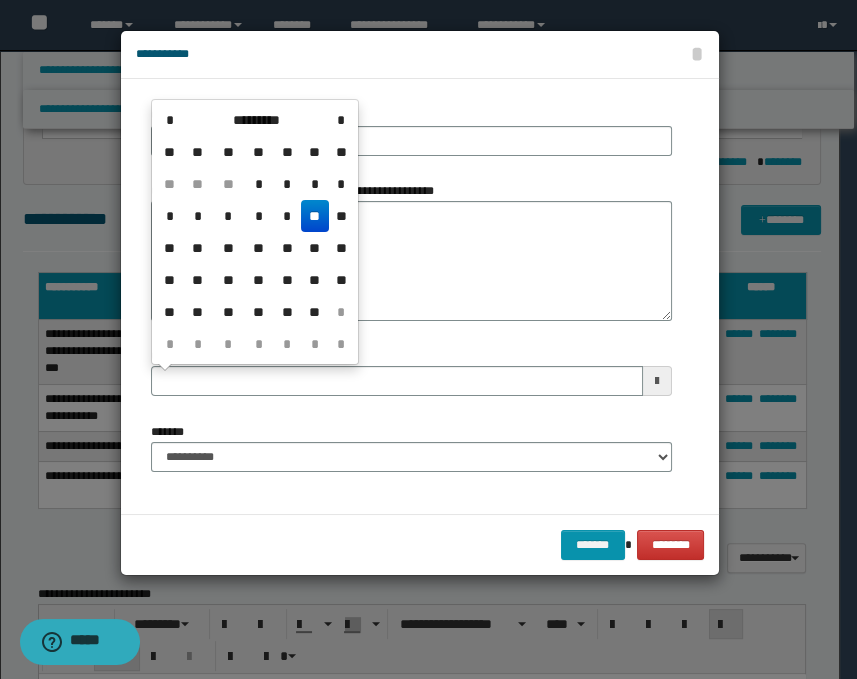 click on "**" at bounding box center (315, 216) 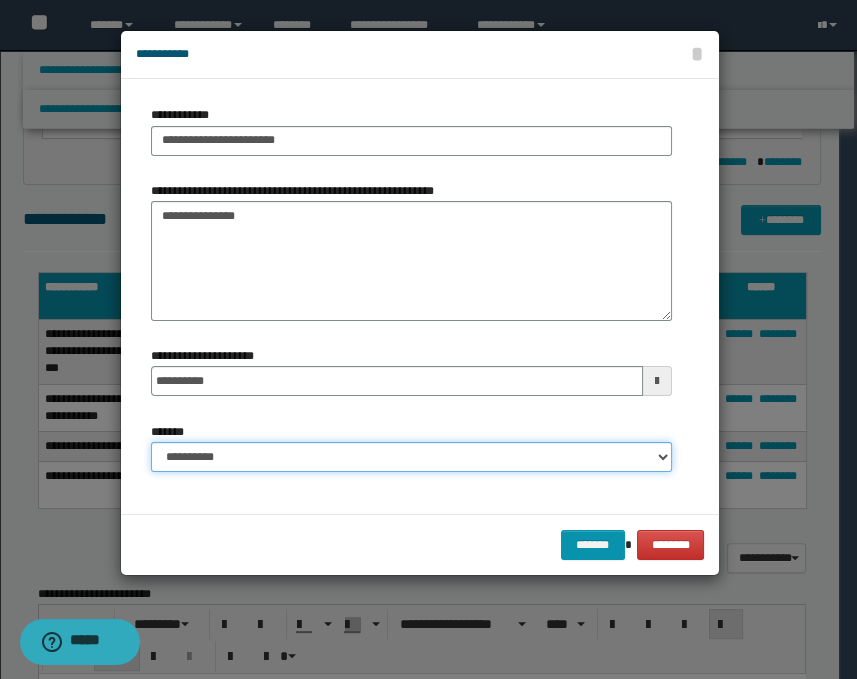click on "**********" at bounding box center (411, 457) 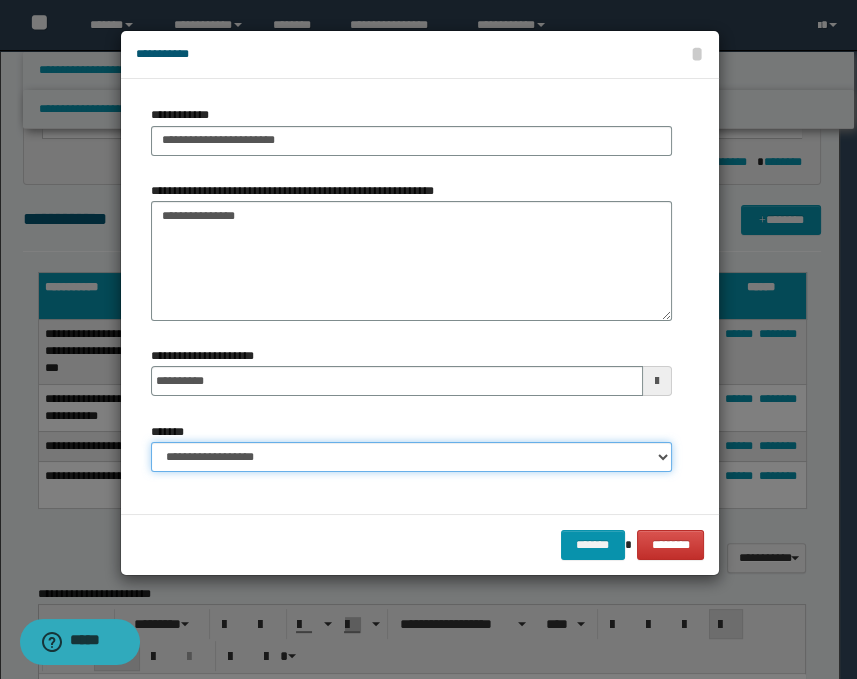 click on "**********" at bounding box center (411, 457) 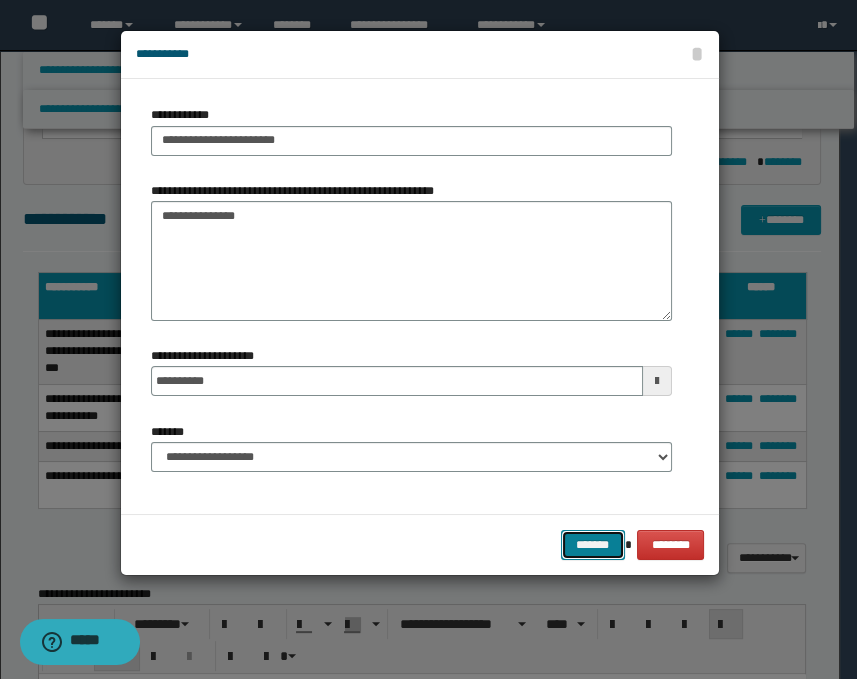 click on "*******" at bounding box center (593, 545) 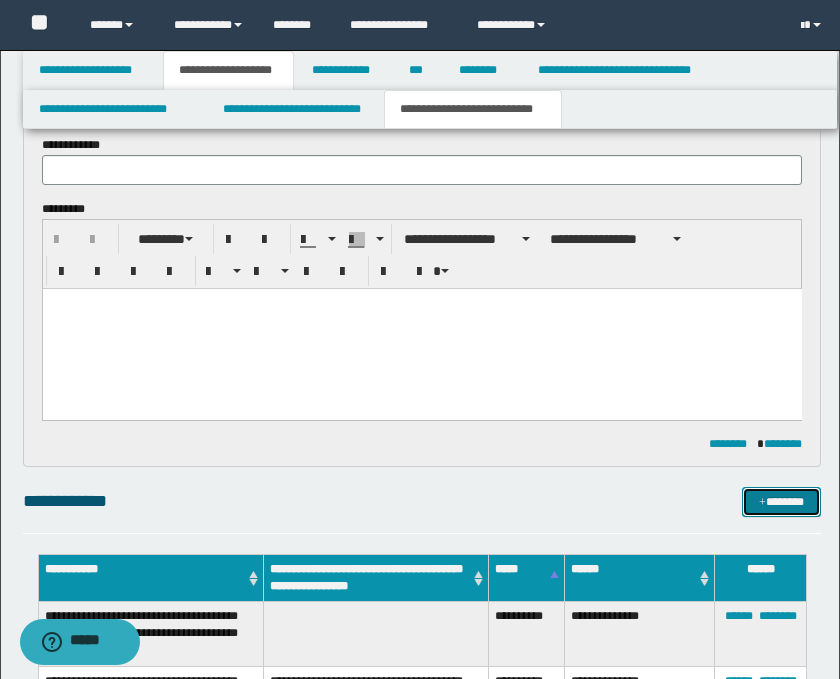 scroll, scrollTop: 444, scrollLeft: 0, axis: vertical 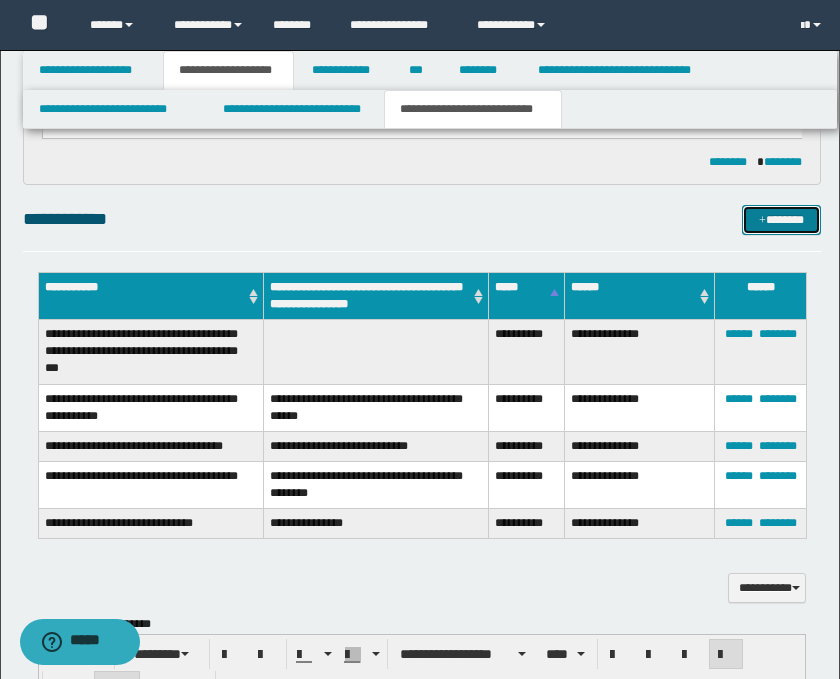 click on "*******" at bounding box center [782, 220] 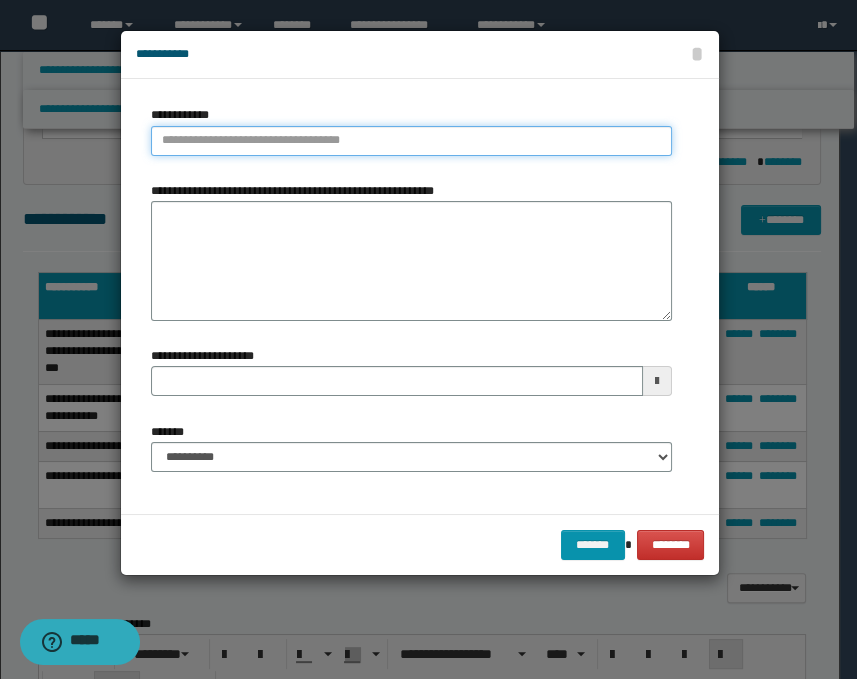 type on "**********" 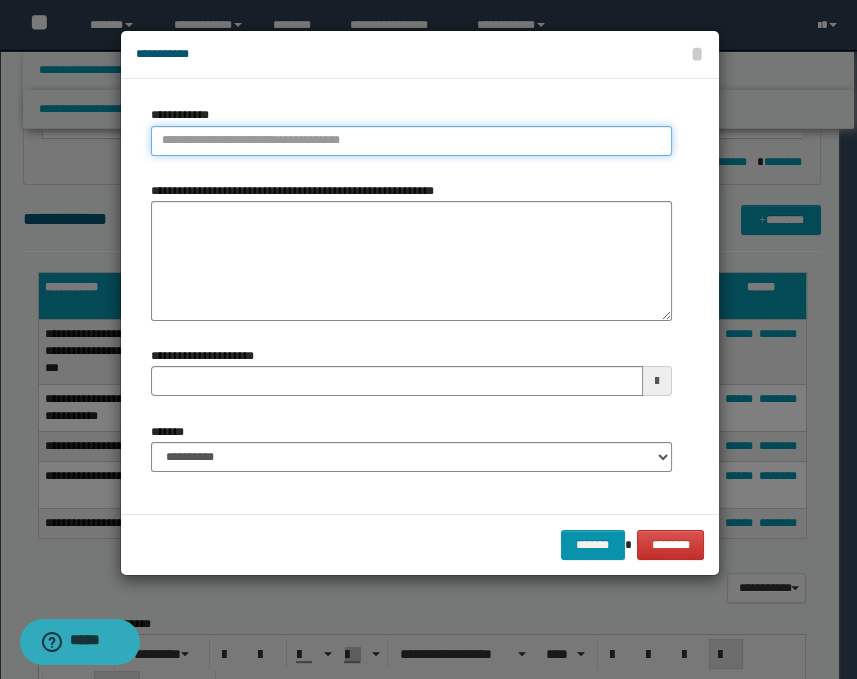 click on "**********" at bounding box center [411, 141] 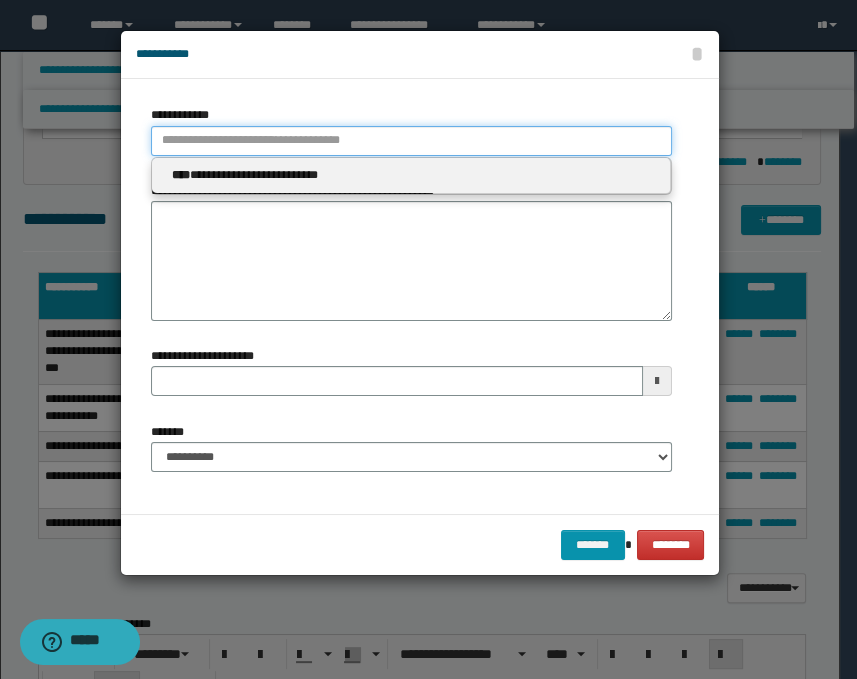 type 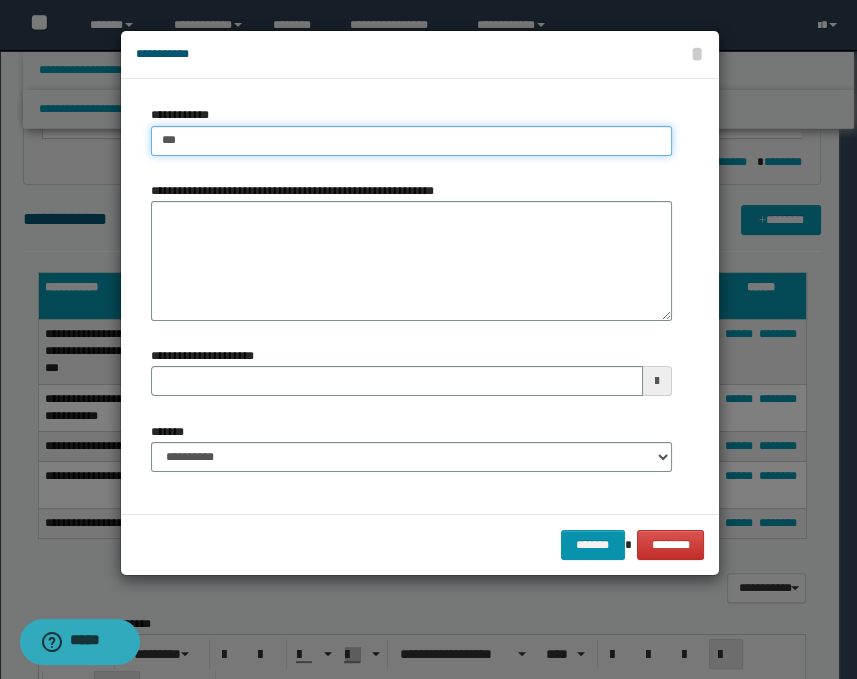 type on "****" 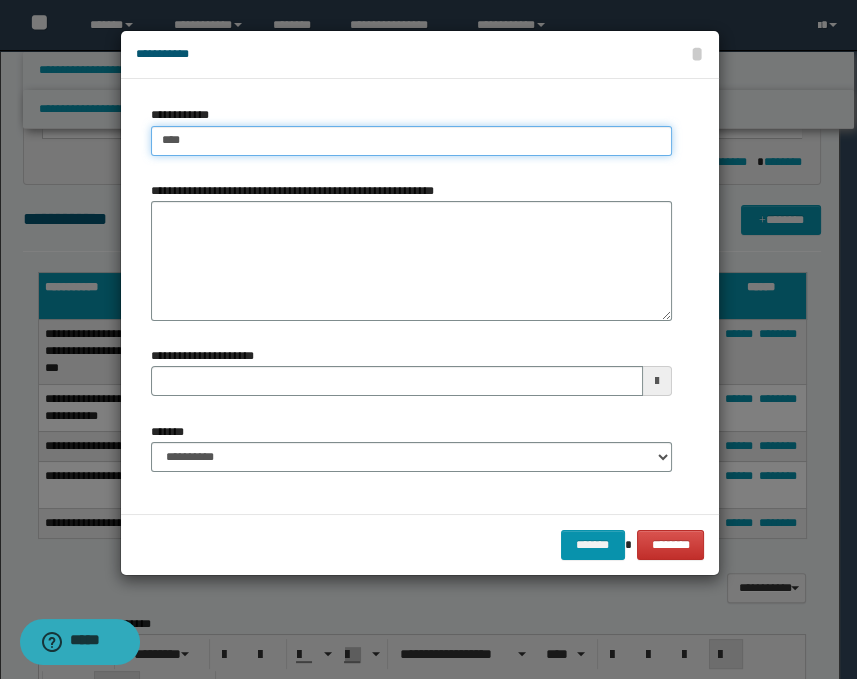 type on "****" 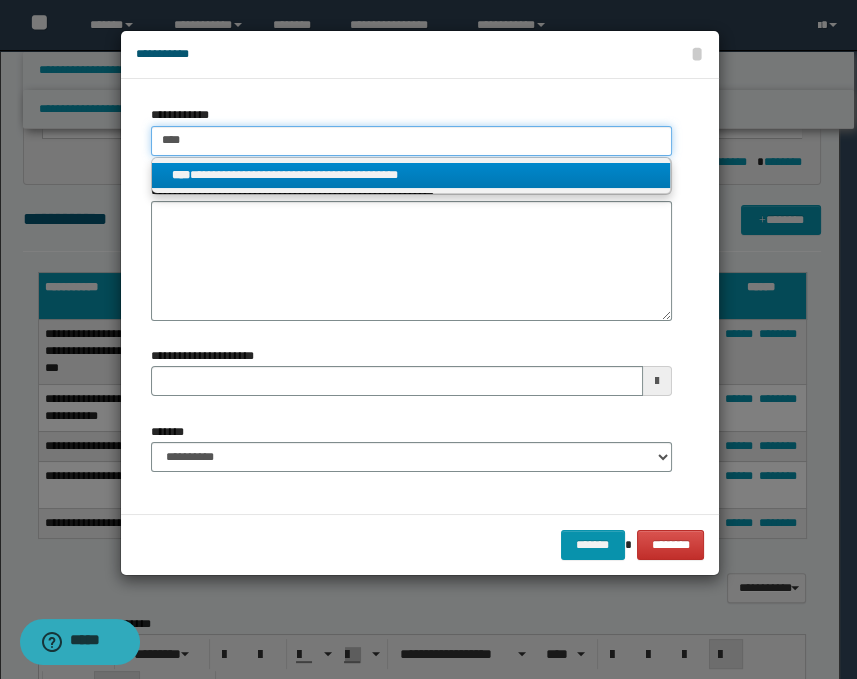 type on "****" 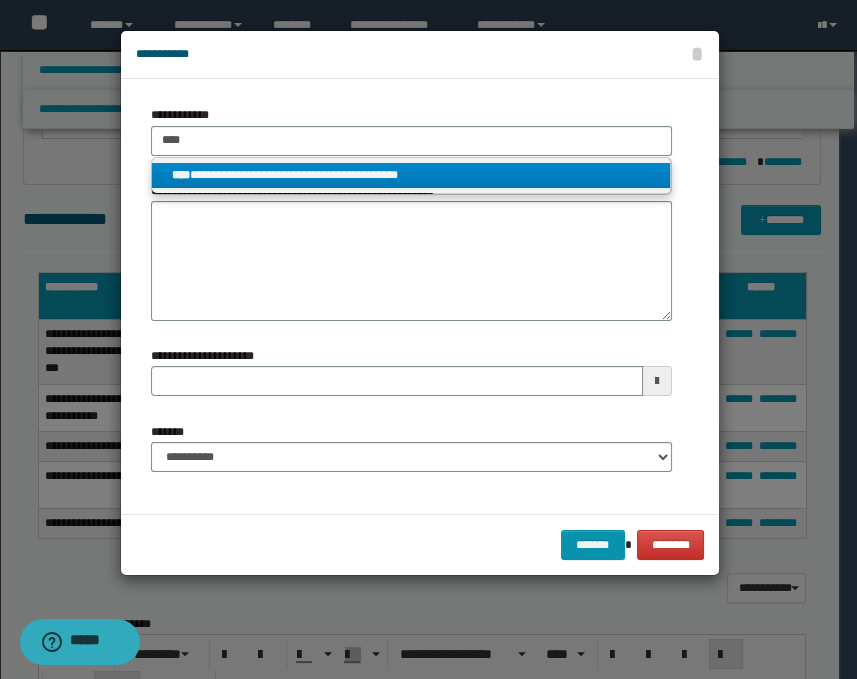 click on "**********" at bounding box center [411, 175] 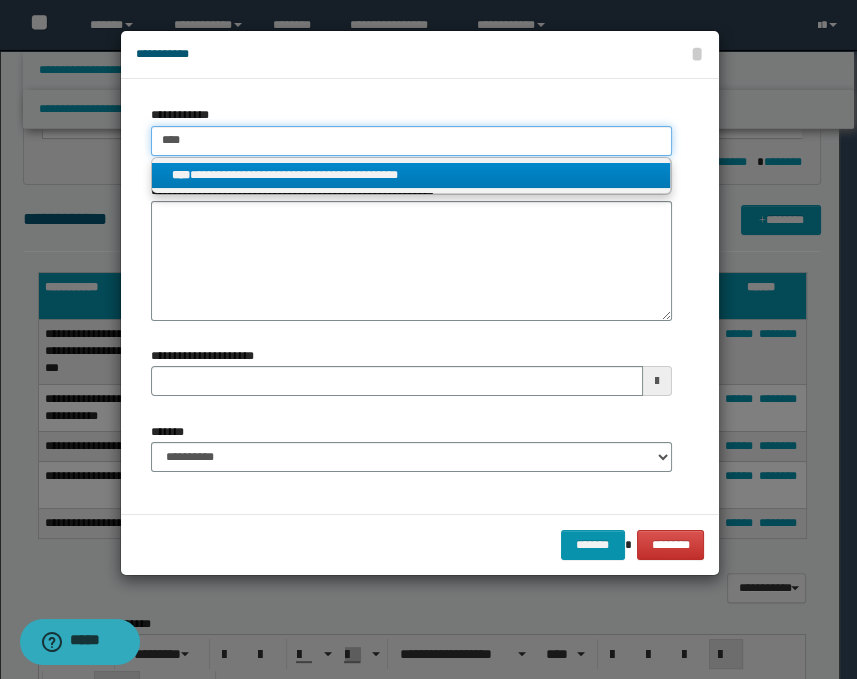 type 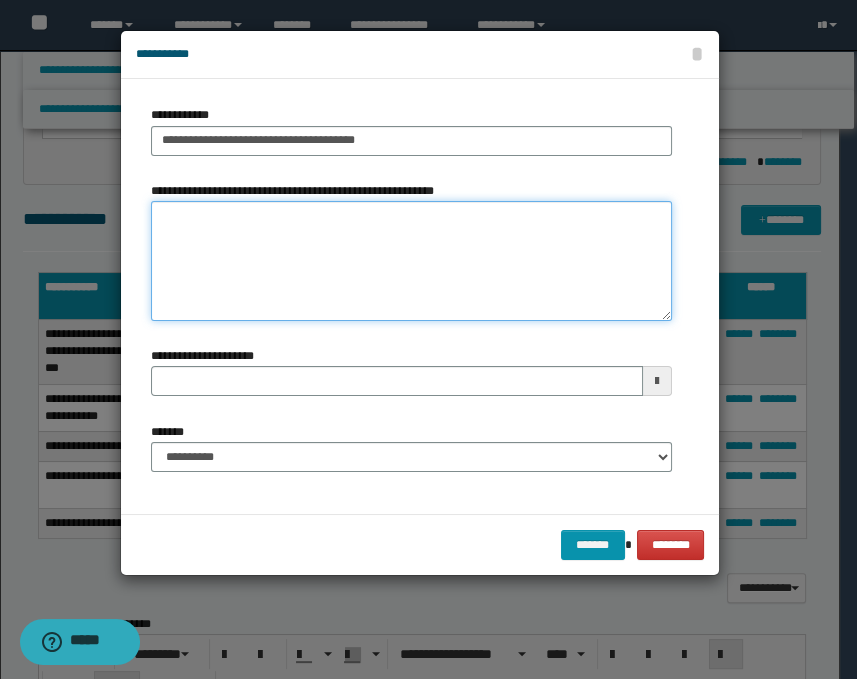 click on "**********" at bounding box center (411, 261) 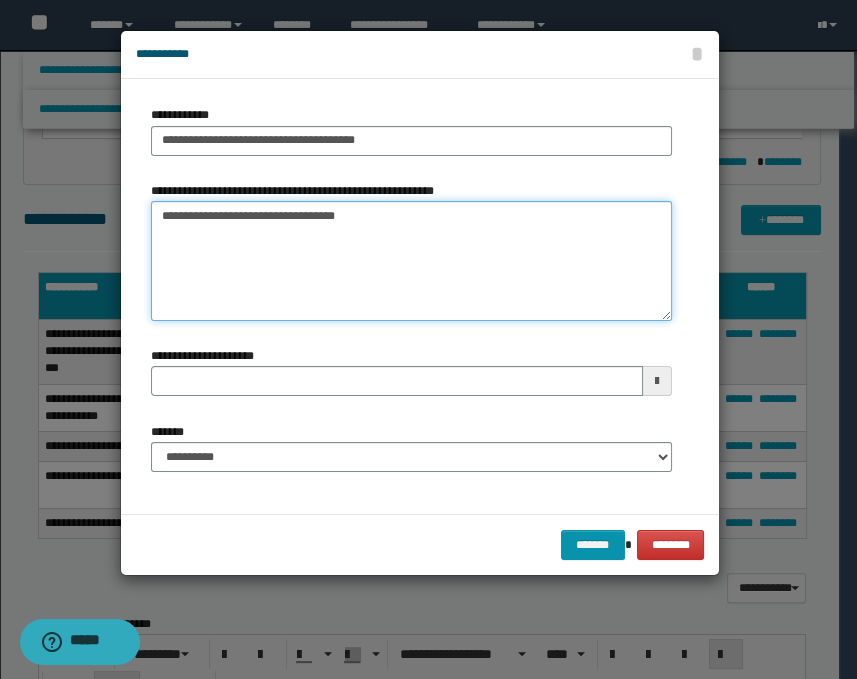 type on "**********" 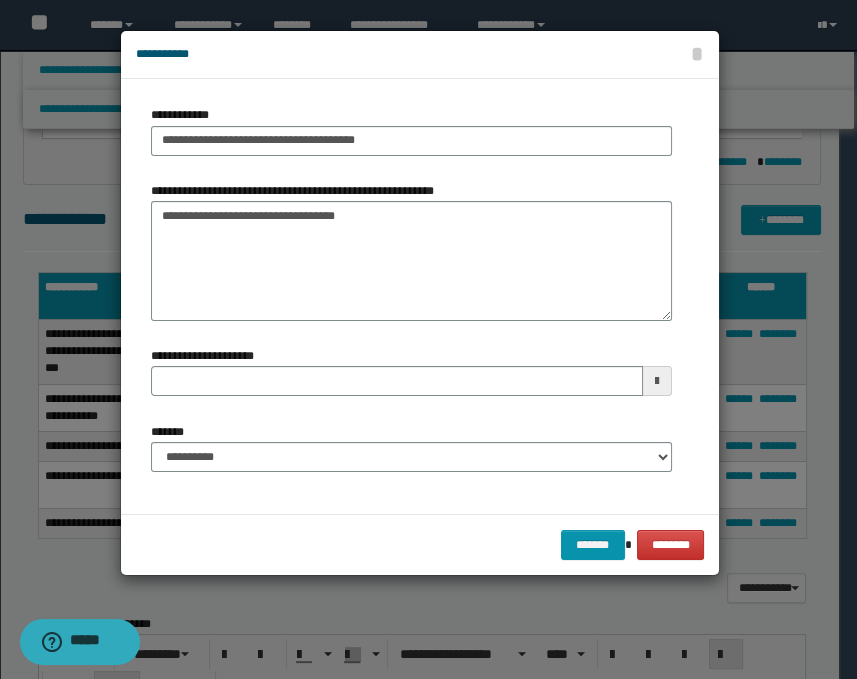 click at bounding box center [657, 381] 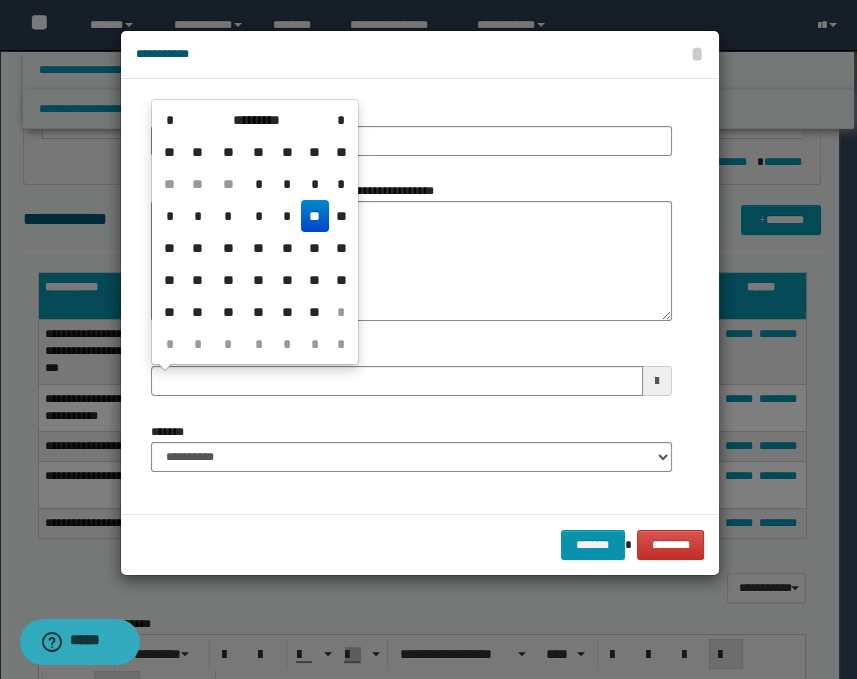 click on "**" at bounding box center [315, 216] 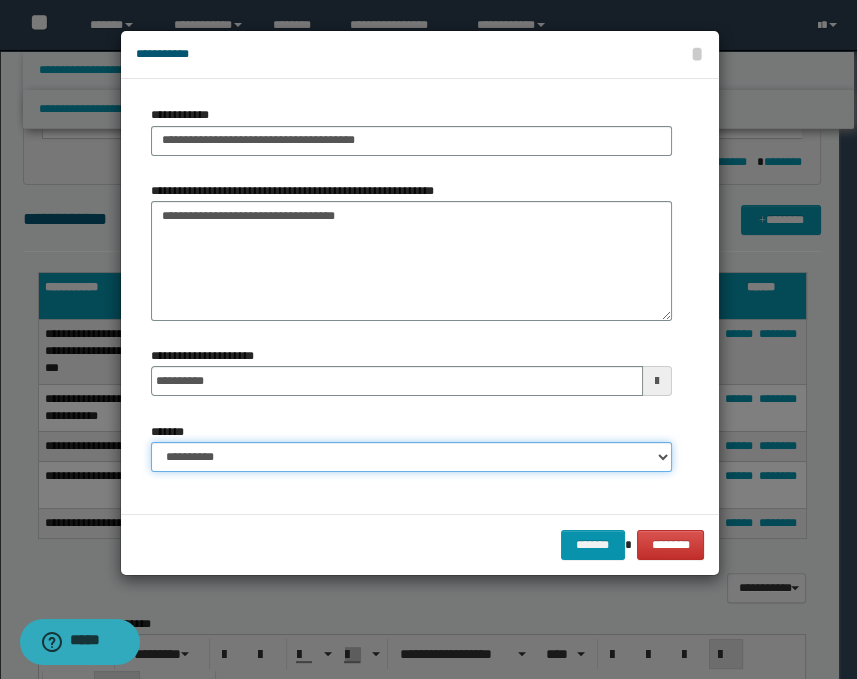 click on "**********" at bounding box center [411, 457] 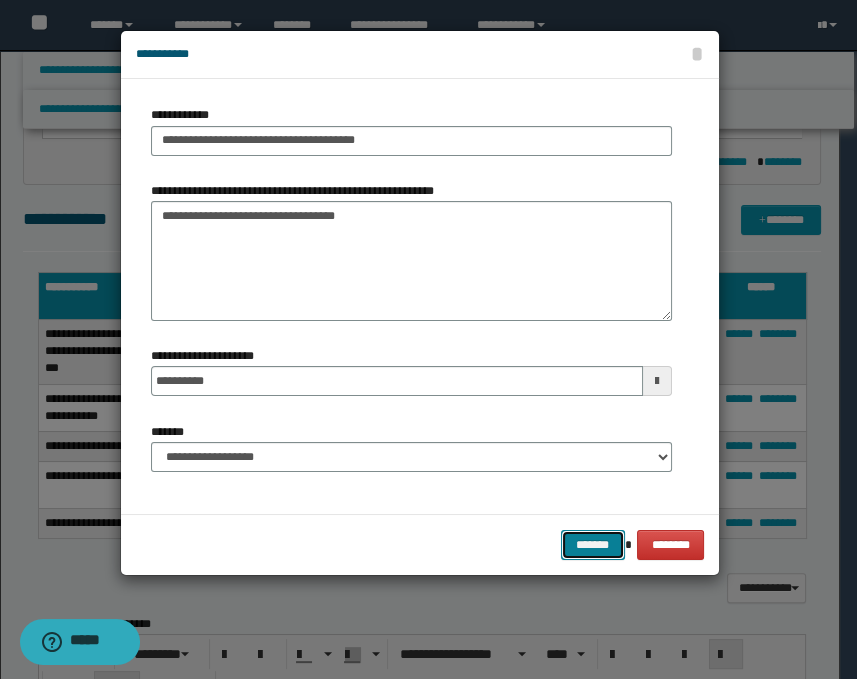 click on "*******" at bounding box center (593, 545) 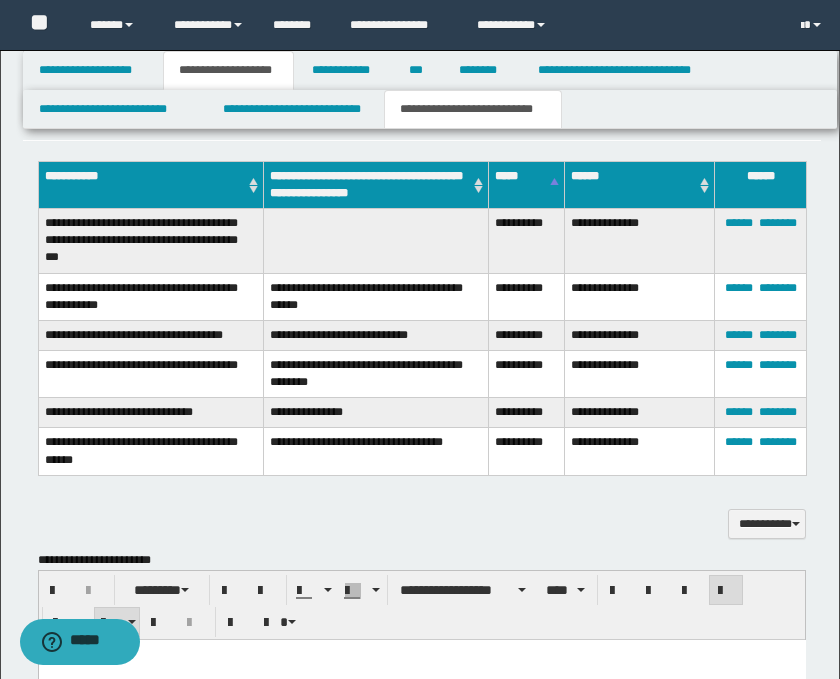 scroll, scrollTop: 0, scrollLeft: 0, axis: both 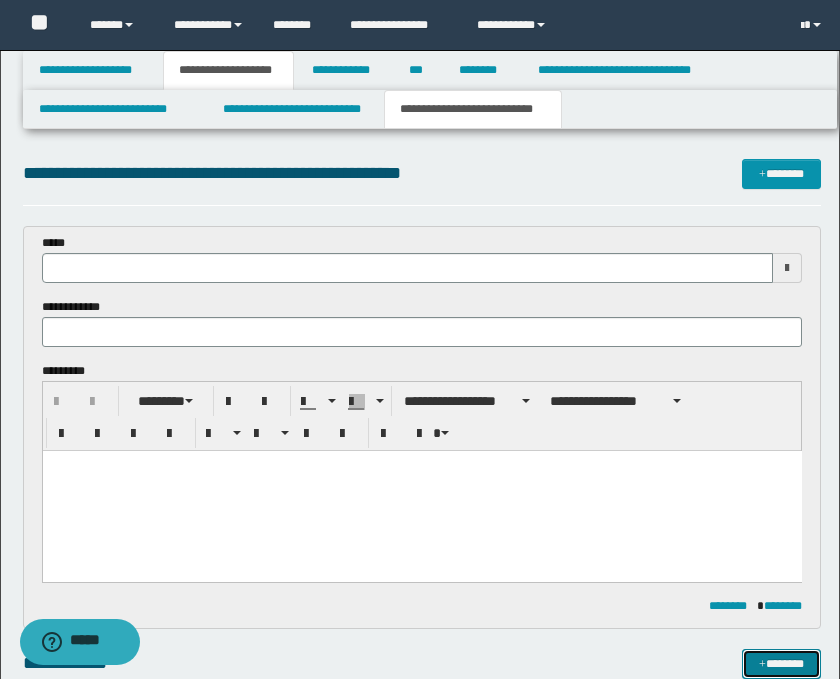 type 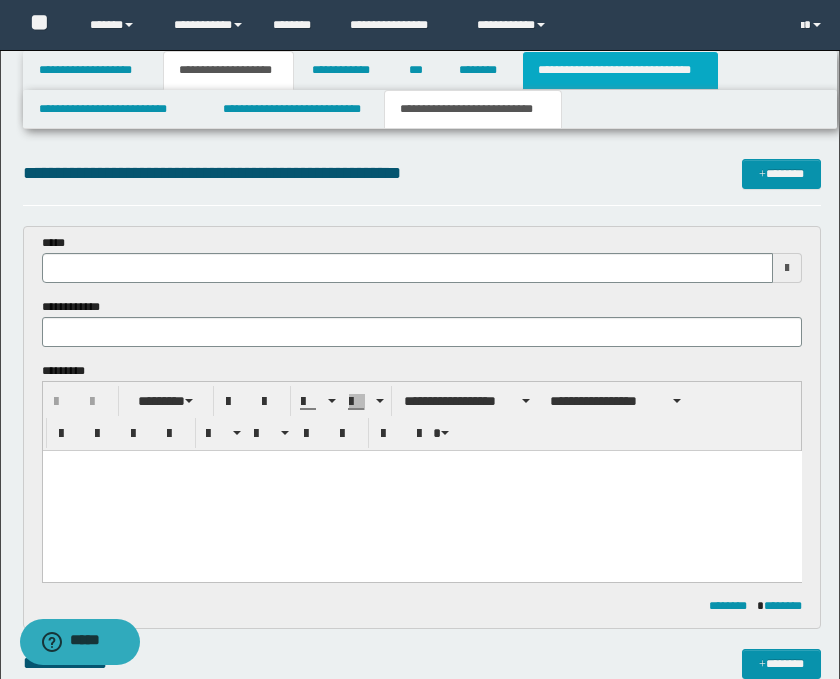 click on "**********" at bounding box center (620, 70) 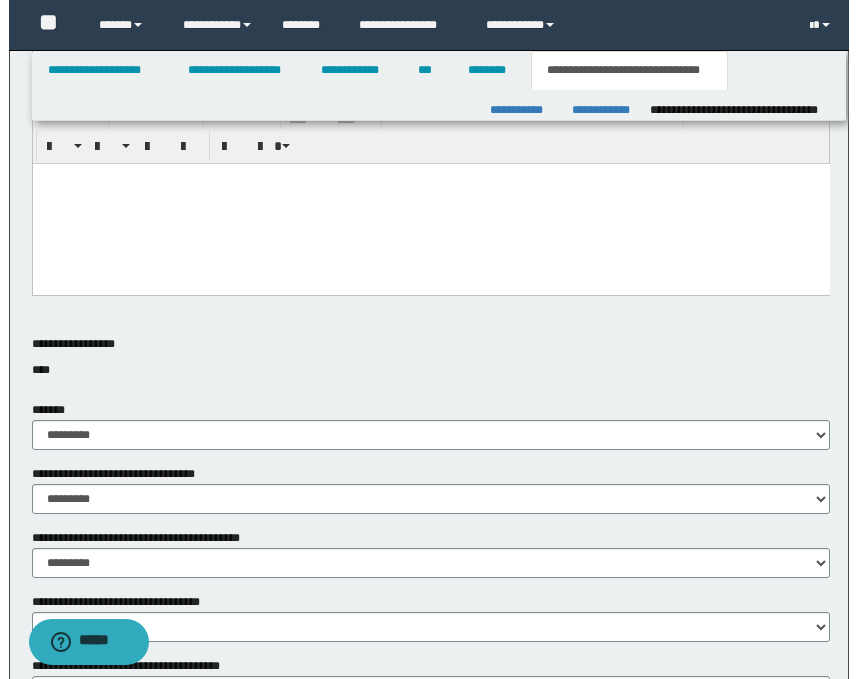 scroll, scrollTop: 1333, scrollLeft: 0, axis: vertical 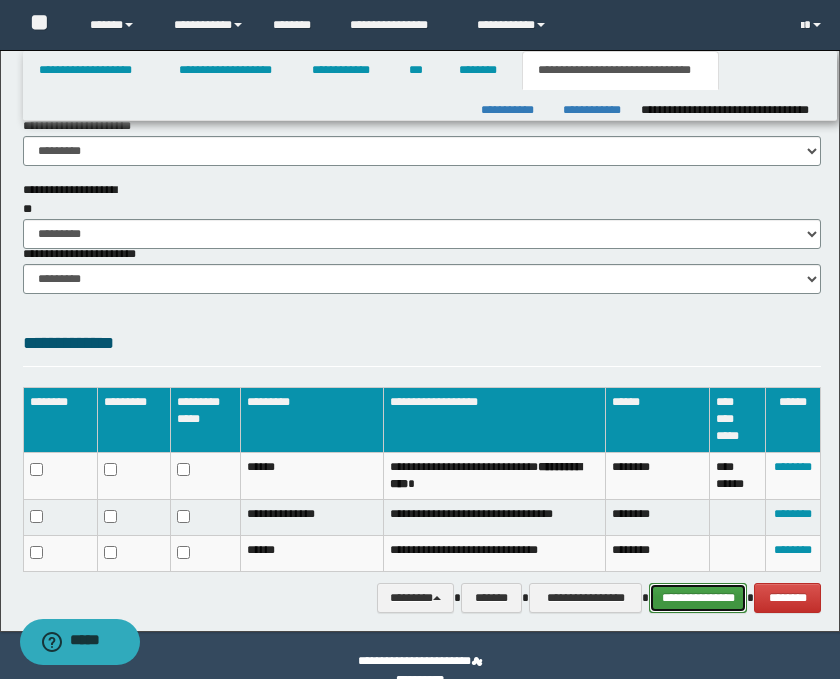 click on "**********" at bounding box center (698, 598) 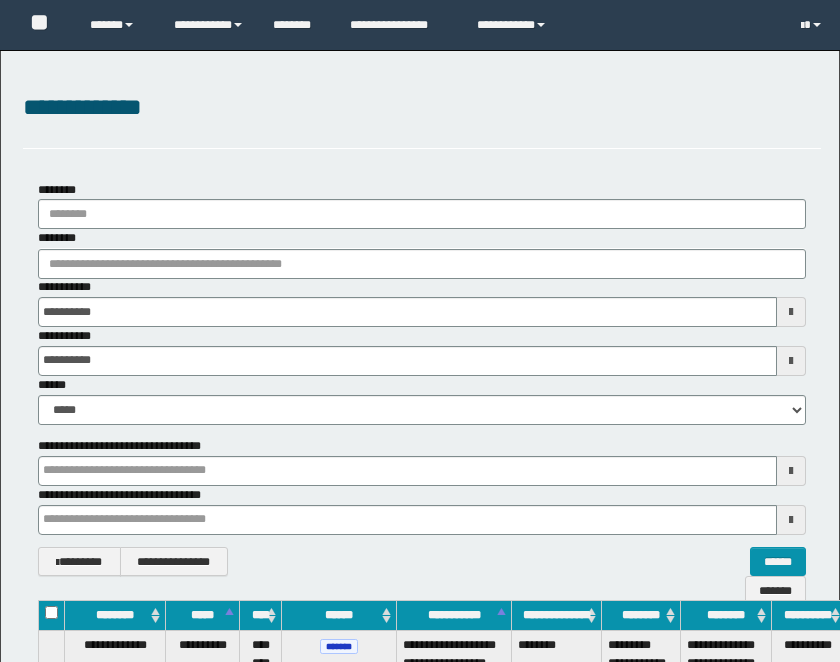 scroll, scrollTop: 3397, scrollLeft: 56, axis: both 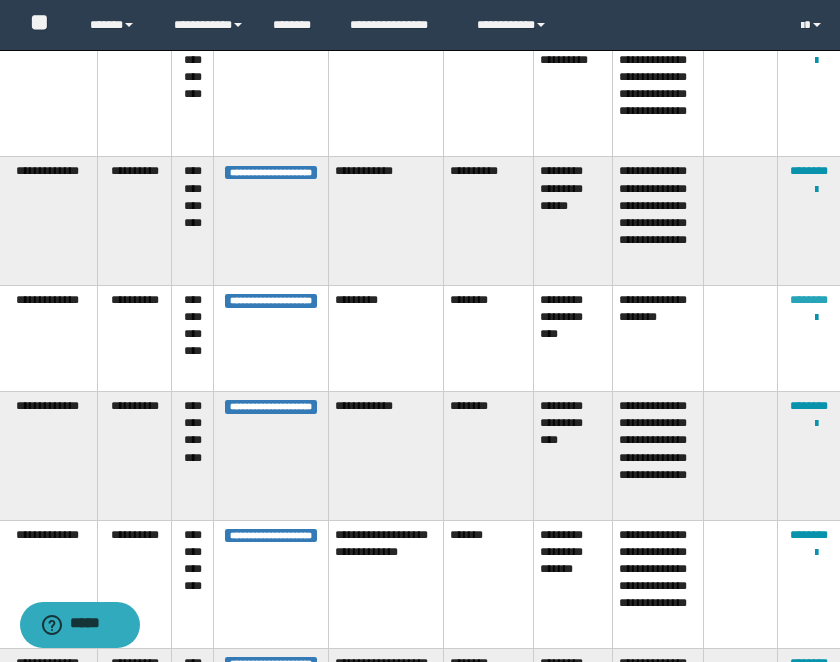click on "********" at bounding box center (809, 300) 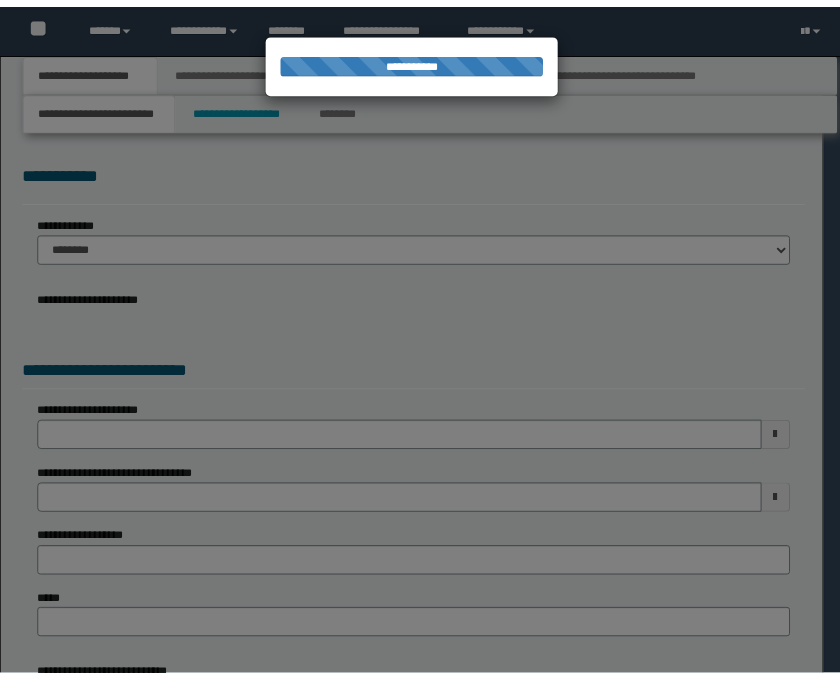 scroll, scrollTop: 0, scrollLeft: 0, axis: both 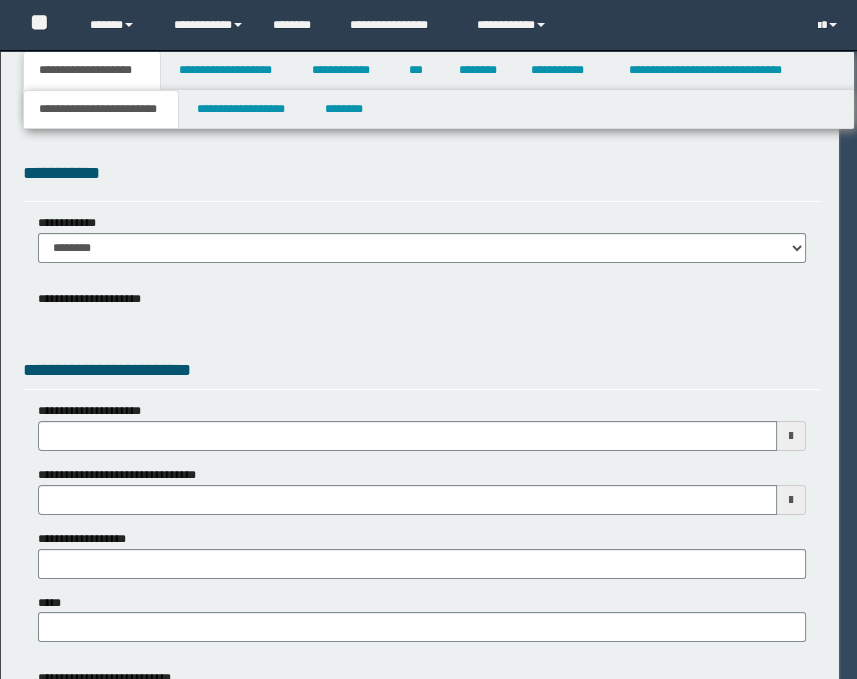 select on "*" 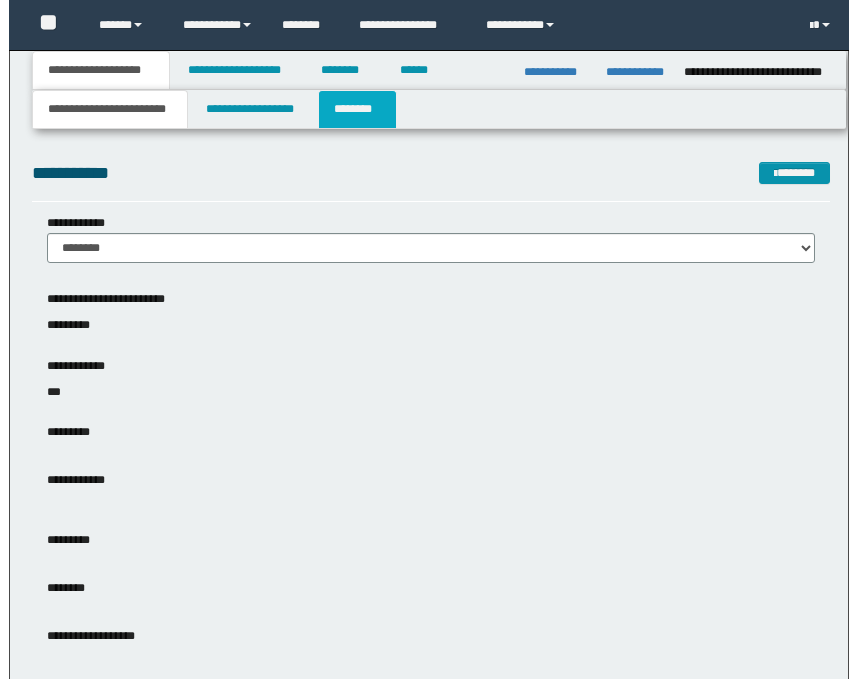 scroll, scrollTop: 0, scrollLeft: 0, axis: both 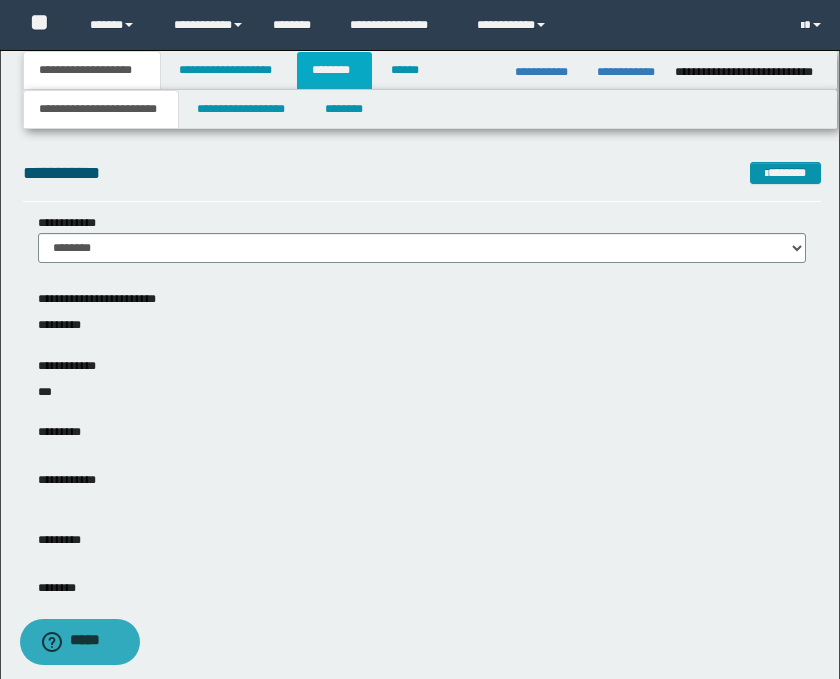 click on "********" at bounding box center [334, 70] 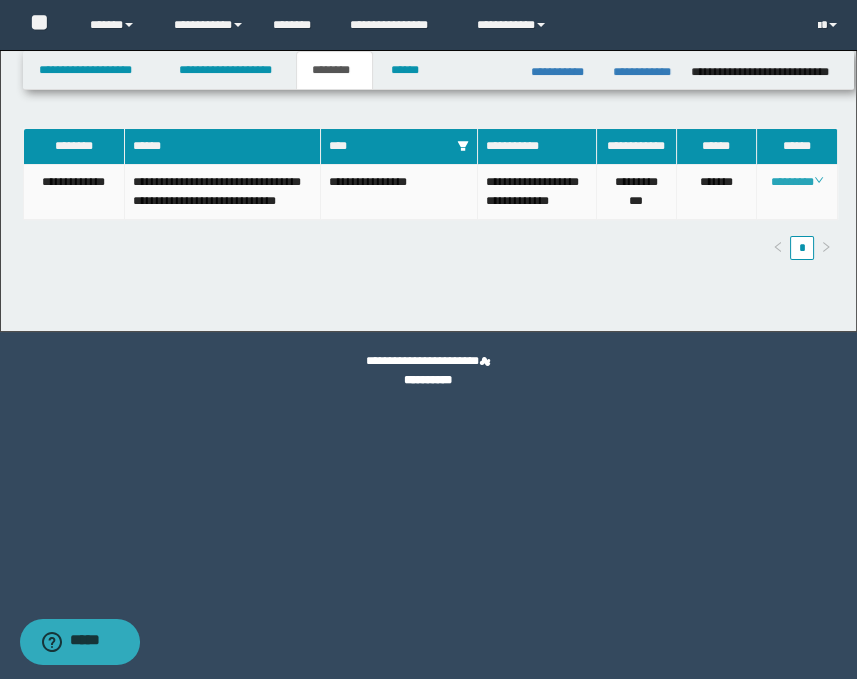 click on "********" at bounding box center (797, 182) 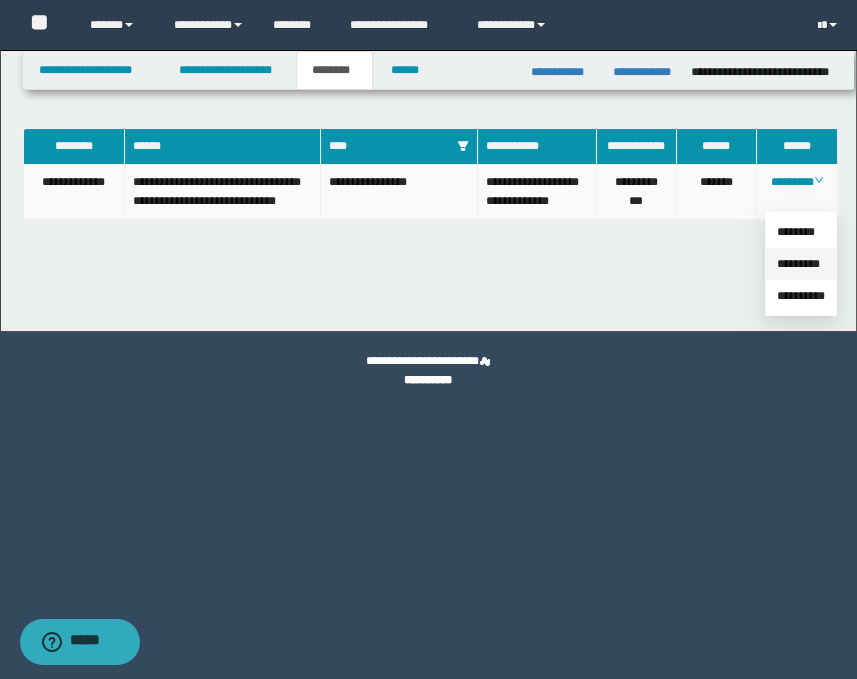 click on "*********" at bounding box center (798, 264) 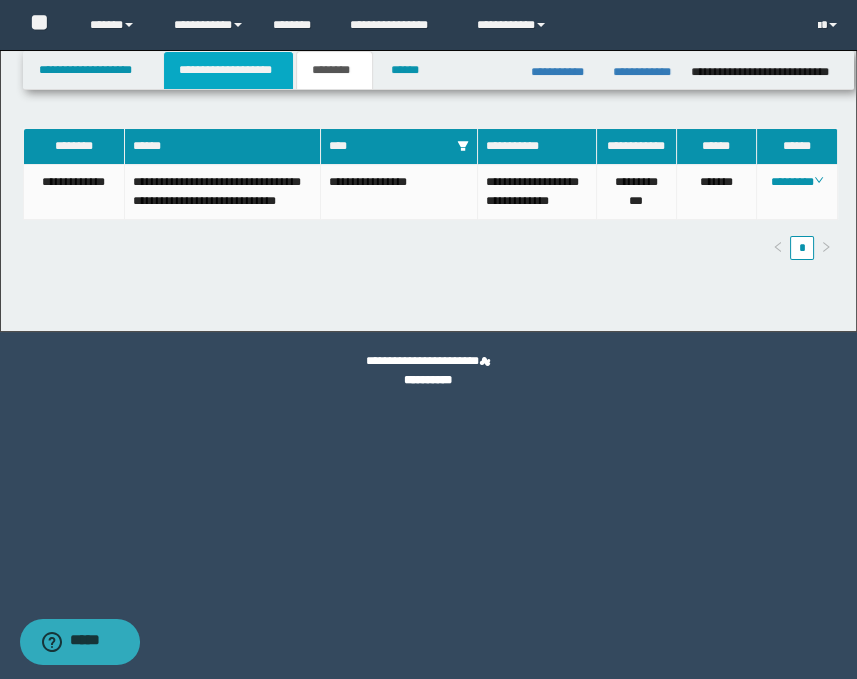 click on "**********" at bounding box center [228, 70] 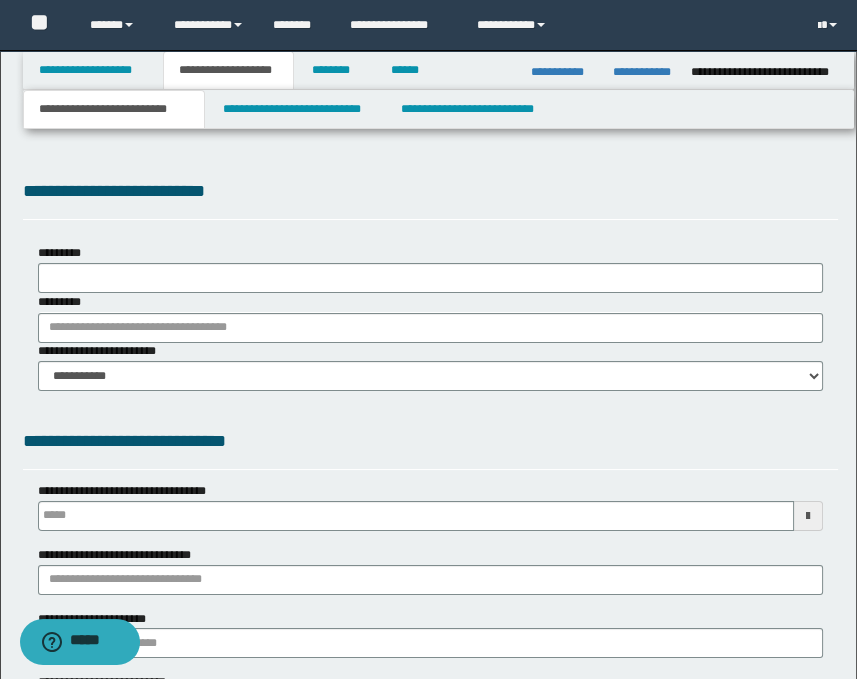 type 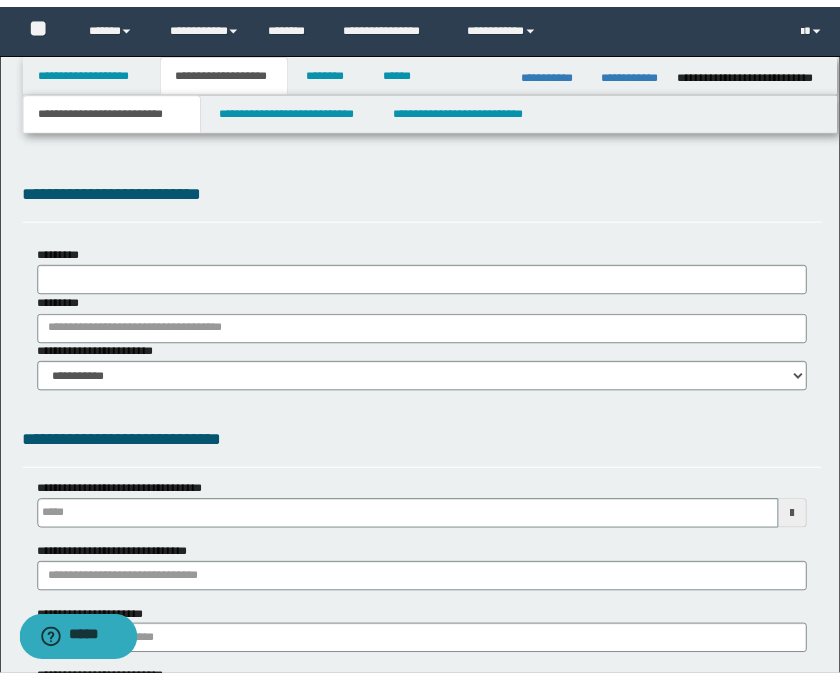 scroll, scrollTop: 0, scrollLeft: 0, axis: both 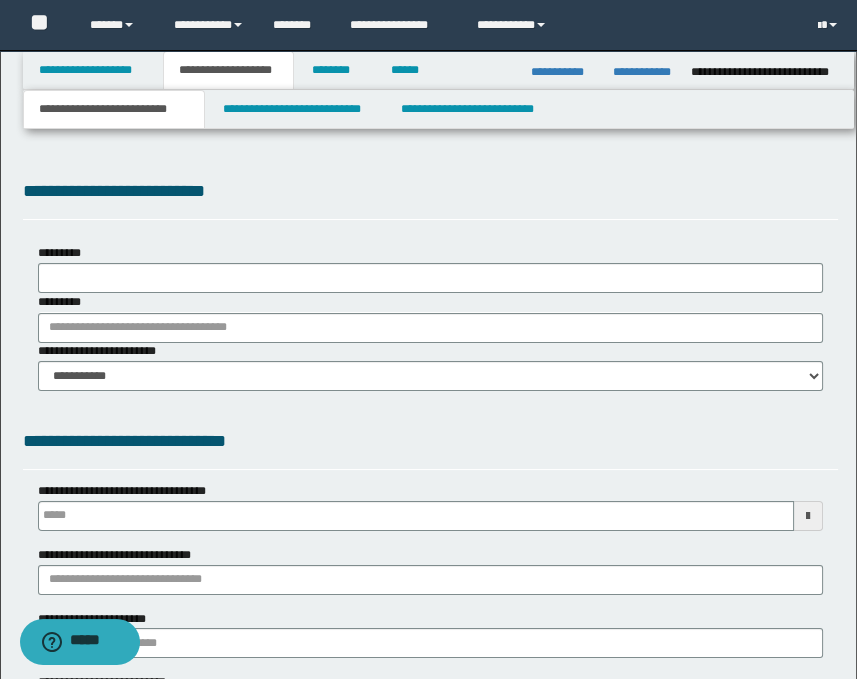 select on "*" 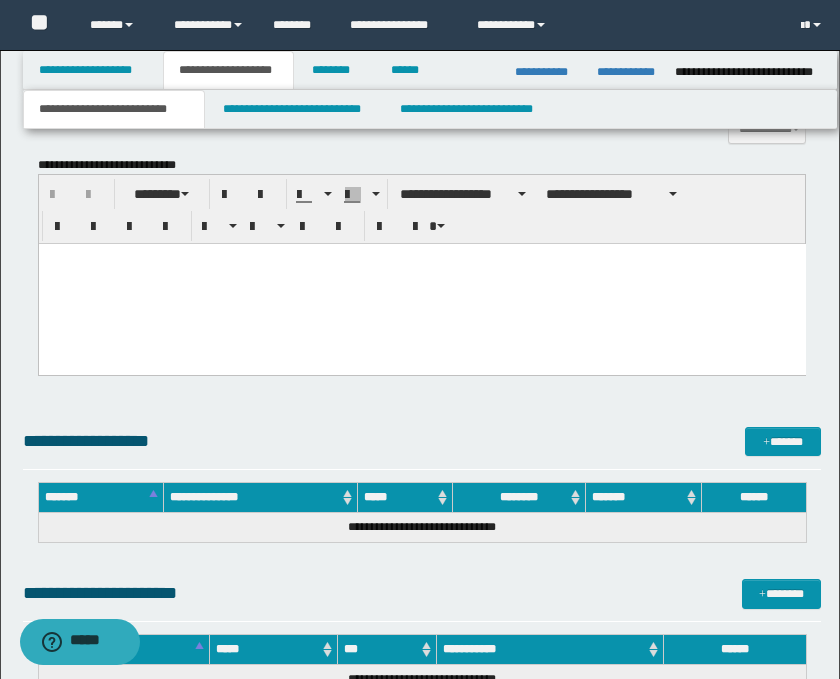 scroll, scrollTop: 1173, scrollLeft: 0, axis: vertical 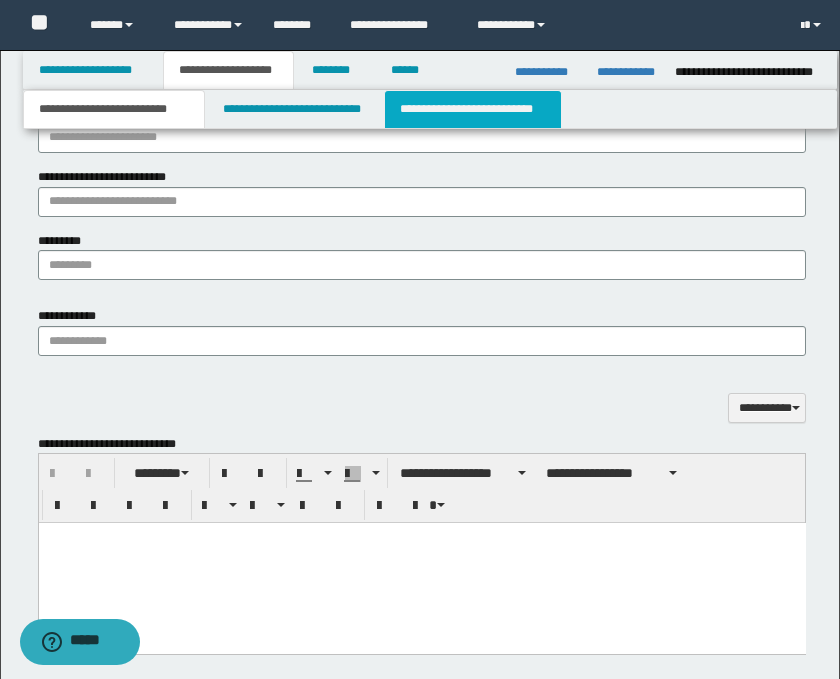 click on "**********" at bounding box center (472, 109) 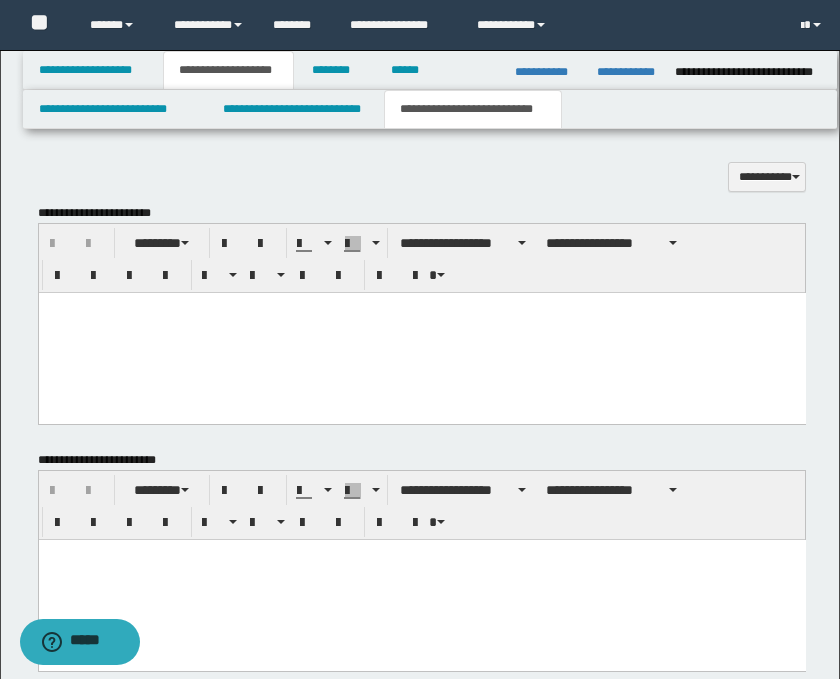 scroll, scrollTop: 1027, scrollLeft: 0, axis: vertical 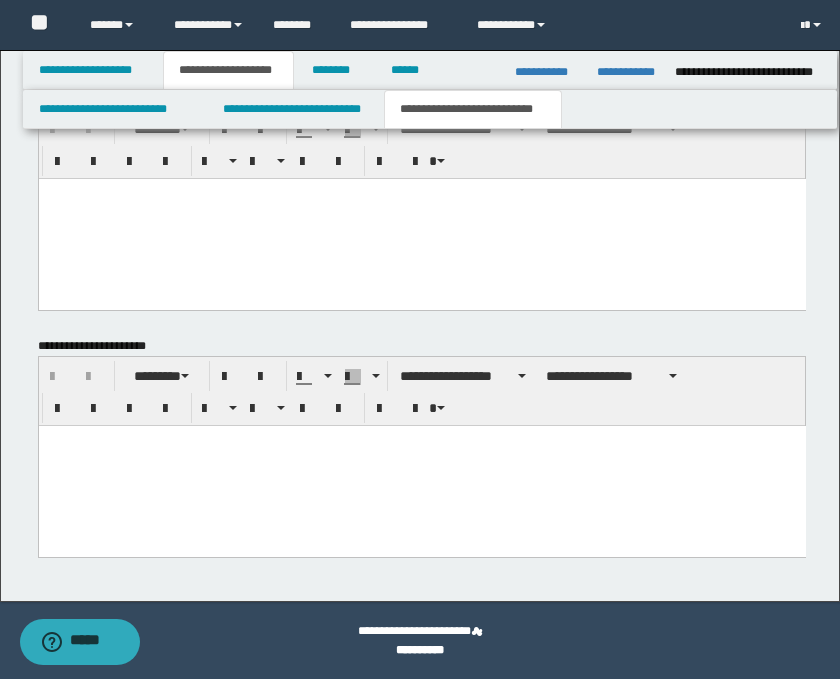 click at bounding box center (421, 465) 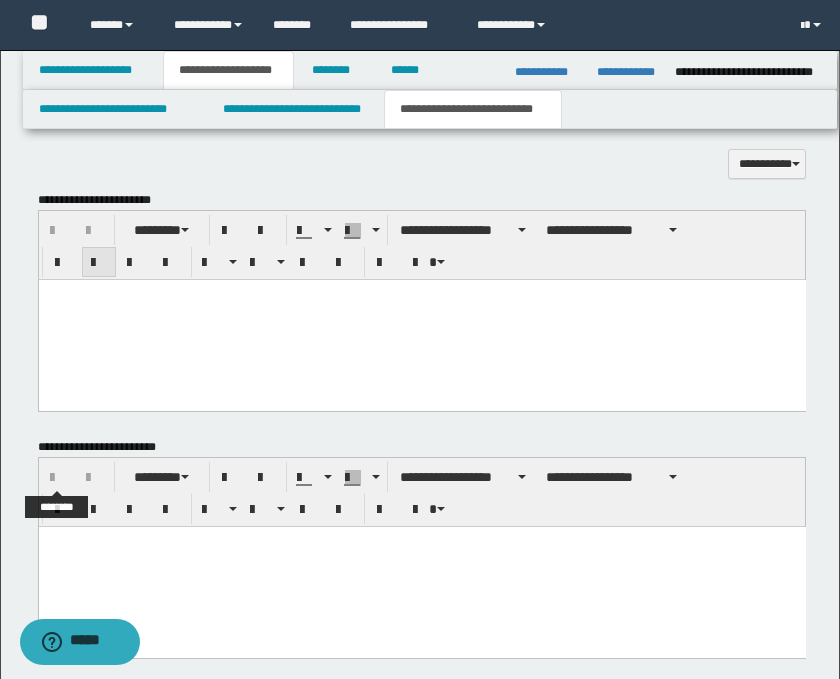 scroll, scrollTop: 583, scrollLeft: 0, axis: vertical 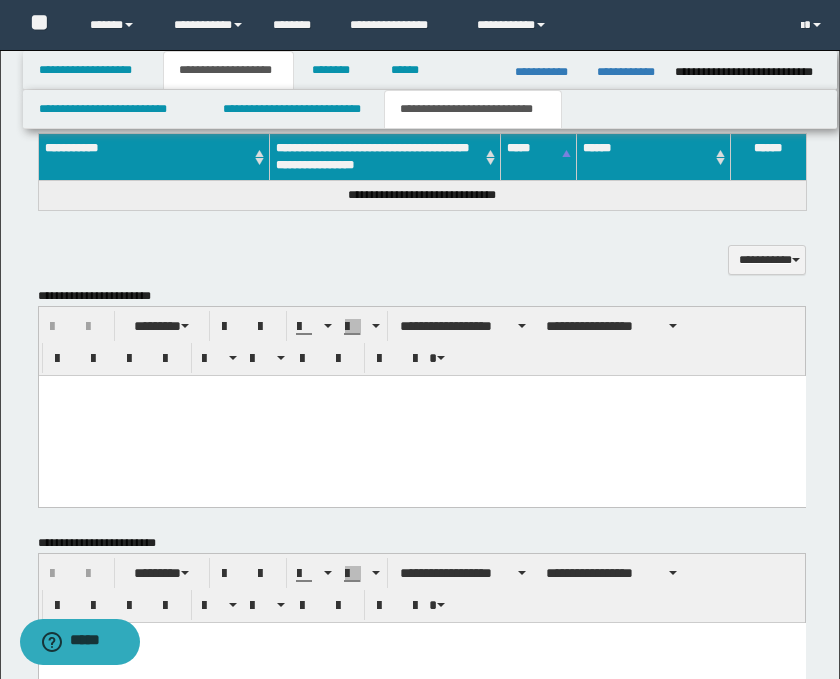 click at bounding box center (421, 415) 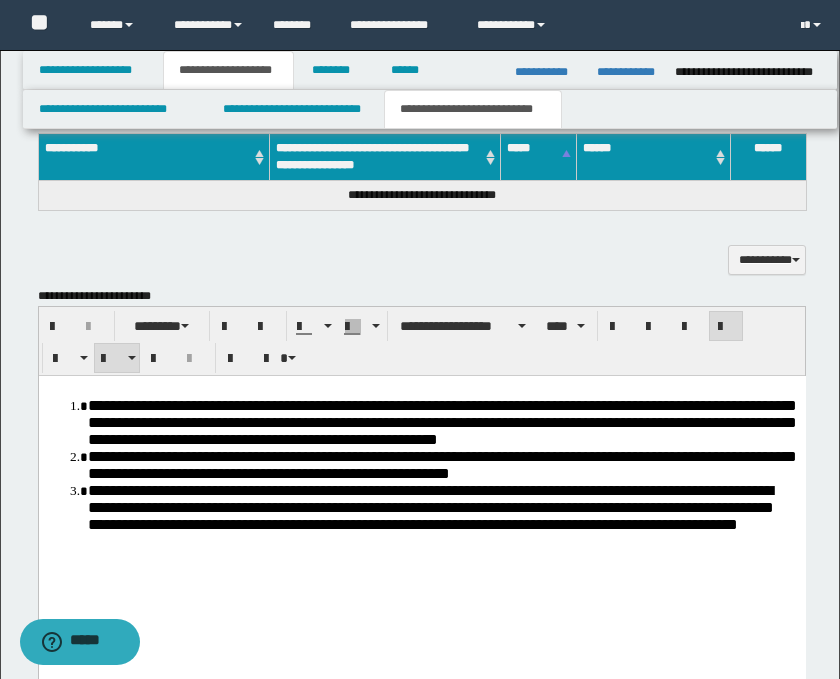 click on "**********" at bounding box center [441, 421] 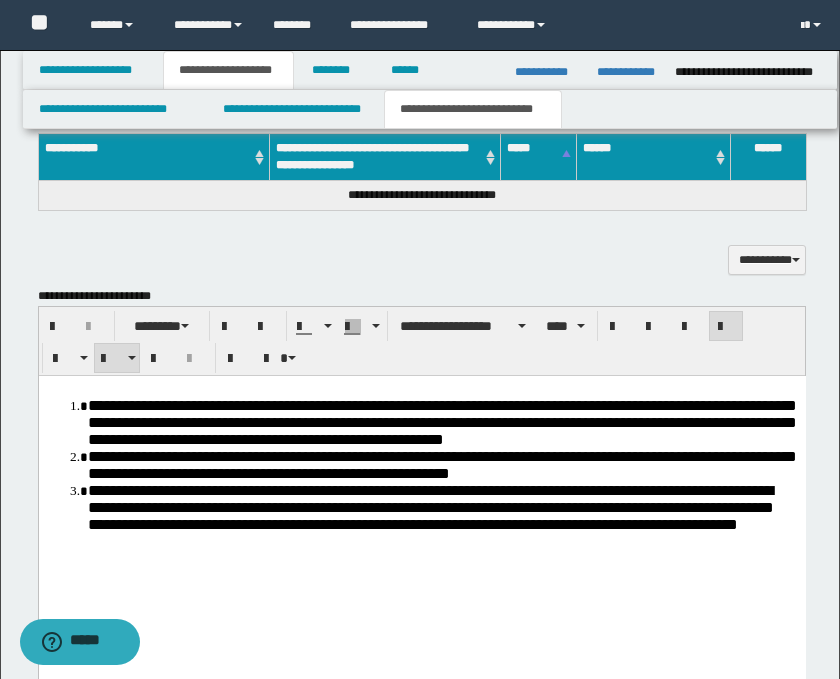 click on "**********" at bounding box center (441, 421) 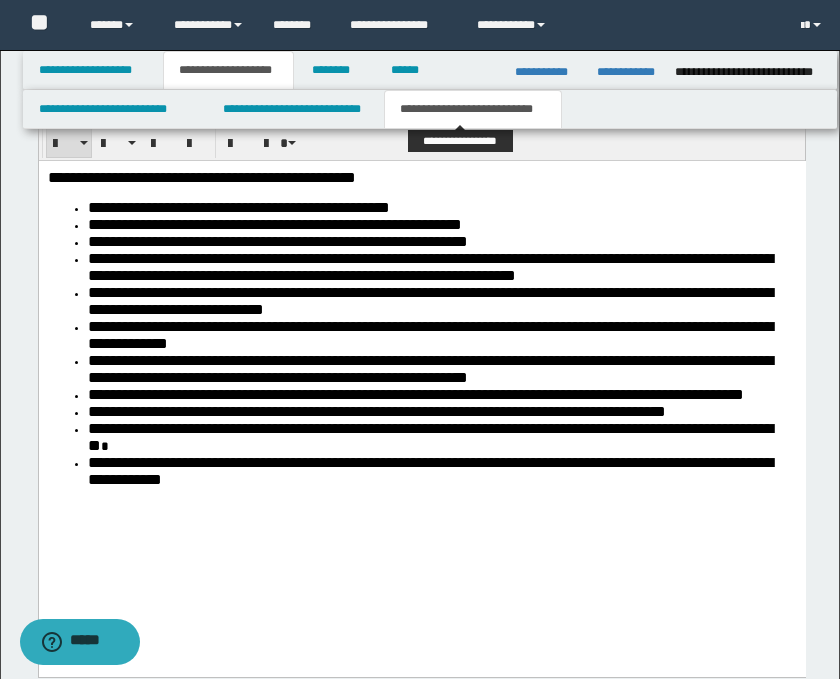 scroll, scrollTop: 916, scrollLeft: 0, axis: vertical 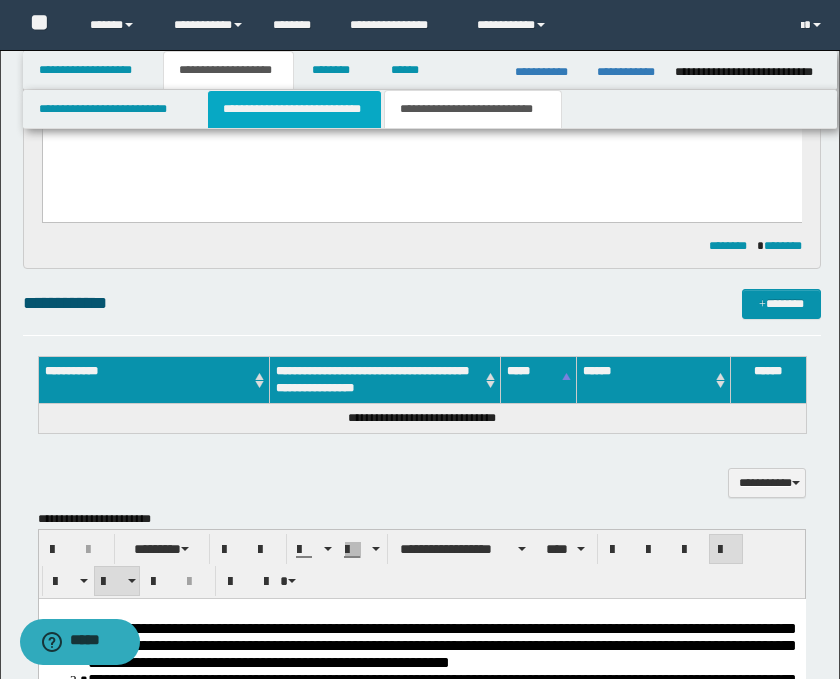 click on "**********" at bounding box center [294, 109] 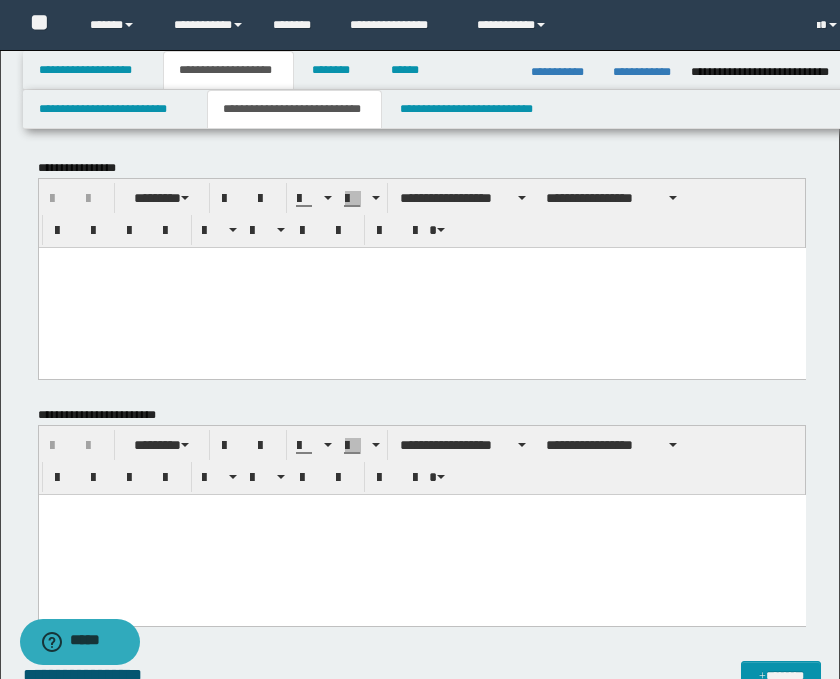 scroll, scrollTop: 0, scrollLeft: 0, axis: both 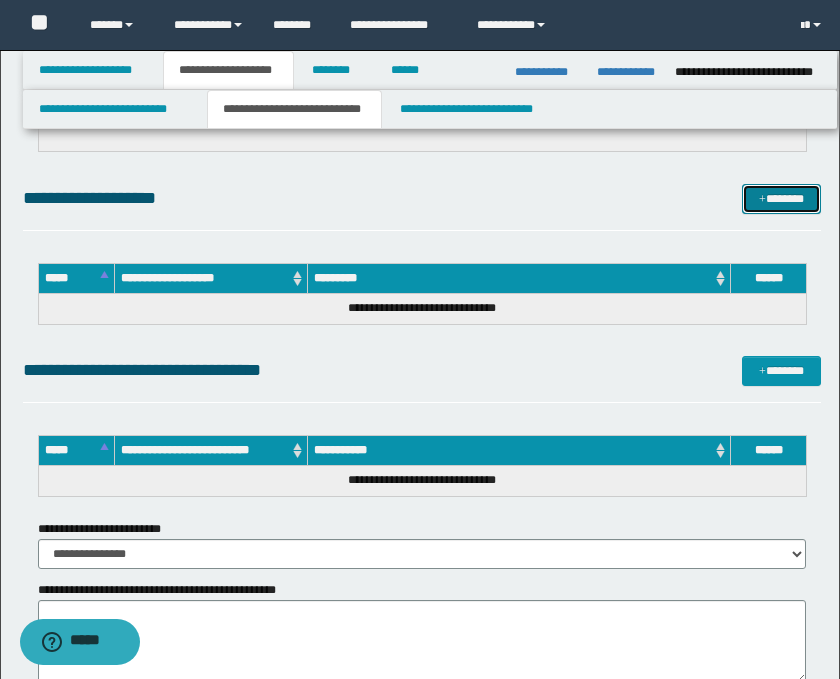 click on "*******" at bounding box center [782, 199] 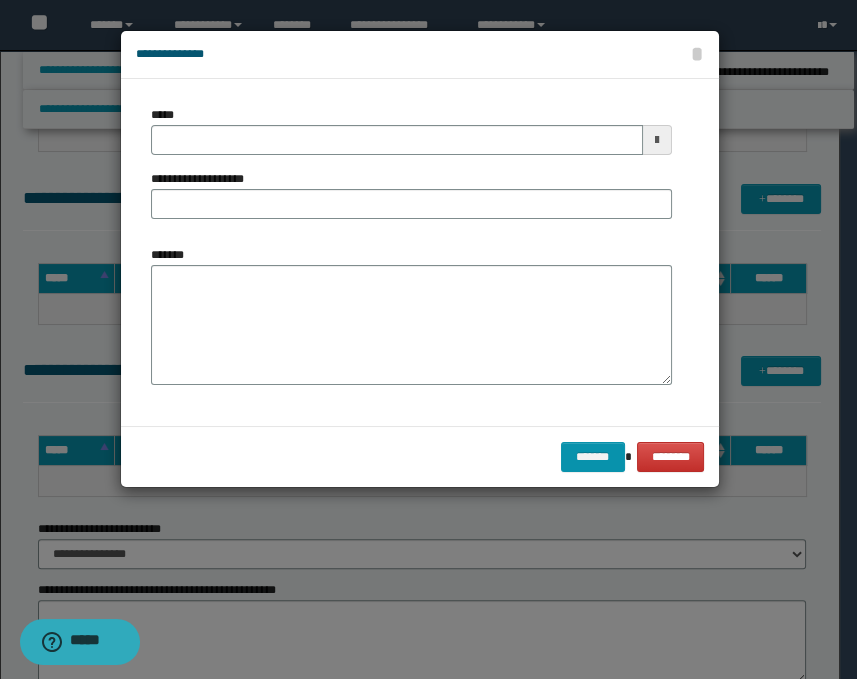 click at bounding box center [657, 140] 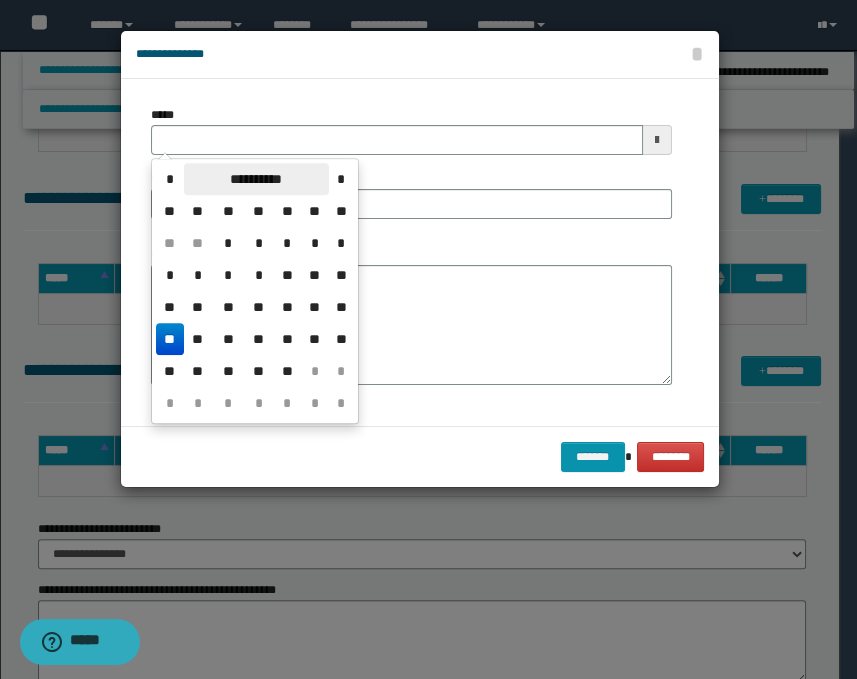 click on "**********" at bounding box center [256, 179] 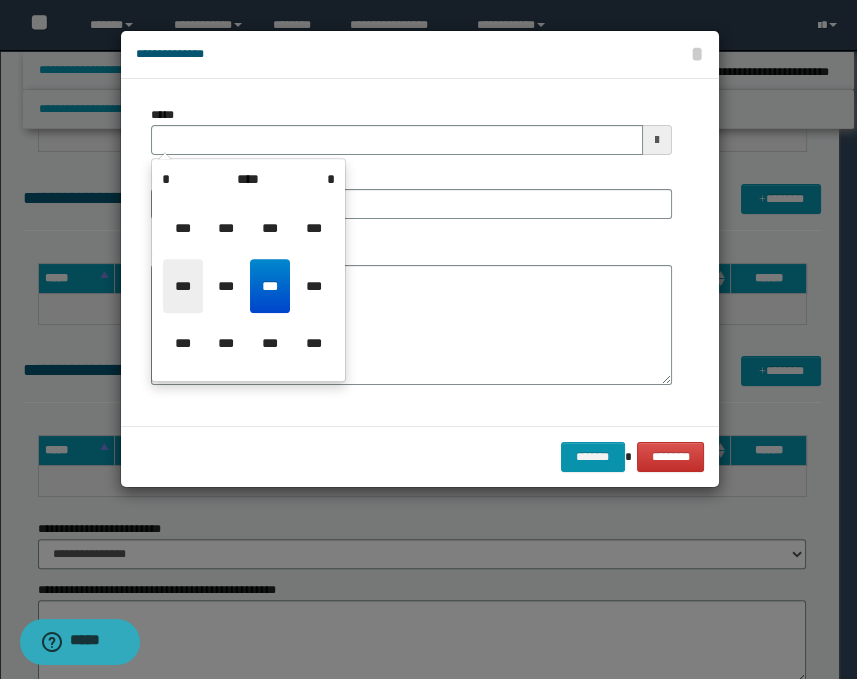 click on "***" at bounding box center [183, 286] 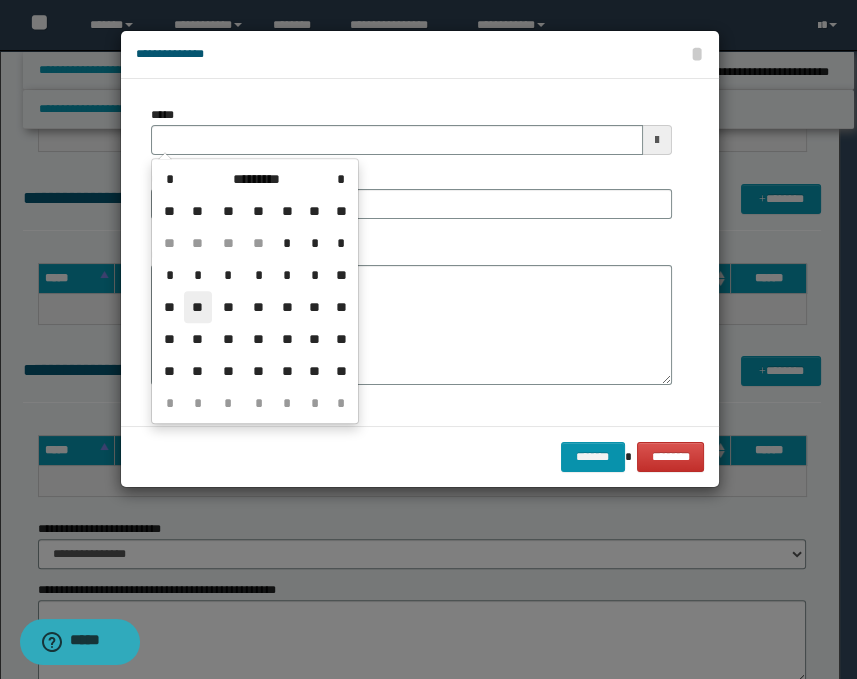 click on "**" at bounding box center [198, 307] 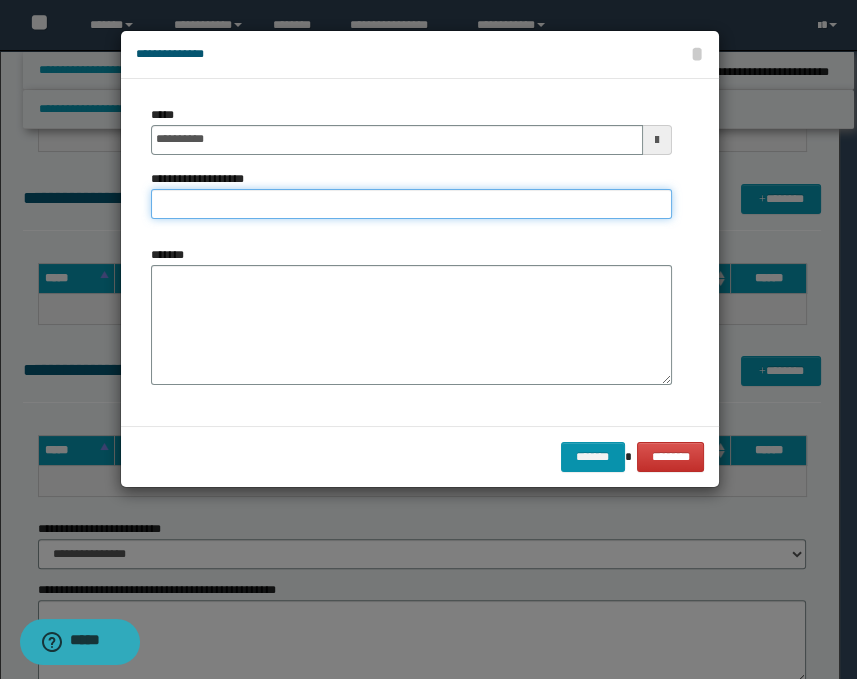 click on "**********" at bounding box center [411, 204] 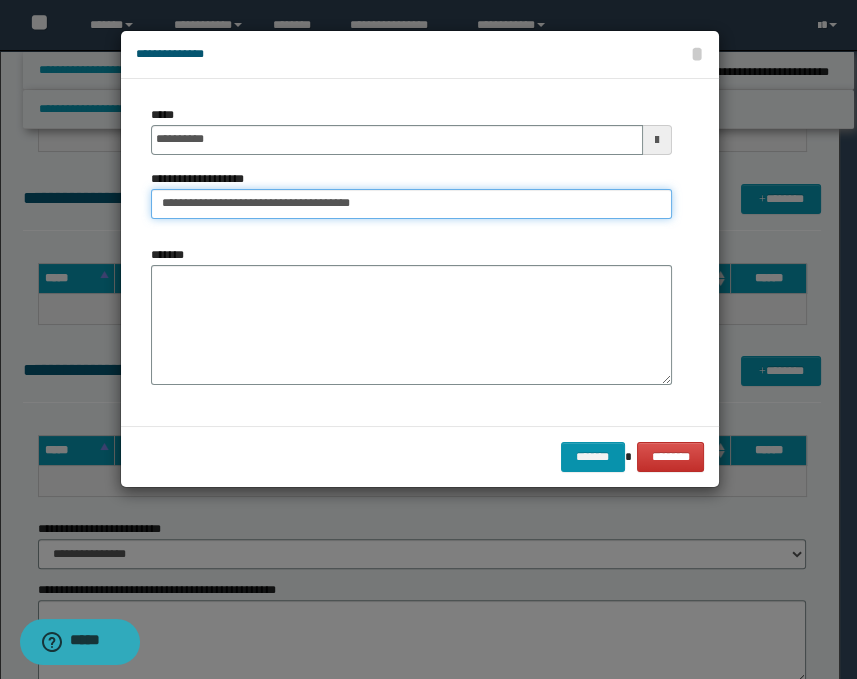 type on "**********" 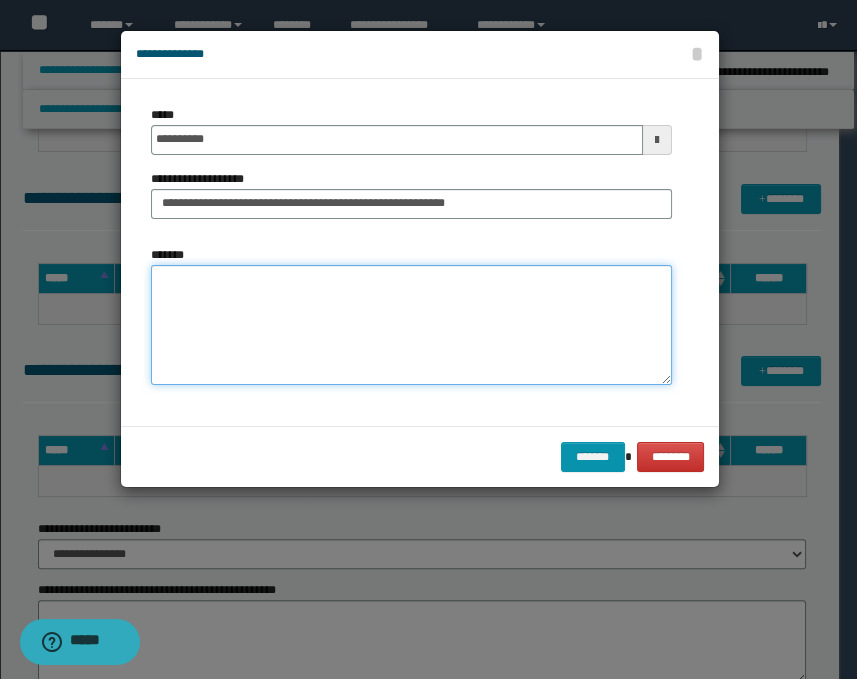 click on "*******" at bounding box center (411, 325) 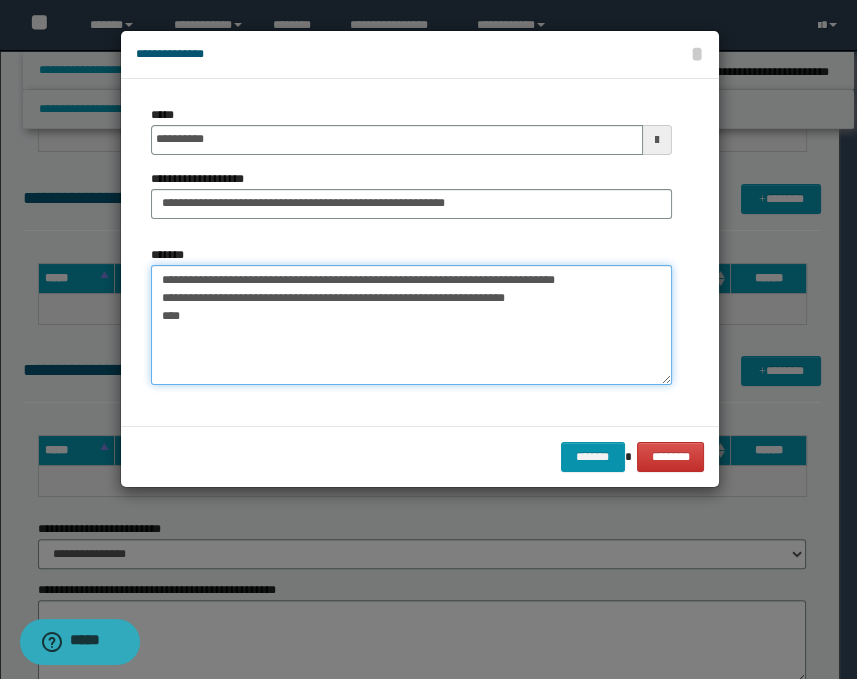 click on "**********" at bounding box center [411, 325] 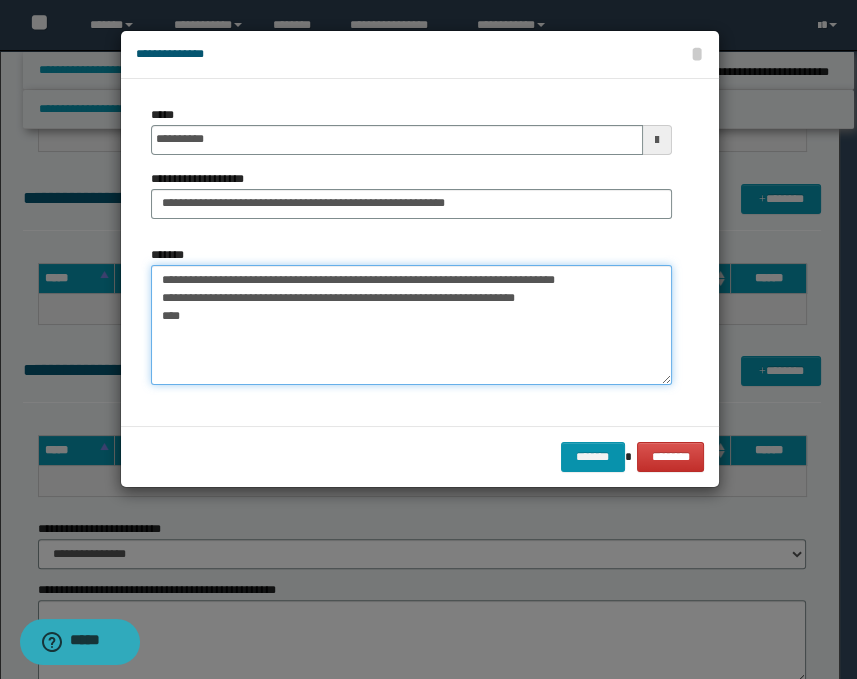 click on "**********" at bounding box center (411, 325) 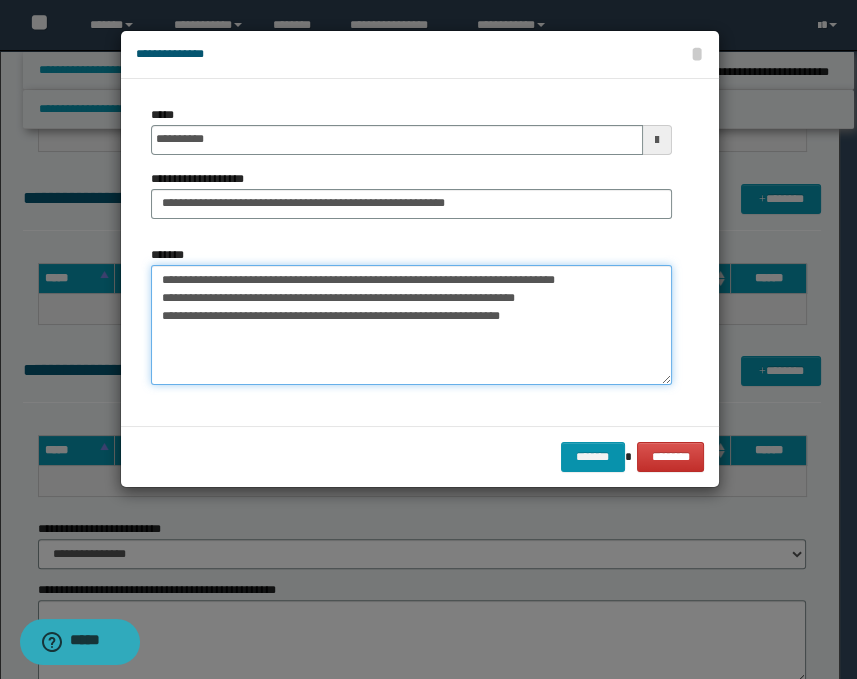 click on "**********" at bounding box center (411, 325) 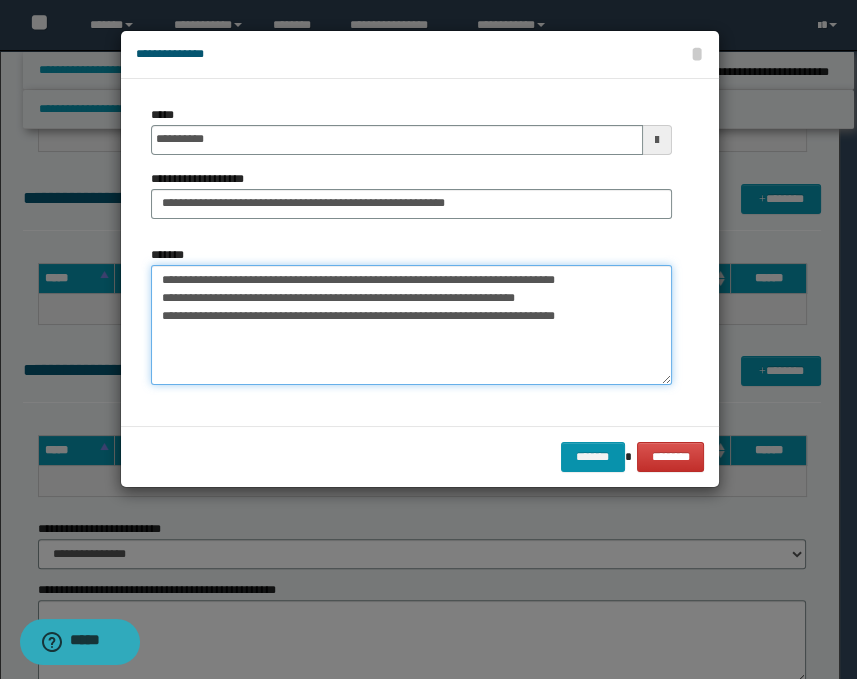 click on "**********" at bounding box center (411, 325) 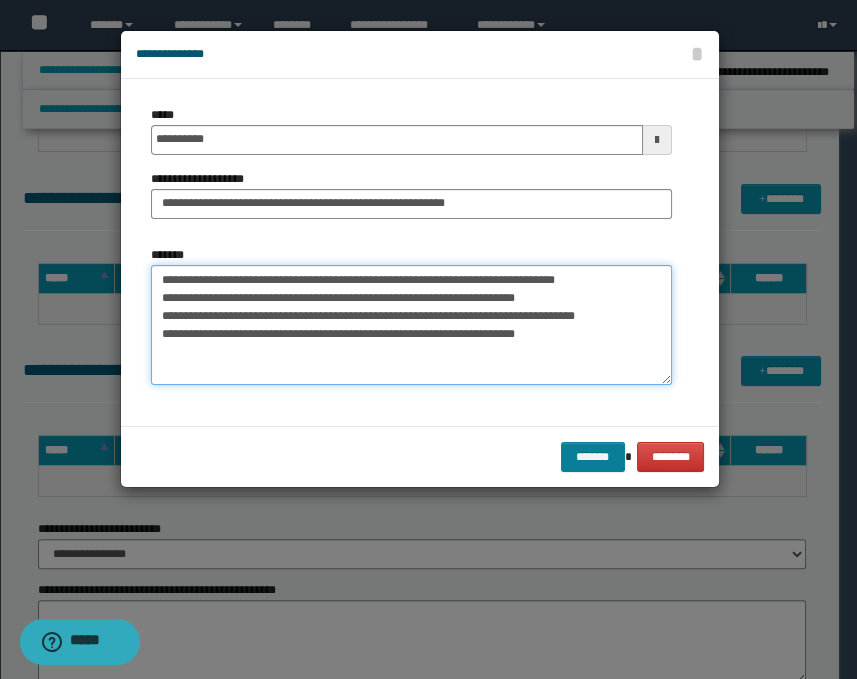 type on "**********" 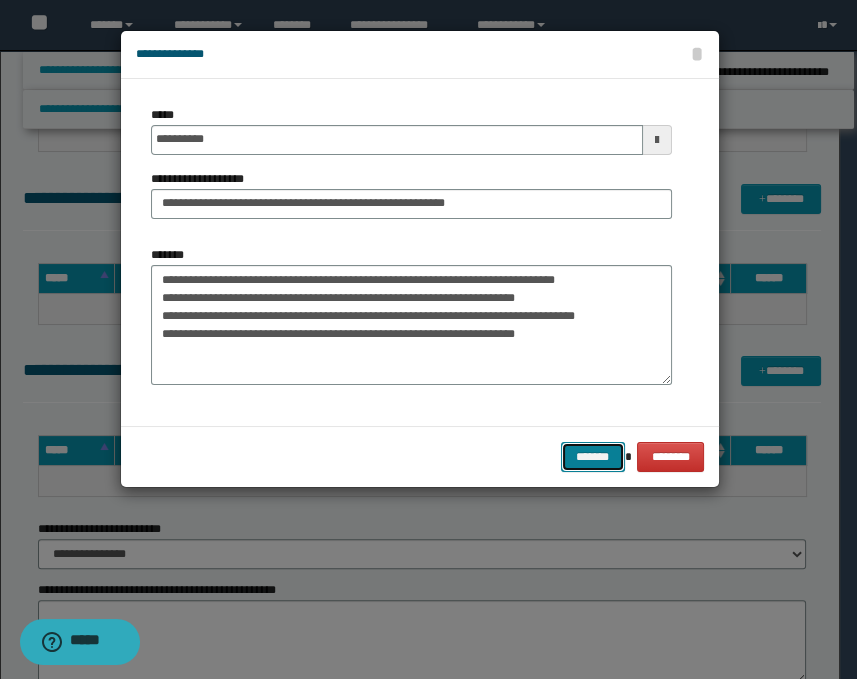 click on "*******" at bounding box center (593, 457) 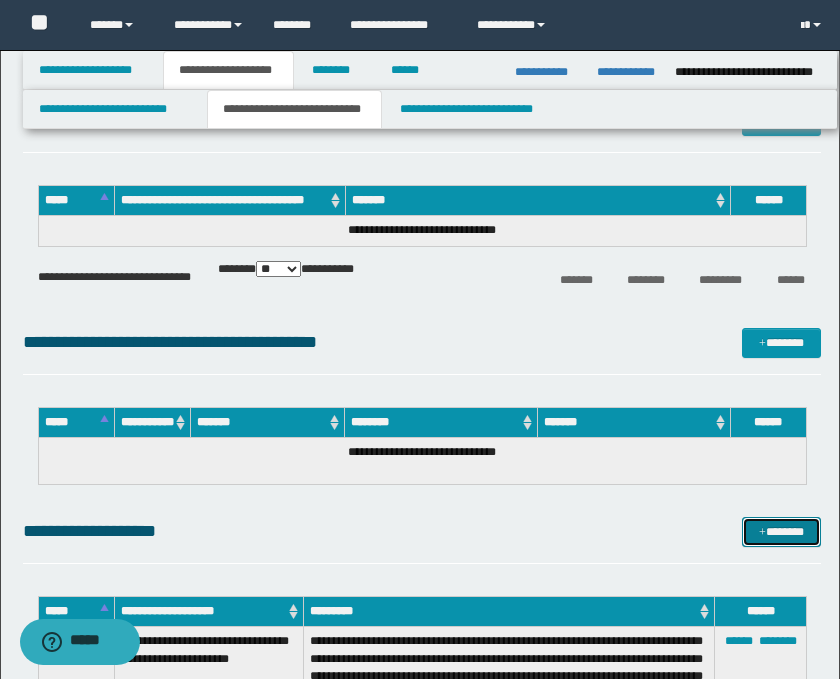 scroll, scrollTop: 0, scrollLeft: 0, axis: both 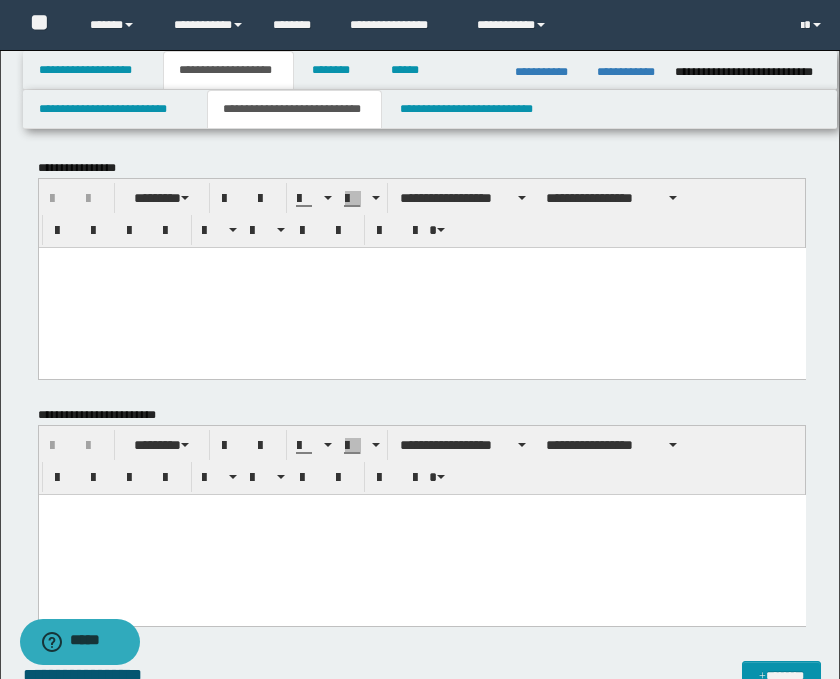 click at bounding box center (421, 287) 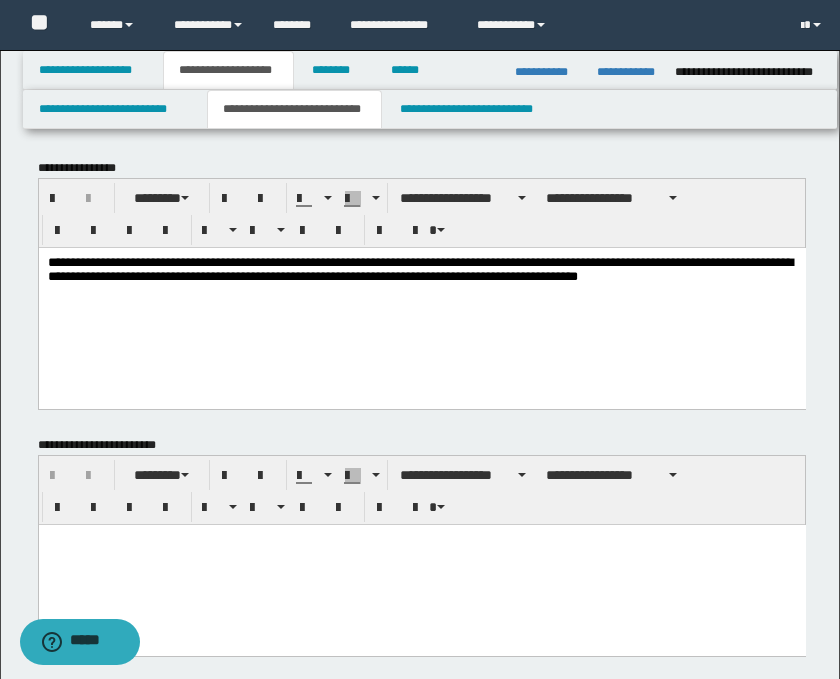 click on "**********" at bounding box center (421, 302) 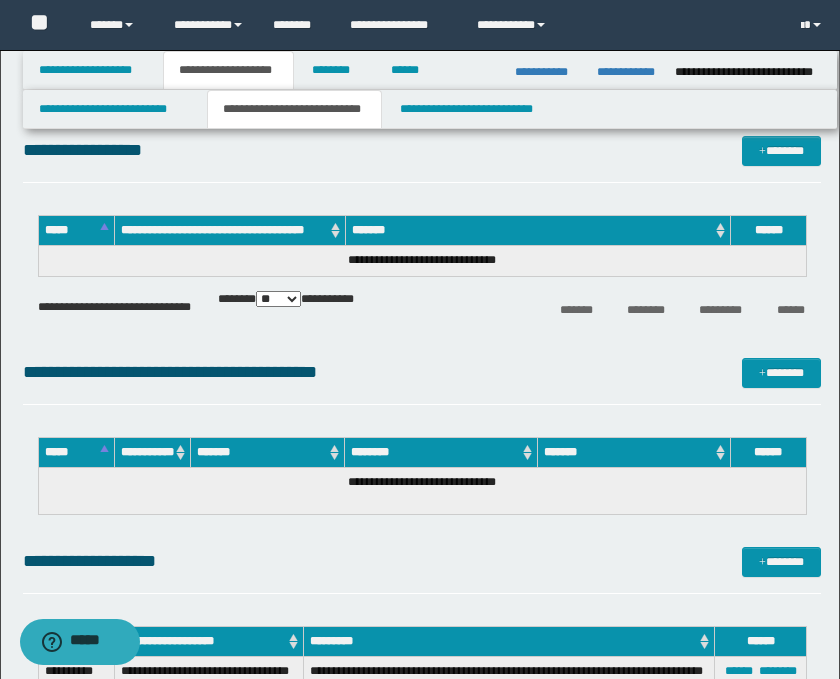 scroll, scrollTop: 888, scrollLeft: 0, axis: vertical 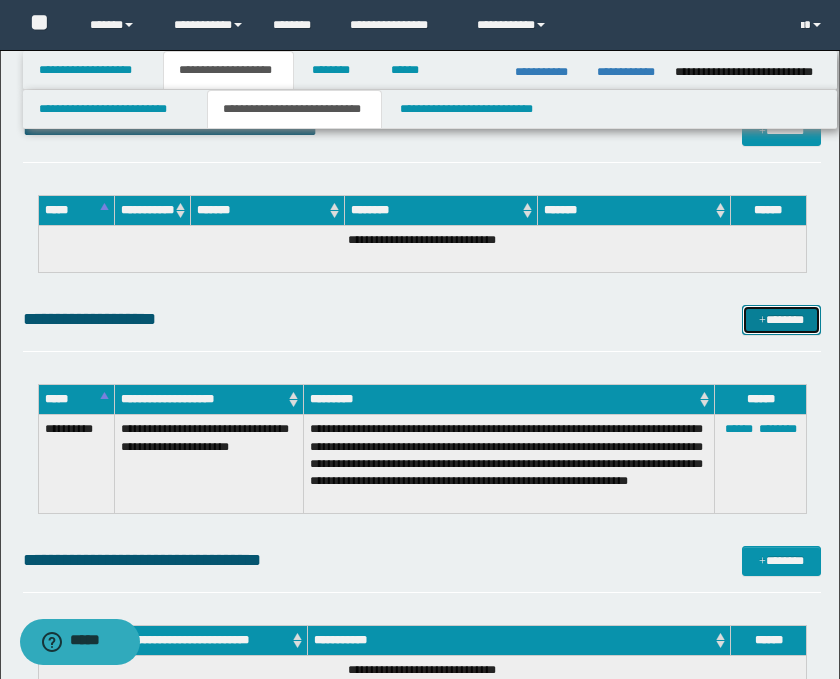 click on "*******" at bounding box center (782, 320) 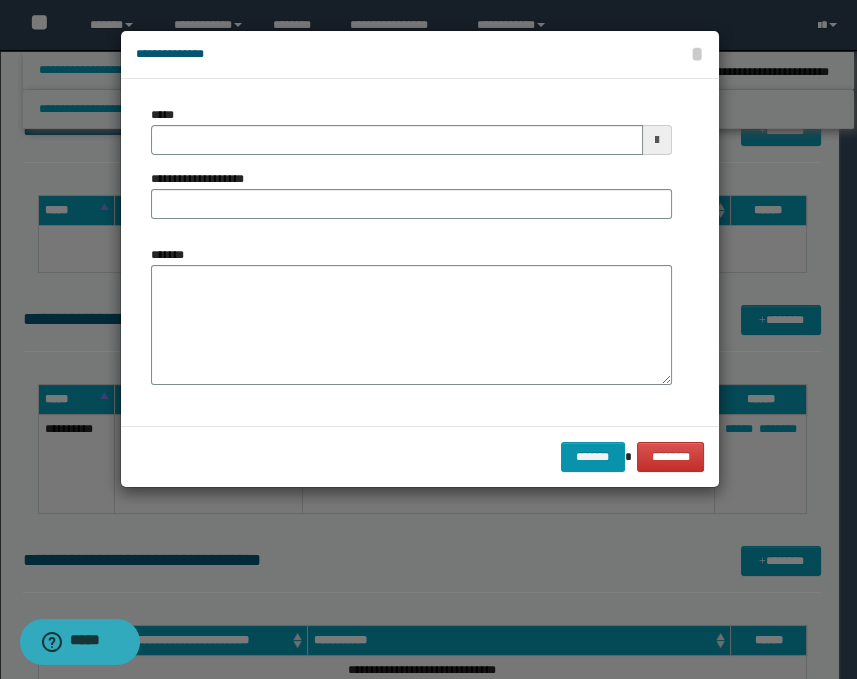 click at bounding box center (657, 140) 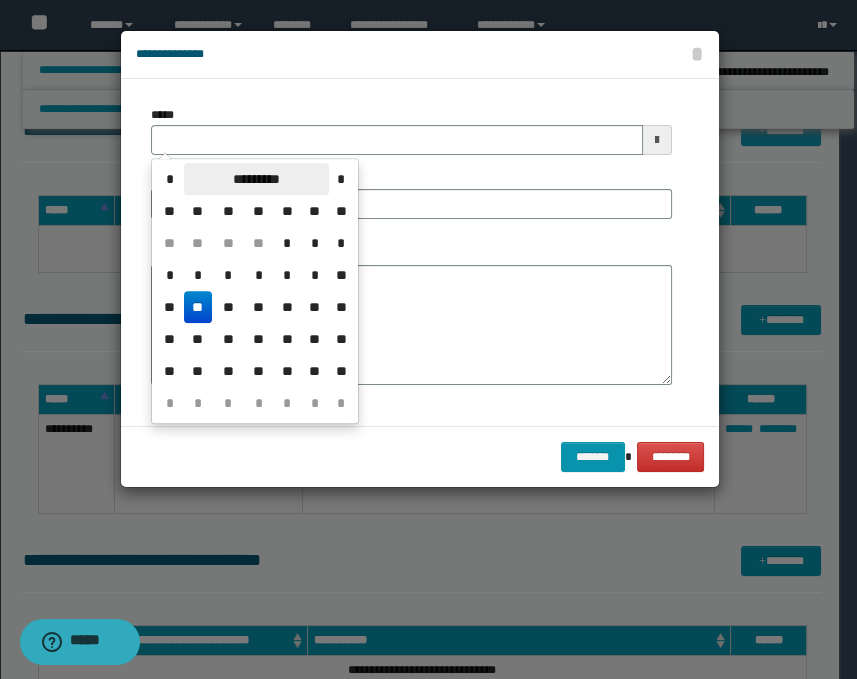 click on "*********" at bounding box center (256, 179) 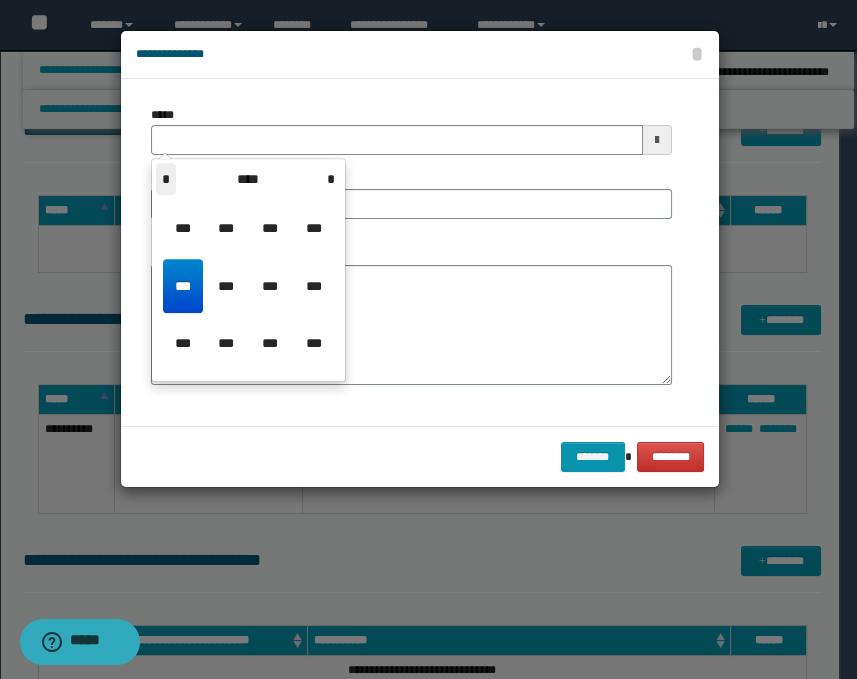 click on "*" at bounding box center (166, 179) 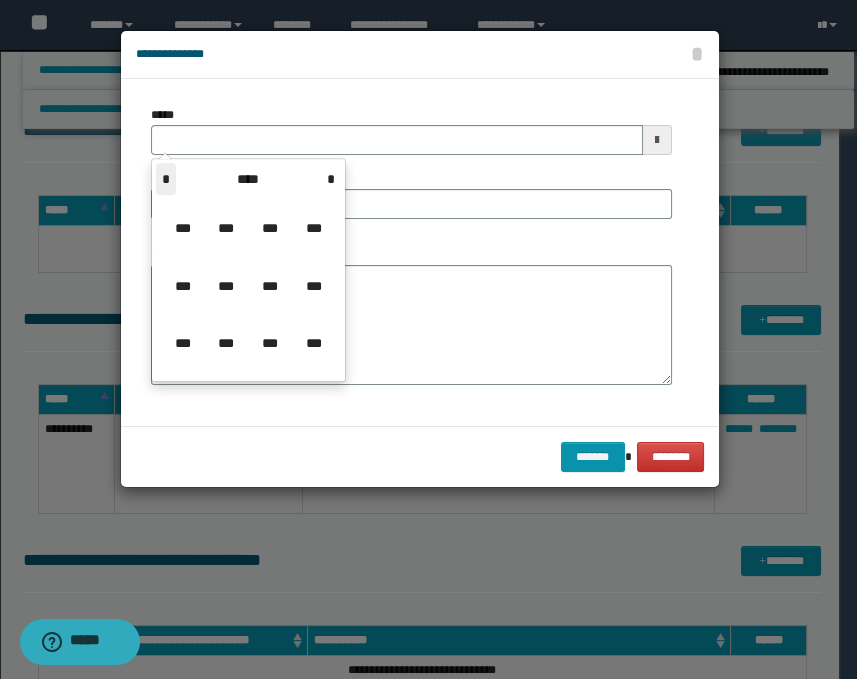 click on "*" at bounding box center (166, 179) 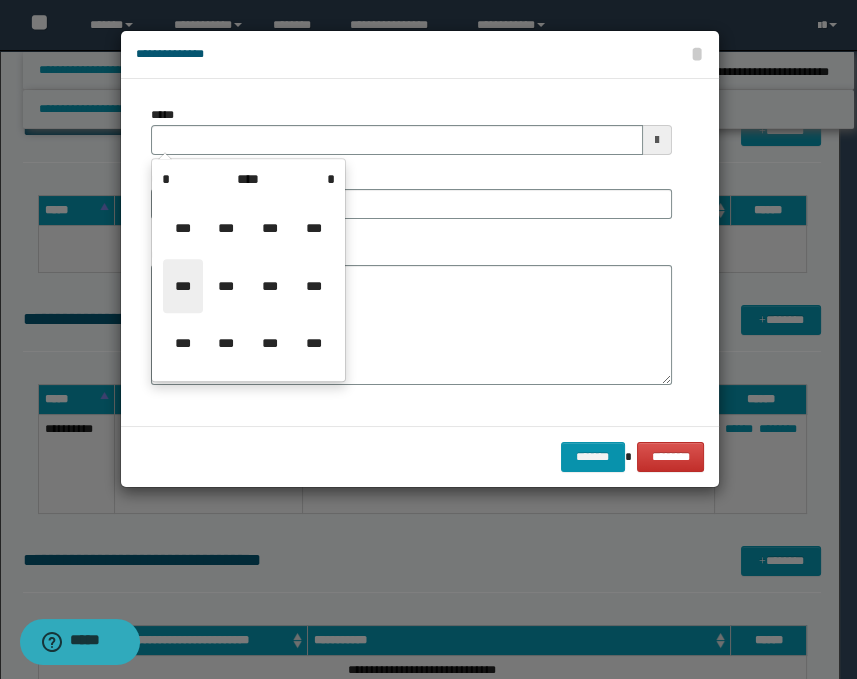 click on "***" at bounding box center (183, 286) 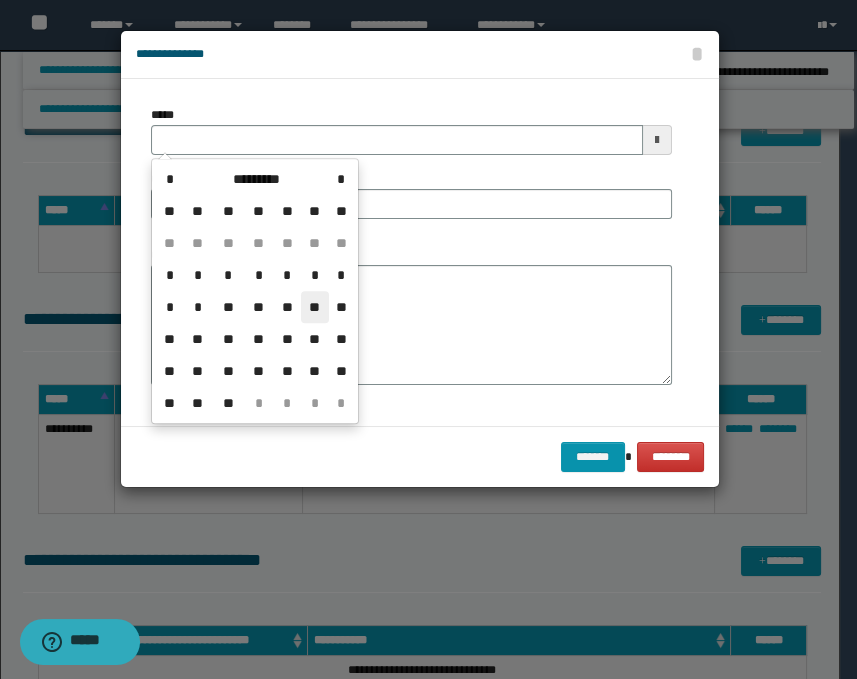 click on "**" at bounding box center [315, 307] 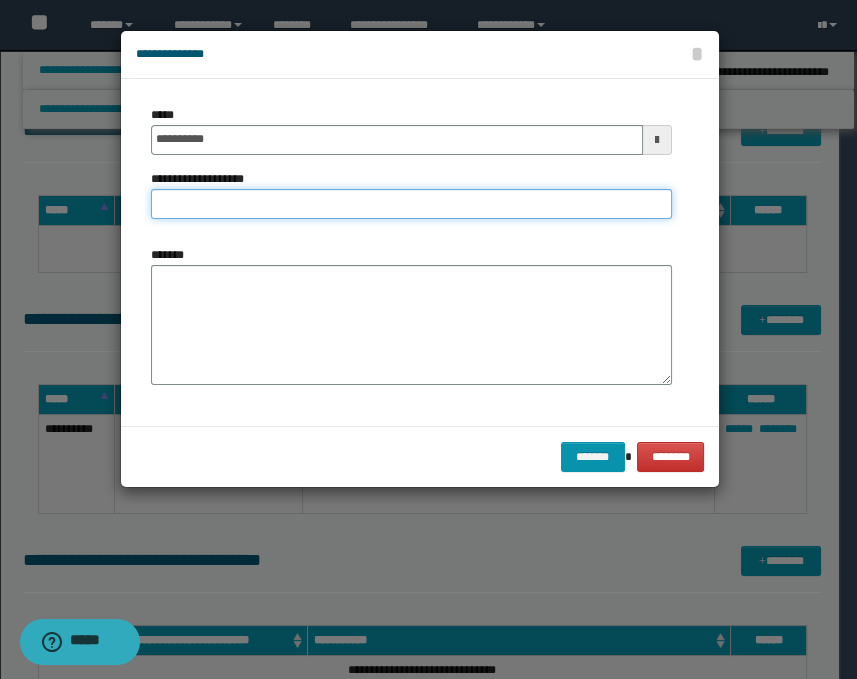 click on "**********" at bounding box center [411, 204] 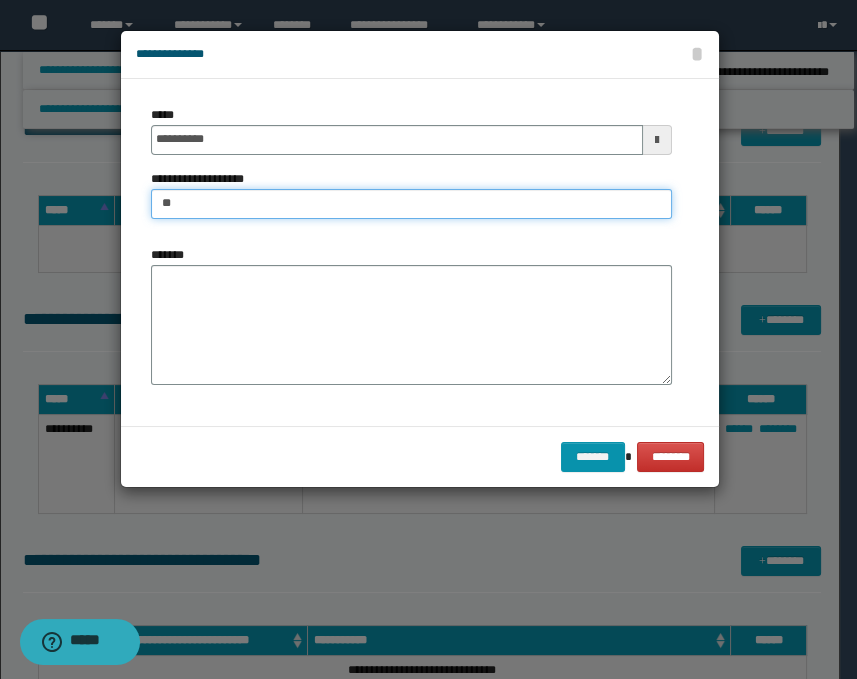 type on "*" 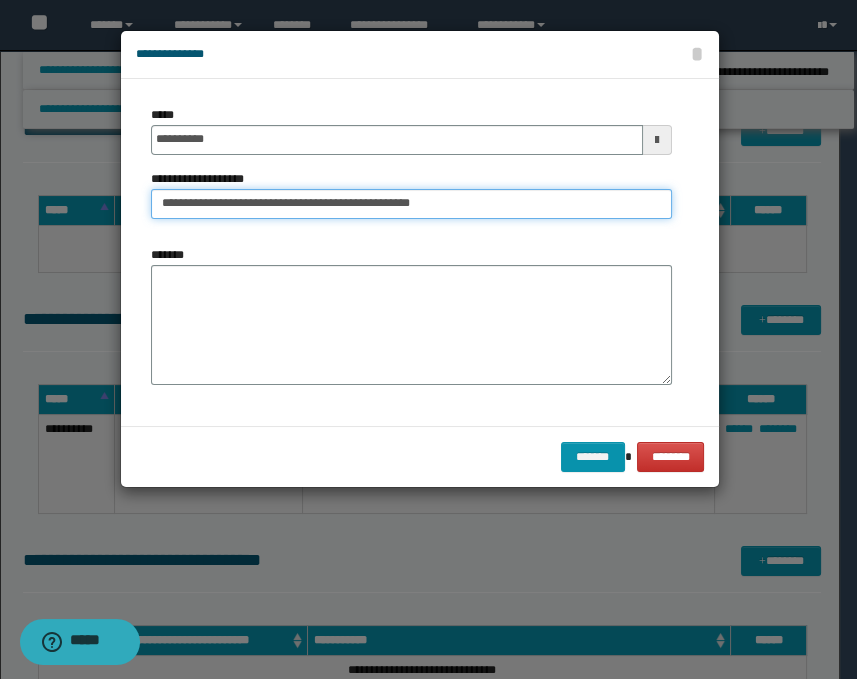 click on "**********" at bounding box center [411, 204] 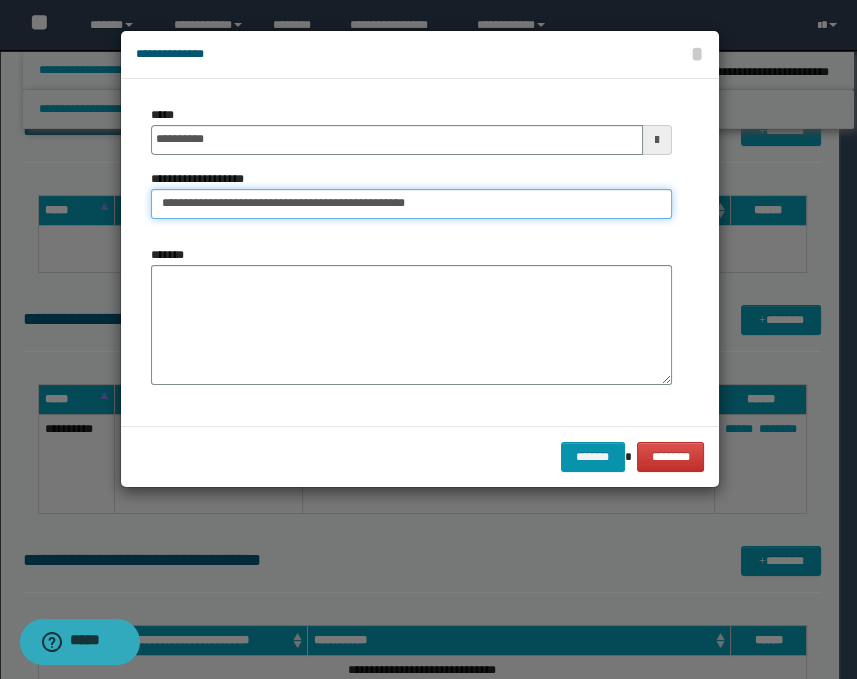 click on "**********" at bounding box center [411, 204] 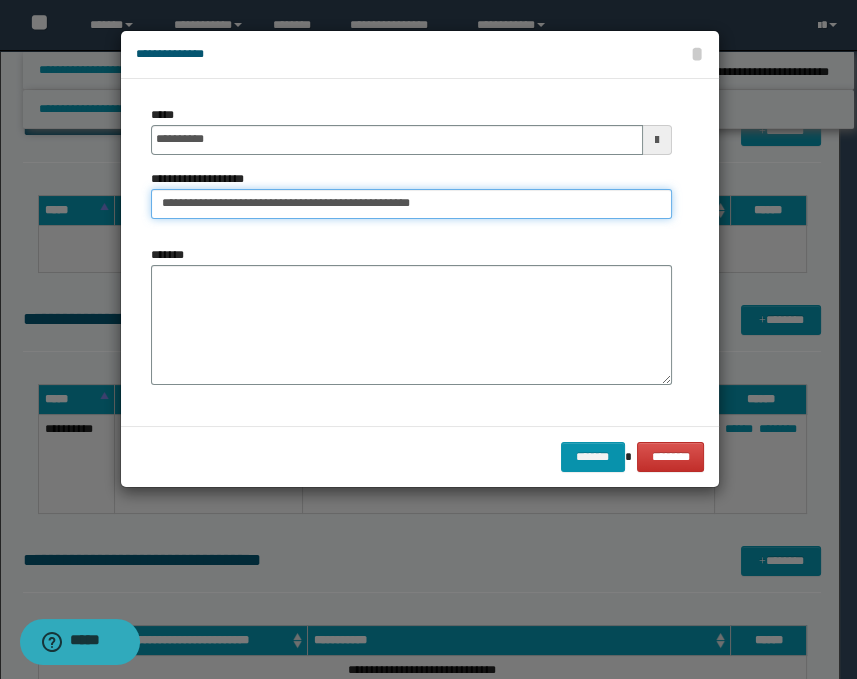 click on "**********" at bounding box center [411, 204] 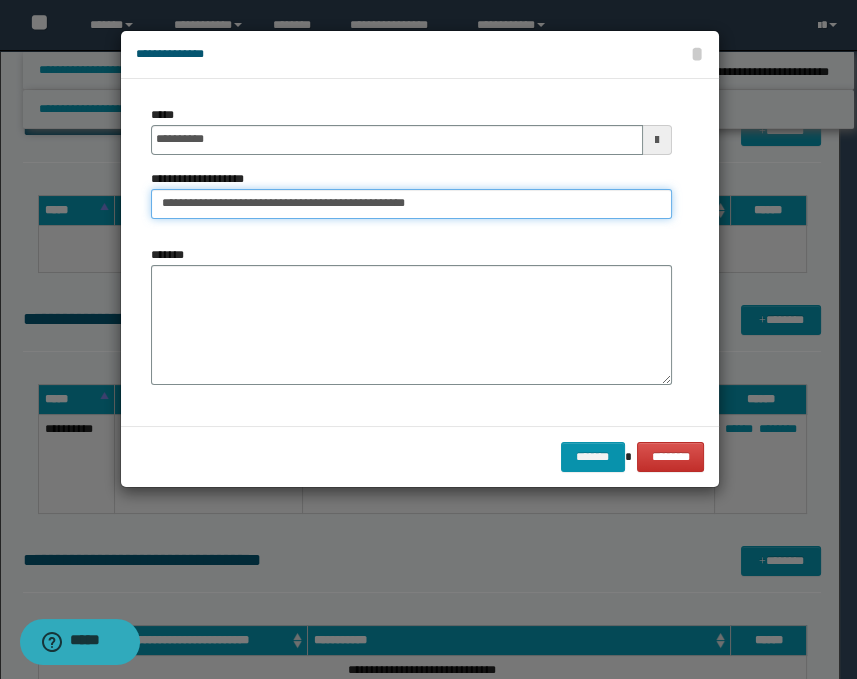 click on "**********" at bounding box center [411, 204] 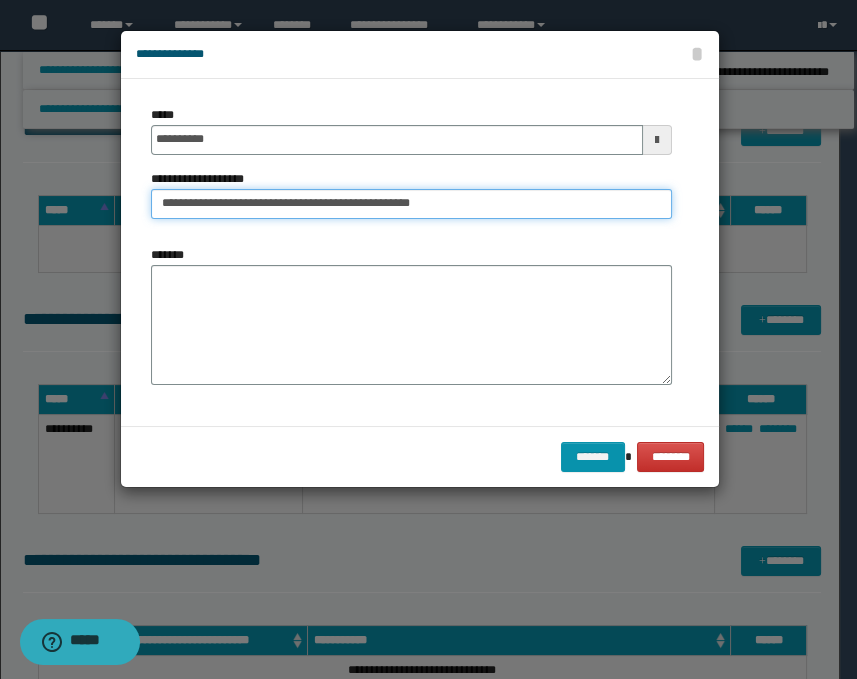 type on "**********" 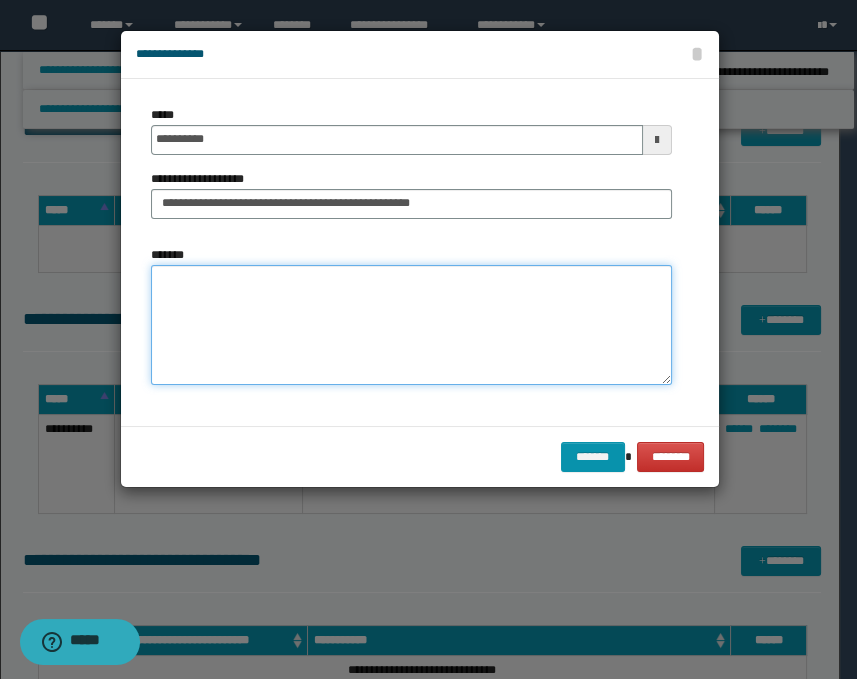 click on "*******" at bounding box center (411, 325) 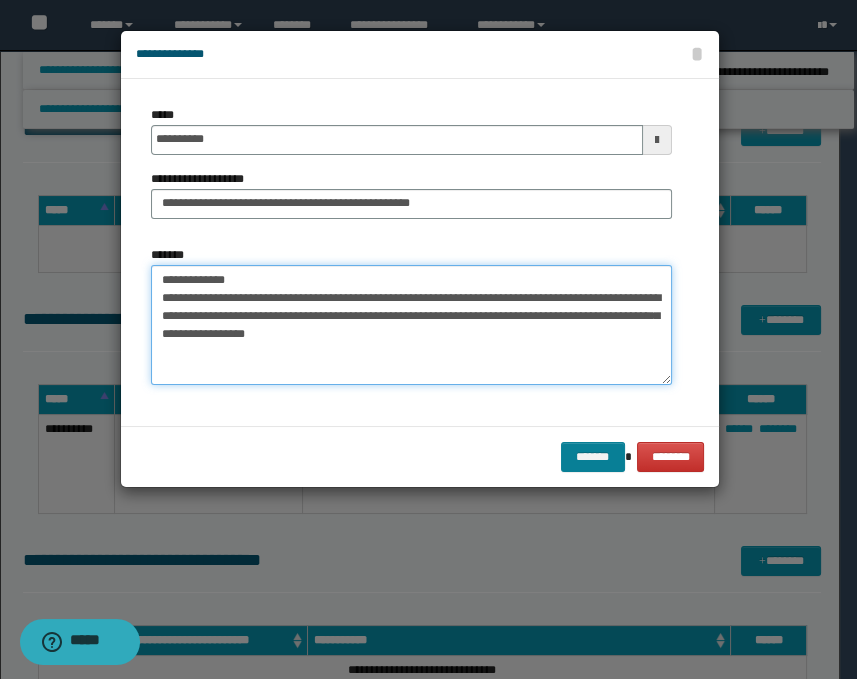 type on "**********" 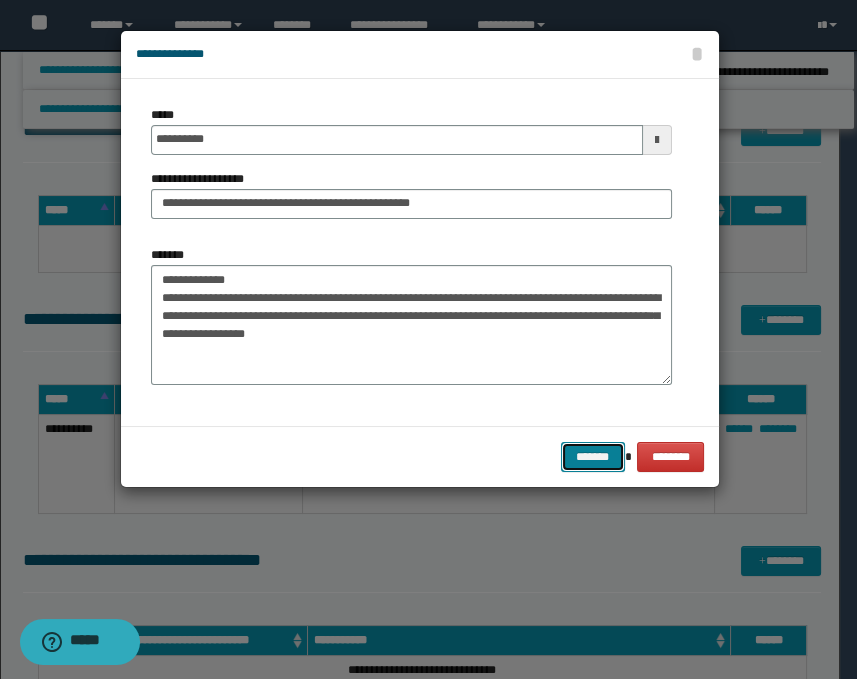 click on "*******" at bounding box center [593, 457] 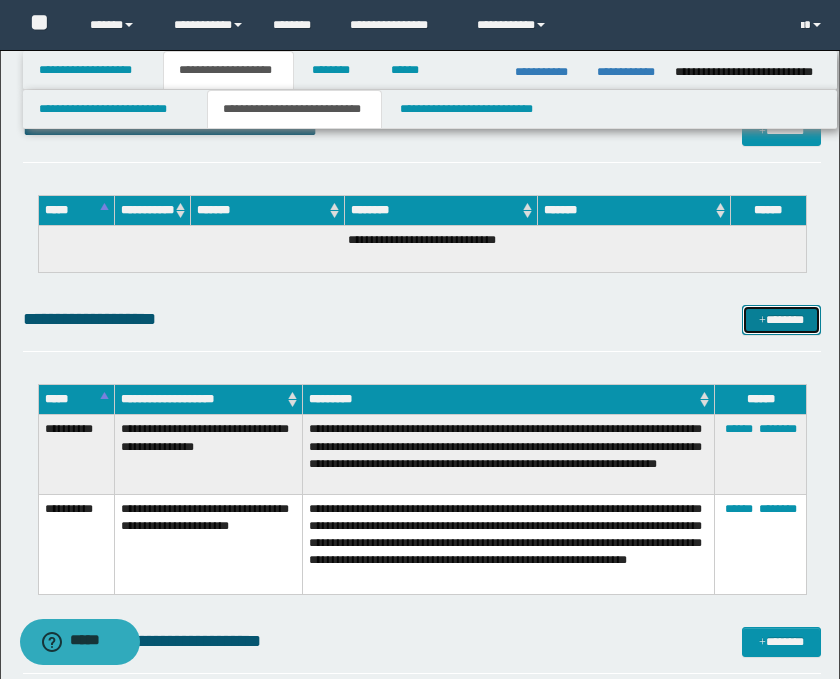 click on "*******" at bounding box center [782, 320] 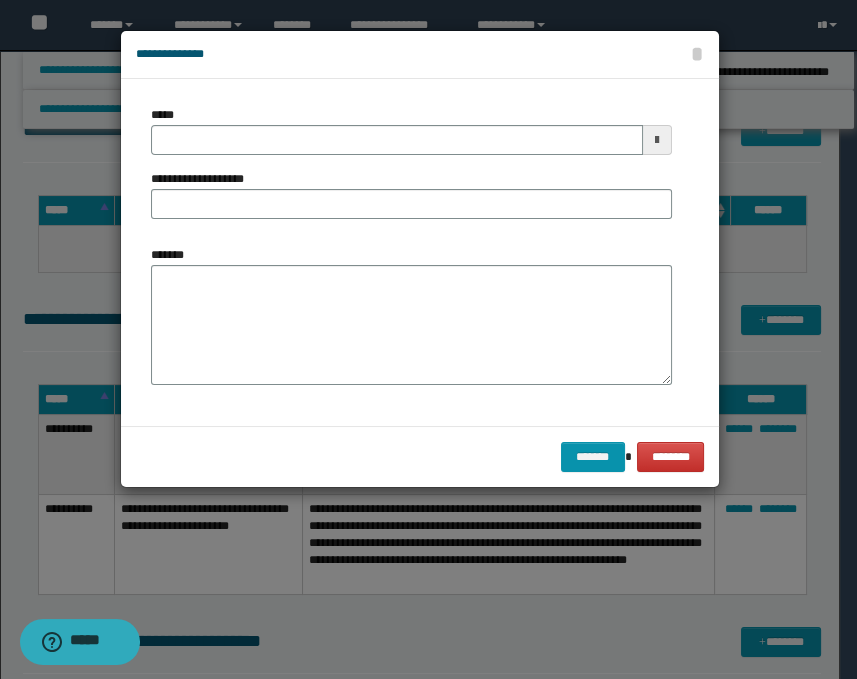 click at bounding box center (657, 140) 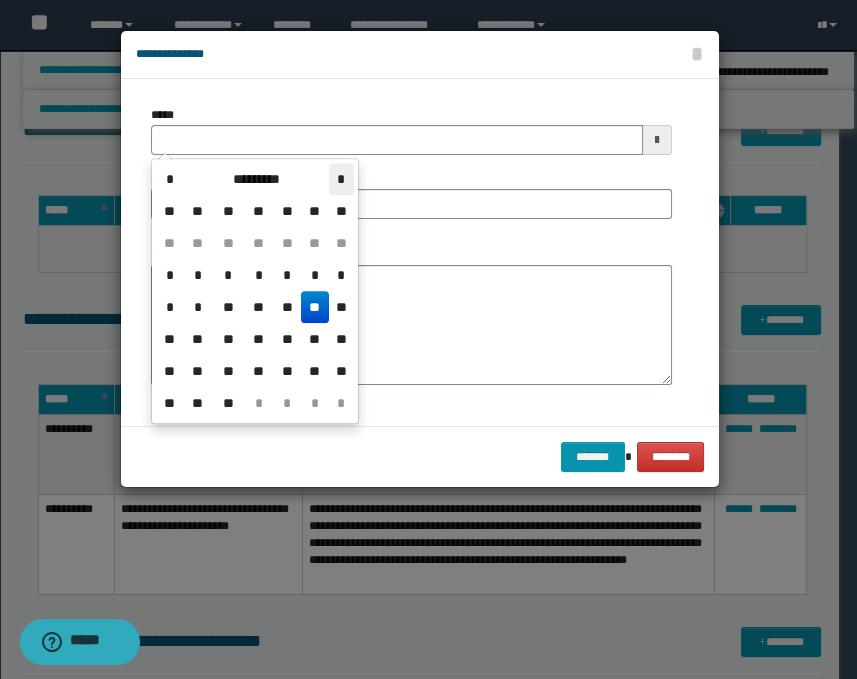 click on "*" at bounding box center [341, 179] 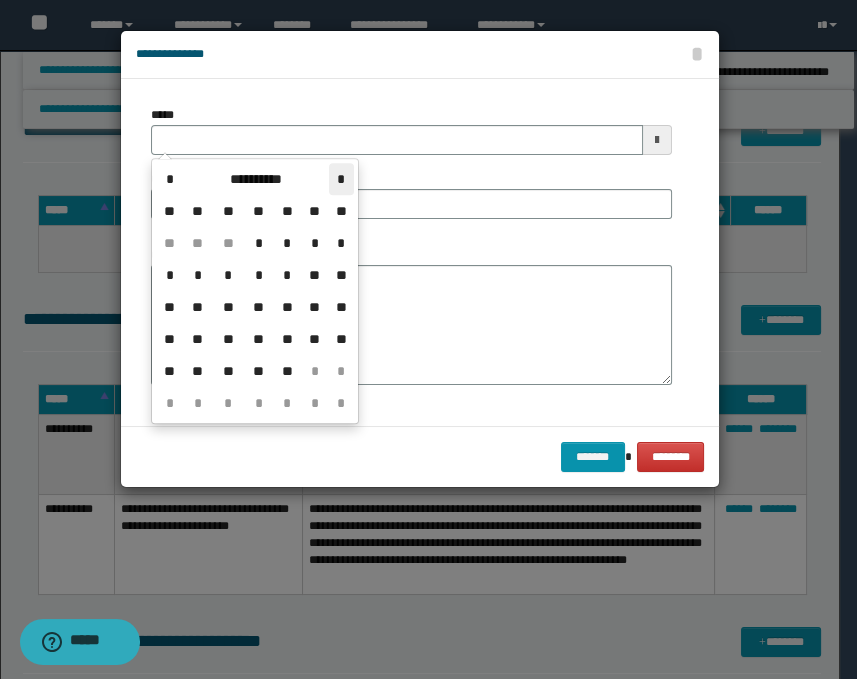 click on "*" at bounding box center (341, 179) 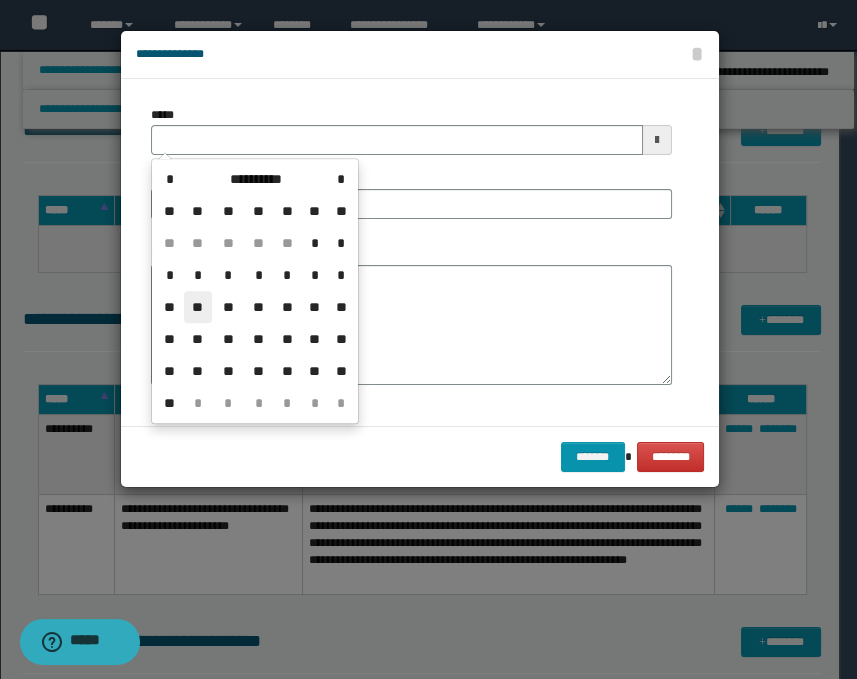 click on "**" at bounding box center (198, 307) 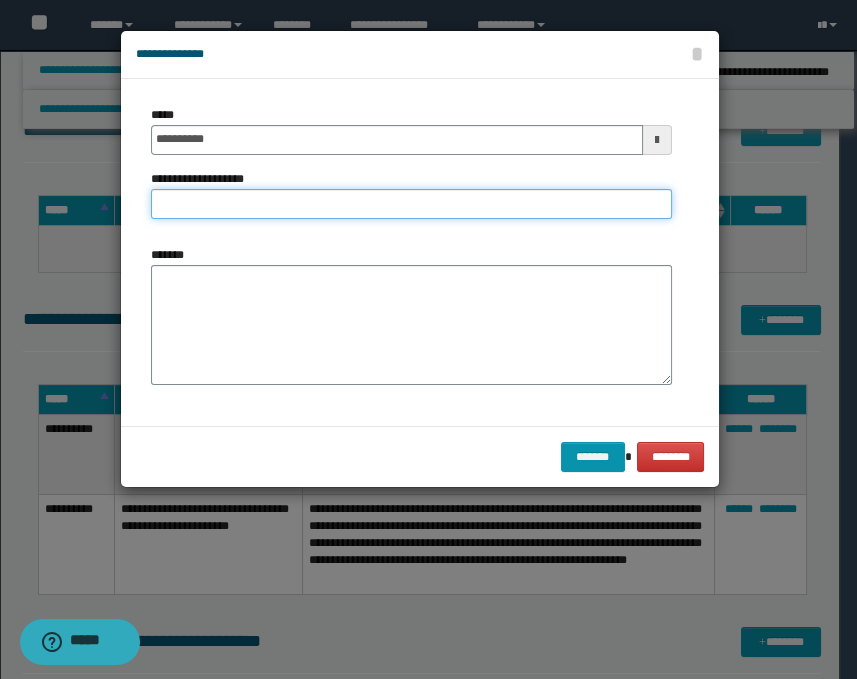 click on "**********" at bounding box center (411, 204) 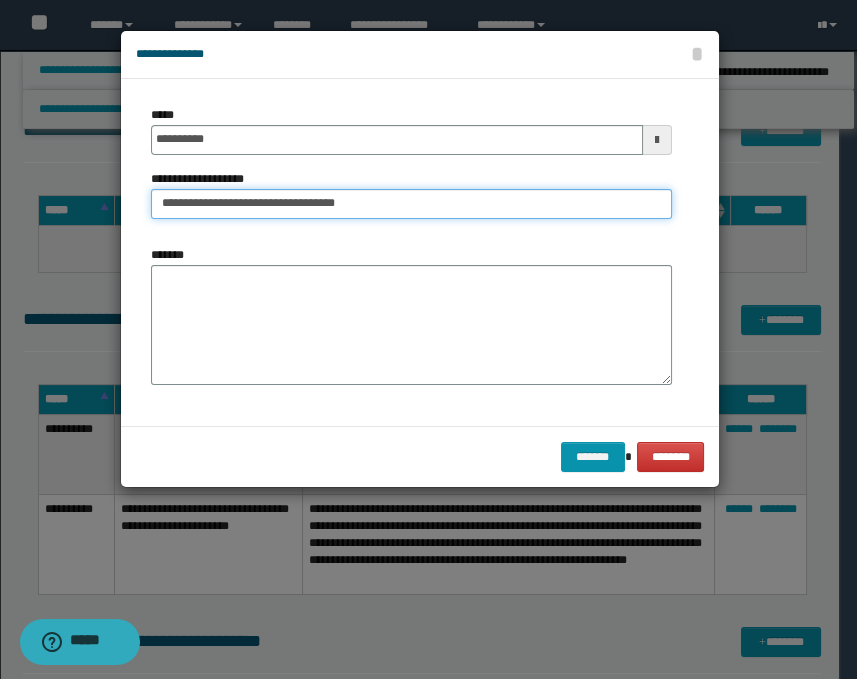 type on "**********" 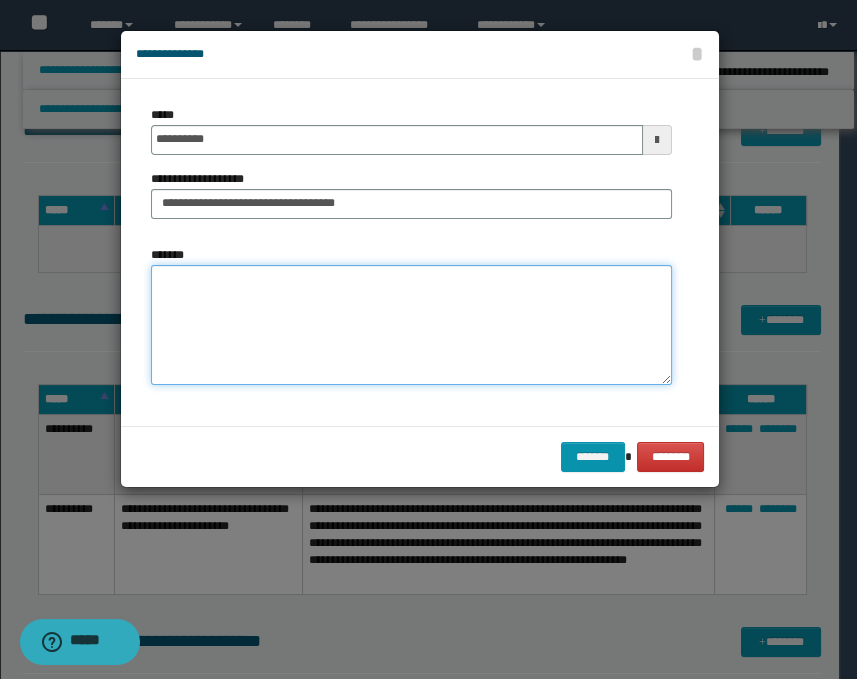 click on "*******" at bounding box center (411, 325) 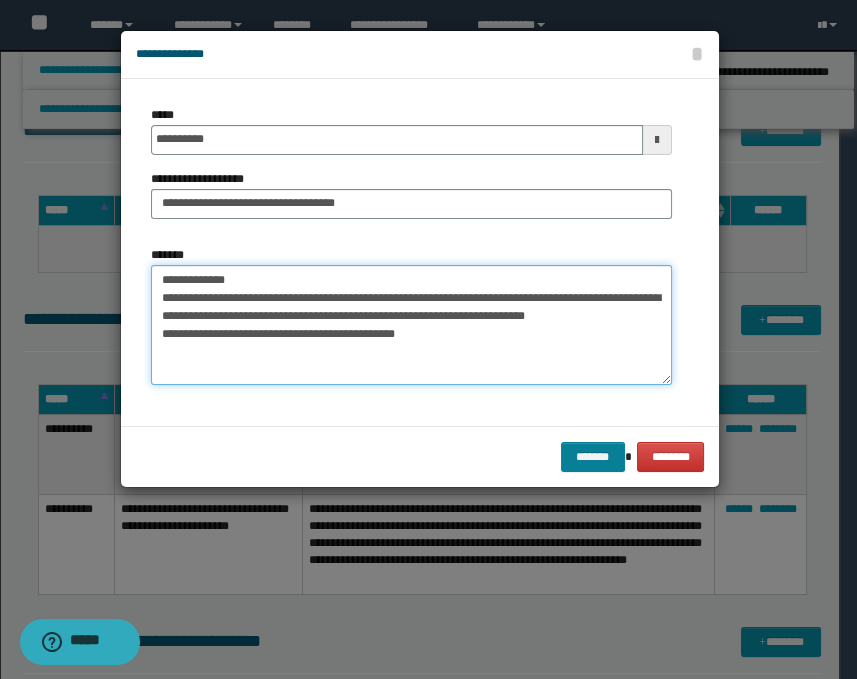 type on "**********" 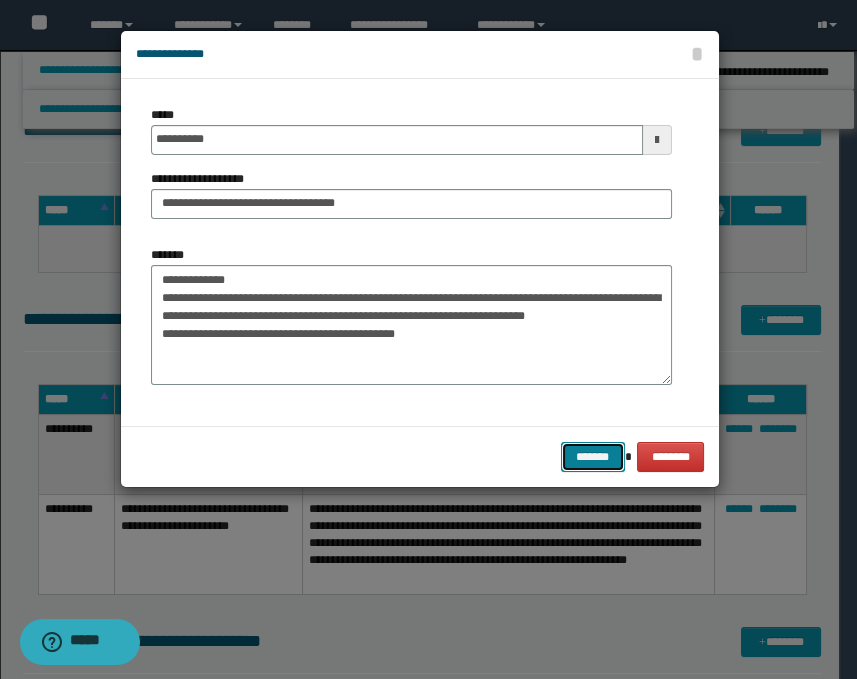click on "*******" at bounding box center [593, 457] 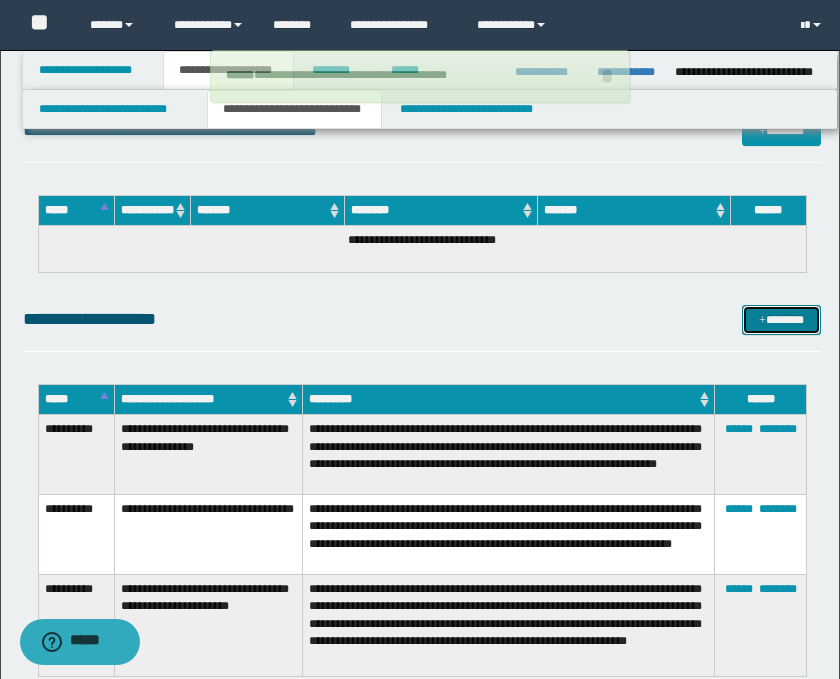 click on "*******" at bounding box center (782, 320) 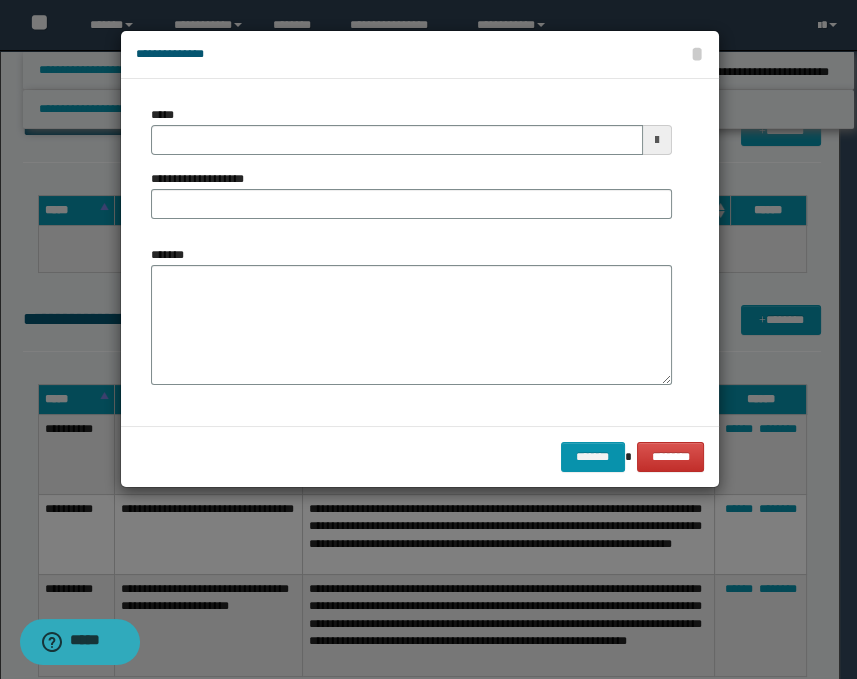 click at bounding box center (657, 140) 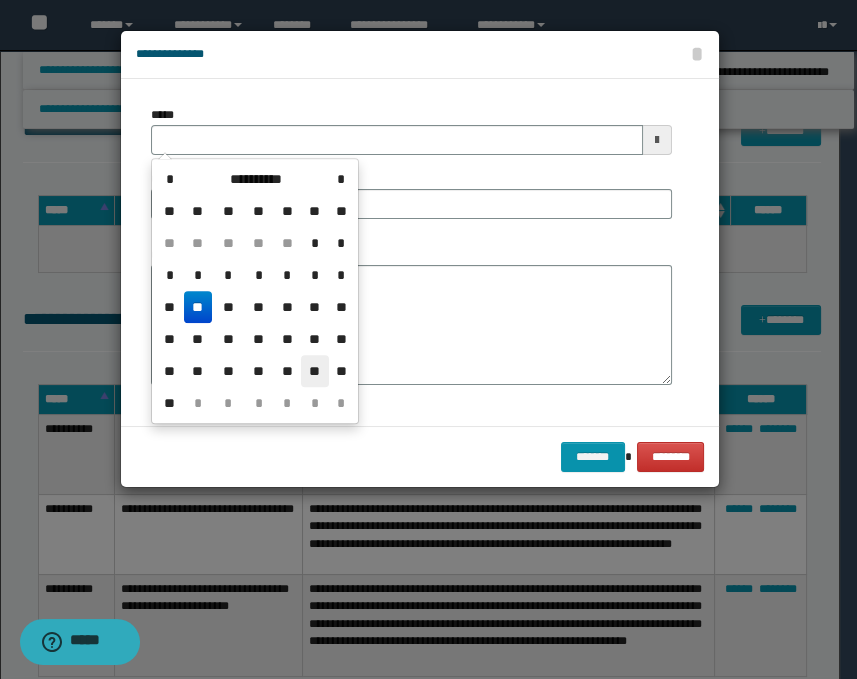 click on "**" at bounding box center [315, 371] 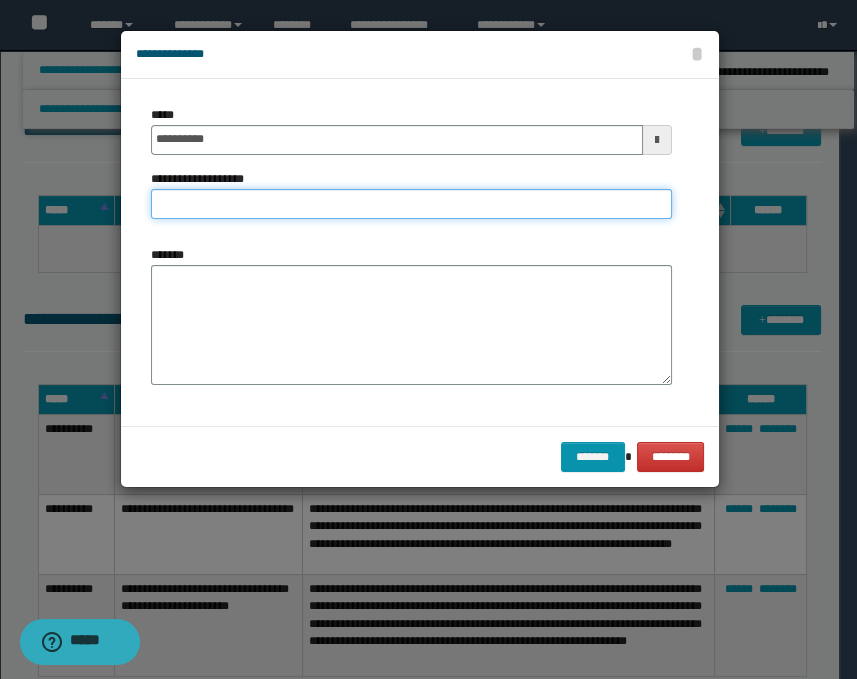 click on "**********" at bounding box center [411, 204] 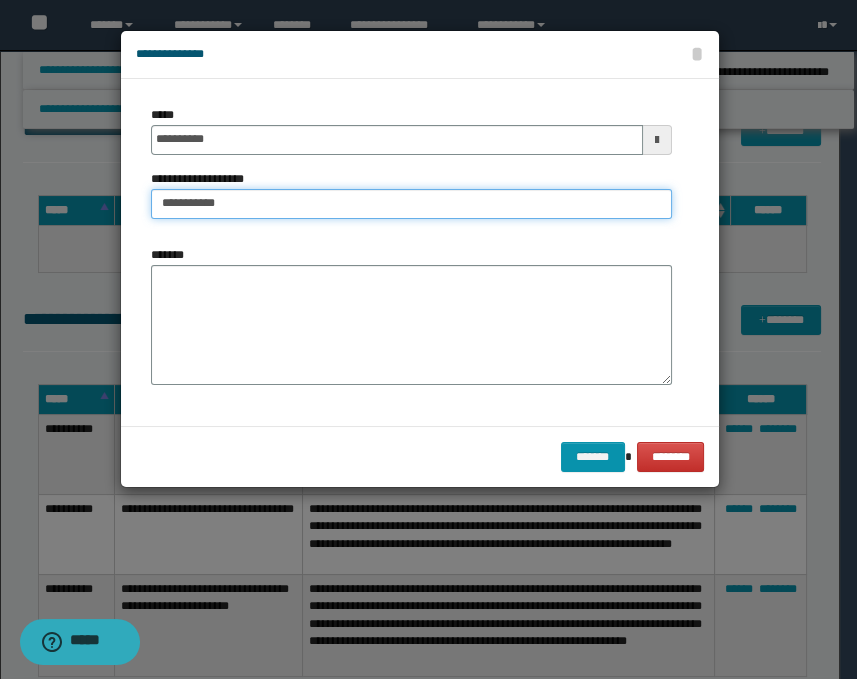 type on "**********" 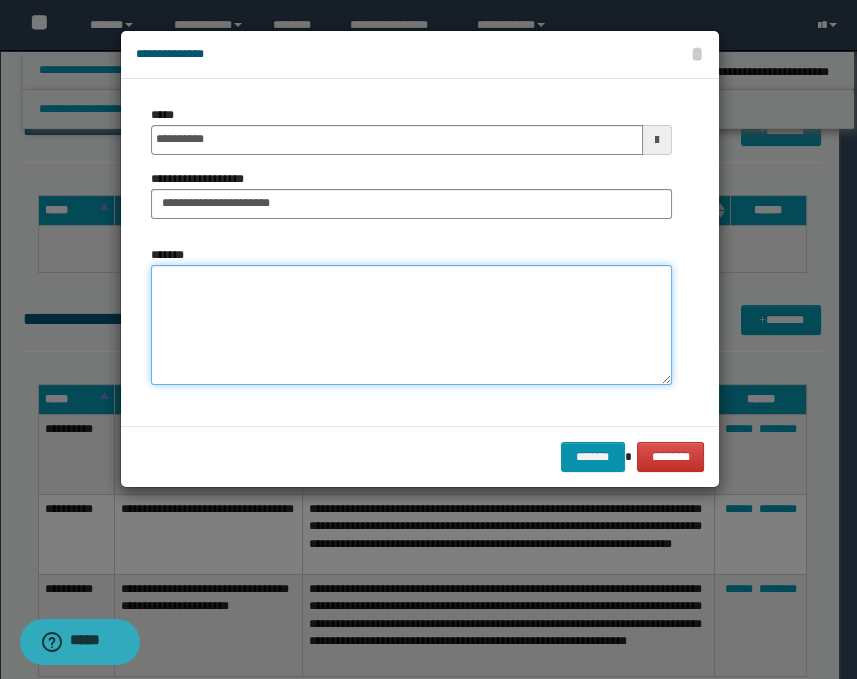 click on "*******" at bounding box center [411, 325] 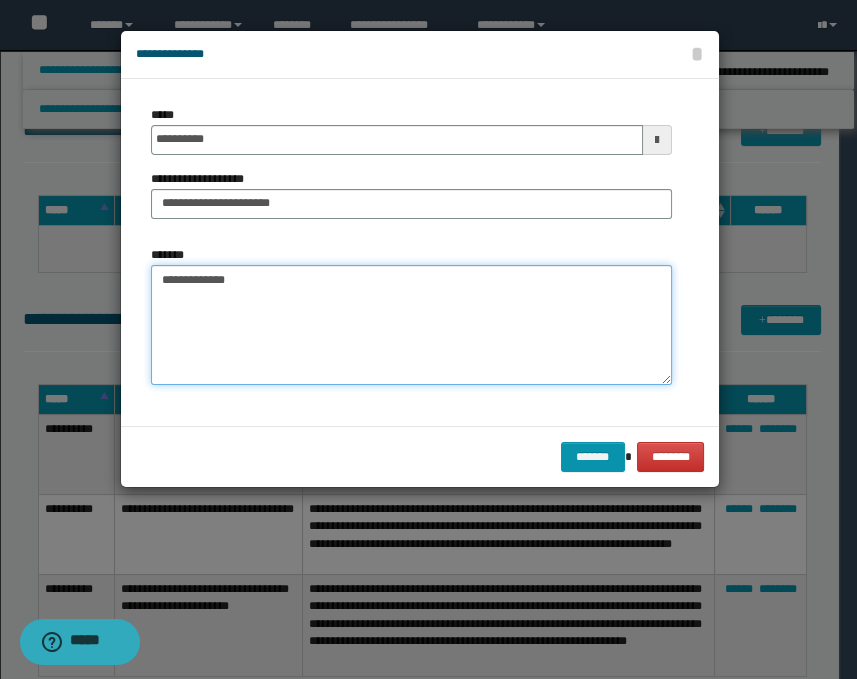 click on "**********" at bounding box center (411, 325) 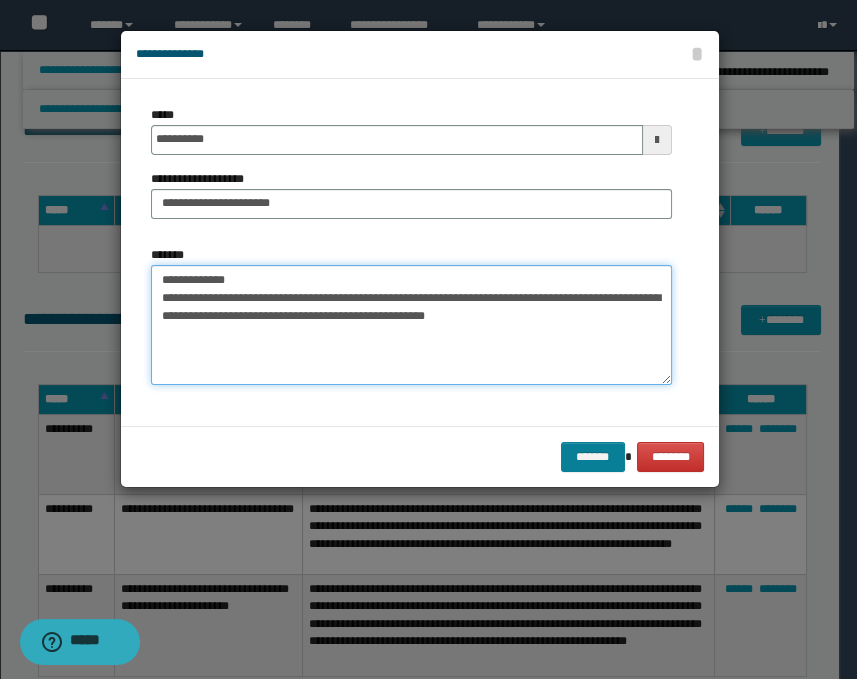 type on "**********" 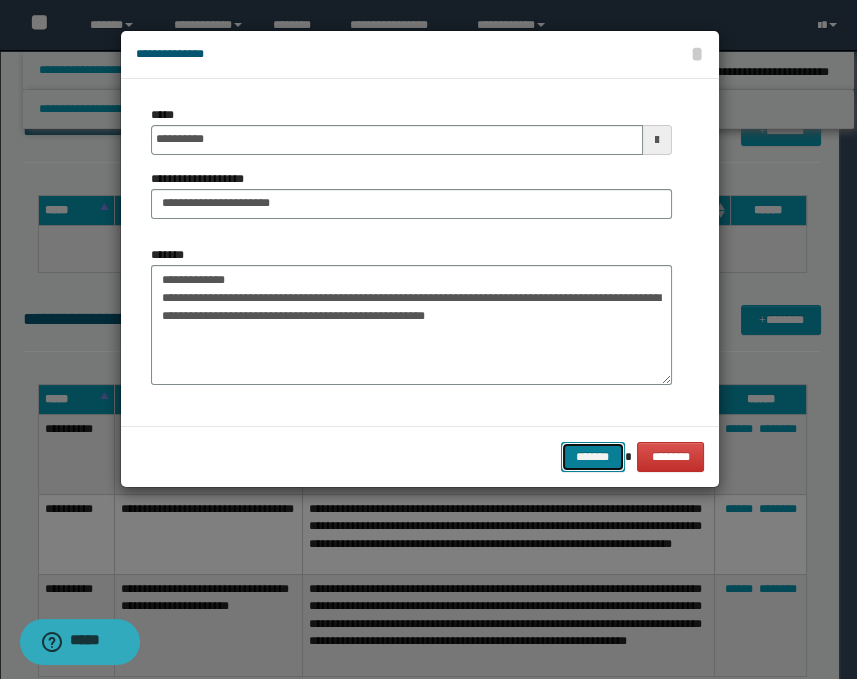 click on "*******" at bounding box center (593, 457) 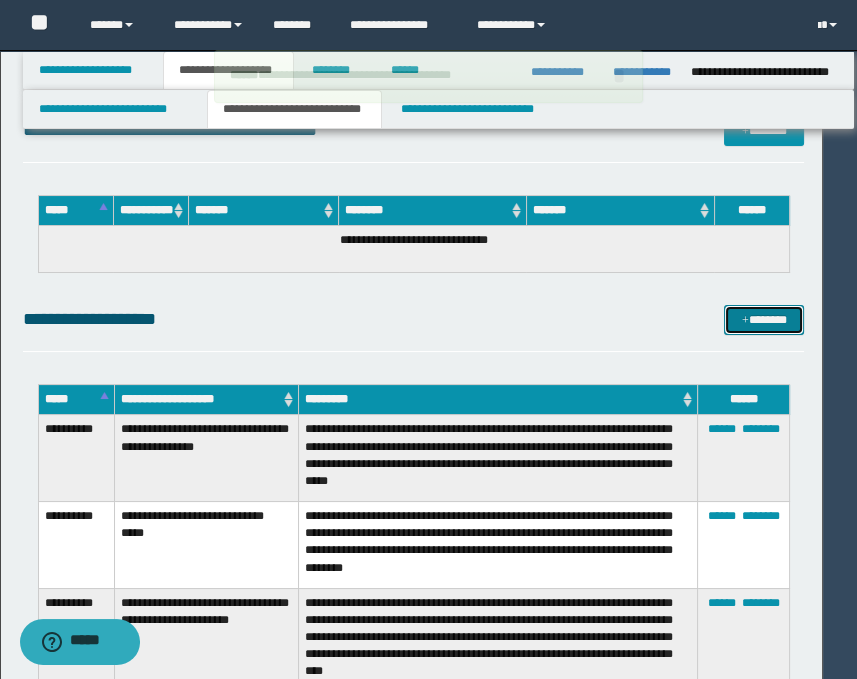 type 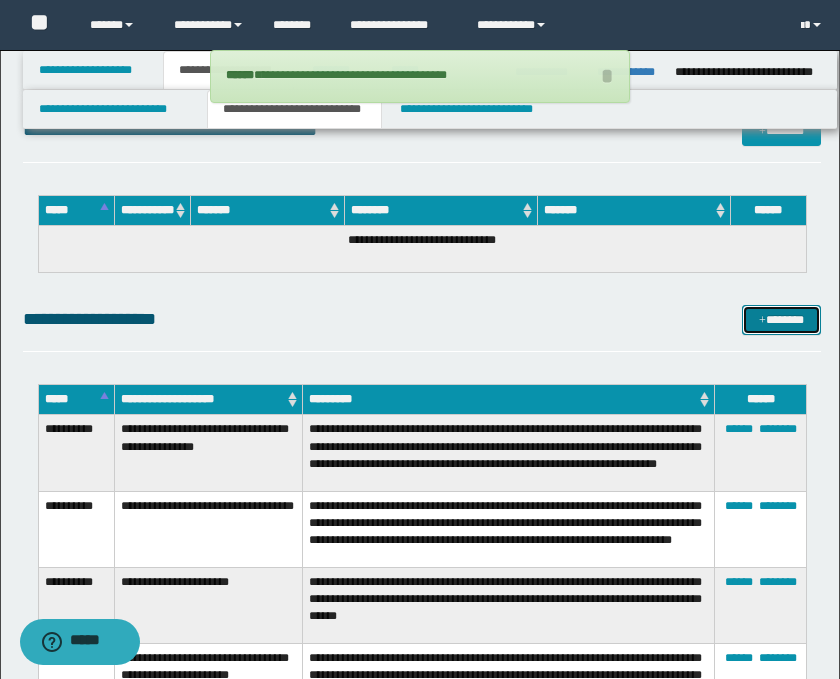 click on "*******" at bounding box center (782, 320) 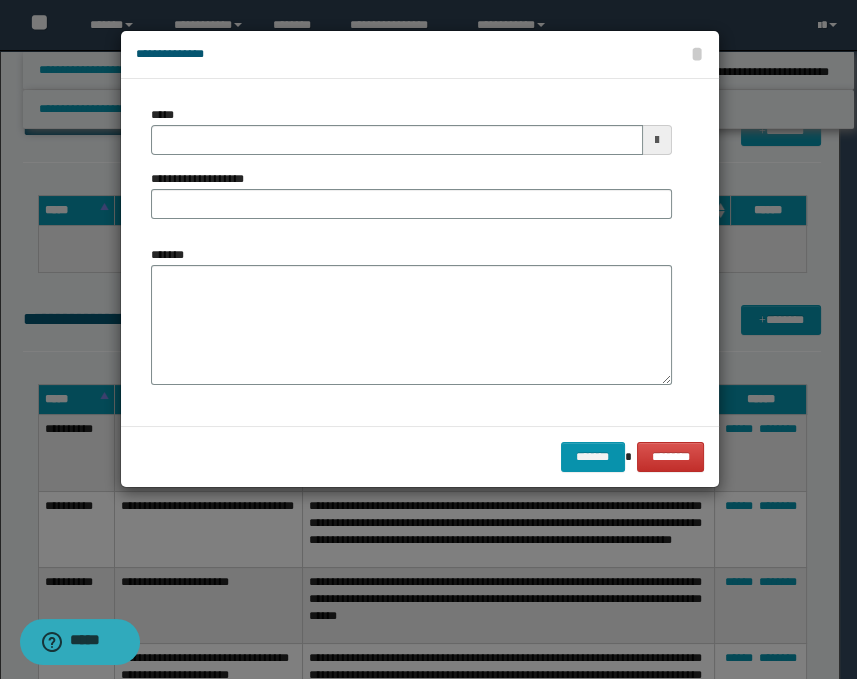 click at bounding box center [657, 140] 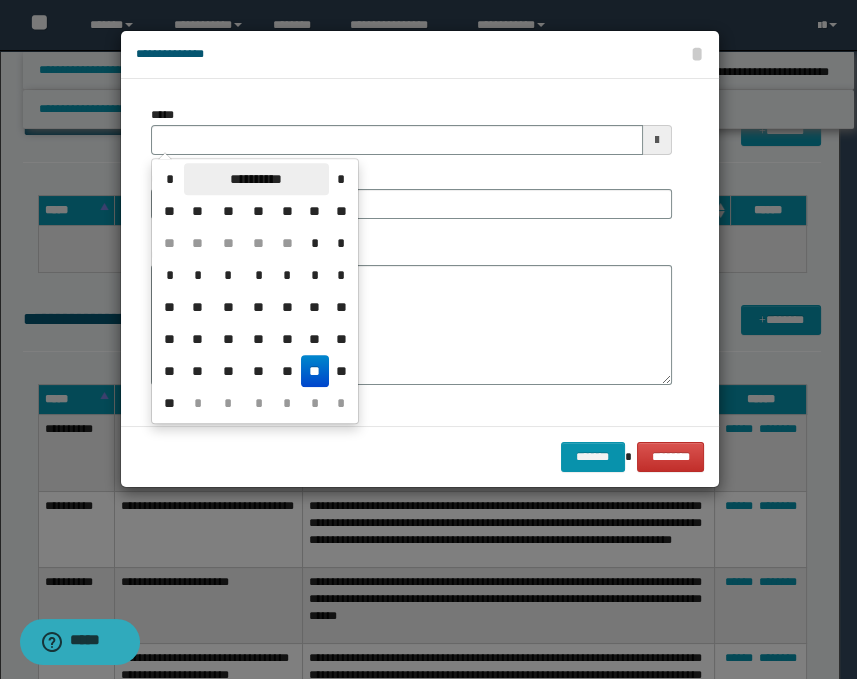 click on "**********" at bounding box center (256, 179) 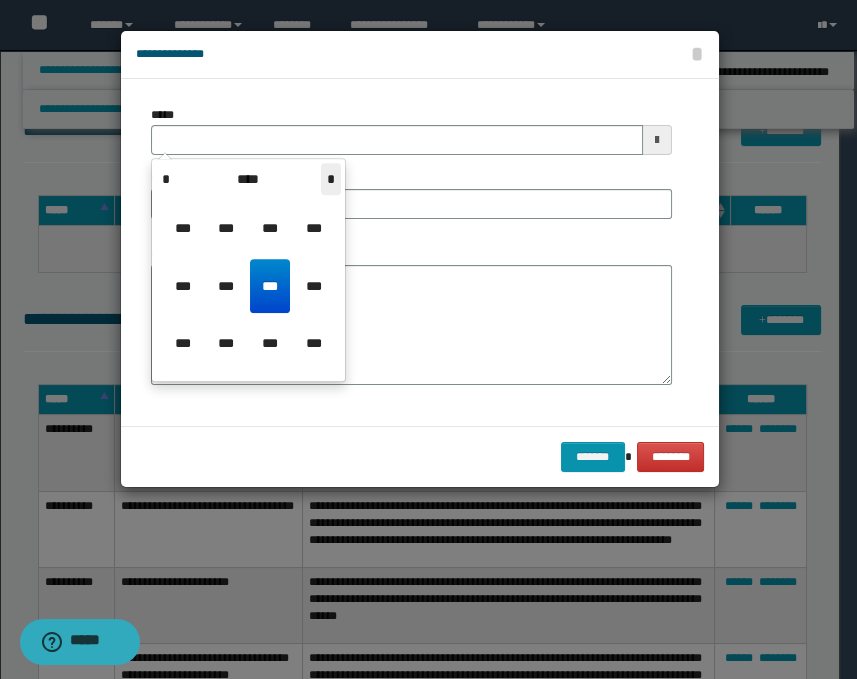 click on "*" at bounding box center (331, 179) 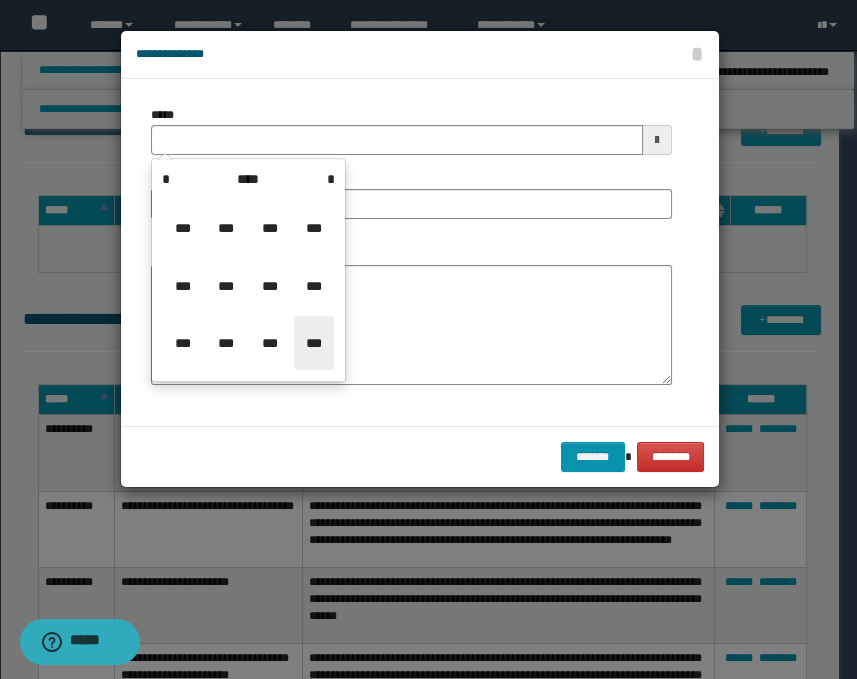 click on "***" at bounding box center [314, 343] 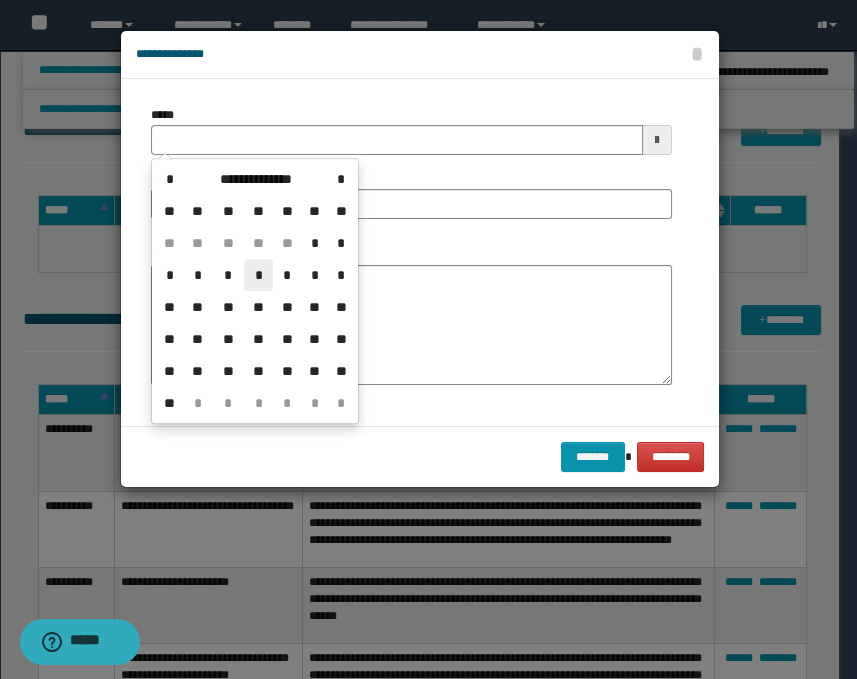 click on "*" at bounding box center [258, 275] 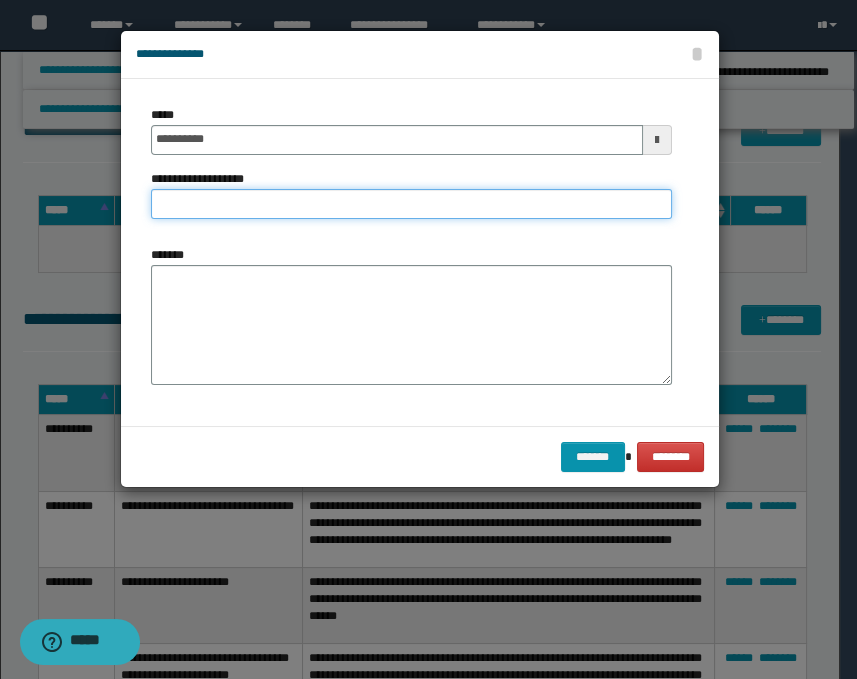 click on "**********" at bounding box center [411, 204] 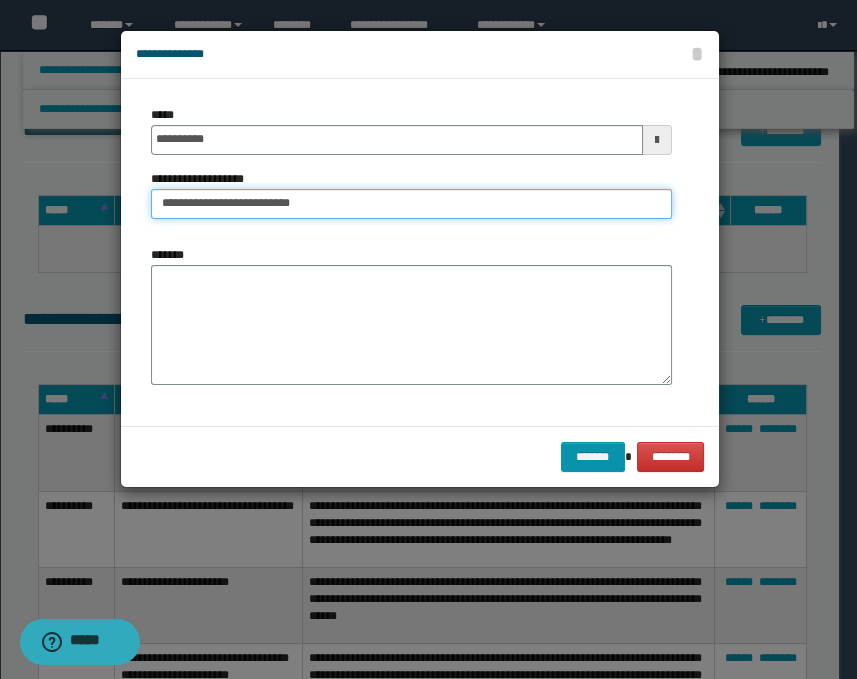 click on "**********" at bounding box center [411, 204] 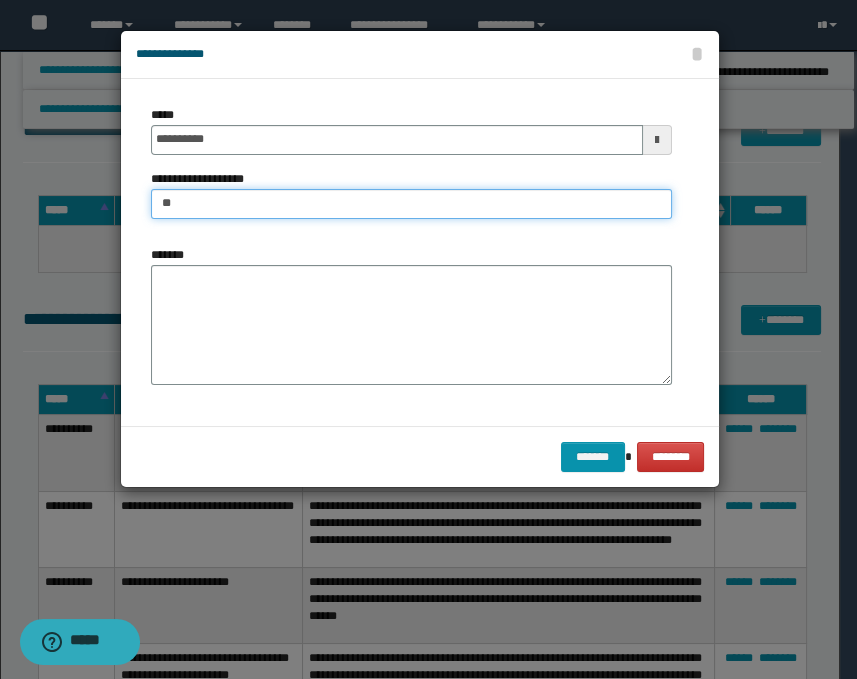 type on "*" 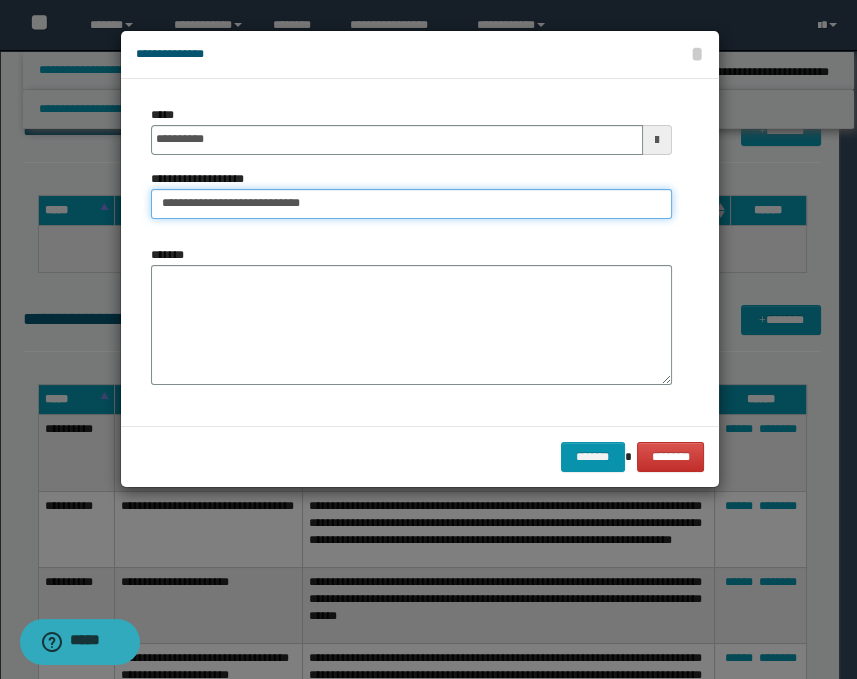 type on "**********" 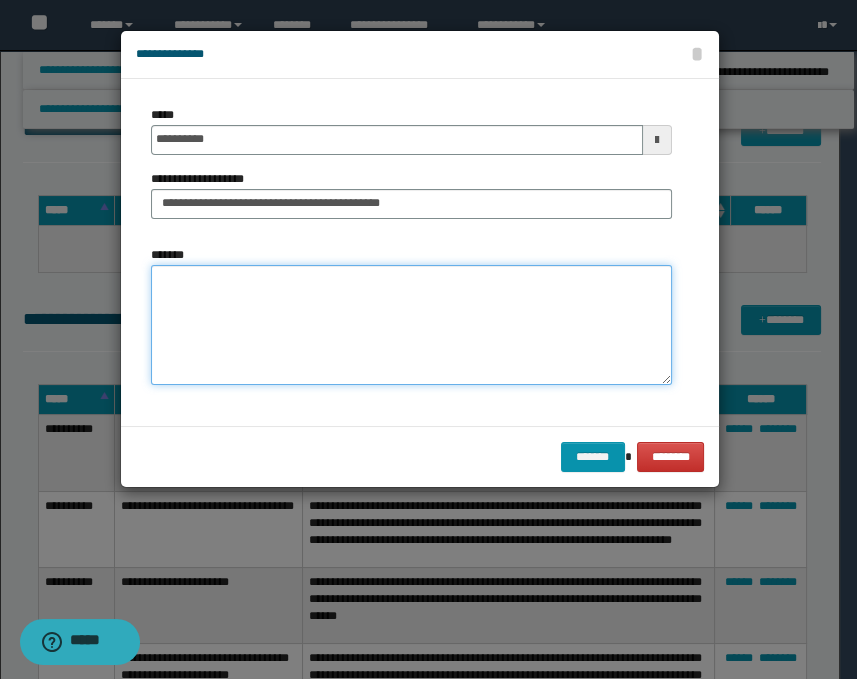 click on "*******" at bounding box center (411, 325) 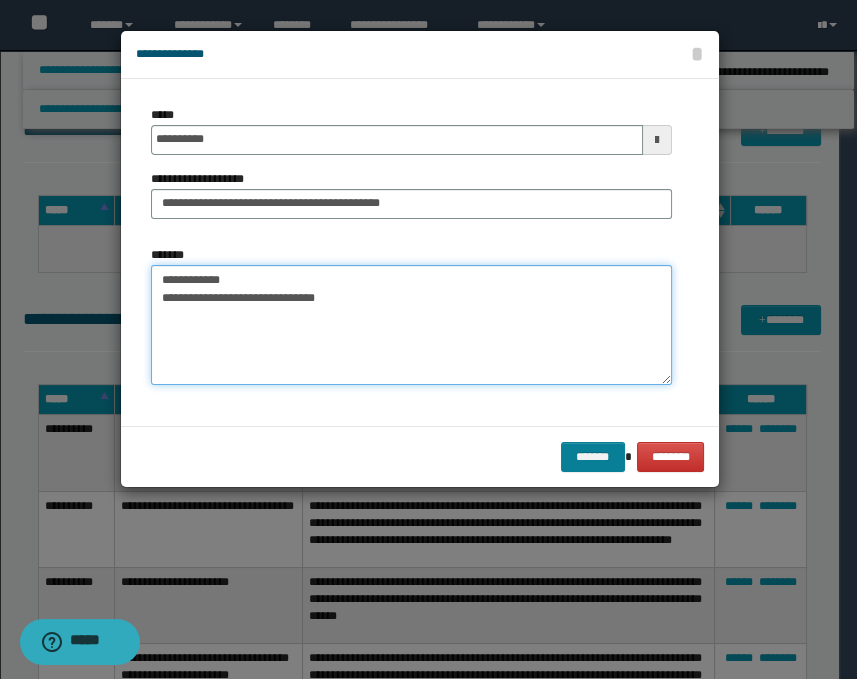 type on "**********" 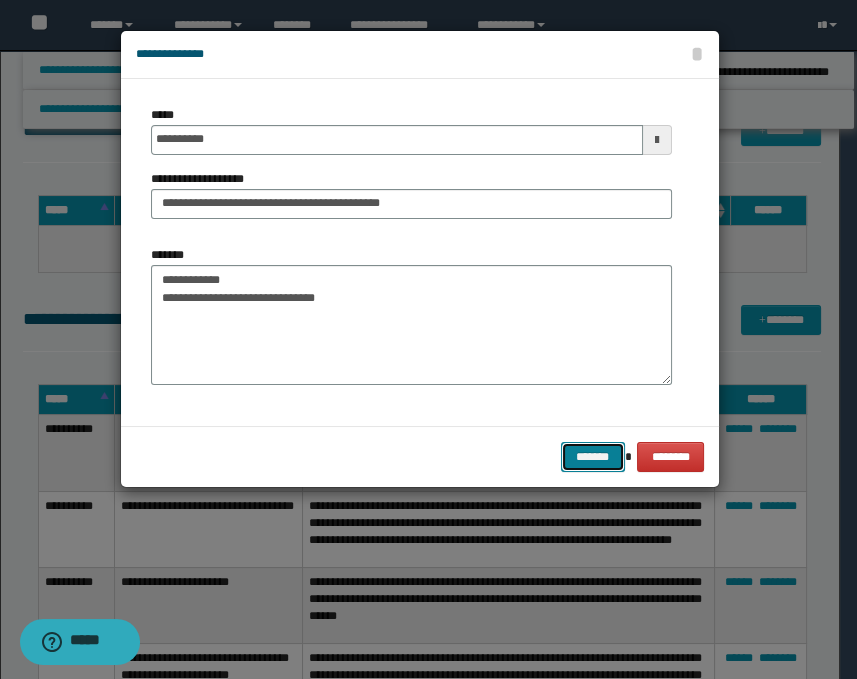 click on "*******" at bounding box center [593, 457] 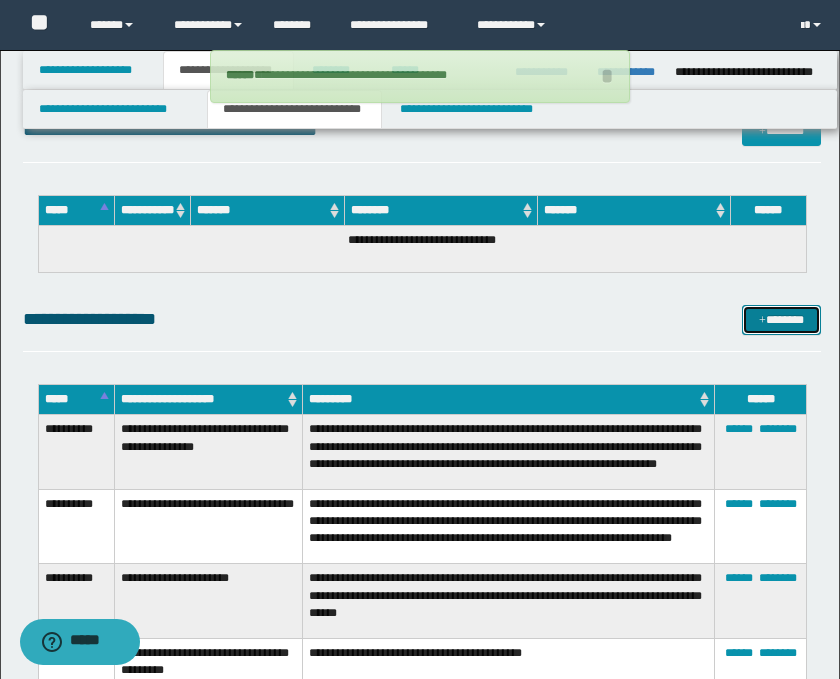 click on "*******" at bounding box center (782, 320) 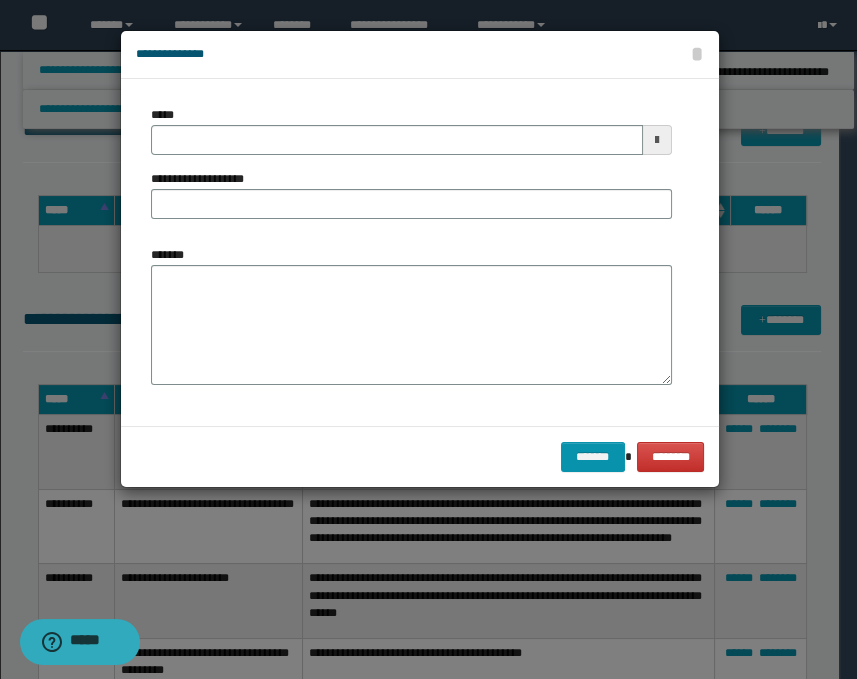 click at bounding box center (657, 140) 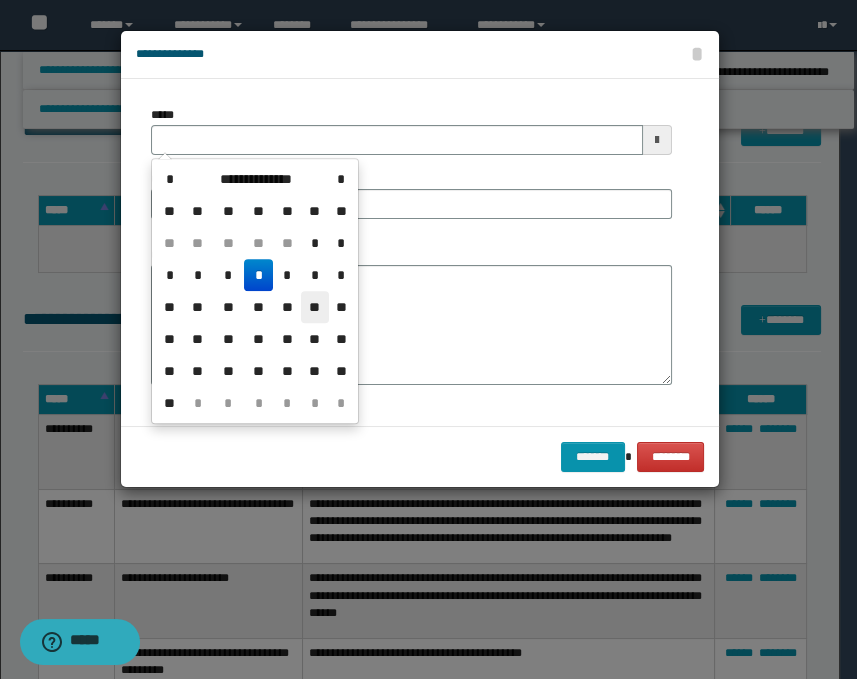 click on "**" at bounding box center [315, 307] 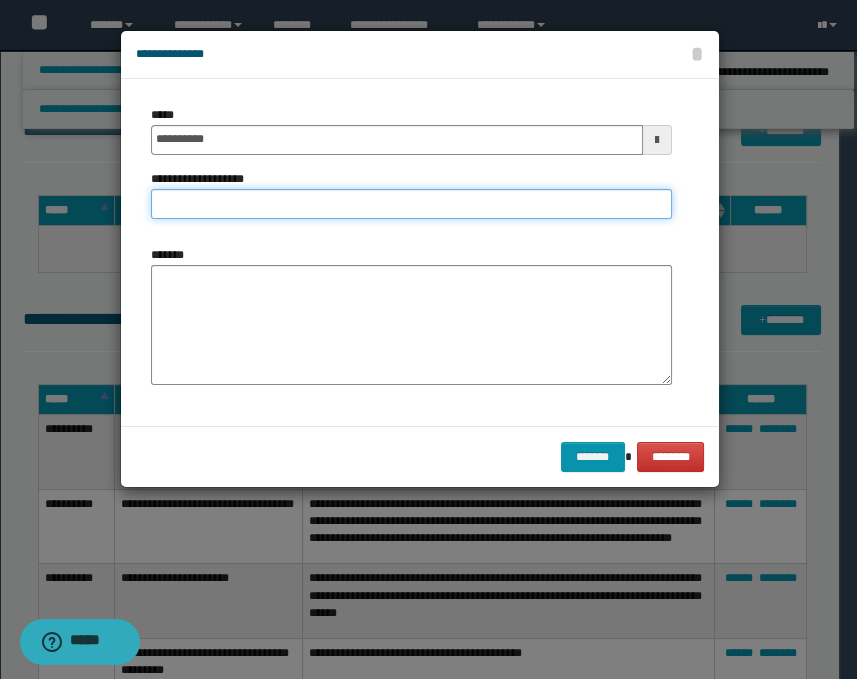 click on "**********" at bounding box center [411, 204] 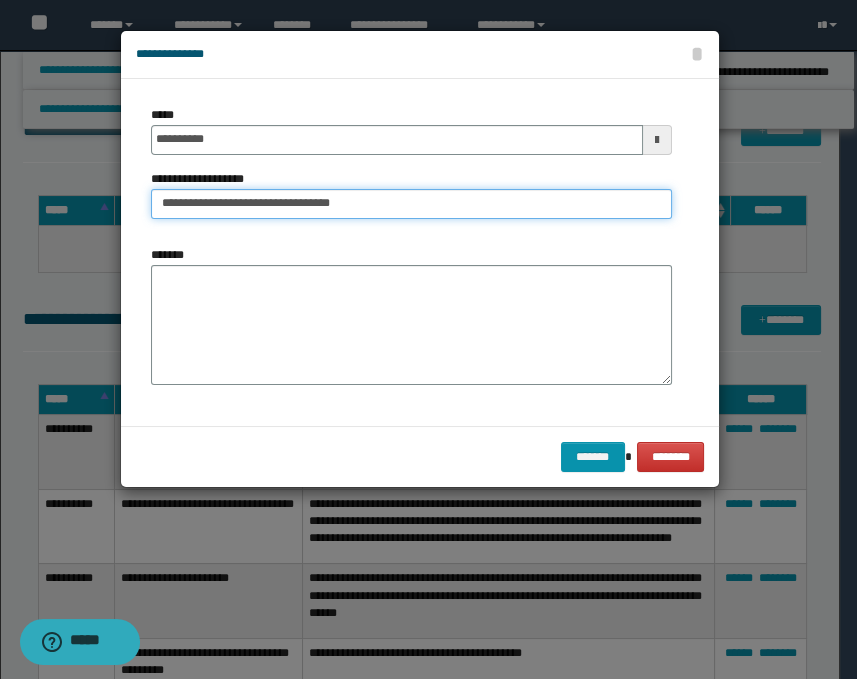 type on "**********" 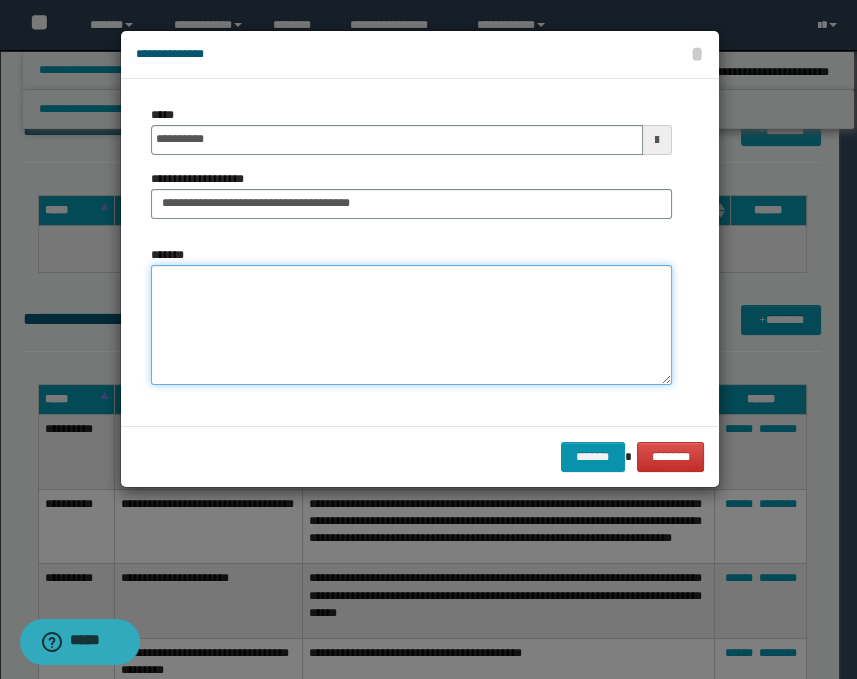 click on "*******" at bounding box center [411, 325] 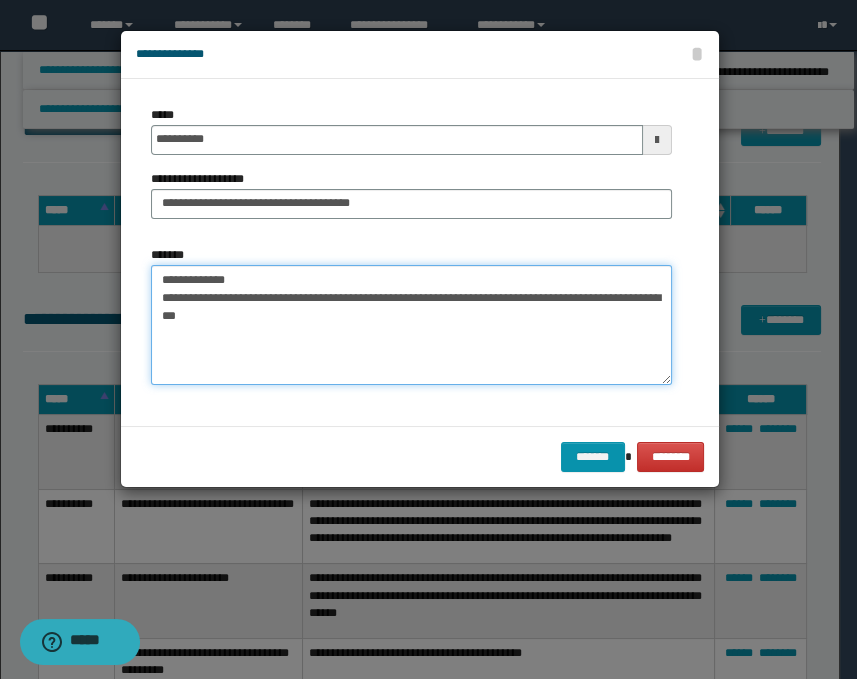 click on "**********" at bounding box center [411, 325] 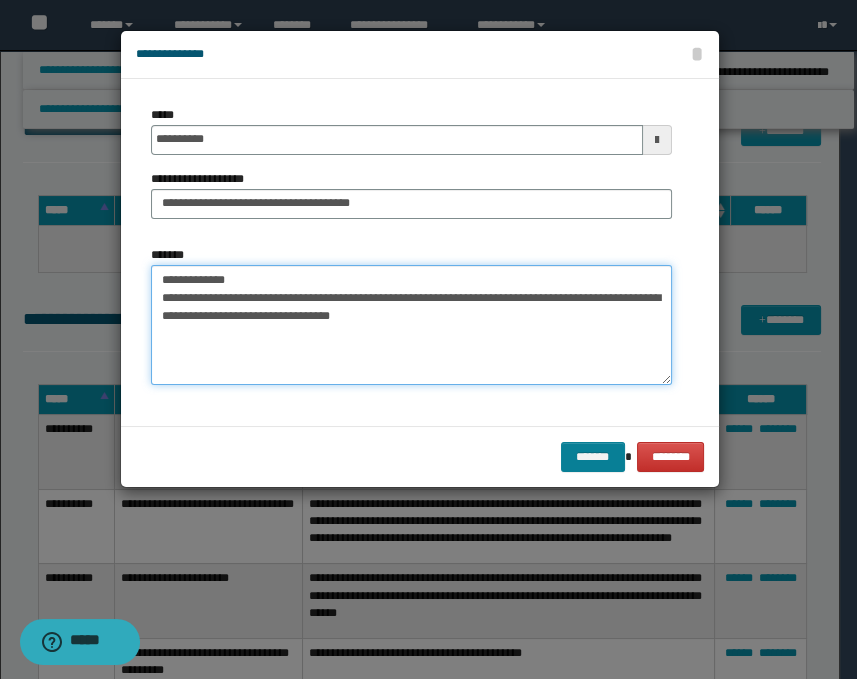 type on "**********" 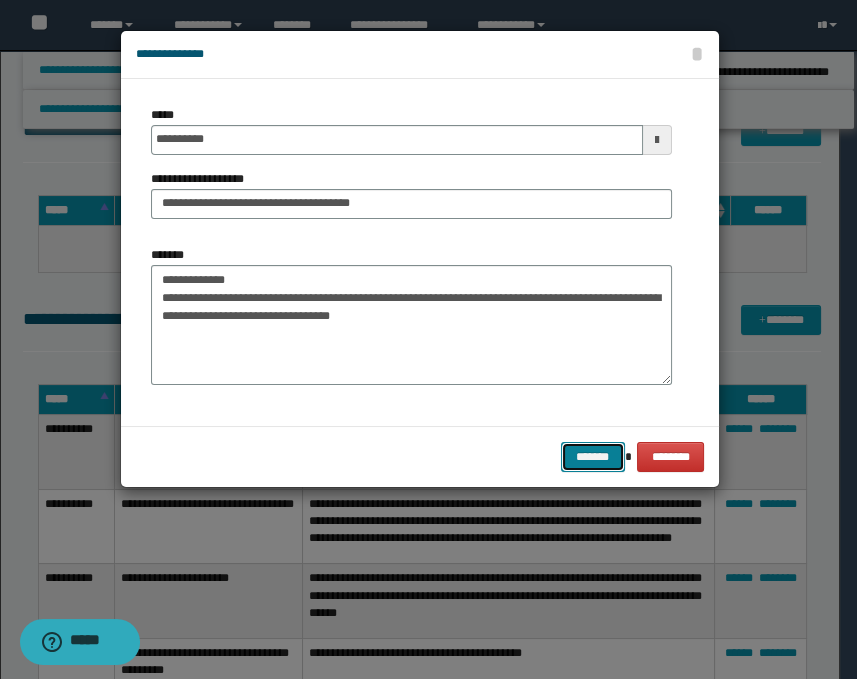 click on "*******" at bounding box center [593, 457] 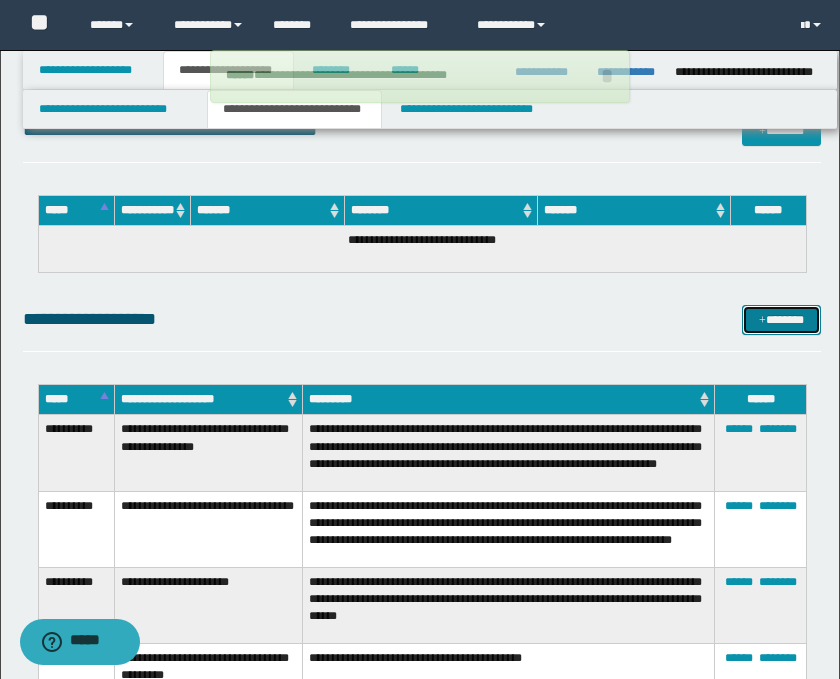click on "*******" at bounding box center [782, 320] 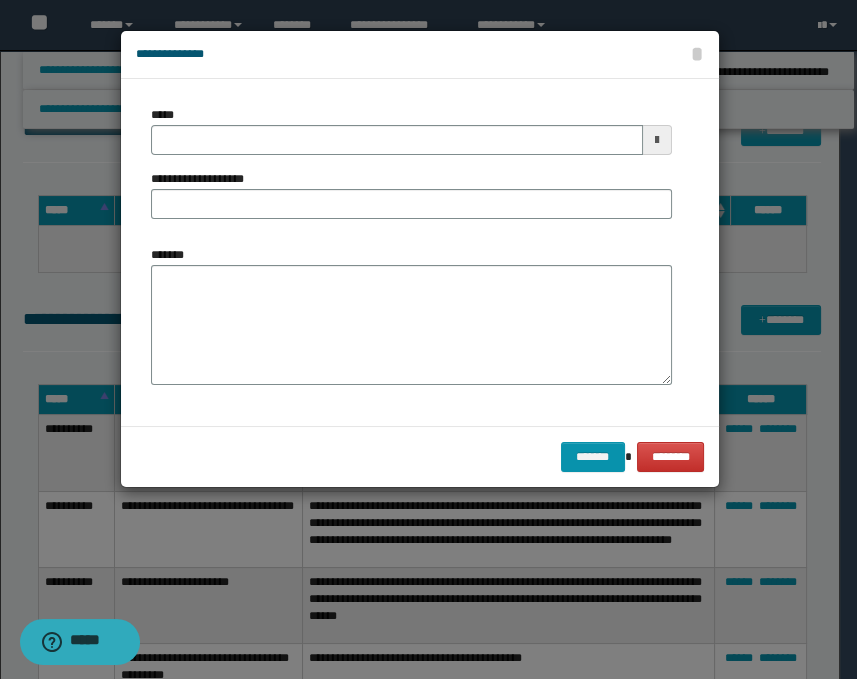 click at bounding box center [657, 140] 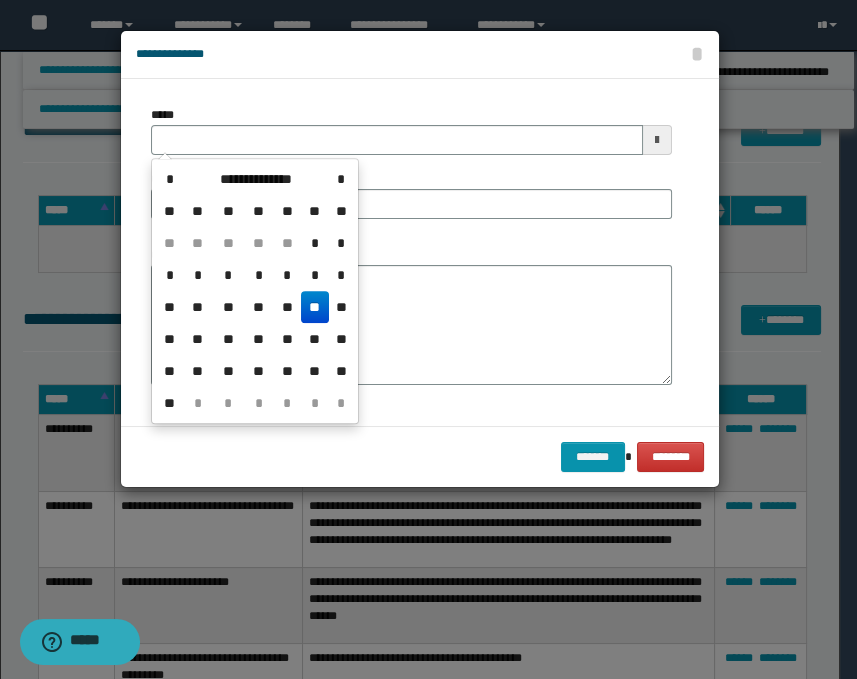 click on "**" at bounding box center [315, 307] 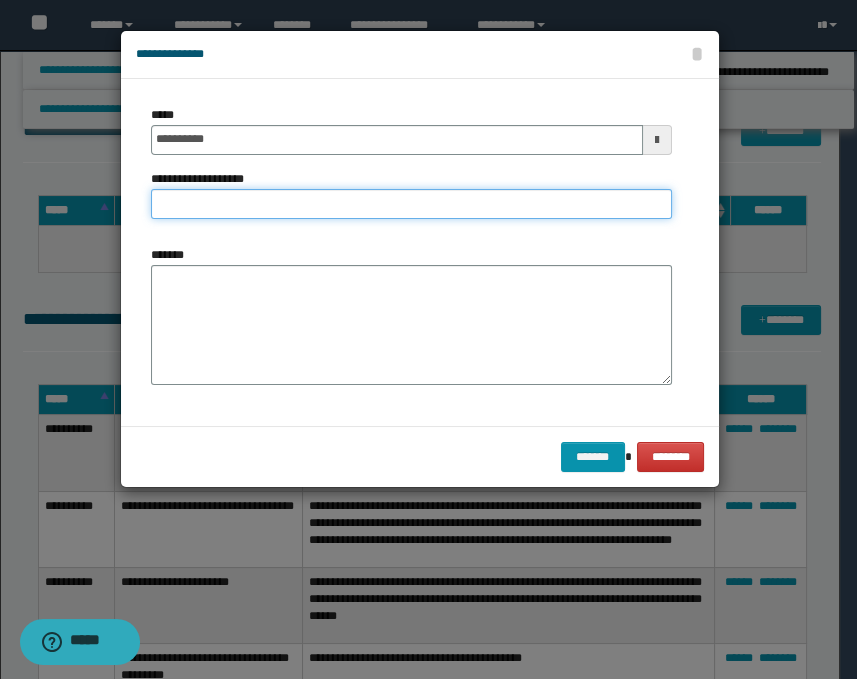 click on "**********" at bounding box center (411, 204) 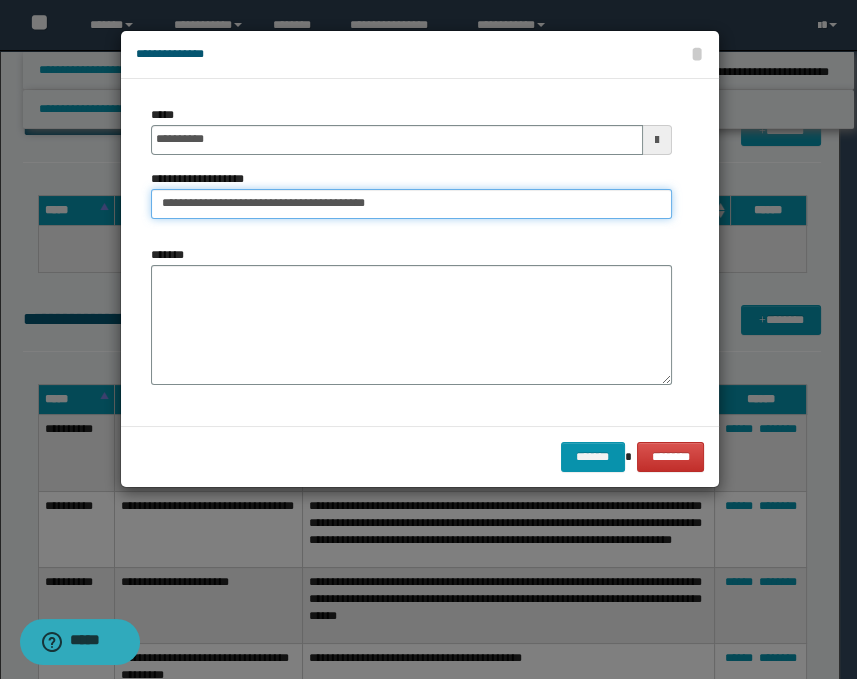 type on "**********" 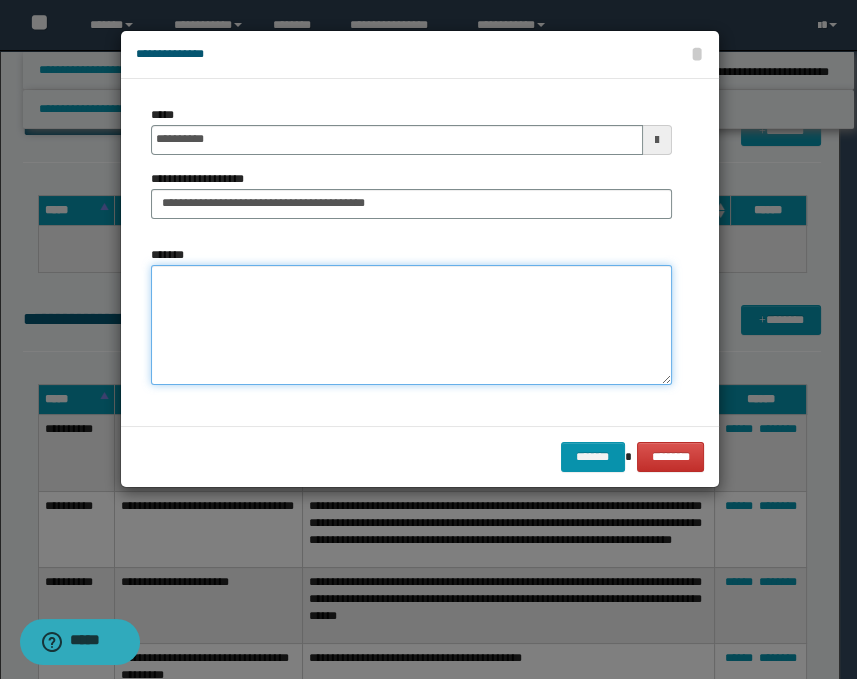 click on "*******" at bounding box center [411, 325] 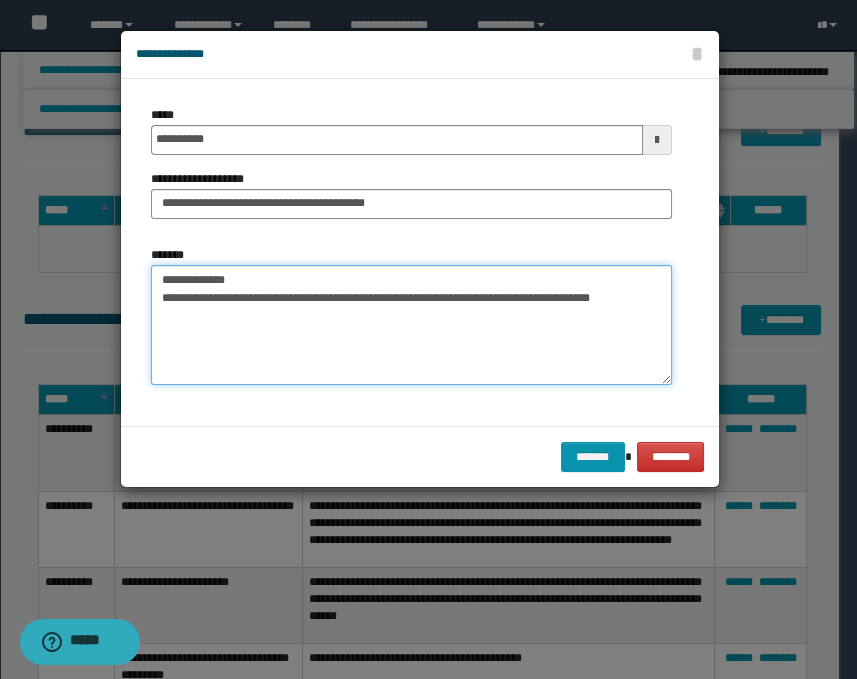 click on "**********" at bounding box center (411, 325) 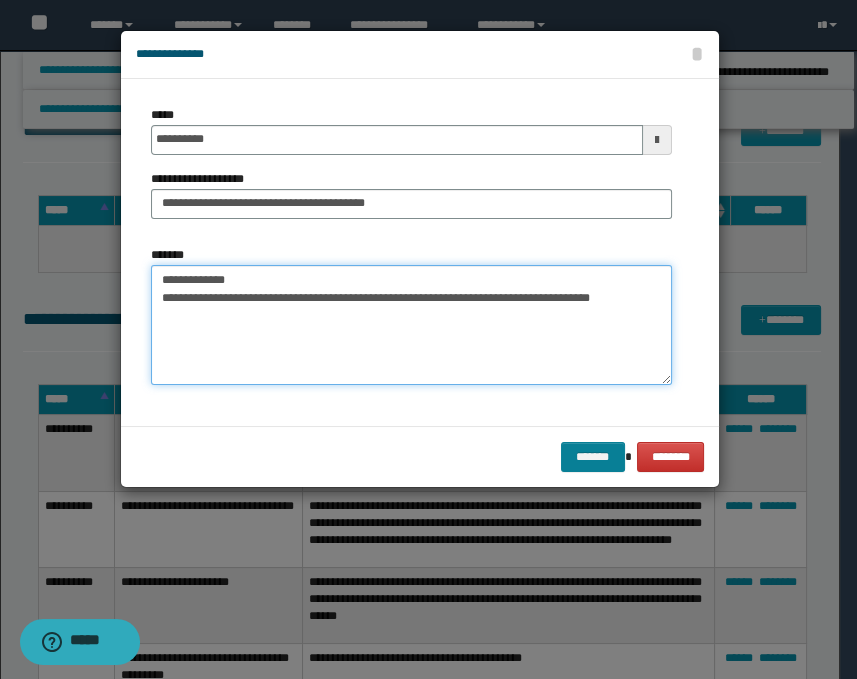 type on "**********" 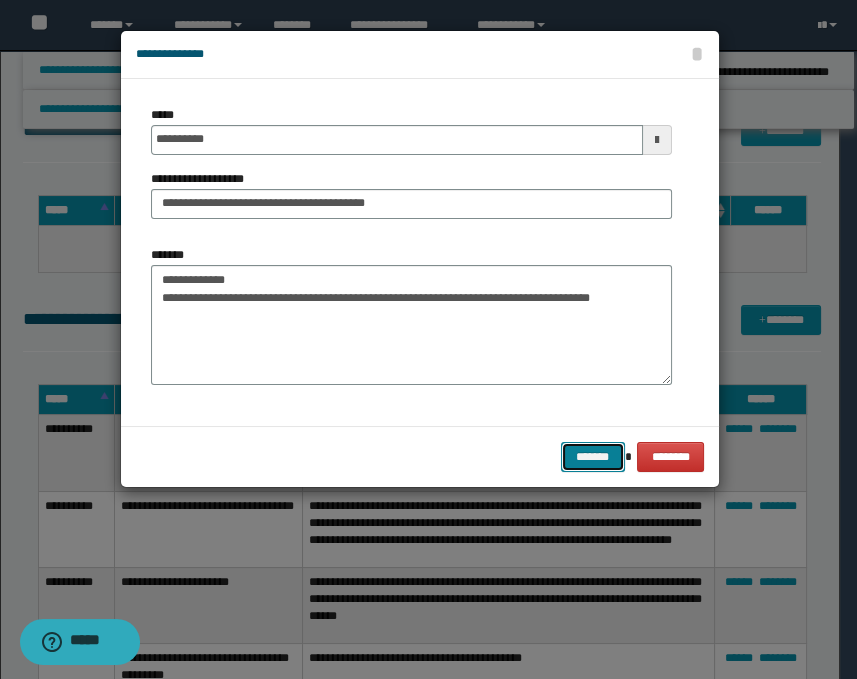 click on "*******" at bounding box center [593, 457] 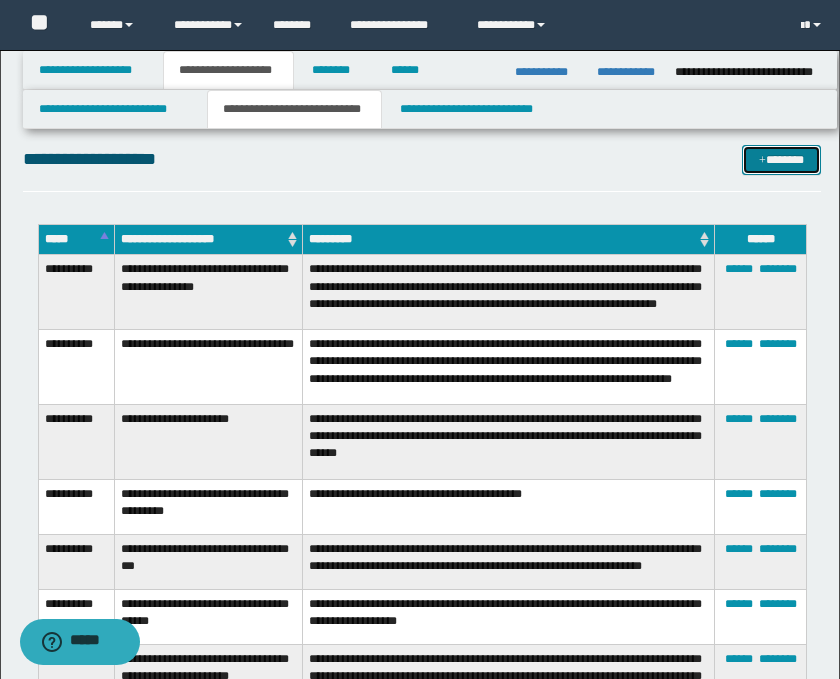 scroll, scrollTop: 1000, scrollLeft: 0, axis: vertical 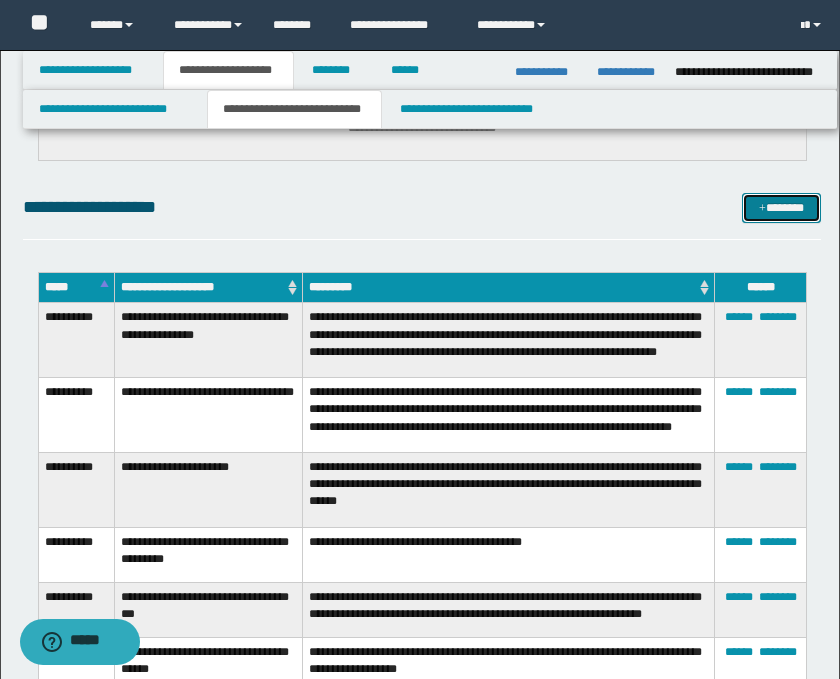 click on "*******" at bounding box center (782, 208) 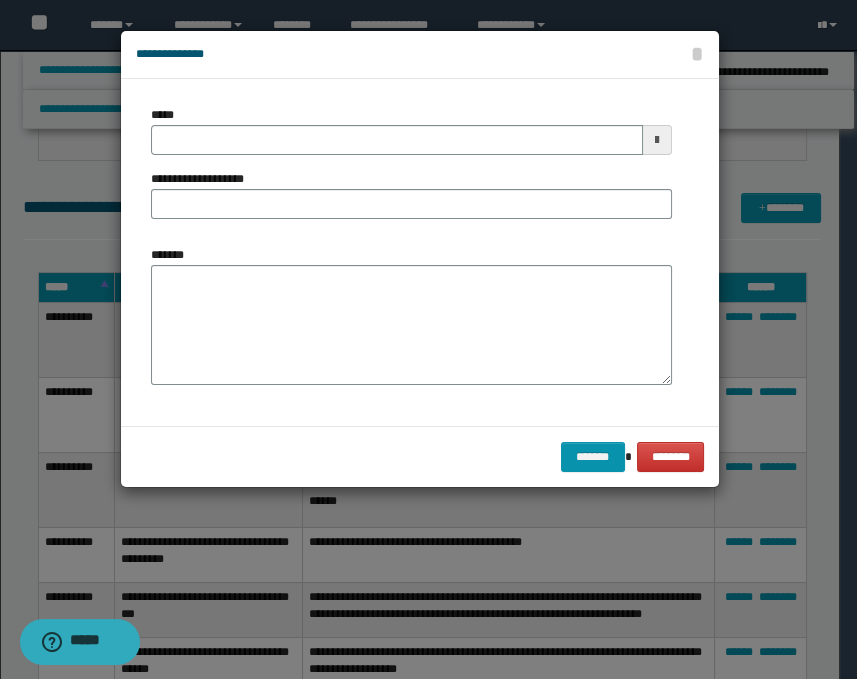 click at bounding box center (657, 140) 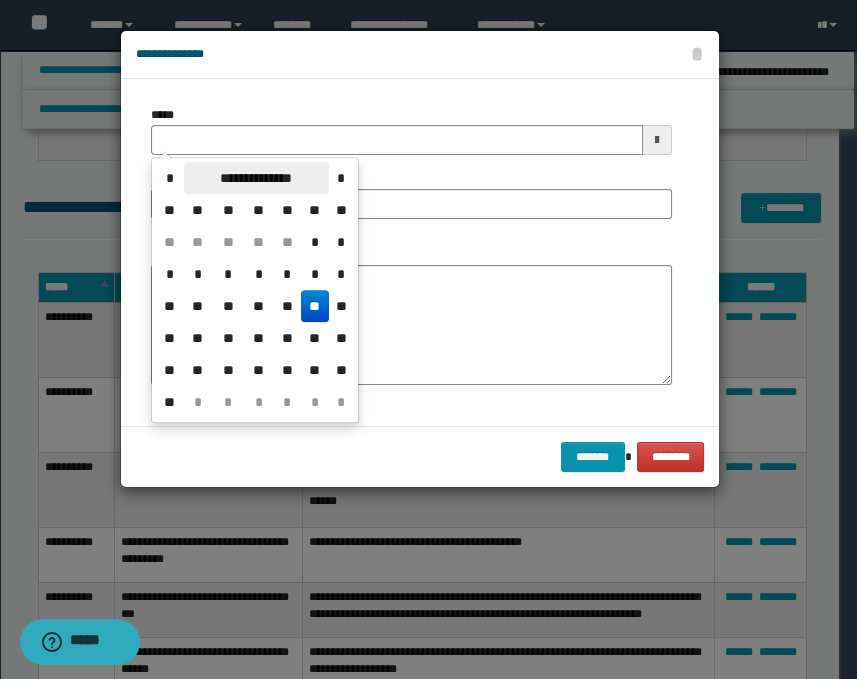 click on "**********" at bounding box center (256, 178) 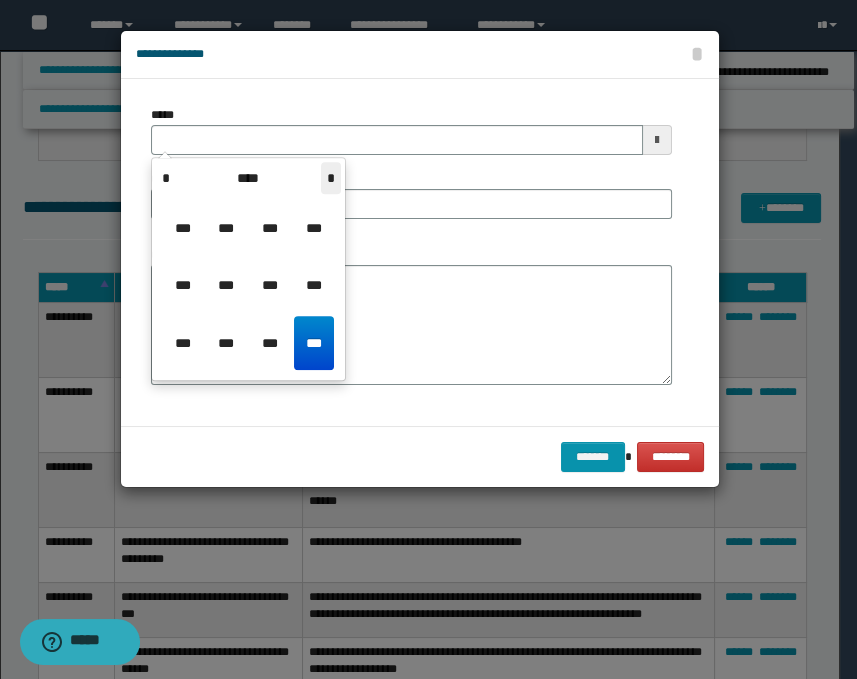 click on "*" at bounding box center (331, 178) 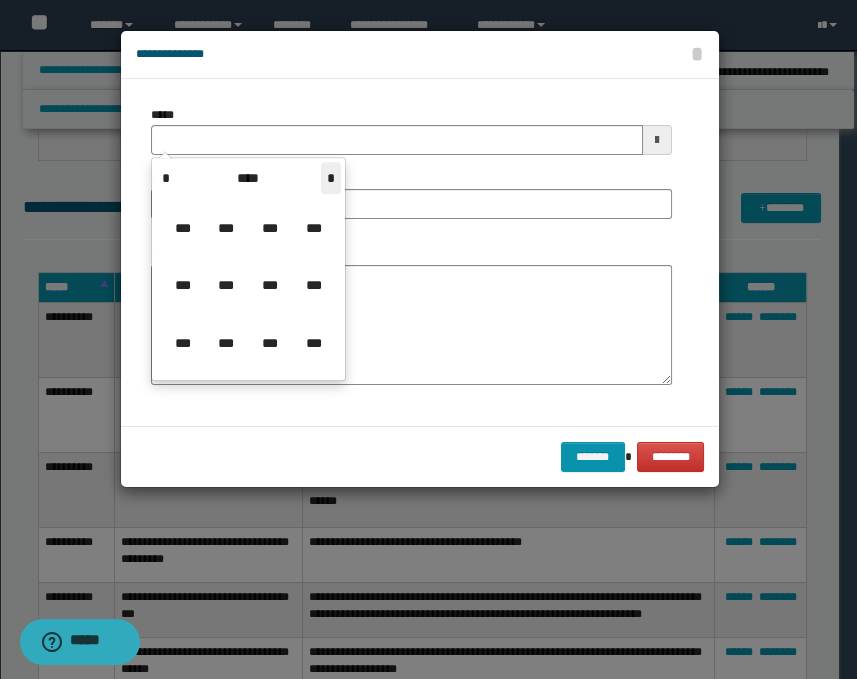 click on "*" at bounding box center [331, 178] 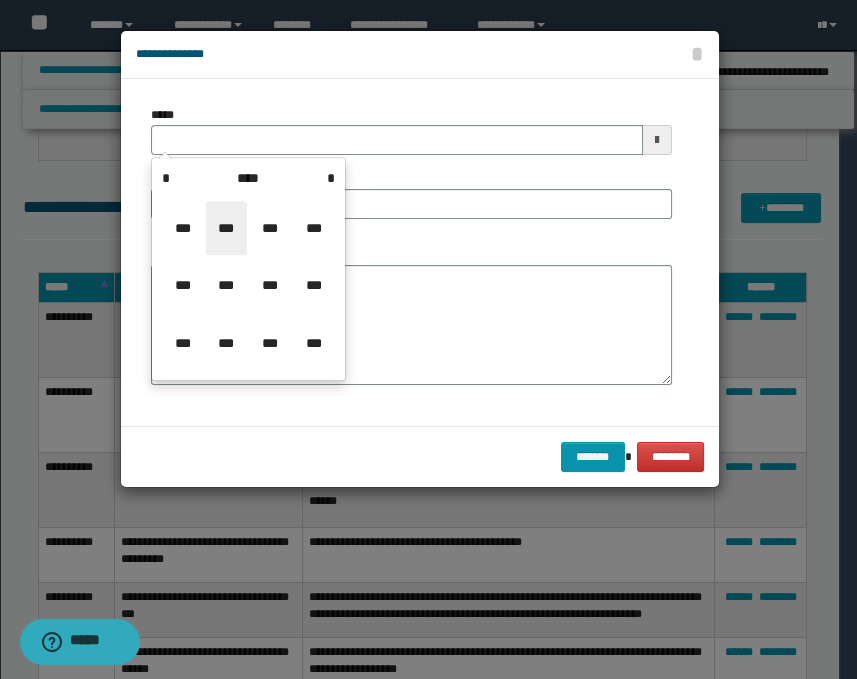 click on "***" at bounding box center [226, 228] 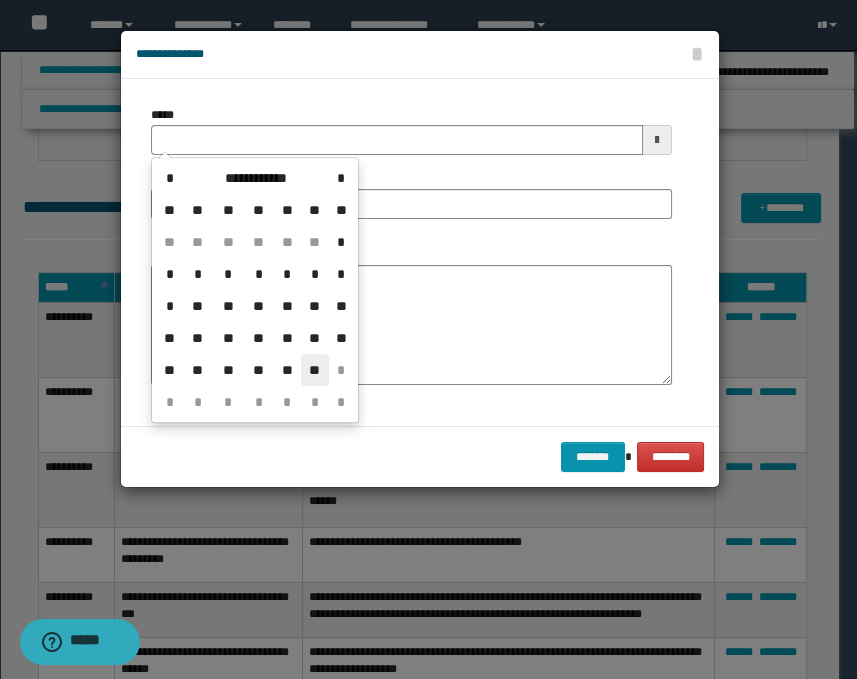 click on "**" at bounding box center (315, 370) 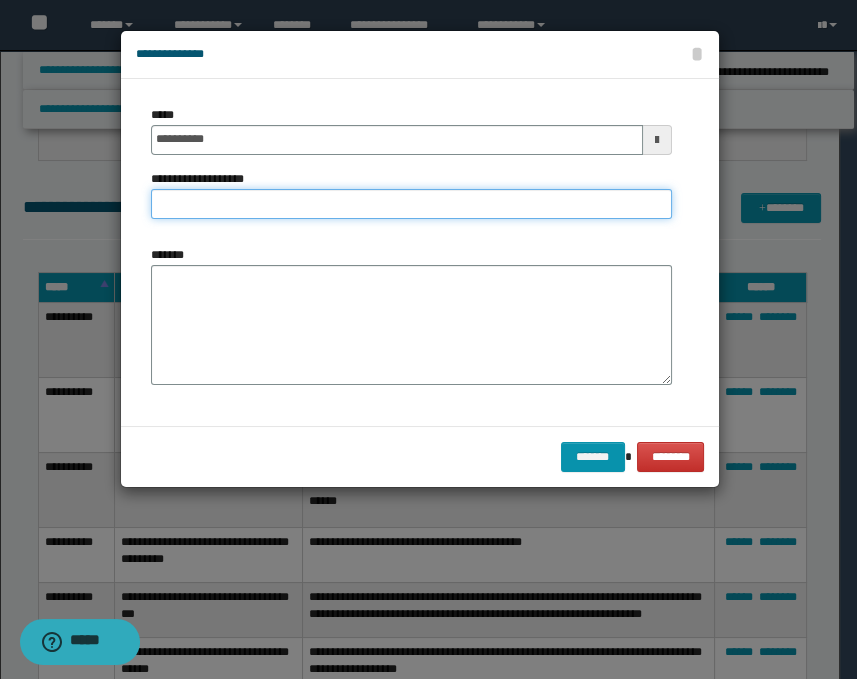click on "**********" at bounding box center (411, 204) 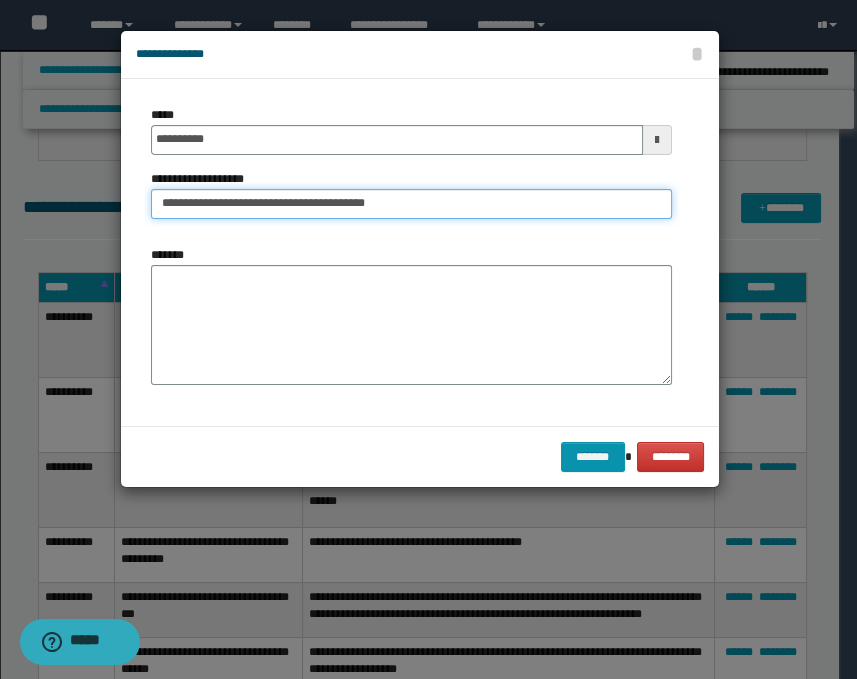 type on "**********" 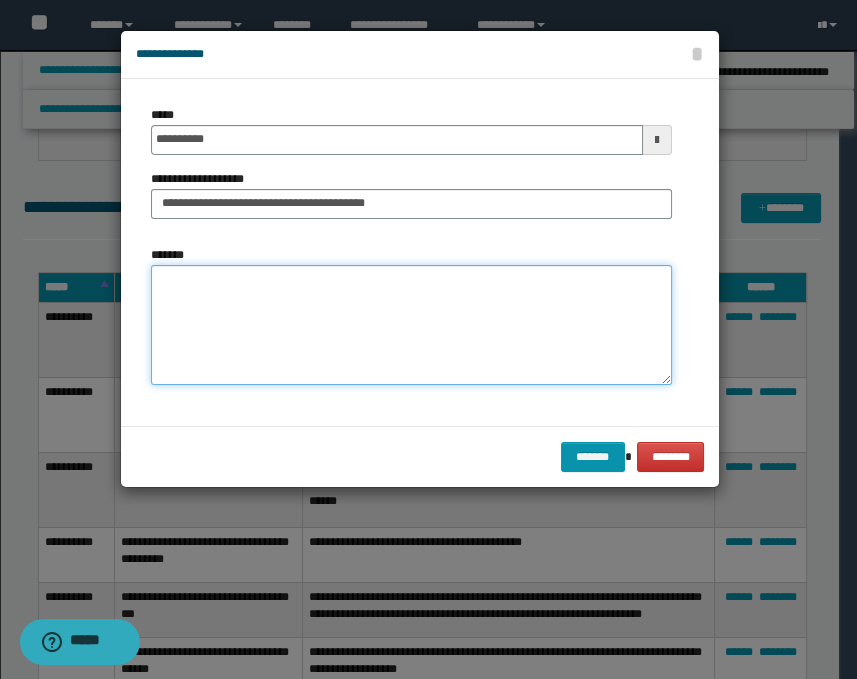 click on "*******" at bounding box center (411, 325) 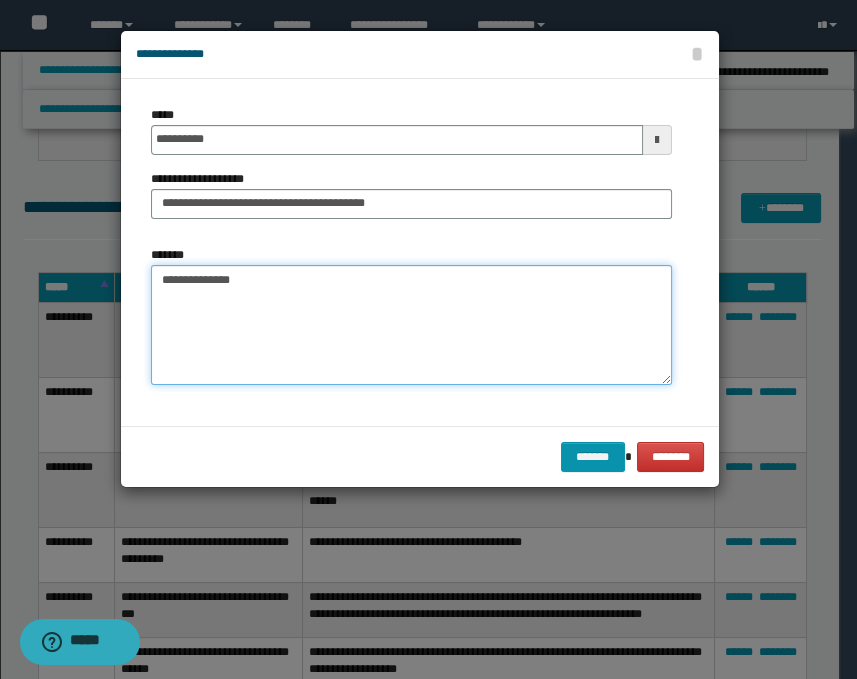click on "**********" at bounding box center (411, 325) 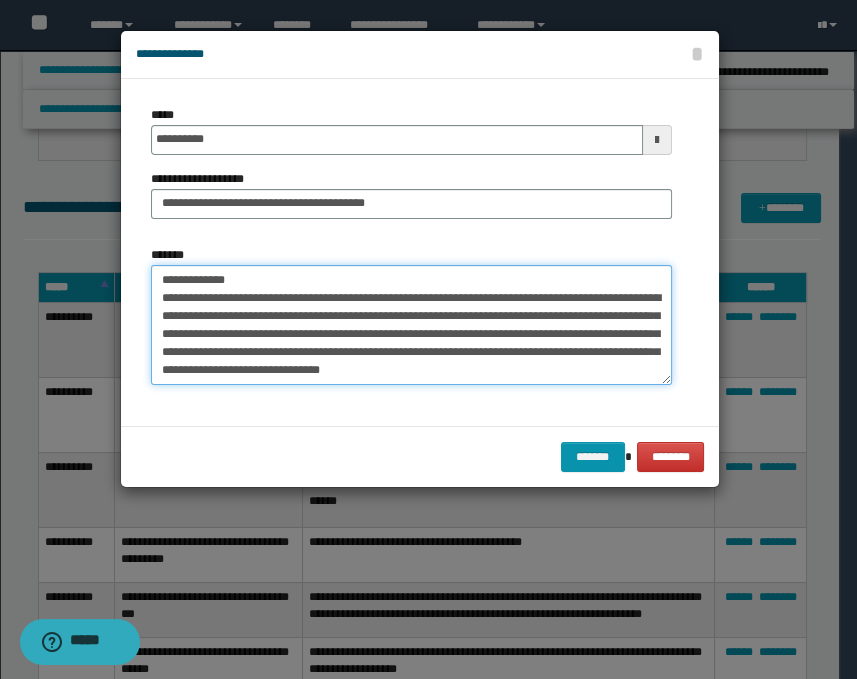 click on "**********" at bounding box center (411, 325) 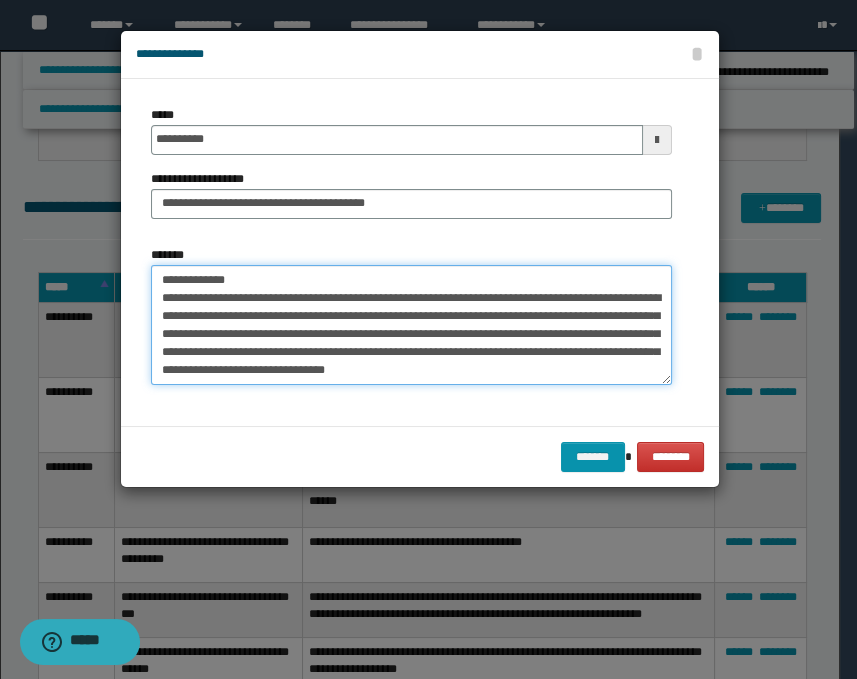 click on "**********" at bounding box center [411, 325] 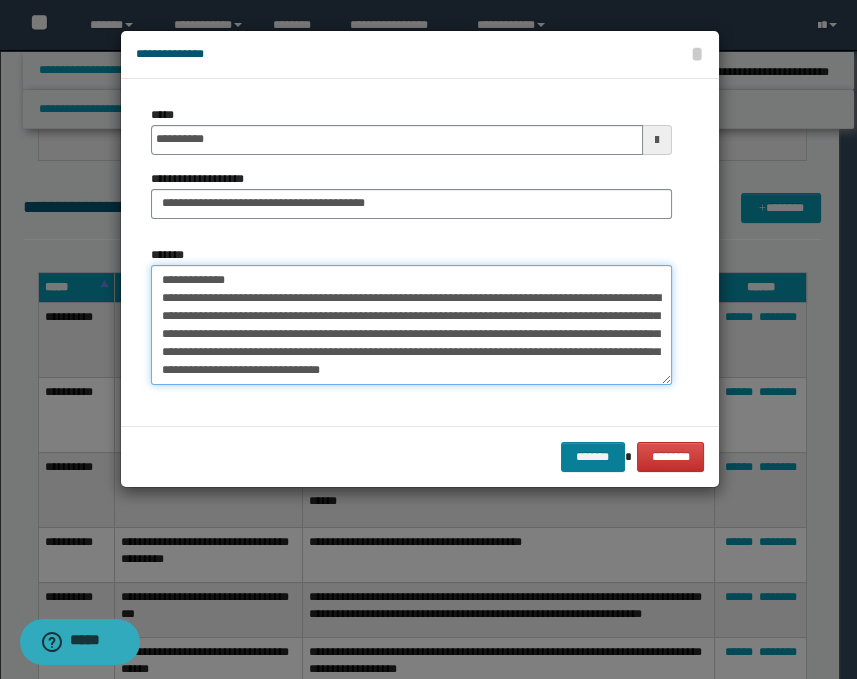 type on "**********" 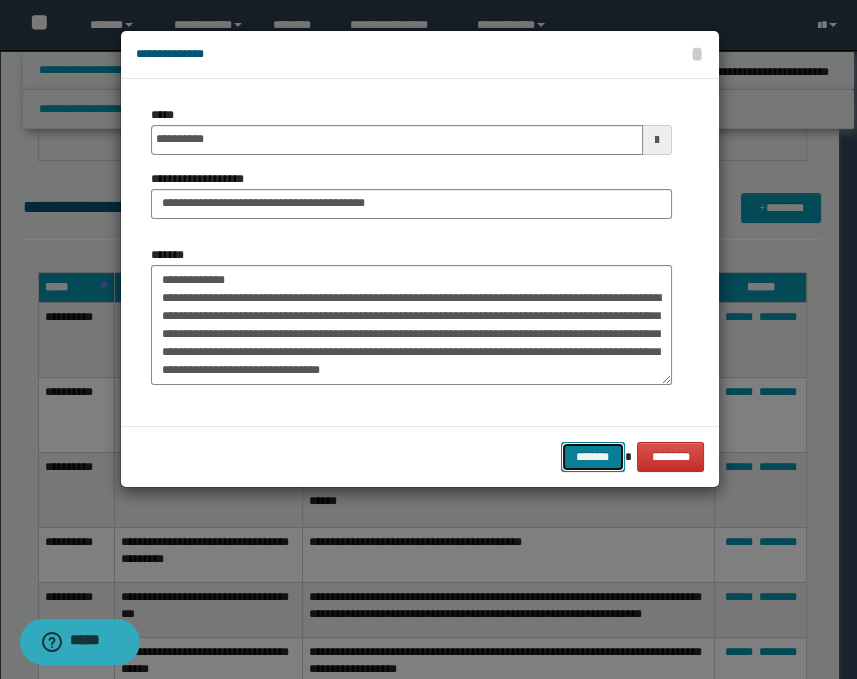 click on "*******" at bounding box center [593, 457] 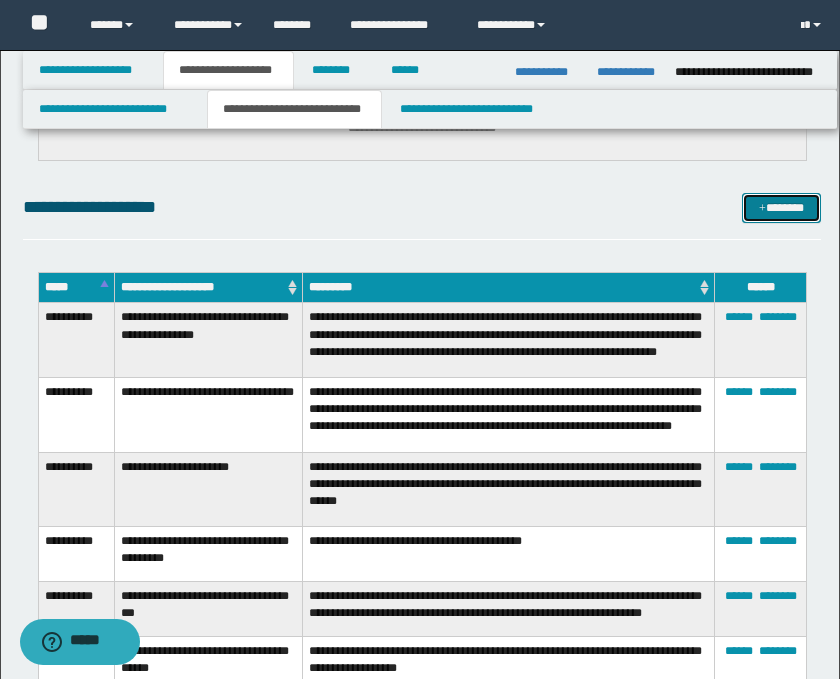 click on "*******" at bounding box center [782, 208] 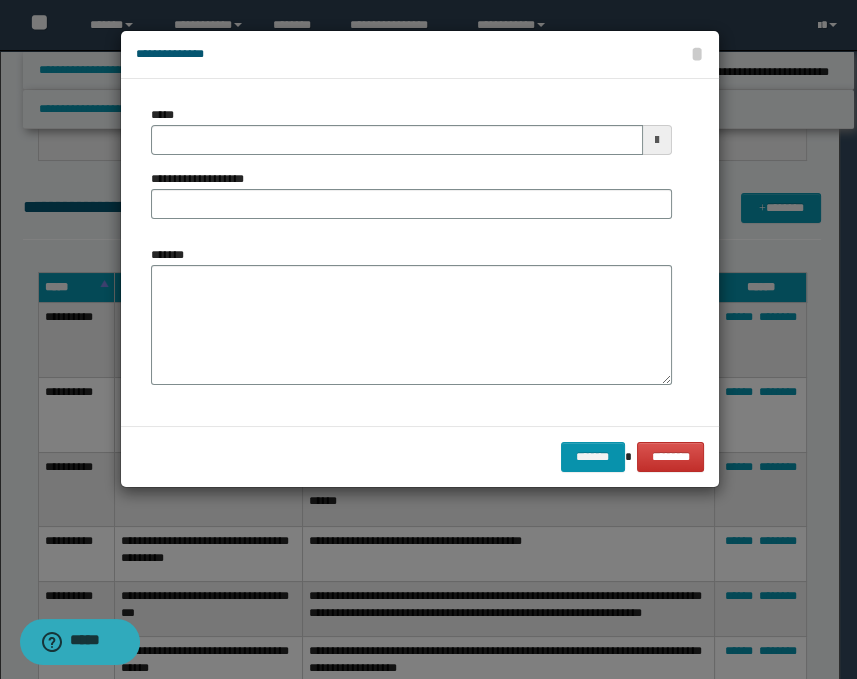 click at bounding box center (657, 140) 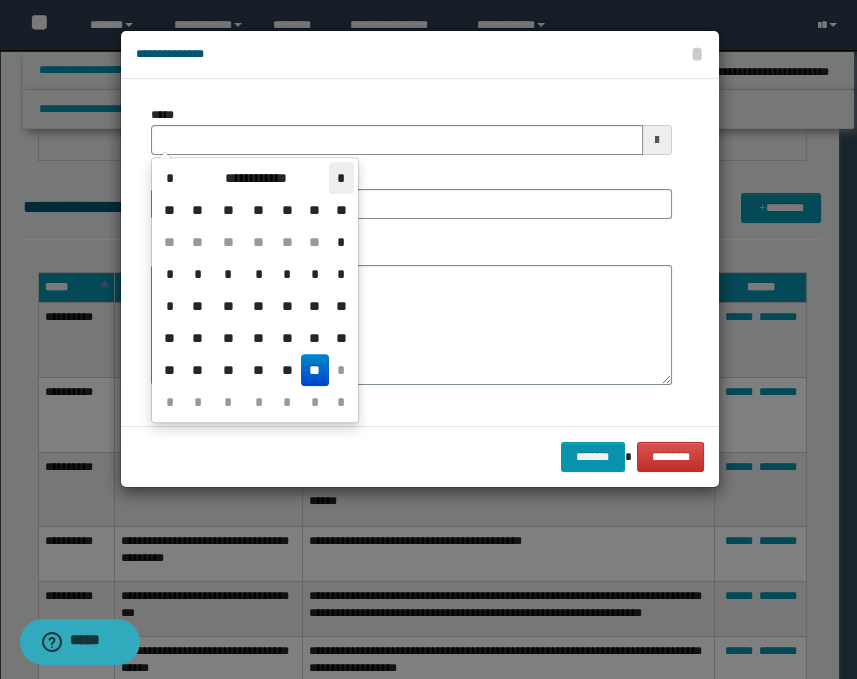 click on "*" at bounding box center (341, 178) 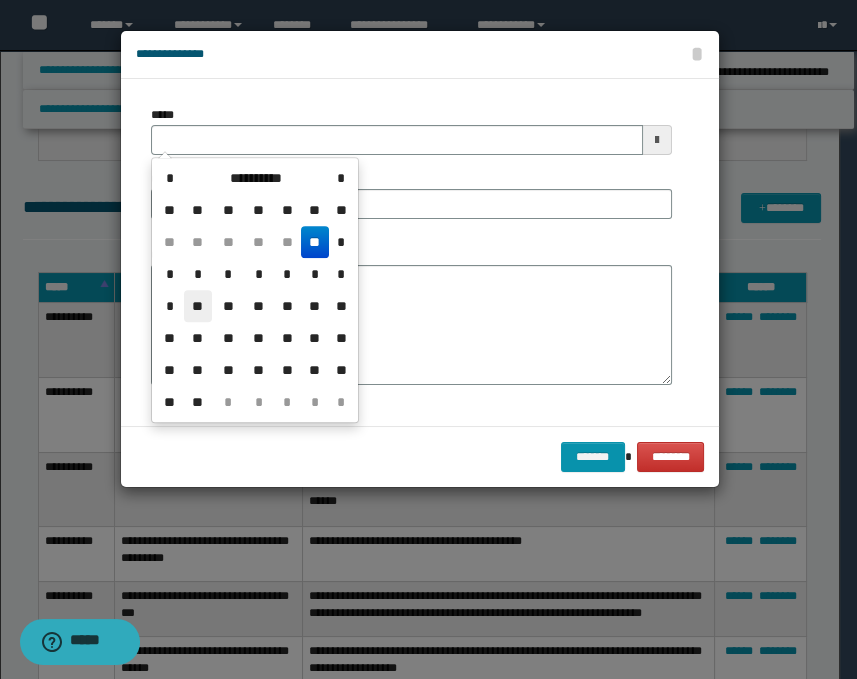 click on "**" at bounding box center [198, 306] 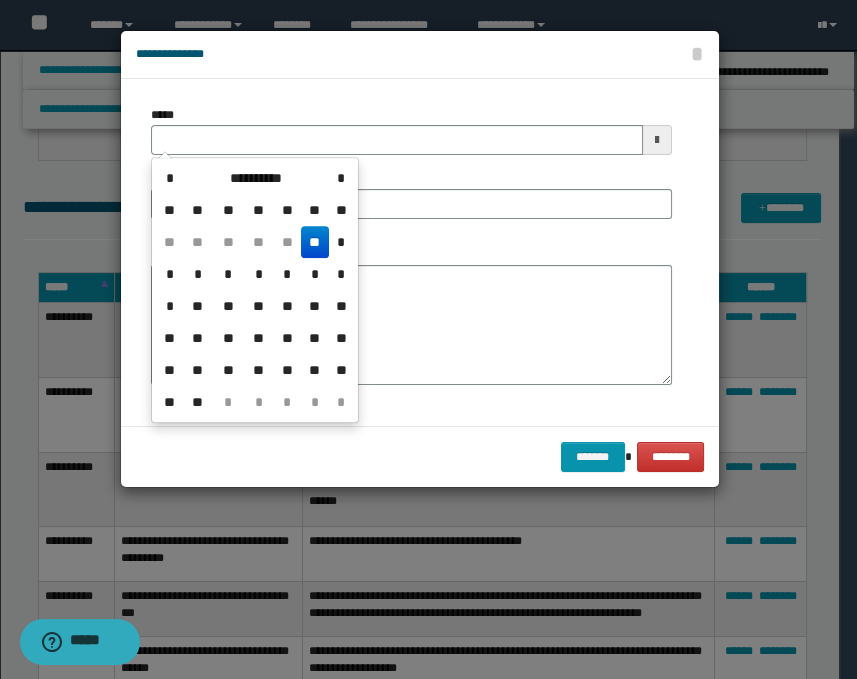 type on "**********" 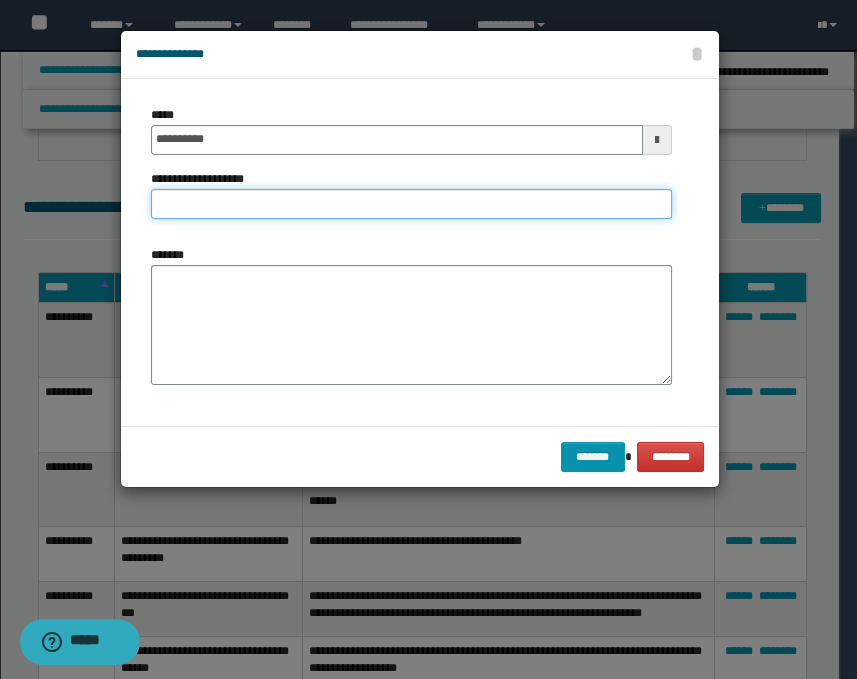 click on "**********" at bounding box center [411, 204] 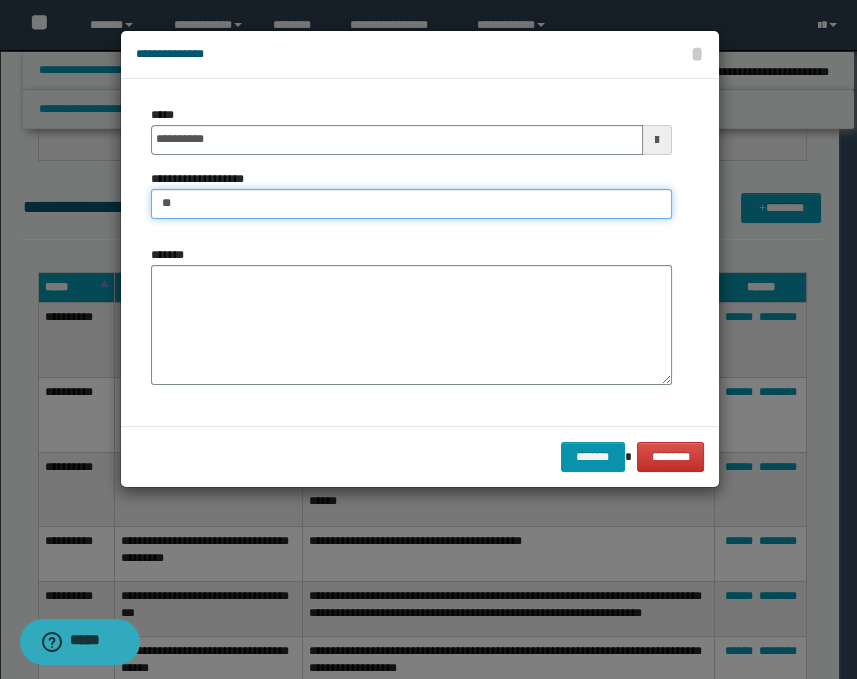 type on "*" 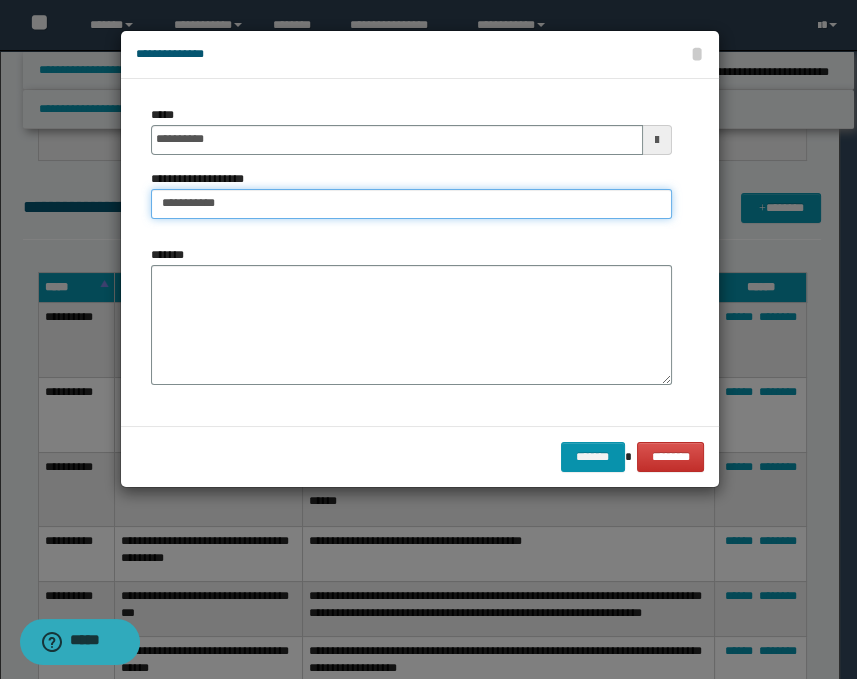 type on "**********" 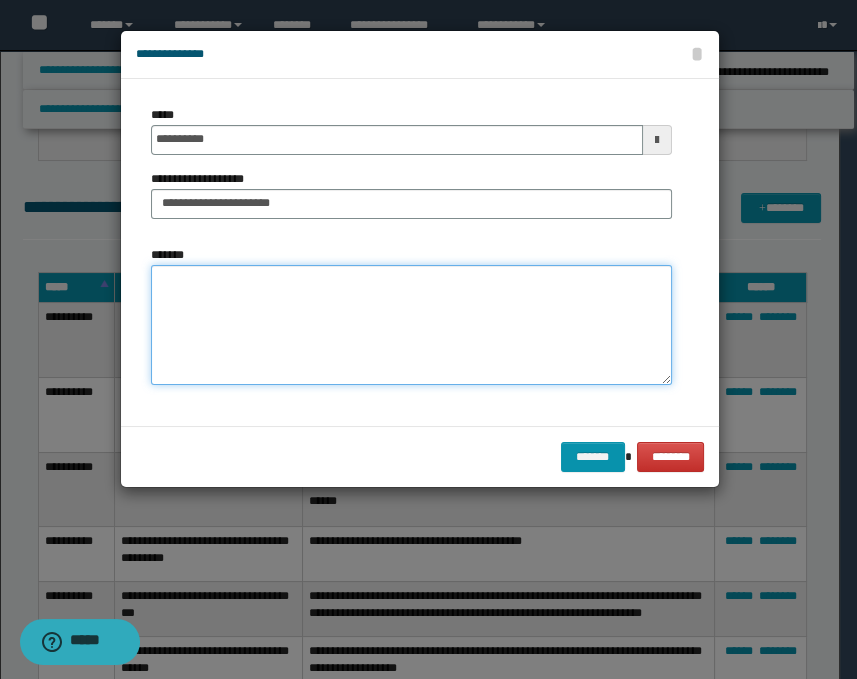 click on "*******" at bounding box center [411, 325] 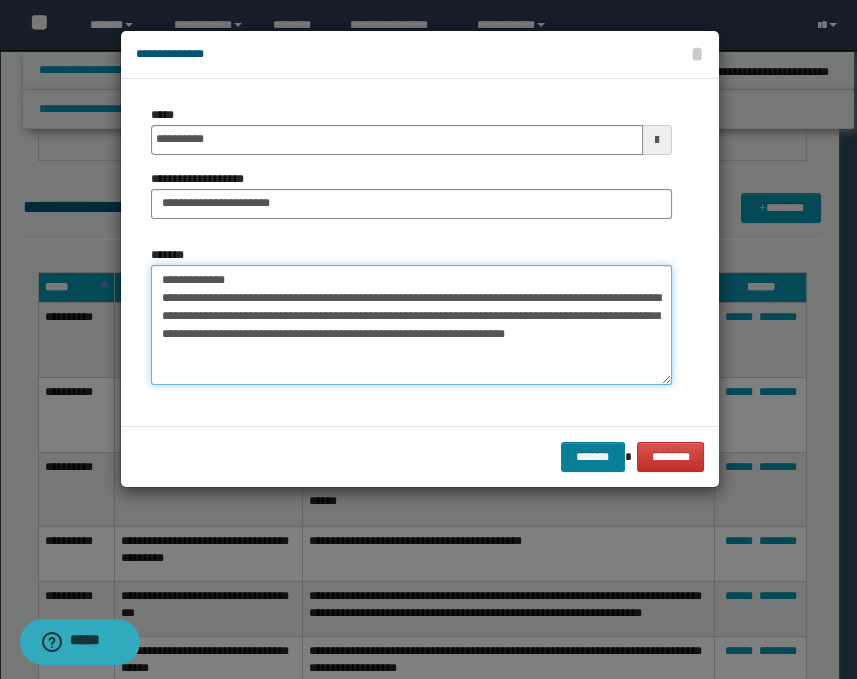 type on "**********" 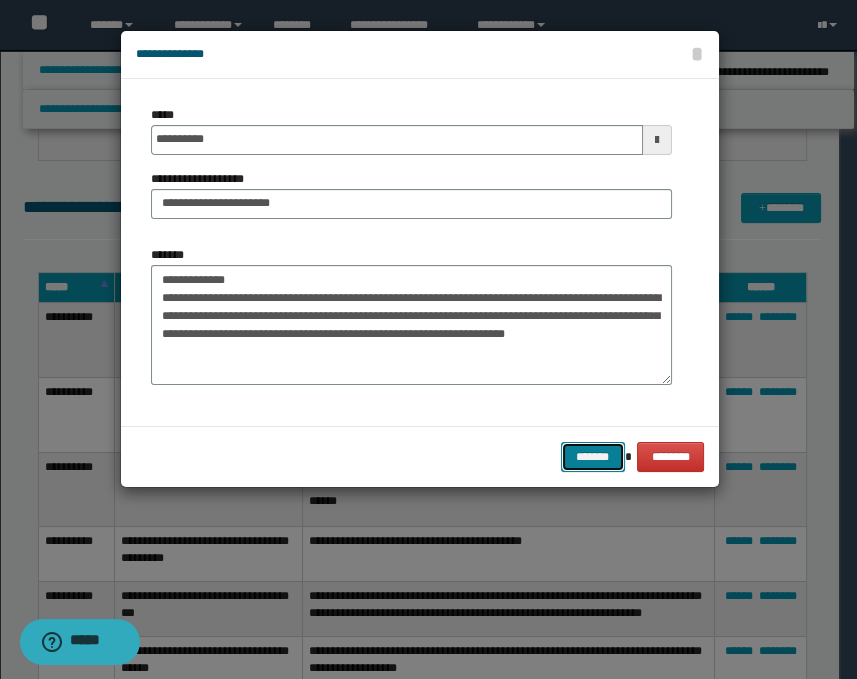 click on "*******" at bounding box center (593, 457) 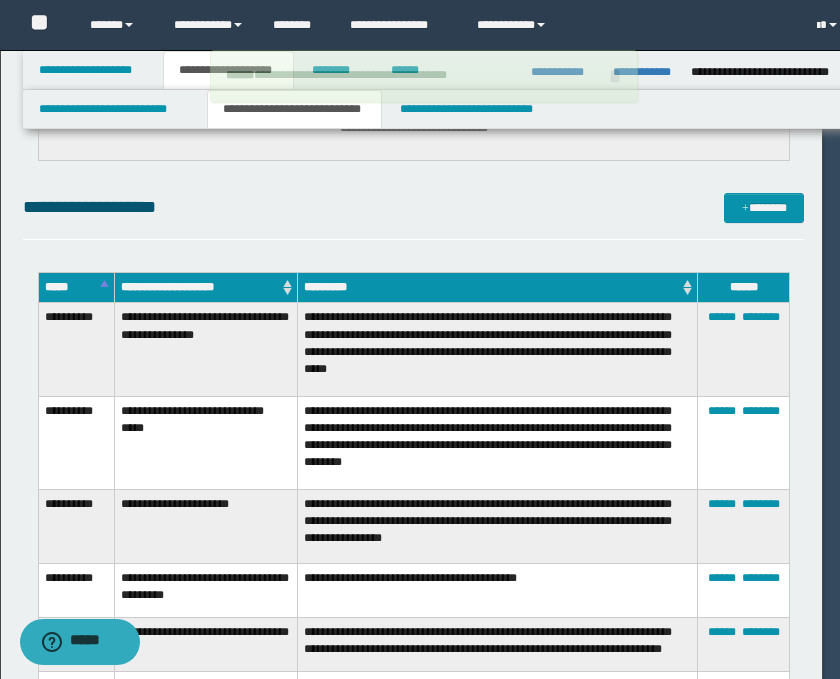 type 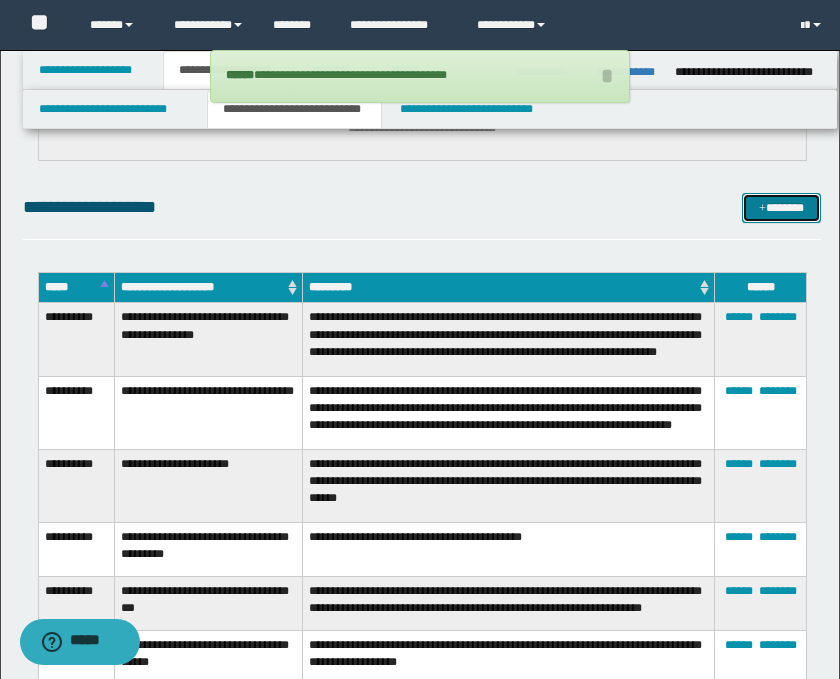 click on "*******" at bounding box center (782, 208) 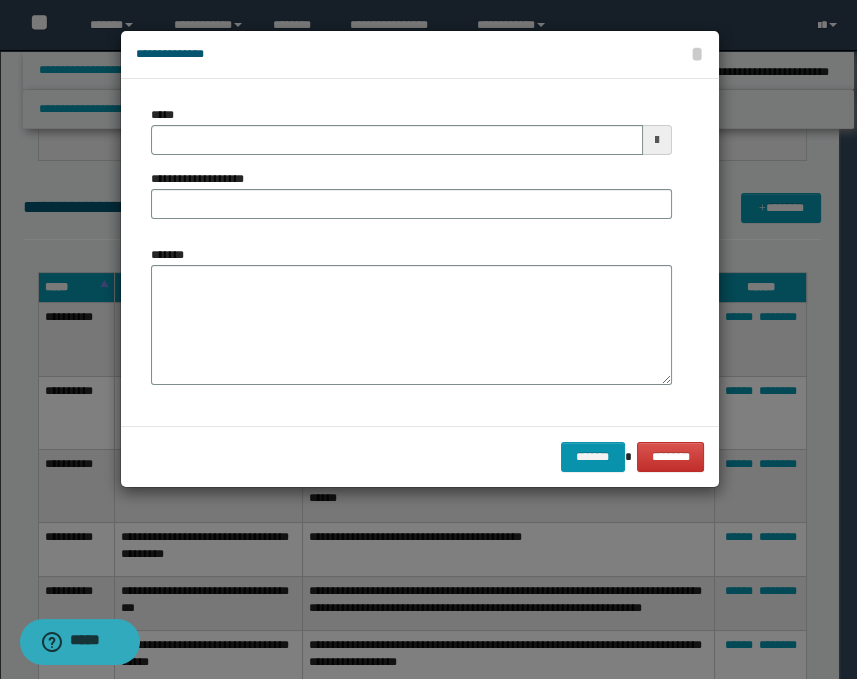 click at bounding box center [657, 140] 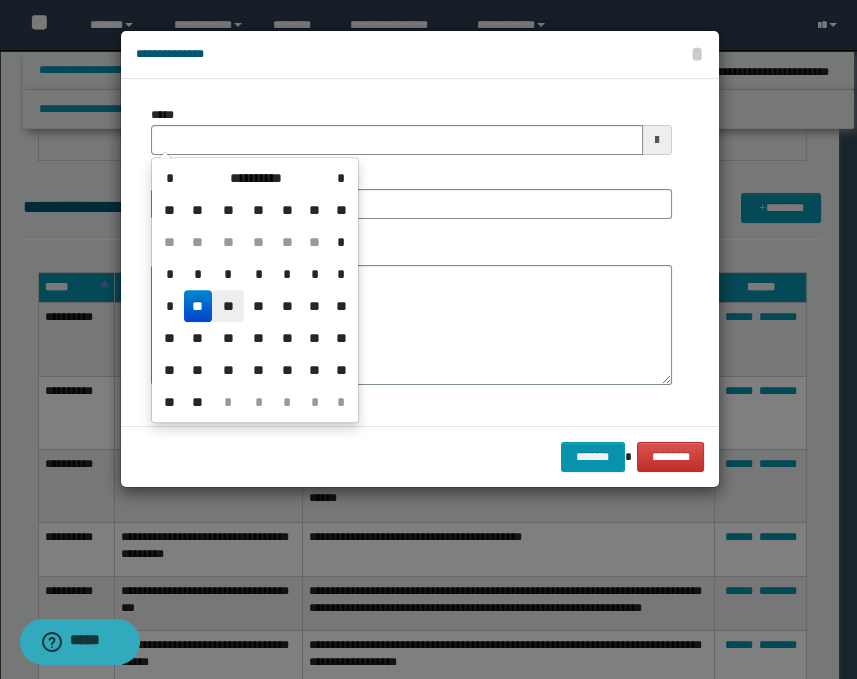 click on "**" at bounding box center (228, 306) 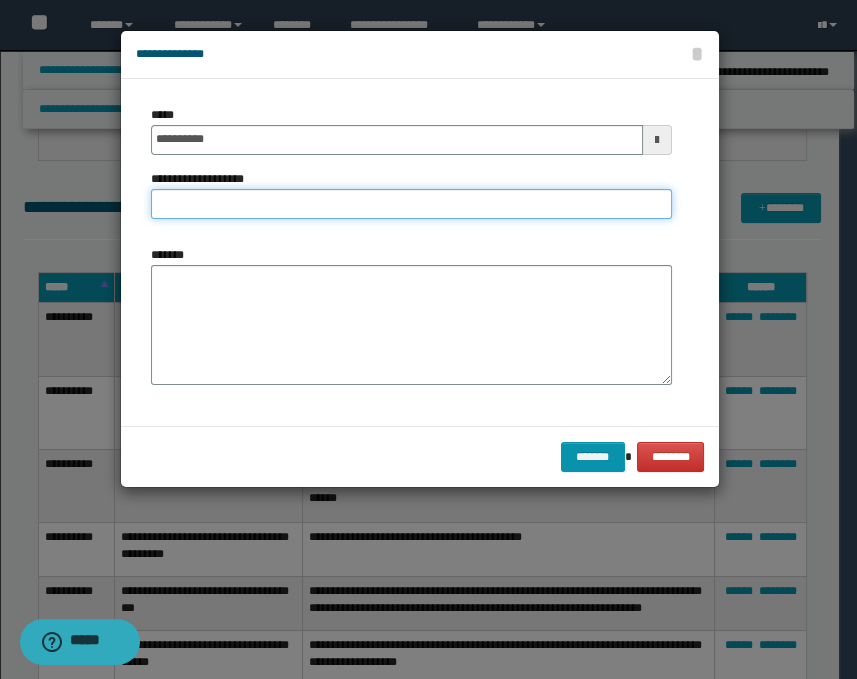 click on "**********" at bounding box center [411, 204] 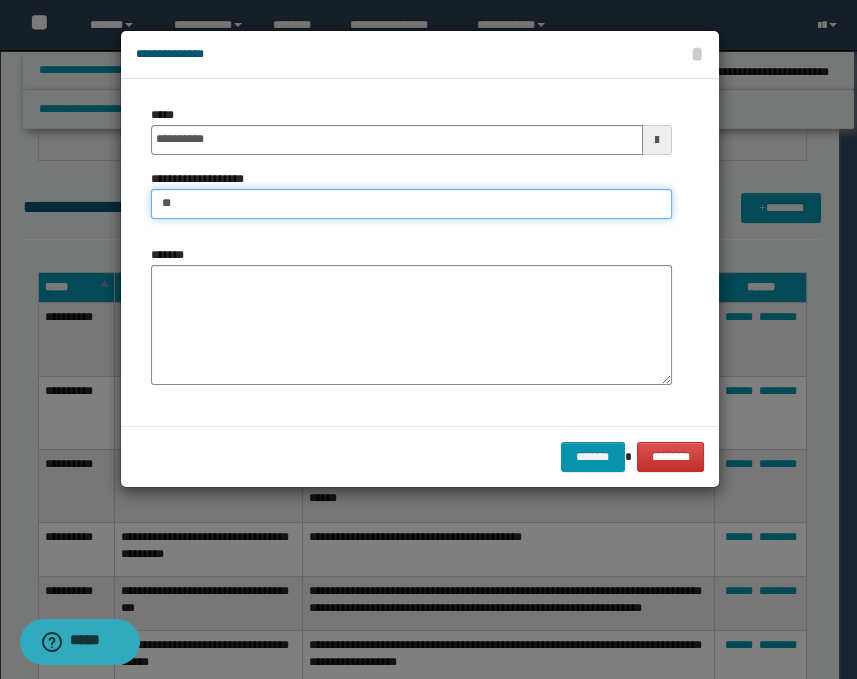 type on "*" 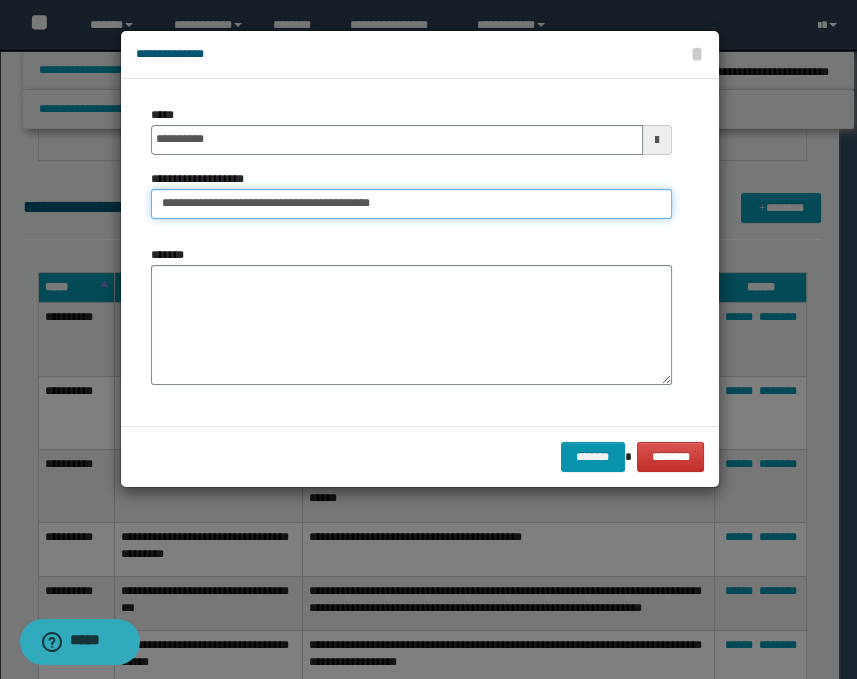 type on "**********" 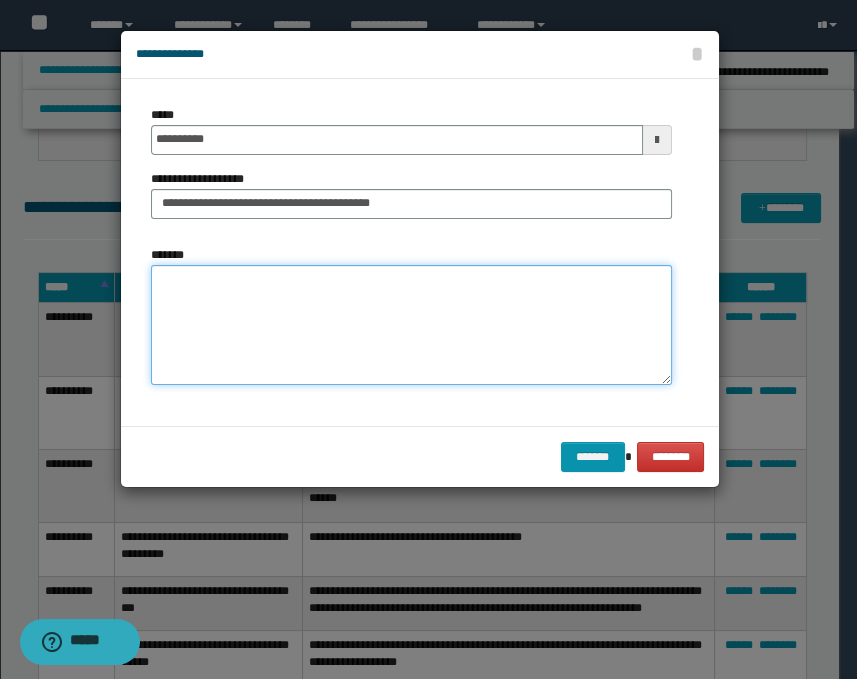 click on "*******" at bounding box center (411, 325) 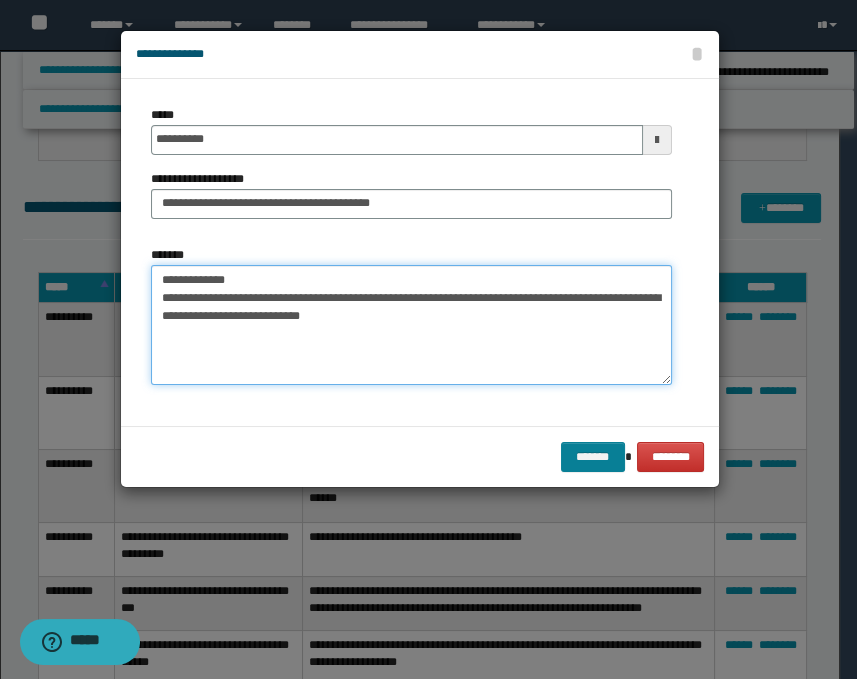 type on "**********" 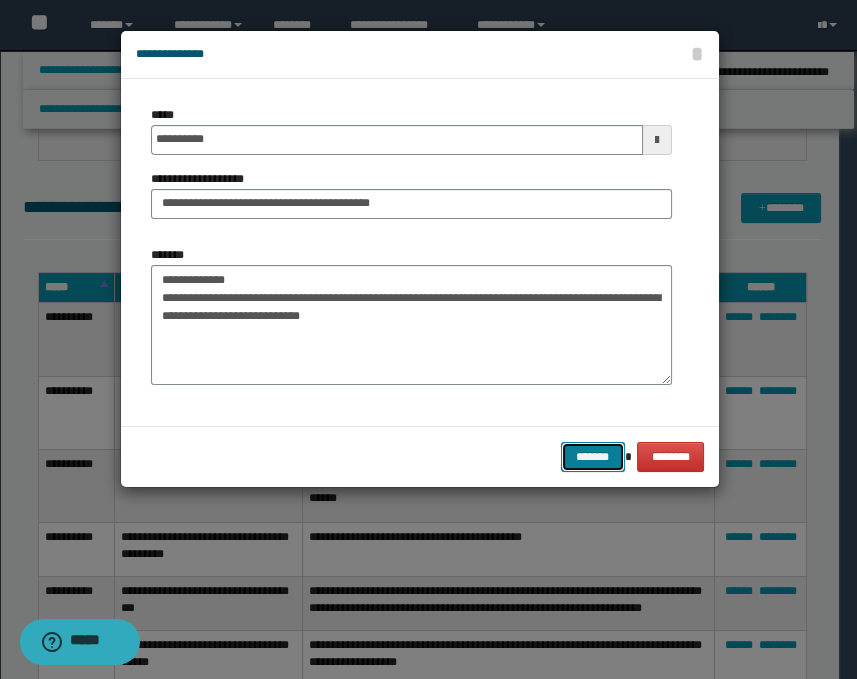 click on "*******" at bounding box center (593, 457) 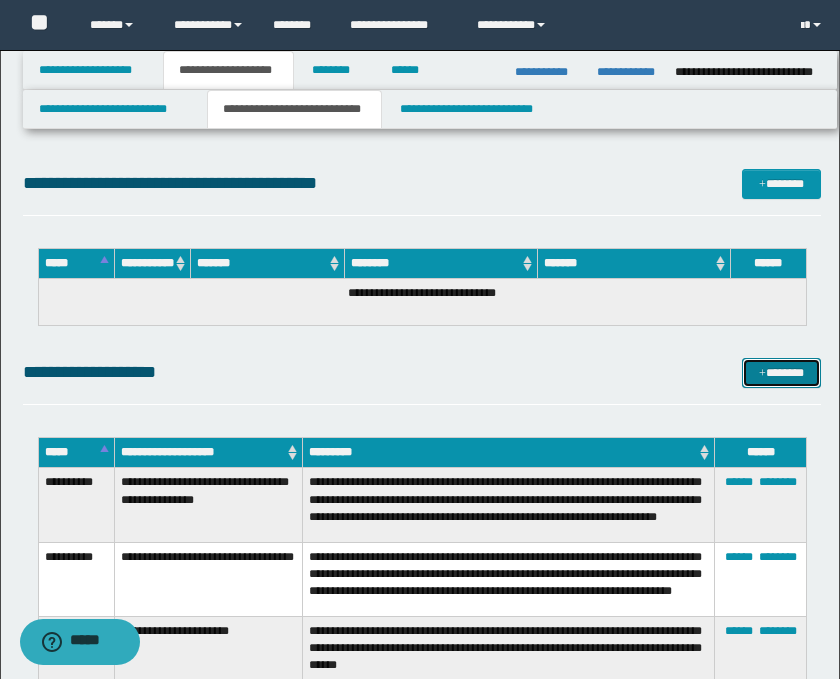 scroll, scrollTop: 777, scrollLeft: 0, axis: vertical 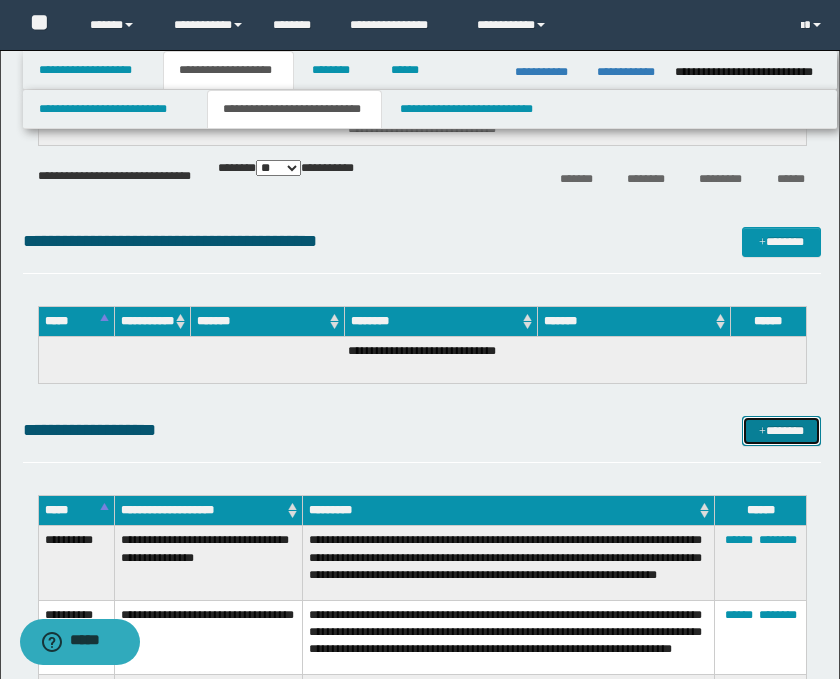 click on "*******" at bounding box center [782, 431] 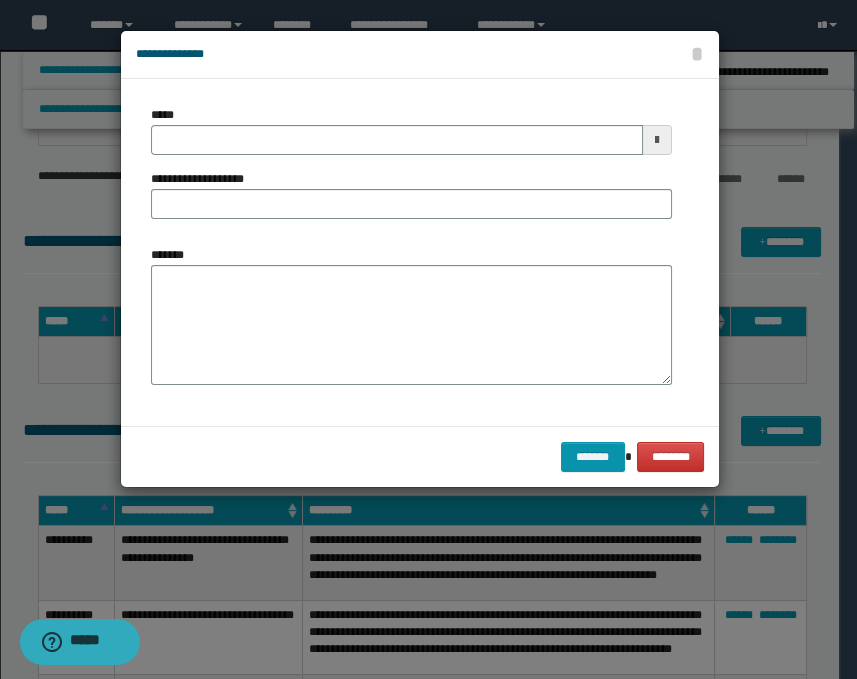 click at bounding box center (657, 140) 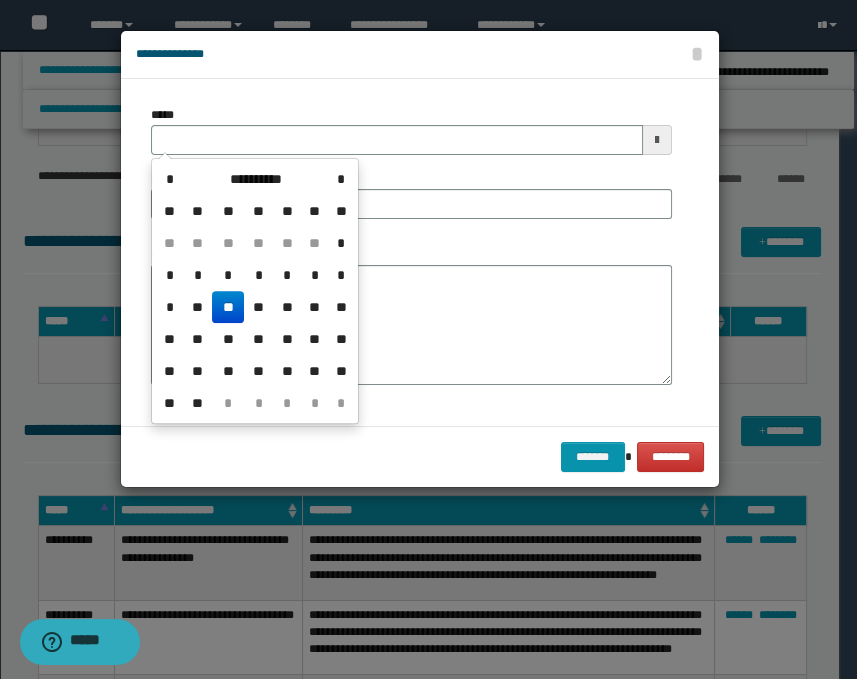 click on "**" at bounding box center [228, 307] 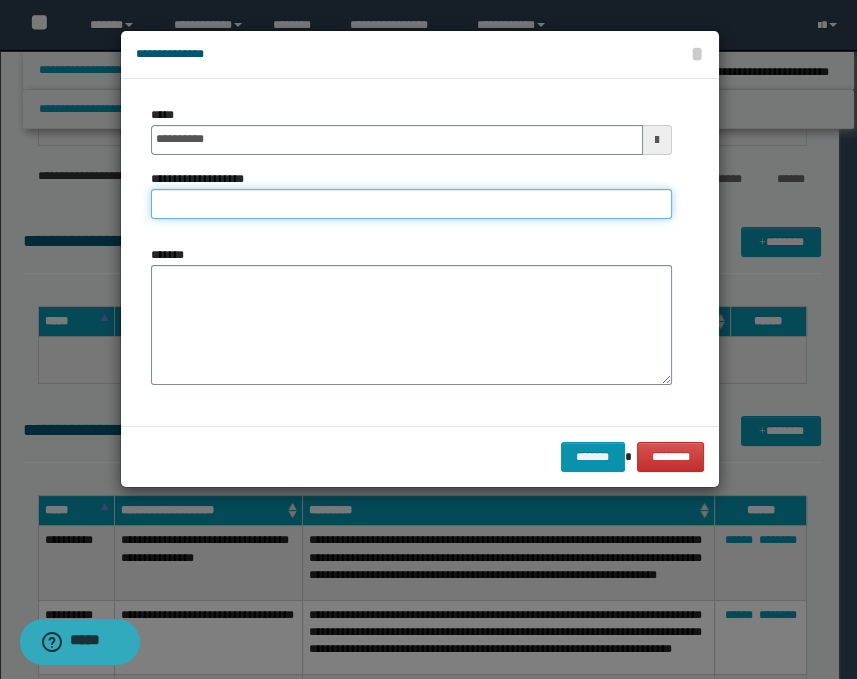 click on "**********" at bounding box center [411, 204] 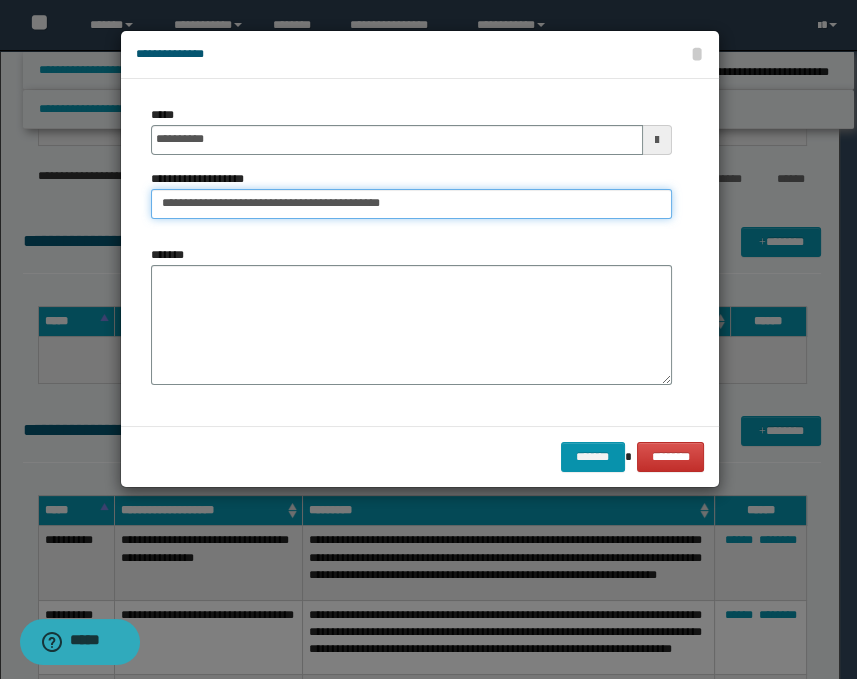 type on "**********" 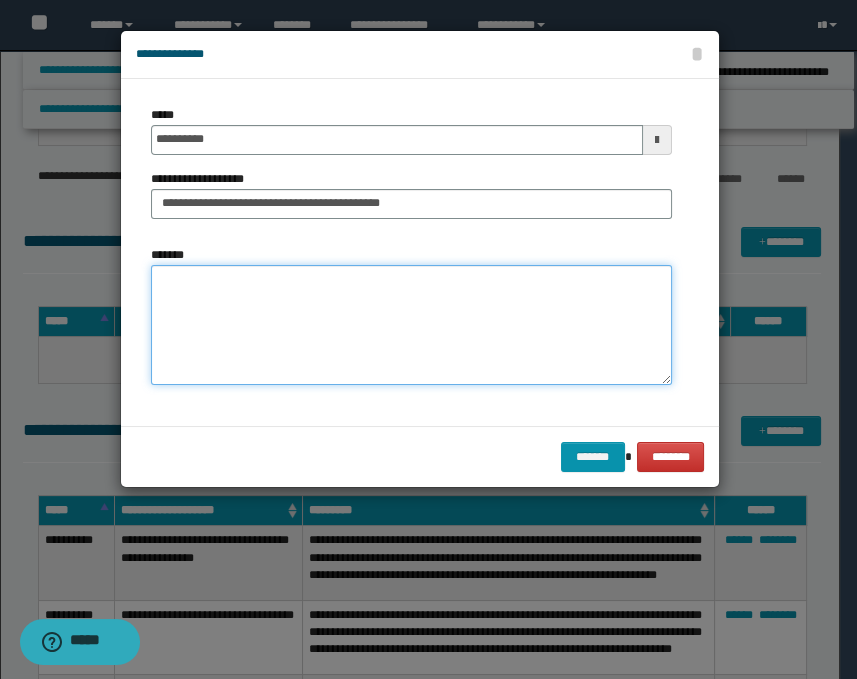 click on "*******" at bounding box center [411, 325] 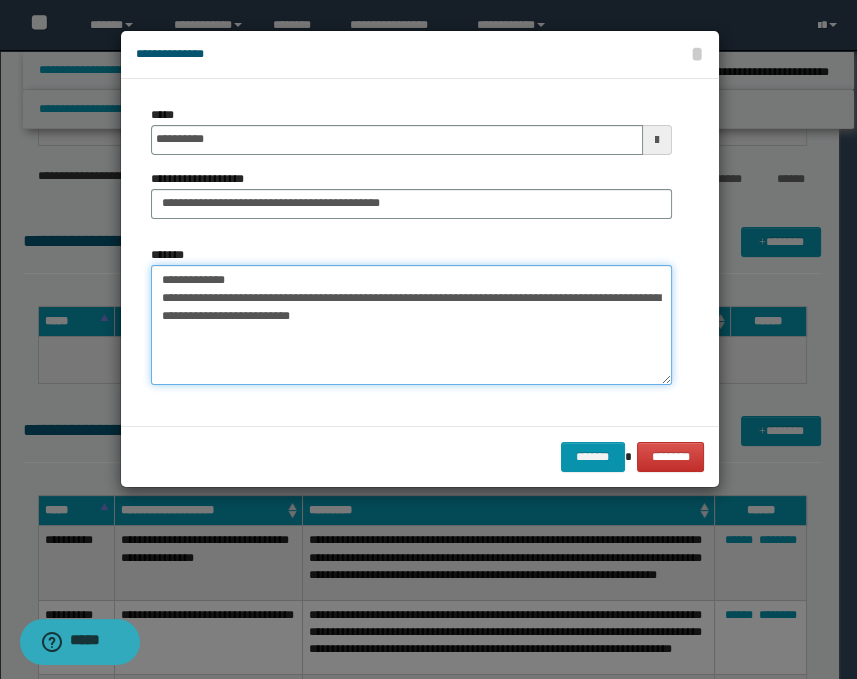 click on "**********" at bounding box center (411, 325) 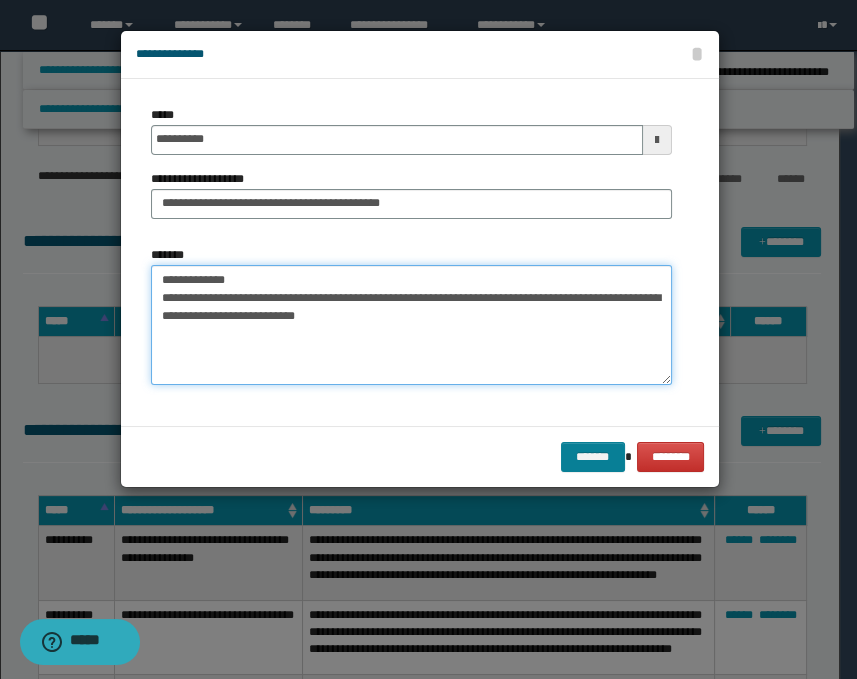 type on "**********" 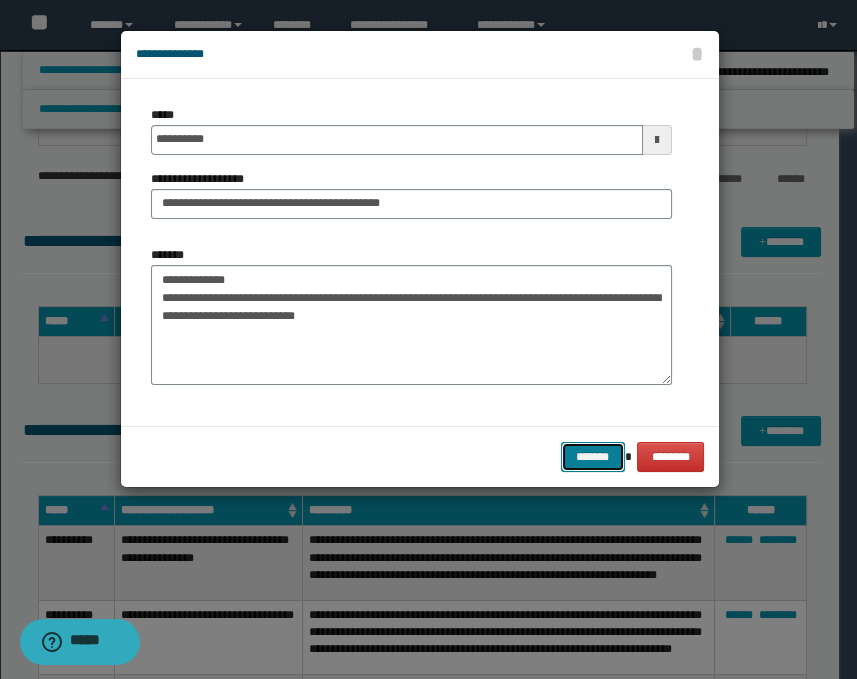 click on "*******" at bounding box center (593, 457) 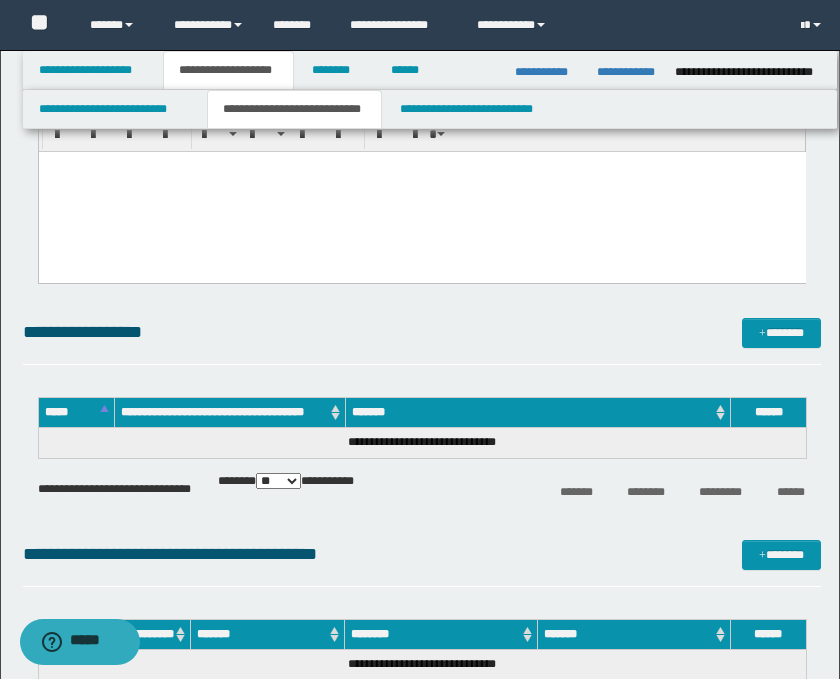scroll, scrollTop: 333, scrollLeft: 0, axis: vertical 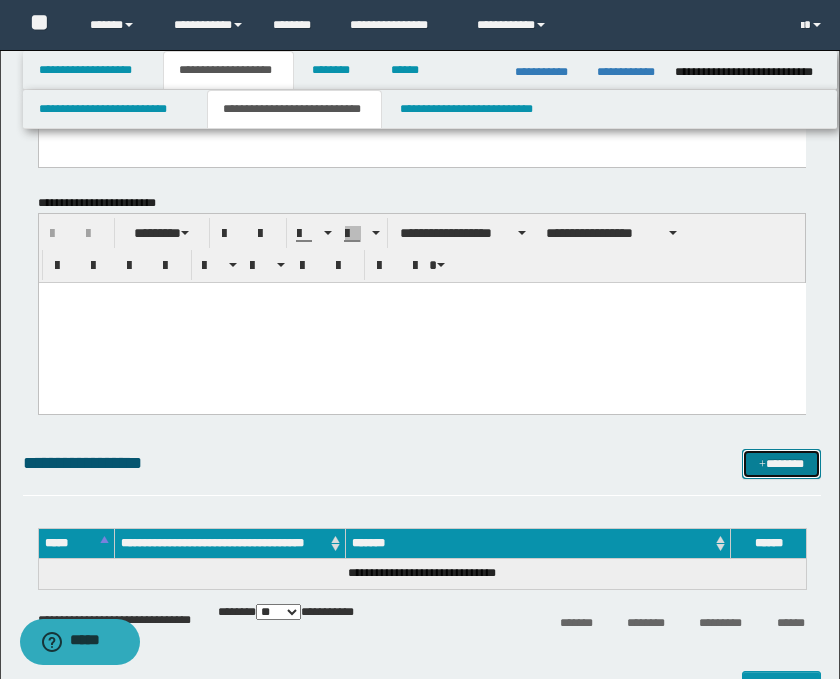 click on "*******" at bounding box center (782, 464) 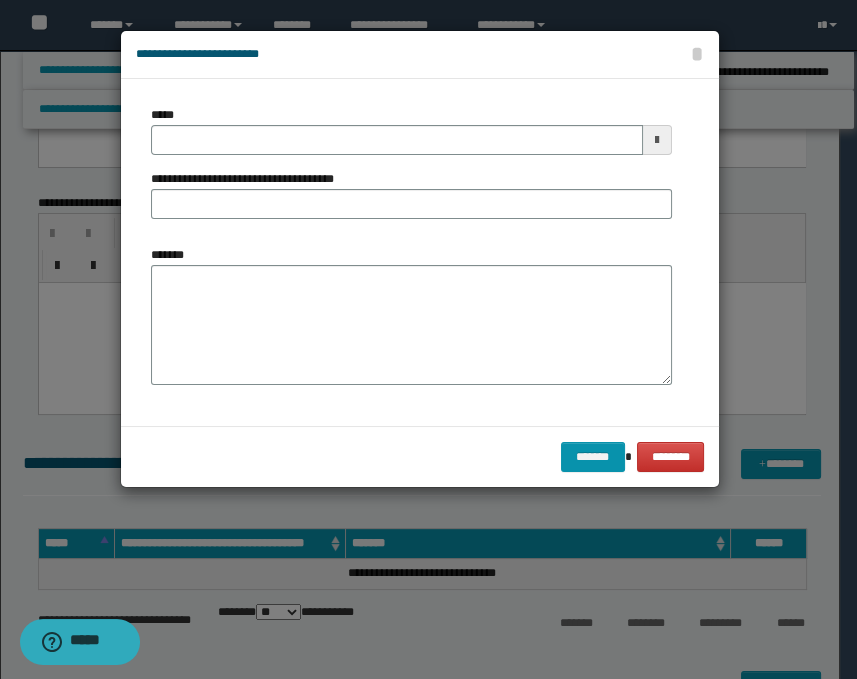 click at bounding box center [657, 140] 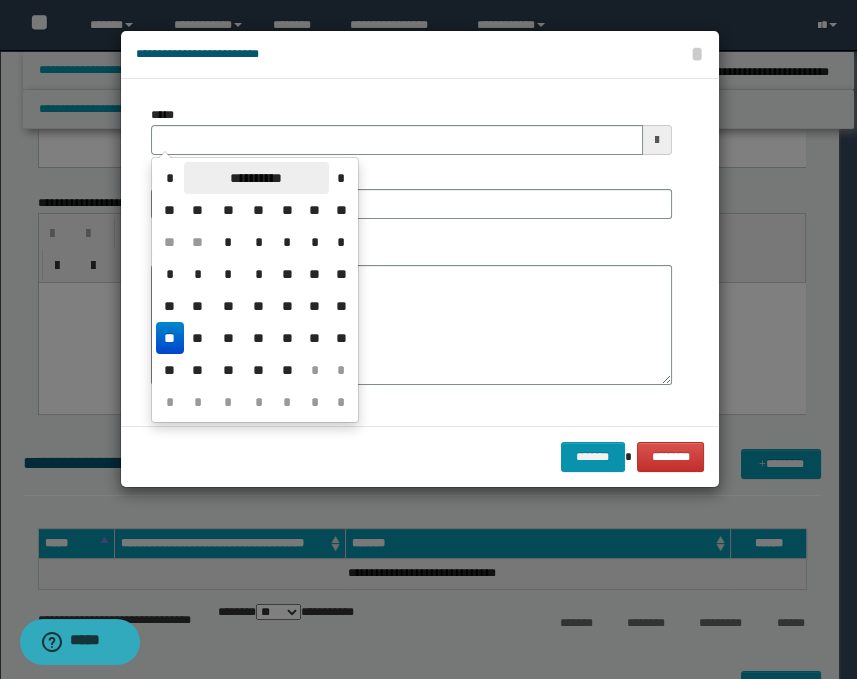 type 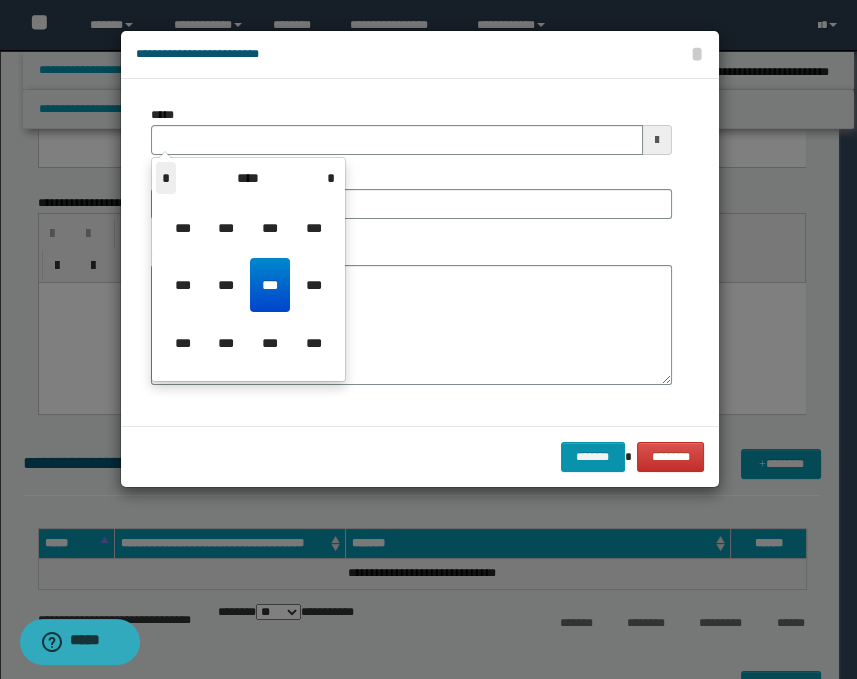 click on "*" at bounding box center (166, 178) 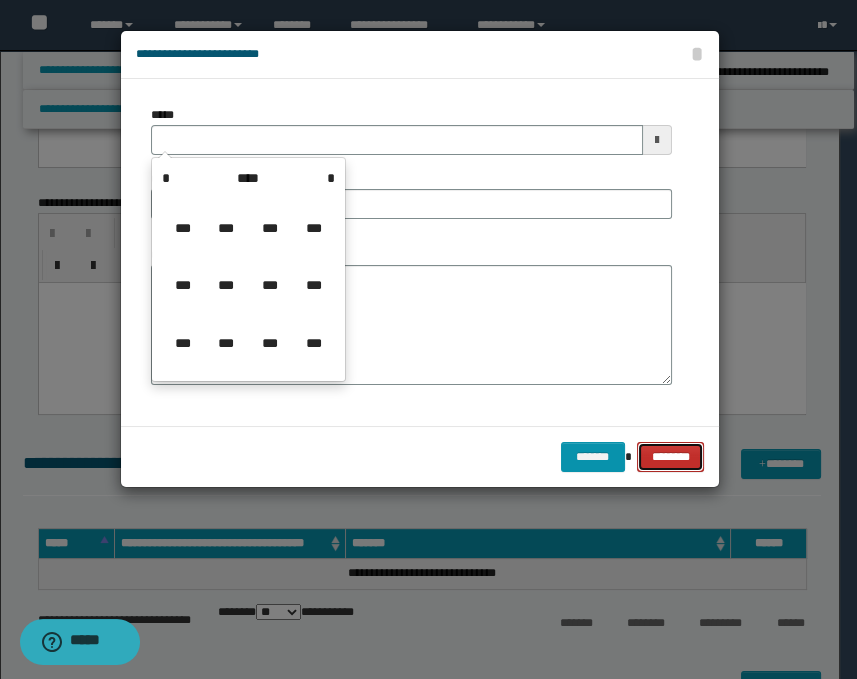 click on "********" at bounding box center (670, 457) 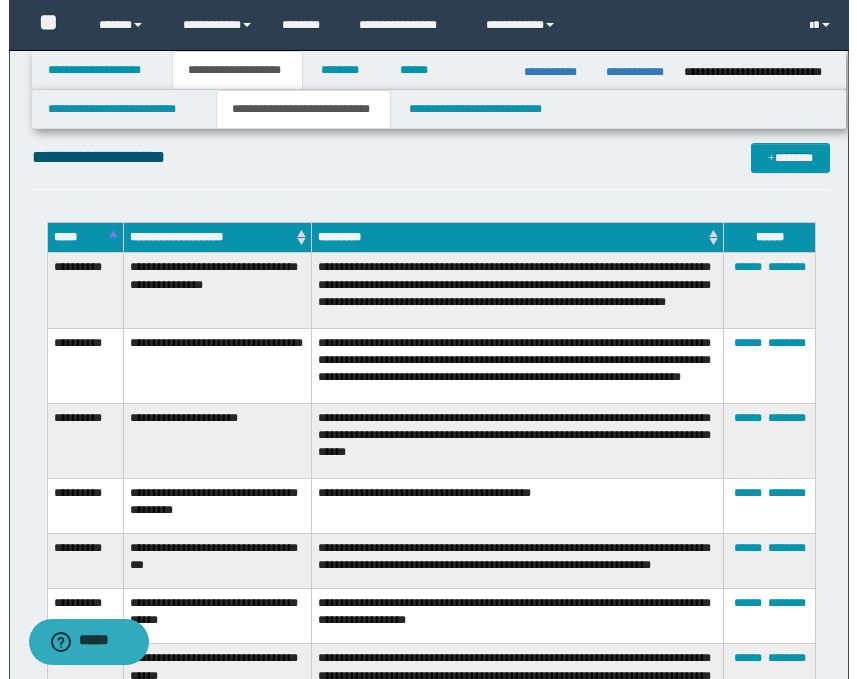 scroll, scrollTop: 1000, scrollLeft: 0, axis: vertical 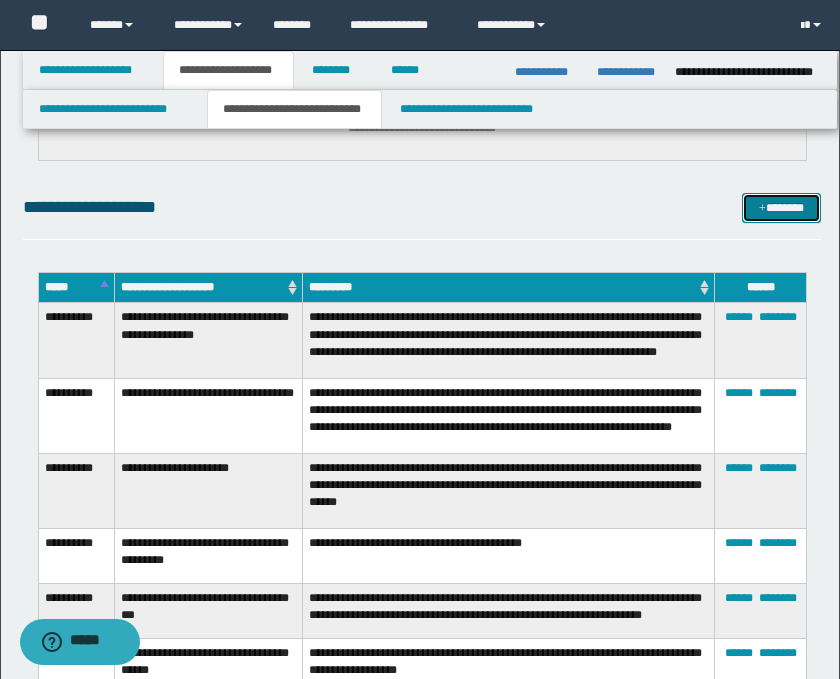 click on "*******" at bounding box center (782, 208) 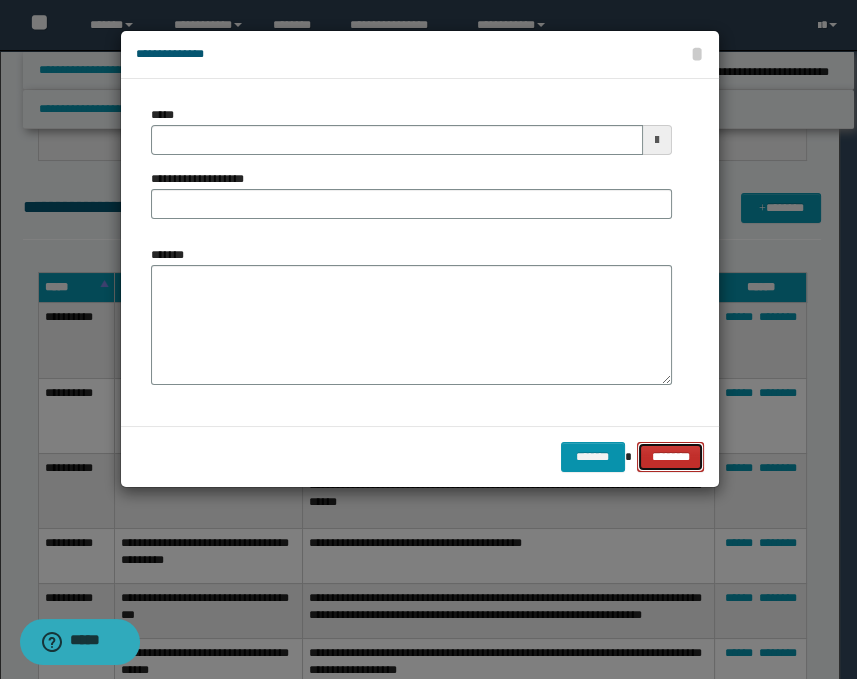 click on "********" at bounding box center (670, 457) 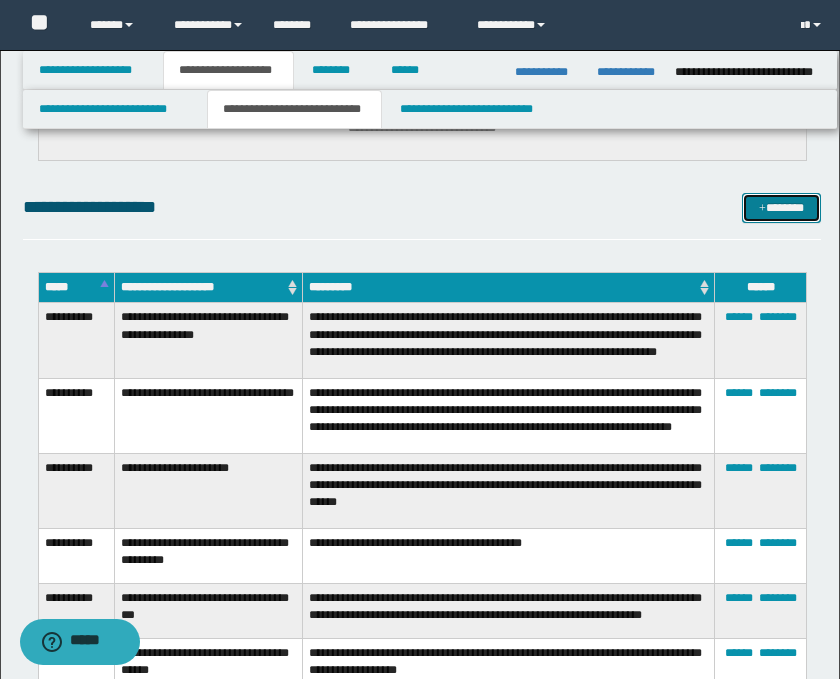 click on "*******" at bounding box center [782, 208] 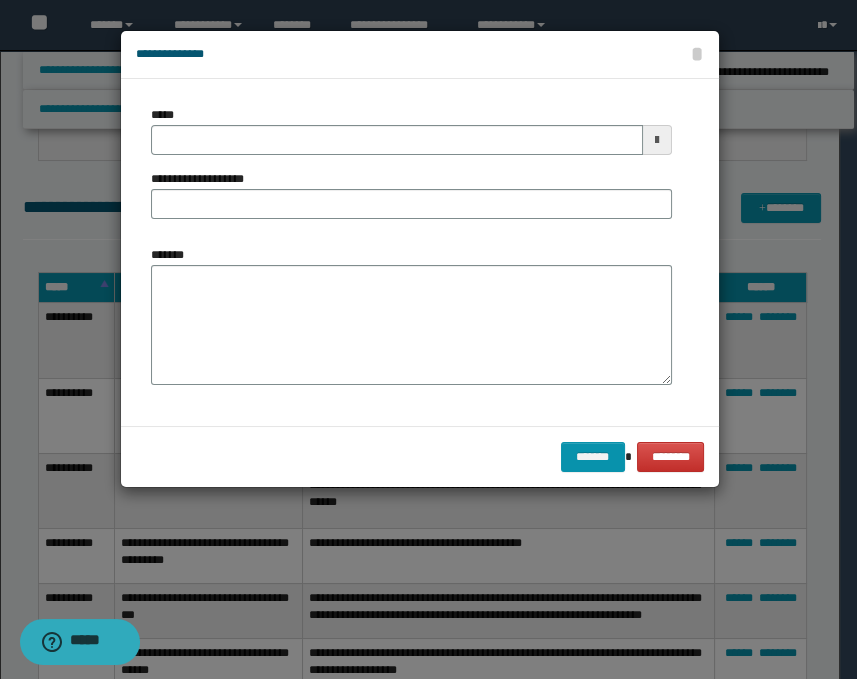 type 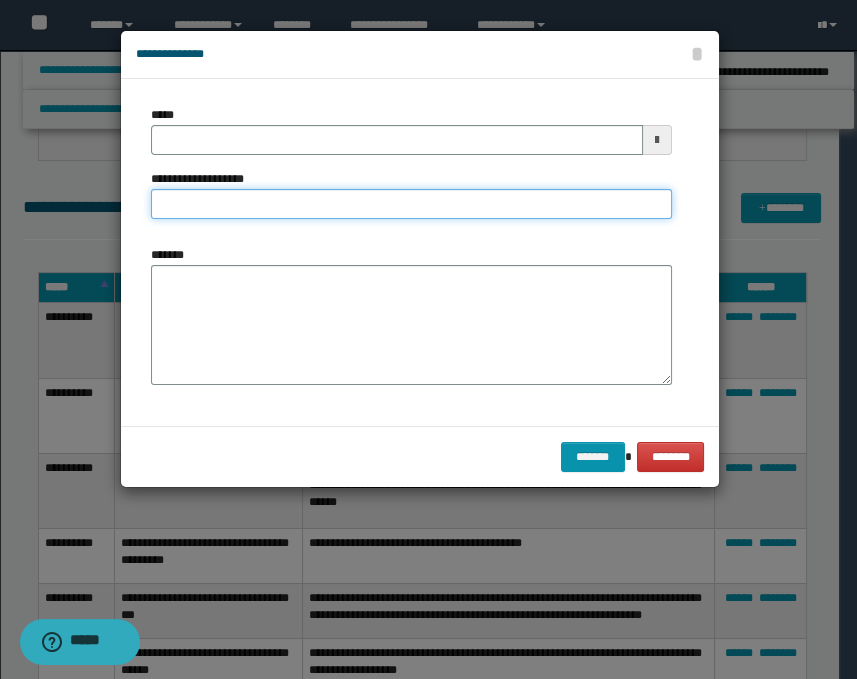 click on "**********" at bounding box center (411, 204) 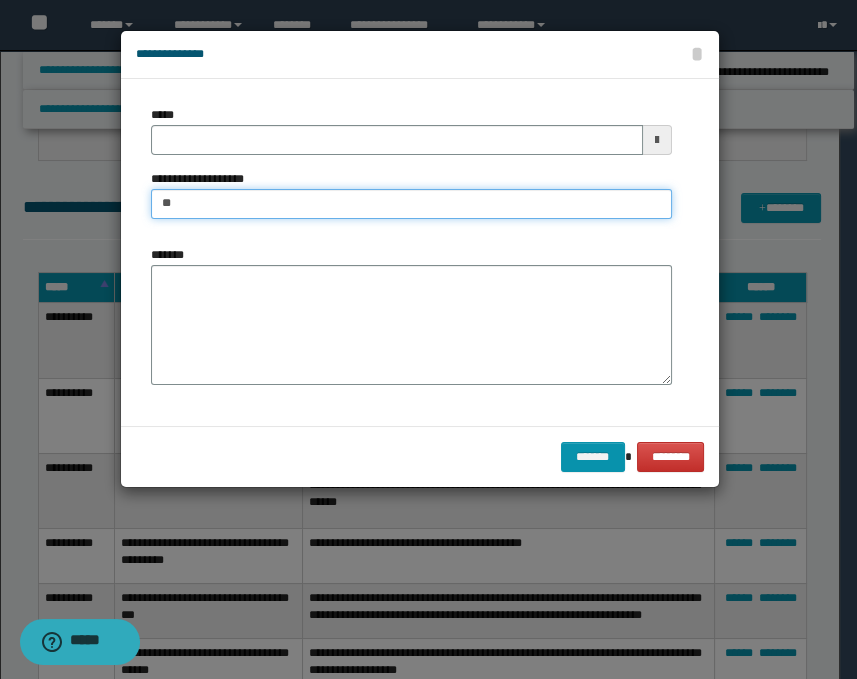 type on "*" 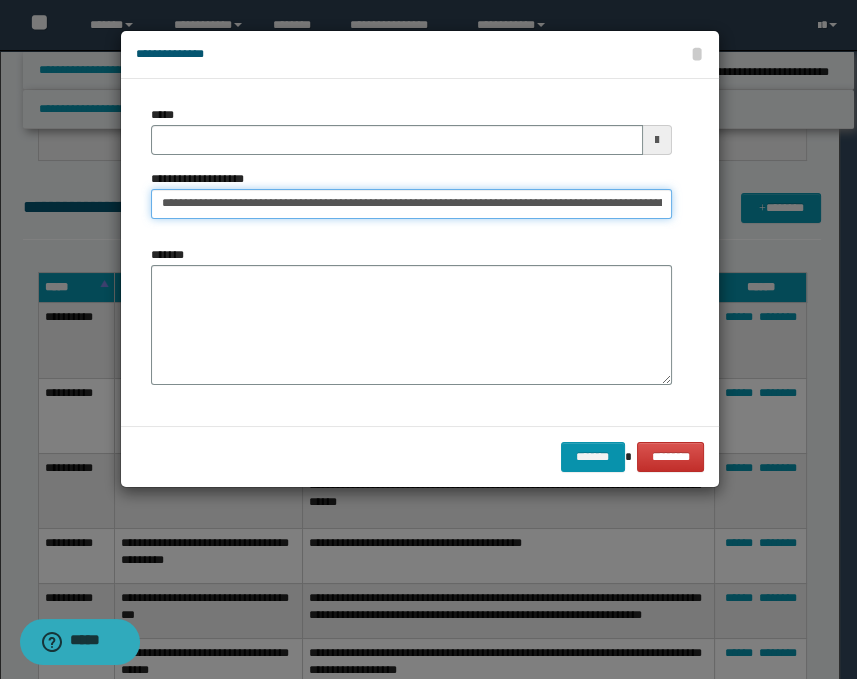 click on "**********" at bounding box center [411, 204] 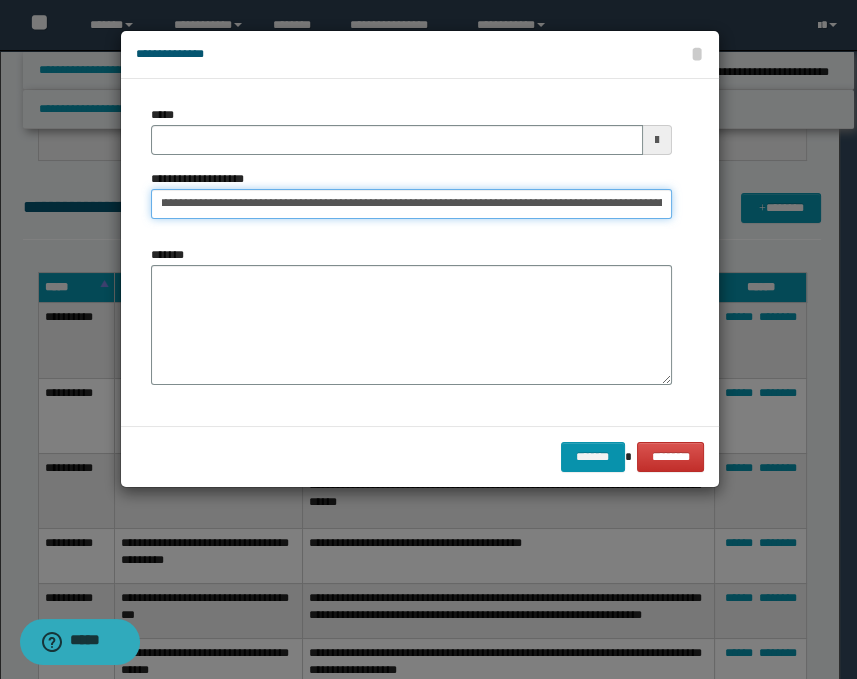 scroll, scrollTop: 0, scrollLeft: 44, axis: horizontal 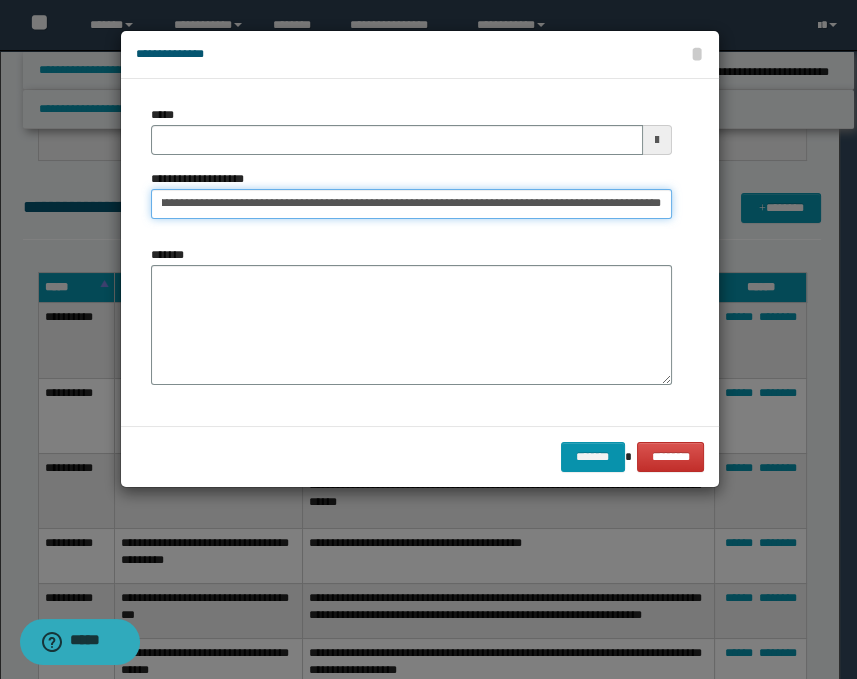 type on "**********" 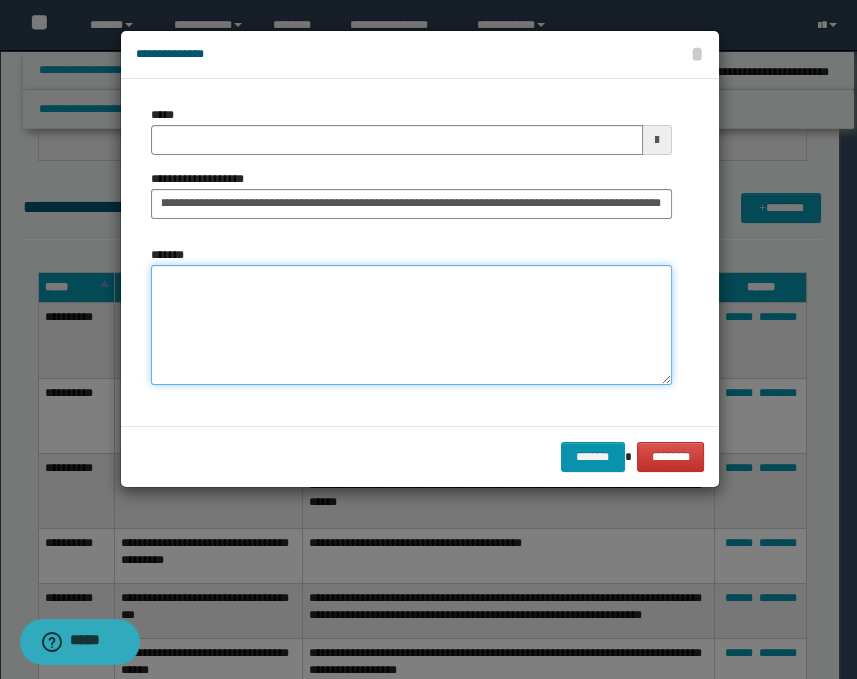 scroll, scrollTop: 0, scrollLeft: 0, axis: both 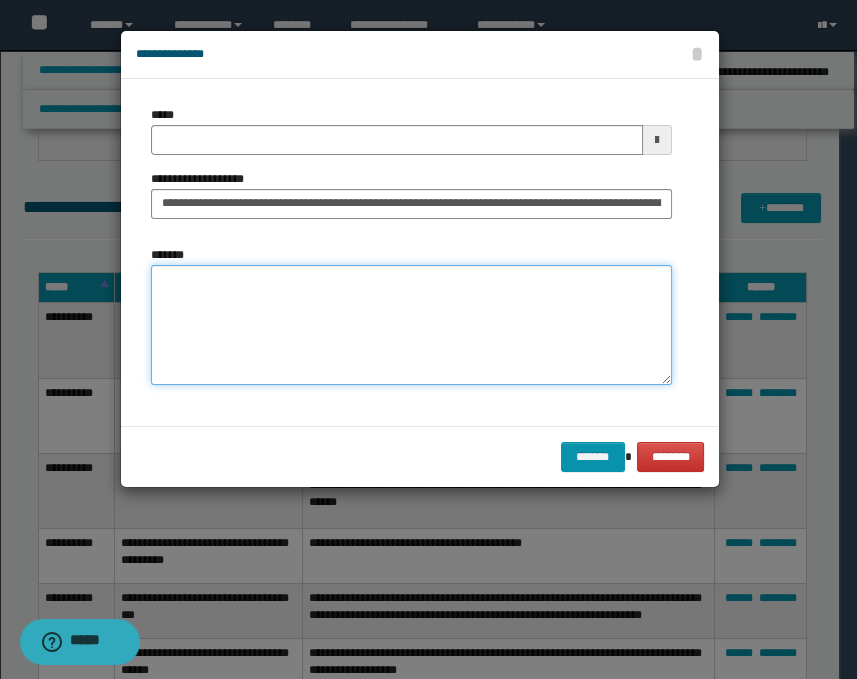 click on "*******" at bounding box center (411, 325) 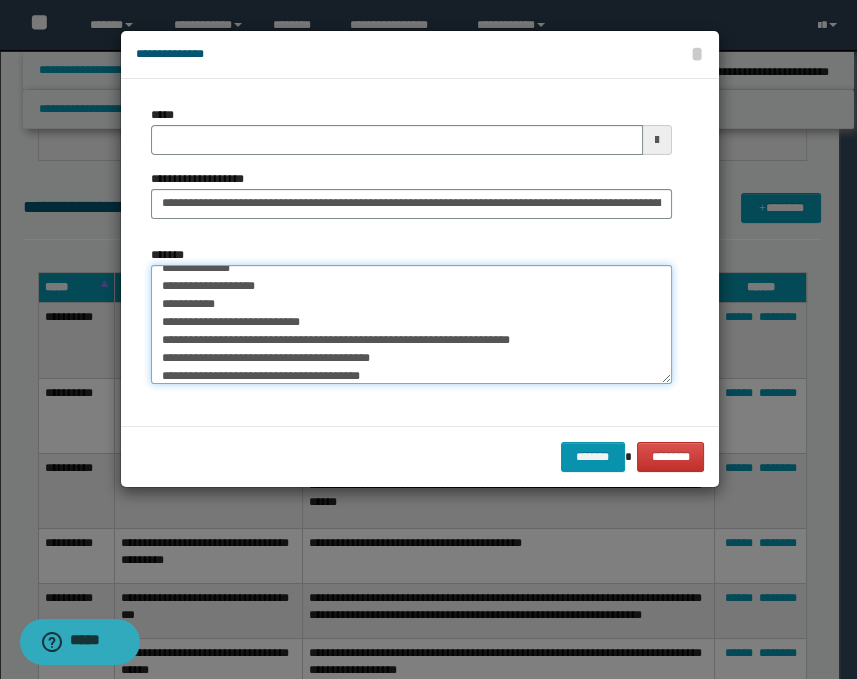 scroll, scrollTop: 84, scrollLeft: 0, axis: vertical 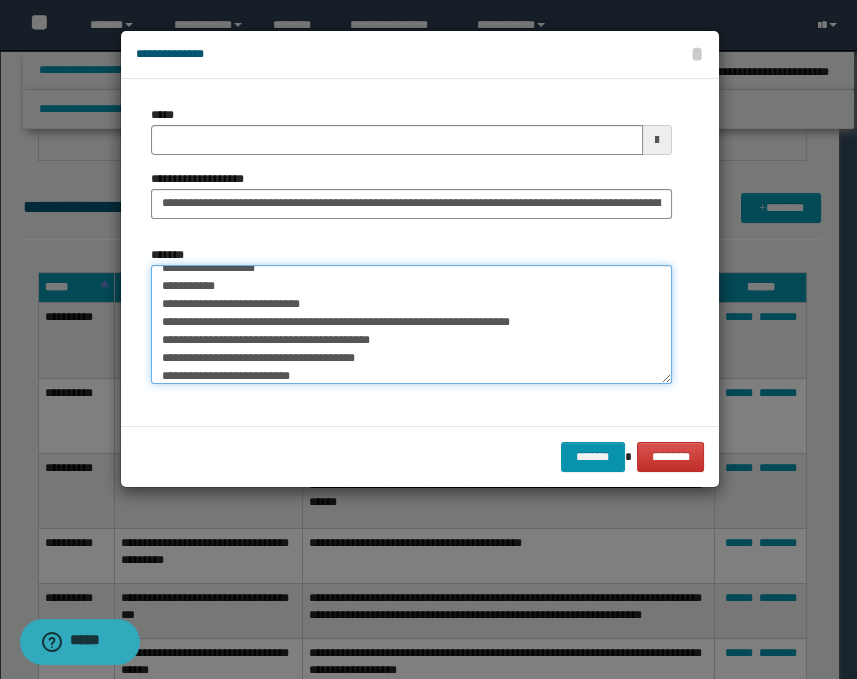type on "**********" 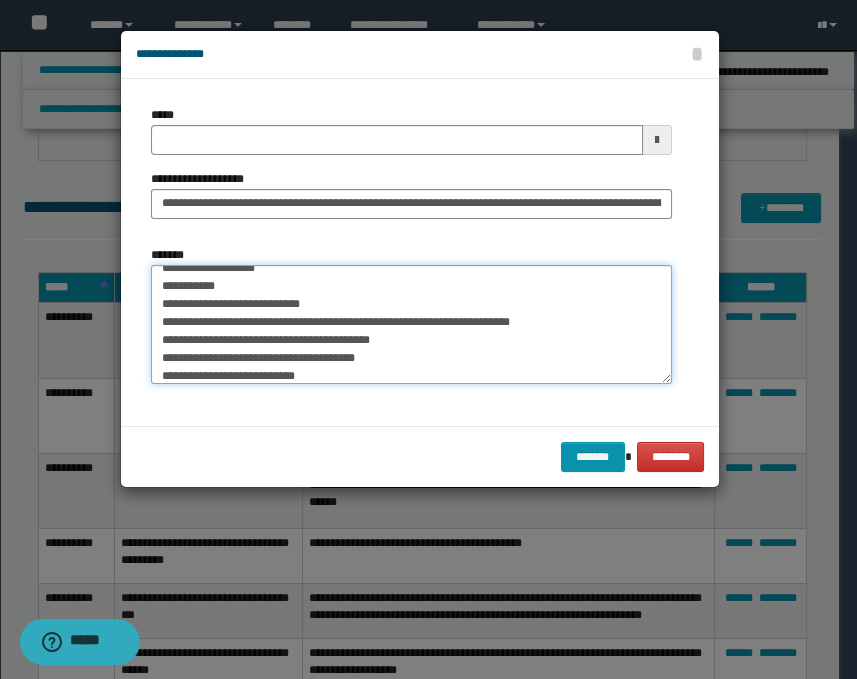 scroll, scrollTop: 102, scrollLeft: 0, axis: vertical 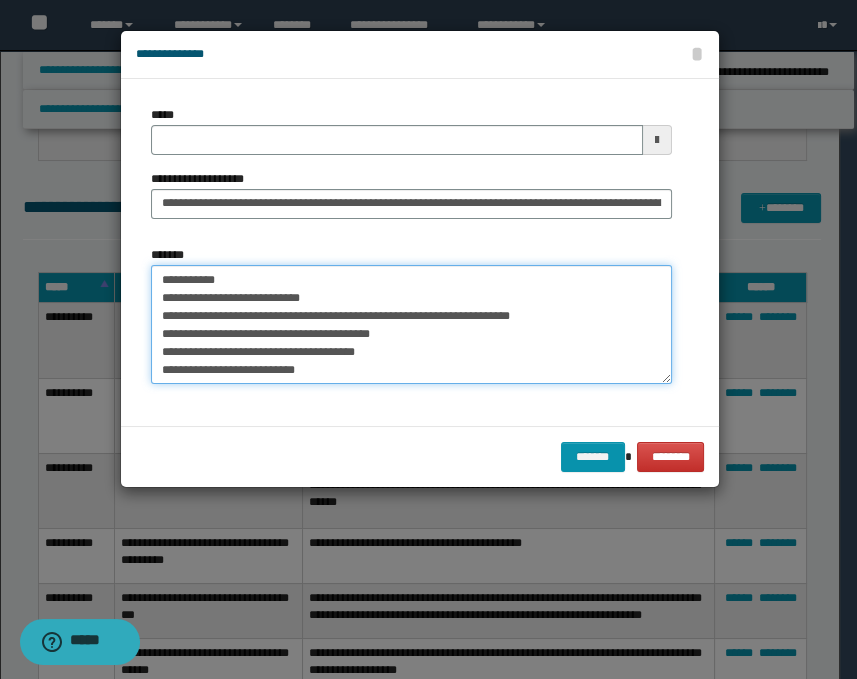 type 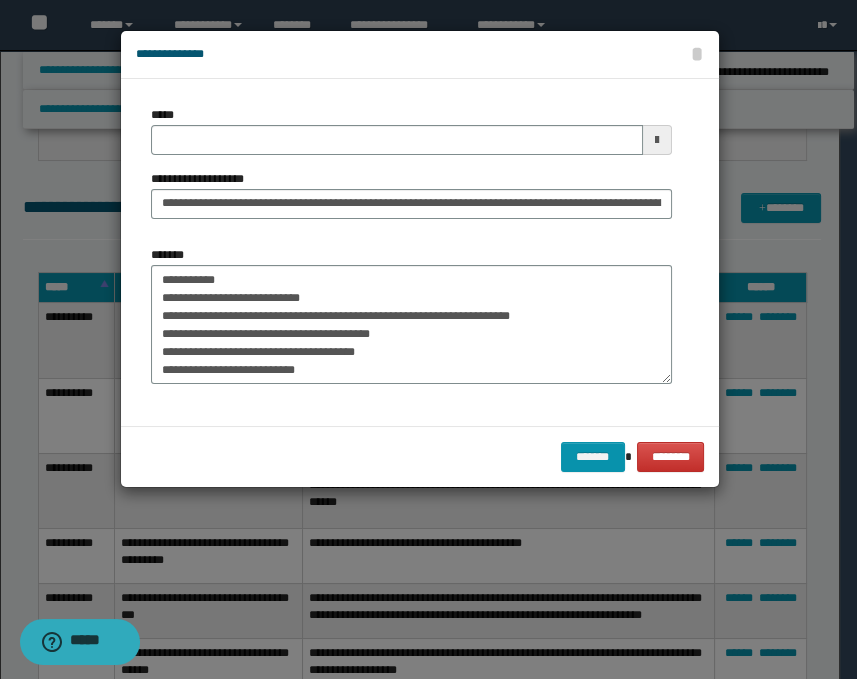 click at bounding box center (657, 140) 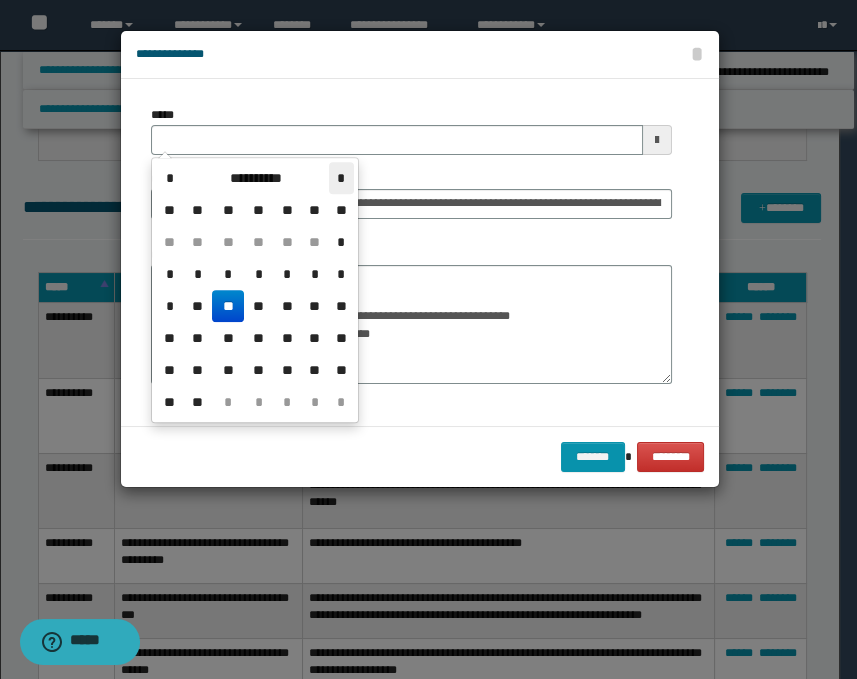 click on "*" at bounding box center (341, 178) 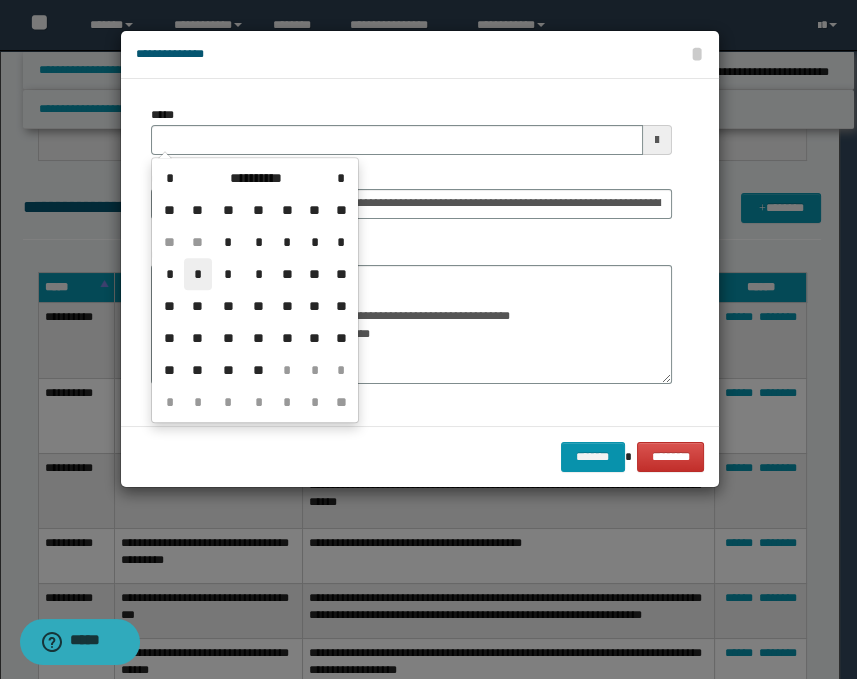 click on "*" at bounding box center (198, 274) 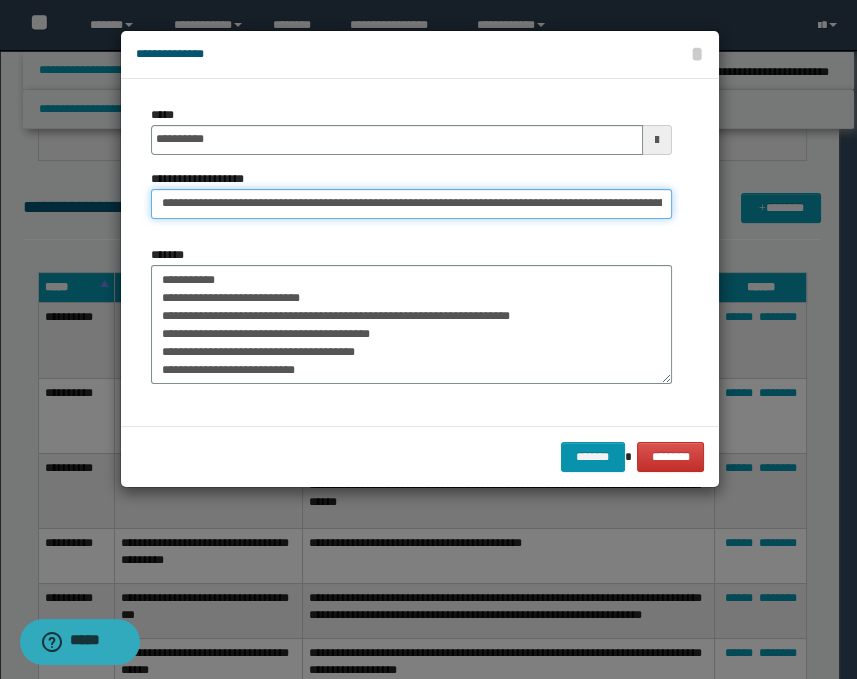 click on "**********" at bounding box center (411, 204) 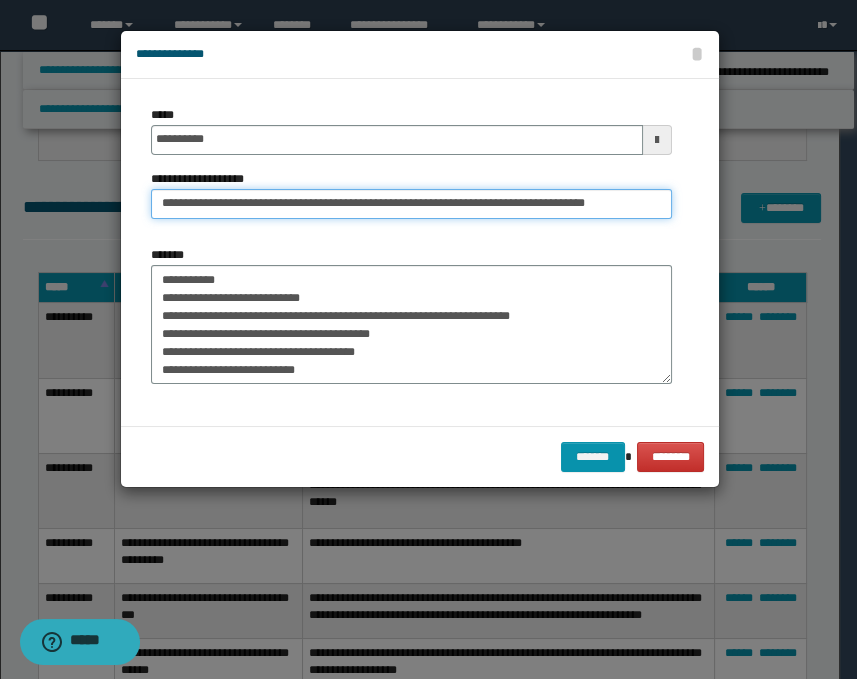 scroll, scrollTop: 0, scrollLeft: 45, axis: horizontal 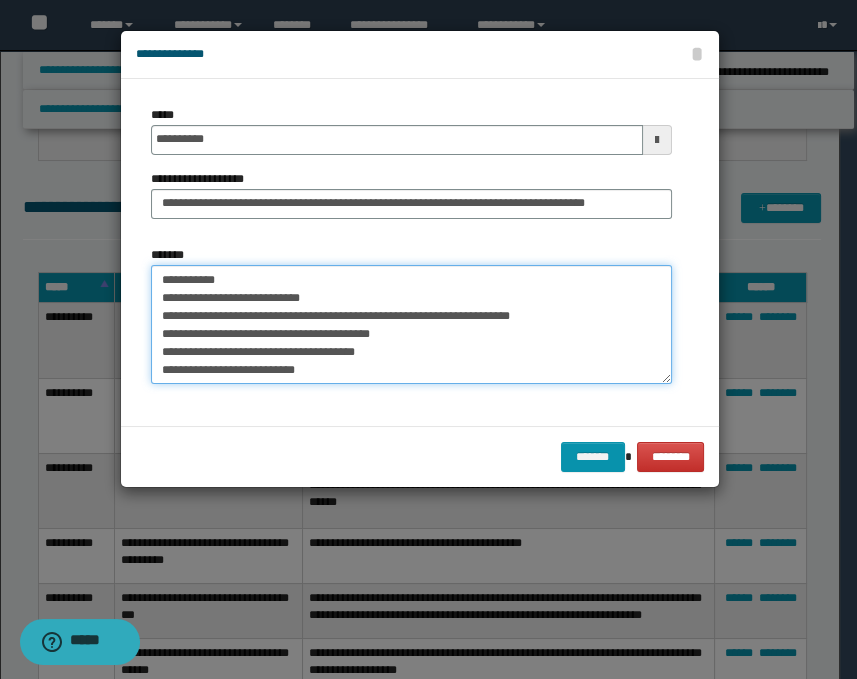 click on "**********" at bounding box center (411, 325) 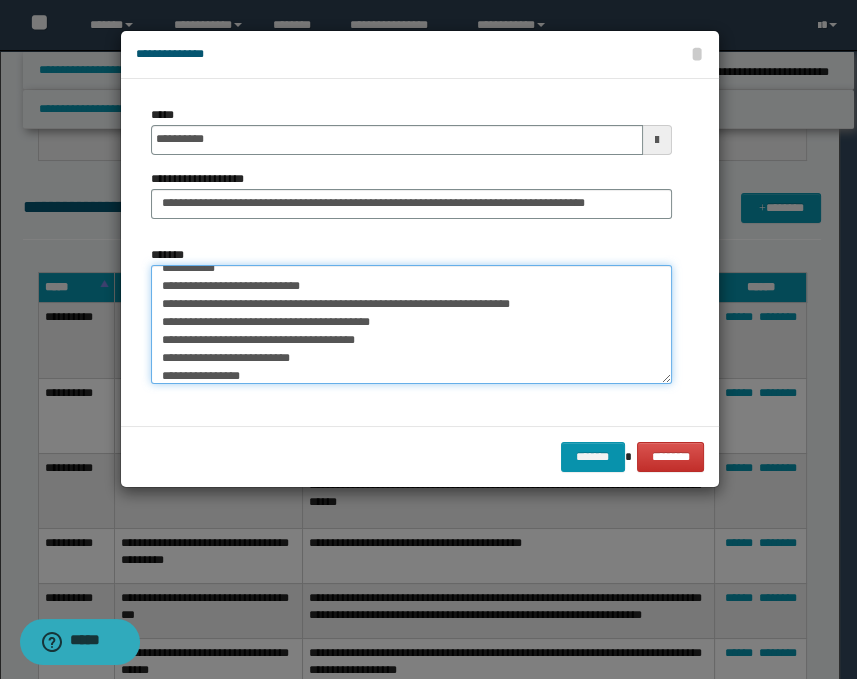 scroll, scrollTop: 120, scrollLeft: 0, axis: vertical 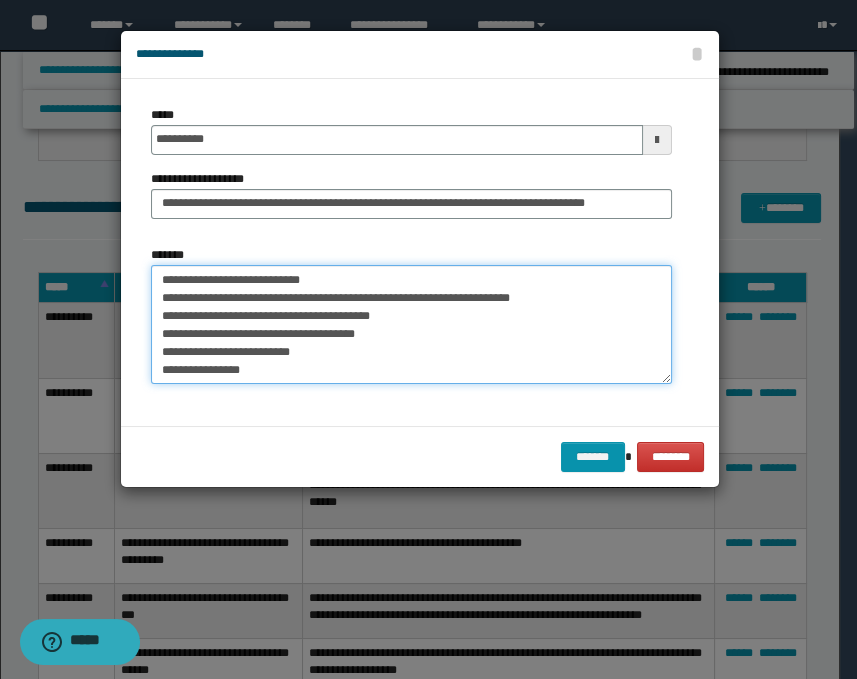 click on "**********" at bounding box center [411, 325] 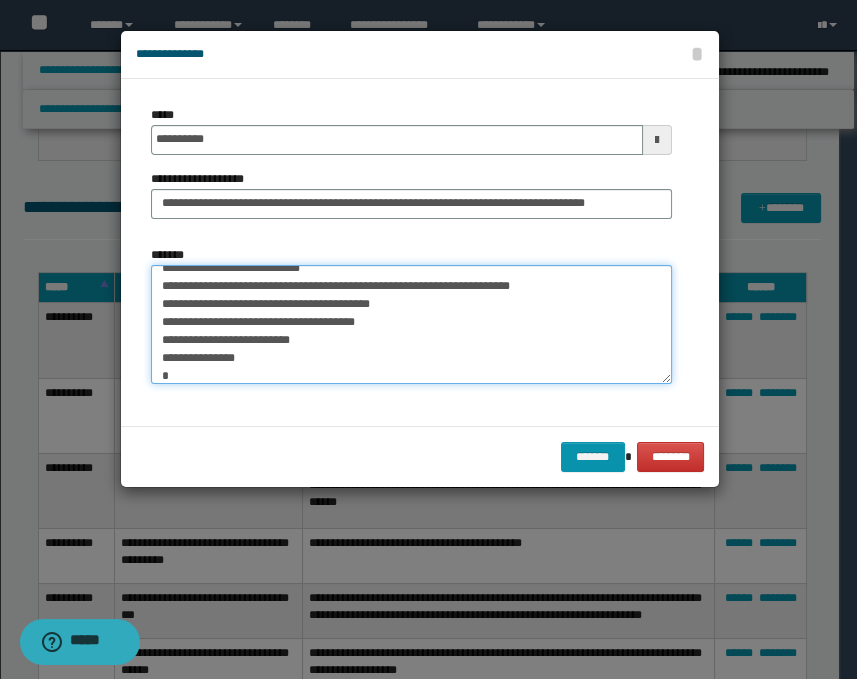 click on "**********" at bounding box center [411, 325] 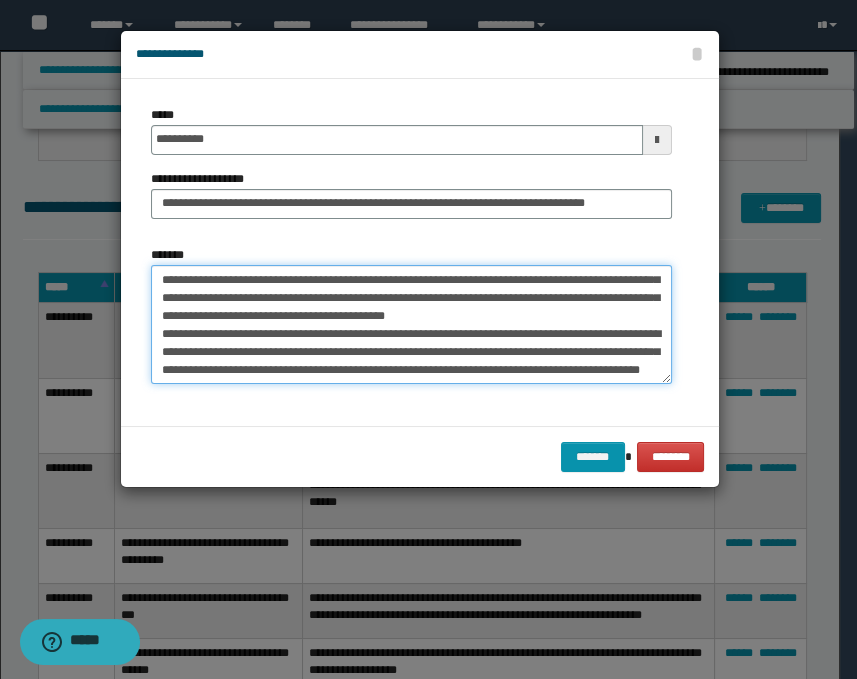 scroll, scrollTop: 354, scrollLeft: 0, axis: vertical 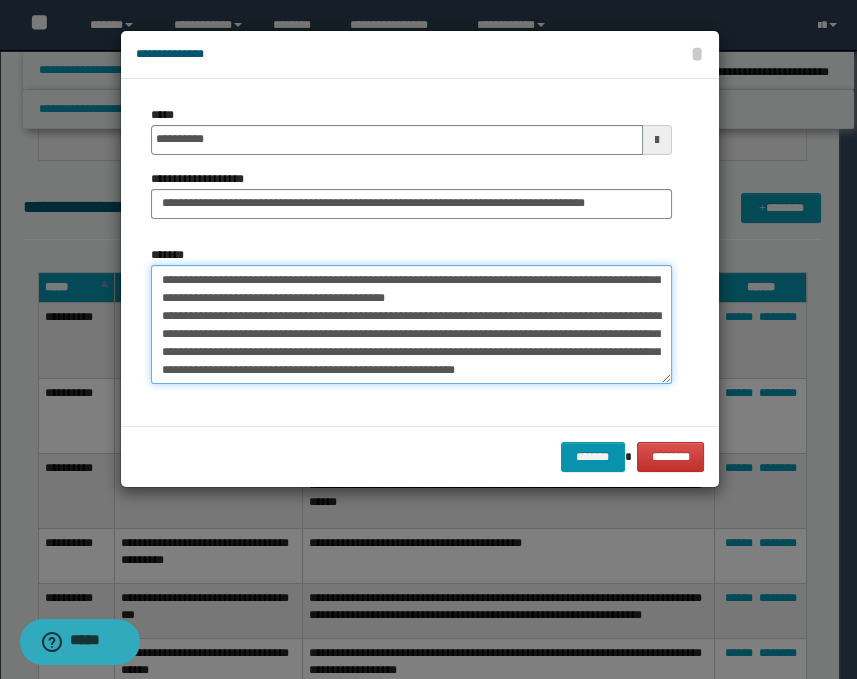 click on "*******" at bounding box center (411, 325) 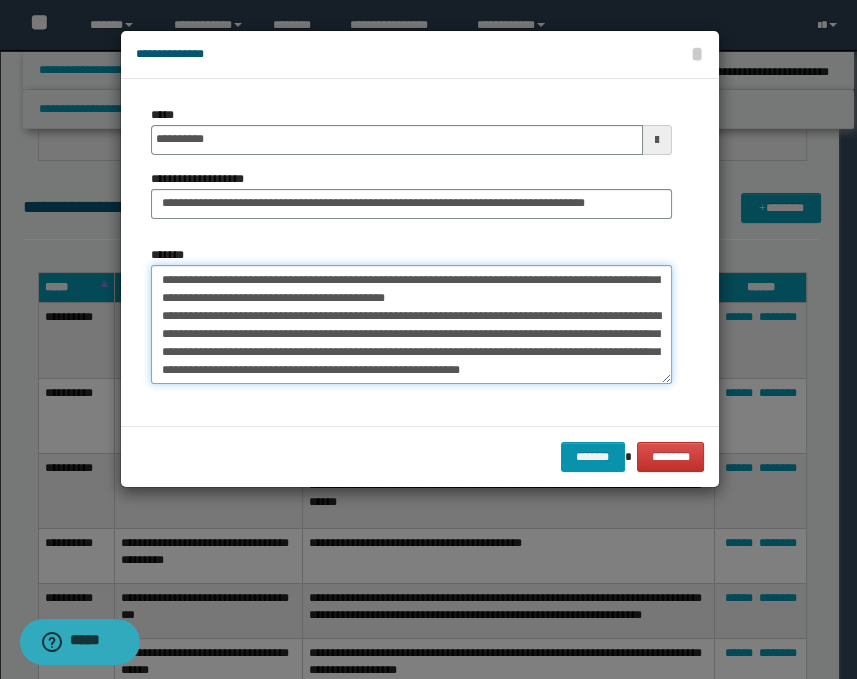 click on "*******" at bounding box center [411, 325] 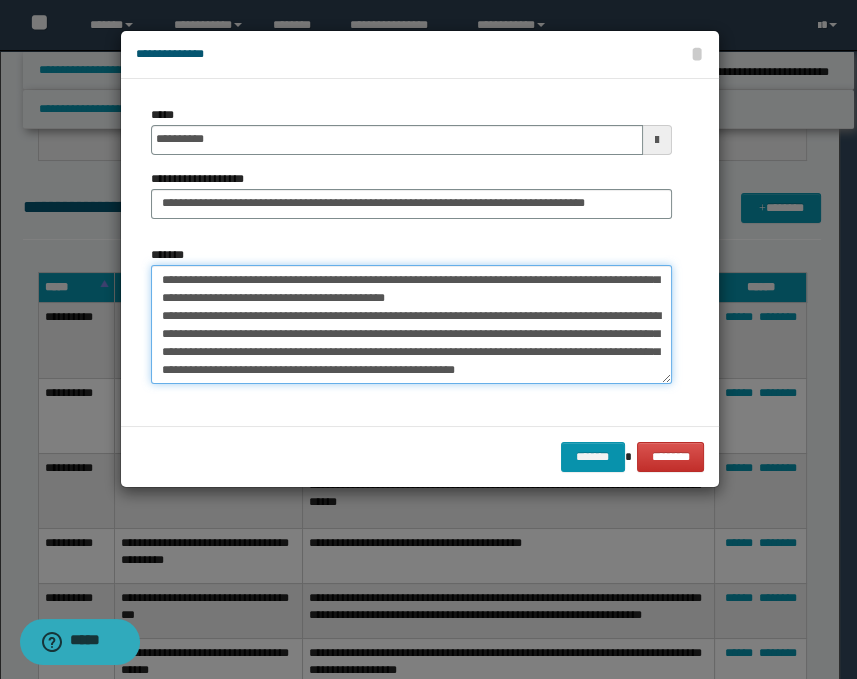 click on "*******" at bounding box center [411, 325] 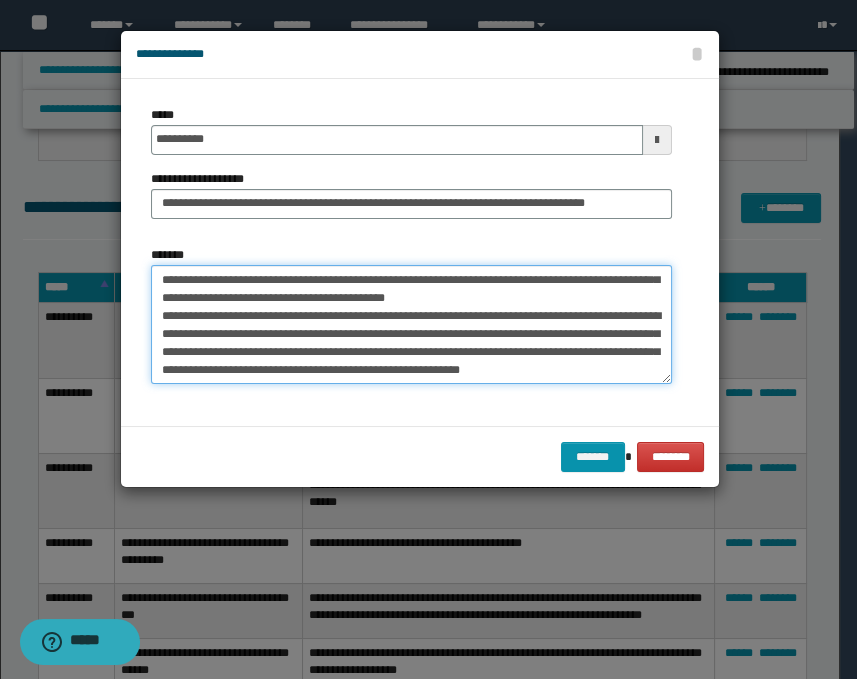 click on "*******" at bounding box center [411, 325] 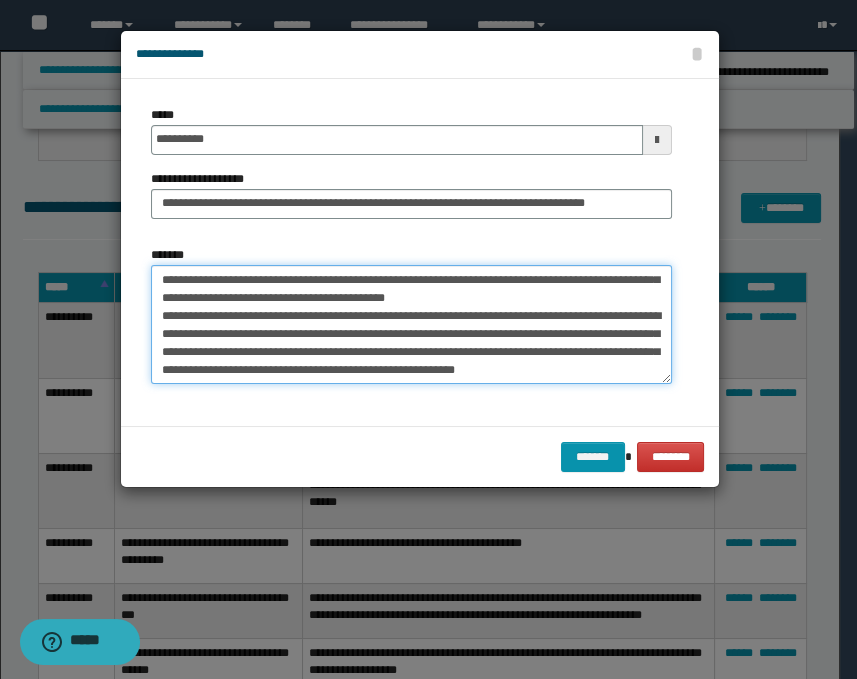 click on "*******" at bounding box center [411, 325] 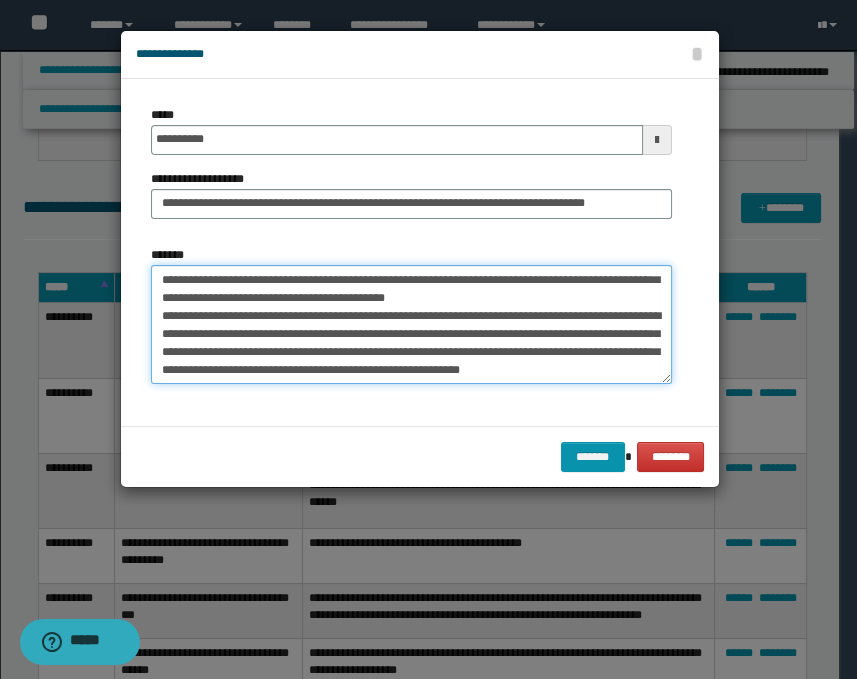 click on "*******" at bounding box center (411, 325) 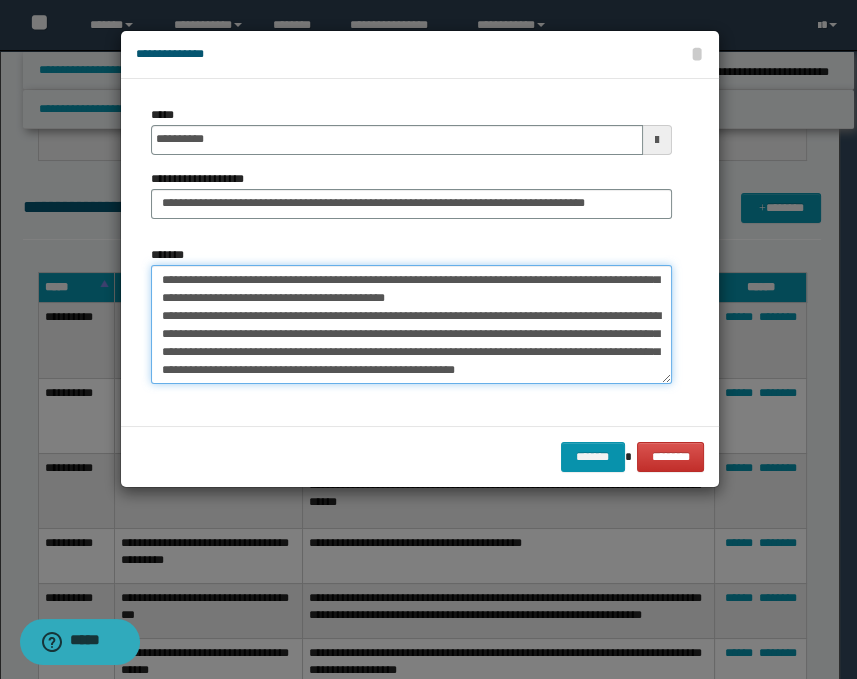 click on "*******" at bounding box center (411, 325) 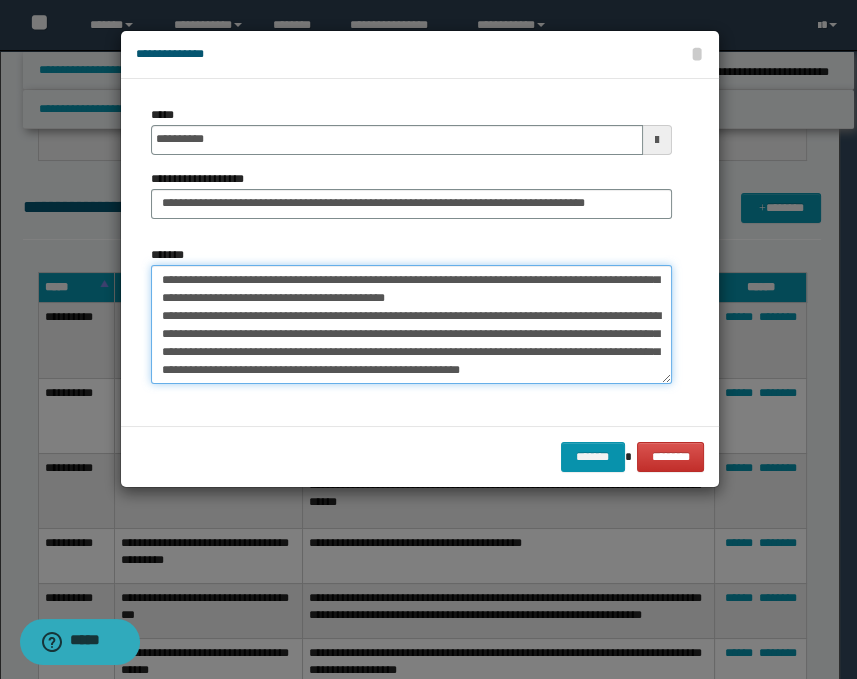 scroll, scrollTop: 372, scrollLeft: 0, axis: vertical 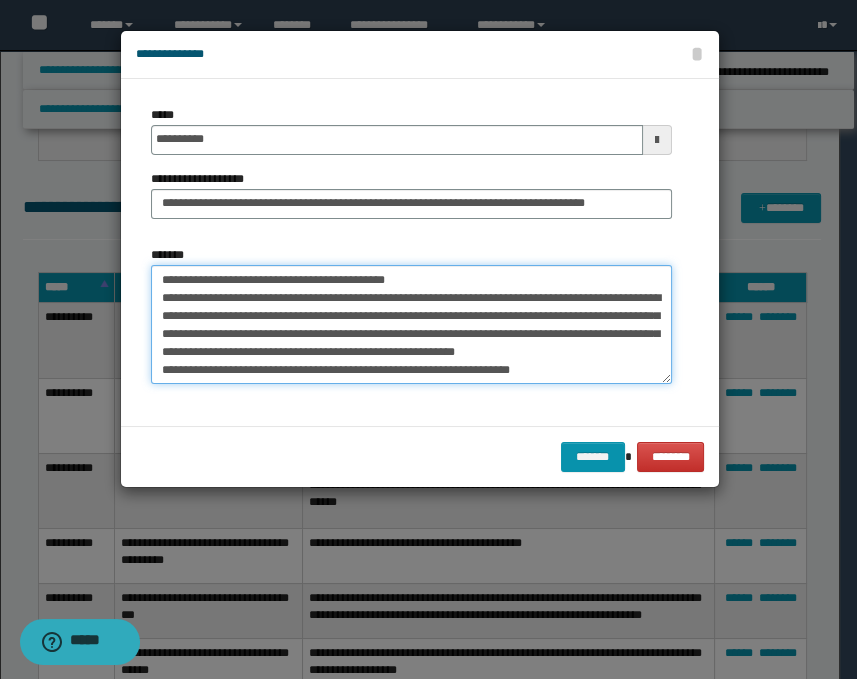 click on "*******" at bounding box center [411, 325] 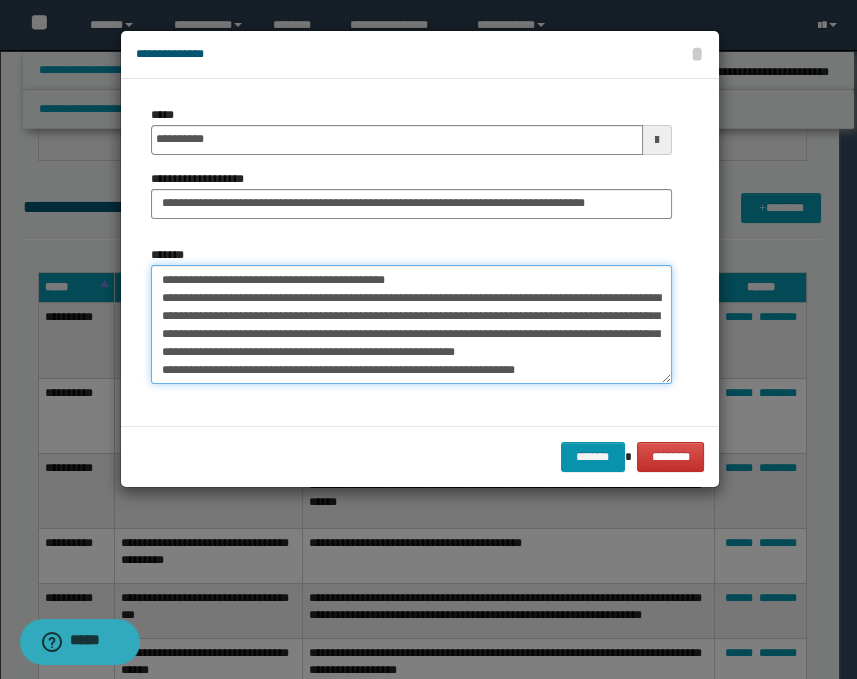 click on "*******" at bounding box center (411, 325) 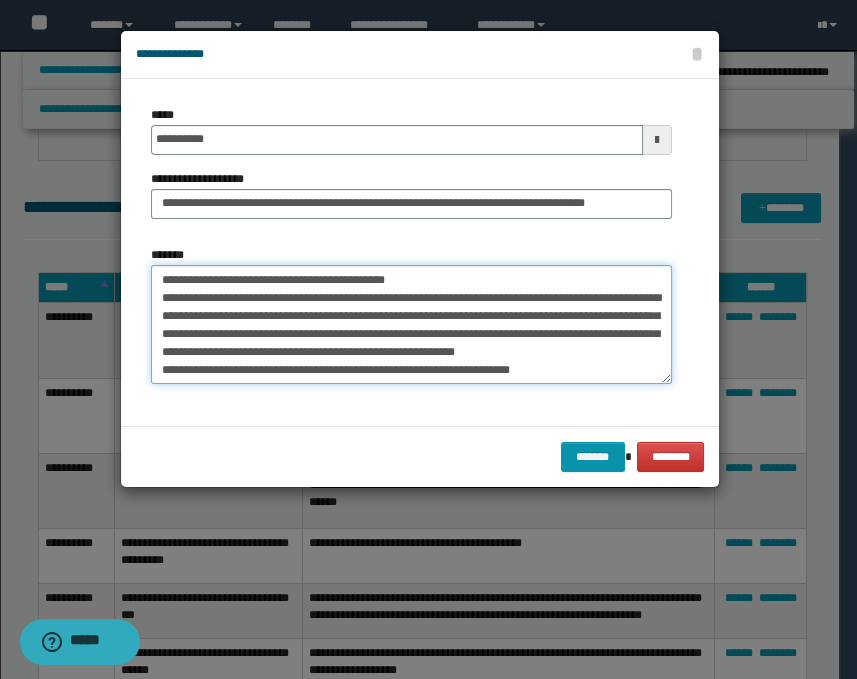 click on "*******" at bounding box center (411, 325) 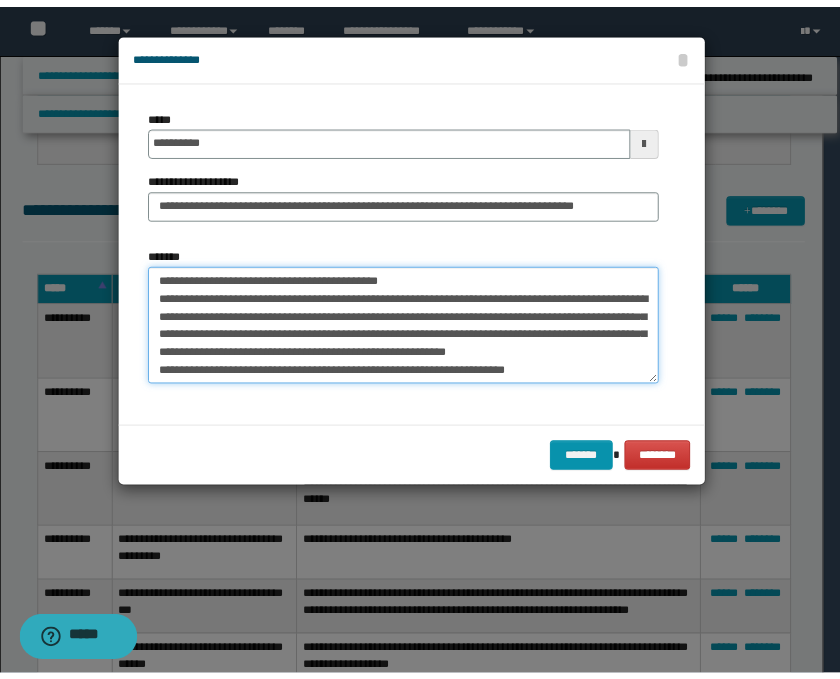 scroll, scrollTop: 390, scrollLeft: 0, axis: vertical 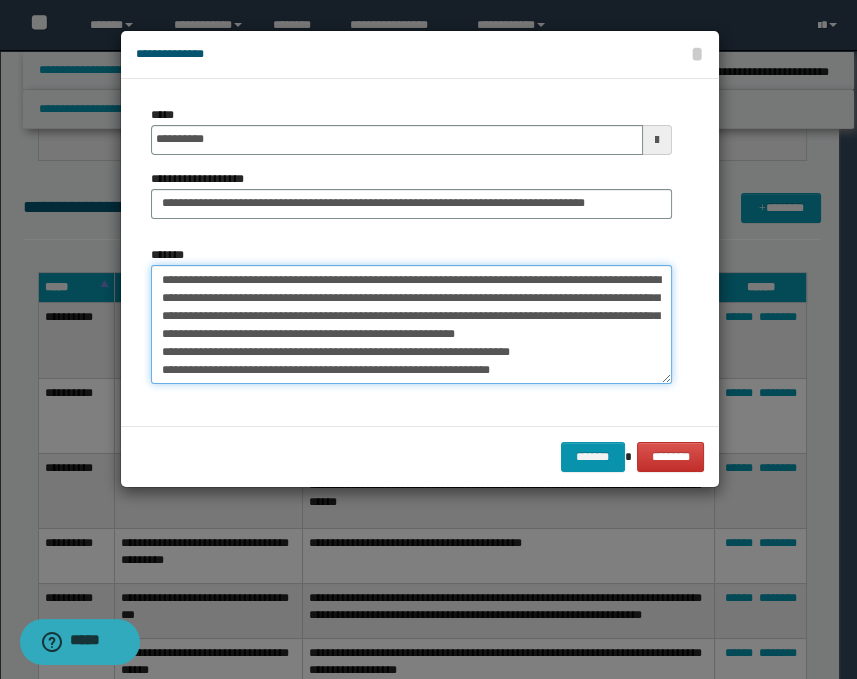 click on "*******" at bounding box center (411, 325) 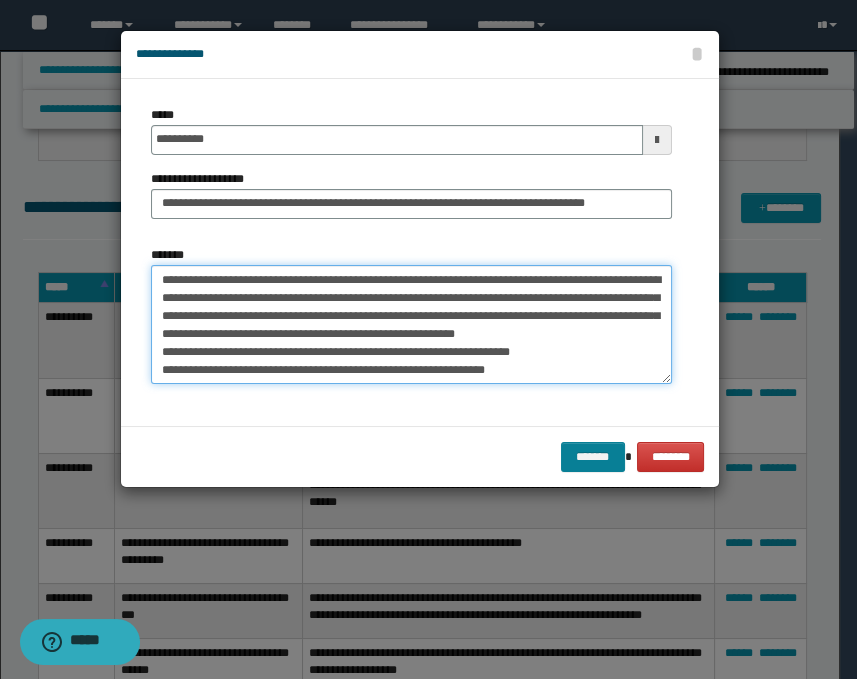 type on "**********" 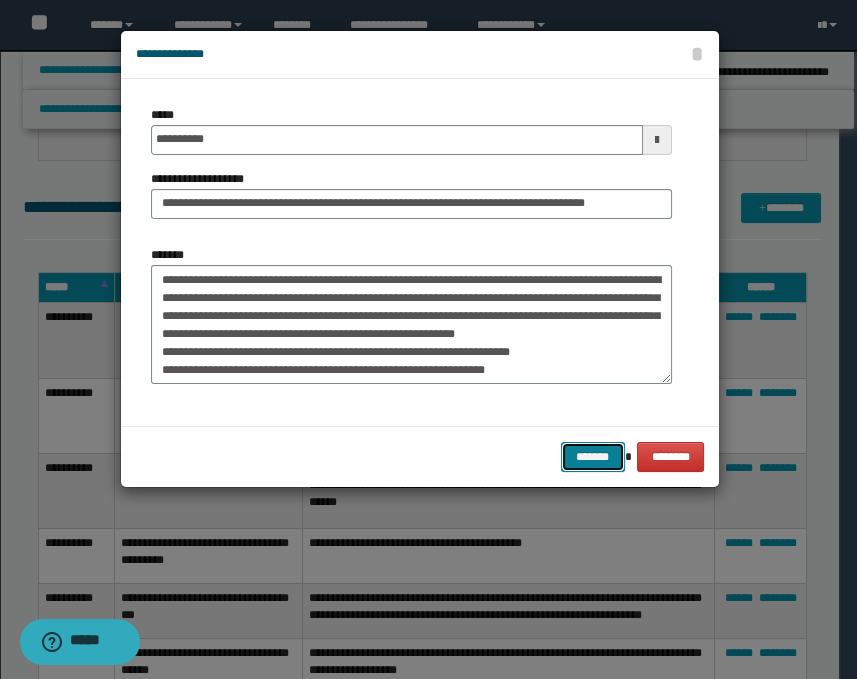 click on "*******" at bounding box center (593, 457) 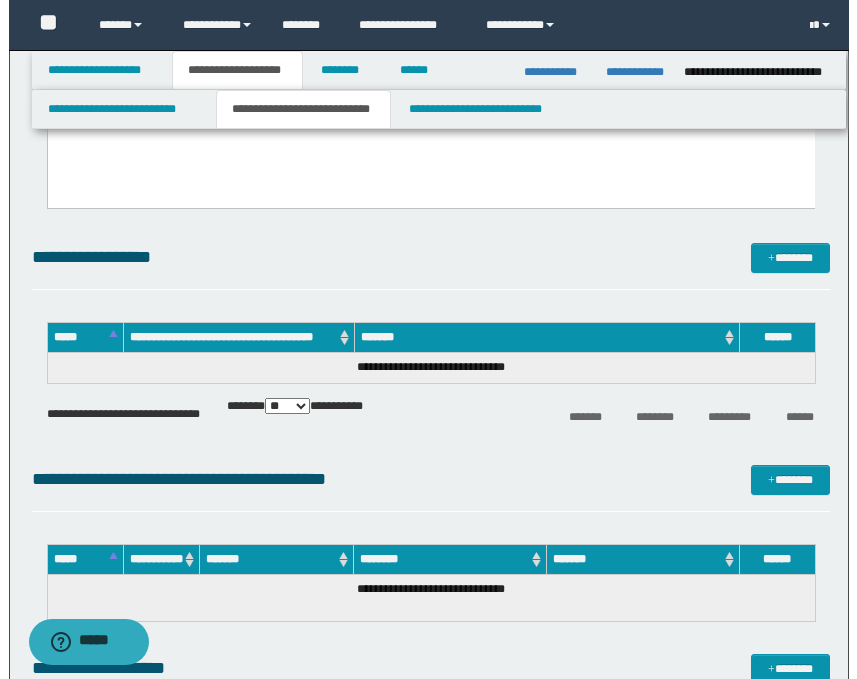scroll, scrollTop: 444, scrollLeft: 0, axis: vertical 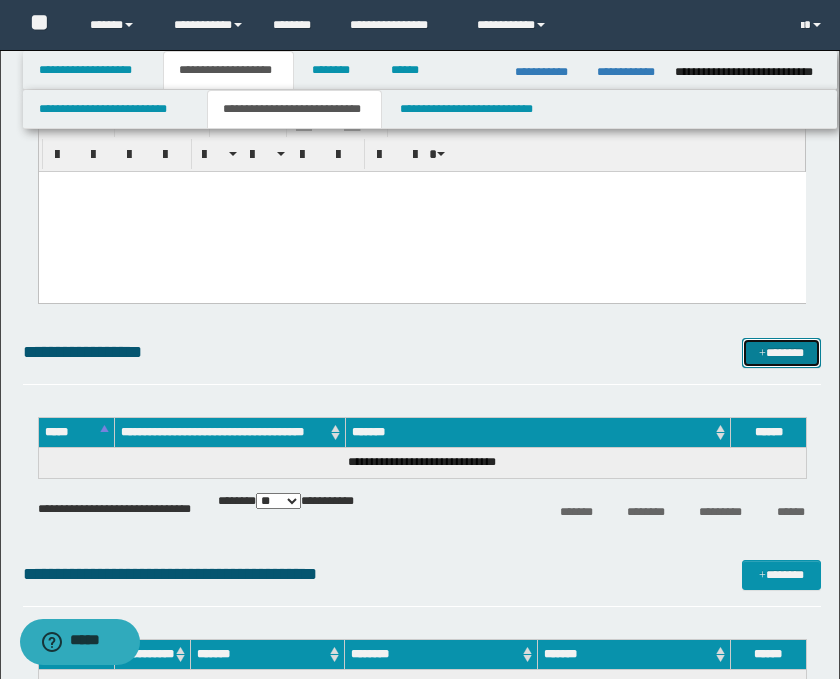 click on "*******" at bounding box center (782, 353) 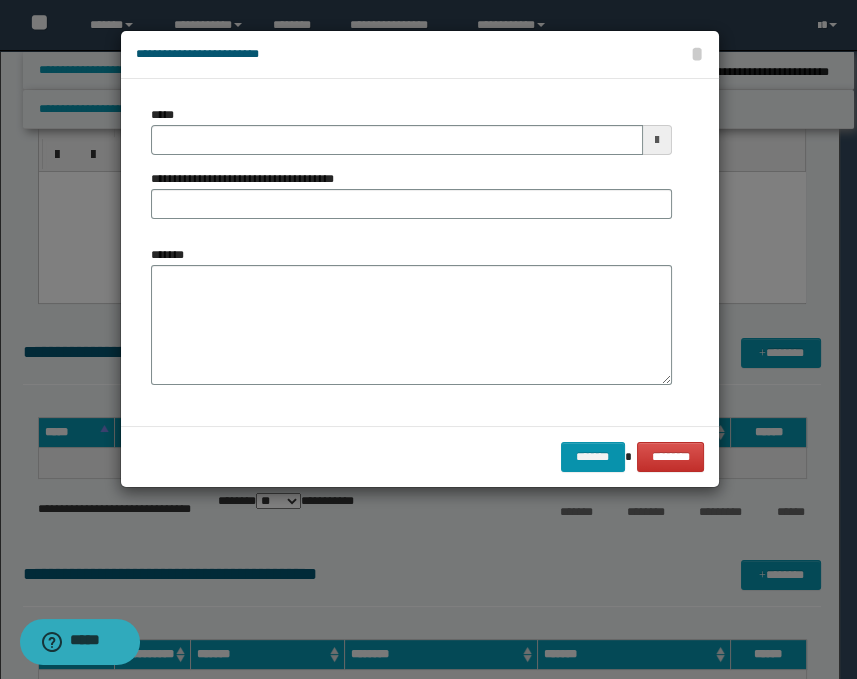 click at bounding box center (657, 140) 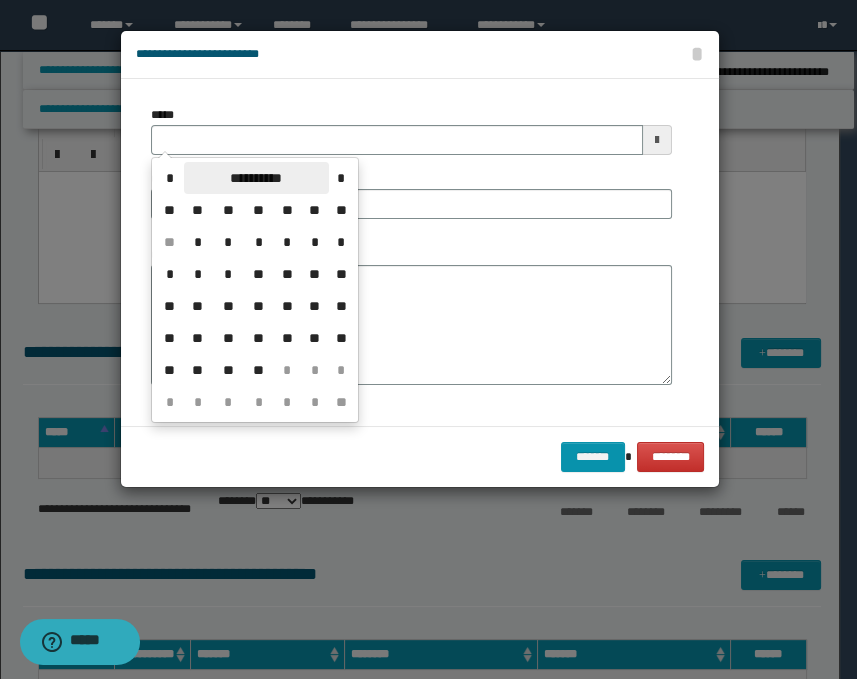 click on "**********" at bounding box center [256, 178] 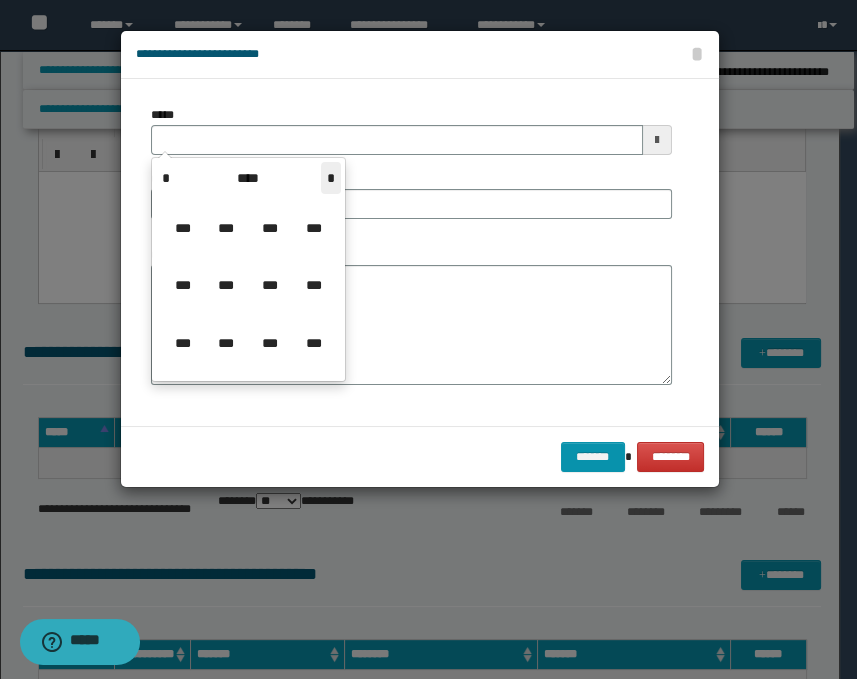 click on "*" at bounding box center (331, 178) 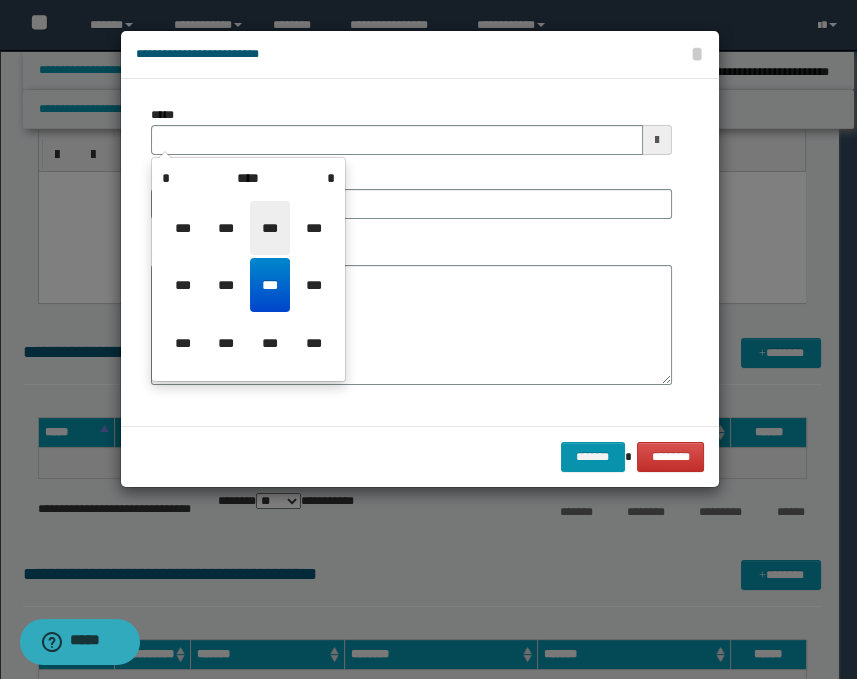 click on "***" at bounding box center (270, 228) 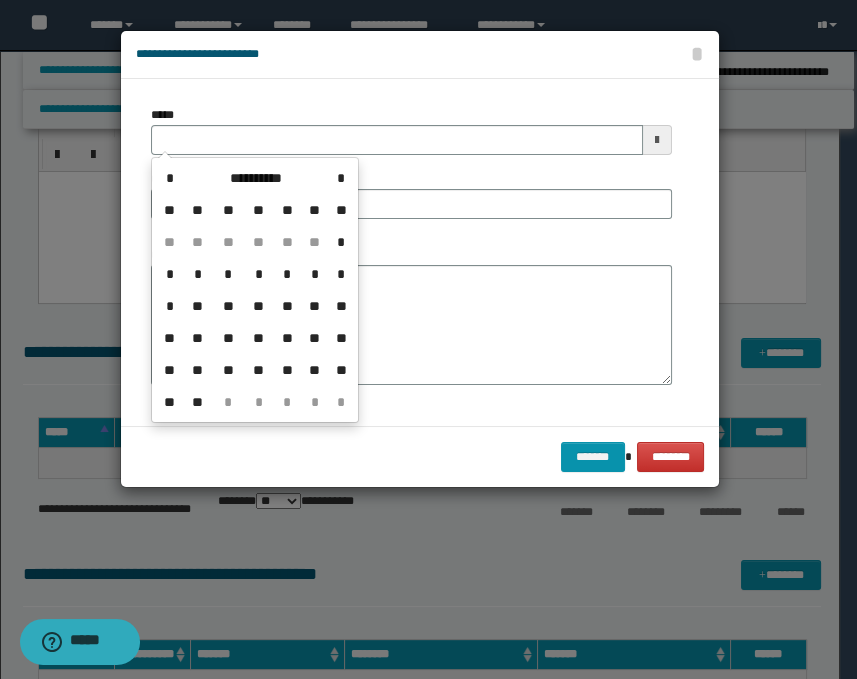 click on "**" at bounding box center (198, 306) 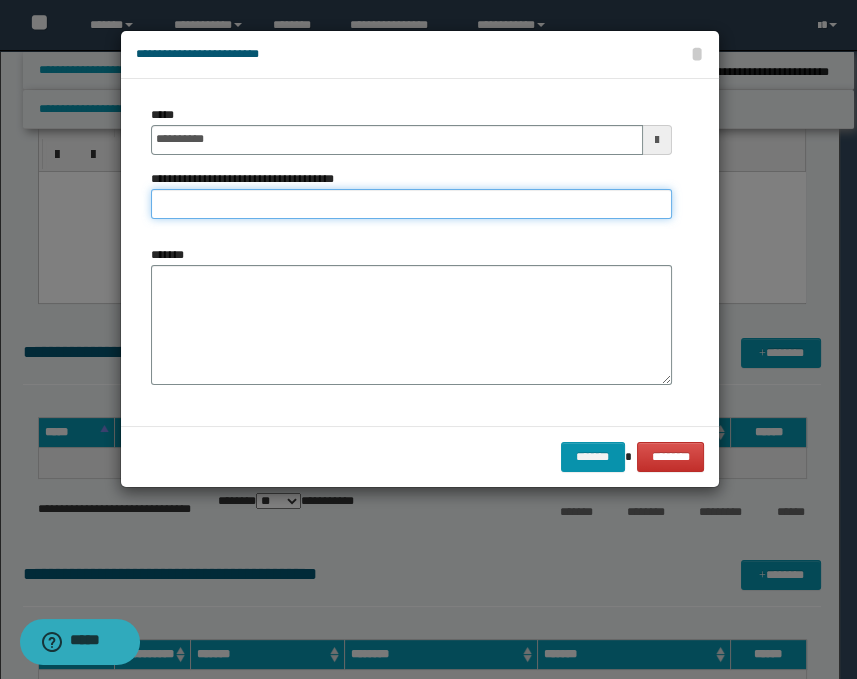 click on "**********" at bounding box center (411, 204) 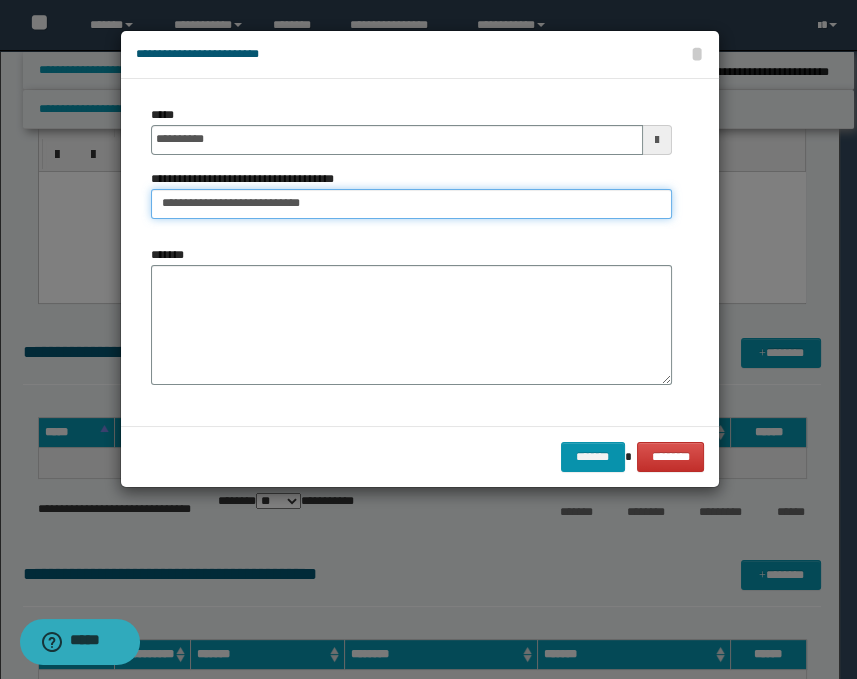 type on "**********" 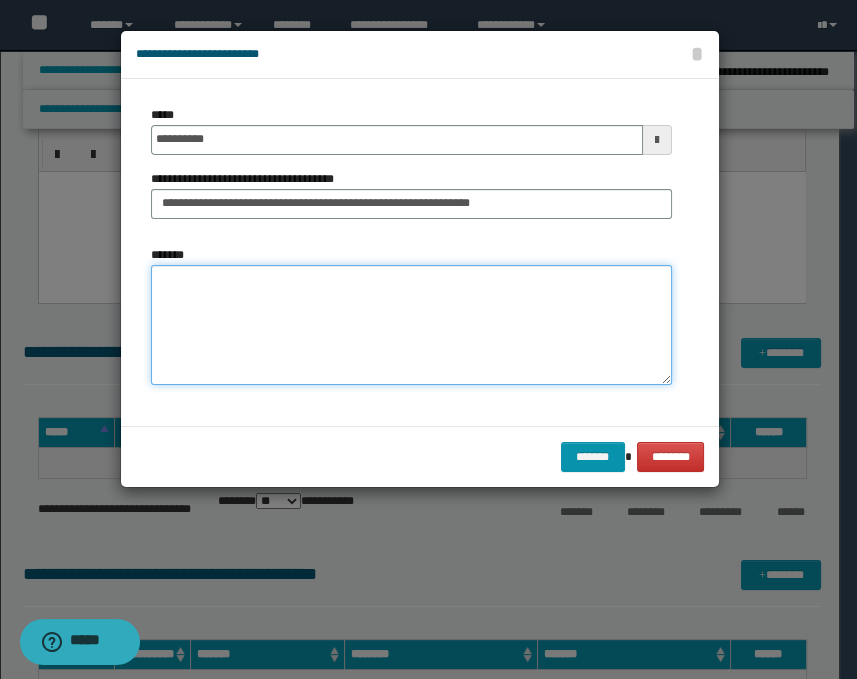 click on "*******" at bounding box center (411, 325) 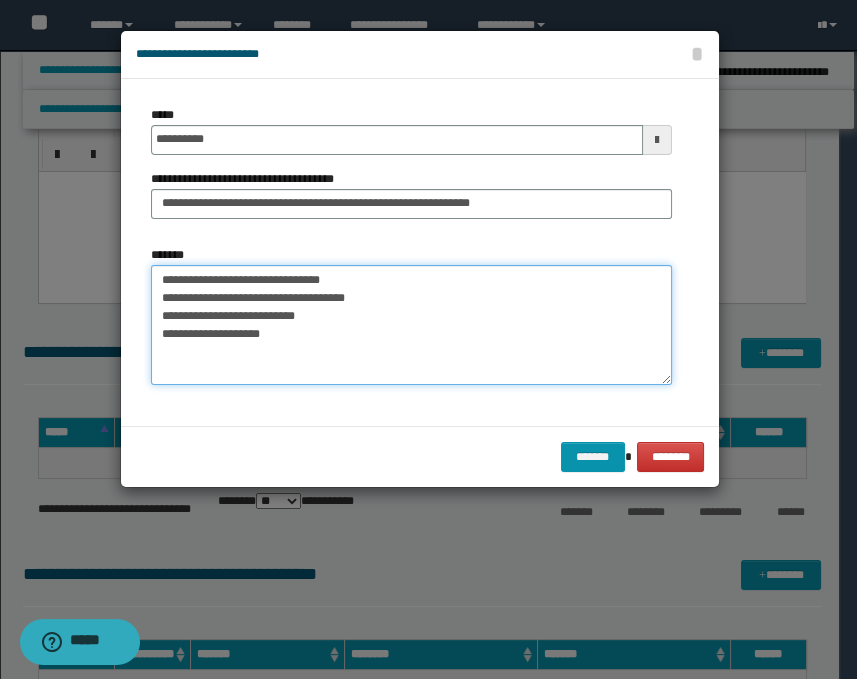 click on "**********" at bounding box center [411, 325] 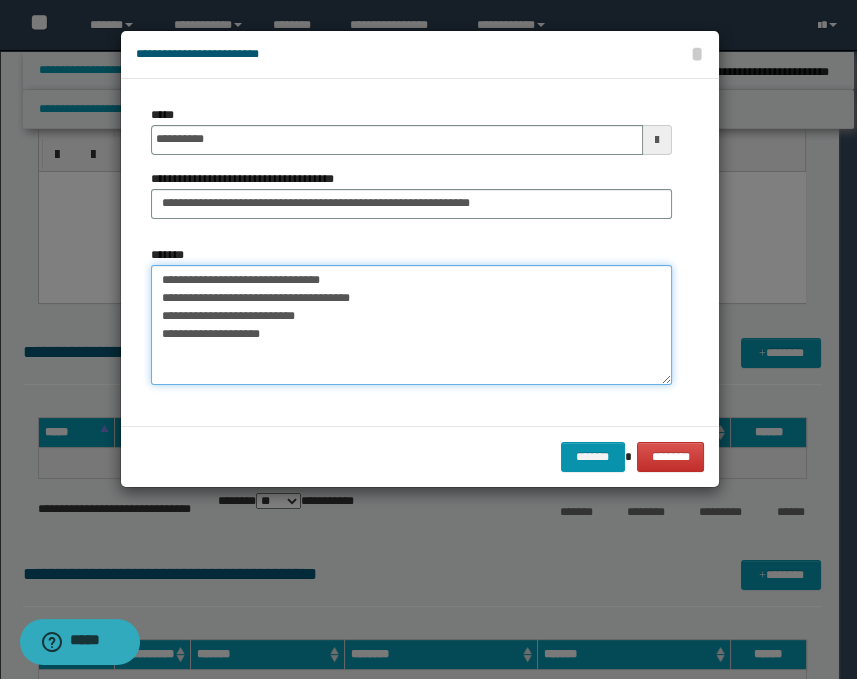click on "**********" at bounding box center (411, 325) 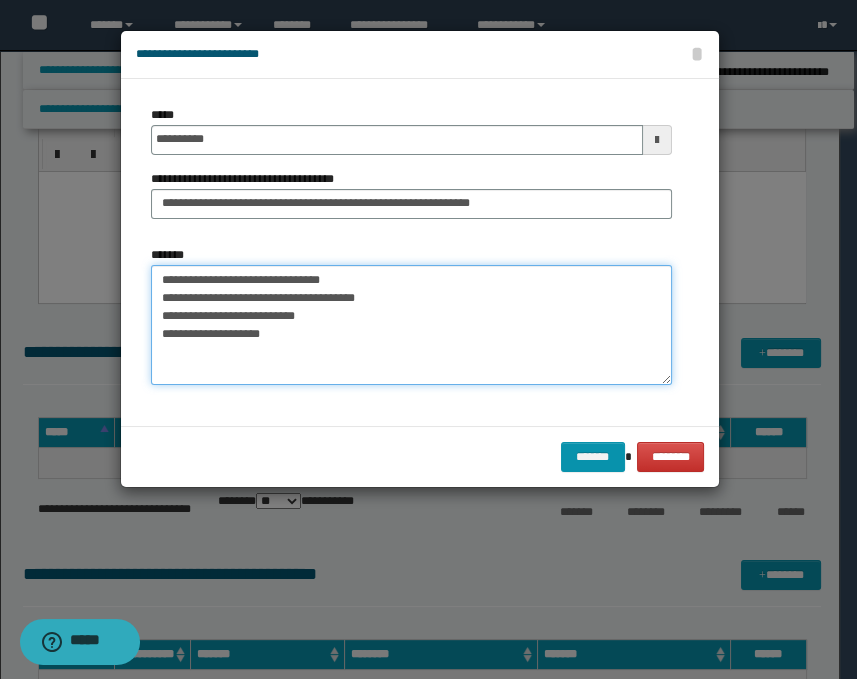 click on "**********" at bounding box center [411, 325] 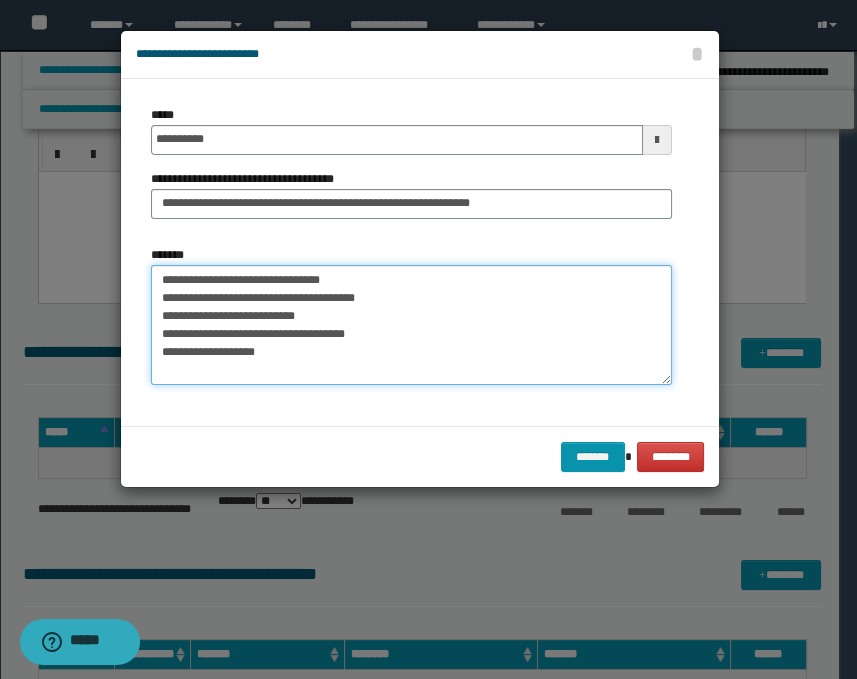 click on "**********" at bounding box center [411, 325] 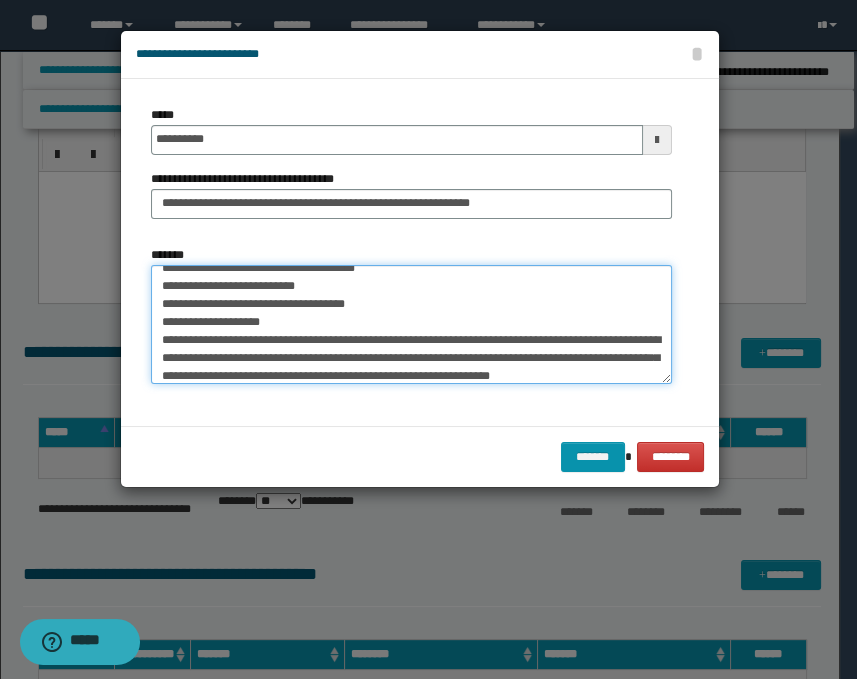 scroll, scrollTop: 48, scrollLeft: 0, axis: vertical 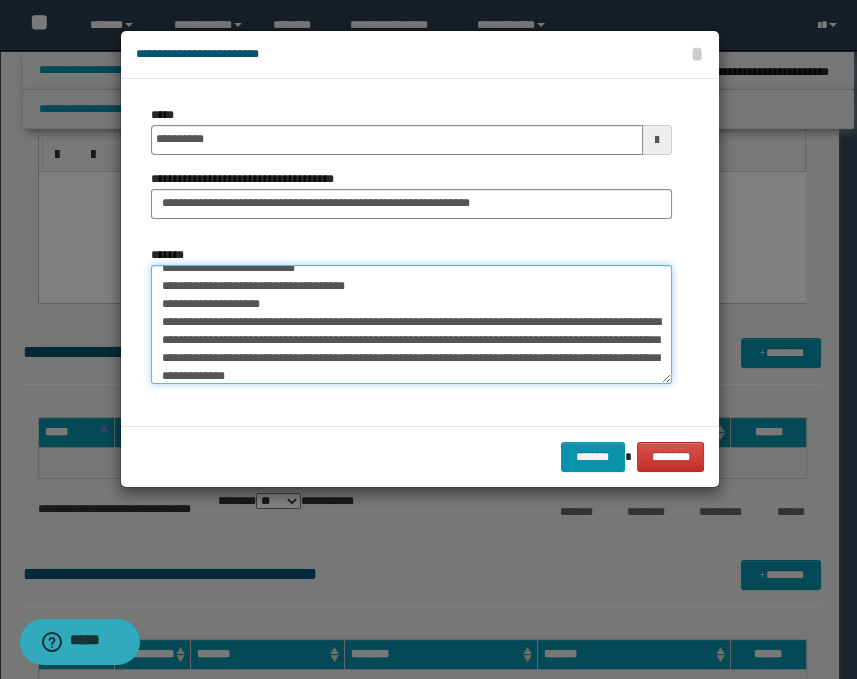 click on "**********" at bounding box center [411, 325] 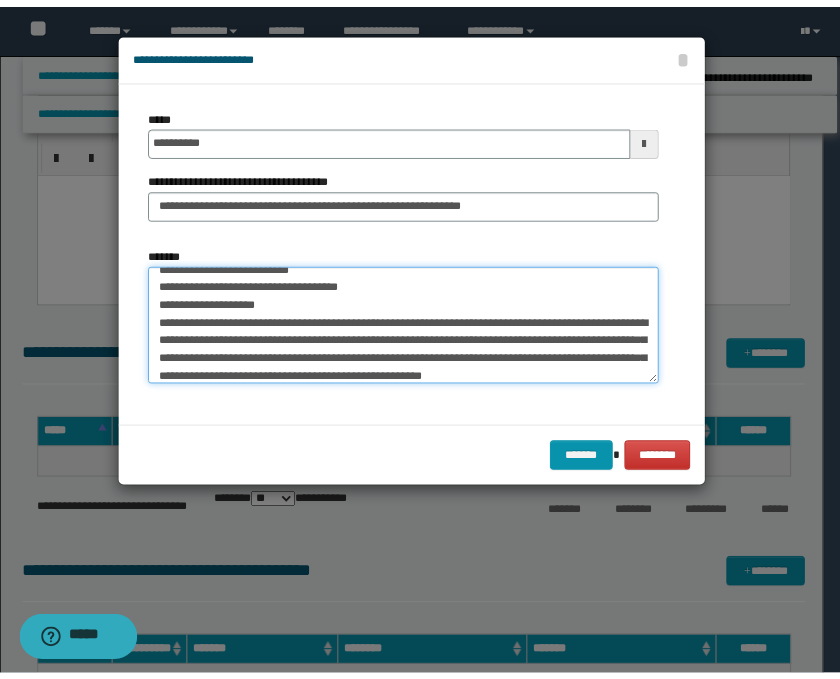 scroll, scrollTop: 66, scrollLeft: 0, axis: vertical 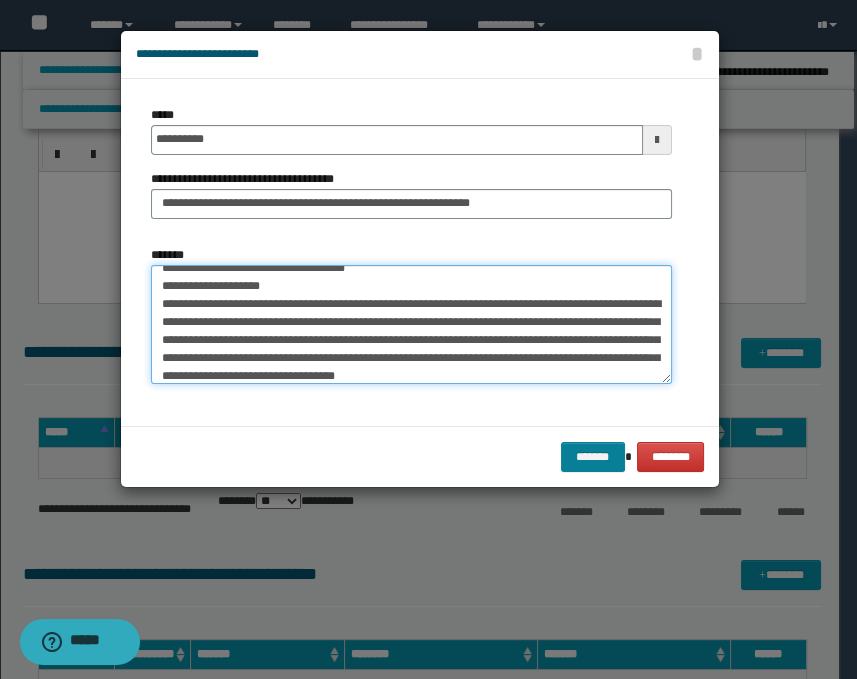 type on "**********" 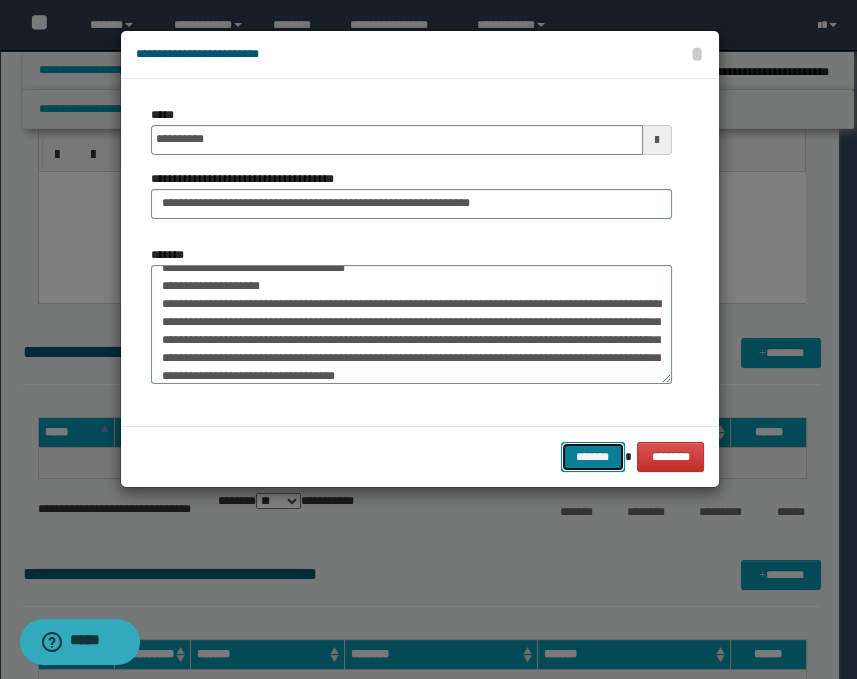 click on "*******" at bounding box center [593, 457] 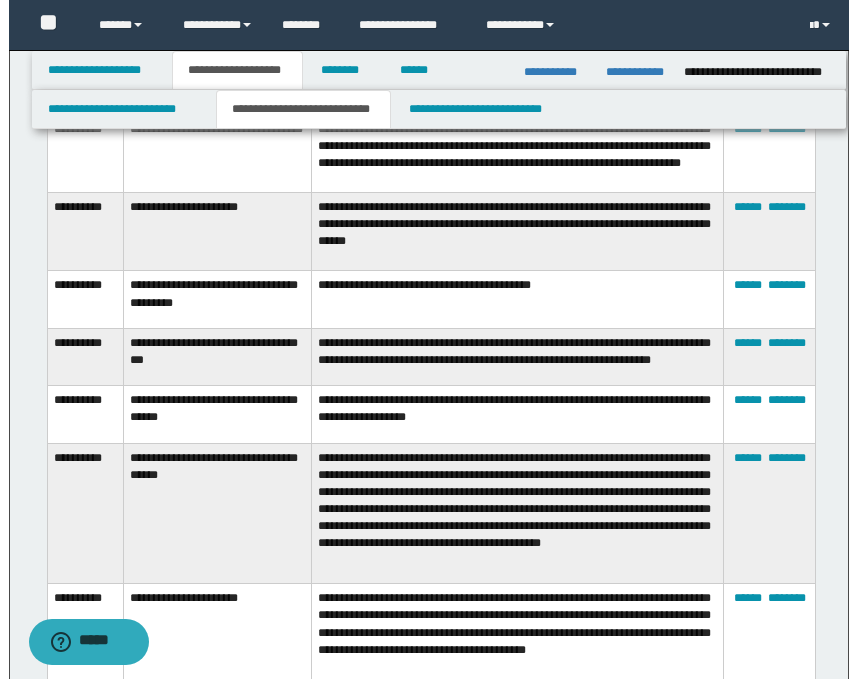scroll, scrollTop: 1555, scrollLeft: 0, axis: vertical 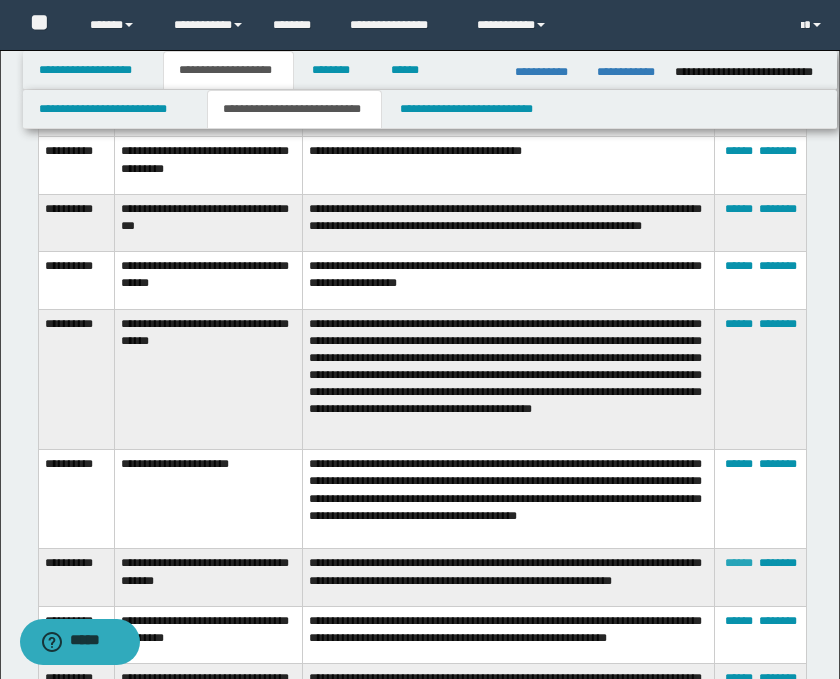 click on "******" at bounding box center [739, 563] 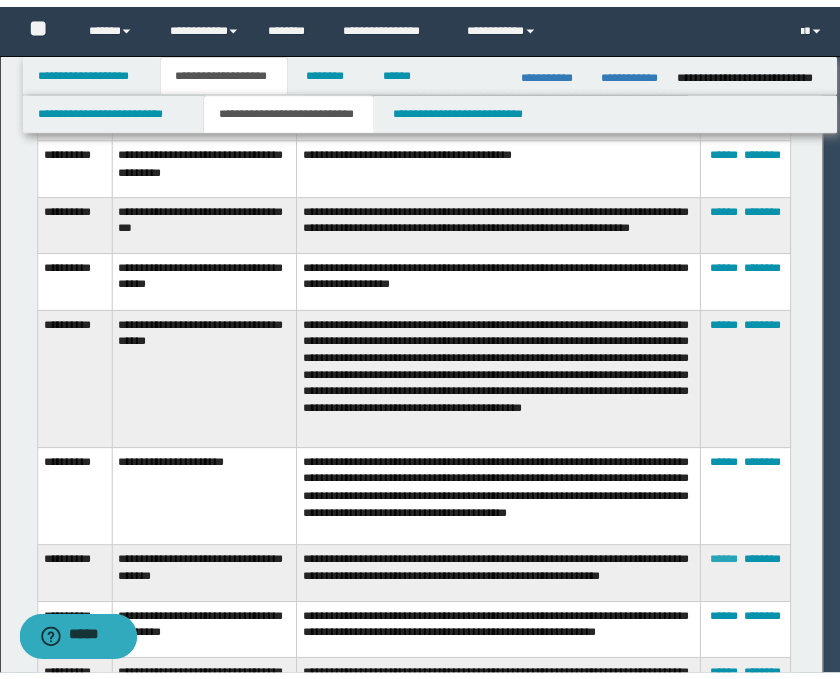 scroll, scrollTop: 0, scrollLeft: 0, axis: both 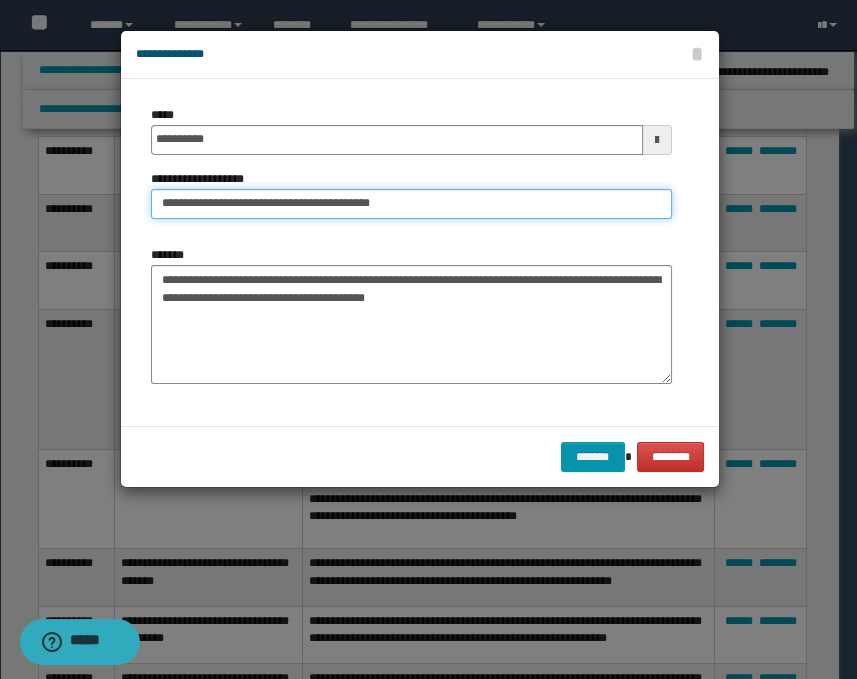 click on "**********" at bounding box center (411, 204) 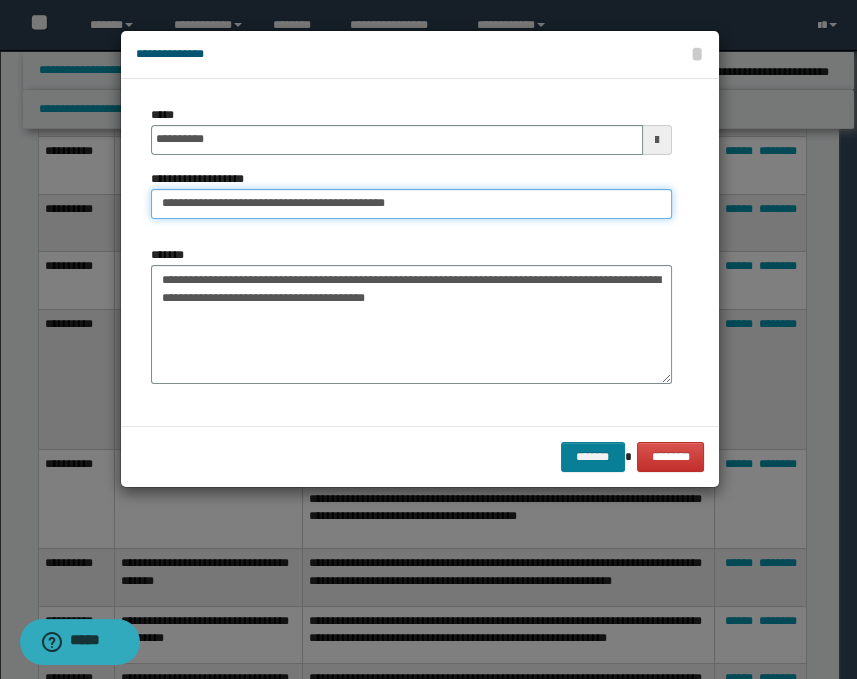 type on "**********" 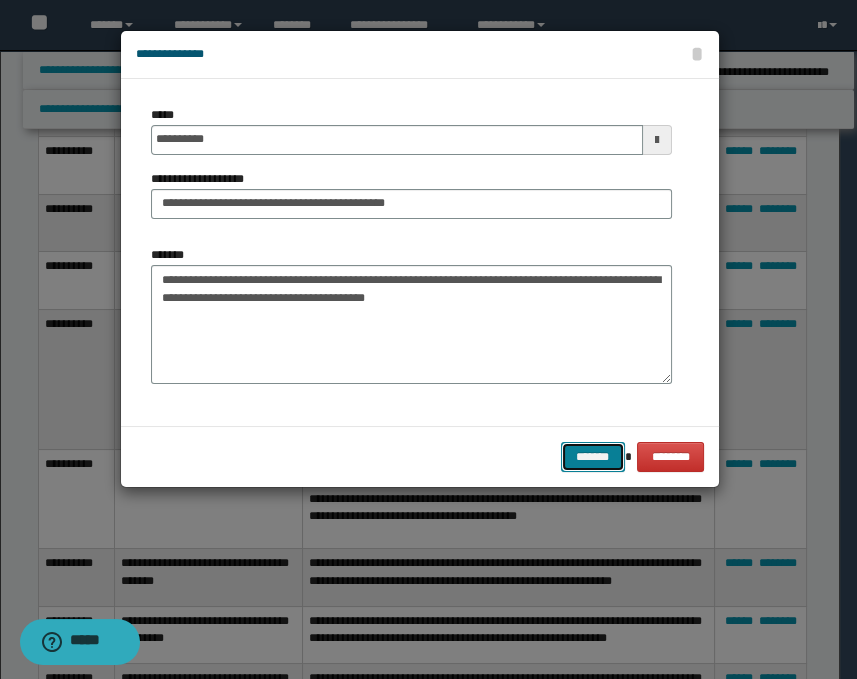 click on "*******" at bounding box center [593, 457] 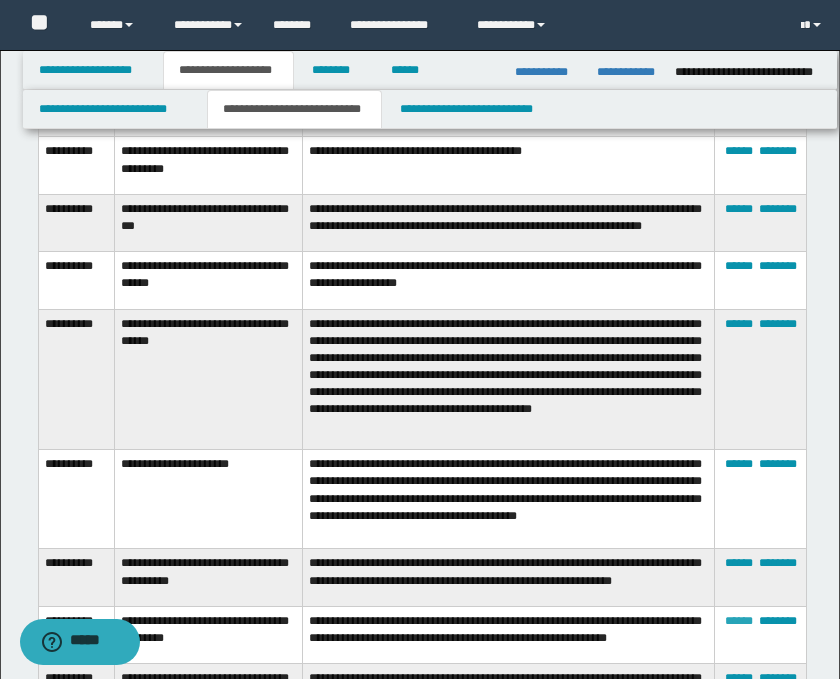 click on "******" at bounding box center (739, 621) 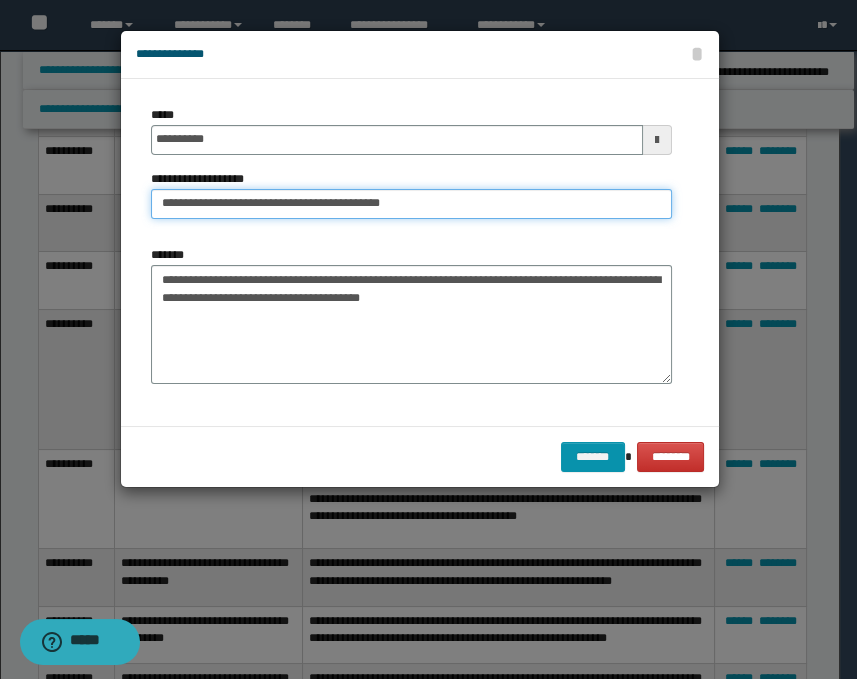 click on "**********" at bounding box center (411, 204) 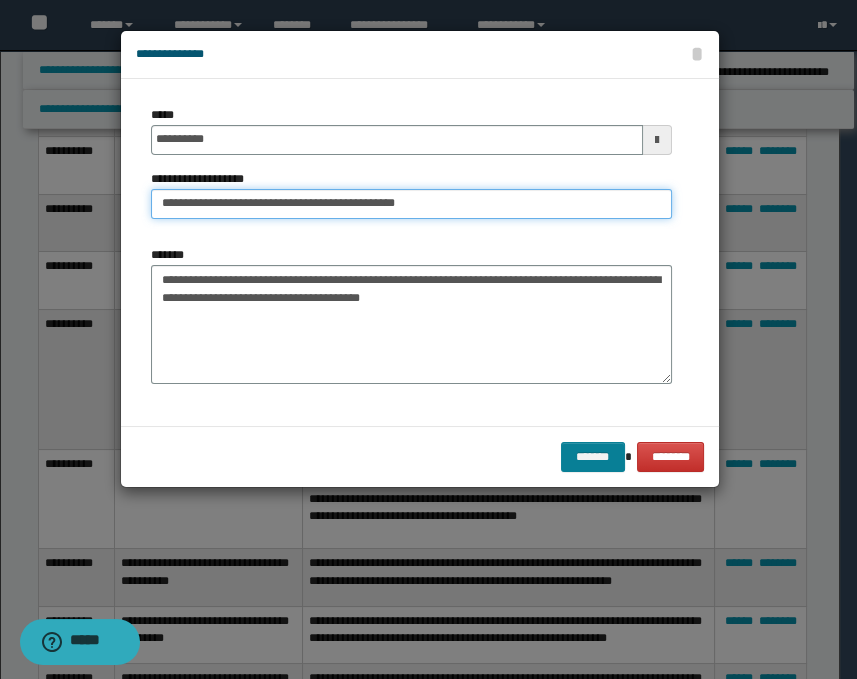 type on "**********" 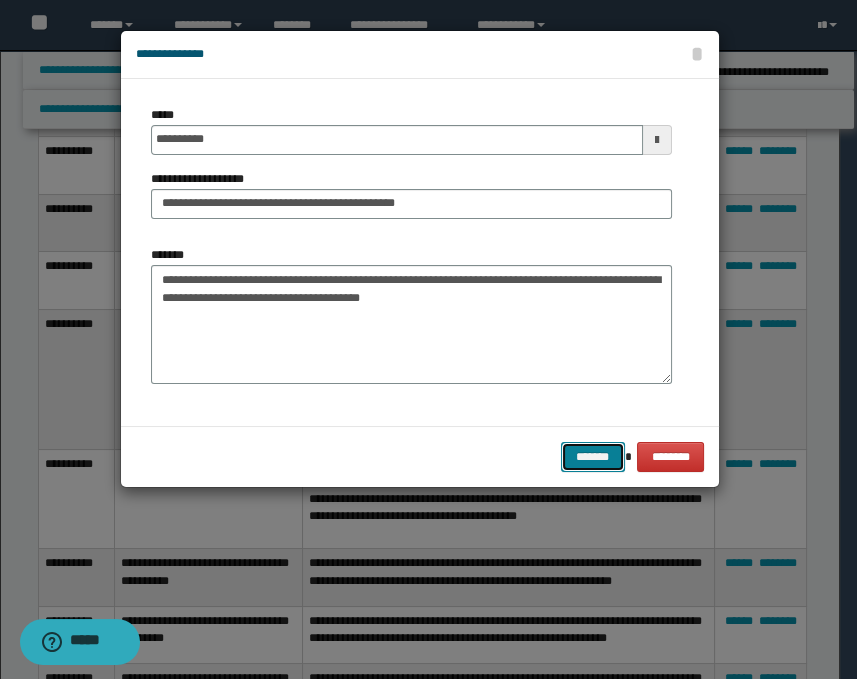 click on "*******" at bounding box center (593, 457) 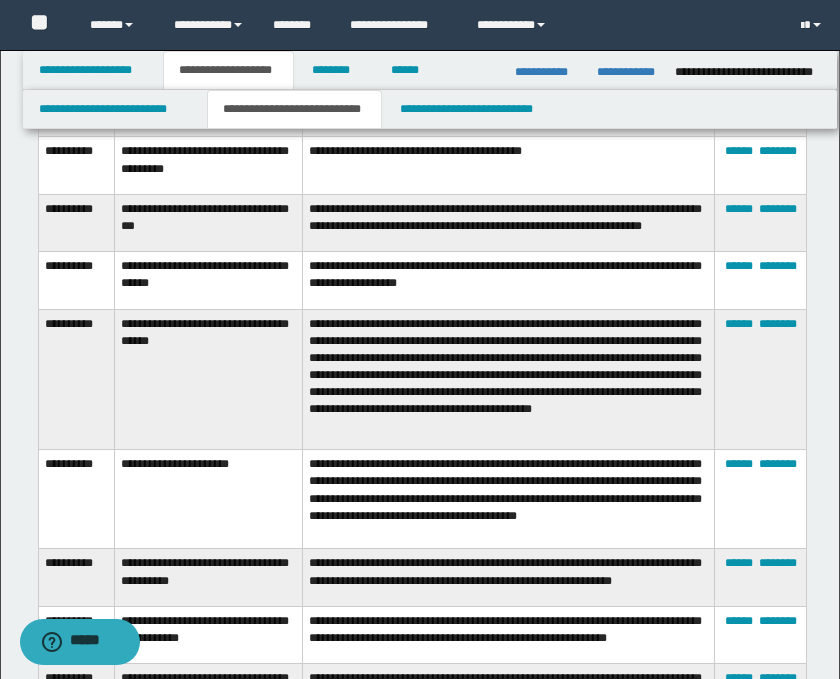 scroll, scrollTop: 1666, scrollLeft: 0, axis: vertical 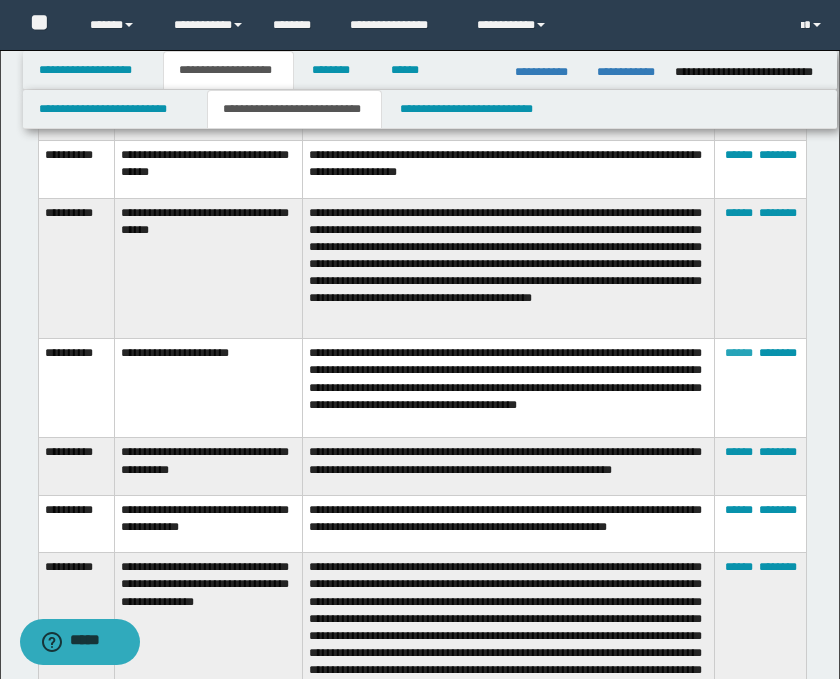 click on "******" at bounding box center [739, 353] 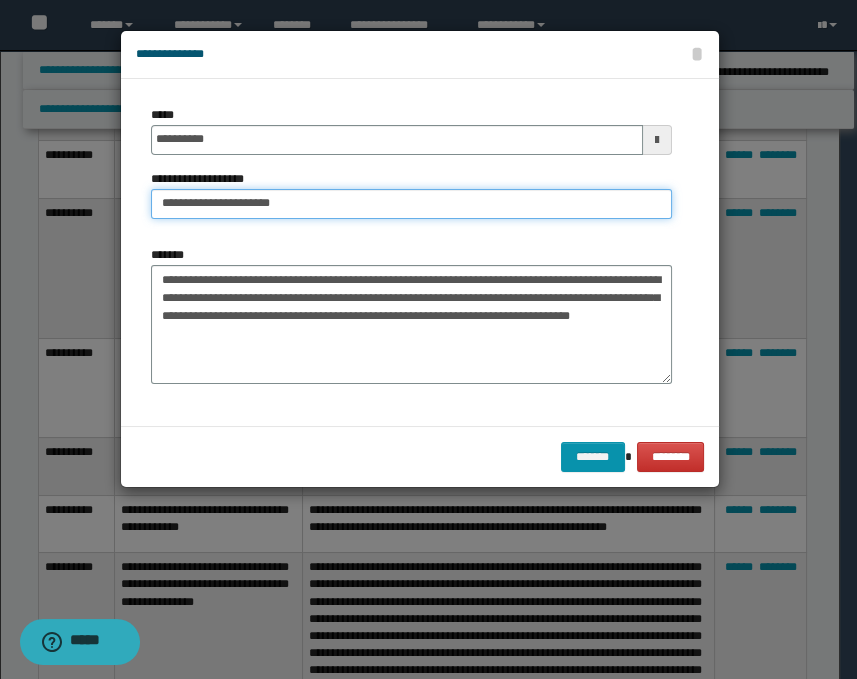click on "**********" at bounding box center [411, 204] 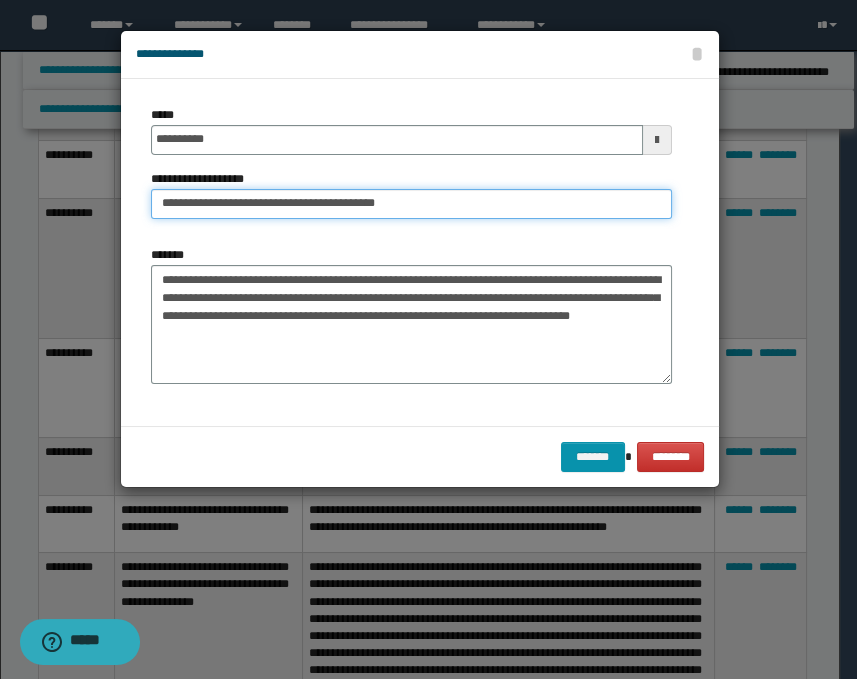 type on "**********" 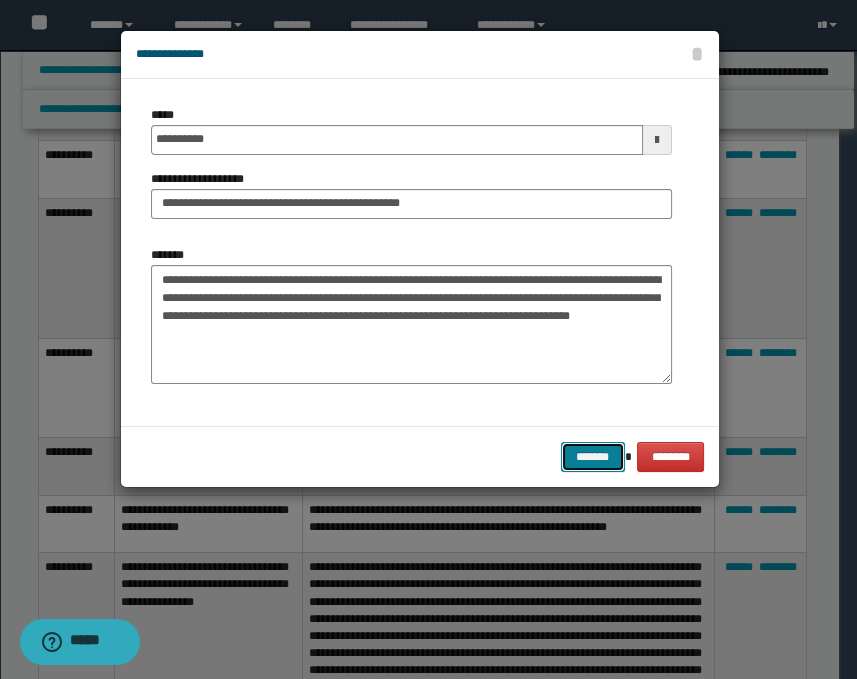 click on "*******" at bounding box center [593, 457] 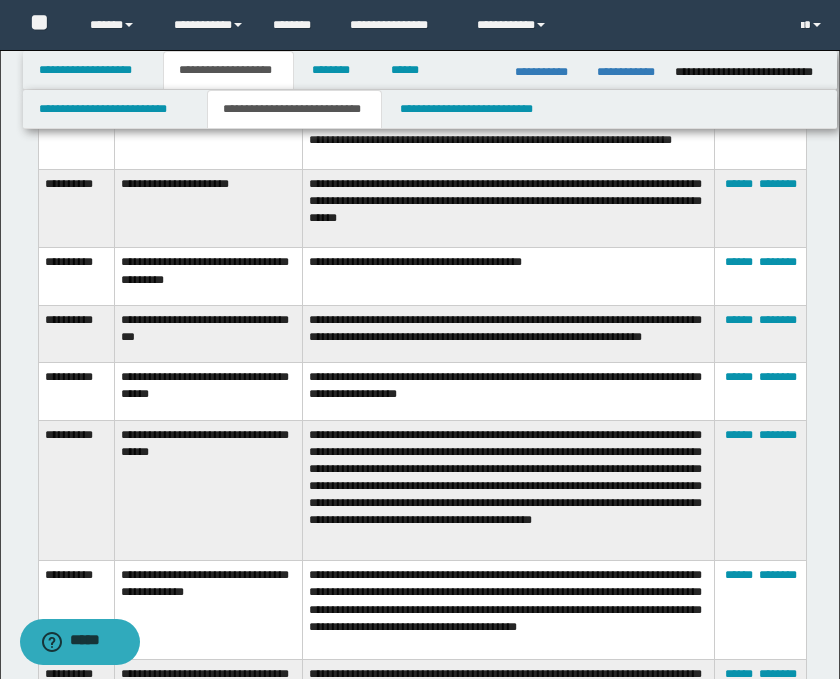 scroll, scrollTop: 1000, scrollLeft: 0, axis: vertical 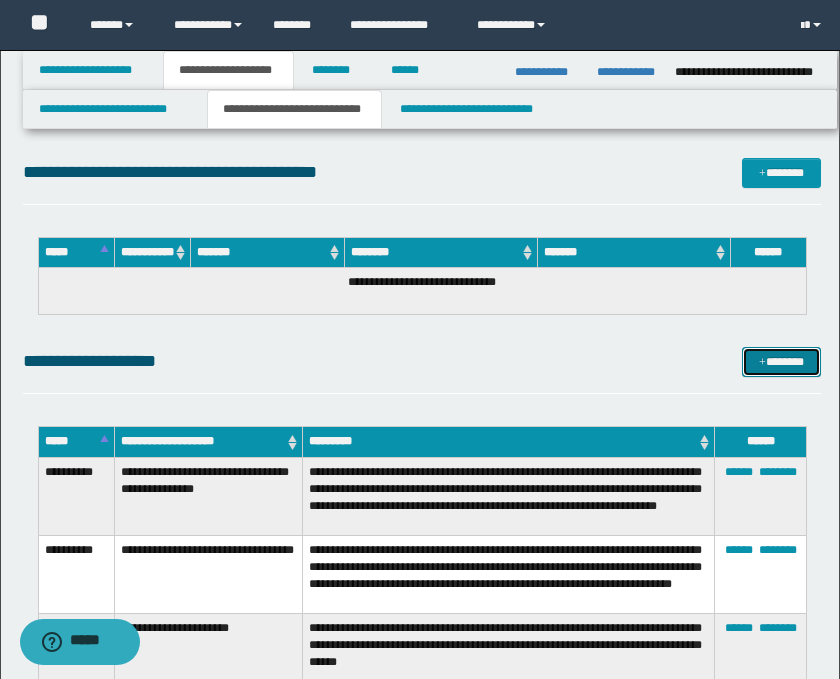 click on "*******" at bounding box center (782, 362) 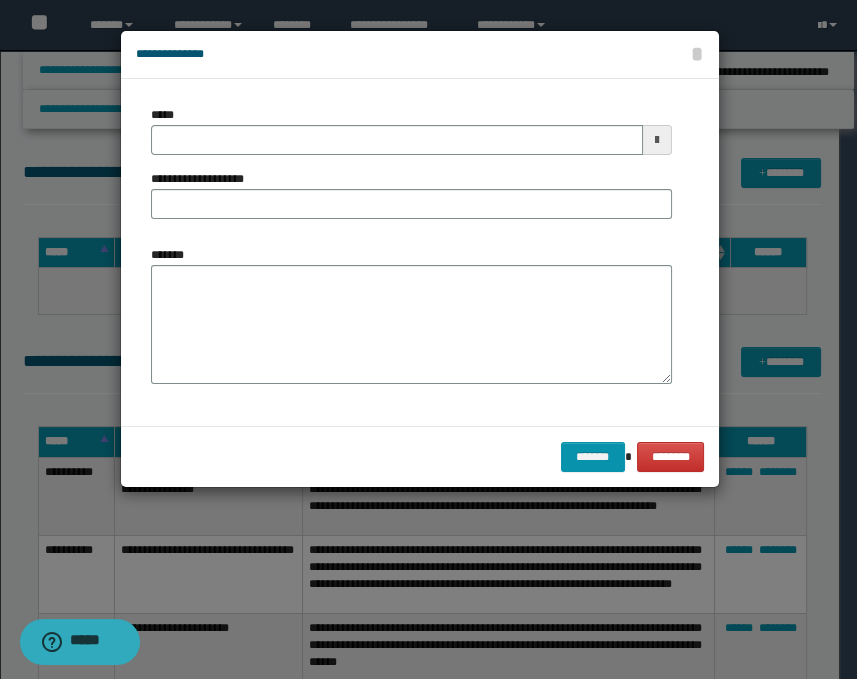 click at bounding box center (657, 140) 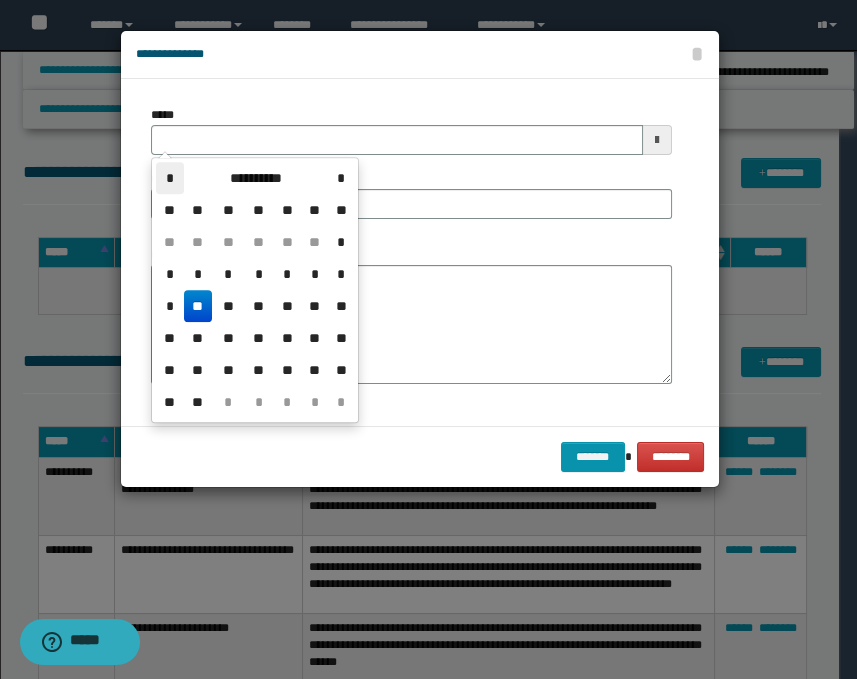 click on "*" at bounding box center [170, 178] 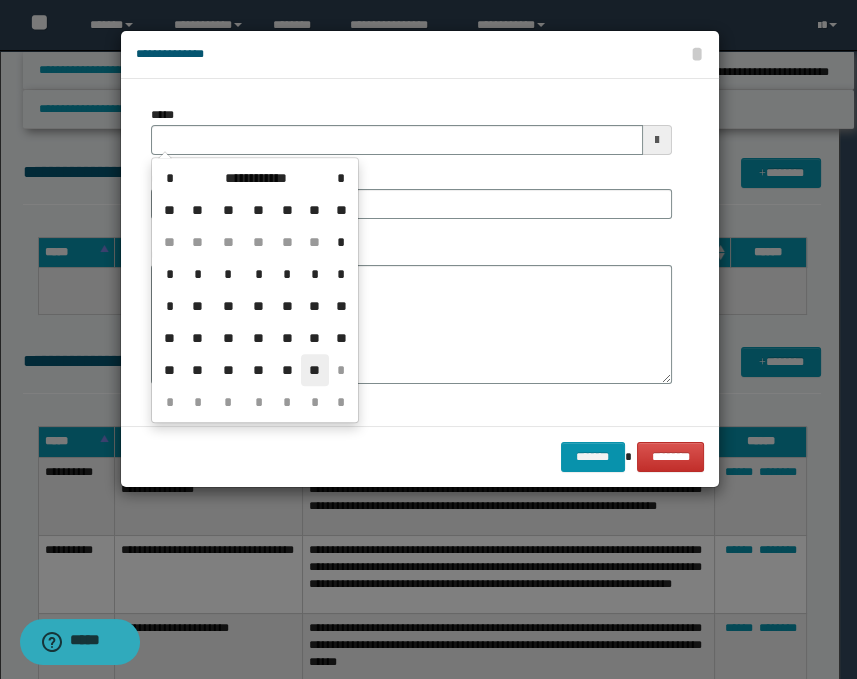 click on "**" at bounding box center (315, 370) 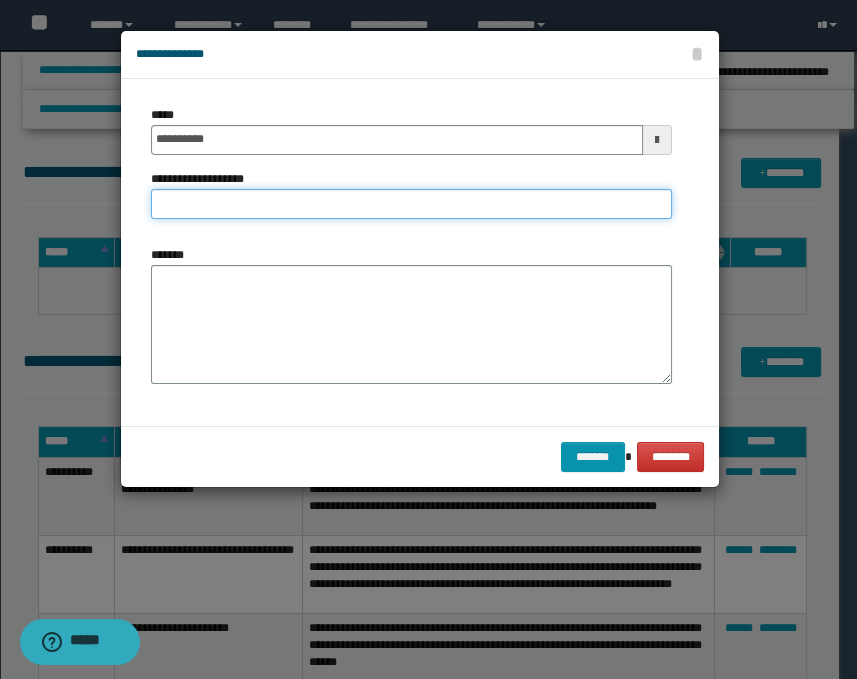 click on "**********" at bounding box center [411, 204] 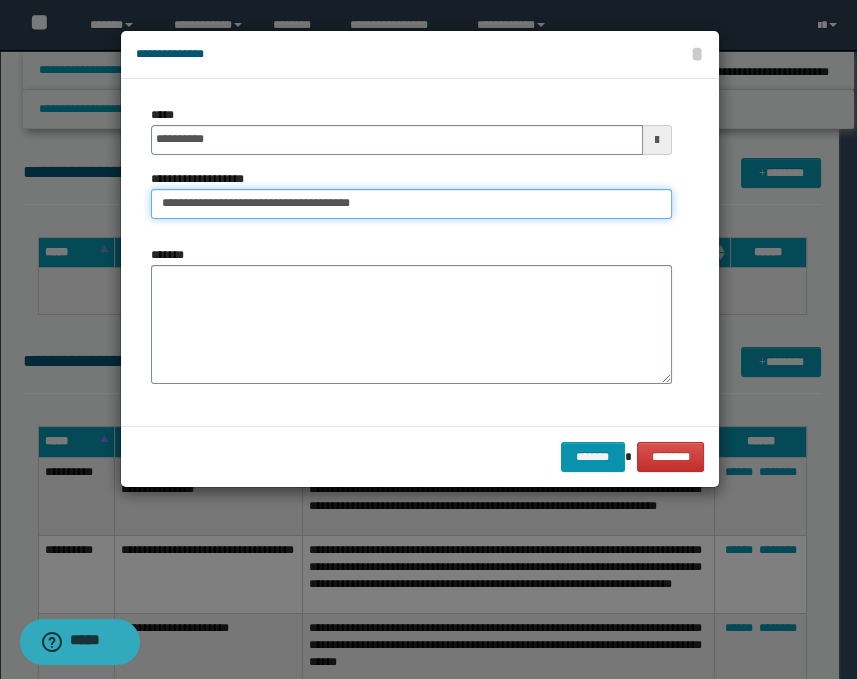 type on "**********" 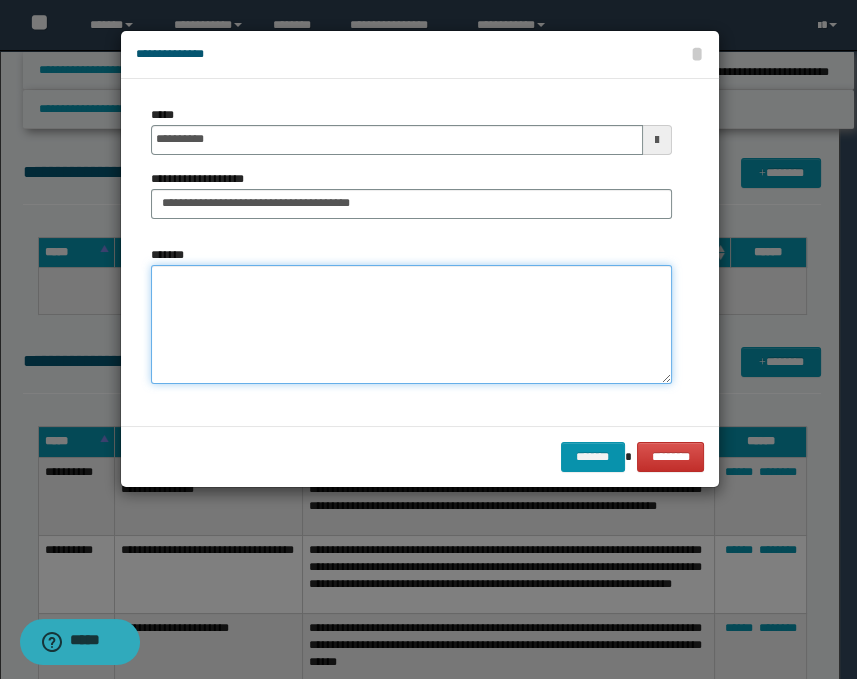 click on "*******" at bounding box center (411, 325) 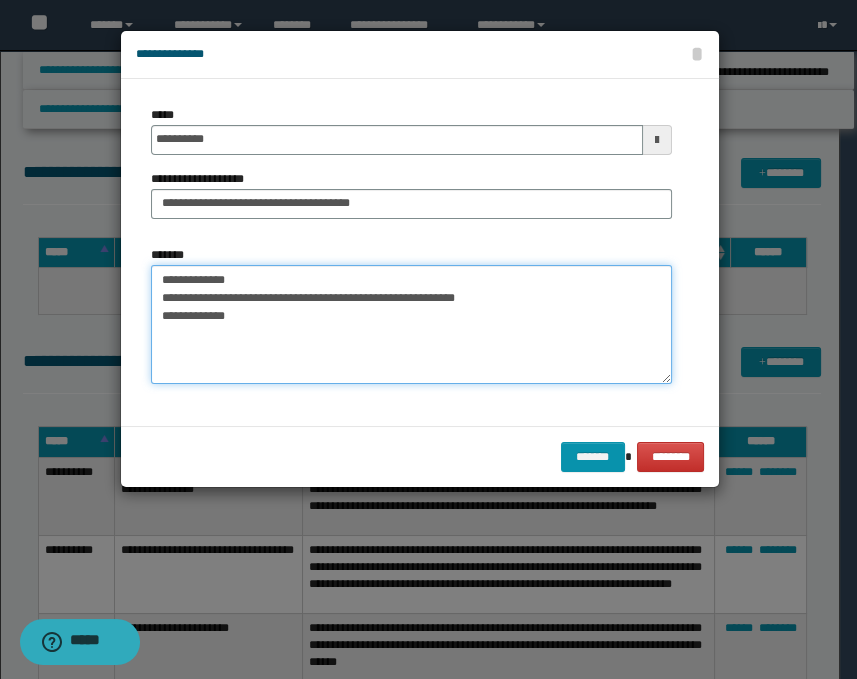 click on "**********" at bounding box center (411, 325) 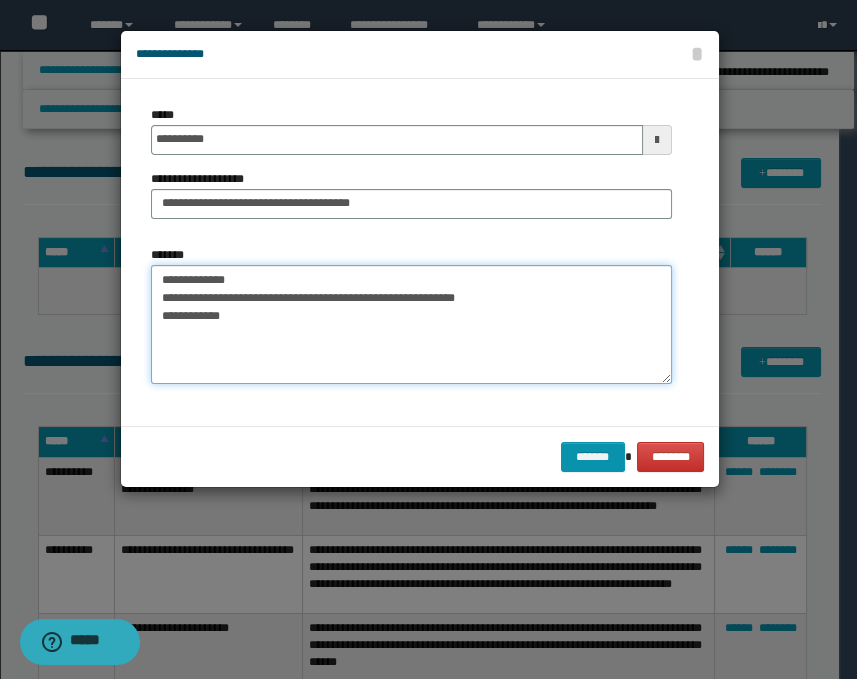 click on "**********" at bounding box center (411, 325) 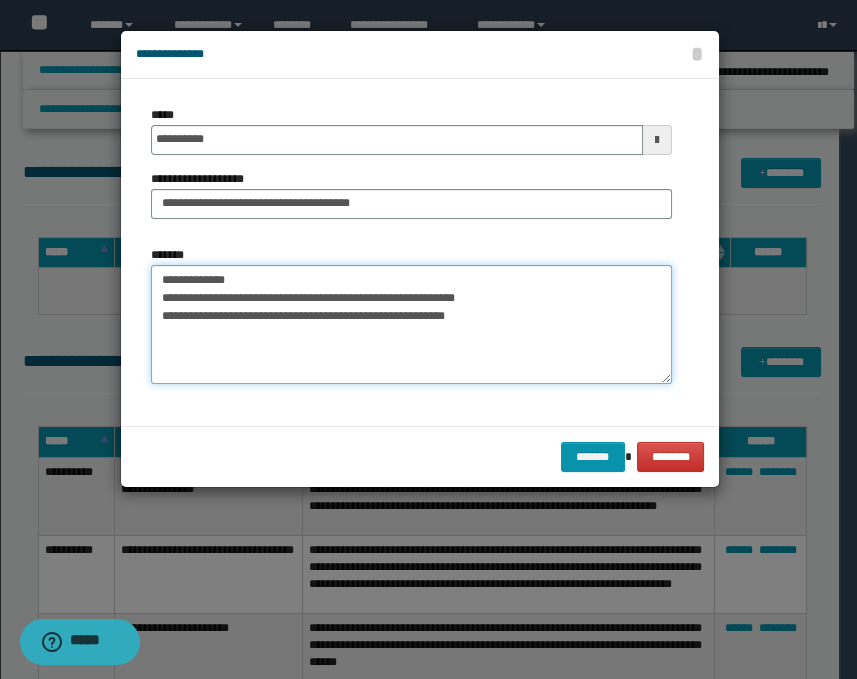 click on "**********" at bounding box center [411, 325] 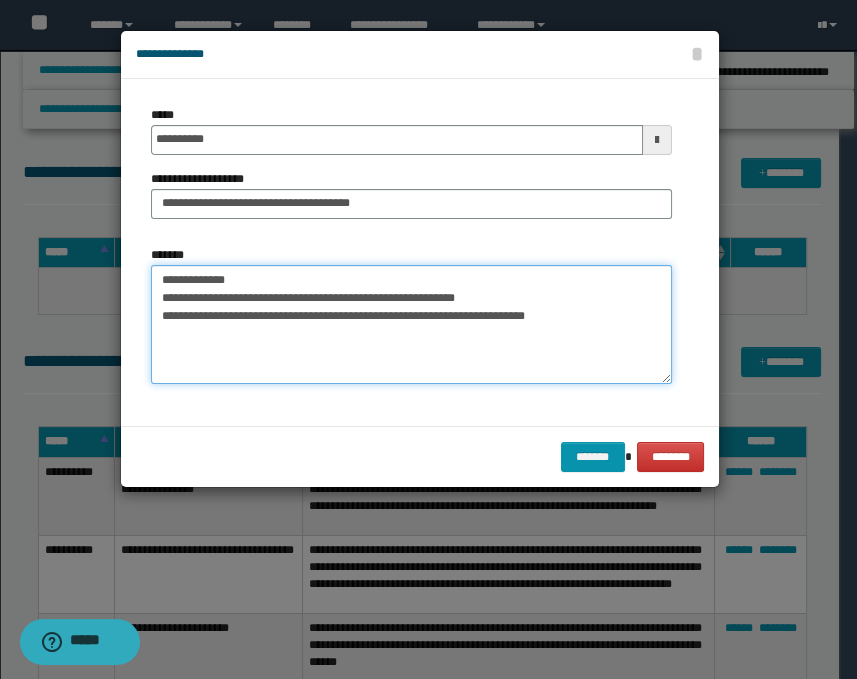 click on "**********" at bounding box center [411, 325] 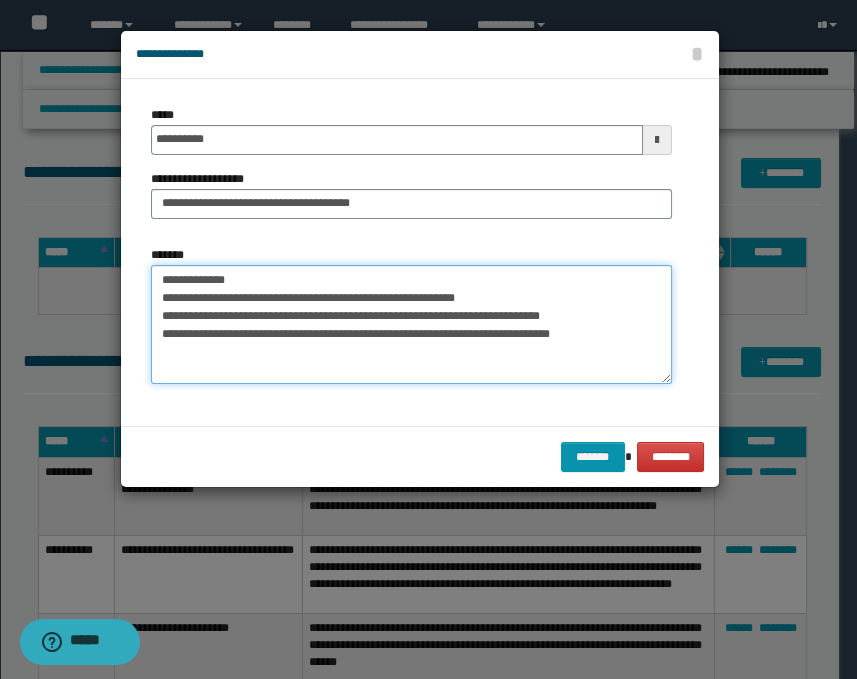 click on "**********" at bounding box center (411, 325) 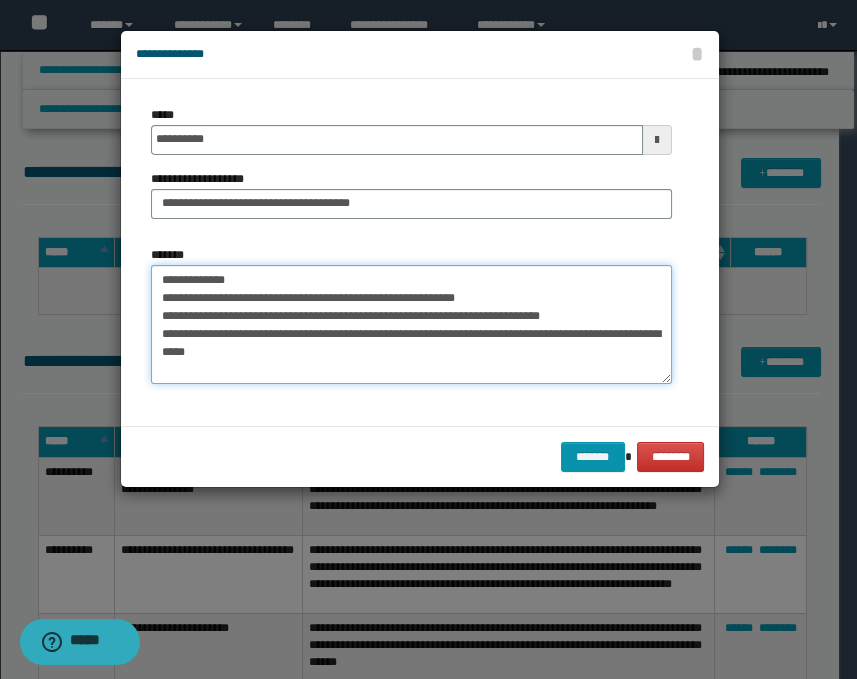 click on "**********" at bounding box center (411, 325) 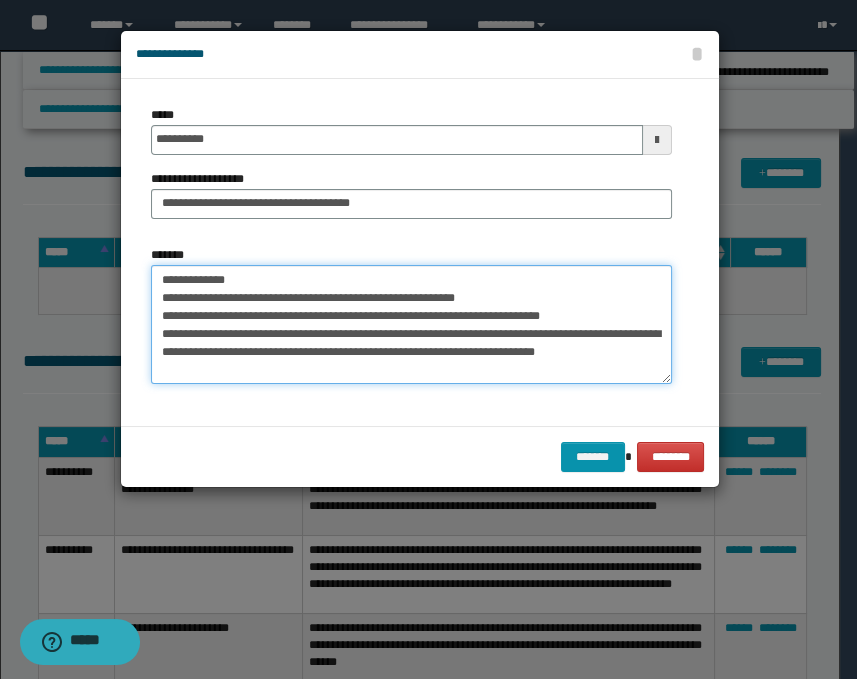 click on "**********" at bounding box center (411, 325) 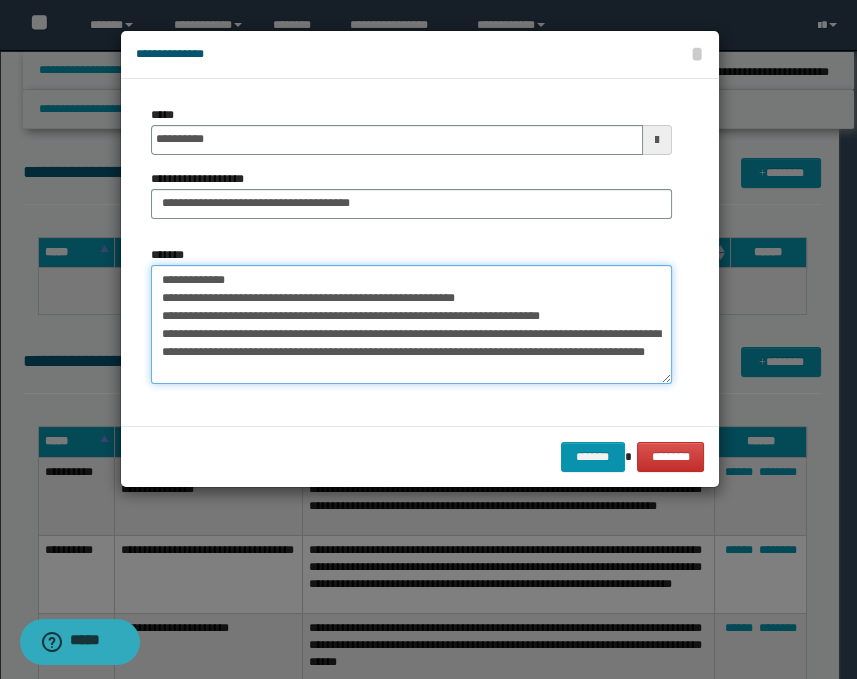 click on "**********" at bounding box center (411, 325) 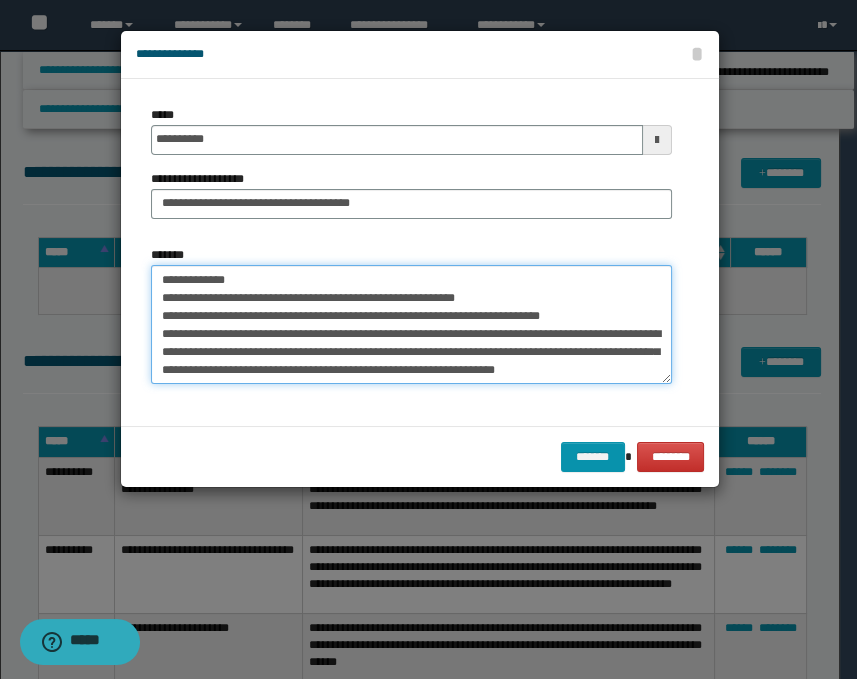 click on "**********" at bounding box center [411, 325] 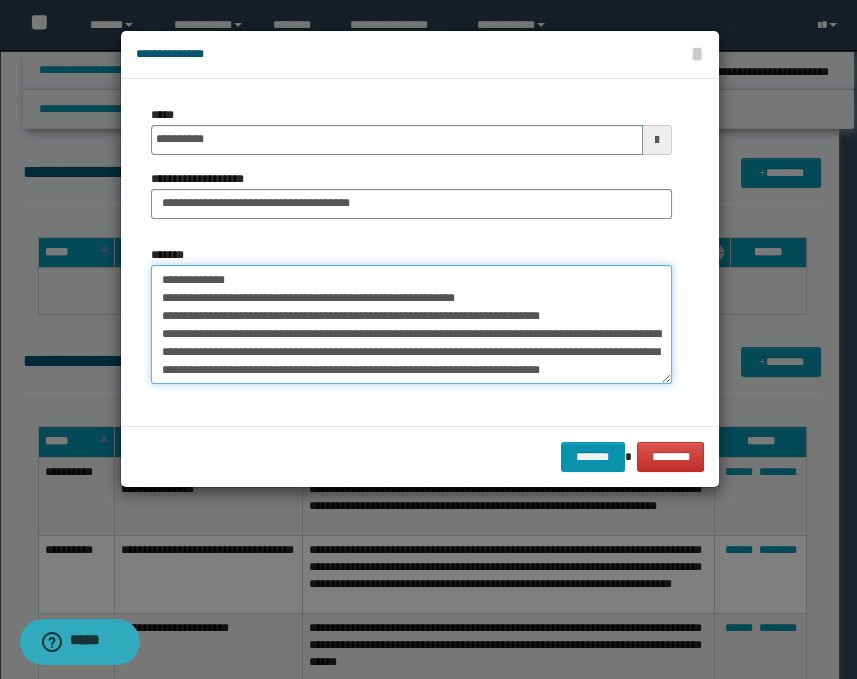 type on "**********" 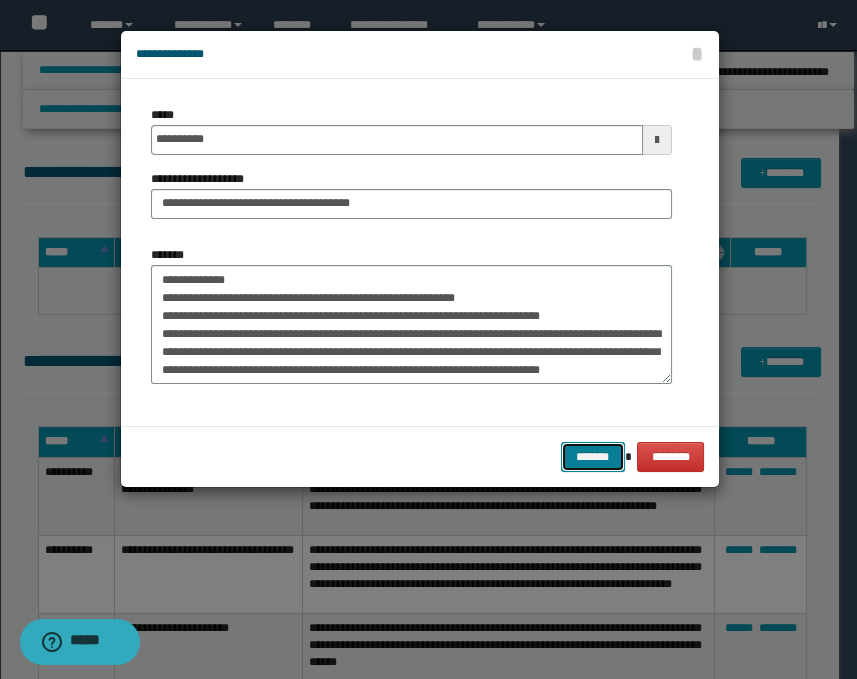 click on "*******" at bounding box center [593, 457] 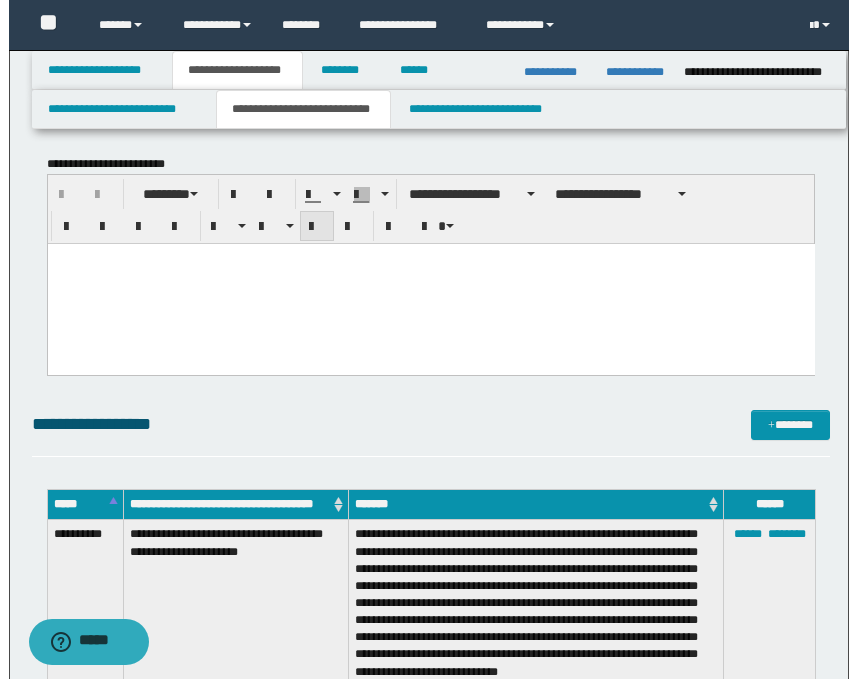 scroll, scrollTop: 555, scrollLeft: 0, axis: vertical 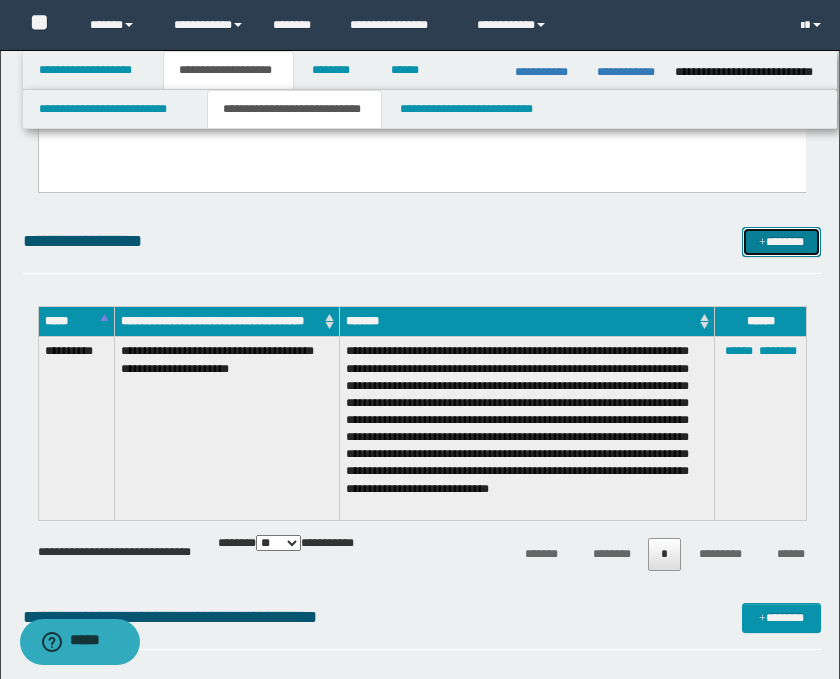 click on "*******" at bounding box center [782, 242] 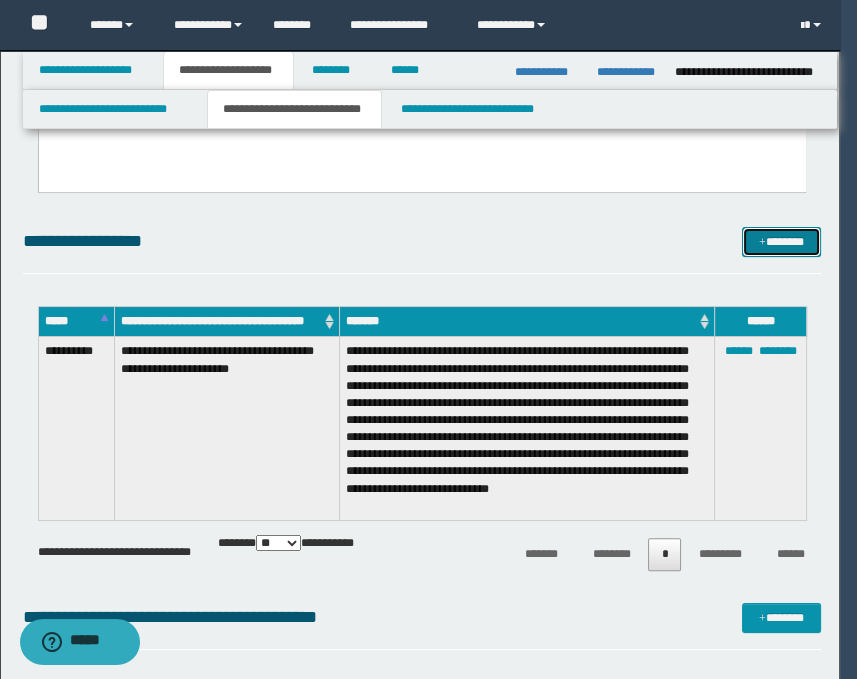 scroll, scrollTop: 0, scrollLeft: 0, axis: both 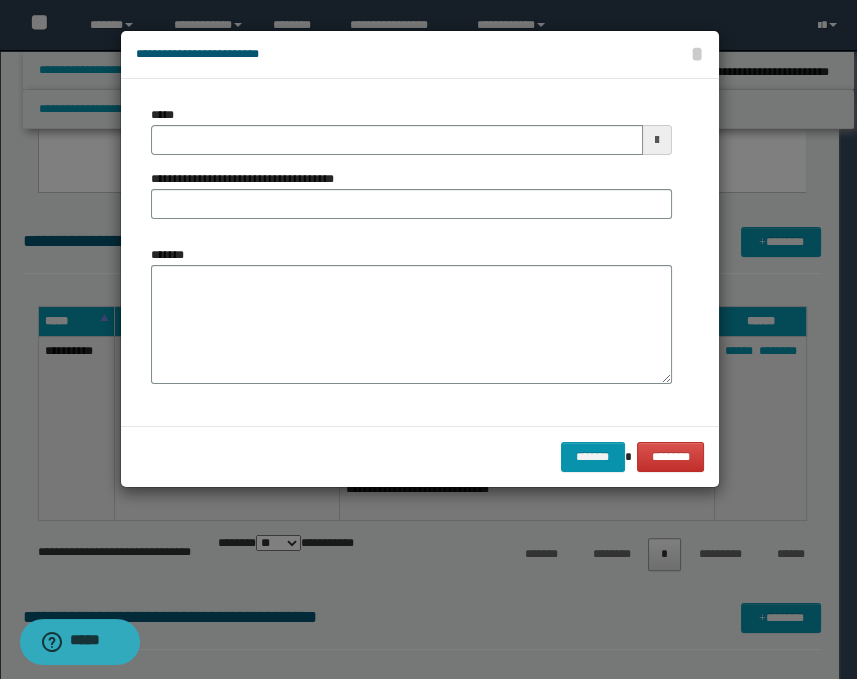 click at bounding box center (657, 140) 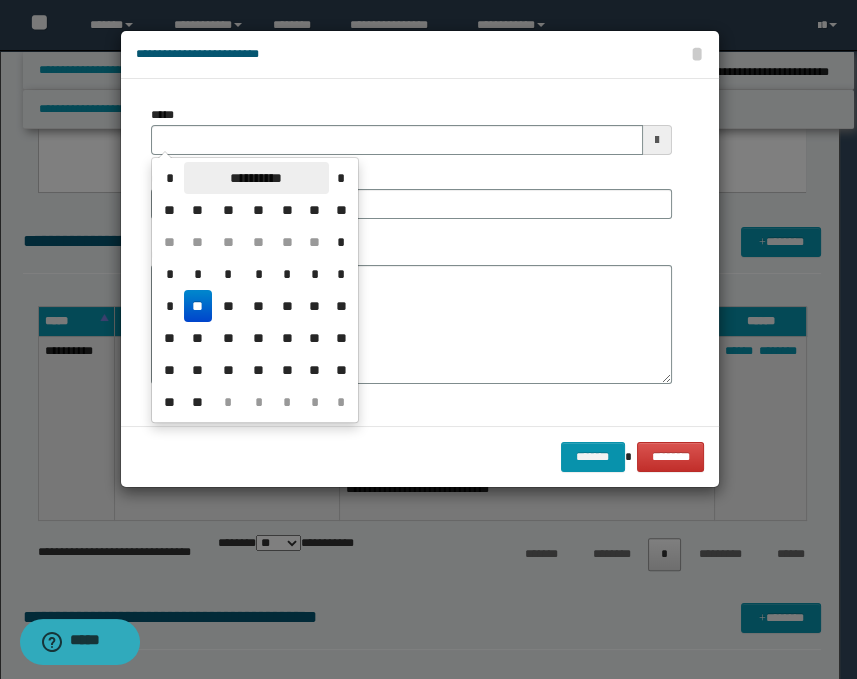 click on "**********" at bounding box center [256, 178] 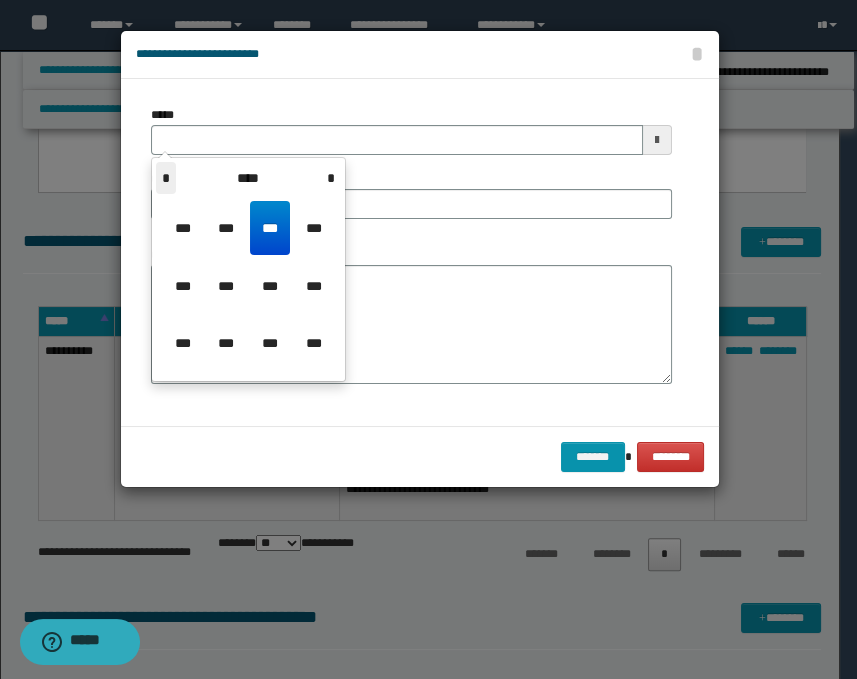 click on "*" at bounding box center (166, 178) 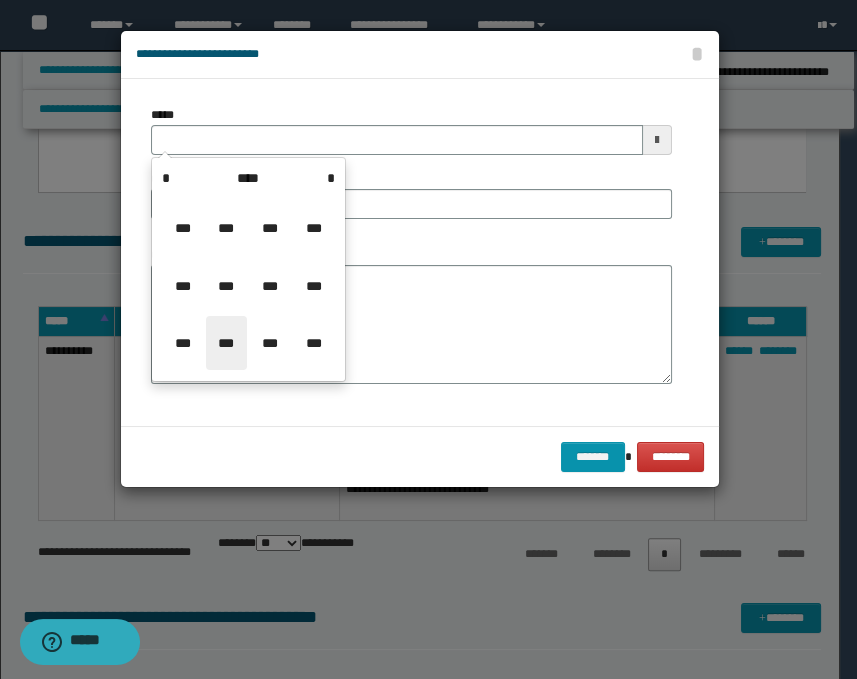 click on "***" at bounding box center [226, 343] 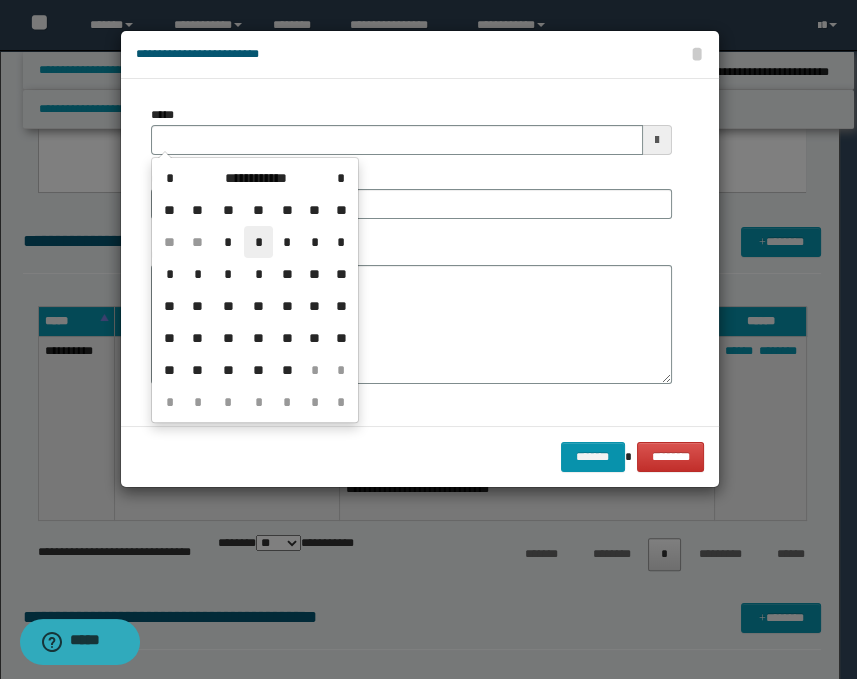 click on "*" at bounding box center [258, 242] 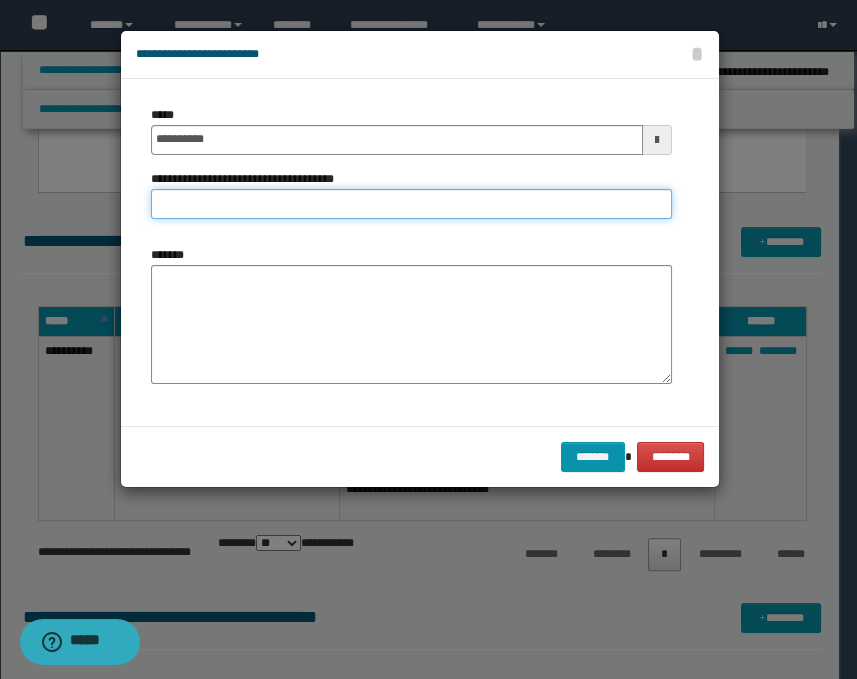 click on "**********" at bounding box center (411, 204) 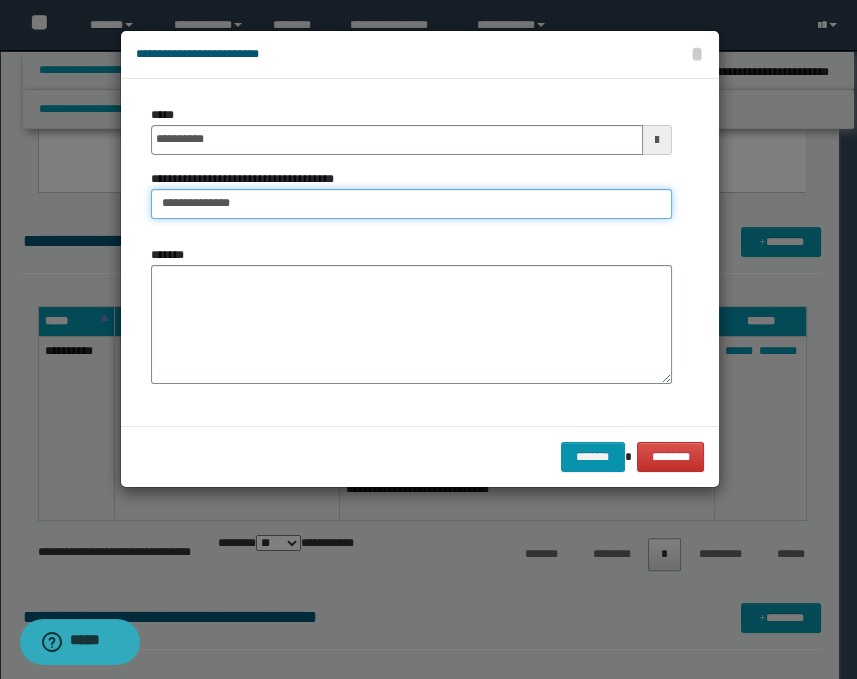 type on "**********" 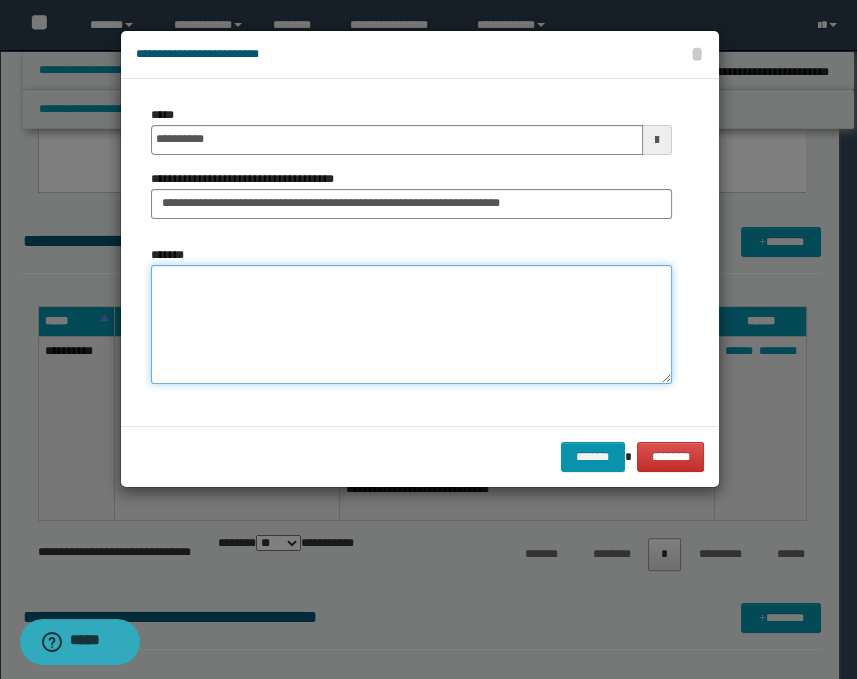 click on "*******" at bounding box center [411, 325] 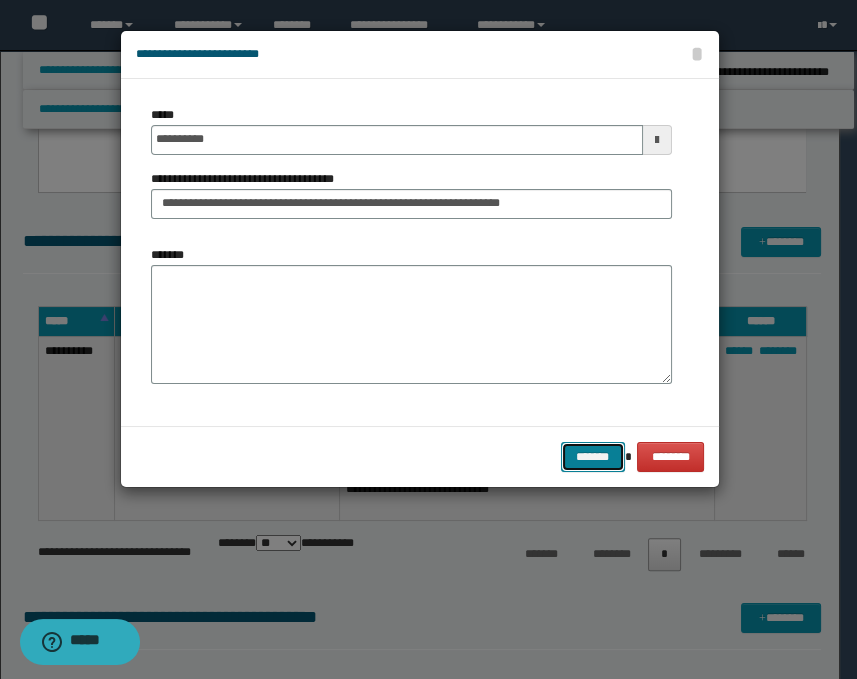 click on "*******" at bounding box center (593, 457) 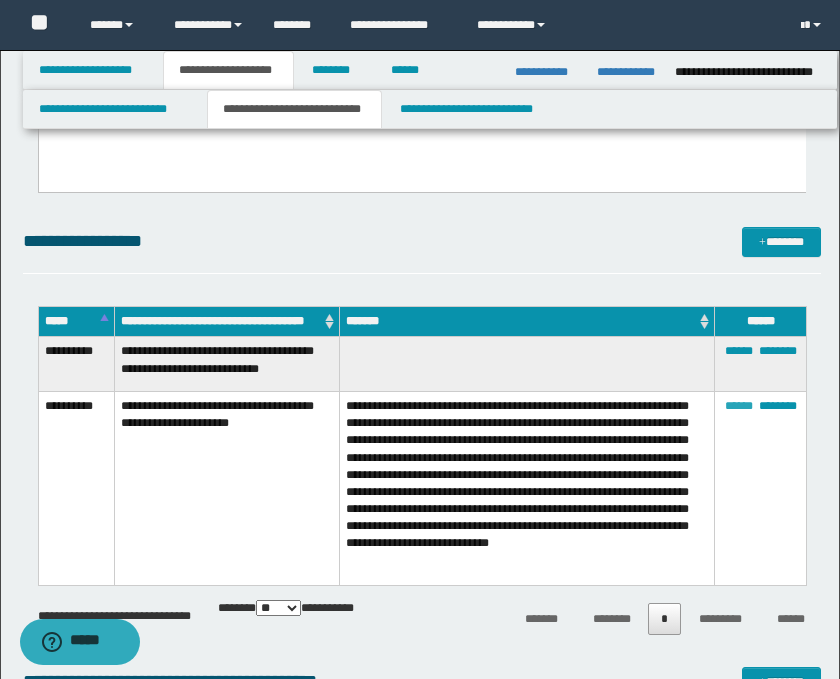 click on "******" at bounding box center [739, 406] 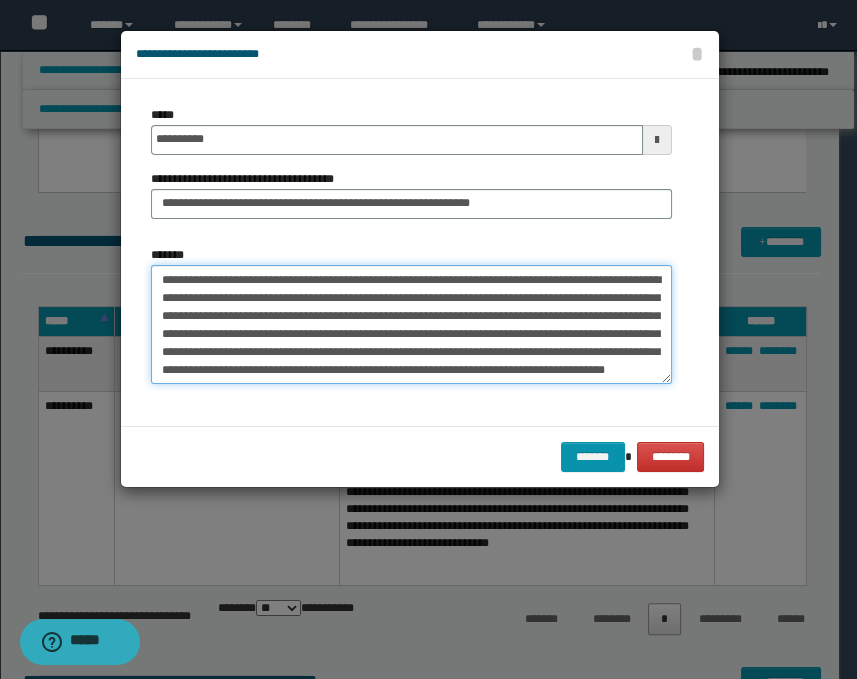 click on "**********" at bounding box center (411, 325) 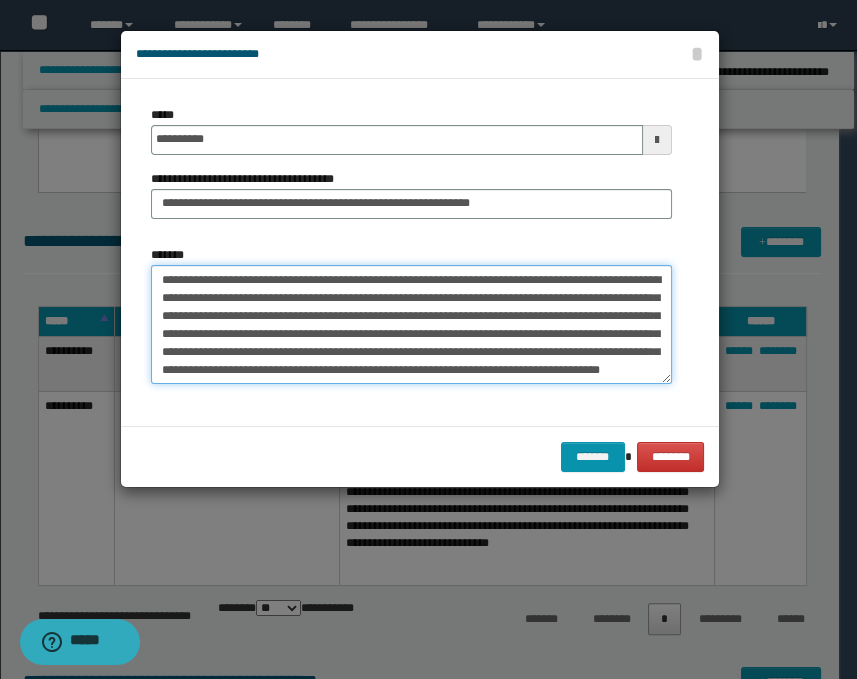 drag, startPoint x: 203, startPoint y: 316, endPoint x: 145, endPoint y: 281, distance: 67.74216 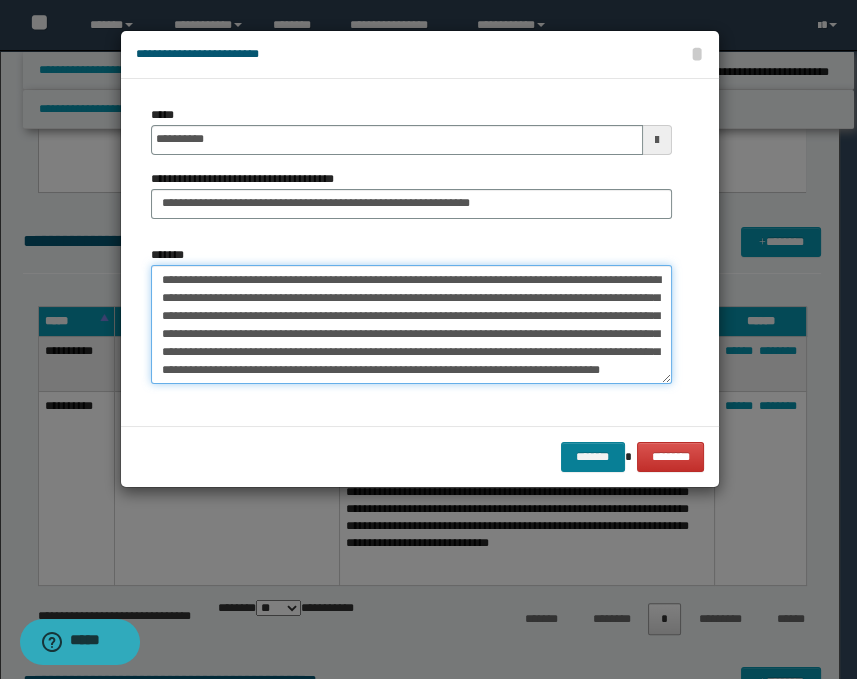 type on "**********" 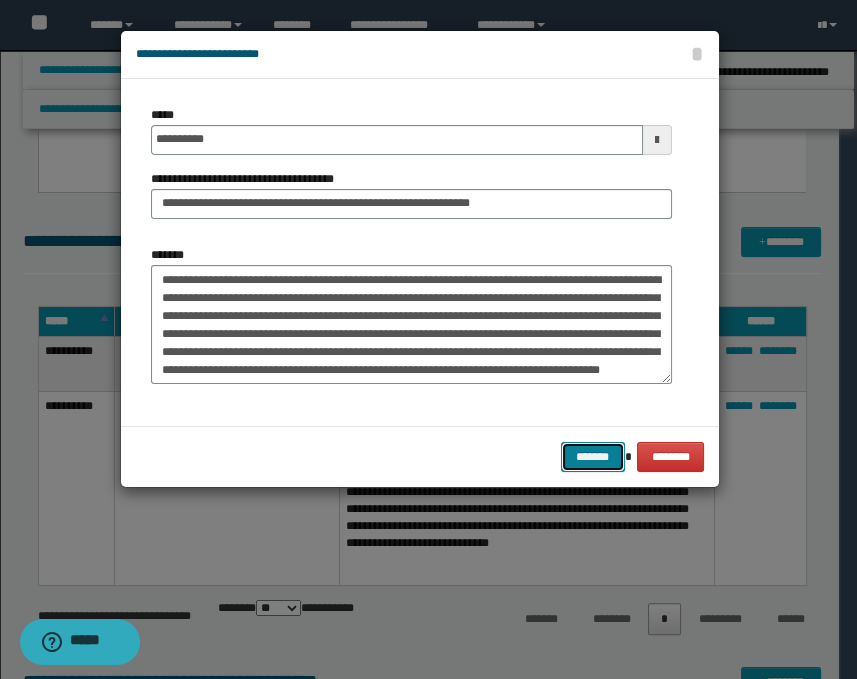 click on "*******" at bounding box center [593, 457] 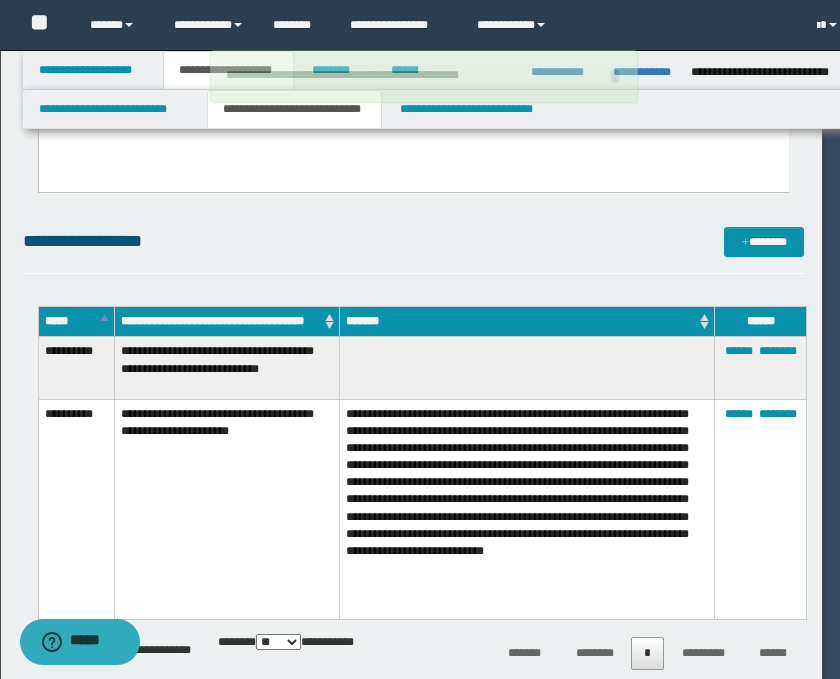 type 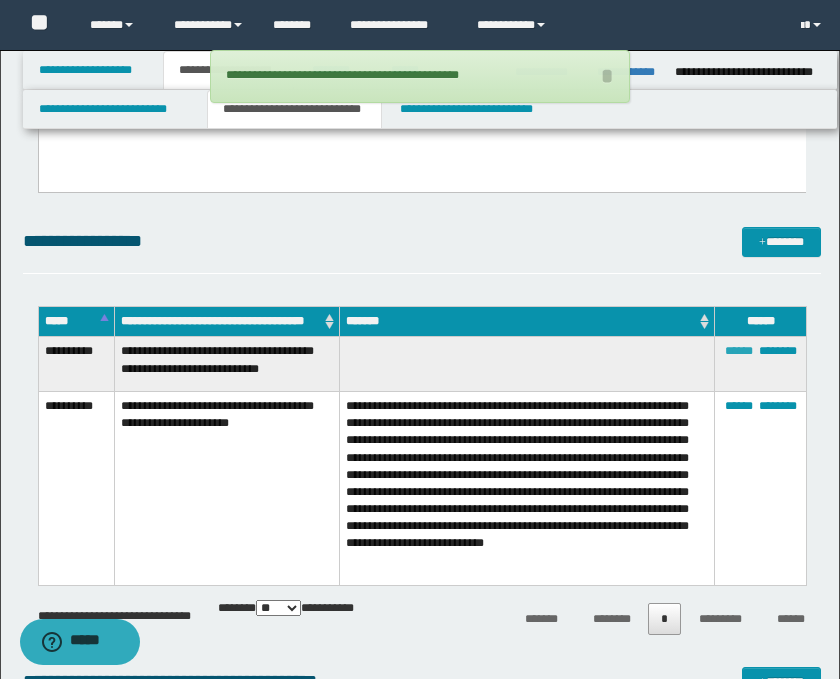 click on "******" at bounding box center (739, 351) 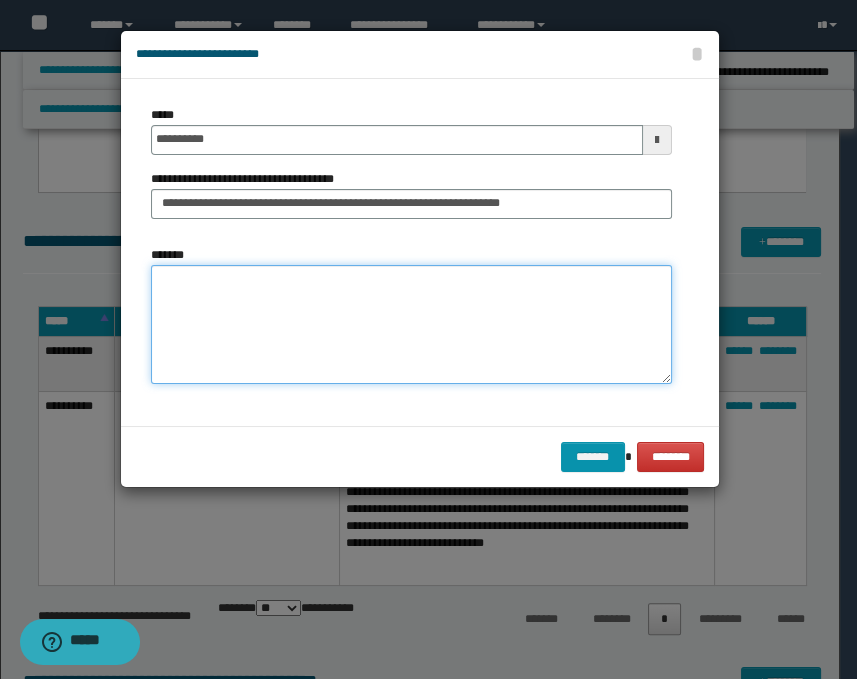 paste on "**********" 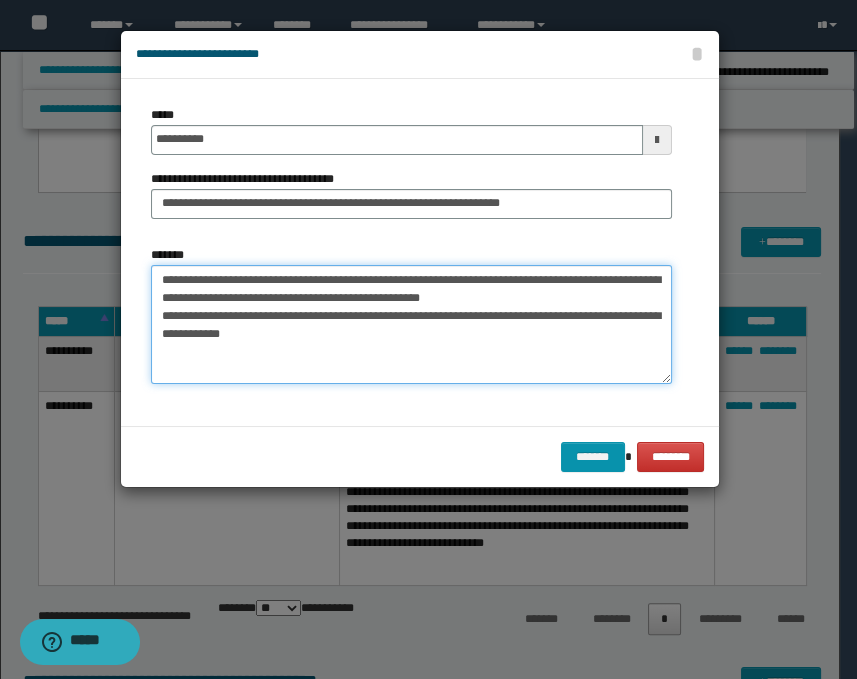 click on "**********" at bounding box center (411, 325) 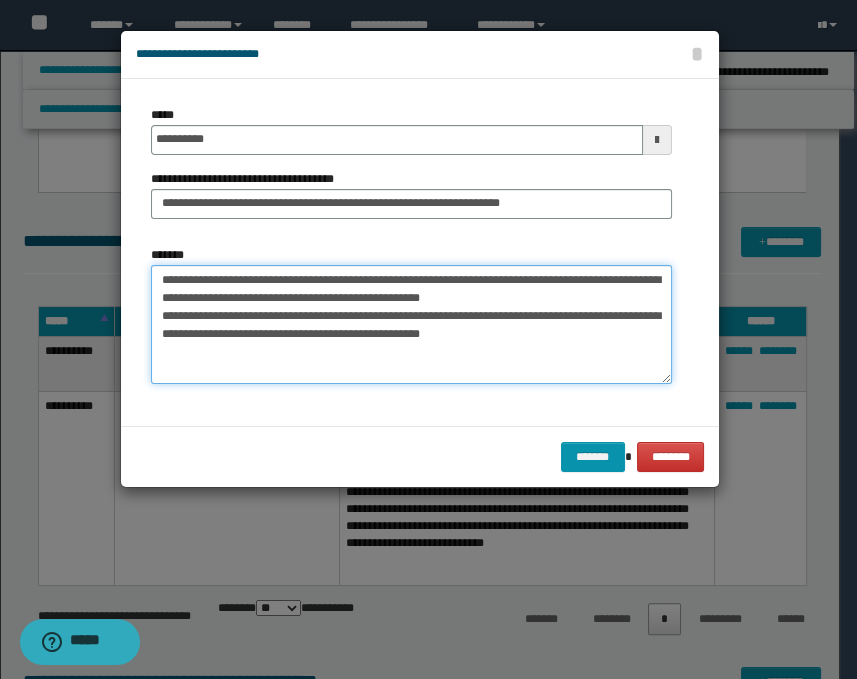 click on "**********" at bounding box center (411, 325) 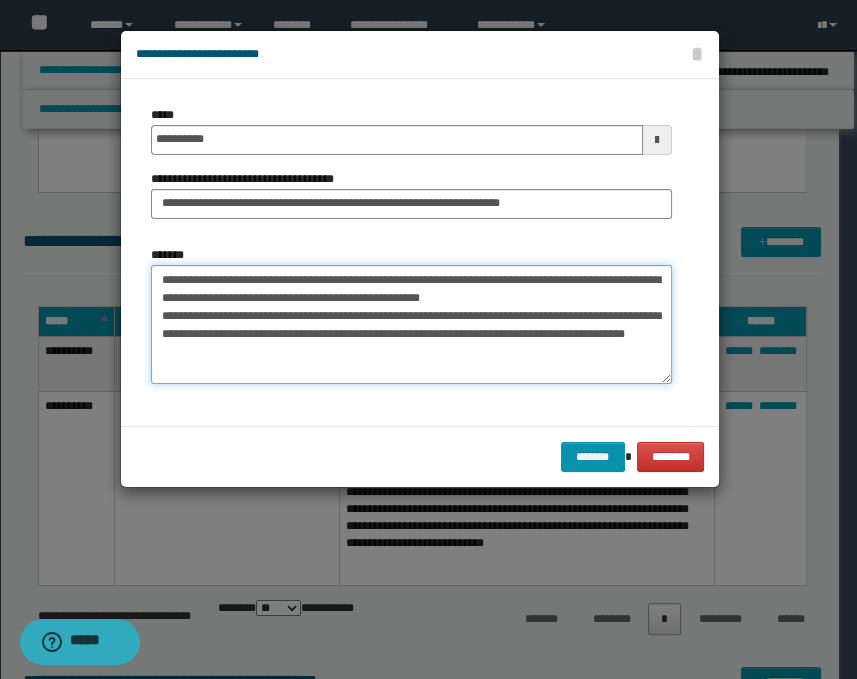 click on "**********" at bounding box center [411, 325] 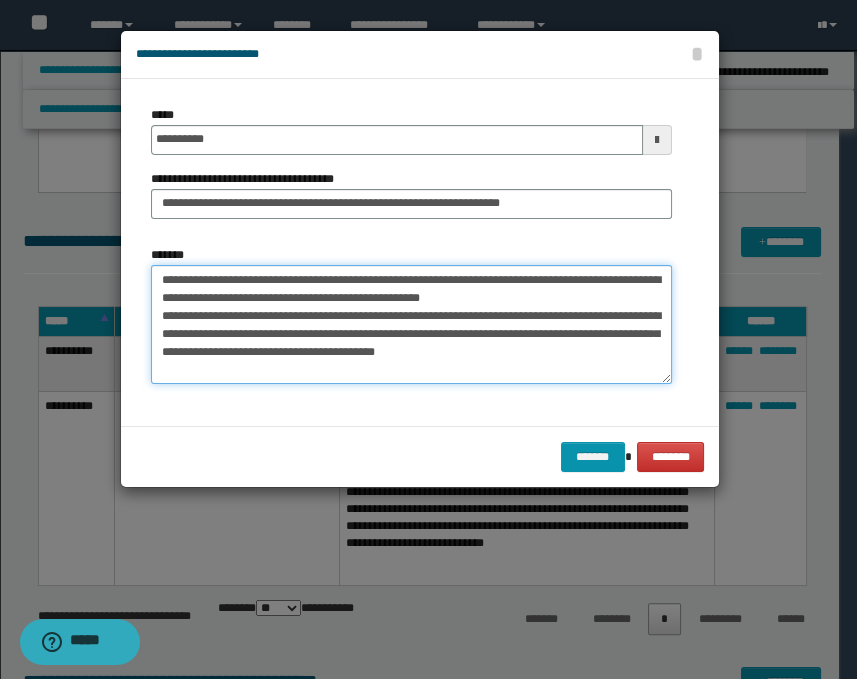 click on "**********" at bounding box center [411, 325] 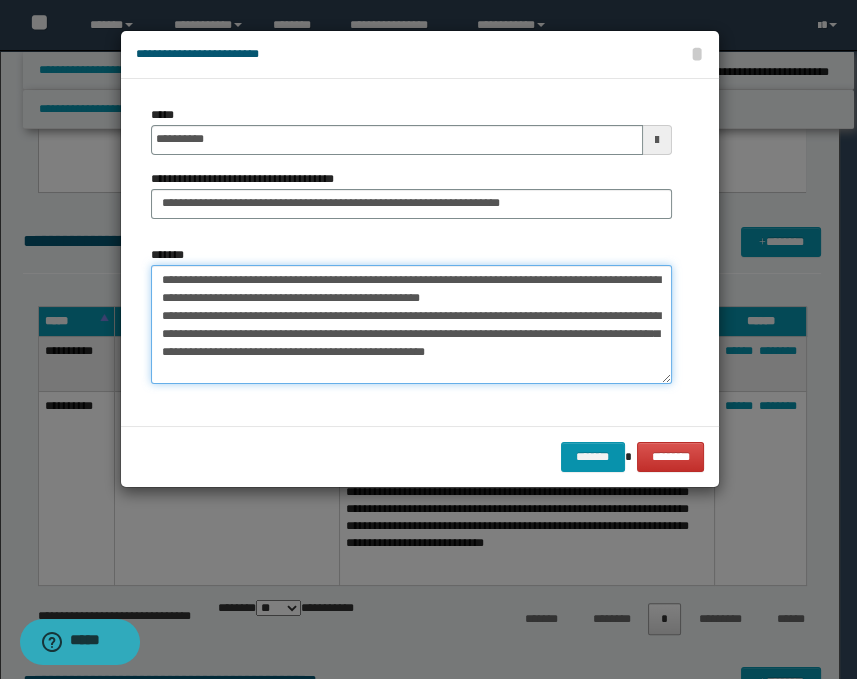 click on "**********" at bounding box center (411, 325) 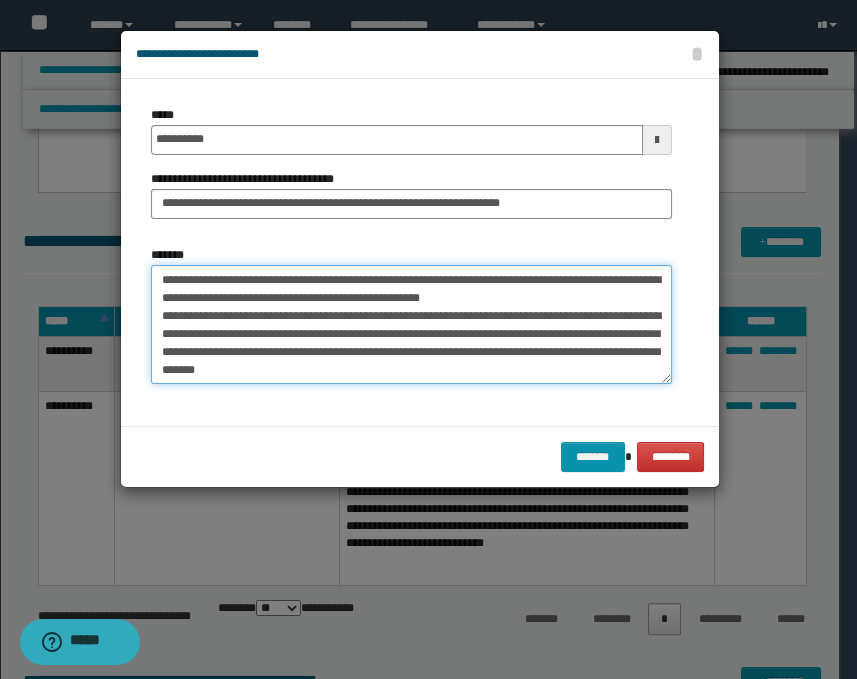 click on "**********" at bounding box center [411, 325] 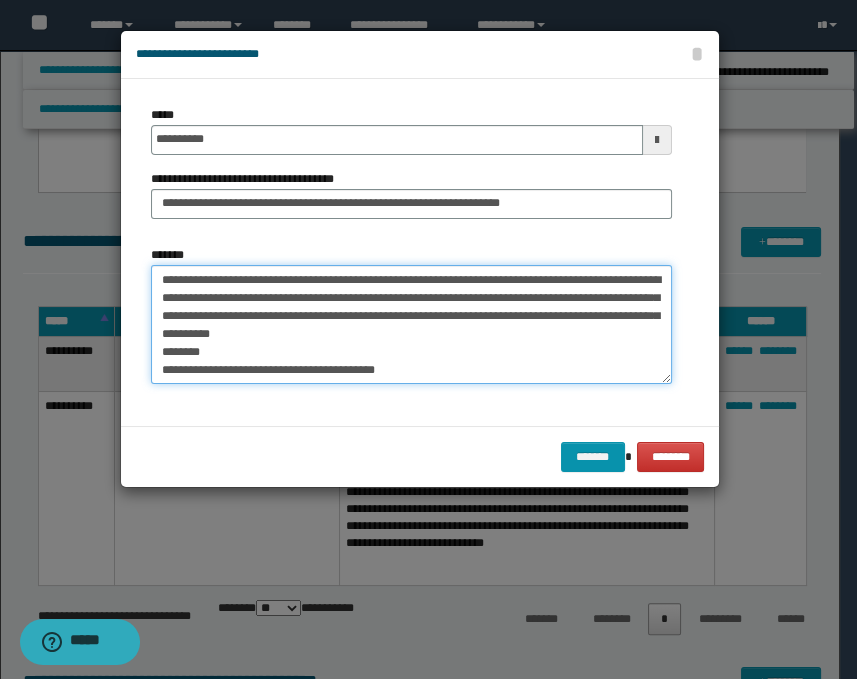 scroll, scrollTop: 66, scrollLeft: 0, axis: vertical 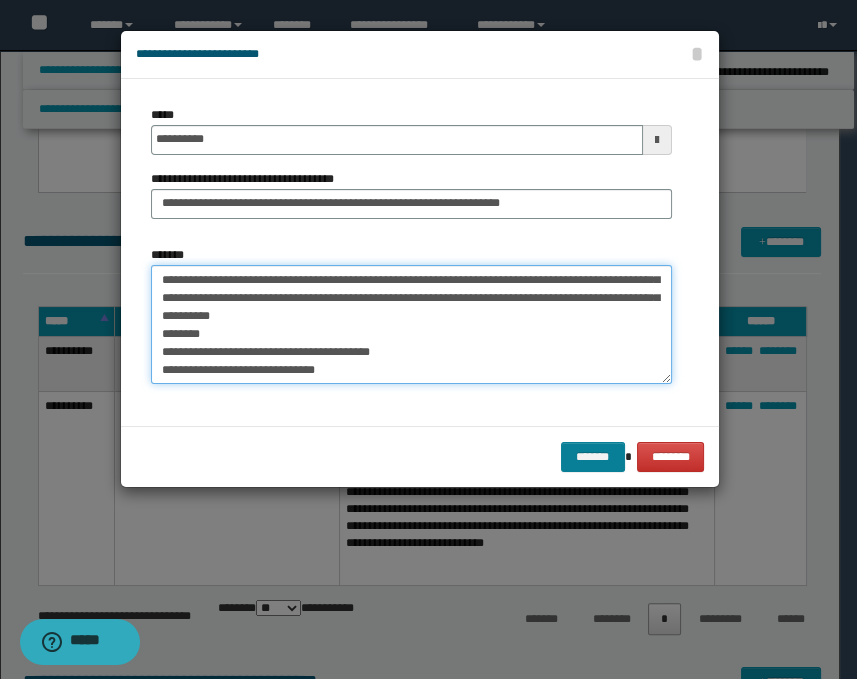 type on "**********" 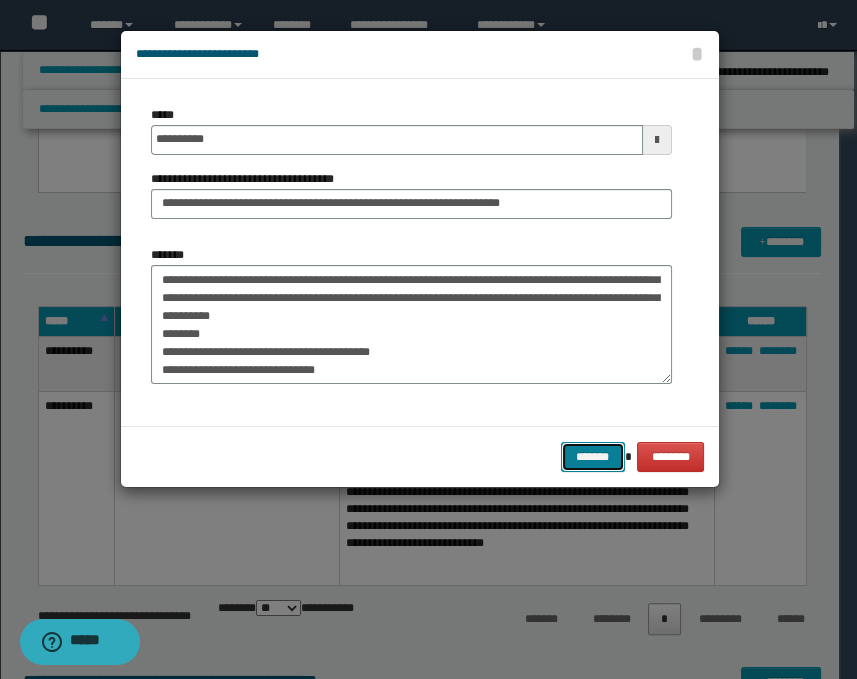 click on "*******" at bounding box center [593, 457] 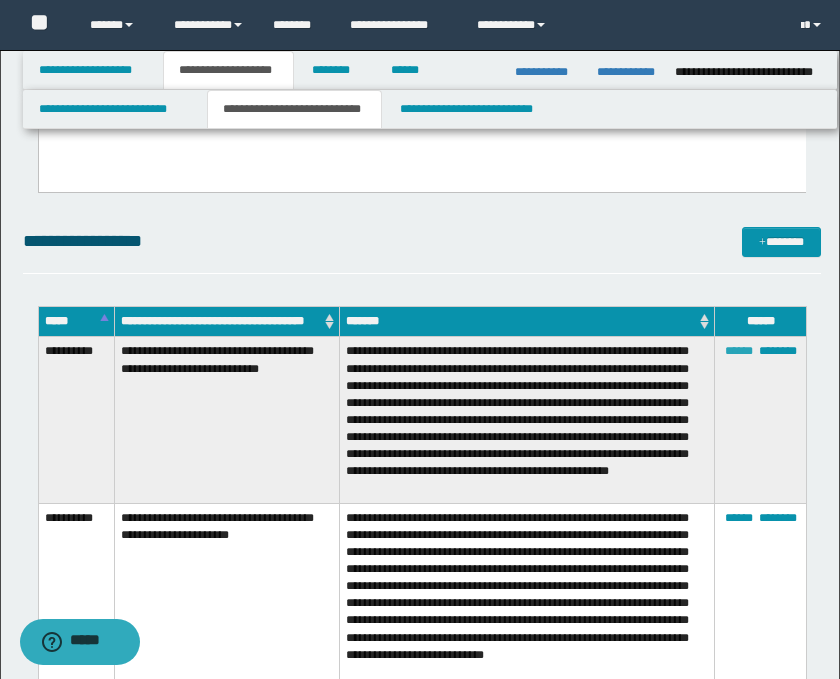click on "******" at bounding box center (739, 351) 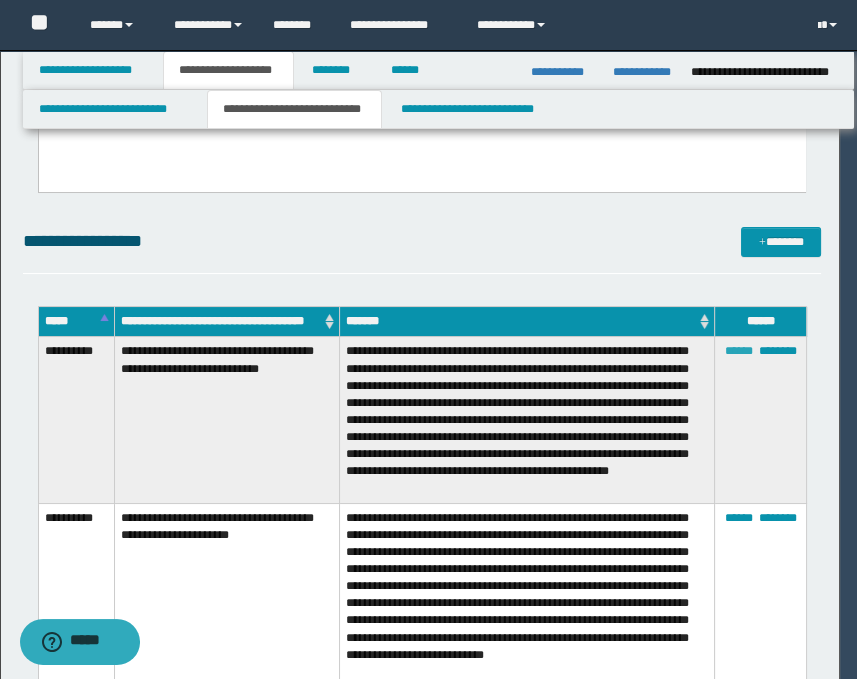 scroll, scrollTop: 17, scrollLeft: 0, axis: vertical 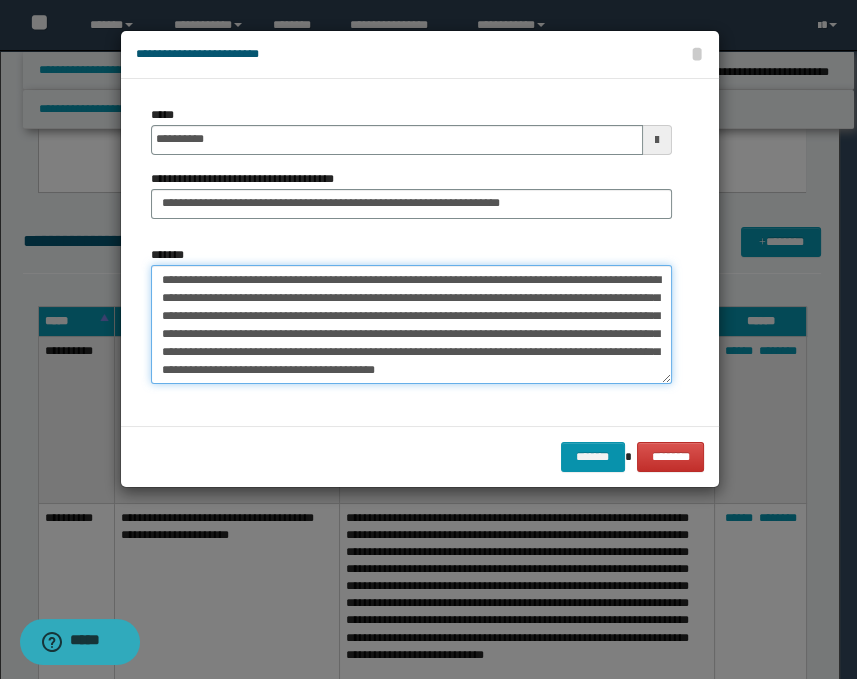 click on "**********" at bounding box center [411, 325] 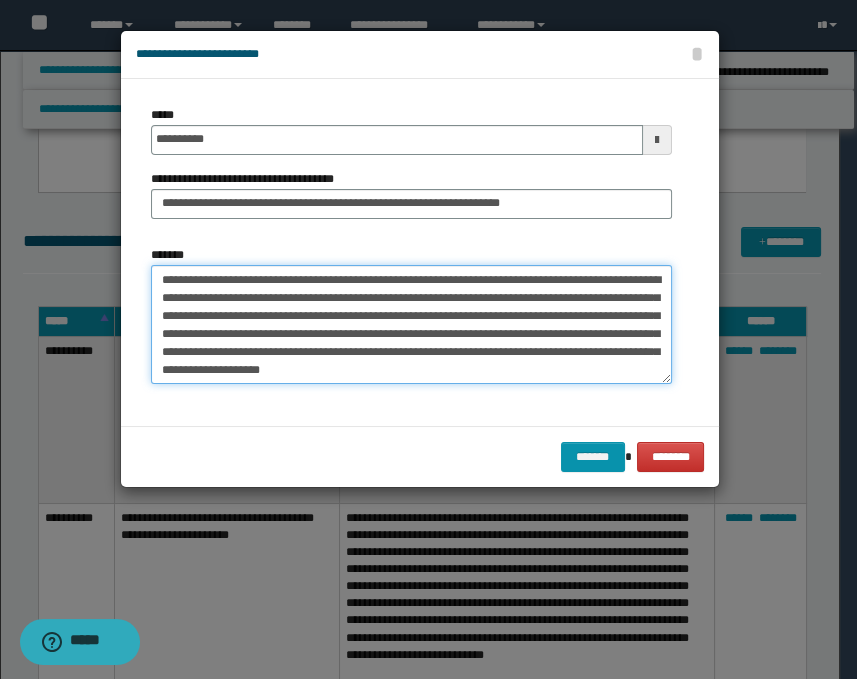 click on "**********" at bounding box center [411, 325] 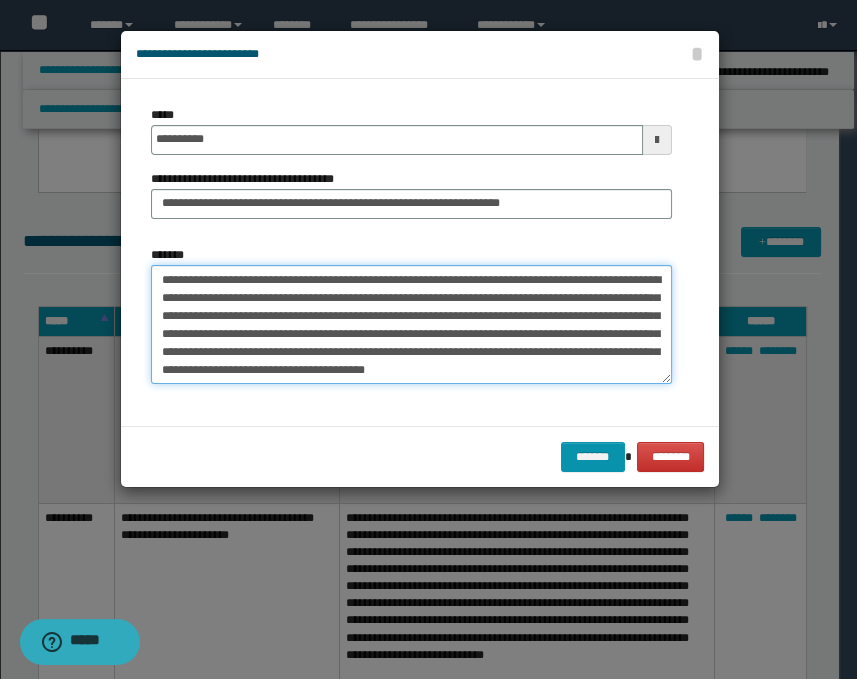 click on "**********" at bounding box center (411, 325) 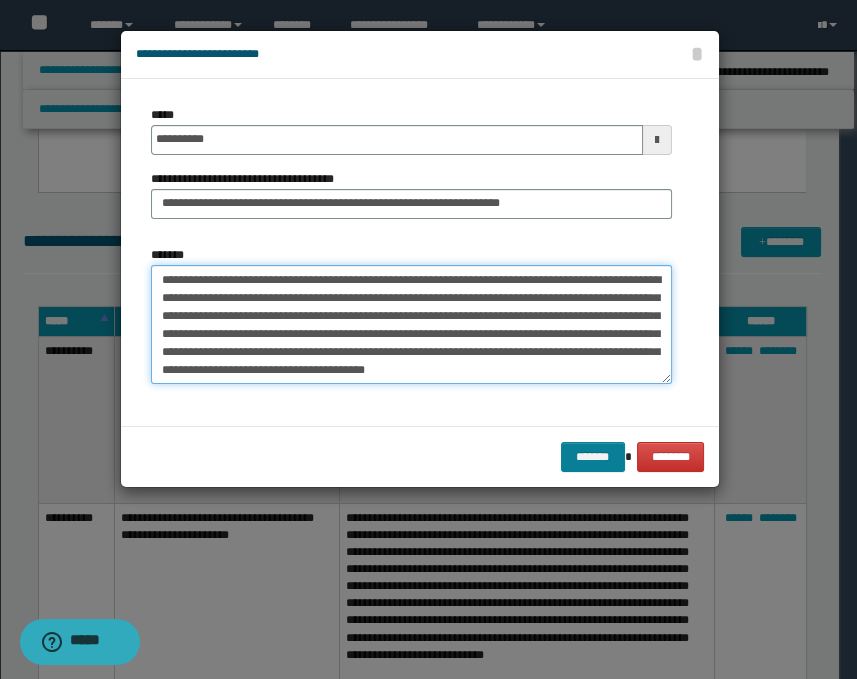 type on "**********" 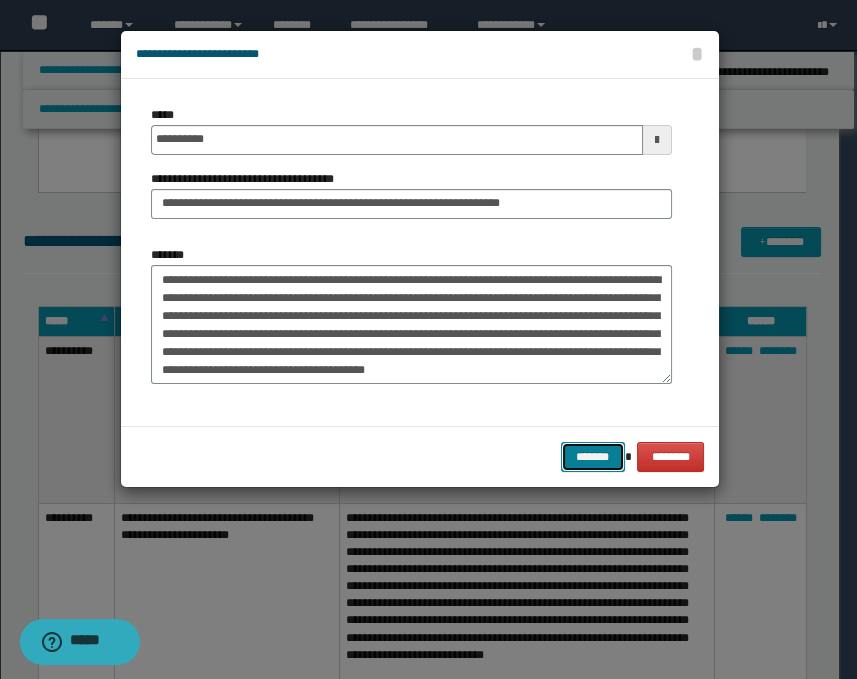 click on "*******" at bounding box center (593, 457) 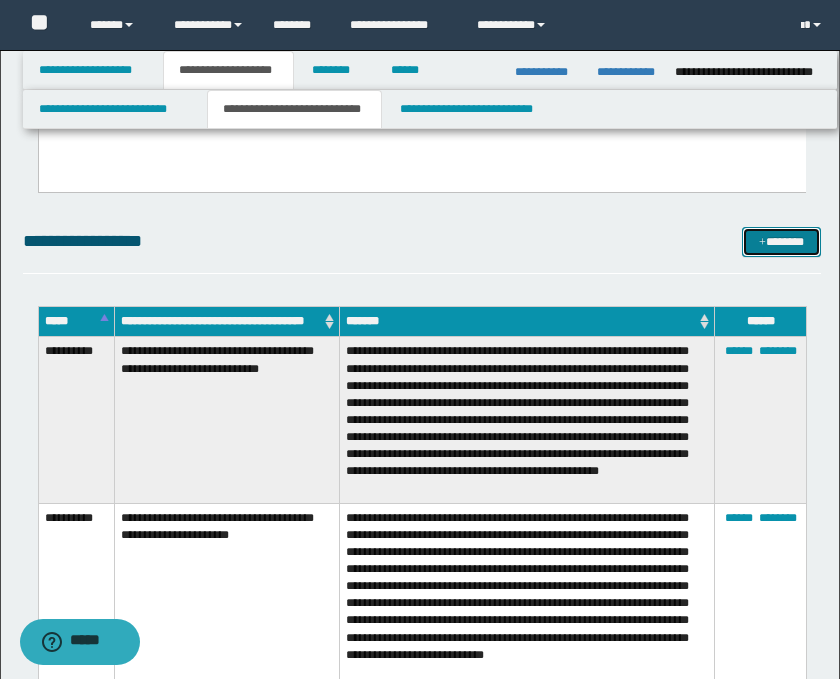 click on "*******" at bounding box center (782, 242) 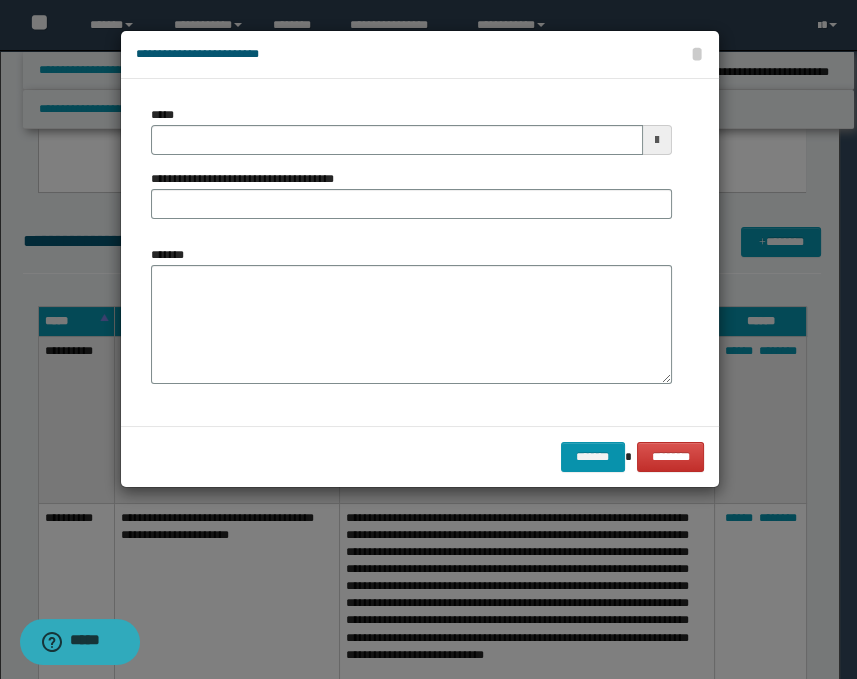 click at bounding box center [657, 140] 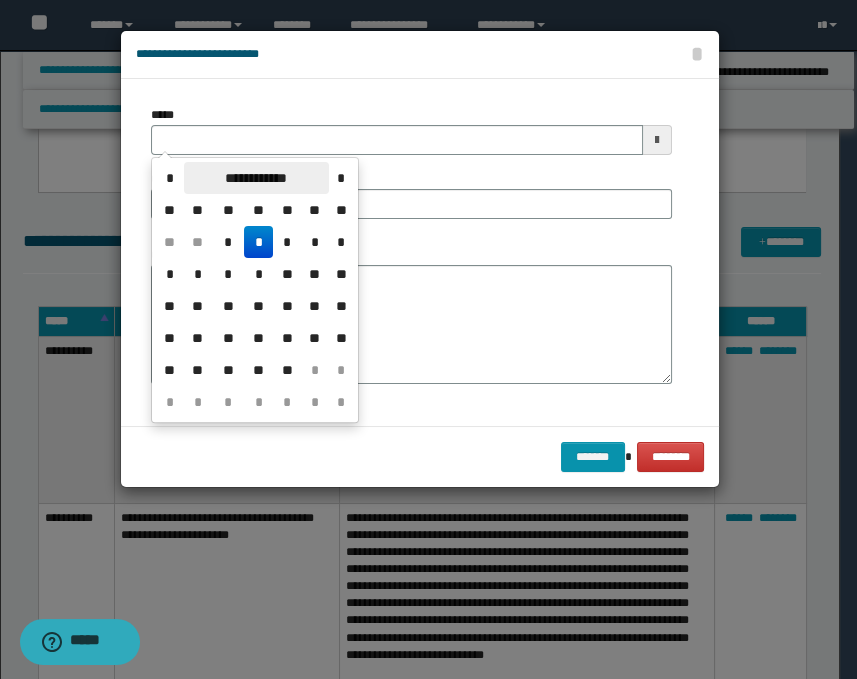click on "**********" at bounding box center (256, 178) 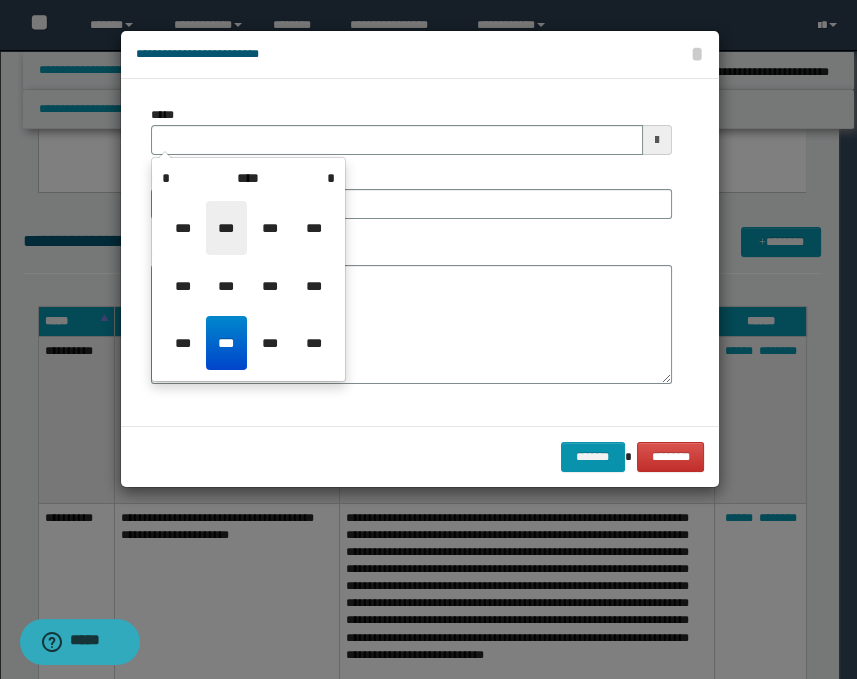 click on "***" at bounding box center [226, 228] 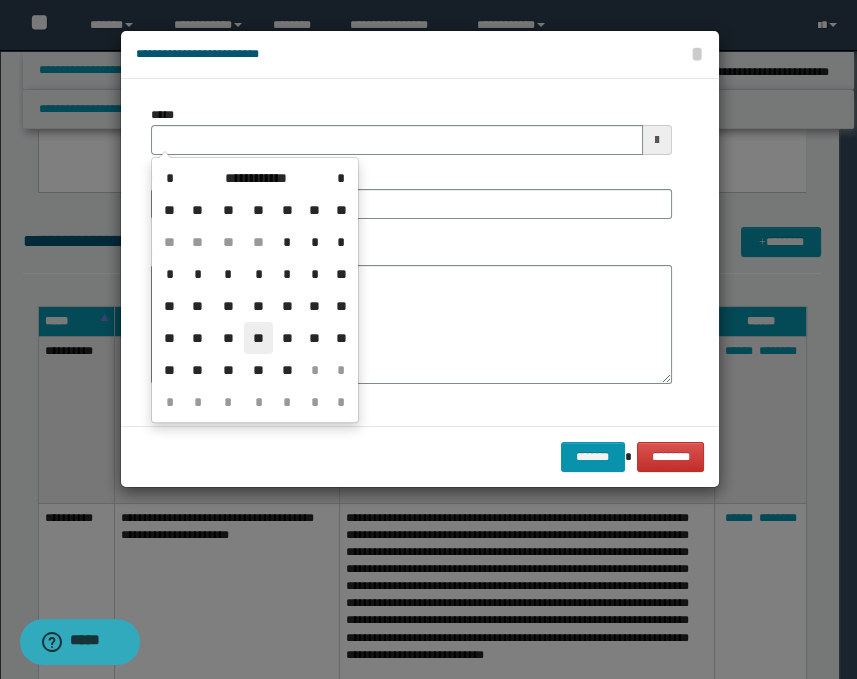 click on "**" at bounding box center [258, 338] 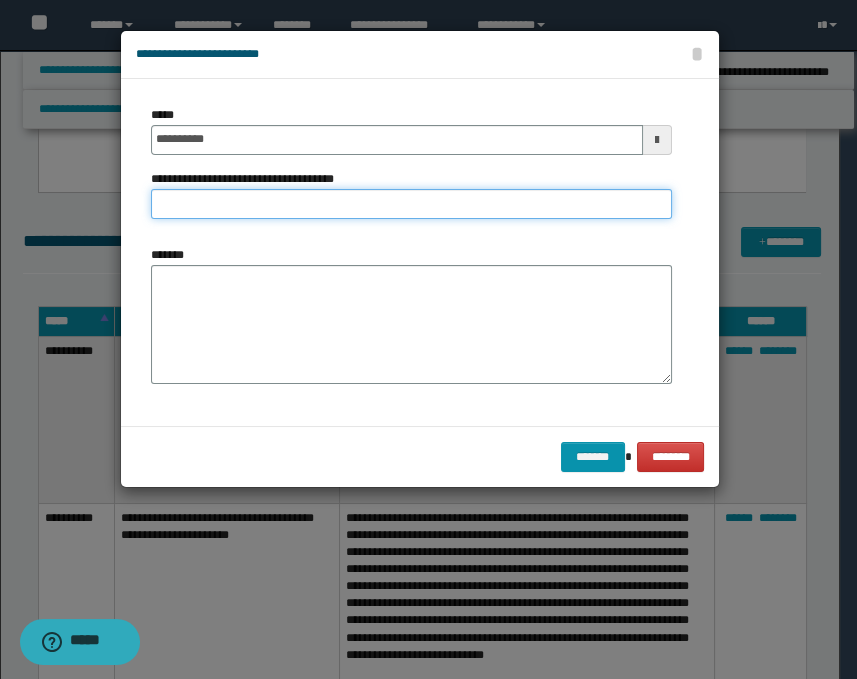 click on "**********" at bounding box center (411, 204) 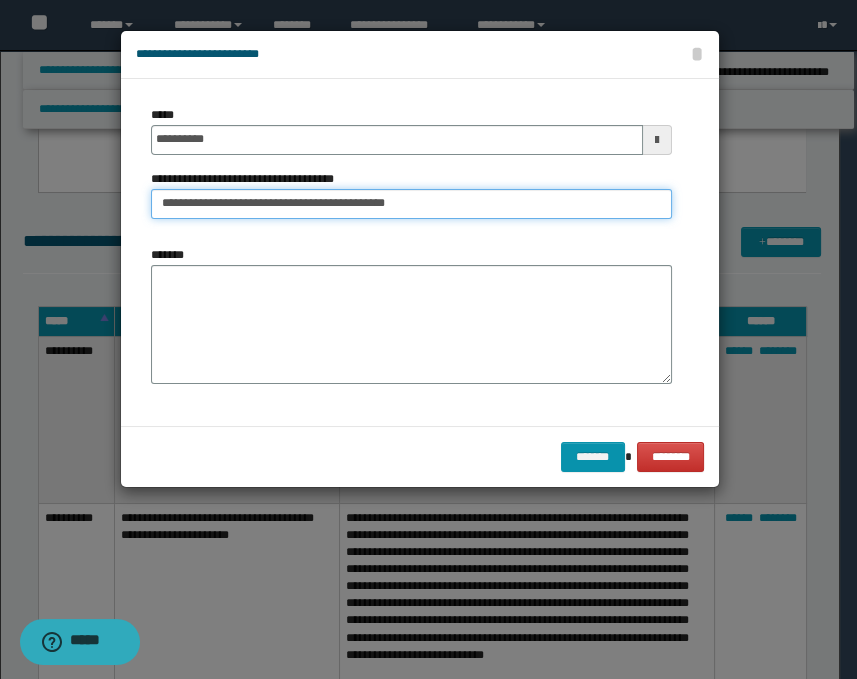 click on "**********" at bounding box center (411, 204) 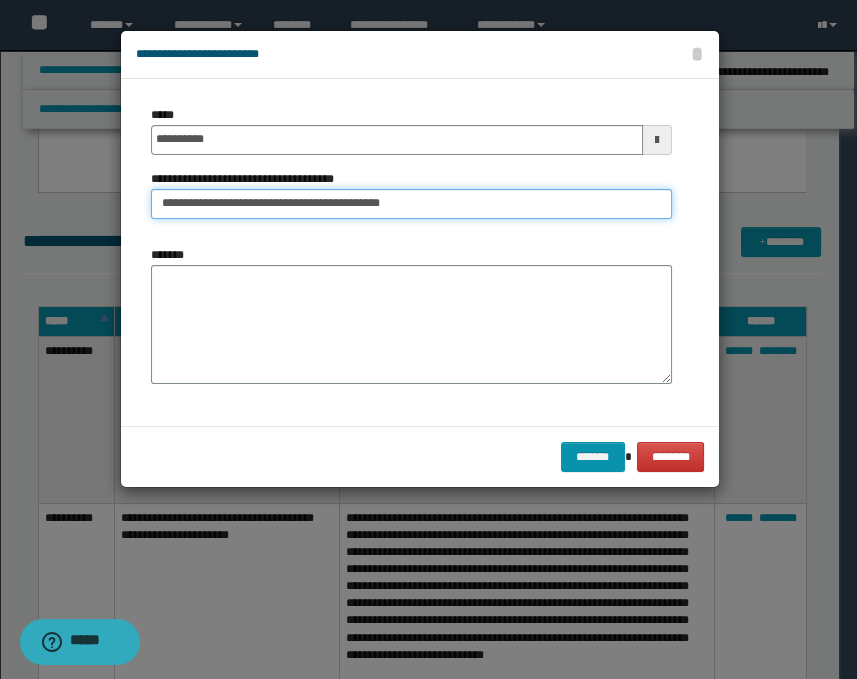 click on "**********" at bounding box center [411, 204] 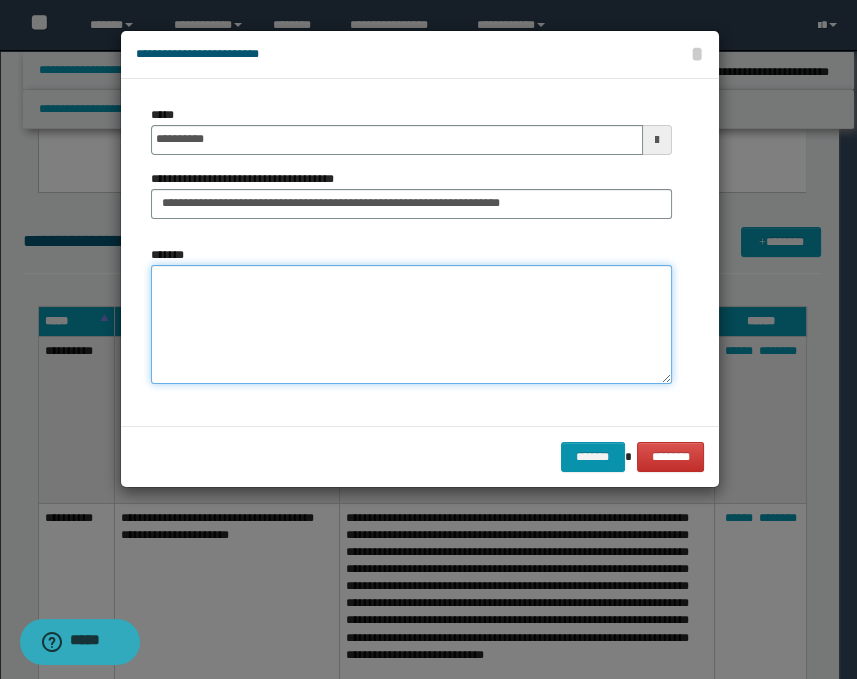 click on "*******" at bounding box center [411, 325] 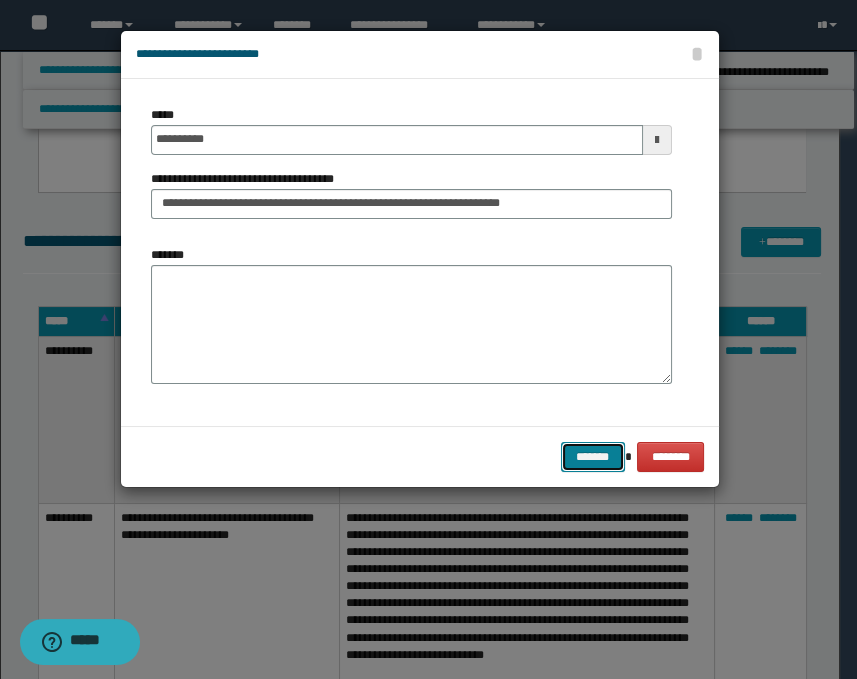 click on "*******" at bounding box center (593, 457) 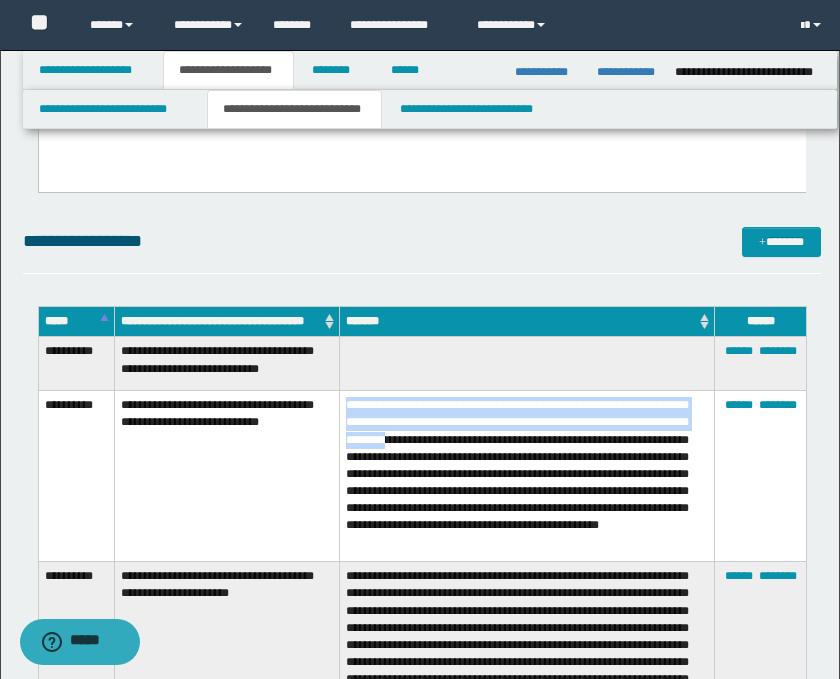 drag, startPoint x: 549, startPoint y: 447, endPoint x: 341, endPoint y: 415, distance: 210.44714 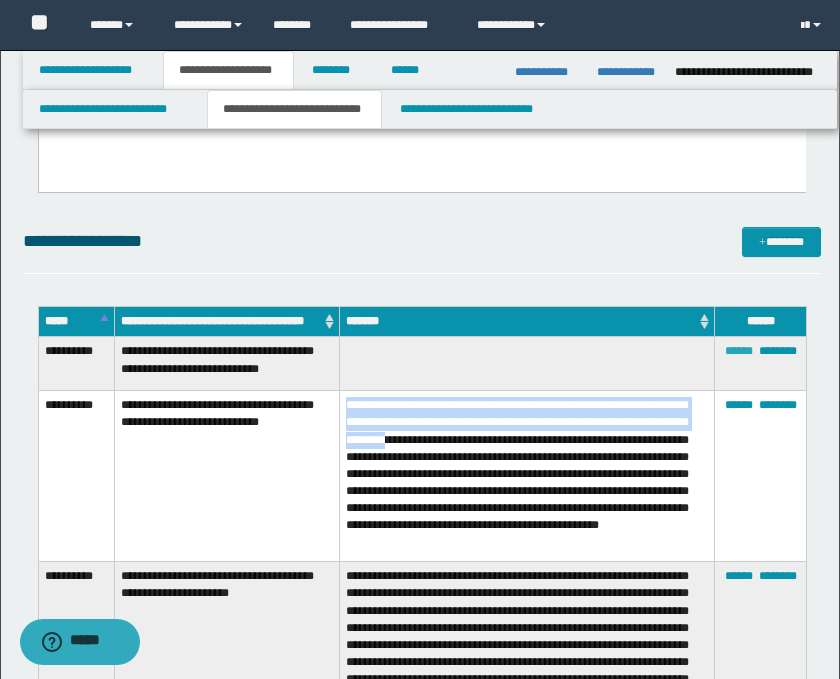 click on "******" at bounding box center [739, 351] 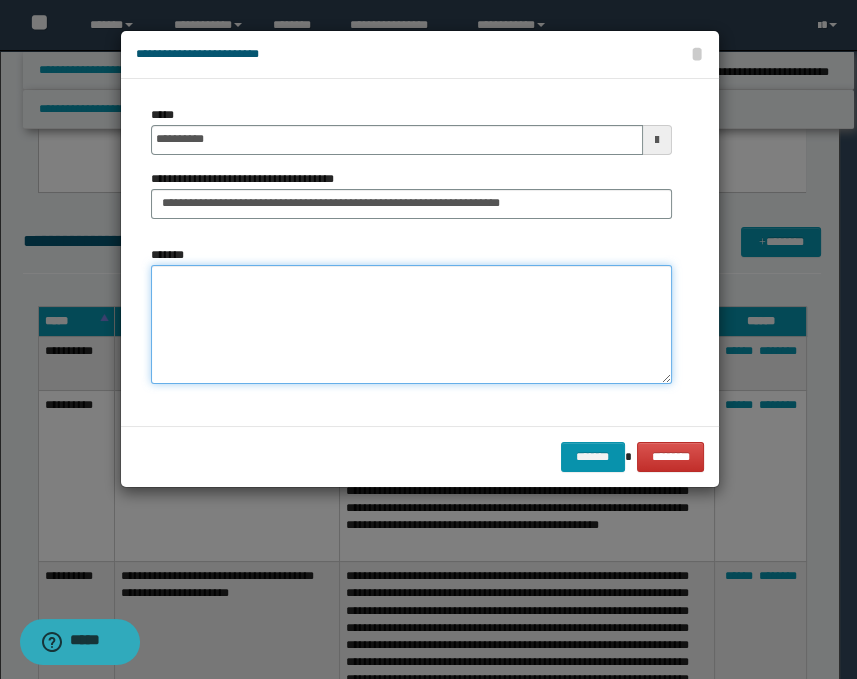 click on "*******" at bounding box center [411, 325] 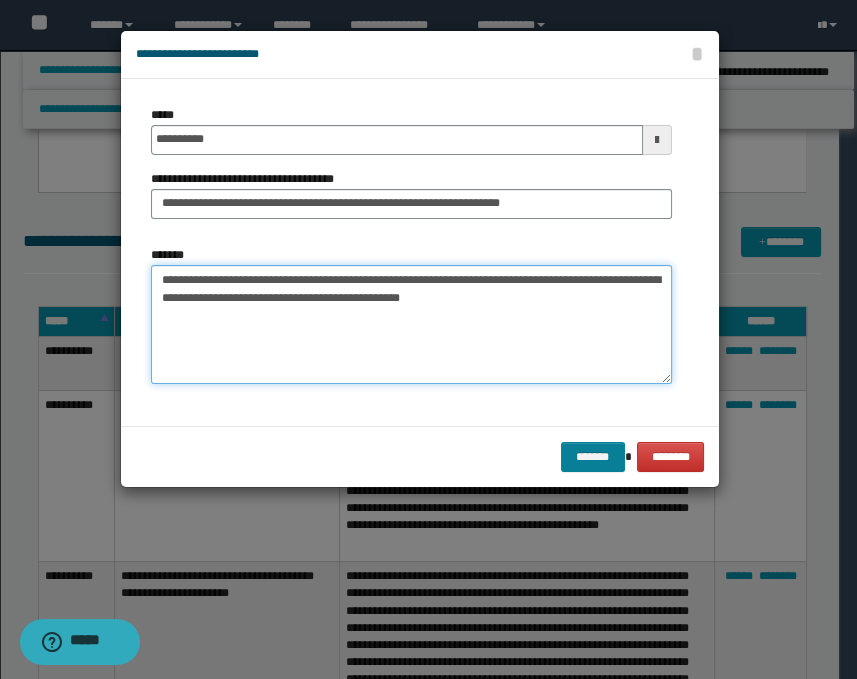type on "**********" 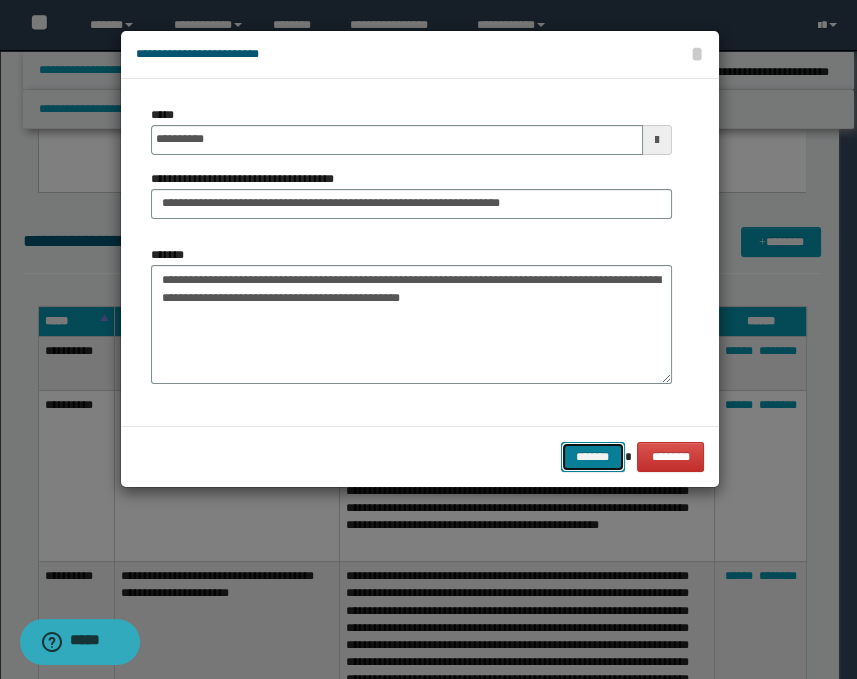 click on "*******" at bounding box center (593, 457) 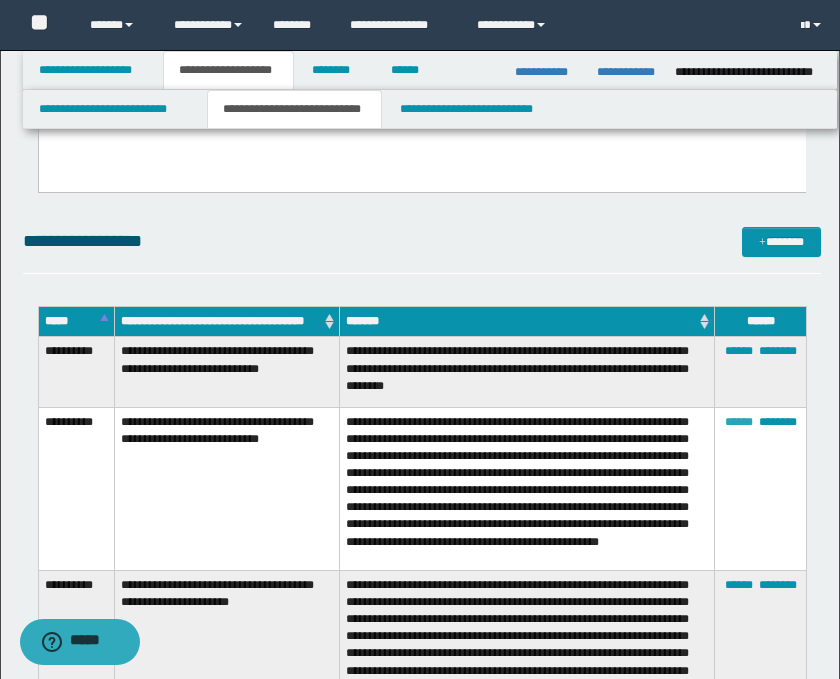 click on "******" at bounding box center [739, 422] 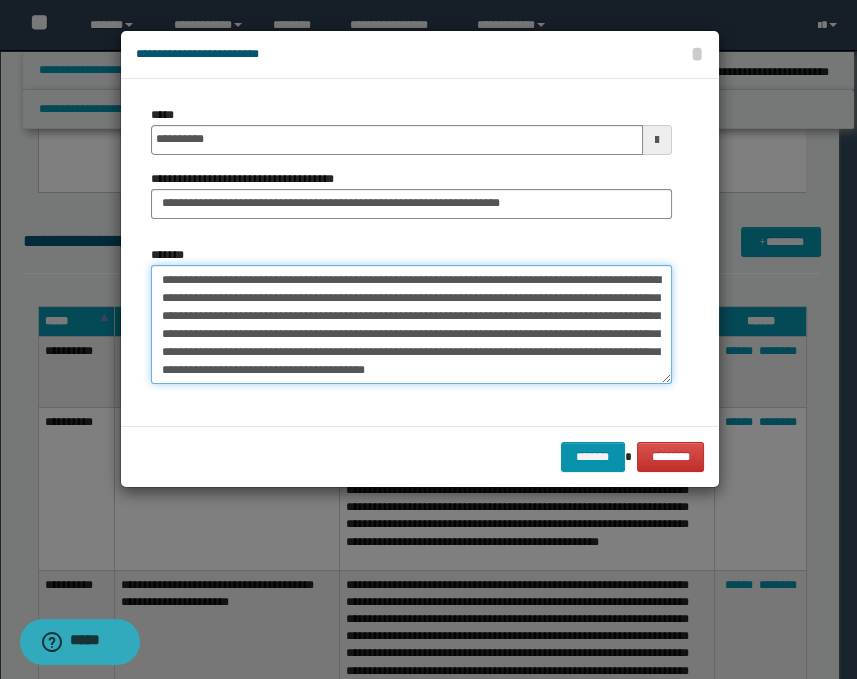click on "**********" at bounding box center [411, 325] 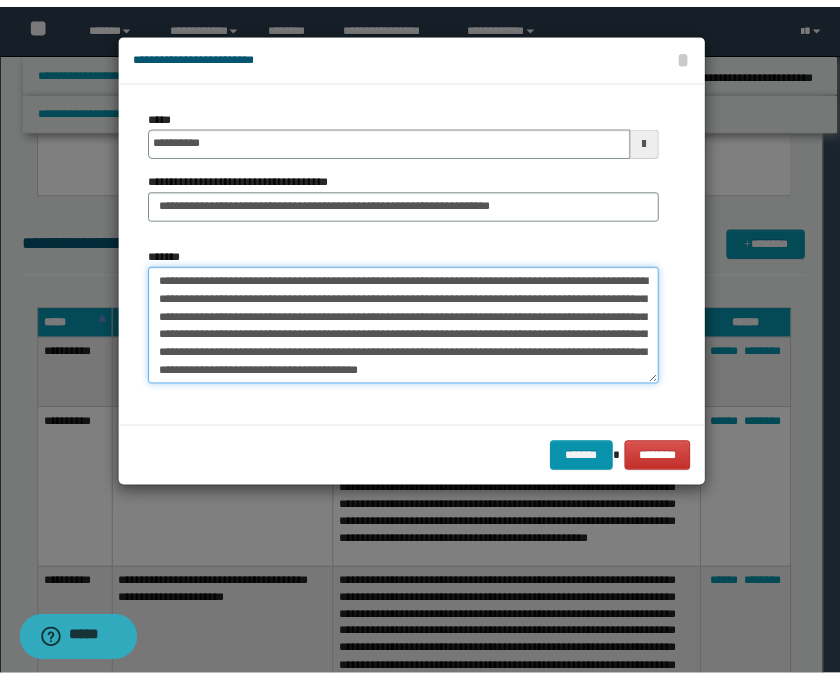 scroll, scrollTop: 0, scrollLeft: 0, axis: both 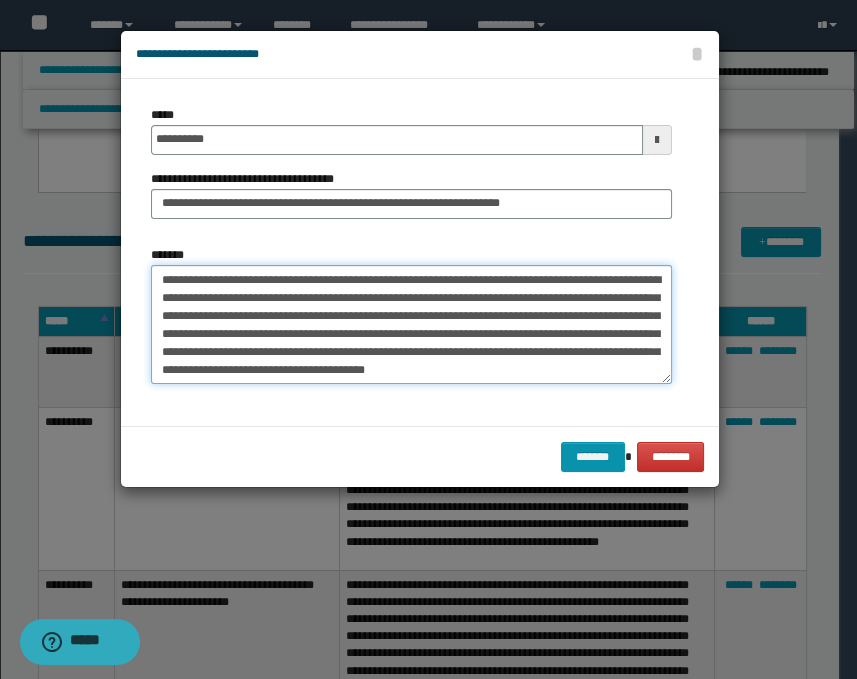drag, startPoint x: 368, startPoint y: 373, endPoint x: 159, endPoint y: 268, distance: 233.89314 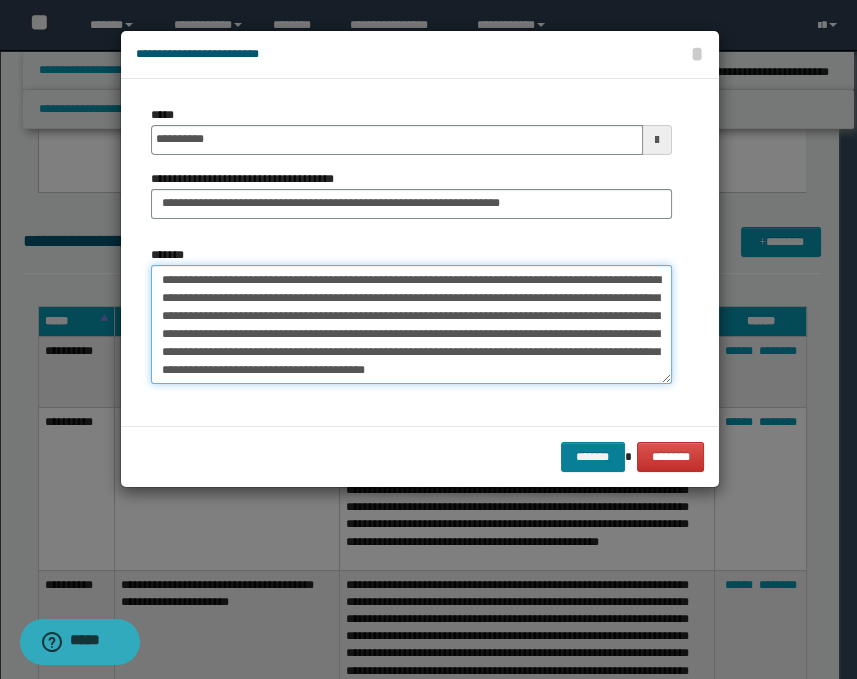 type on "**********" 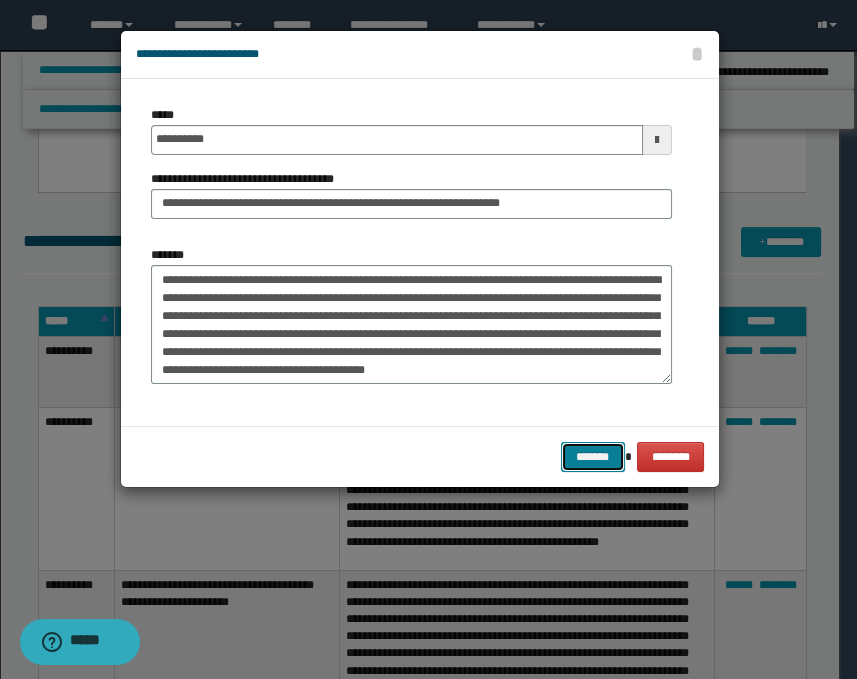 click on "*******" at bounding box center (593, 457) 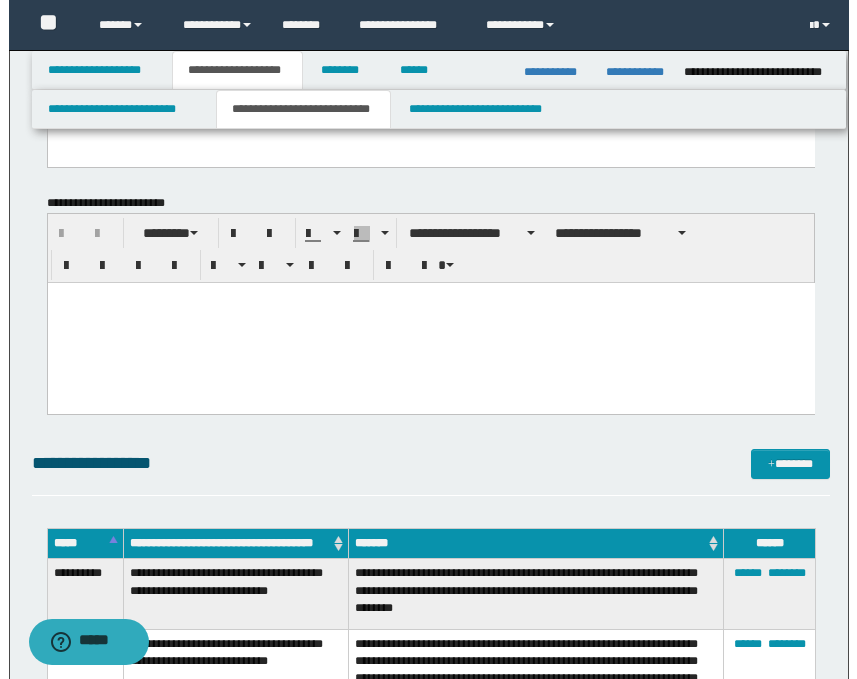 scroll, scrollTop: 444, scrollLeft: 0, axis: vertical 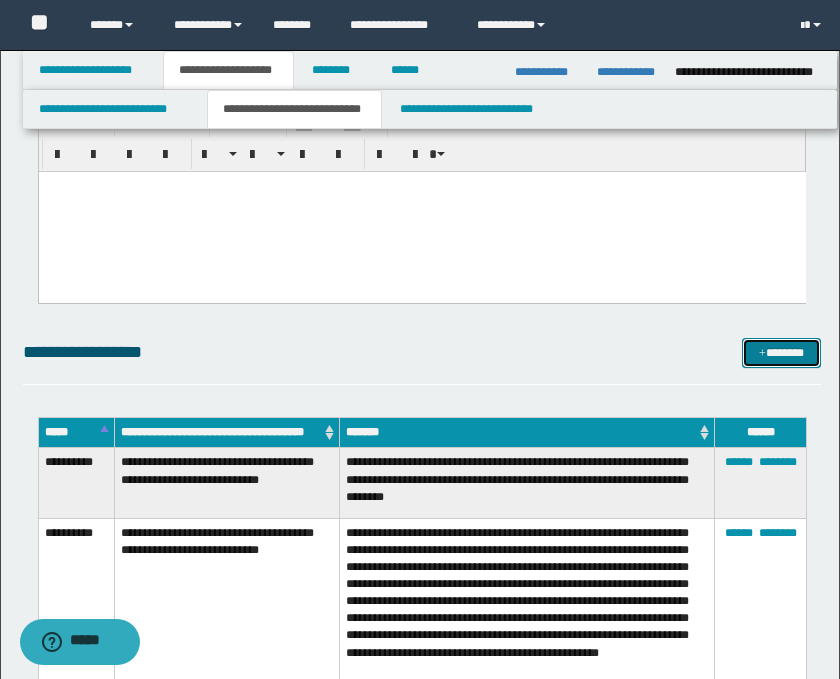 click on "*******" at bounding box center [782, 353] 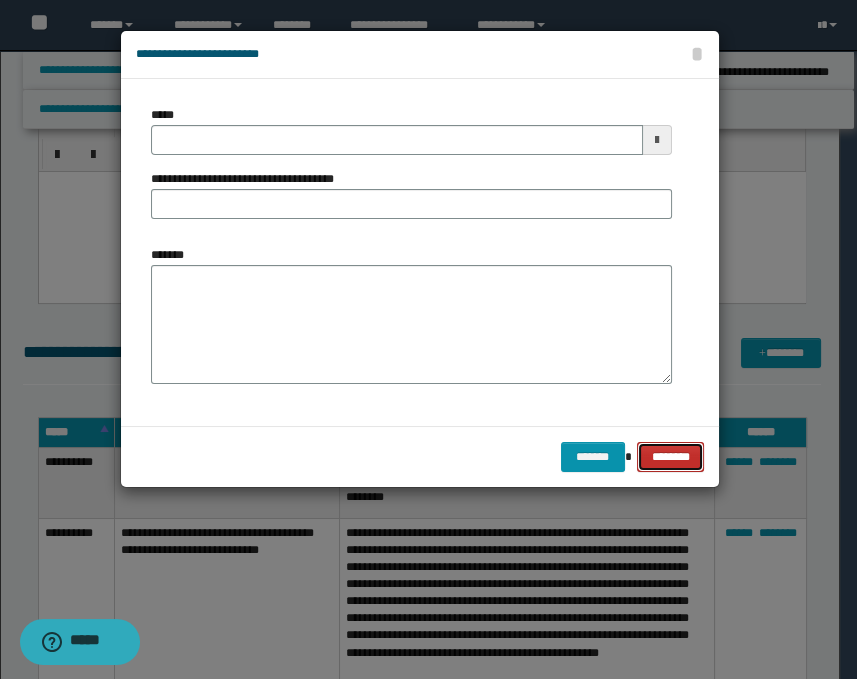 click on "********" at bounding box center [670, 457] 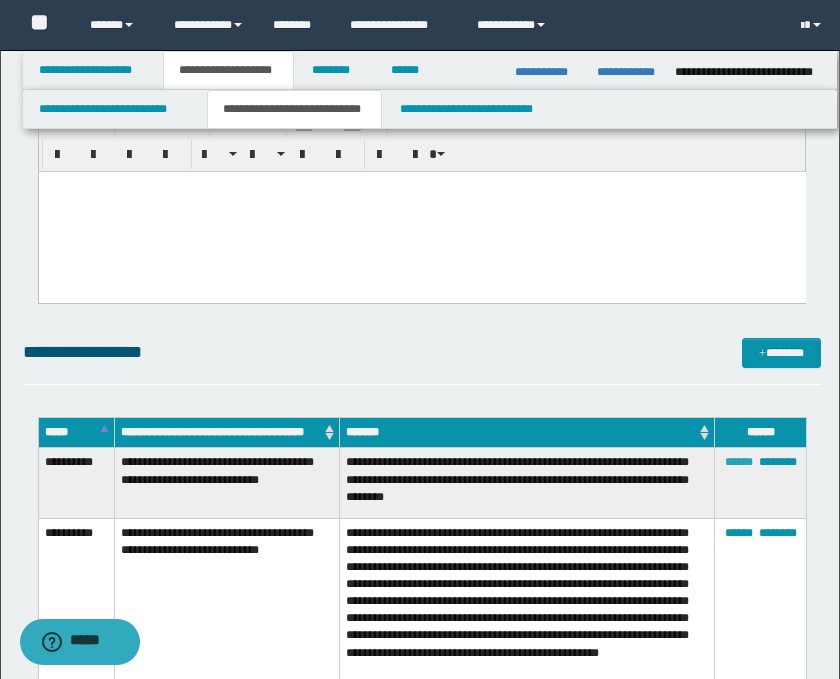 click on "******" at bounding box center [739, 462] 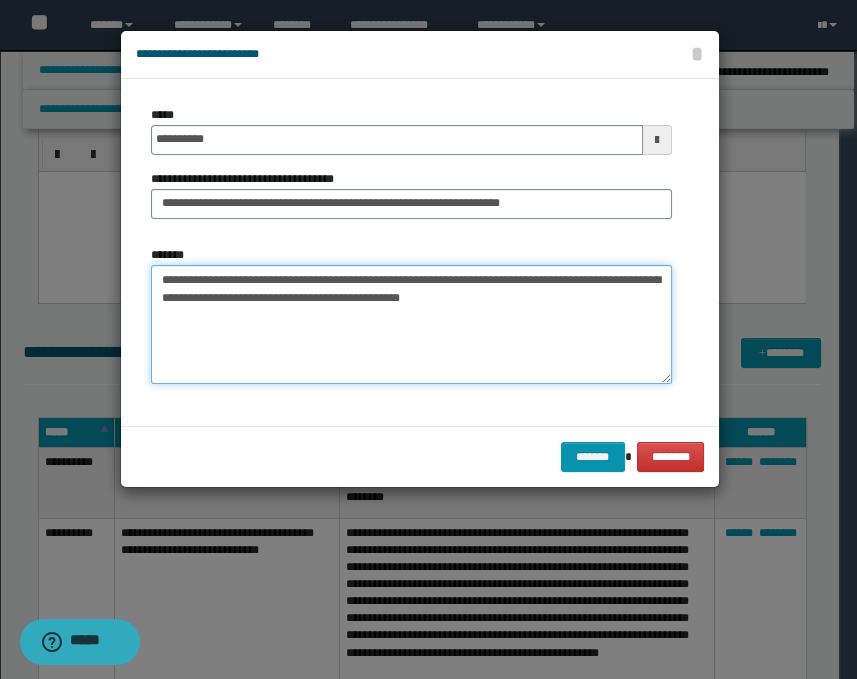 click on "**********" at bounding box center (411, 325) 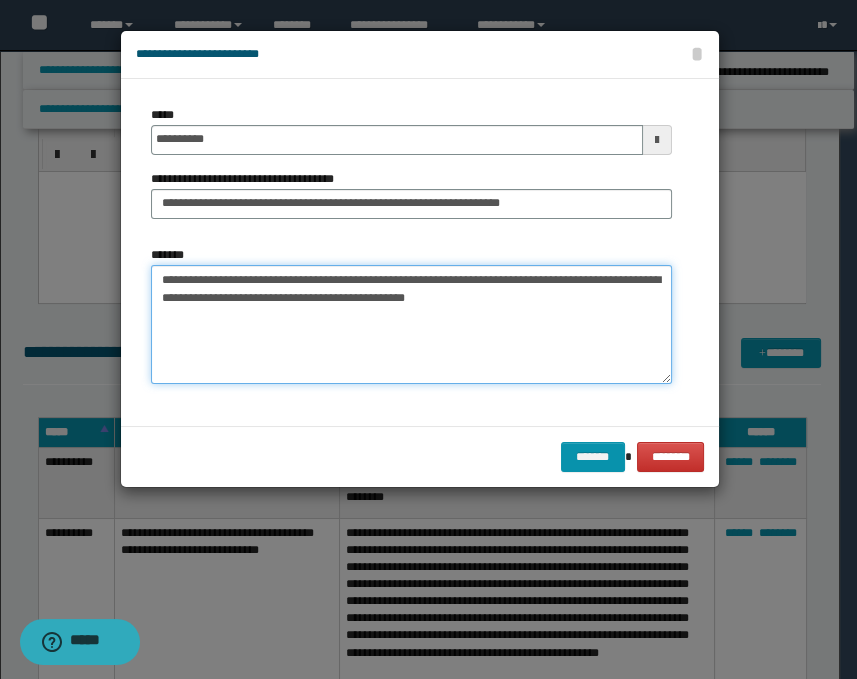 paste on "**********" 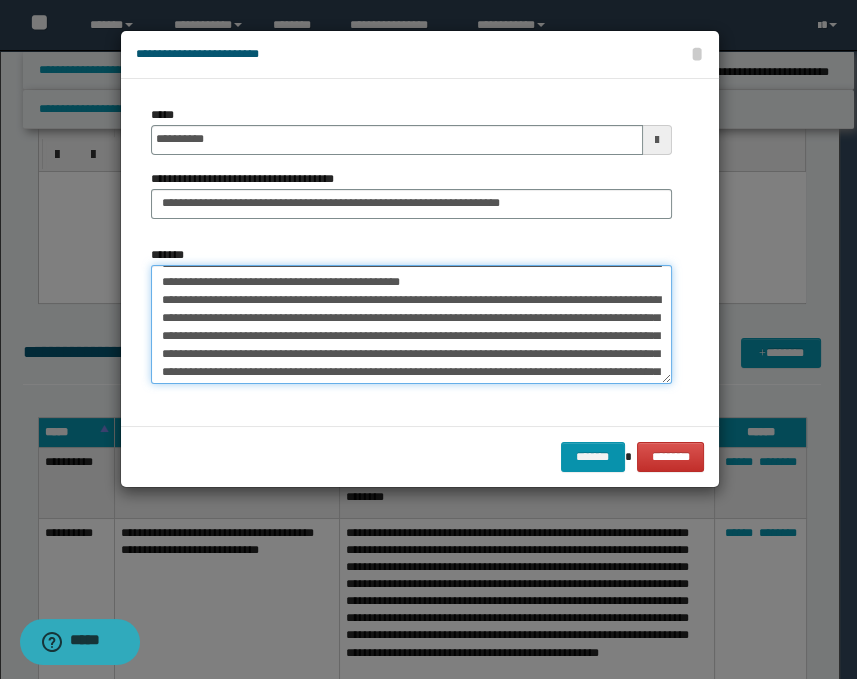 scroll, scrollTop: 0, scrollLeft: 0, axis: both 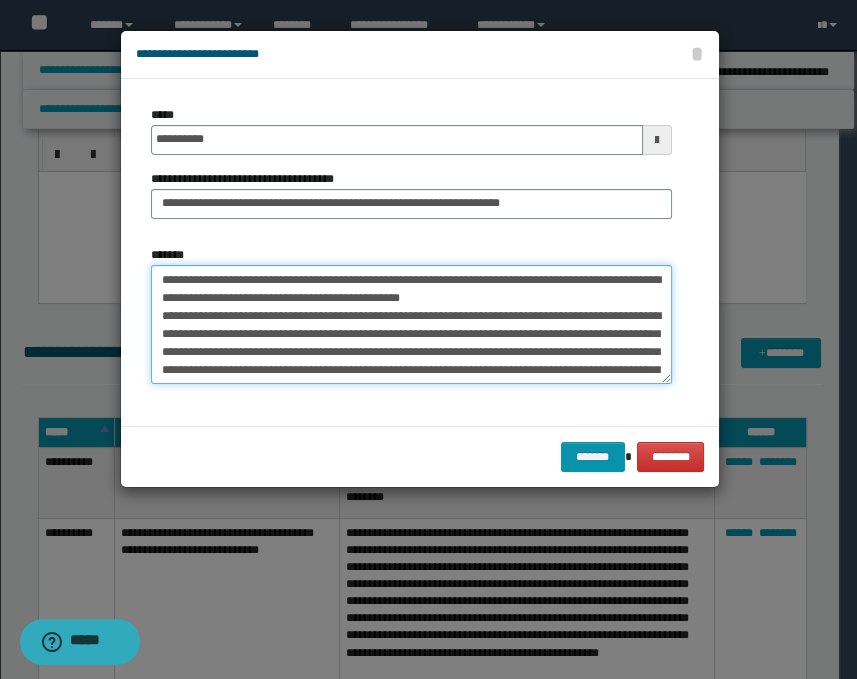 drag, startPoint x: 161, startPoint y: 313, endPoint x: 629, endPoint y: 332, distance: 468.38553 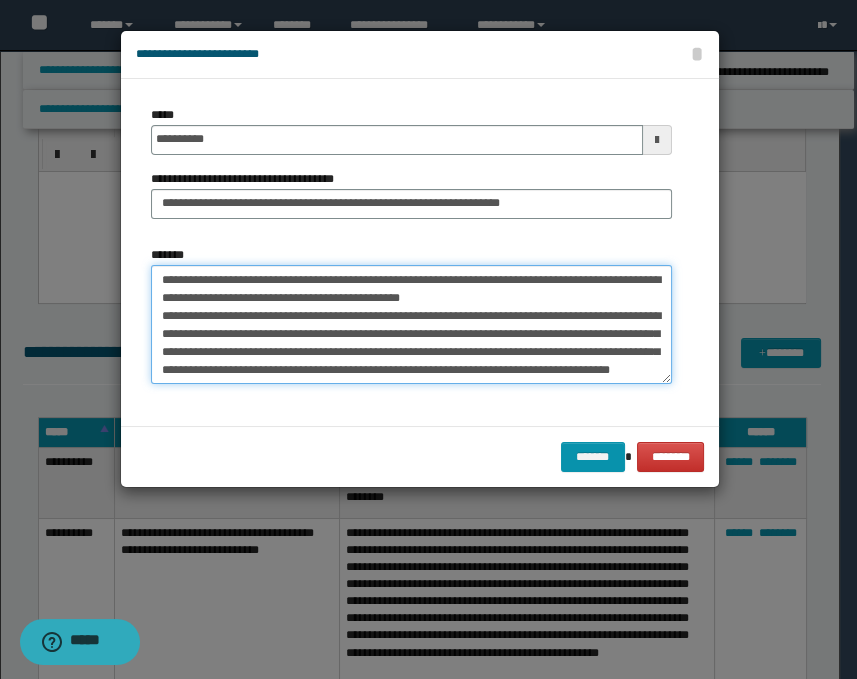 scroll, scrollTop: 17, scrollLeft: 0, axis: vertical 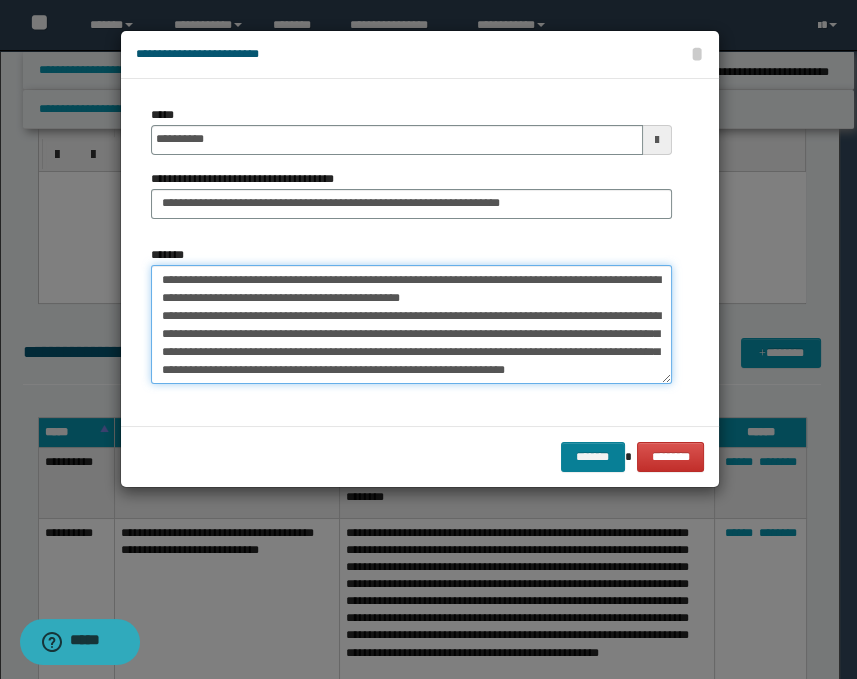 type on "**********" 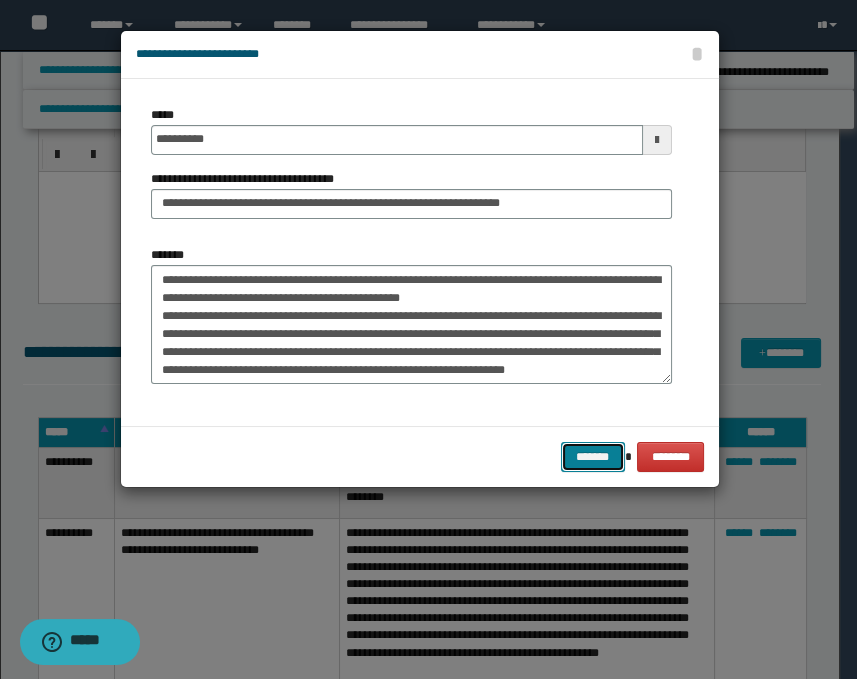 click on "*******" at bounding box center (593, 457) 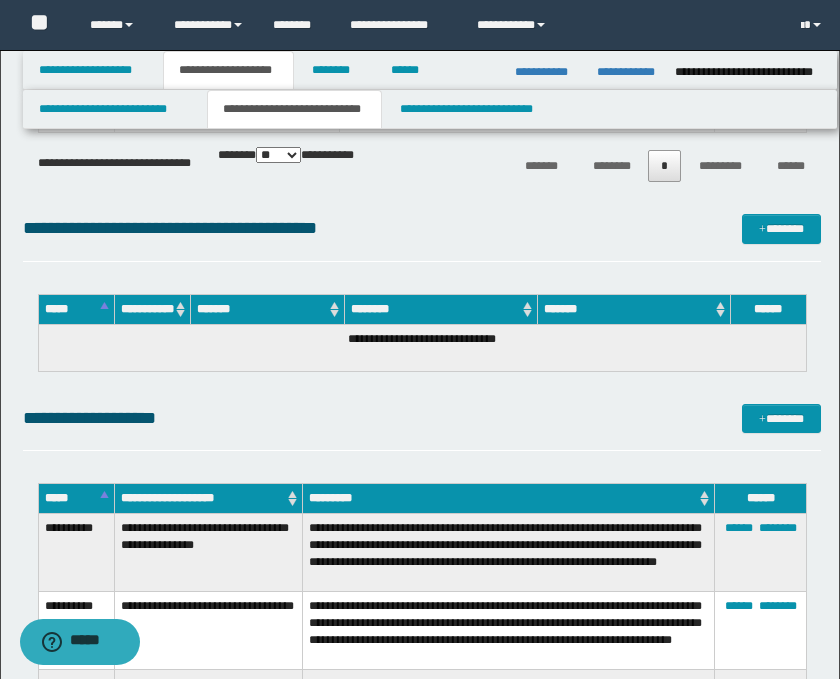 scroll, scrollTop: 1555, scrollLeft: 0, axis: vertical 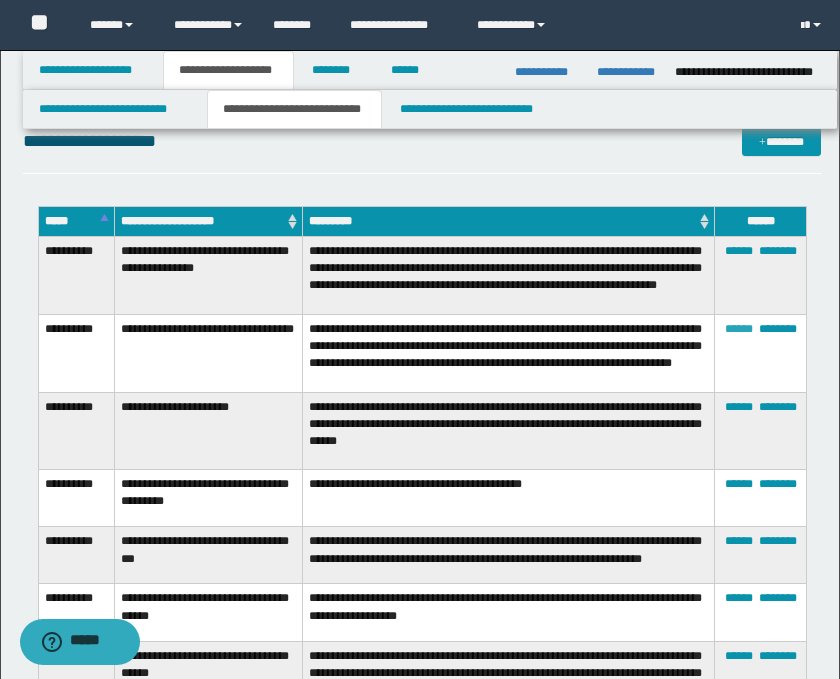 click on "******" at bounding box center [739, 329] 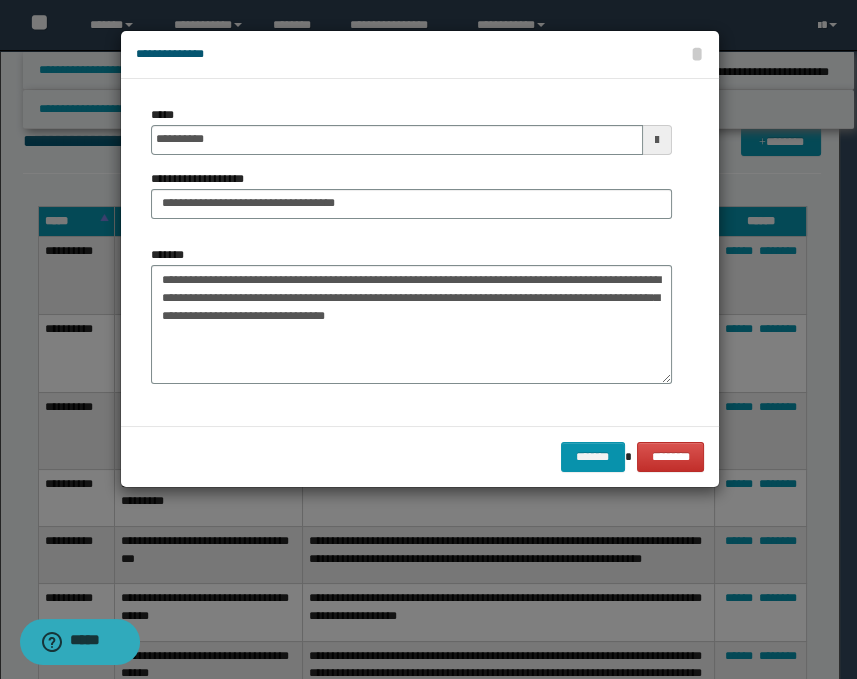click on "**********" at bounding box center [411, 170] 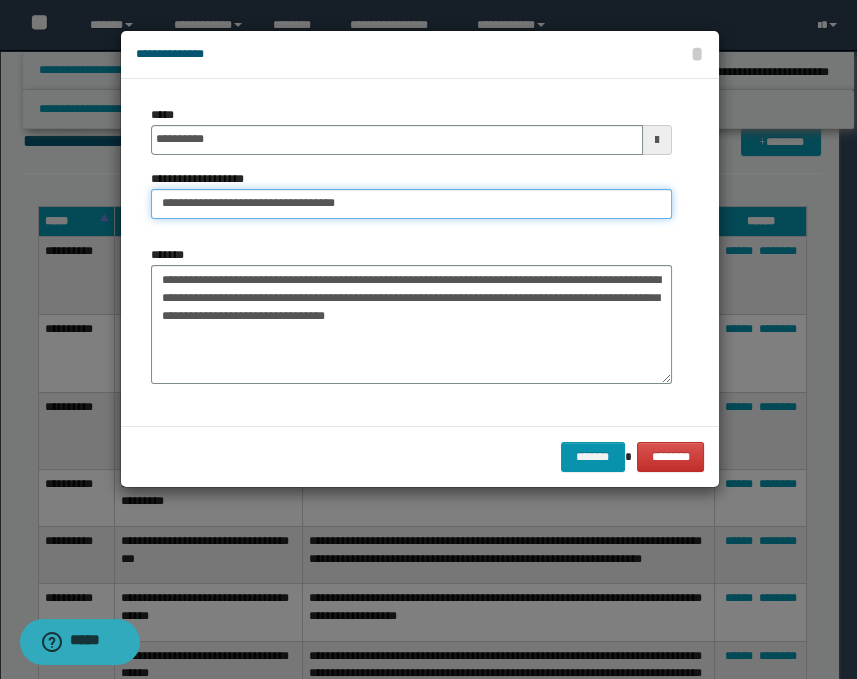 click on "**********" at bounding box center [411, 204] 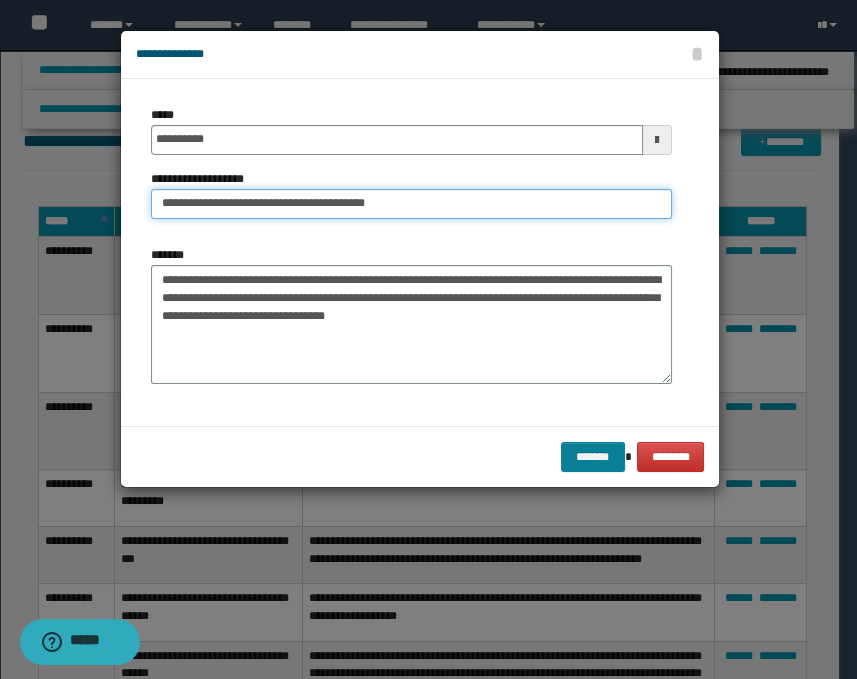 type on "**********" 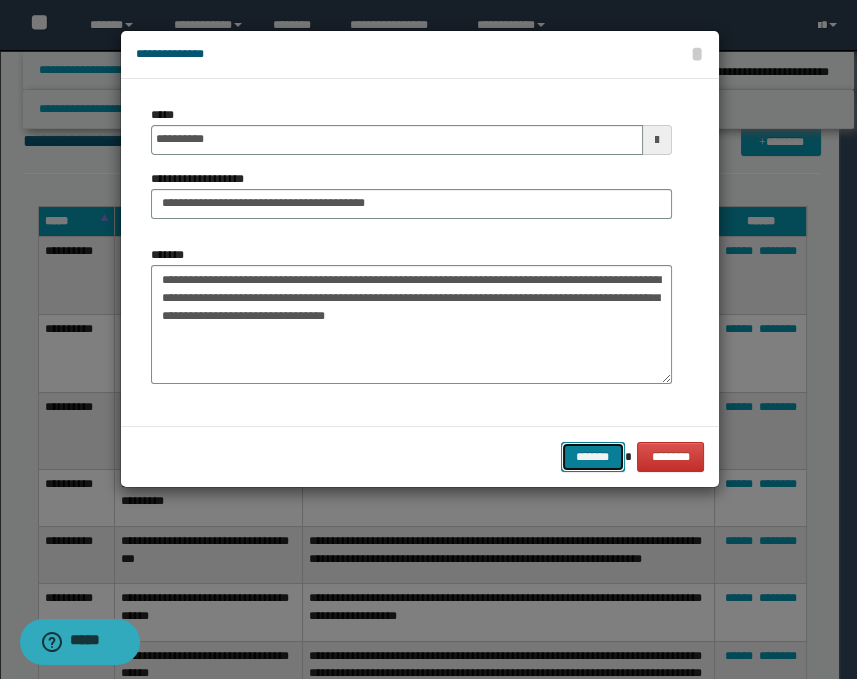 click on "*******" at bounding box center (593, 457) 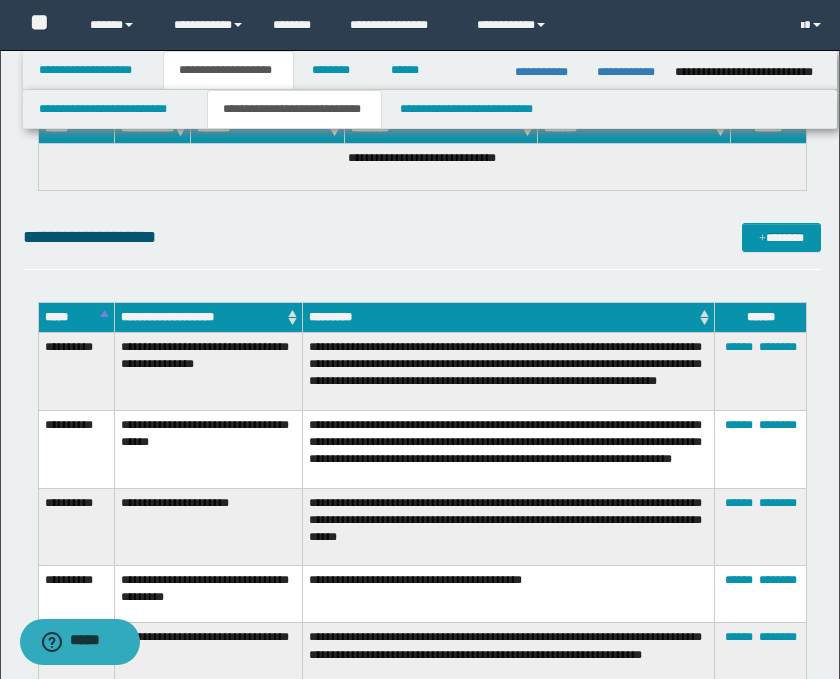scroll, scrollTop: 1333, scrollLeft: 0, axis: vertical 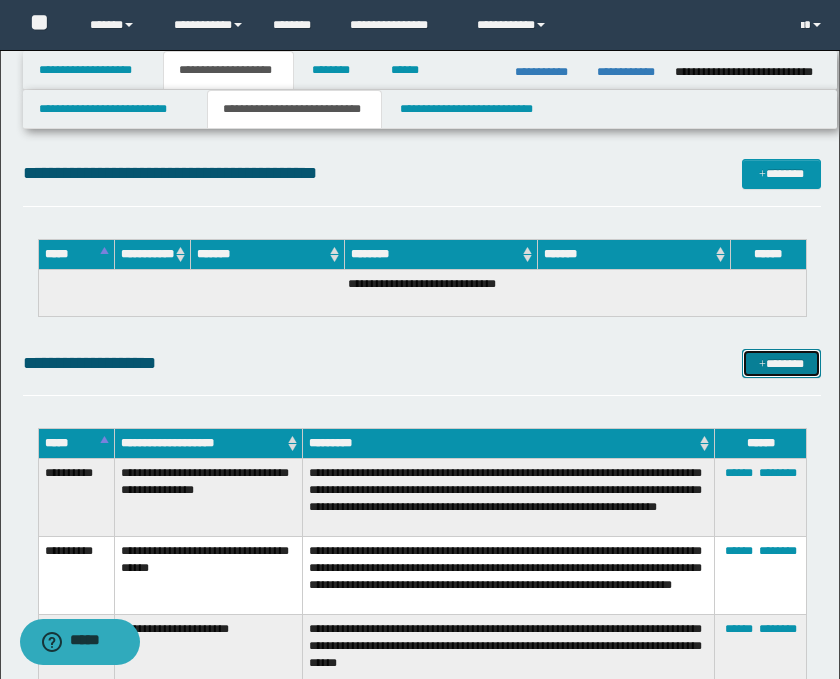 drag, startPoint x: 780, startPoint y: 357, endPoint x: 769, endPoint y: 358, distance: 11.045361 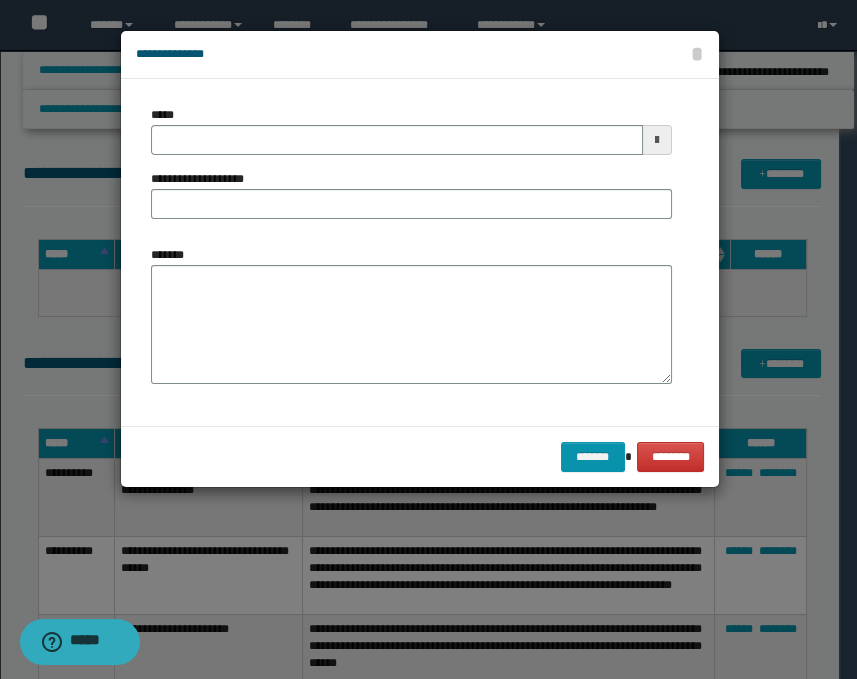 click at bounding box center [657, 140] 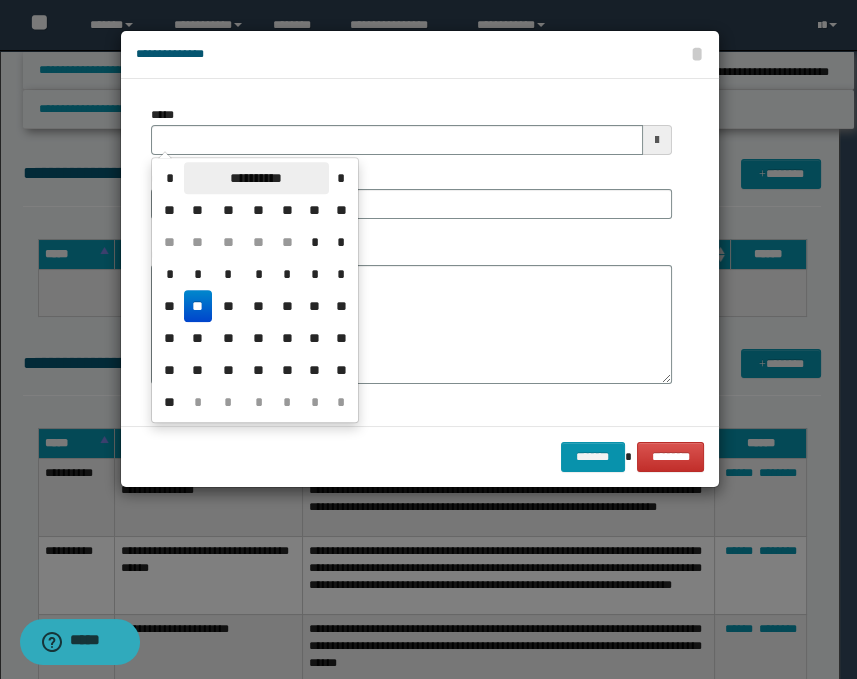 click on "**********" at bounding box center [256, 178] 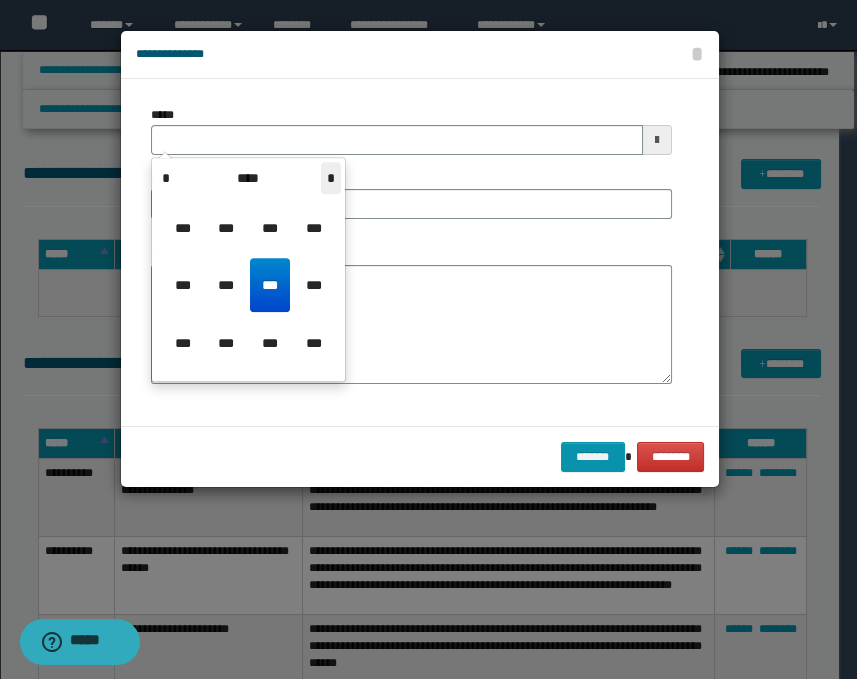 click on "*" at bounding box center [331, 178] 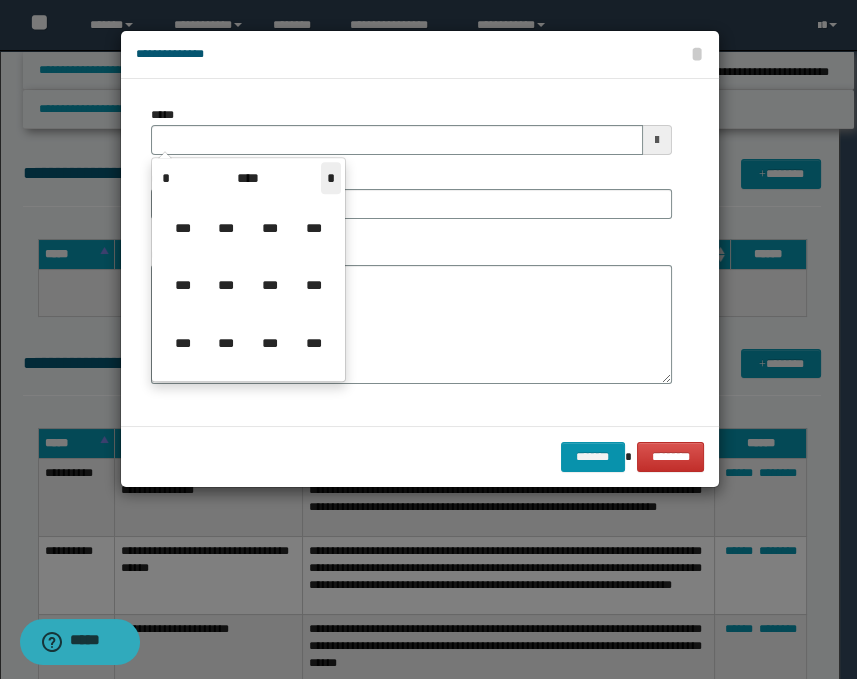 click on "*" at bounding box center (331, 178) 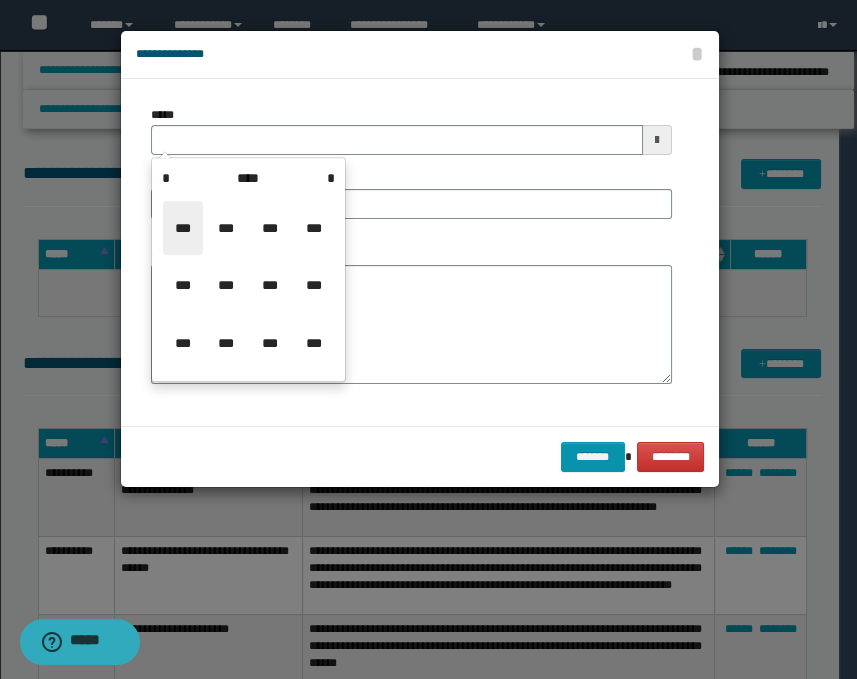 click on "***" at bounding box center (183, 228) 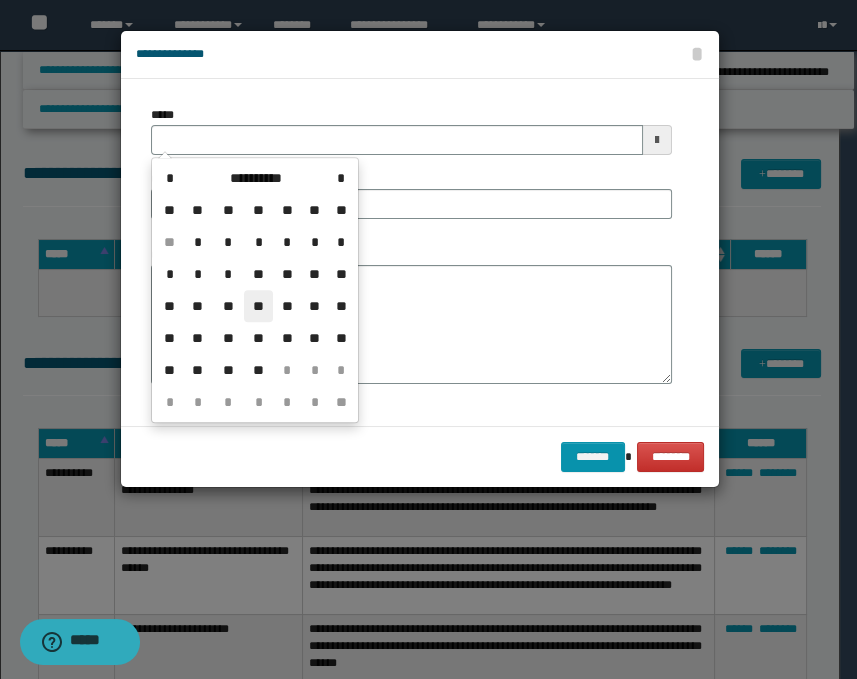 click on "**" at bounding box center (258, 306) 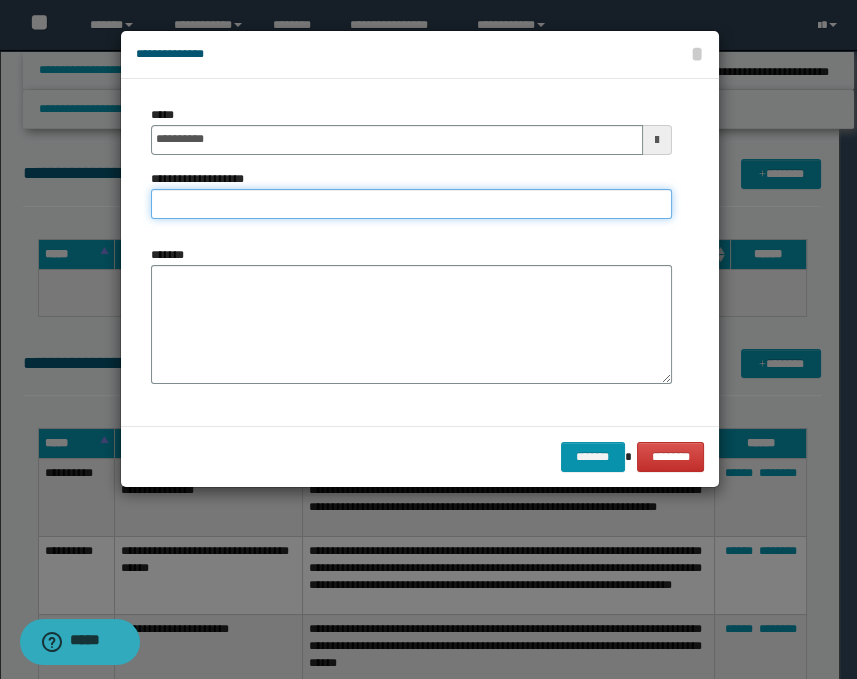 click on "**********" at bounding box center [411, 204] 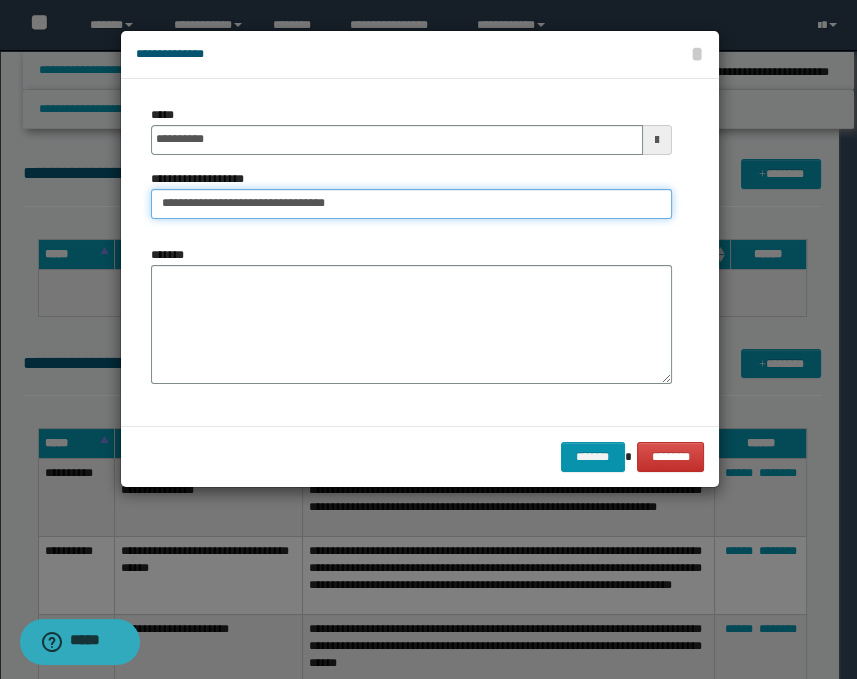 type on "**********" 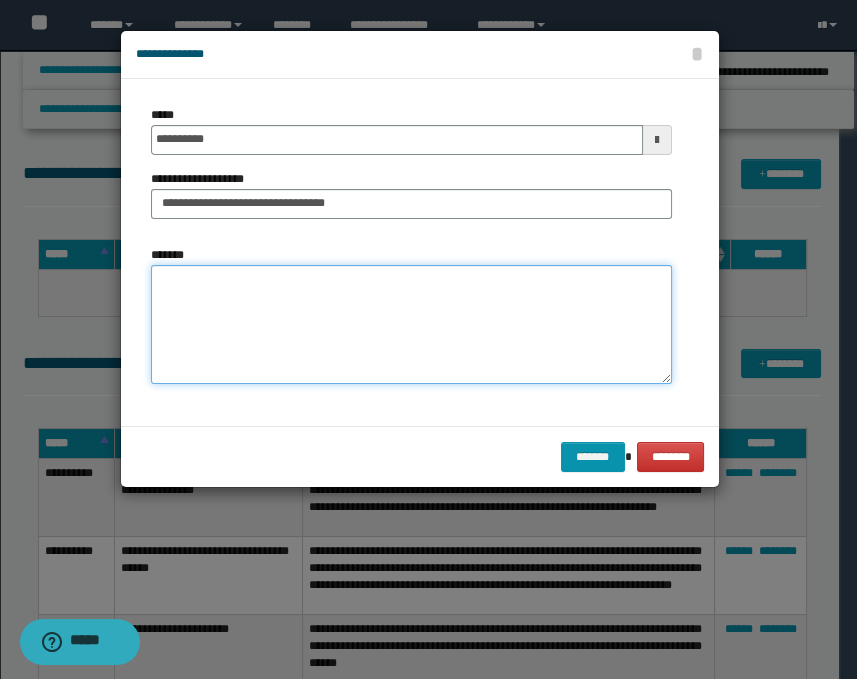 click on "*******" at bounding box center [411, 325] 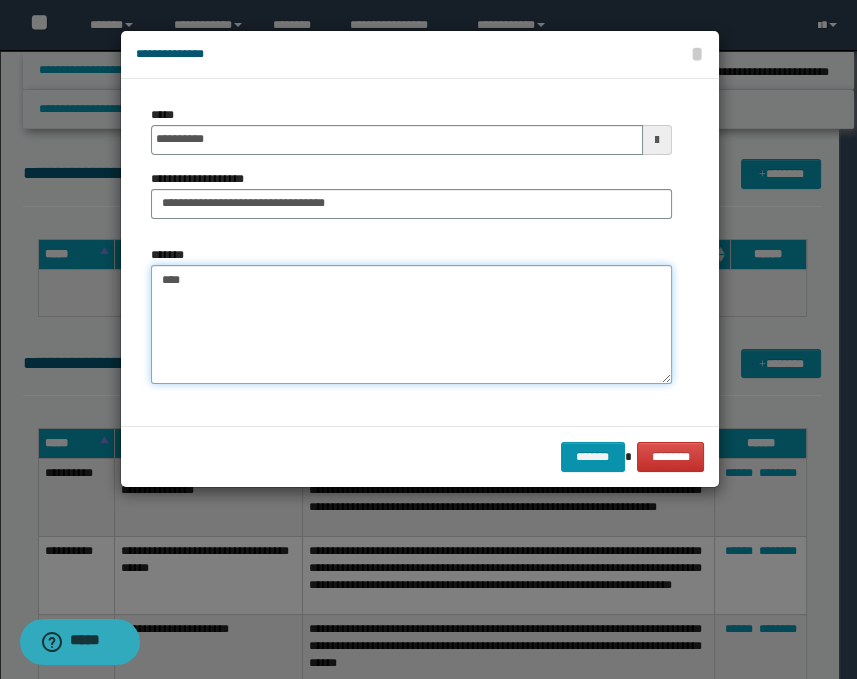 click on "****" at bounding box center (411, 325) 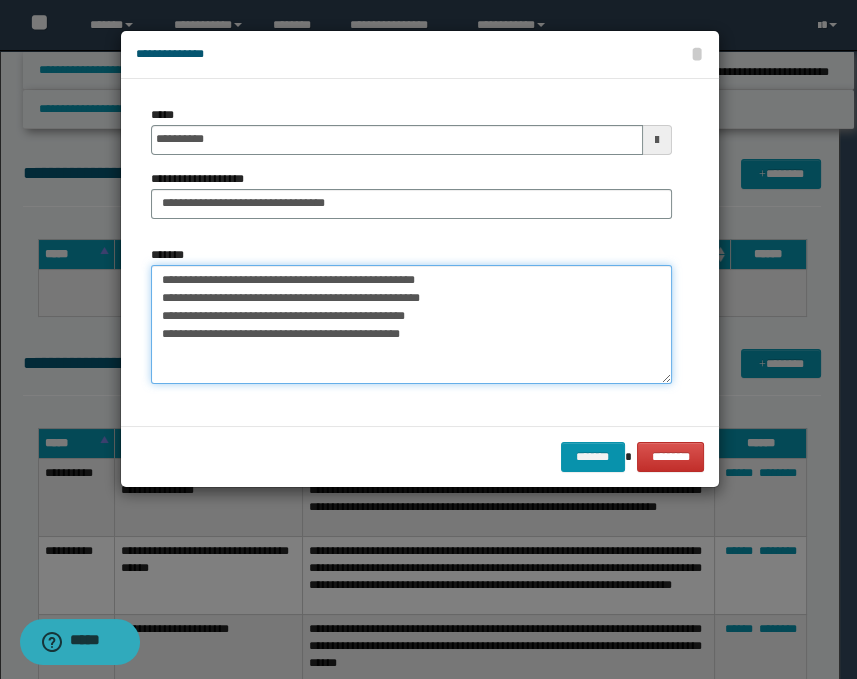 click on "**********" at bounding box center [411, 325] 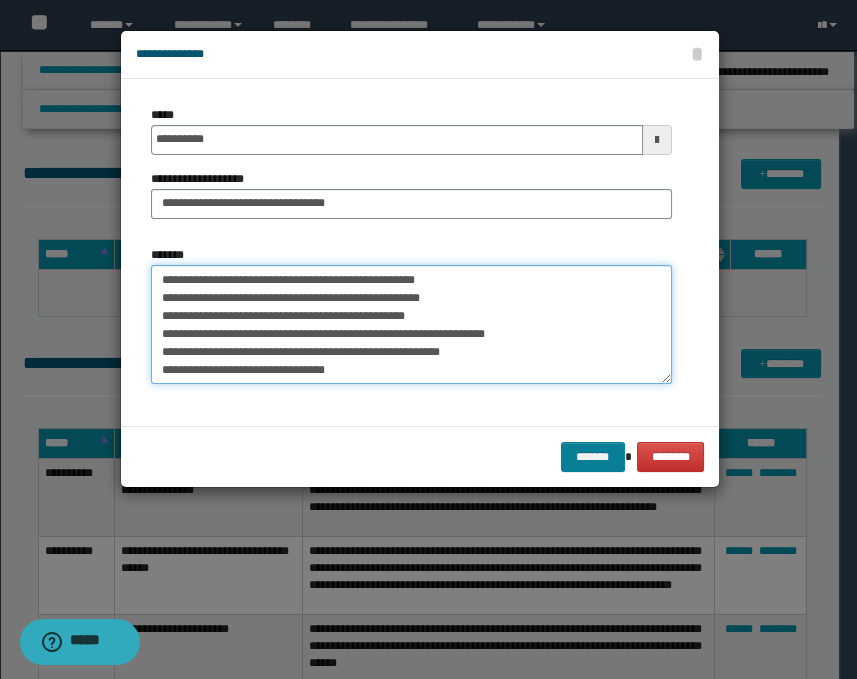 type on "**********" 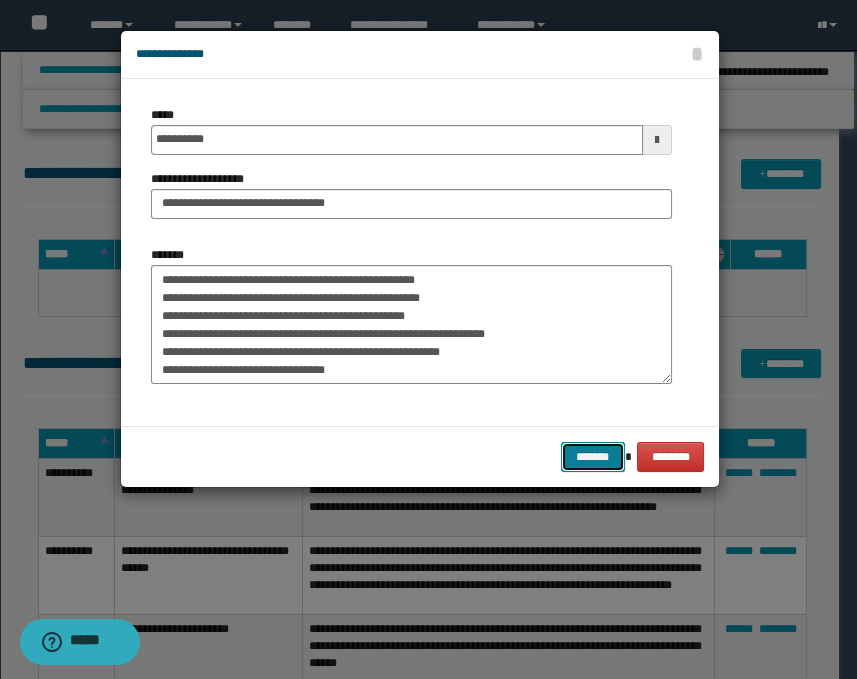 click on "*******" at bounding box center [593, 457] 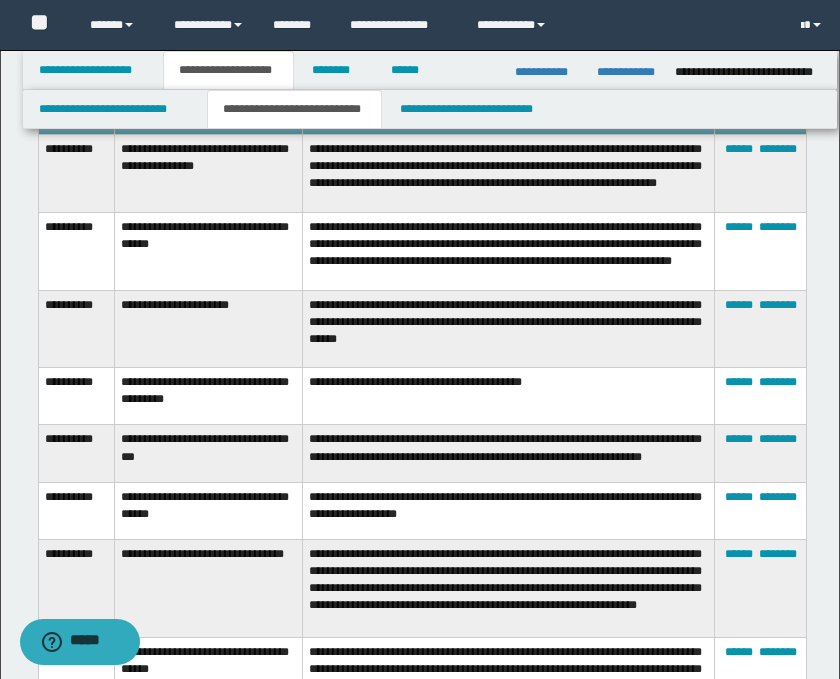 scroll, scrollTop: 1444, scrollLeft: 0, axis: vertical 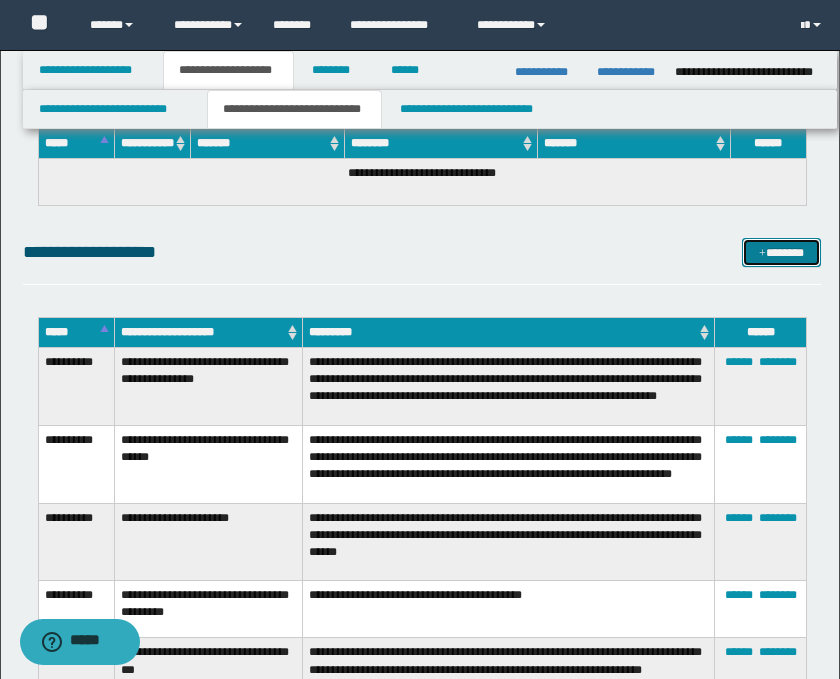 click on "*******" at bounding box center [782, 253] 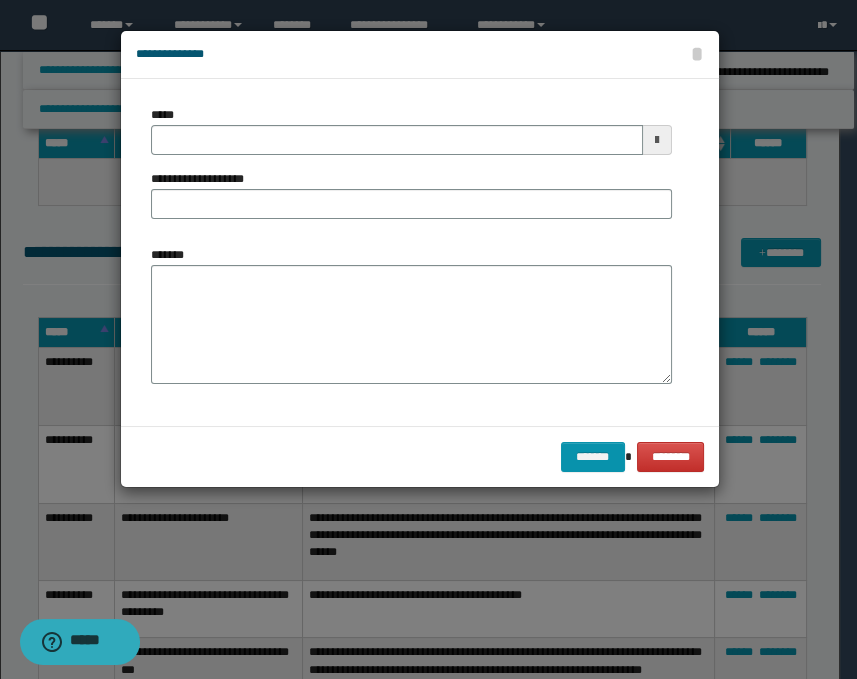 click at bounding box center (657, 140) 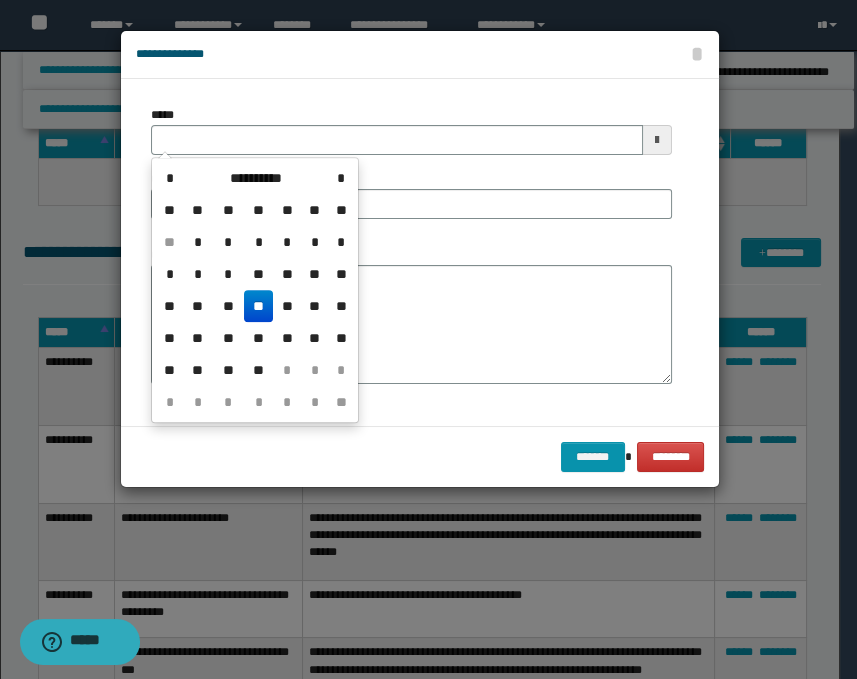 click on "**********" at bounding box center [256, 178] 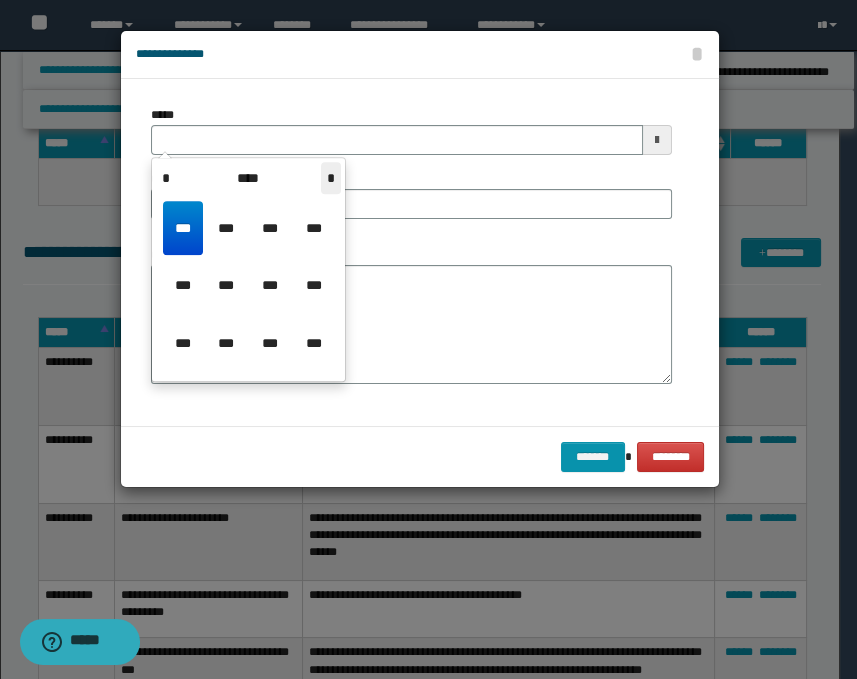 click on "*" at bounding box center [331, 178] 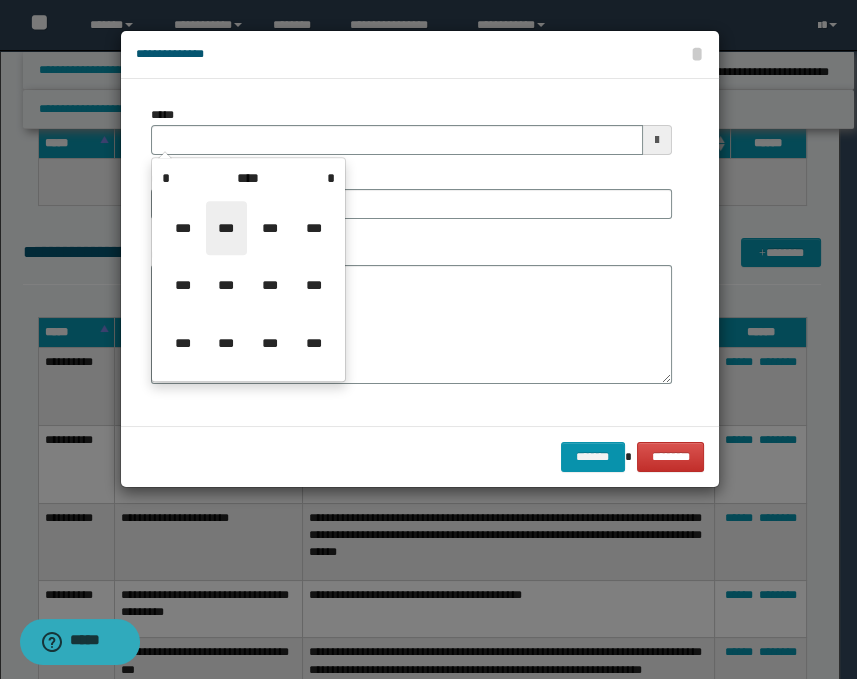 click on "***" at bounding box center [226, 228] 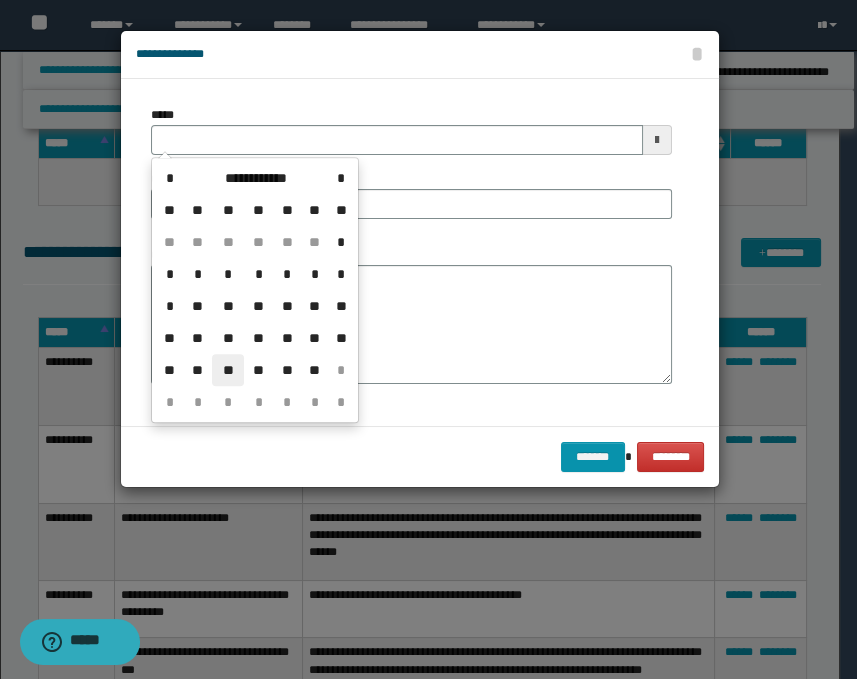 click on "**" at bounding box center [228, 370] 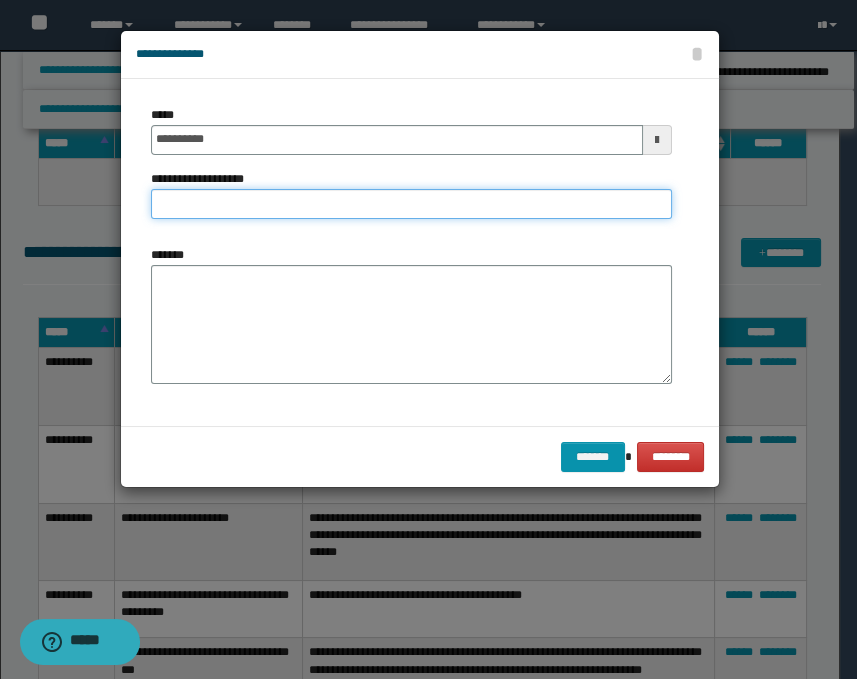 click on "**********" at bounding box center [411, 204] 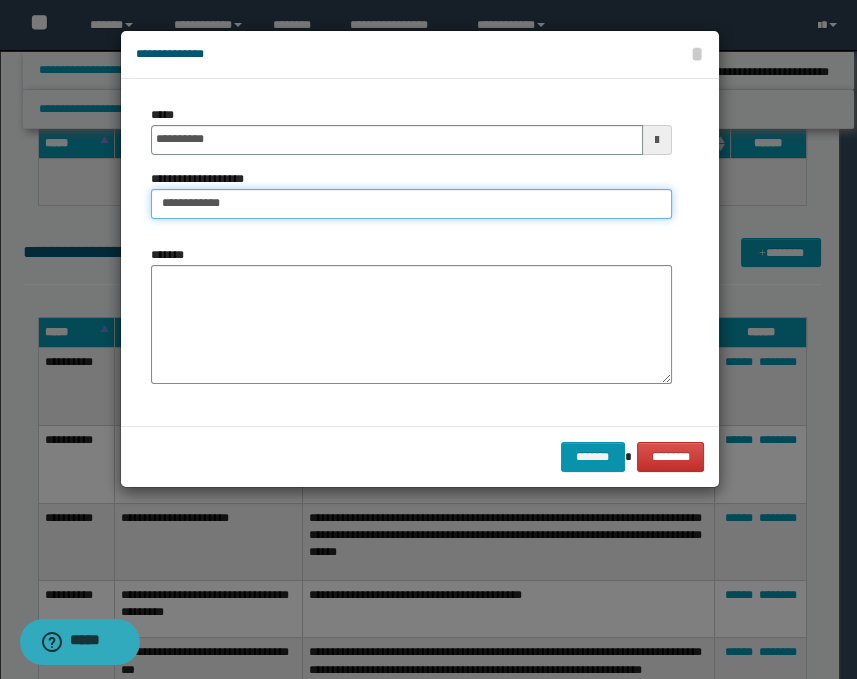 type on "**********" 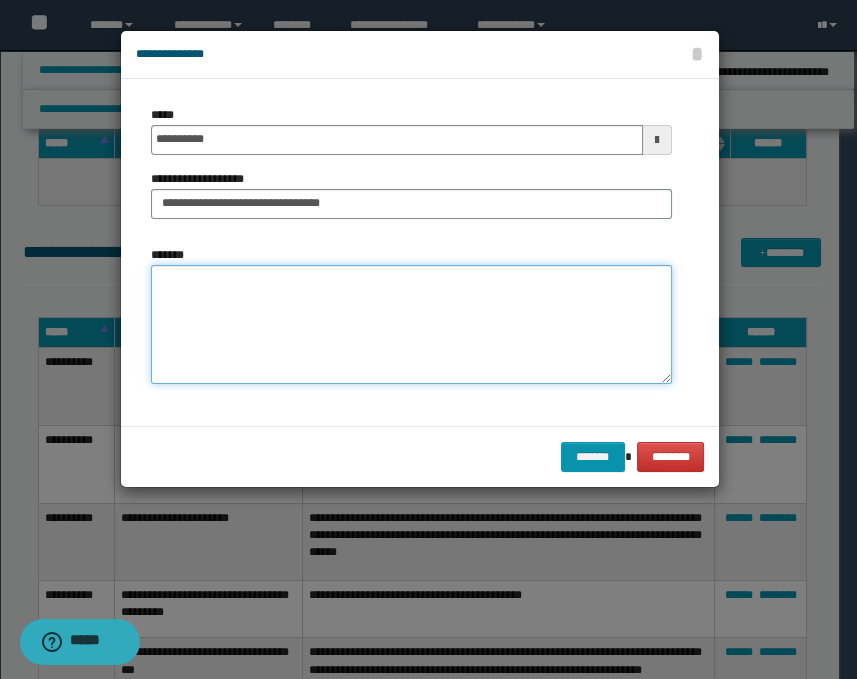 click on "*******" at bounding box center (411, 325) 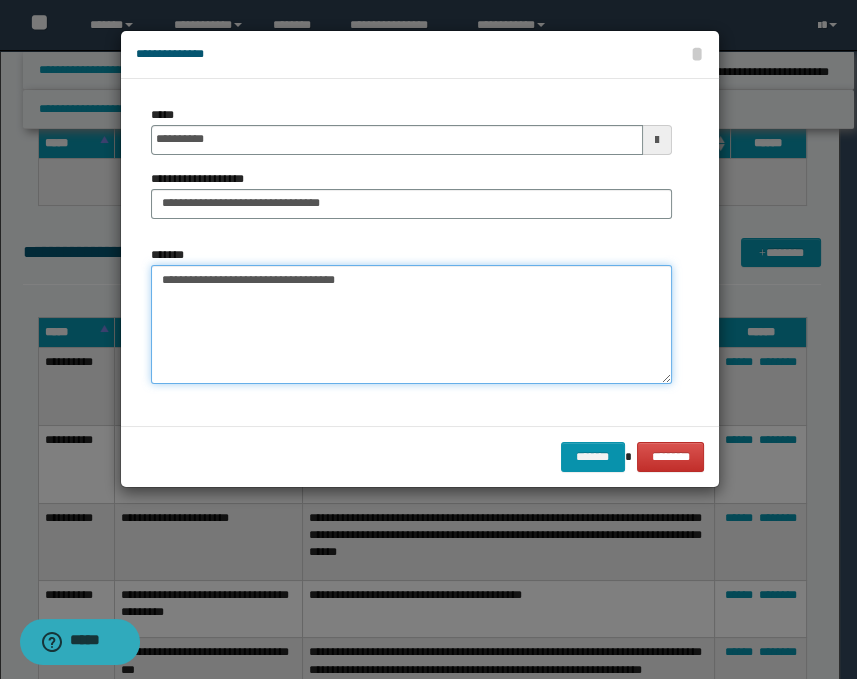 click on "**********" at bounding box center [411, 325] 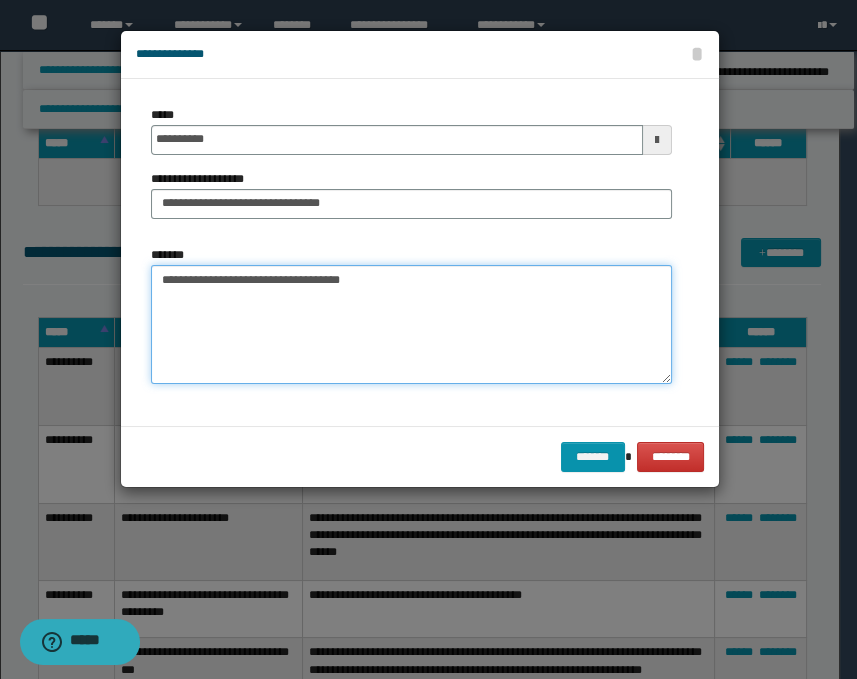click on "**********" at bounding box center [411, 325] 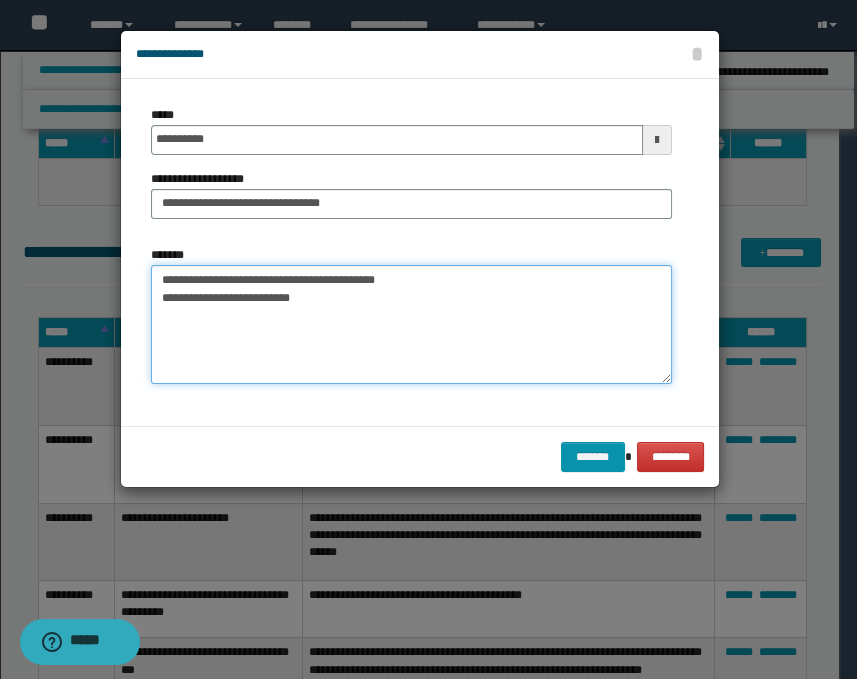 click on "**********" at bounding box center [411, 325] 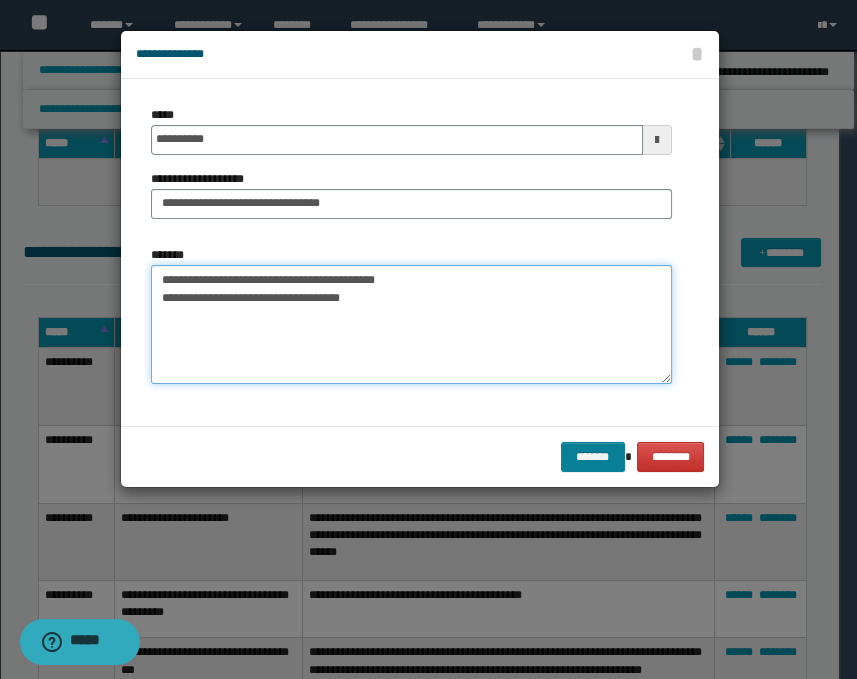 type on "**********" 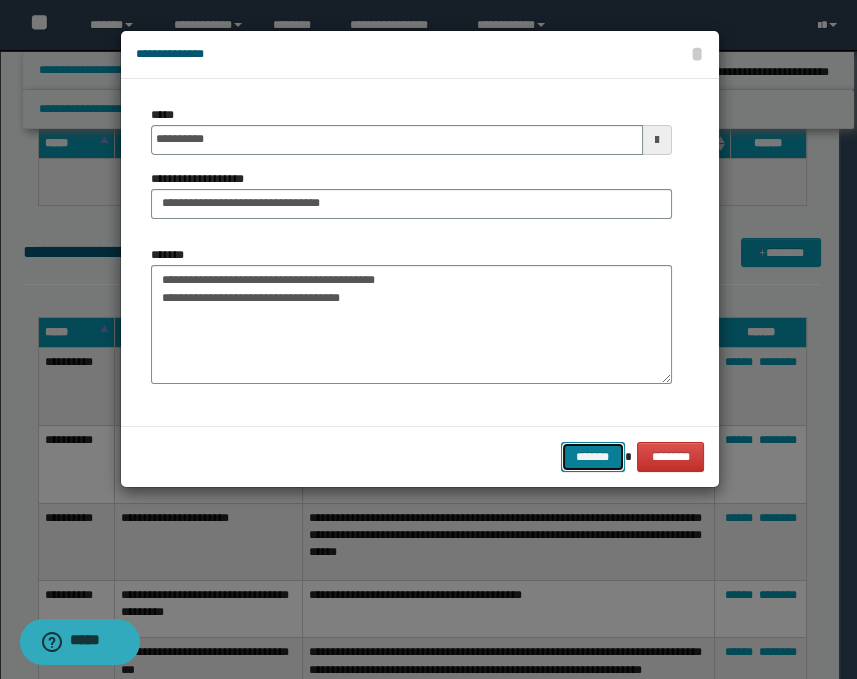 click on "*******" at bounding box center (593, 457) 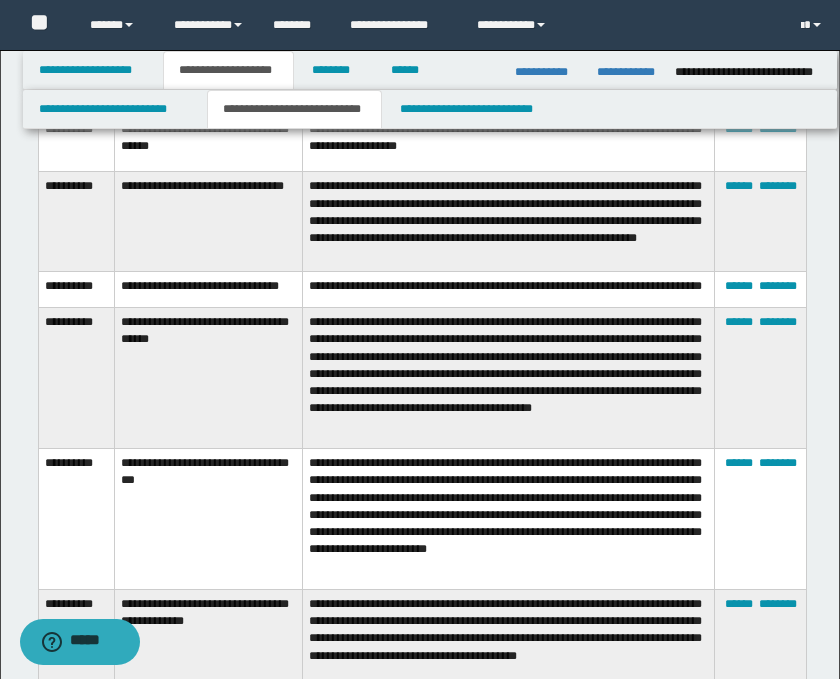 scroll, scrollTop: 2000, scrollLeft: 0, axis: vertical 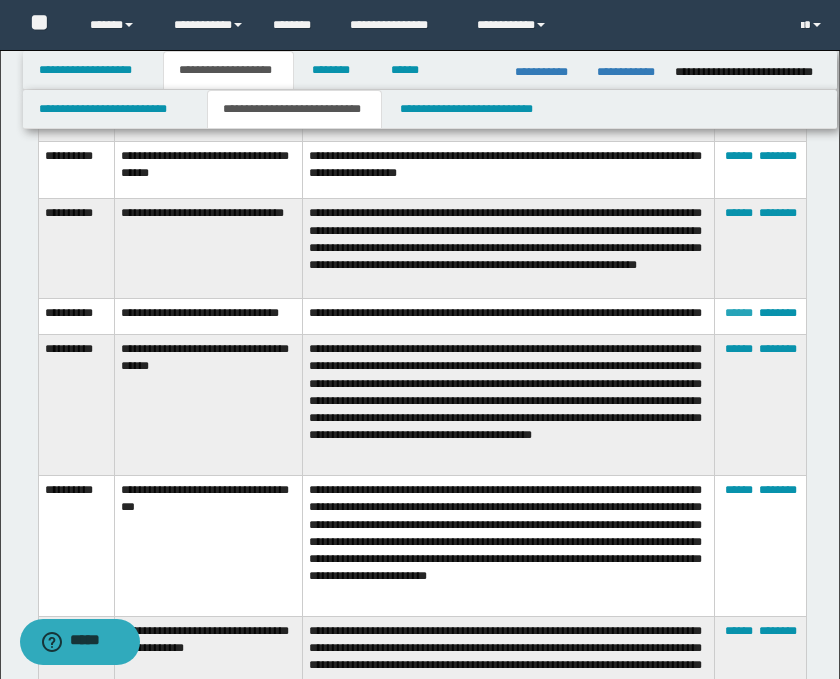 click on "******" at bounding box center [739, 313] 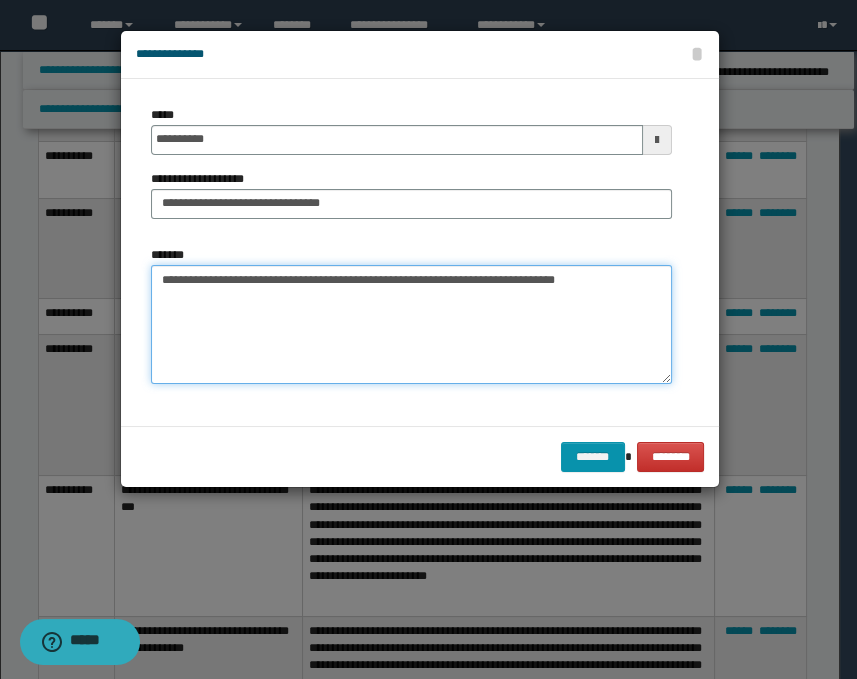 click on "**********" at bounding box center (411, 325) 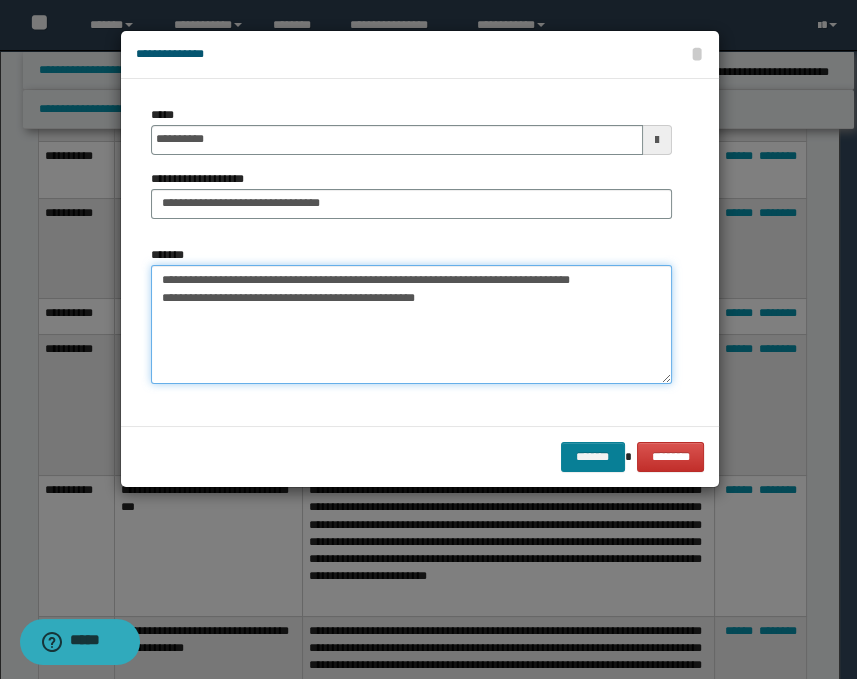 type on "**********" 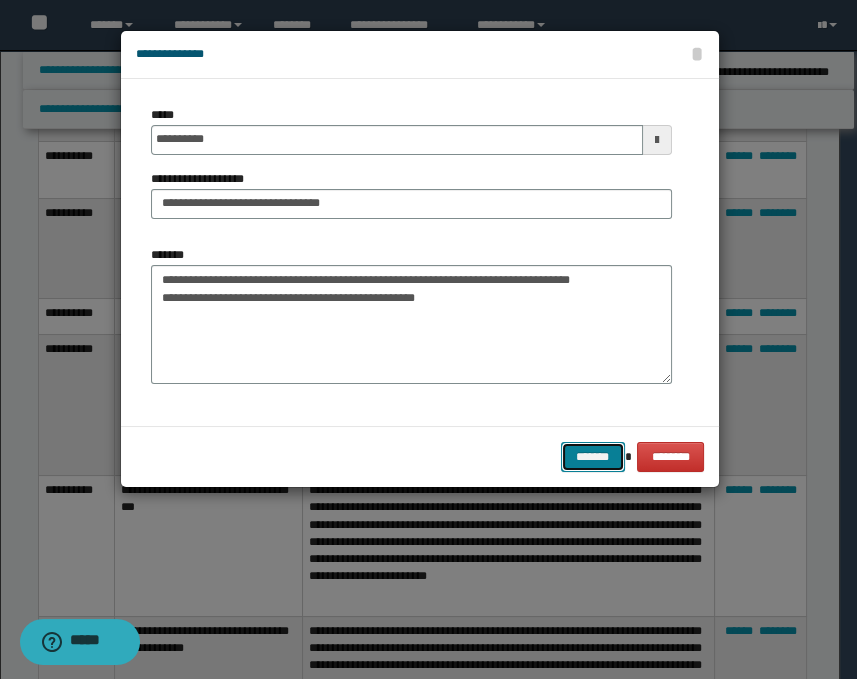 click on "*******" at bounding box center [593, 457] 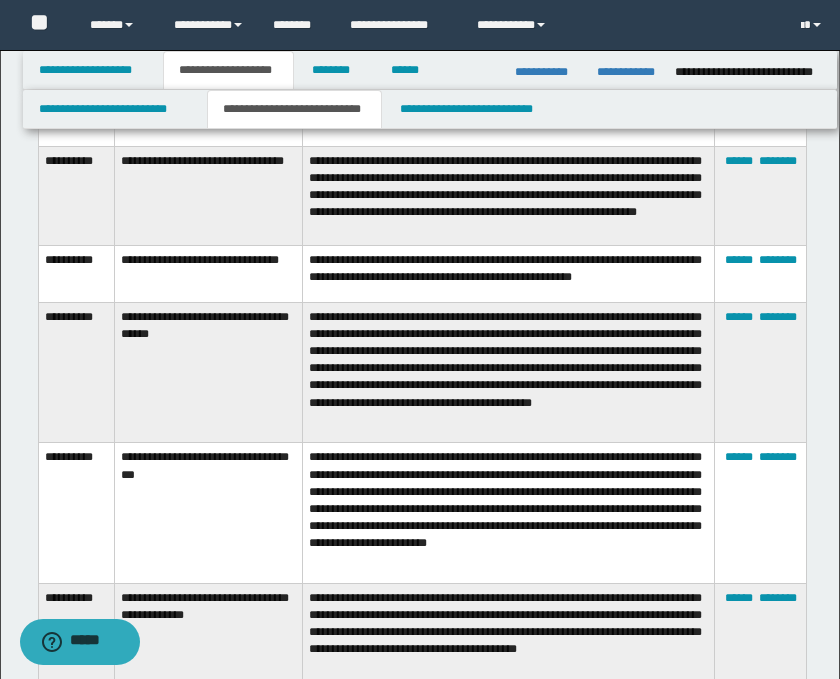 scroll, scrollTop: 2000, scrollLeft: 0, axis: vertical 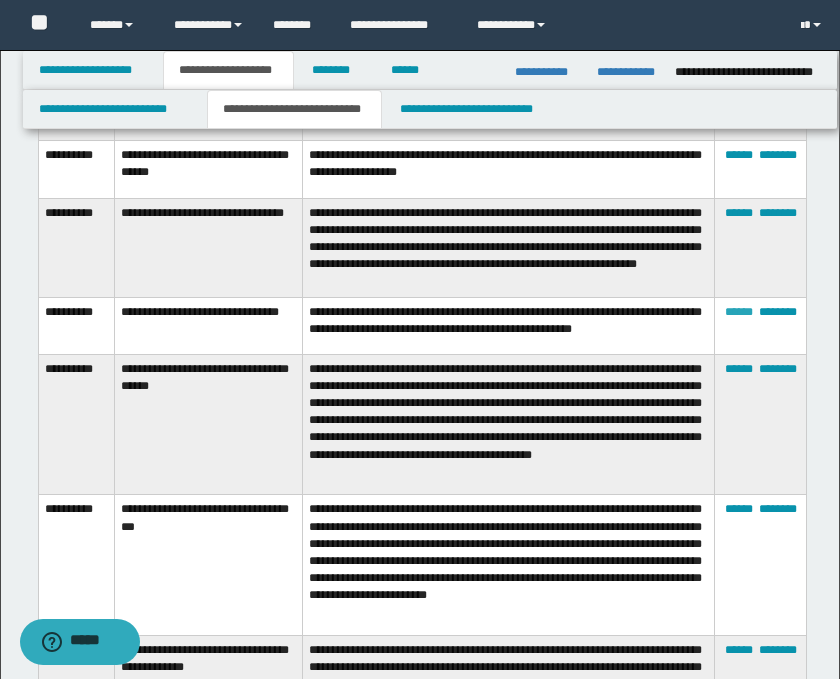 click on "******" at bounding box center (739, 312) 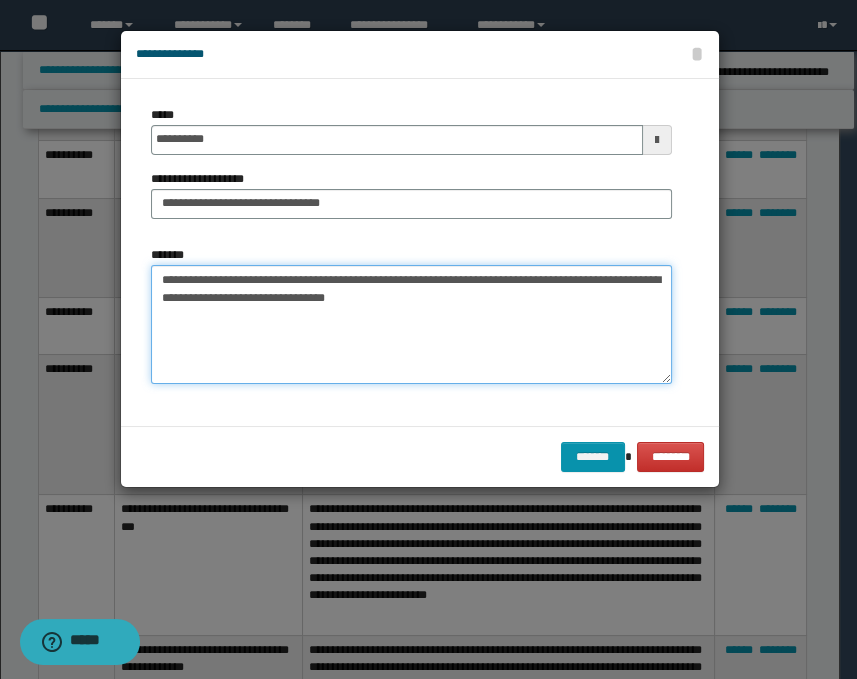 click on "**********" at bounding box center (411, 325) 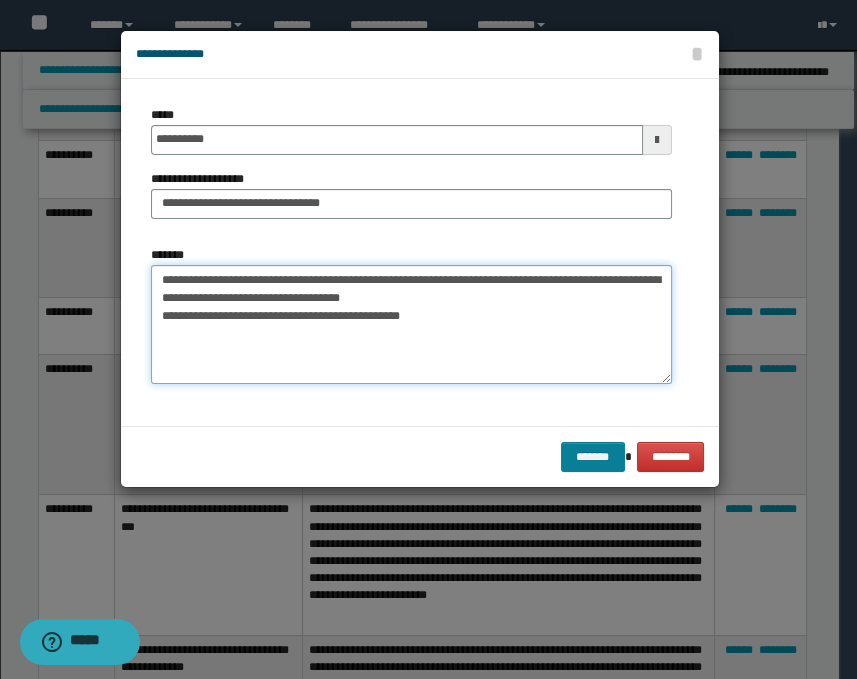 type on "**********" 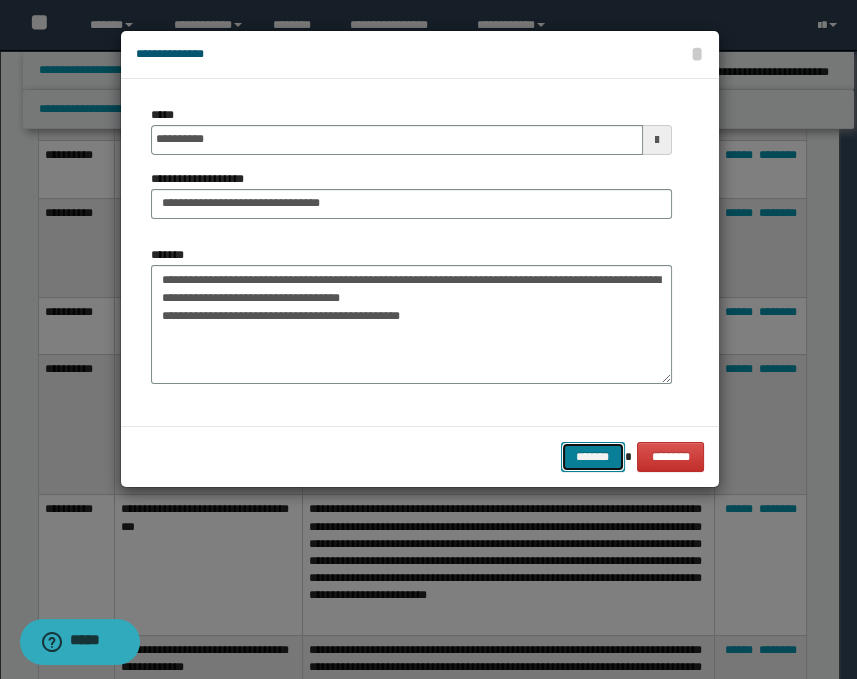 click on "*******" at bounding box center [593, 457] 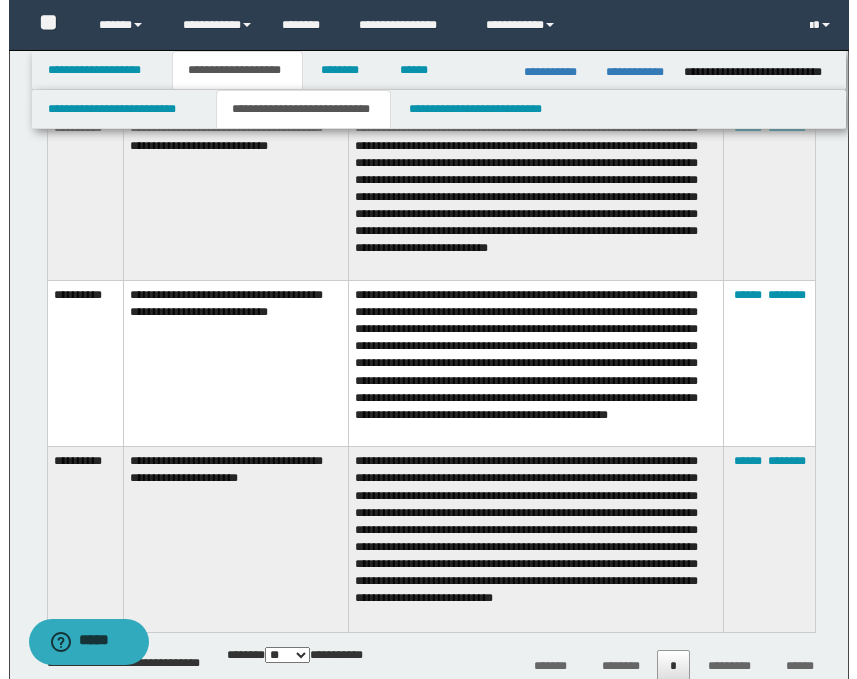scroll, scrollTop: 666, scrollLeft: 0, axis: vertical 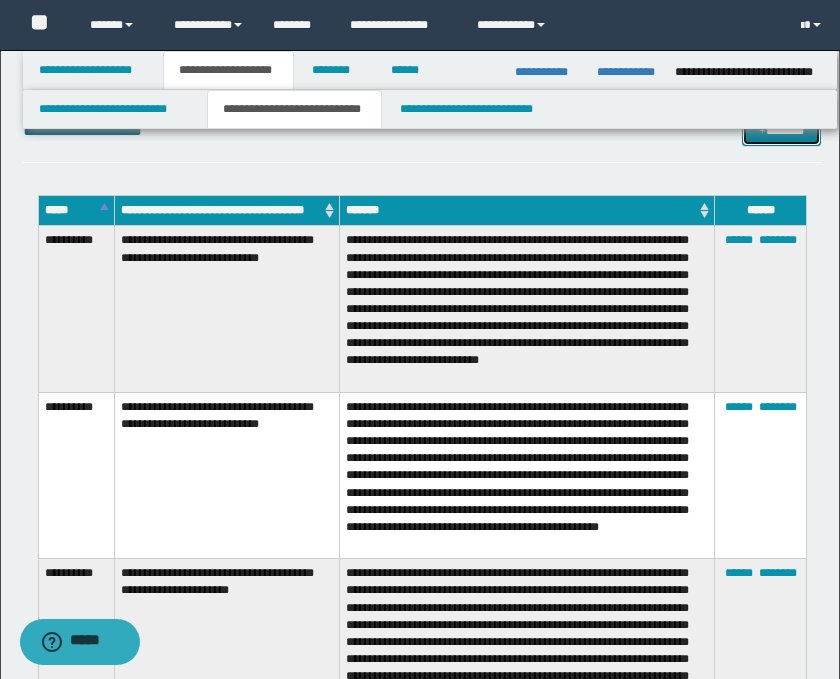 click on "*******" at bounding box center [782, 131] 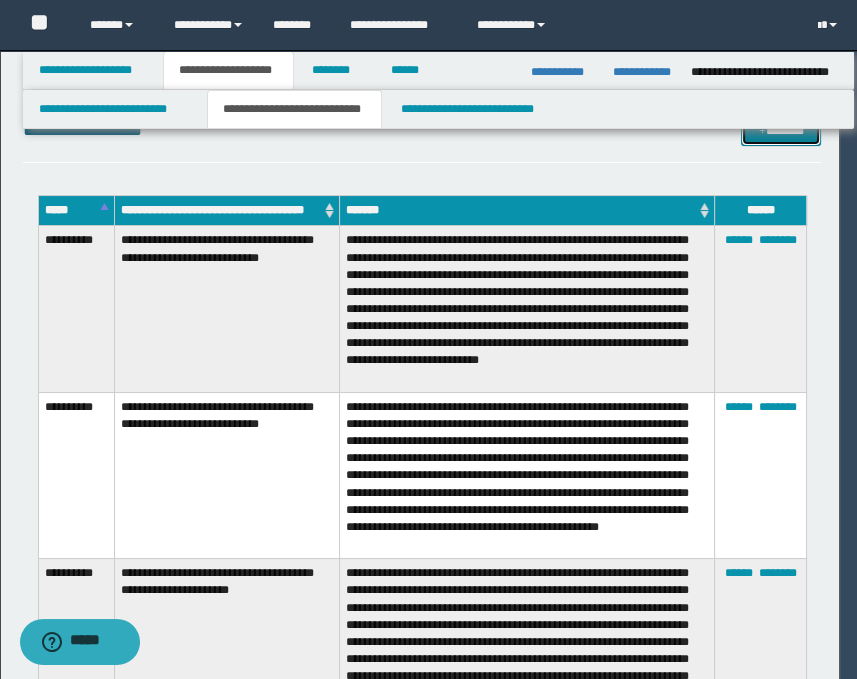 scroll, scrollTop: 0, scrollLeft: 0, axis: both 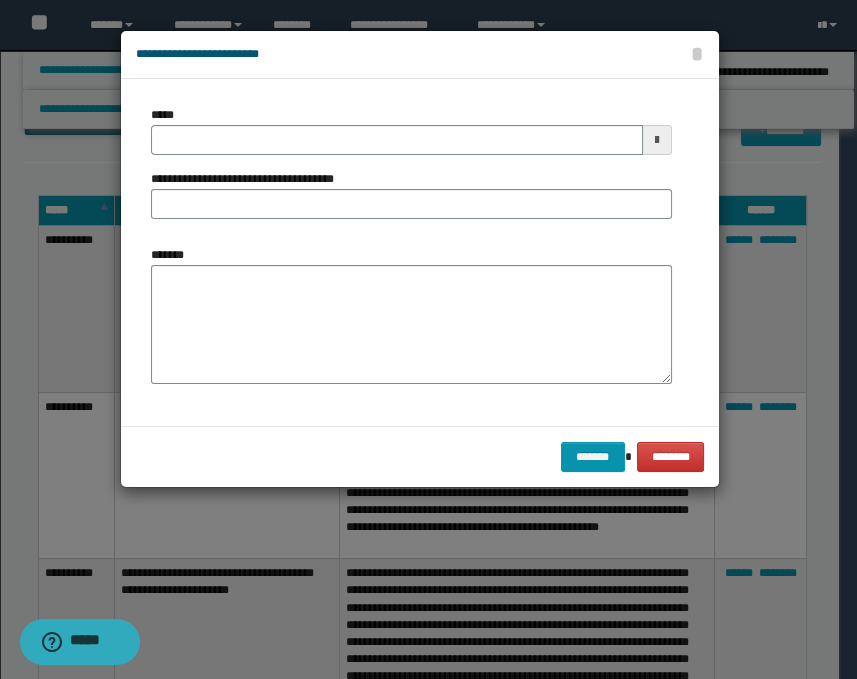 click at bounding box center (657, 140) 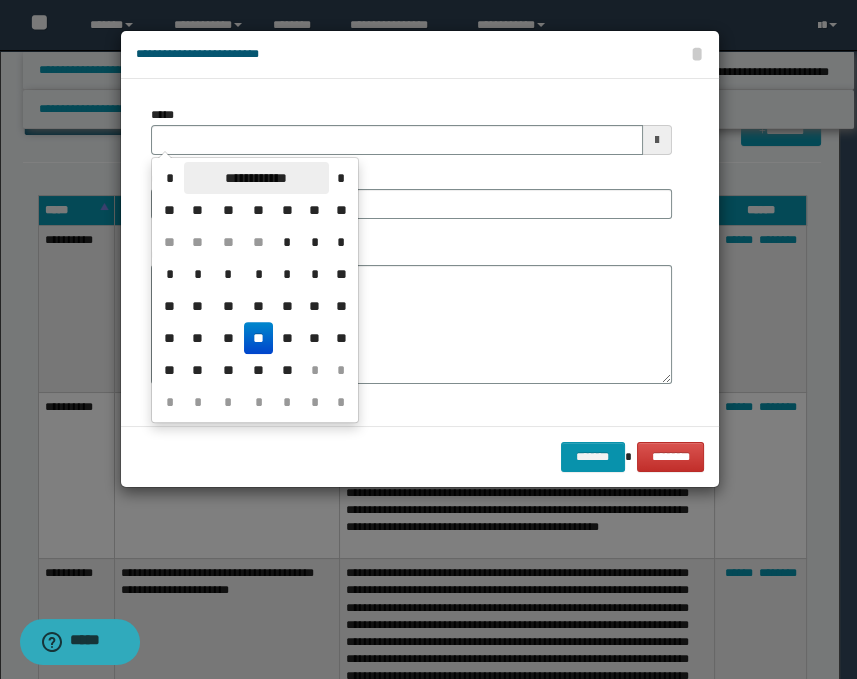 click on "**********" at bounding box center (256, 178) 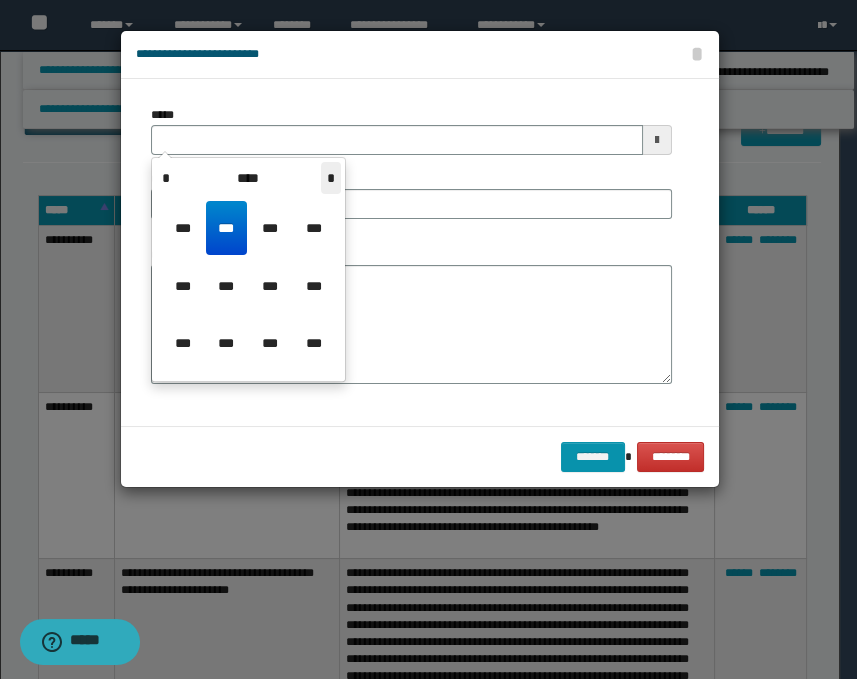 click on "*" at bounding box center (331, 178) 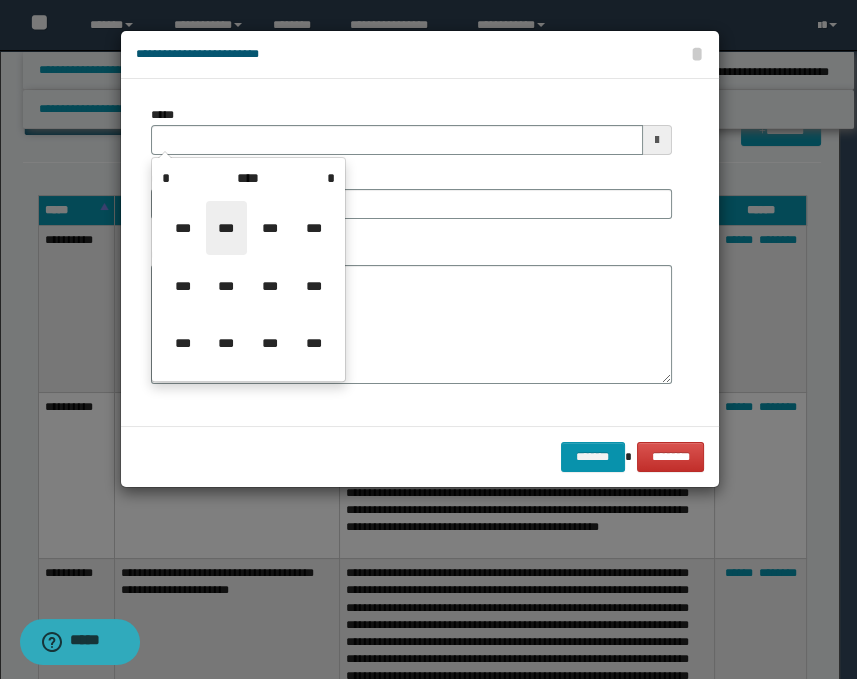 click on "***" at bounding box center [226, 228] 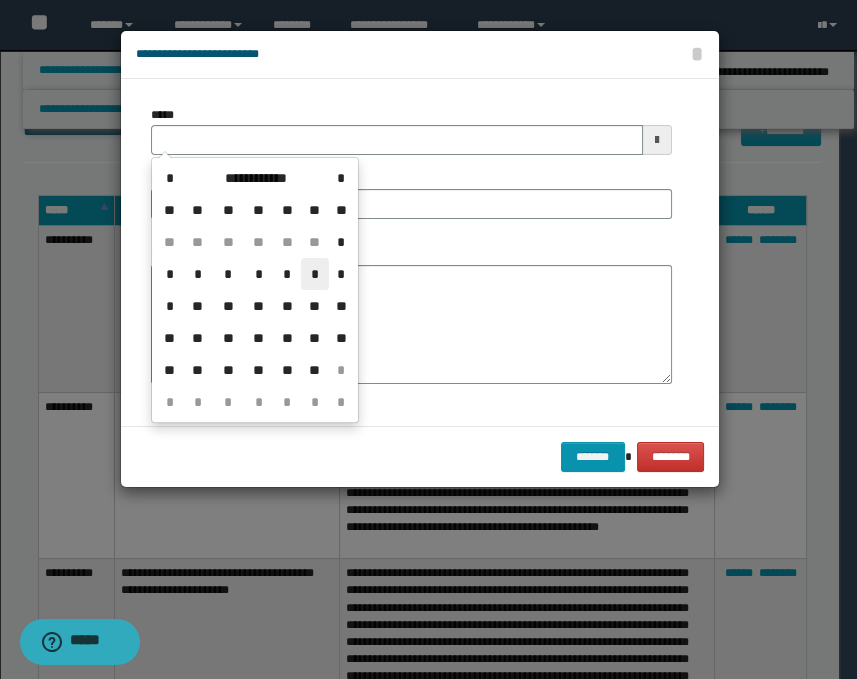 click on "*" at bounding box center (315, 274) 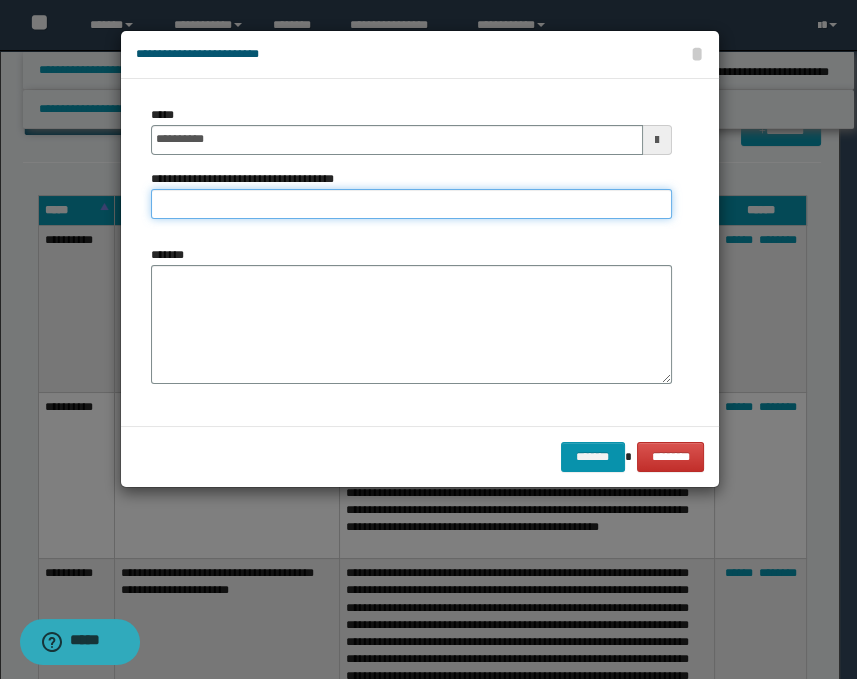 click on "**********" at bounding box center [411, 204] 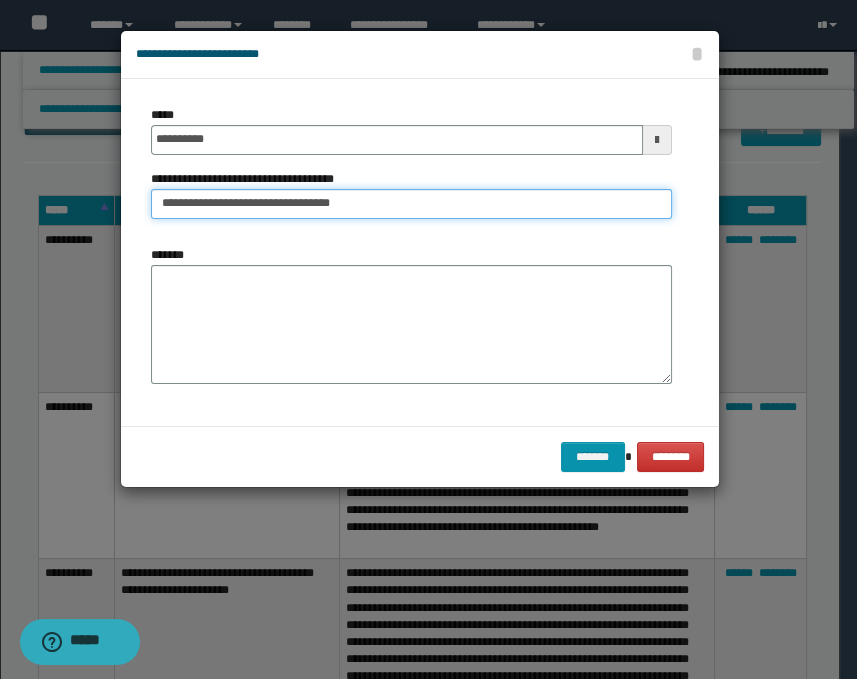 type on "**********" 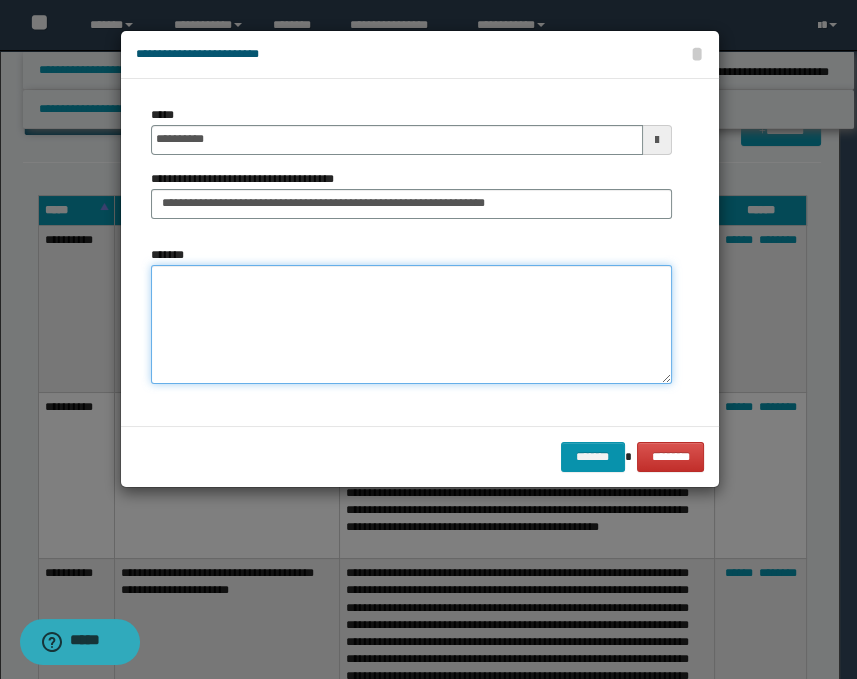 click on "*******" at bounding box center [411, 325] 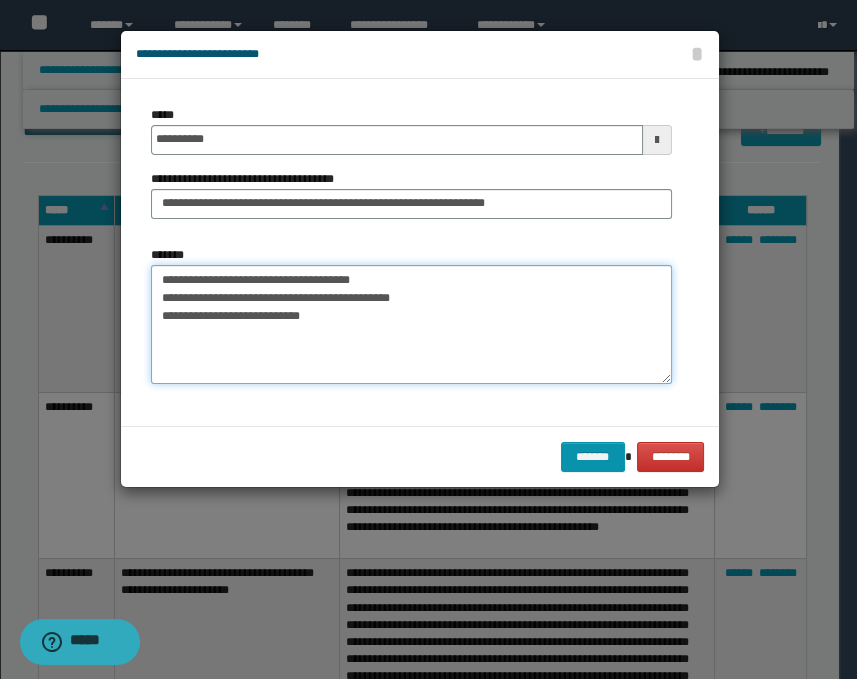 paste on "**********" 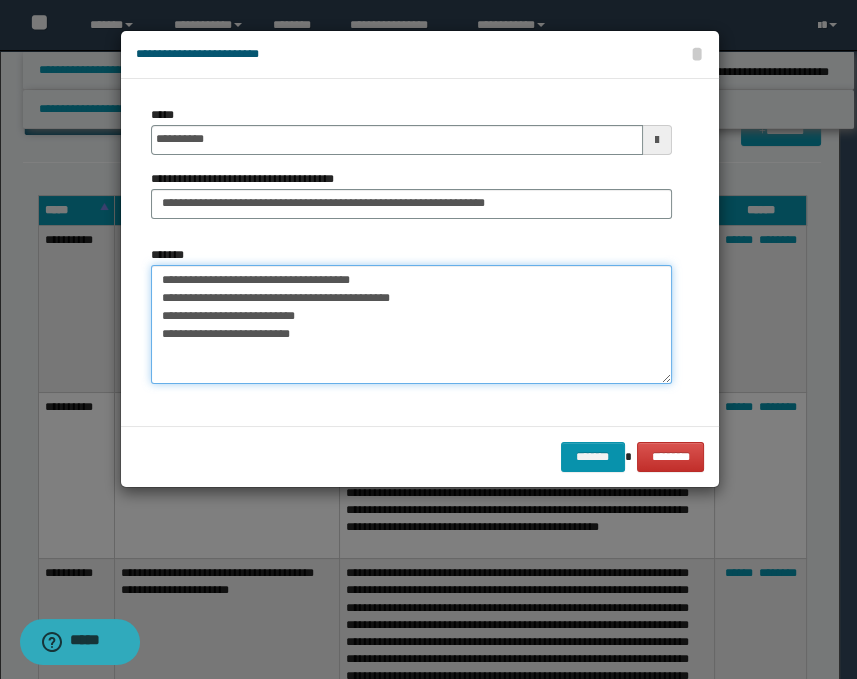 click on "**********" at bounding box center (411, 325) 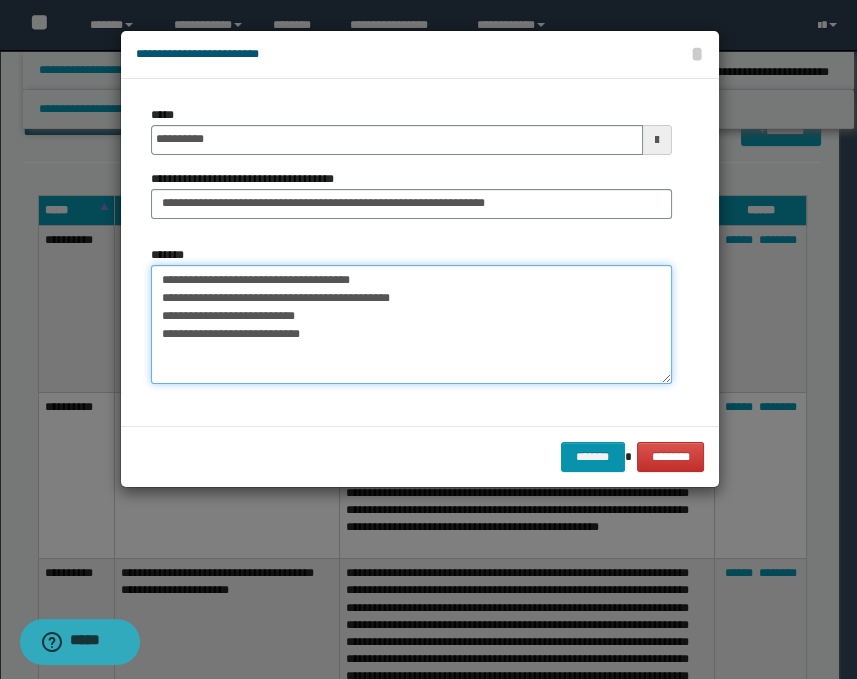 click on "**********" at bounding box center [411, 325] 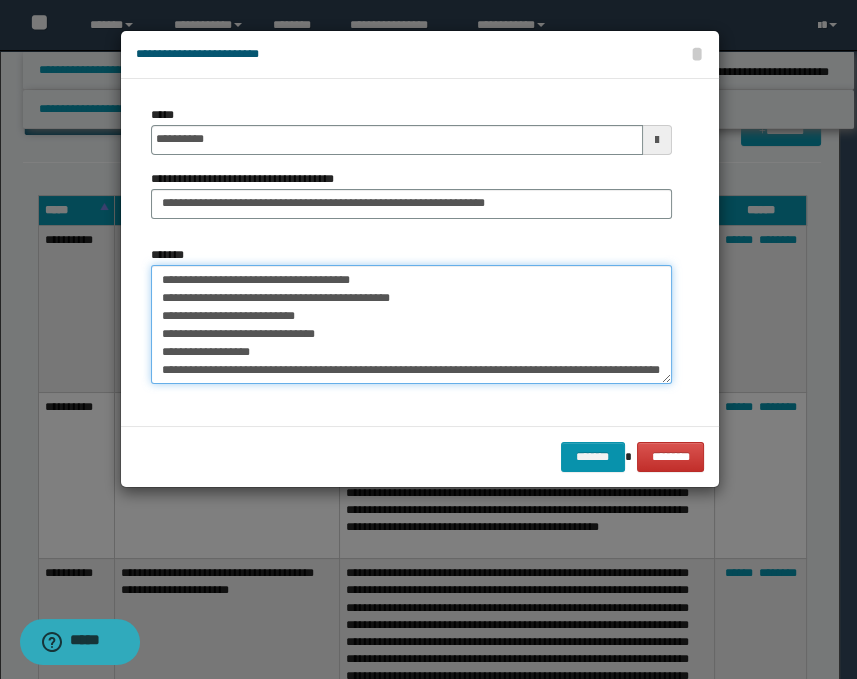 scroll, scrollTop: 12, scrollLeft: 0, axis: vertical 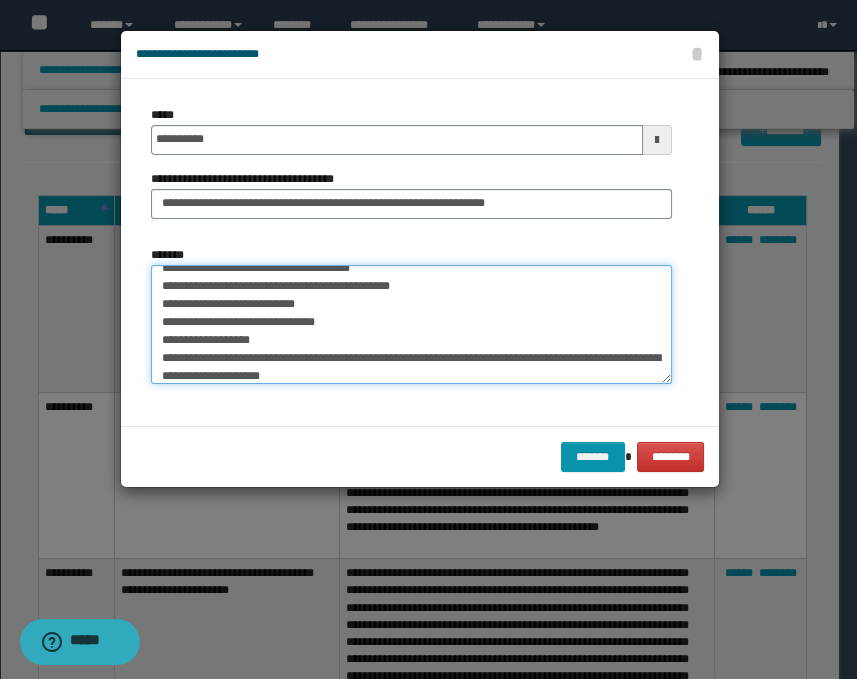 click on "**********" at bounding box center (411, 325) 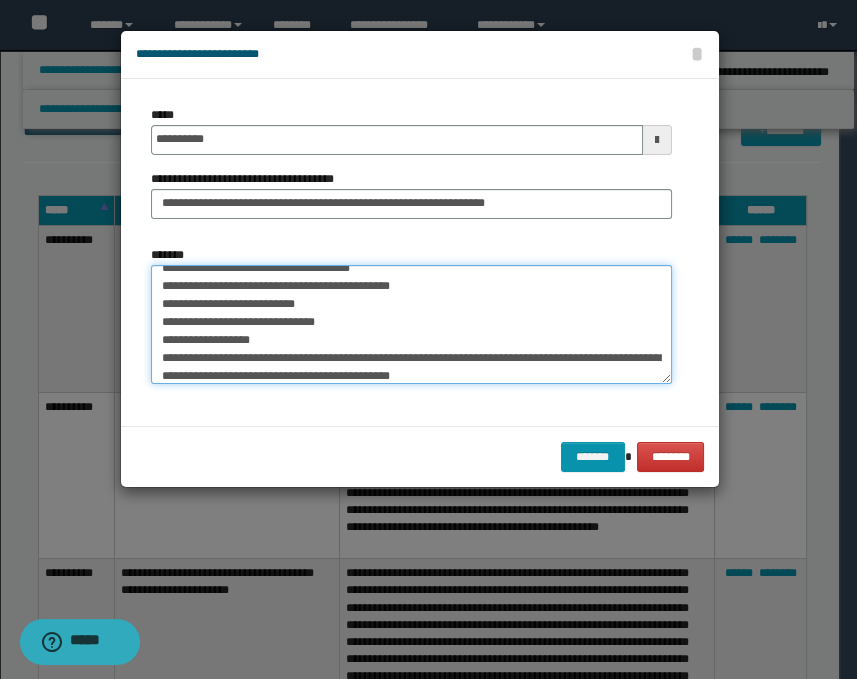 click on "**********" at bounding box center [411, 325] 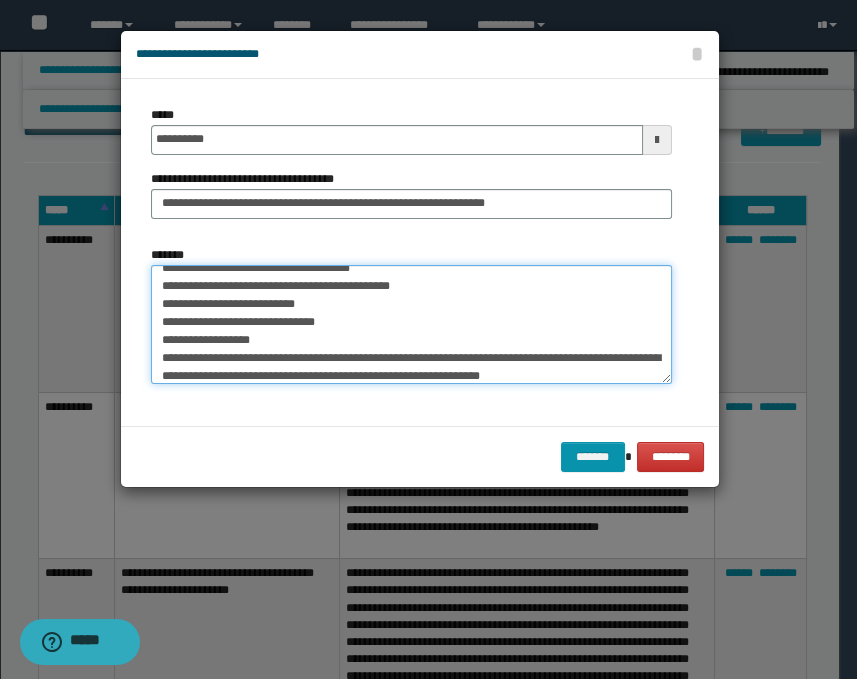 click on "**********" at bounding box center [411, 325] 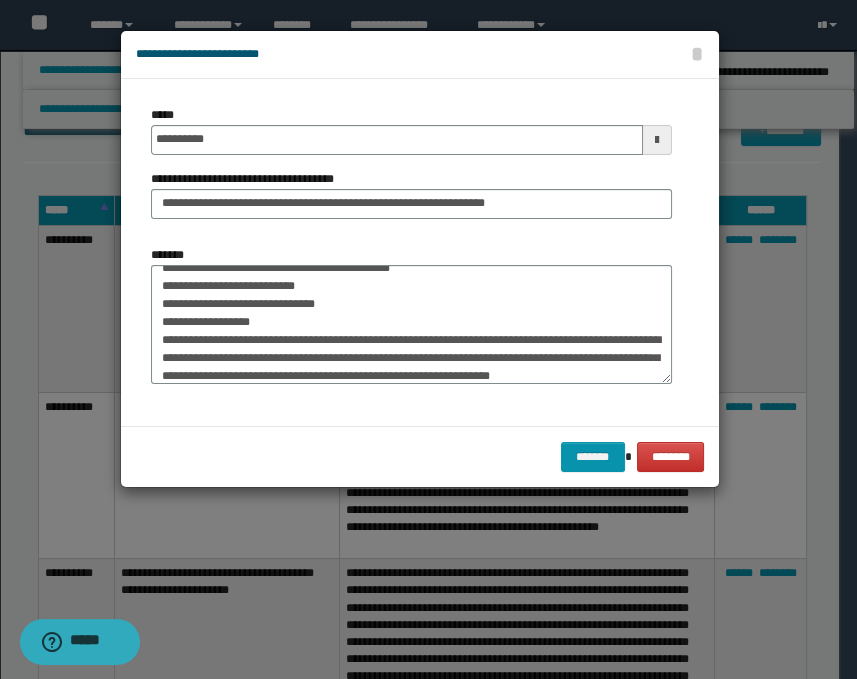 scroll, scrollTop: 35, scrollLeft: 0, axis: vertical 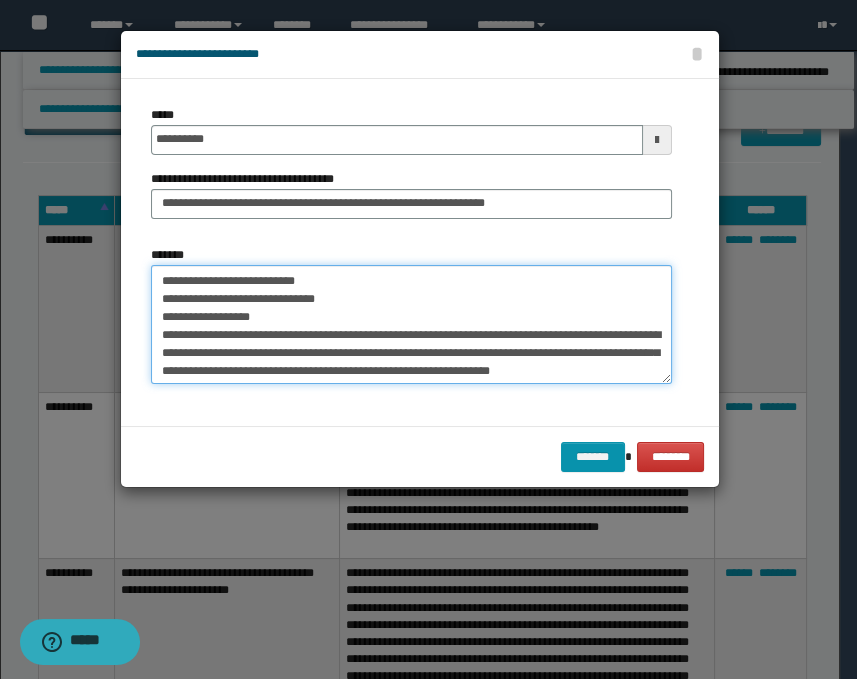 click on "**********" at bounding box center (411, 325) 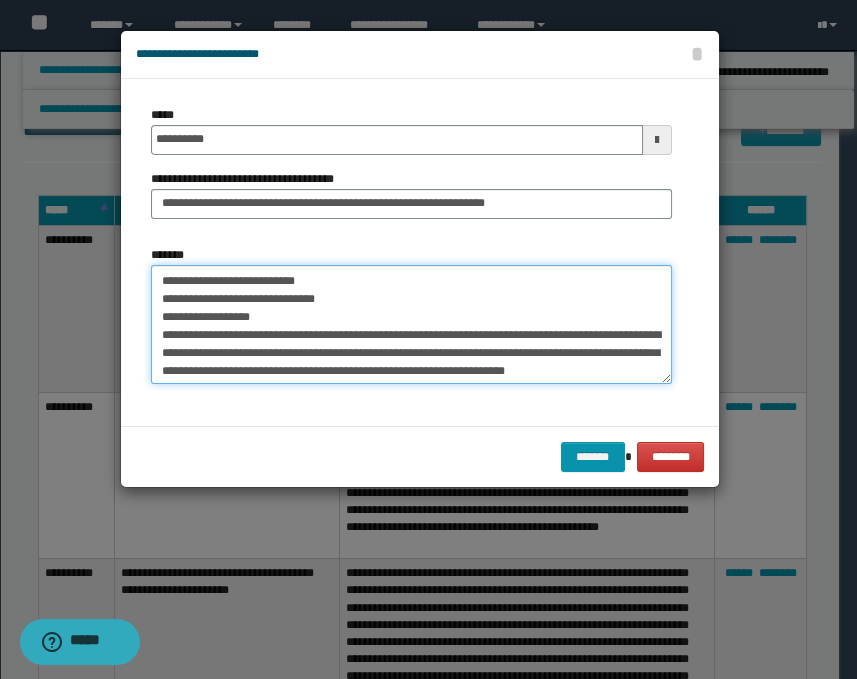 scroll, scrollTop: 48, scrollLeft: 0, axis: vertical 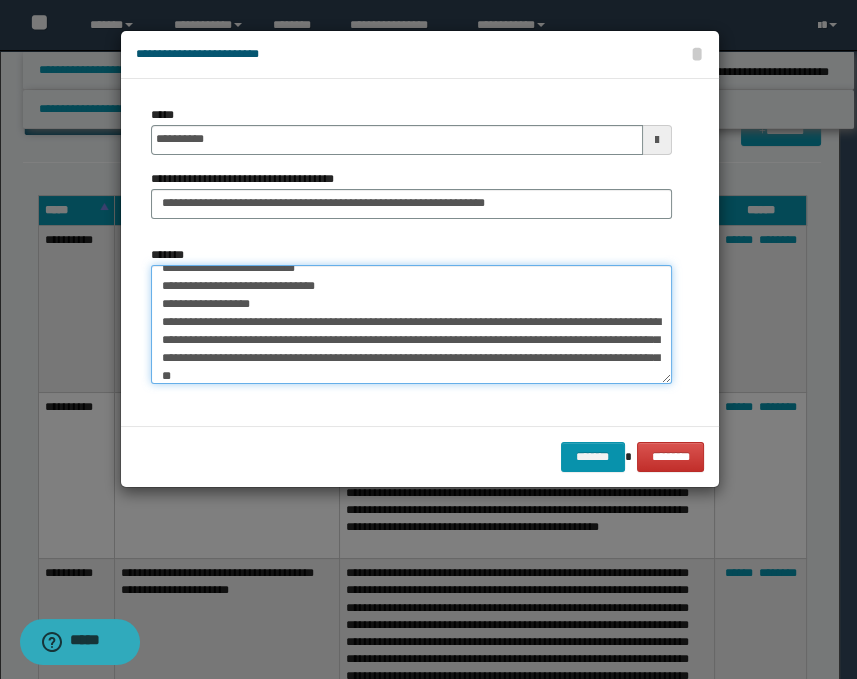 click on "**********" at bounding box center (411, 325) 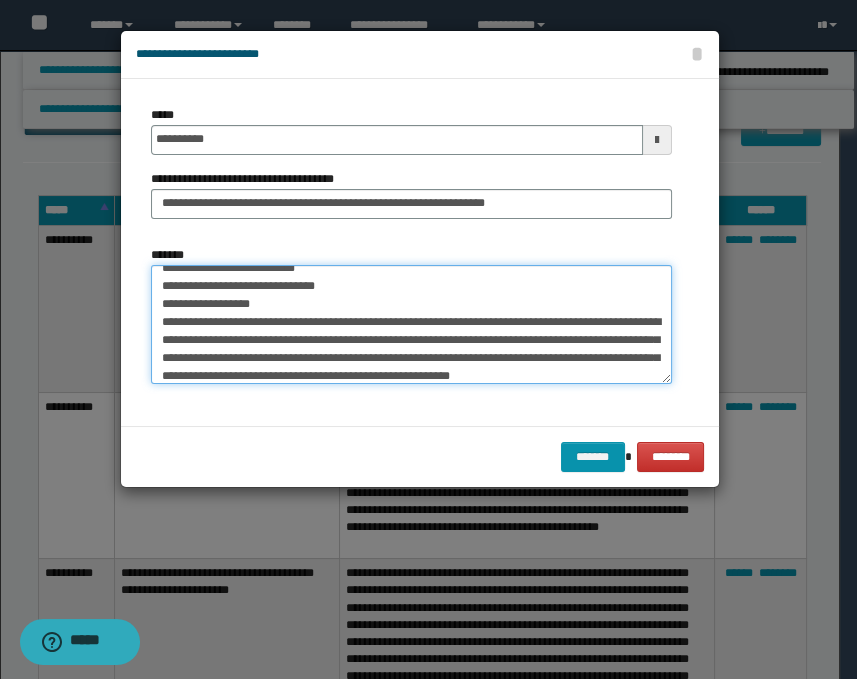 scroll, scrollTop: 66, scrollLeft: 0, axis: vertical 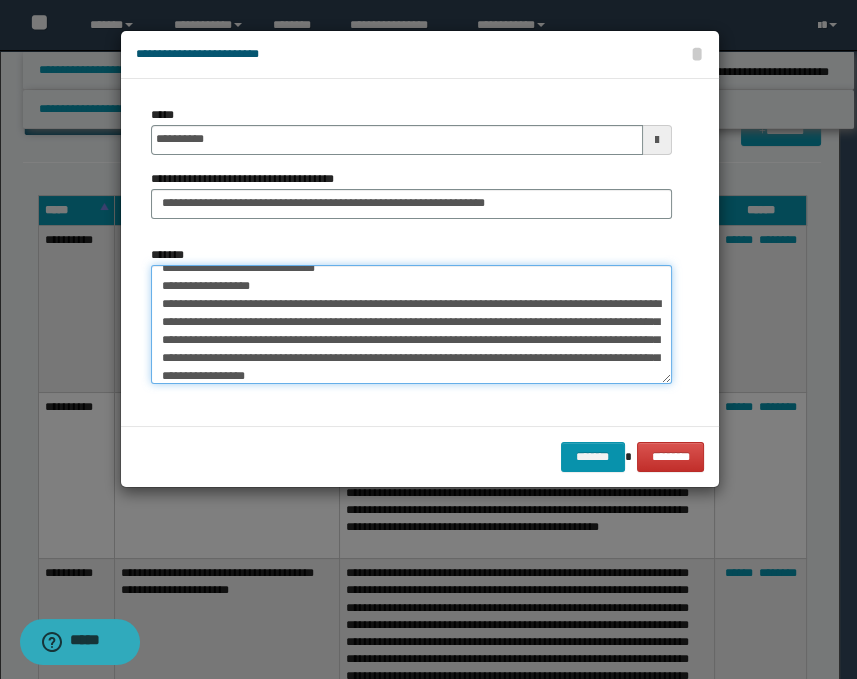 click on "**********" at bounding box center (411, 325) 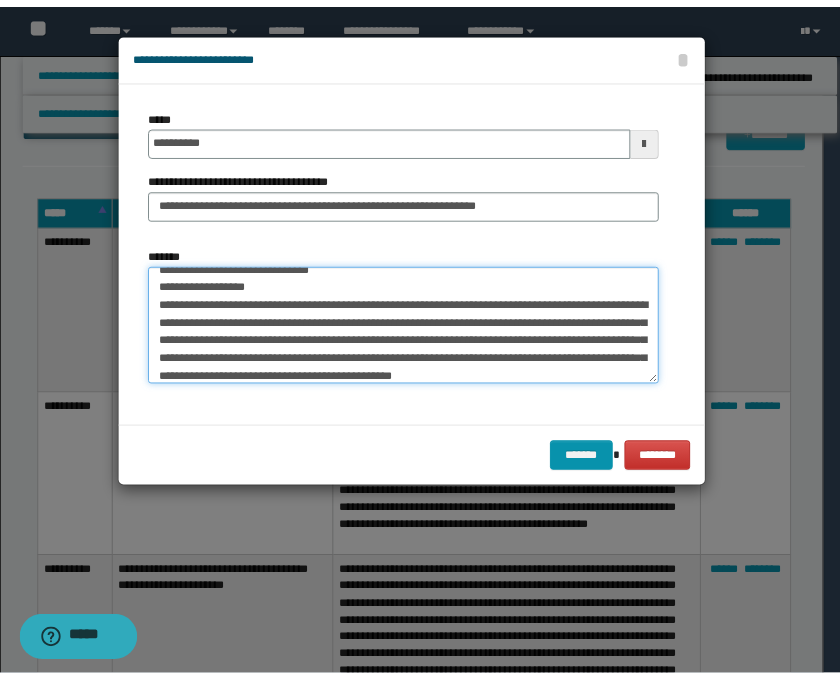 scroll, scrollTop: 84, scrollLeft: 0, axis: vertical 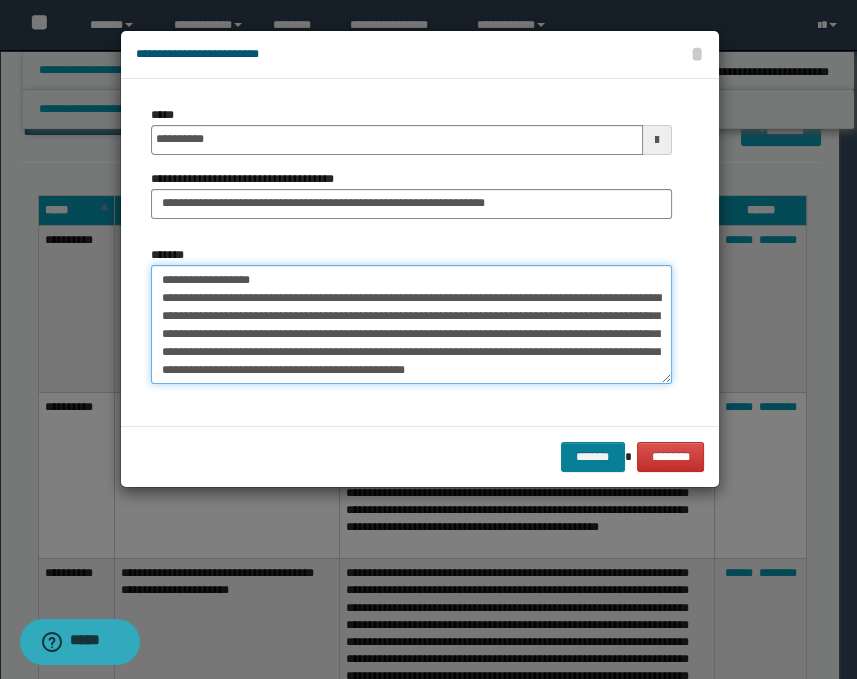type on "**********" 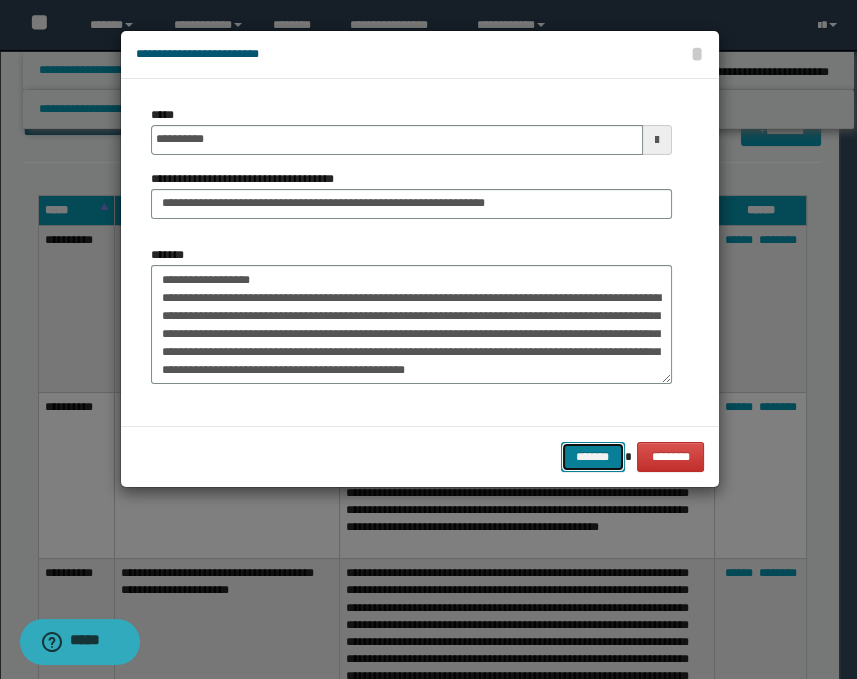 click on "*******" at bounding box center (593, 457) 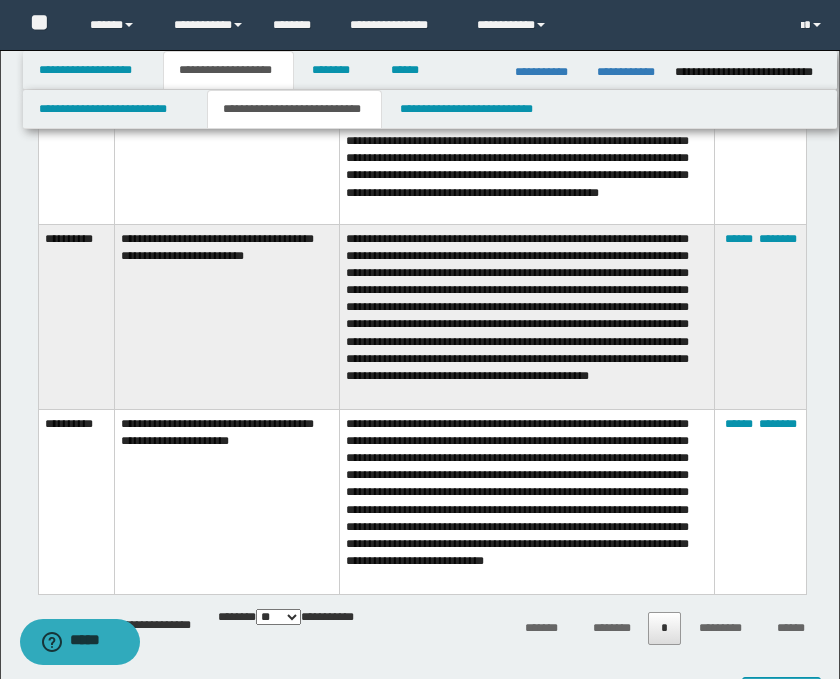 scroll, scrollTop: 1666, scrollLeft: 0, axis: vertical 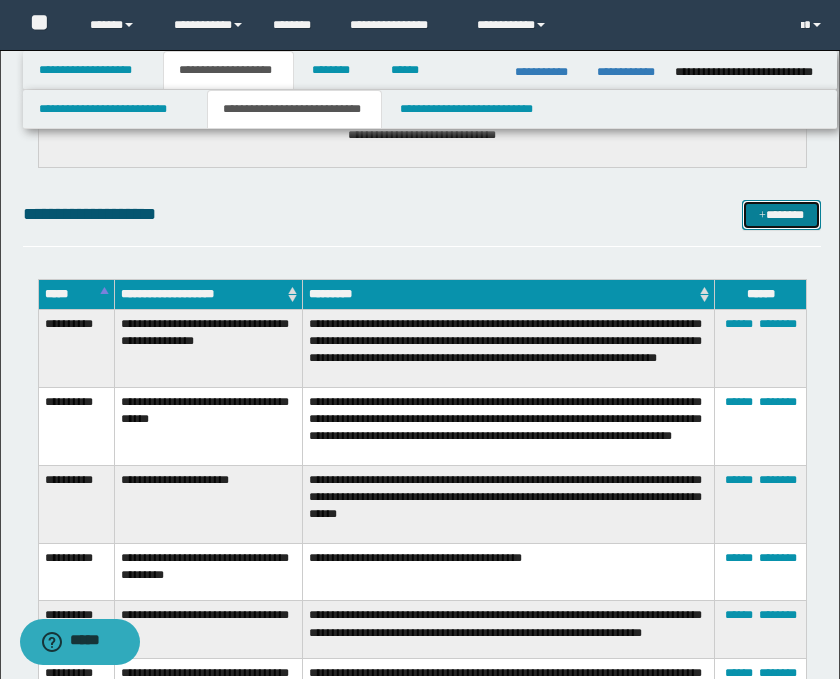 click on "*******" at bounding box center (782, 215) 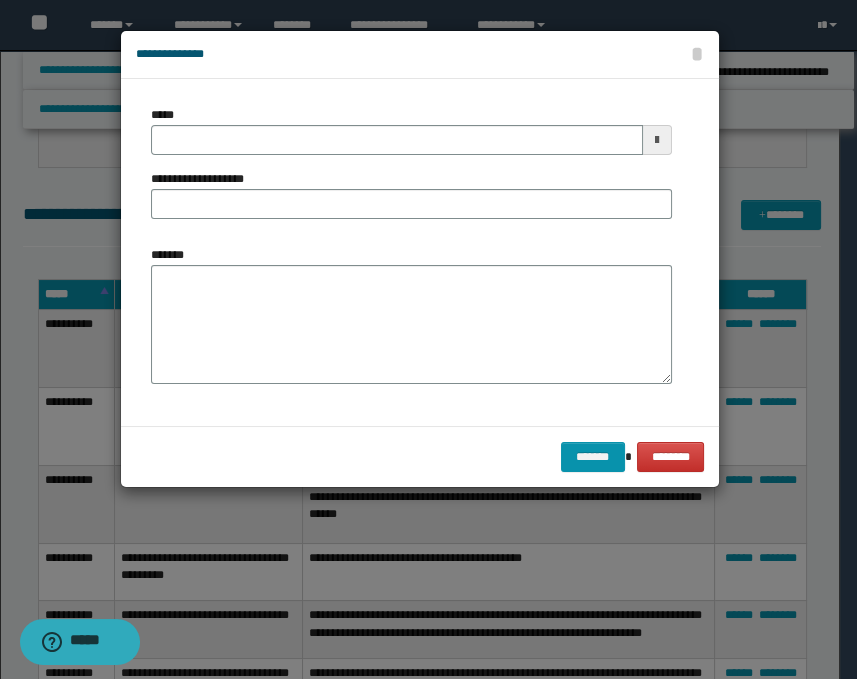 click at bounding box center (657, 140) 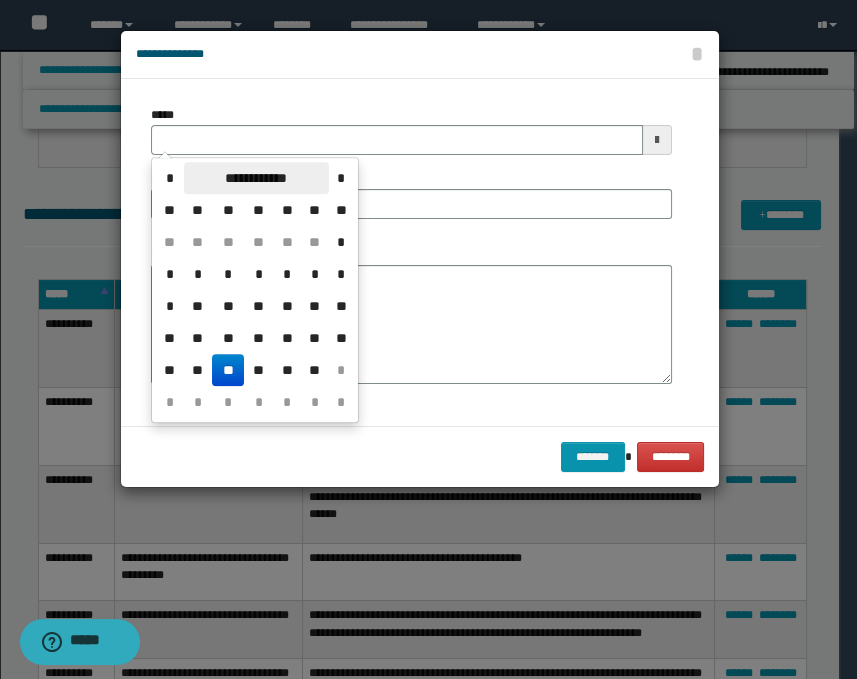 click on "**********" at bounding box center [256, 178] 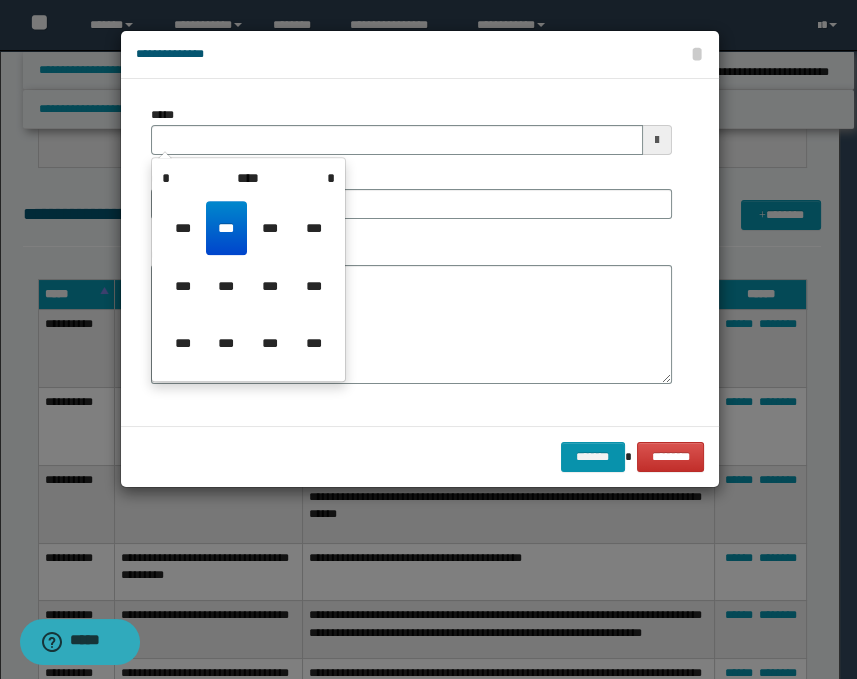 click on "**********" at bounding box center (248, 269) 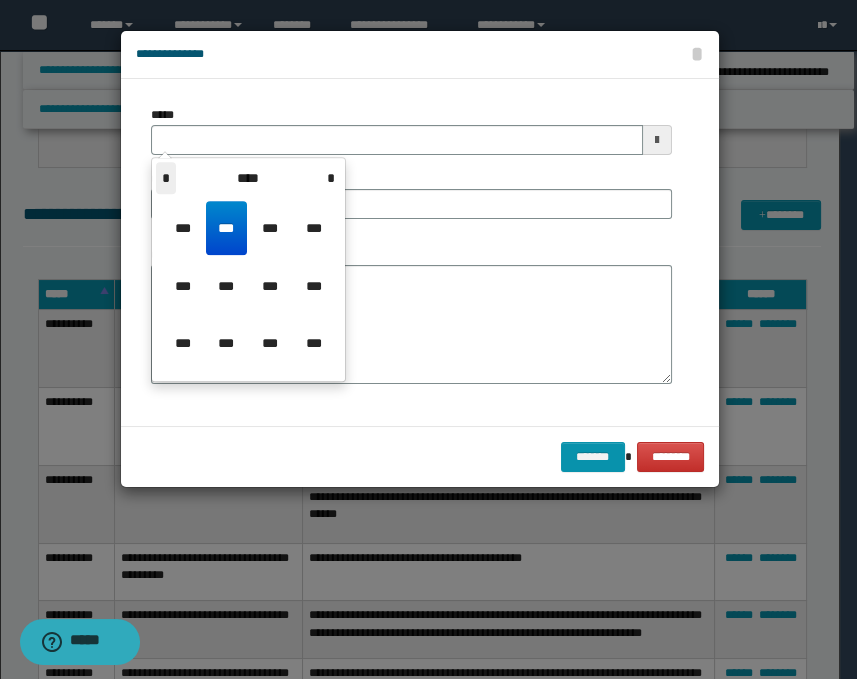 click on "*" at bounding box center [166, 178] 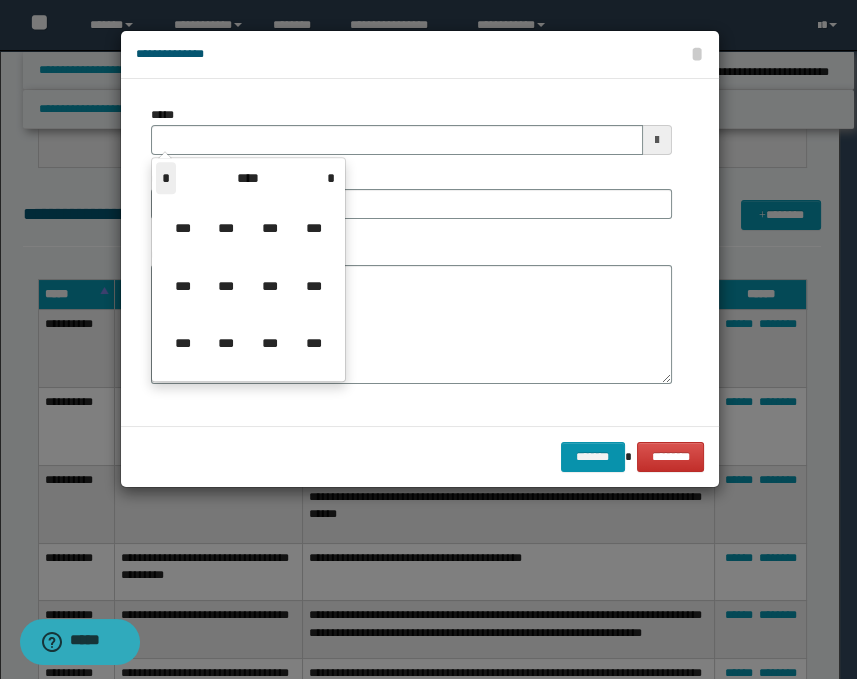 click on "*" at bounding box center [166, 178] 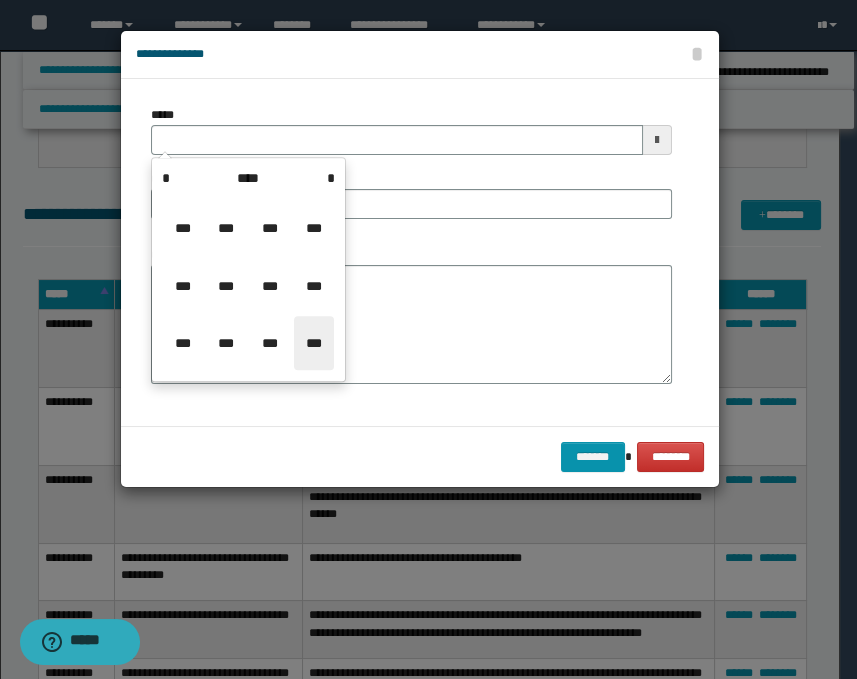 click on "***" at bounding box center (314, 343) 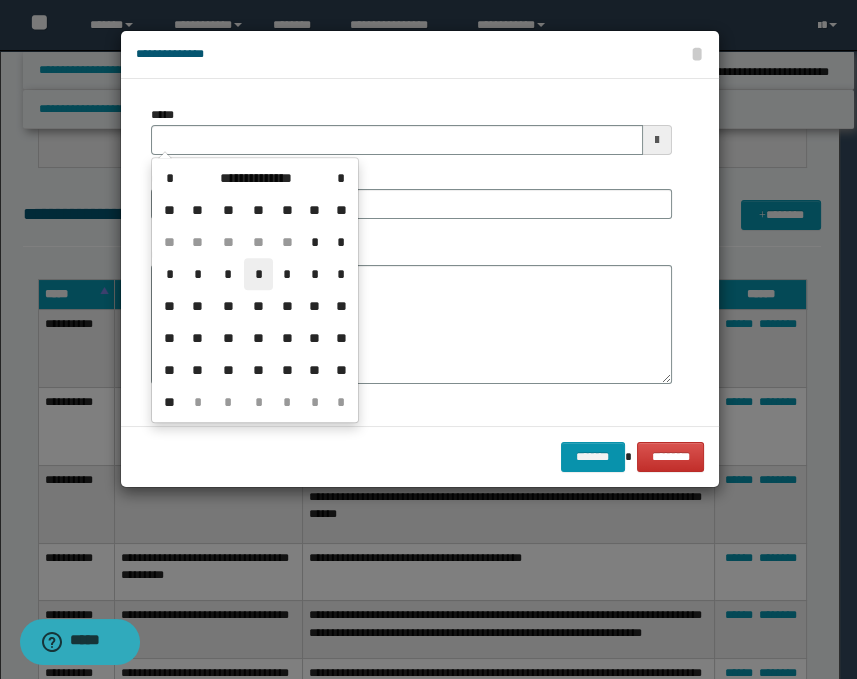 click on "*" at bounding box center [258, 274] 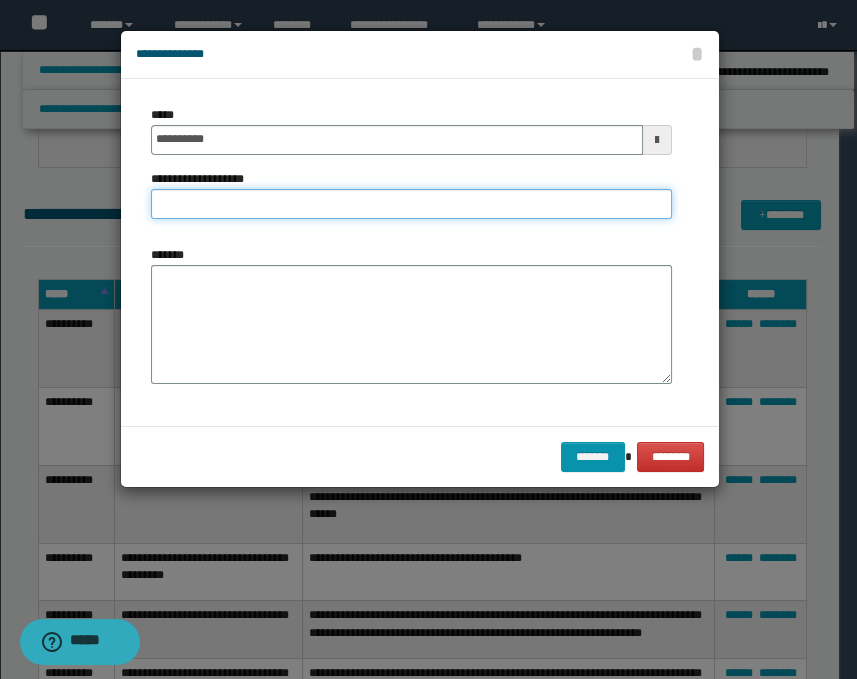 click on "**********" at bounding box center (411, 204) 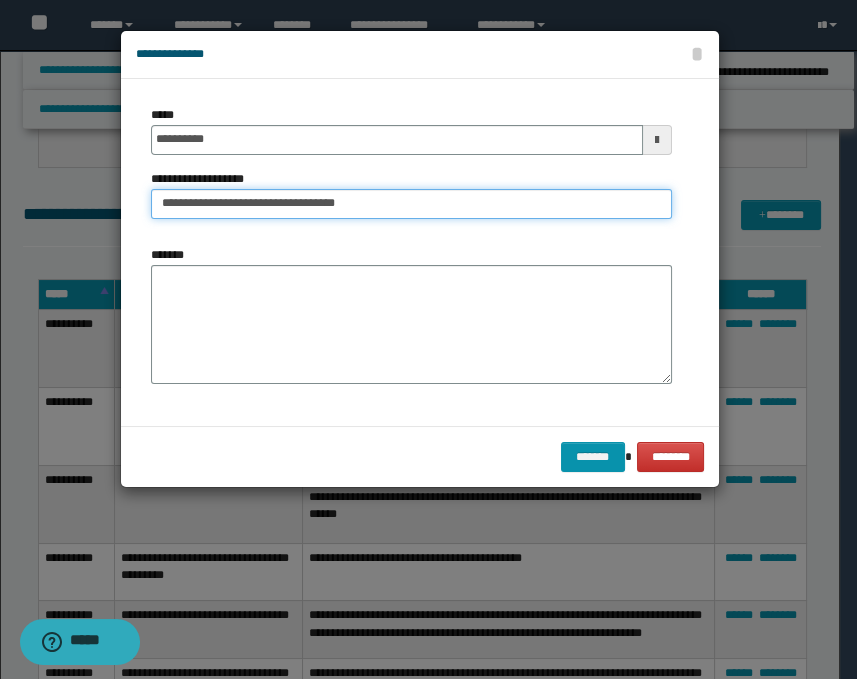 type on "**********" 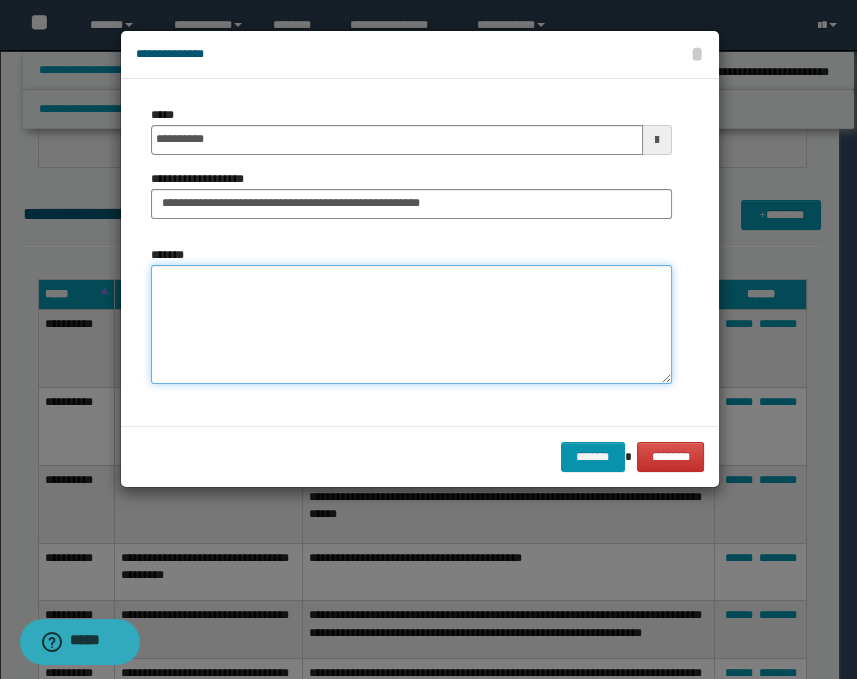 click on "*******" at bounding box center [411, 325] 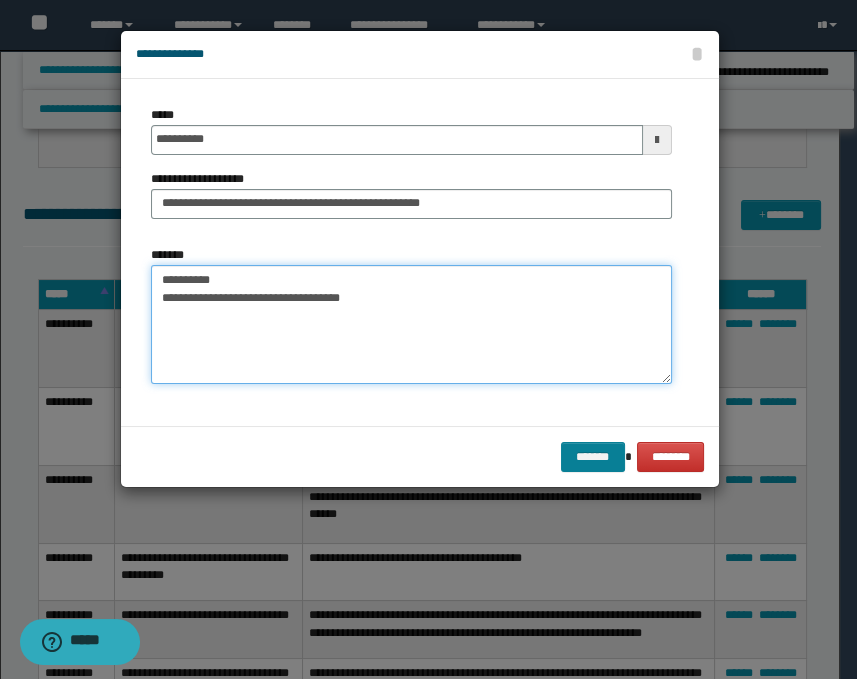 type on "**********" 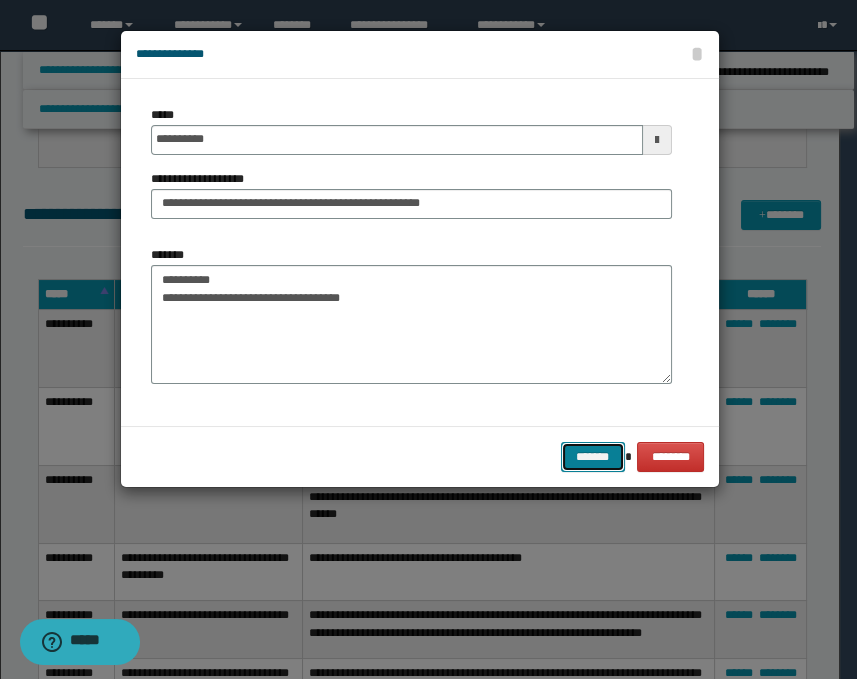 click on "*******" at bounding box center (593, 457) 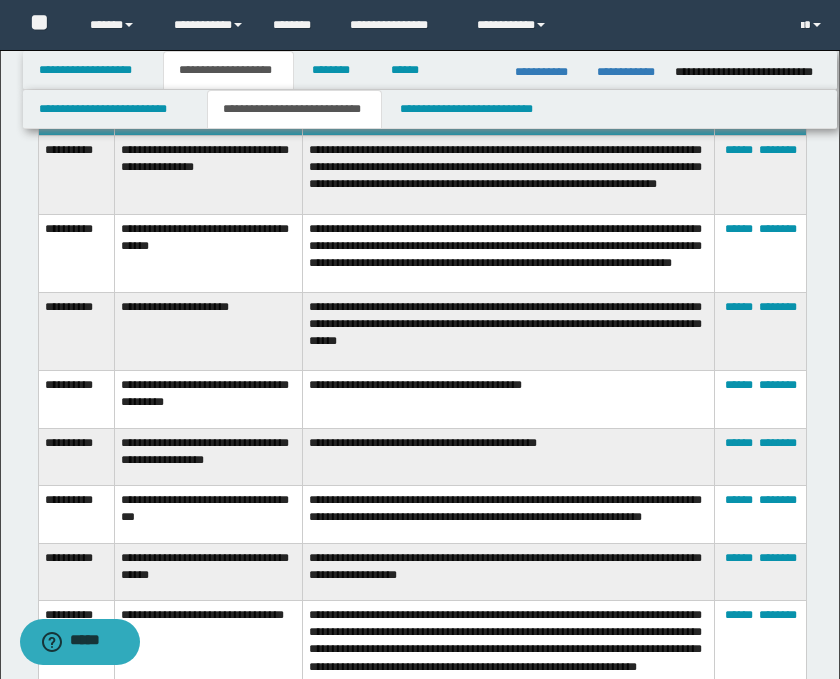 scroll, scrollTop: 1777, scrollLeft: 0, axis: vertical 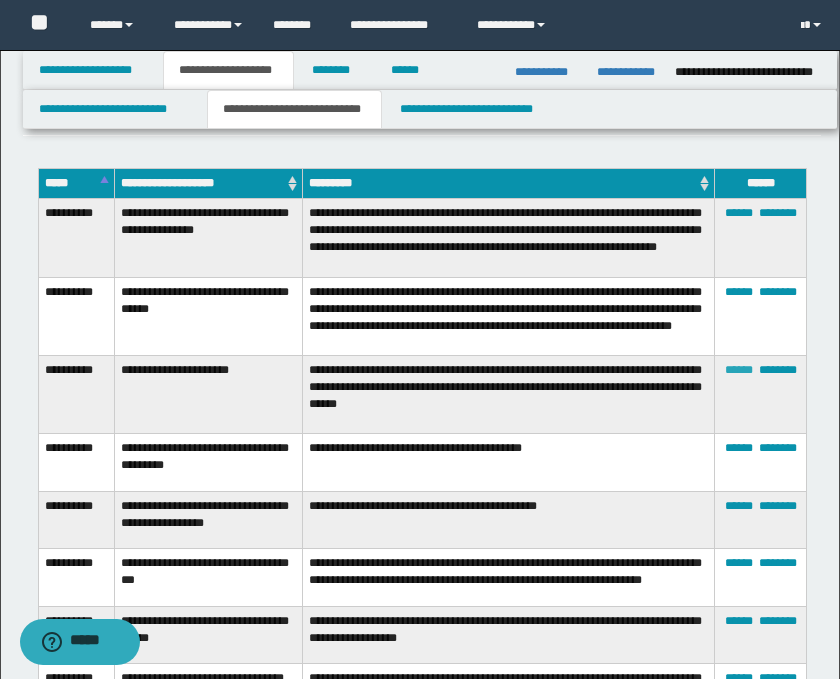 click on "******" at bounding box center (739, 370) 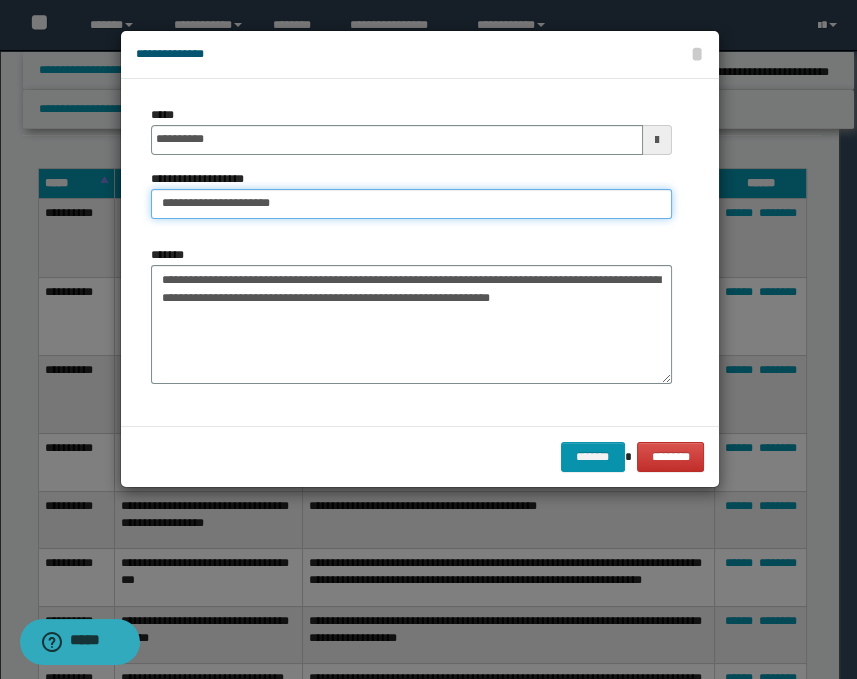 click on "**********" at bounding box center (411, 204) 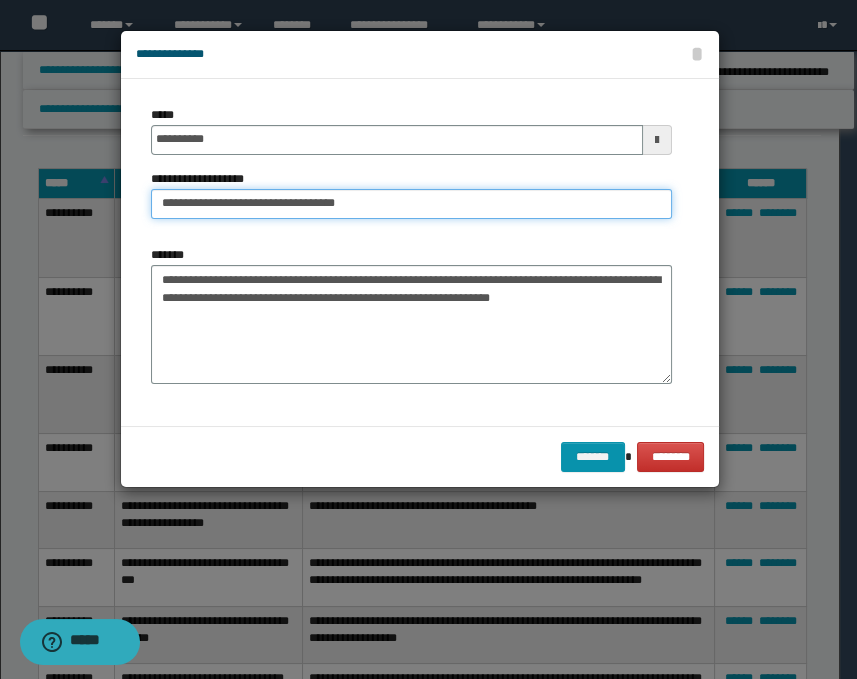 type on "**********" 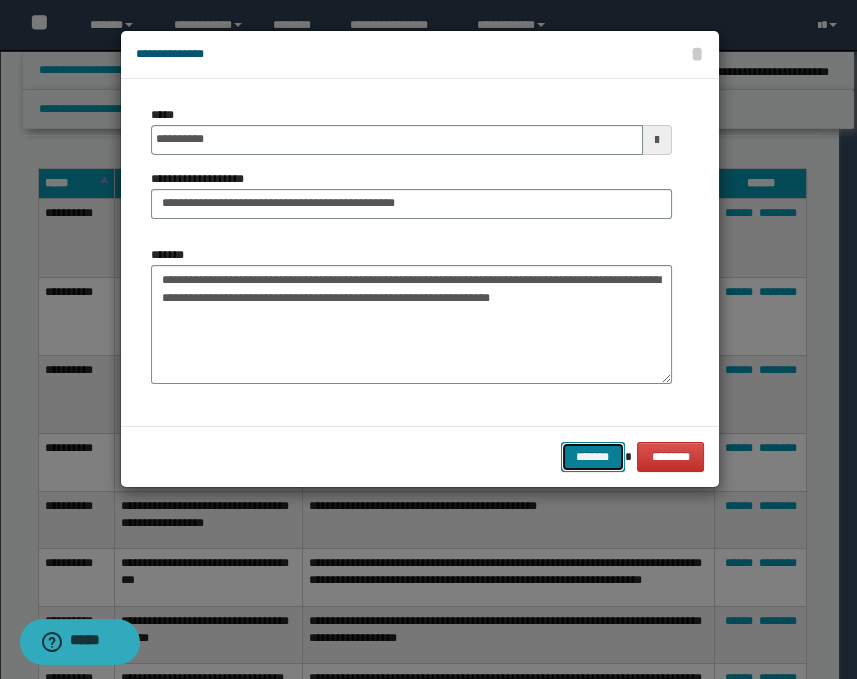 click on "*******" at bounding box center (593, 457) 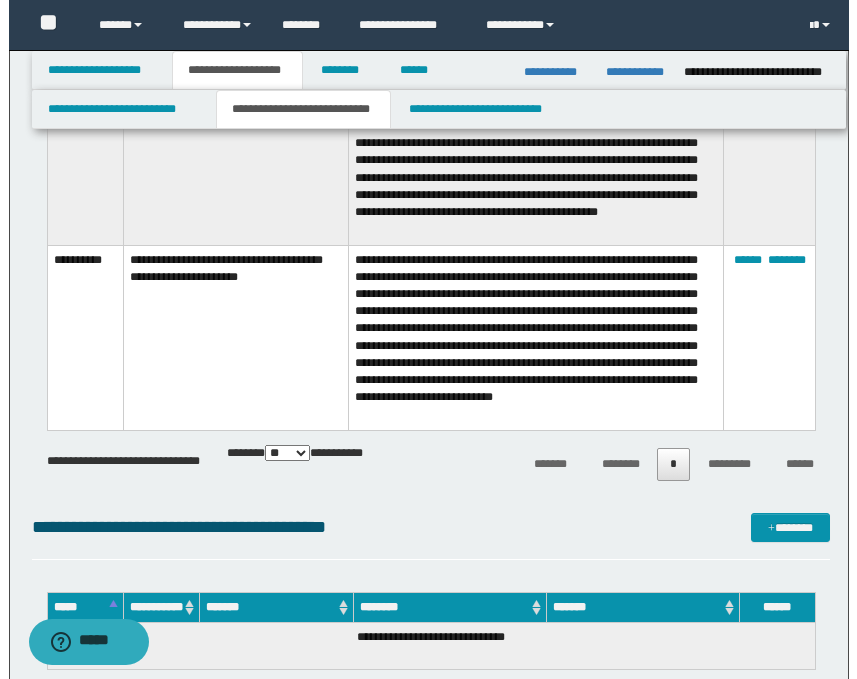scroll, scrollTop: 1000, scrollLeft: 0, axis: vertical 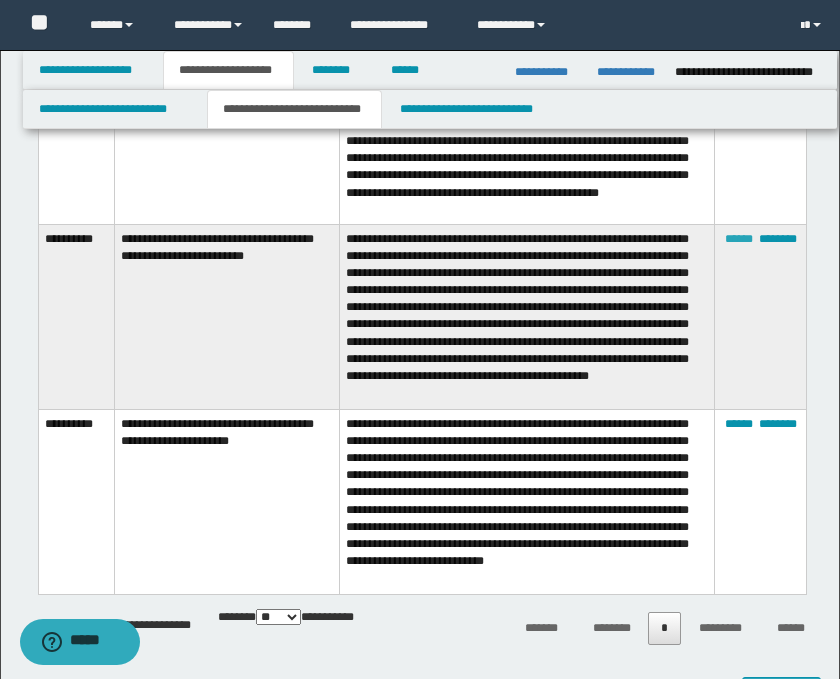 click on "******" at bounding box center [739, 239] 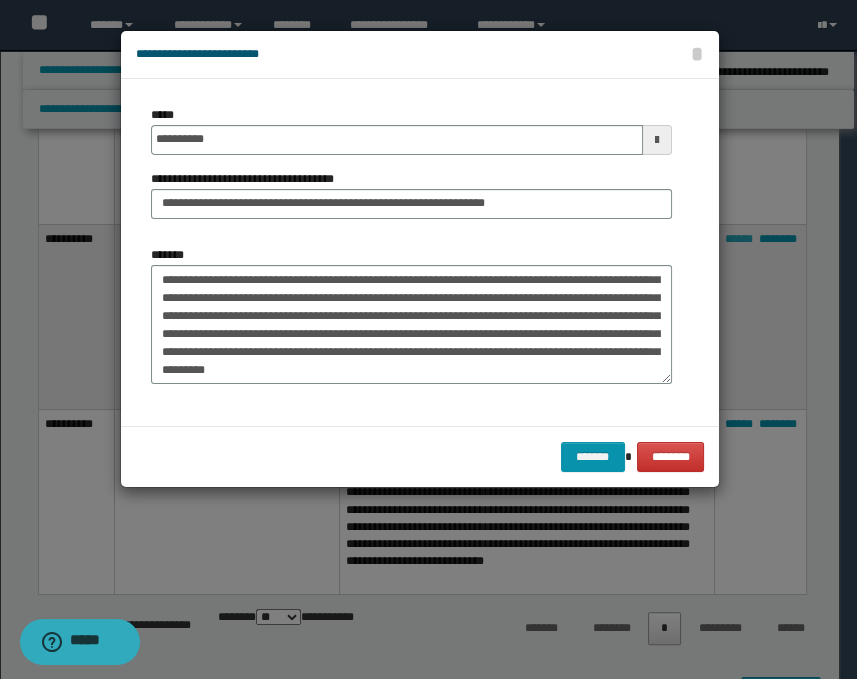scroll, scrollTop: 35, scrollLeft: 0, axis: vertical 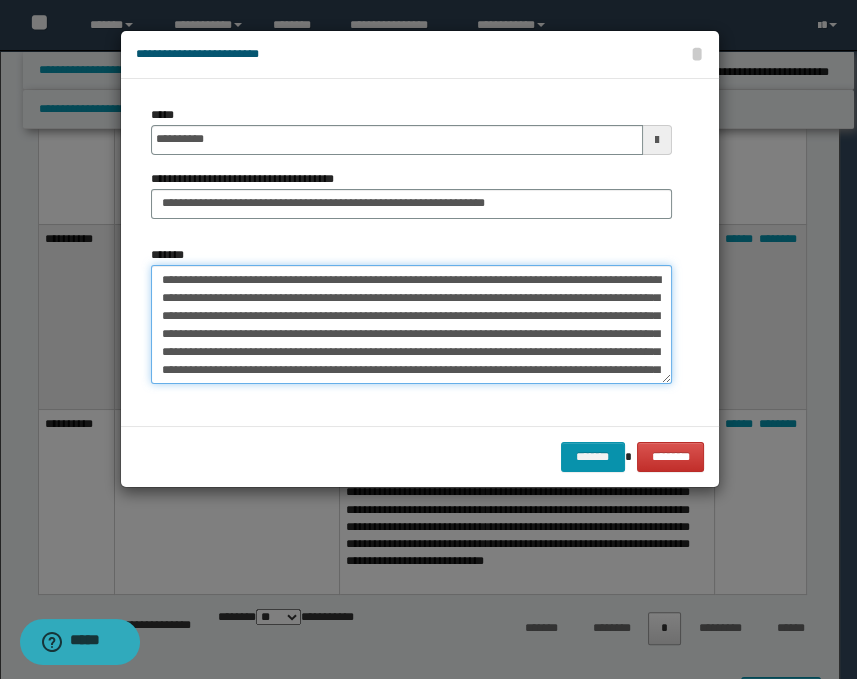 click on "**********" at bounding box center [411, 325] 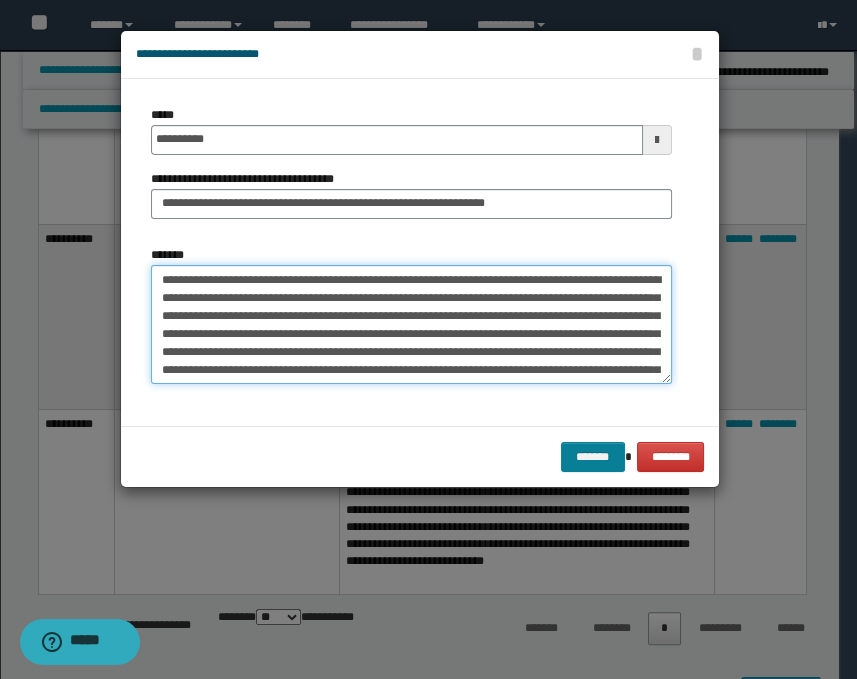 type on "**********" 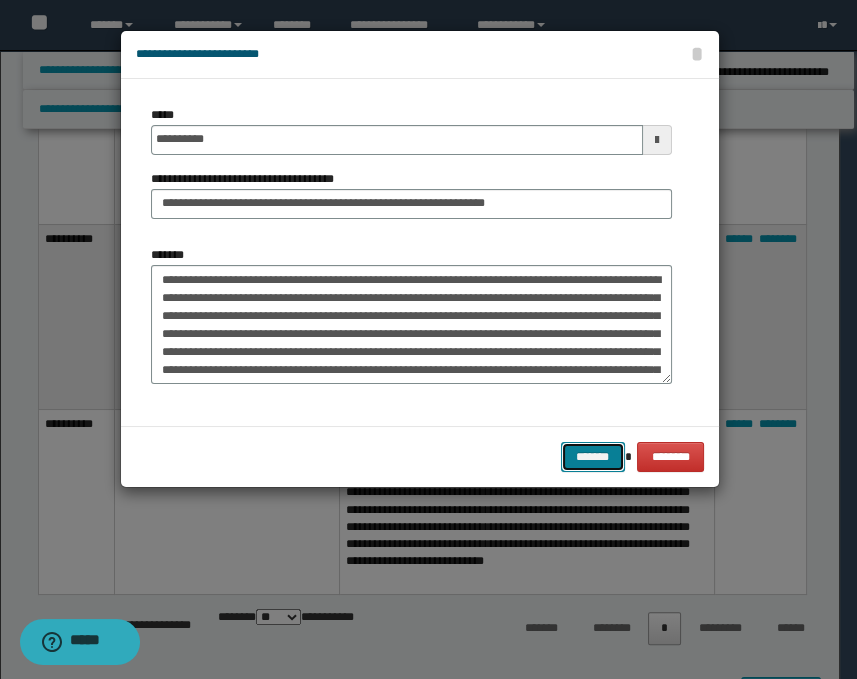 click on "*******" at bounding box center [593, 457] 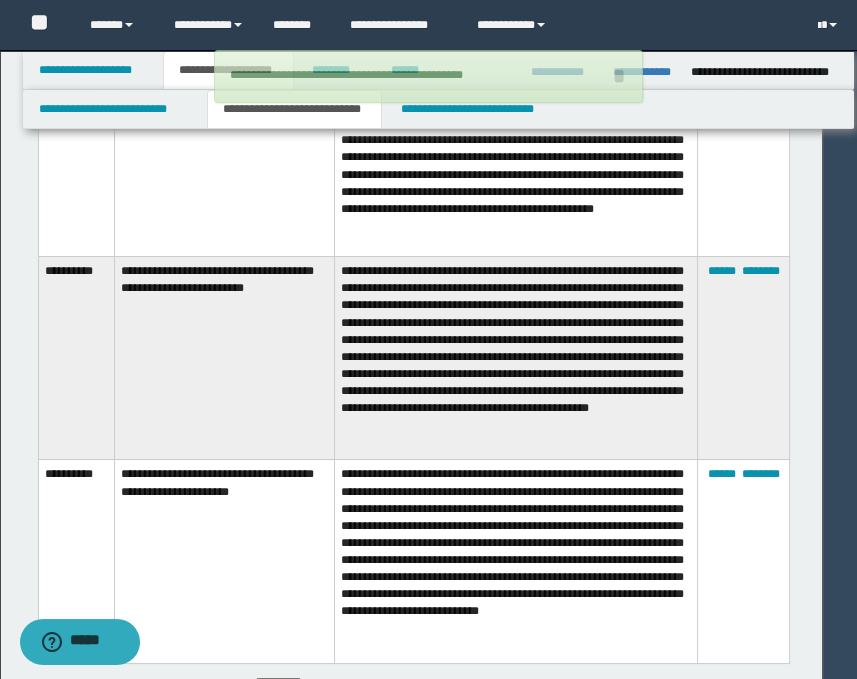 type 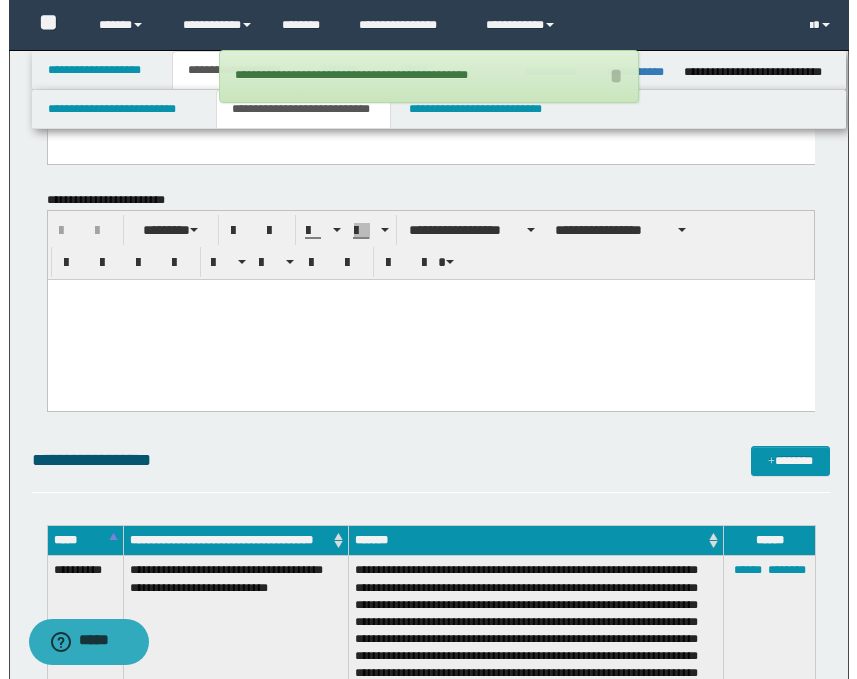 scroll, scrollTop: 333, scrollLeft: 0, axis: vertical 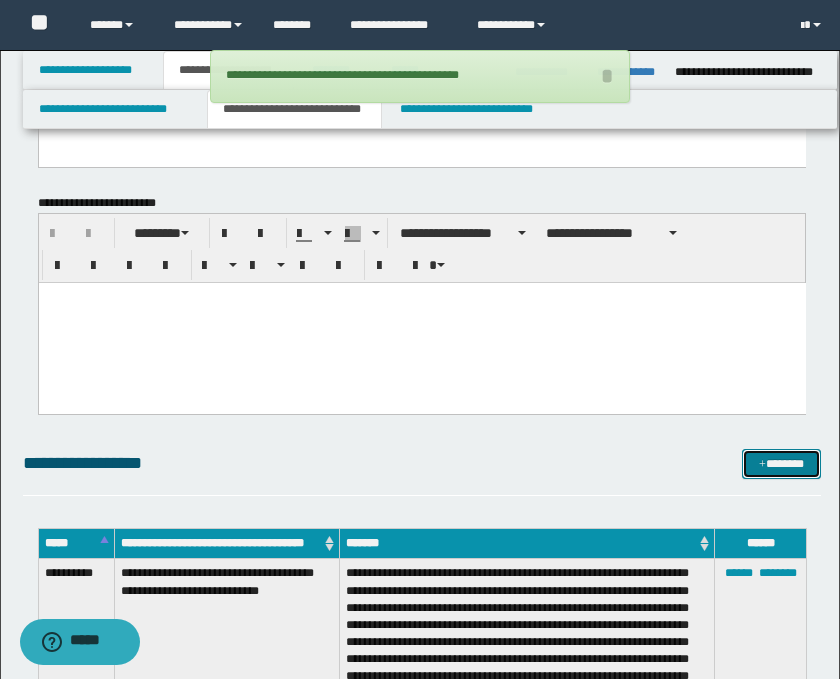 click on "*******" at bounding box center [782, 464] 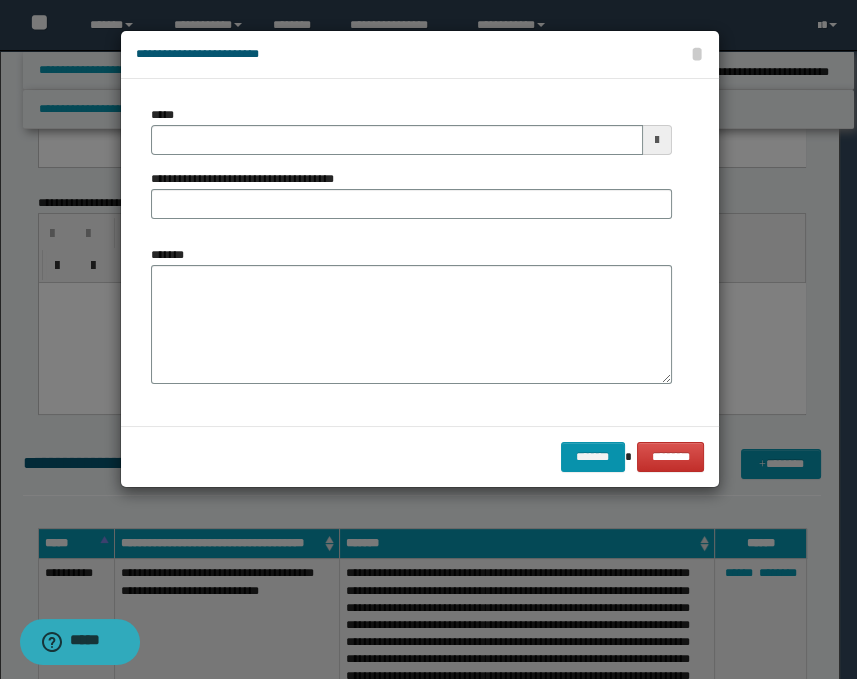 click at bounding box center (657, 140) 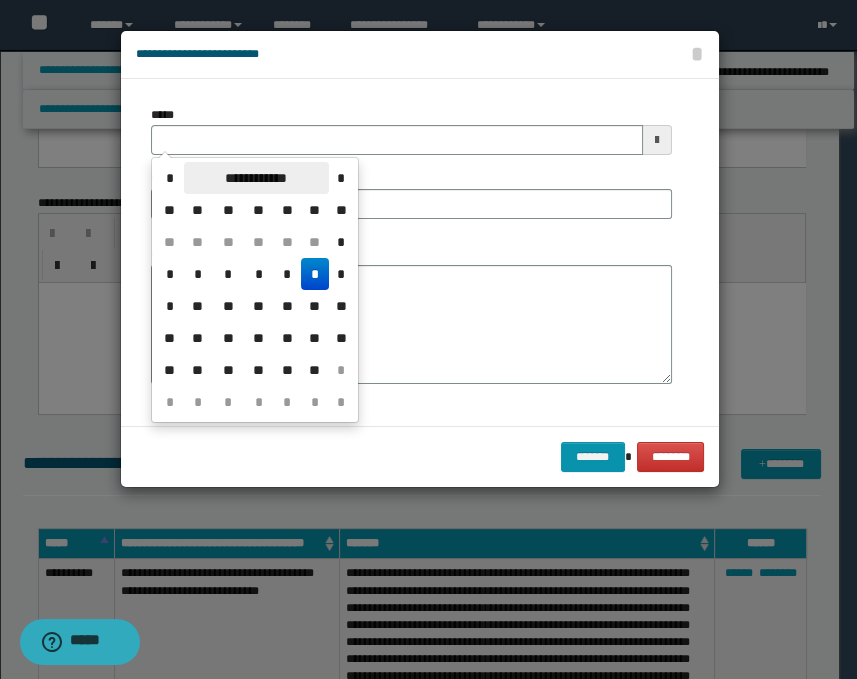 click on "**********" at bounding box center (256, 178) 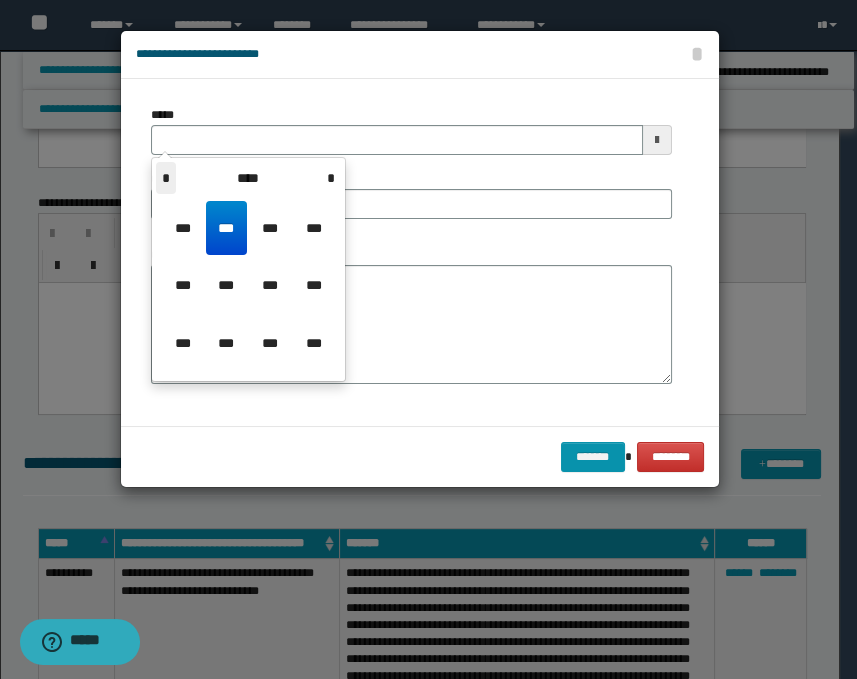 click on "*" at bounding box center (166, 178) 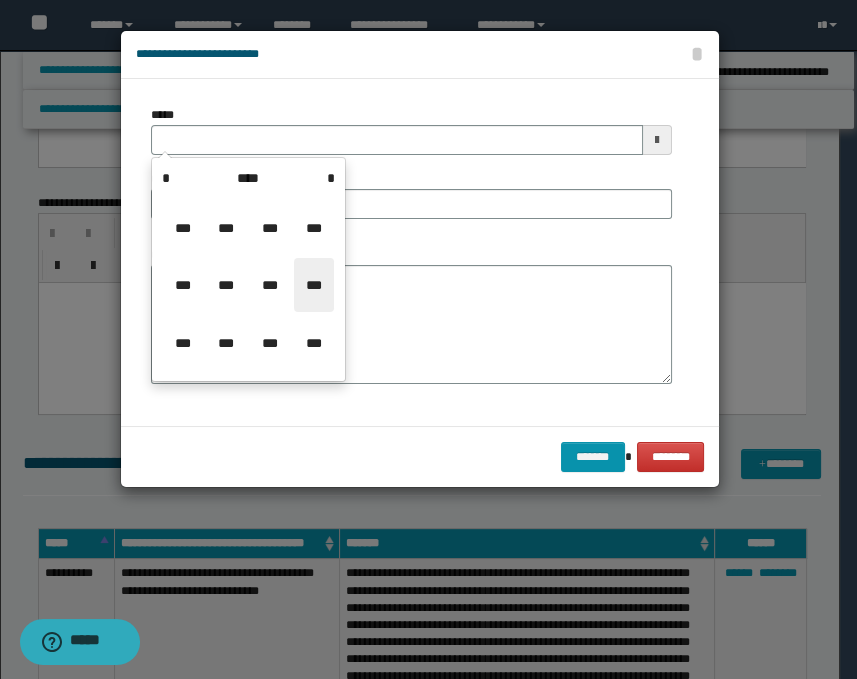 click on "***" at bounding box center [314, 285] 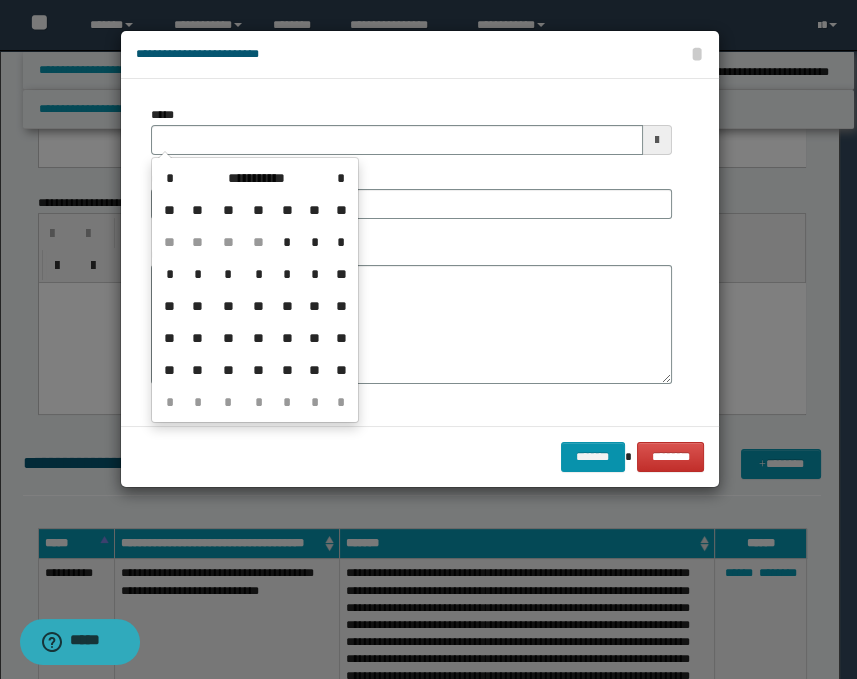 drag, startPoint x: 289, startPoint y: 334, endPoint x: 284, endPoint y: 325, distance: 10.29563 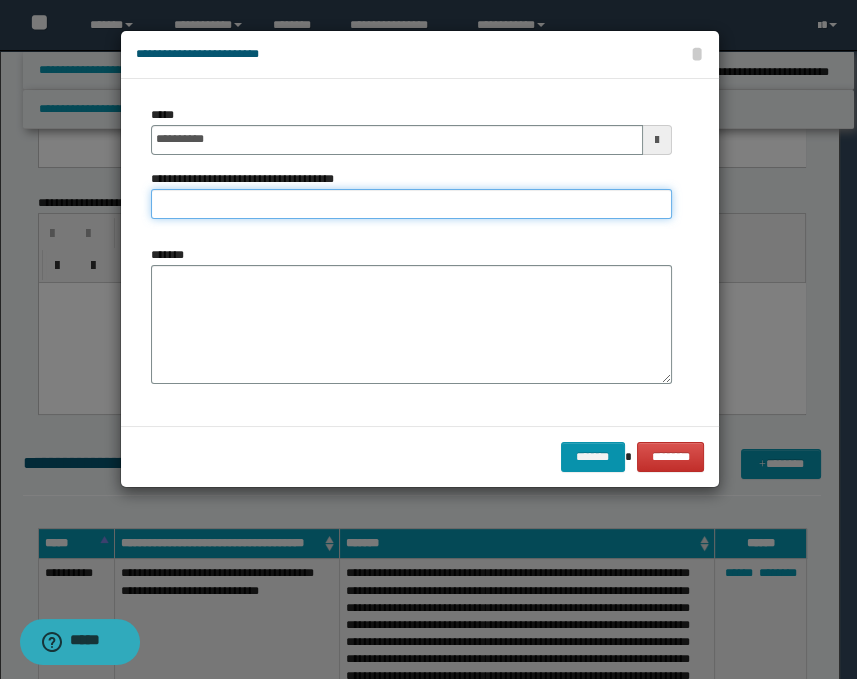 click on "**********" at bounding box center (411, 204) 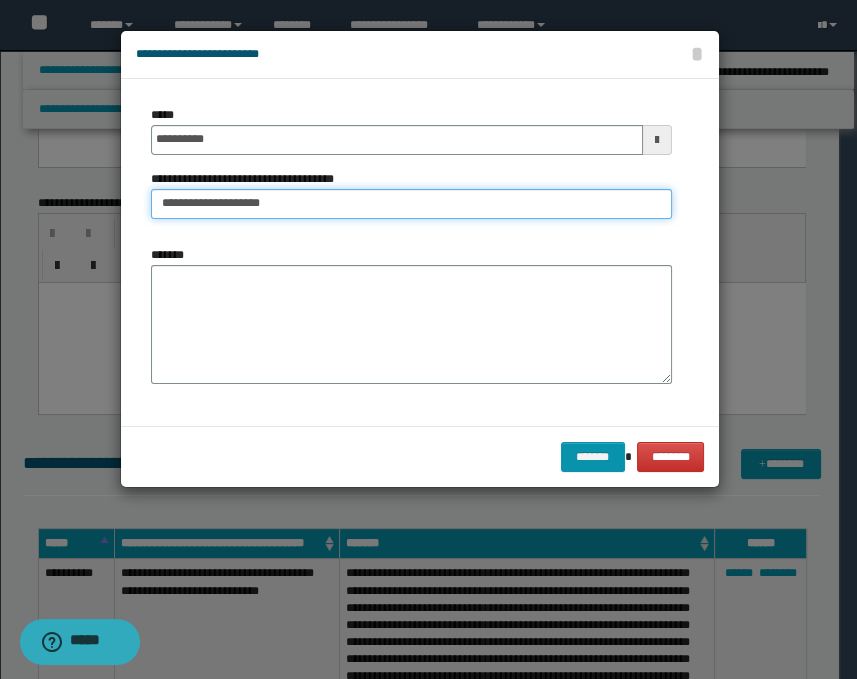 click on "**********" at bounding box center (411, 204) 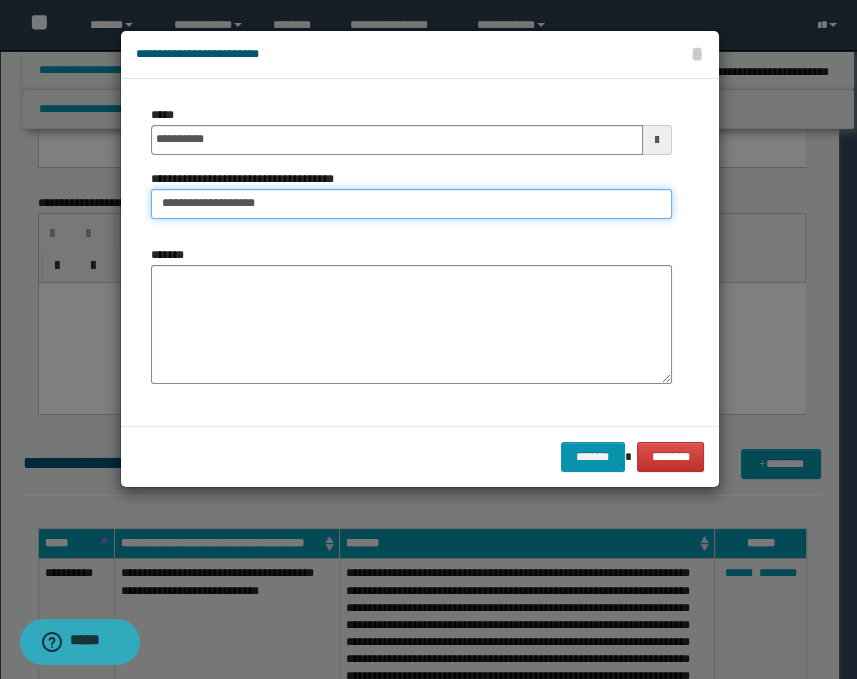 type on "**********" 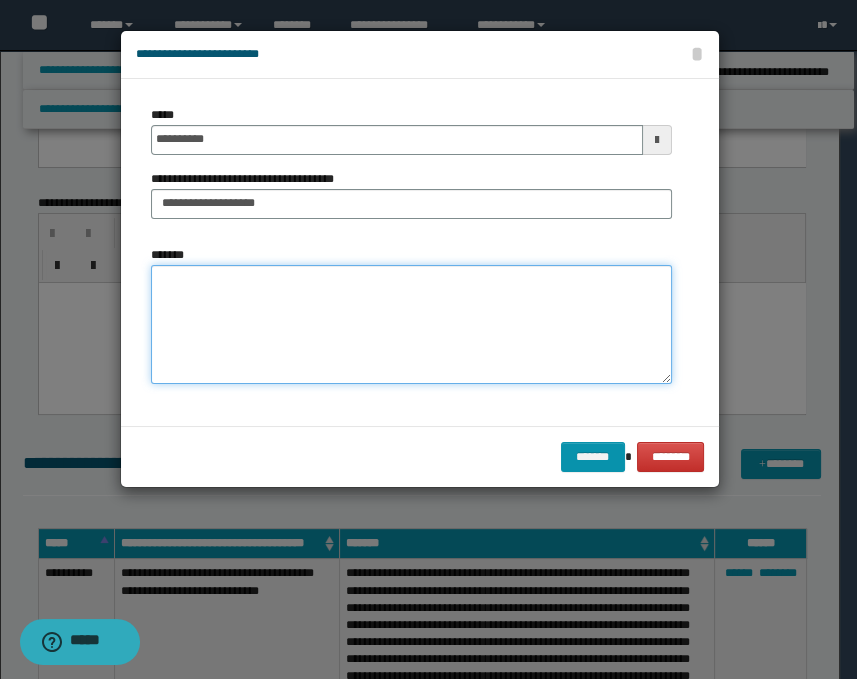 click on "*******" at bounding box center [411, 325] 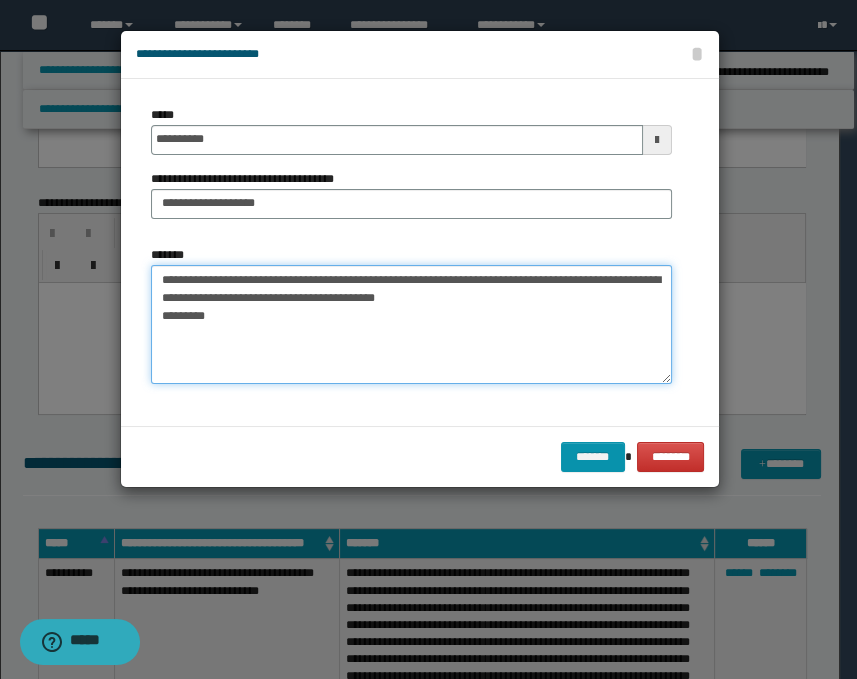 click on "**********" at bounding box center [411, 325] 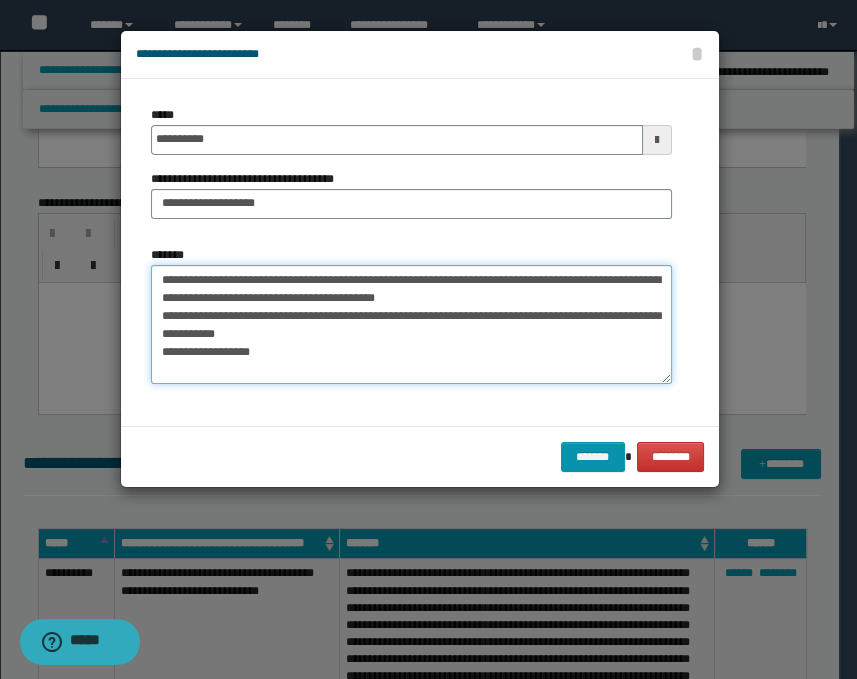 click on "**********" at bounding box center (411, 325) 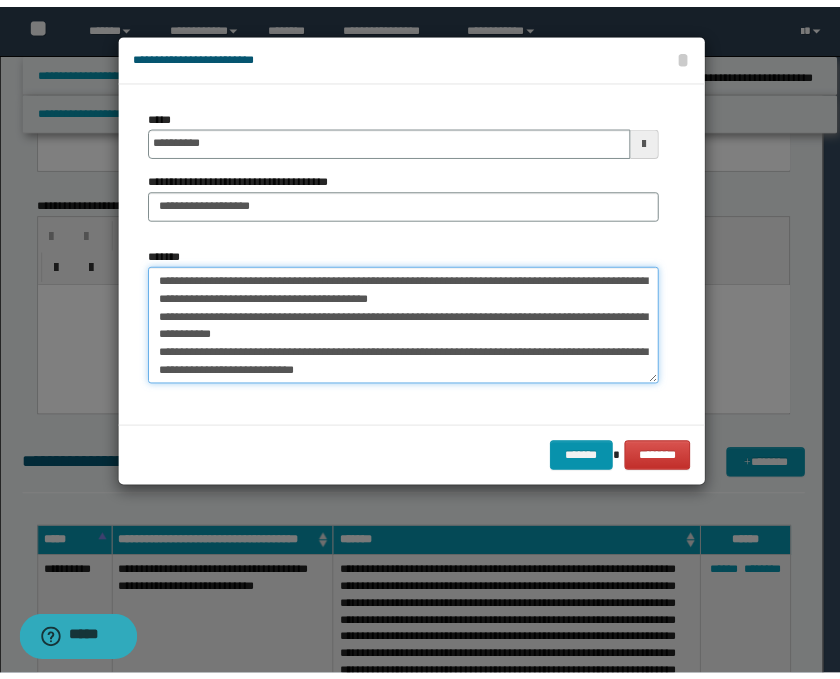 scroll, scrollTop: 12, scrollLeft: 0, axis: vertical 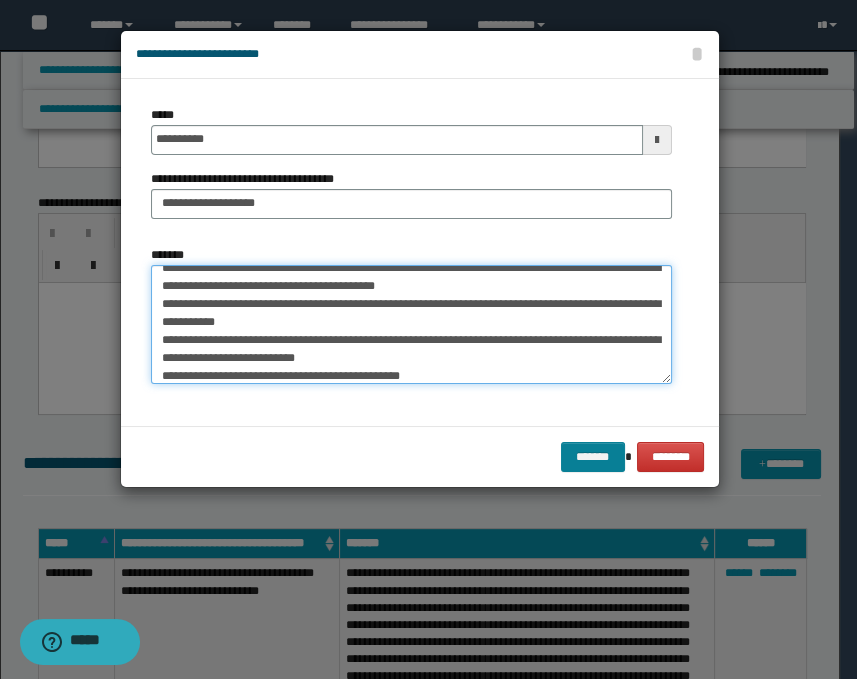 type on "**********" 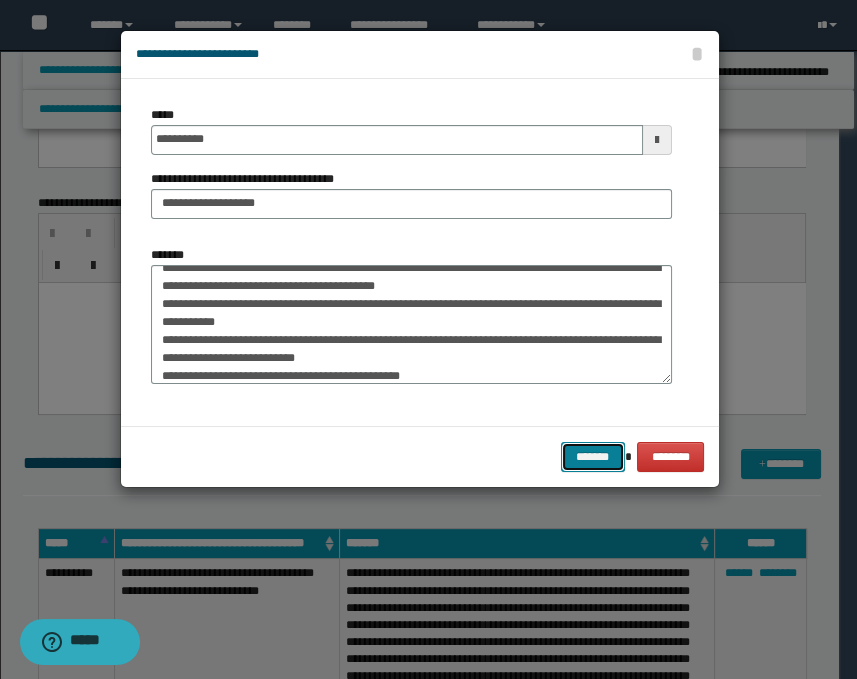click on "*******" at bounding box center (593, 457) 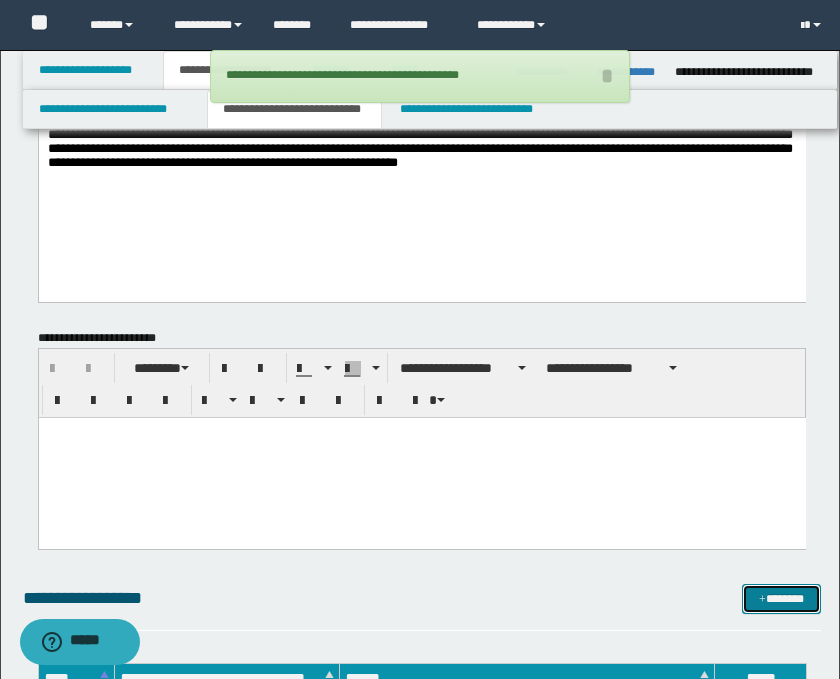scroll, scrollTop: 0, scrollLeft: 0, axis: both 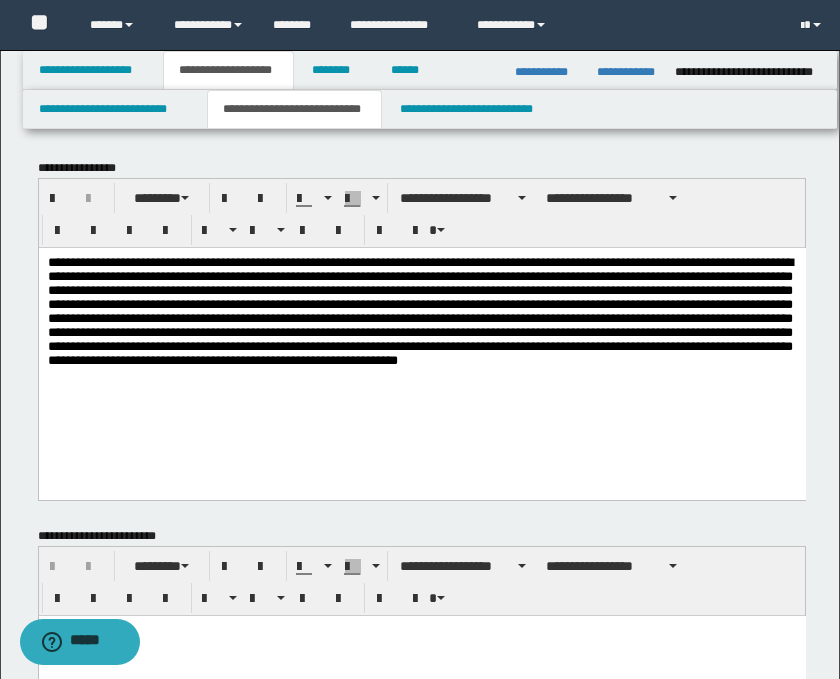 click at bounding box center [421, 348] 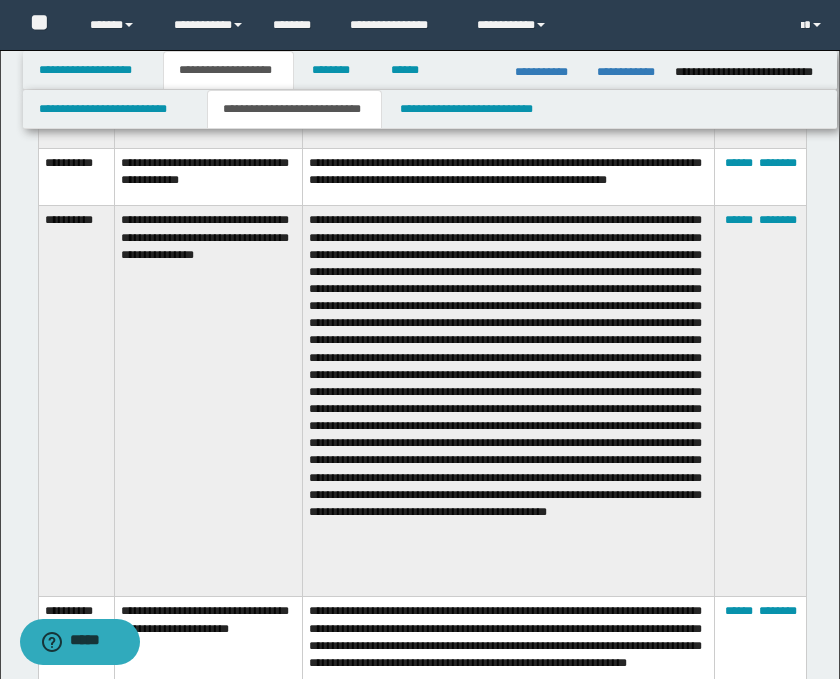 scroll, scrollTop: 3222, scrollLeft: 0, axis: vertical 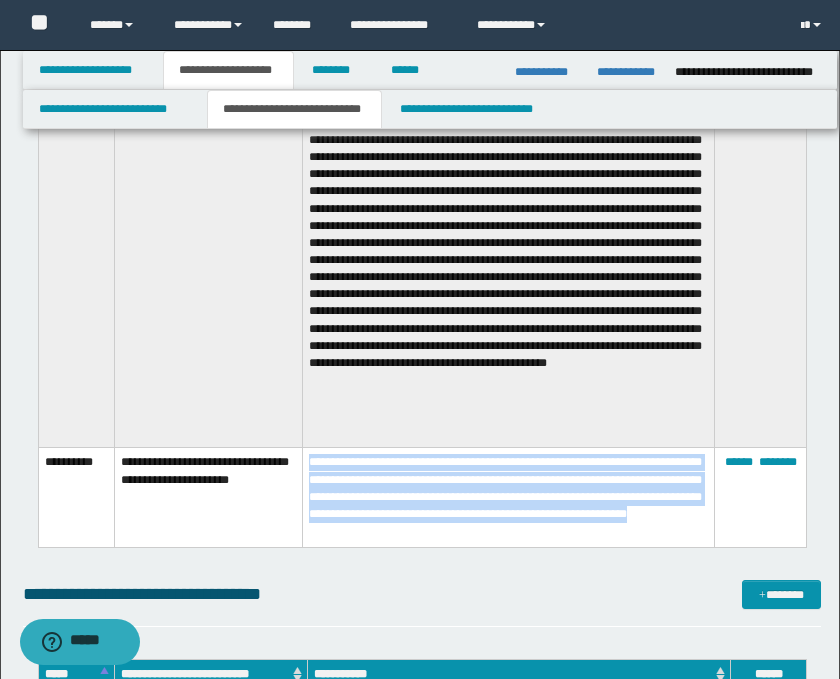 drag, startPoint x: 696, startPoint y: 532, endPoint x: 312, endPoint y: 468, distance: 389.2968 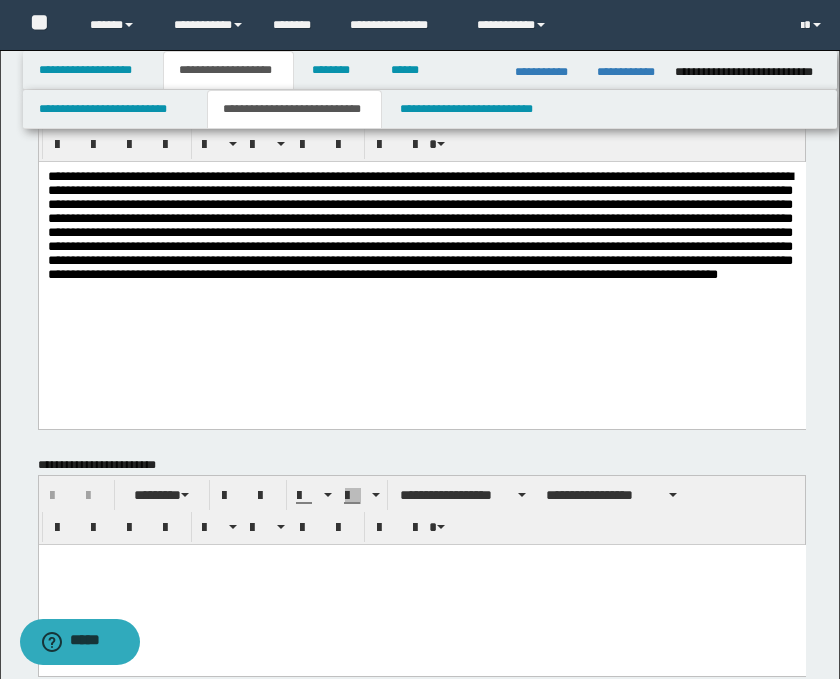 scroll, scrollTop: 0, scrollLeft: 0, axis: both 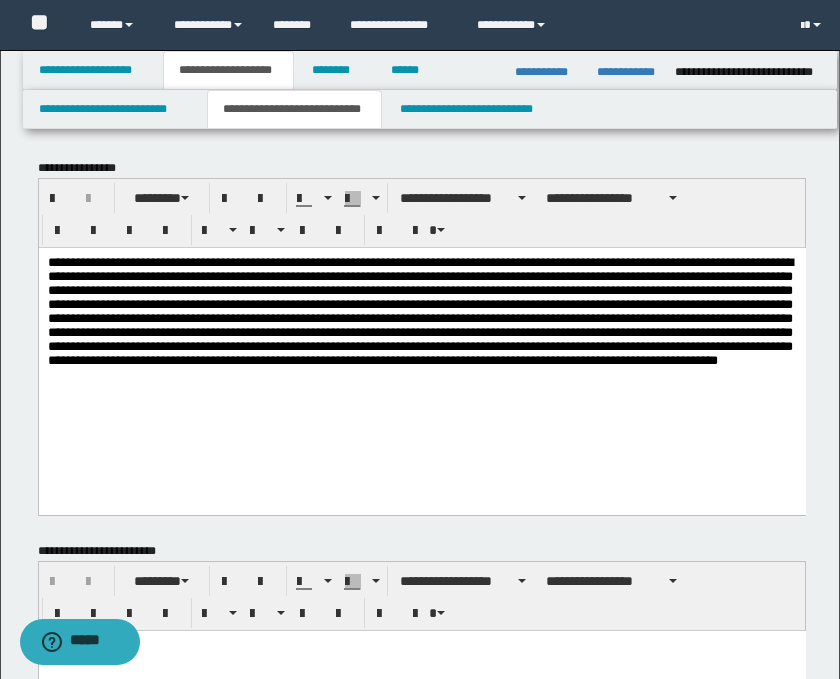 click at bounding box center [421, 355] 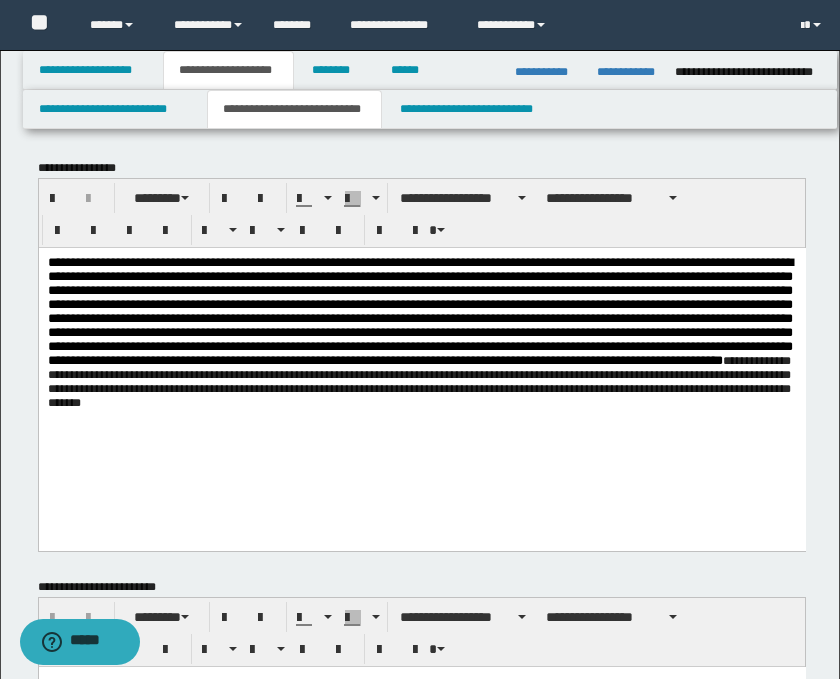click on "**********" at bounding box center (421, 348) 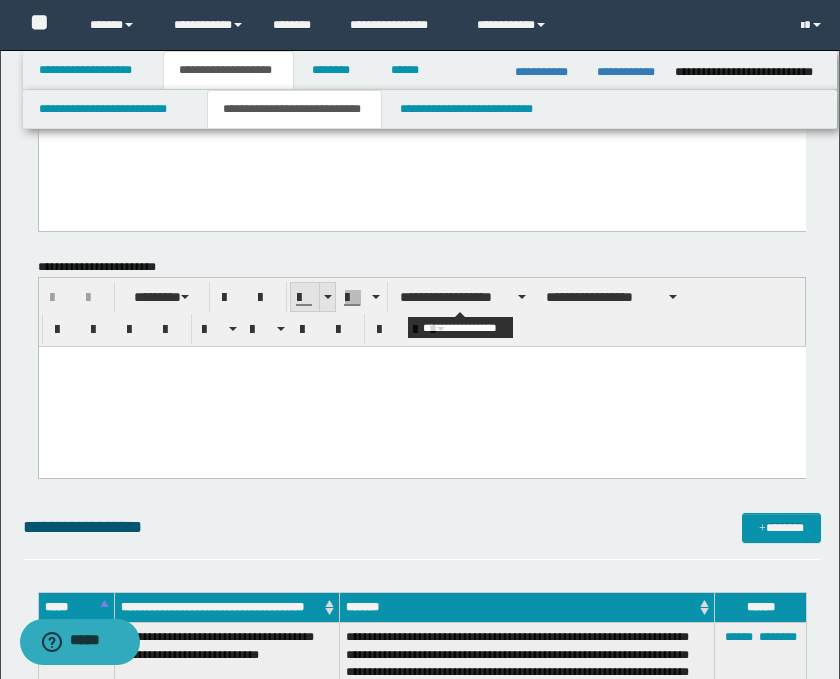 scroll, scrollTop: 333, scrollLeft: 0, axis: vertical 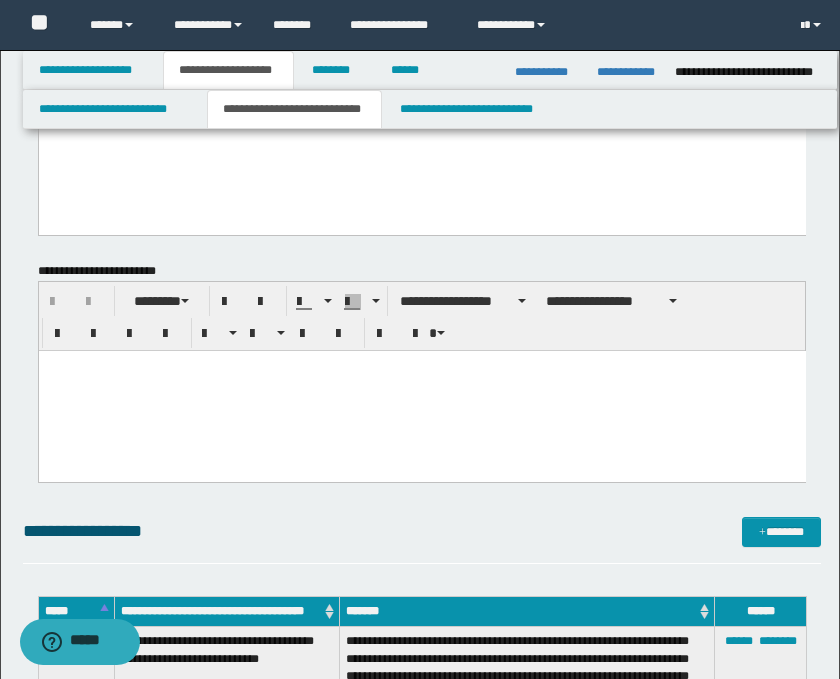 click at bounding box center [421, 390] 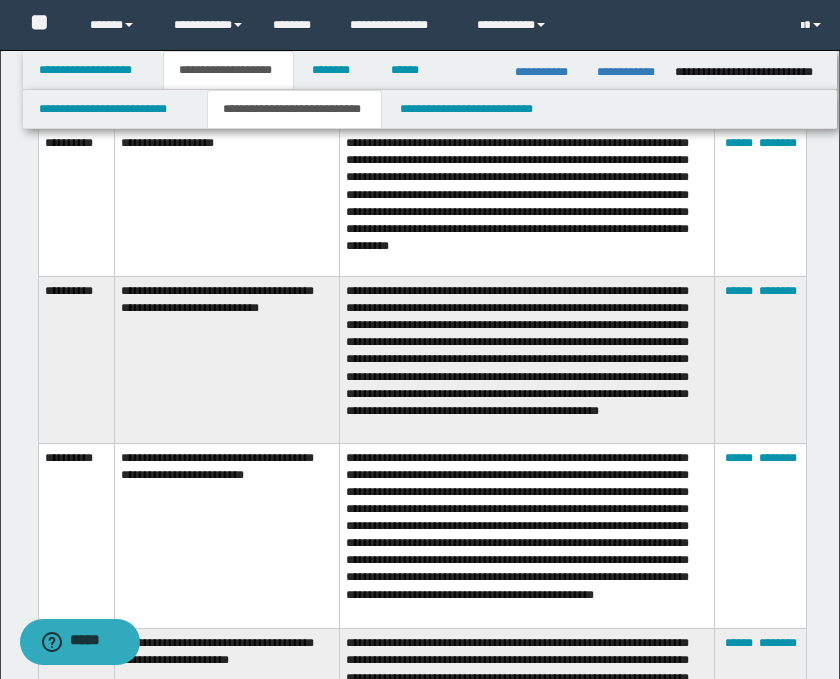 scroll, scrollTop: 333, scrollLeft: 0, axis: vertical 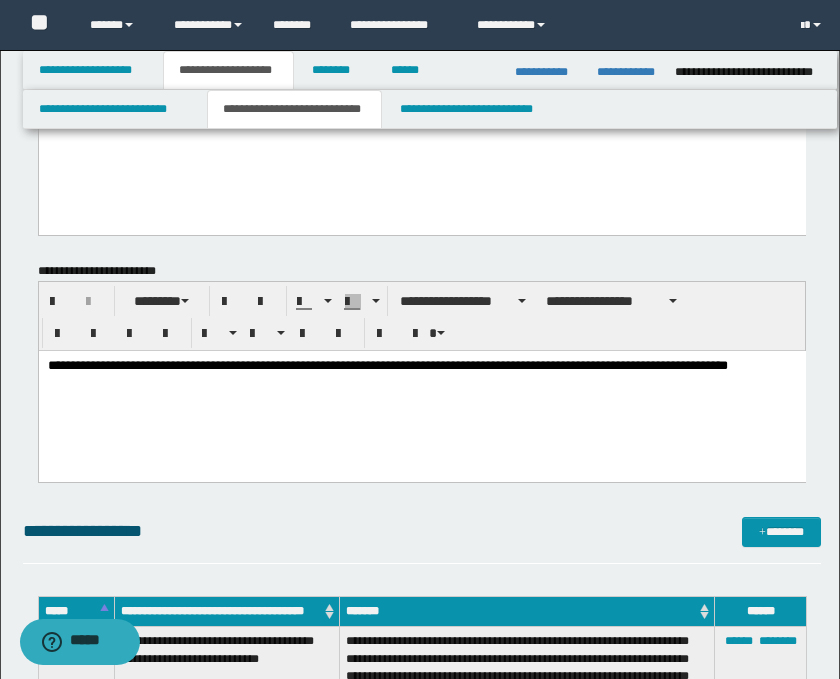 click on "**********" at bounding box center [421, 365] 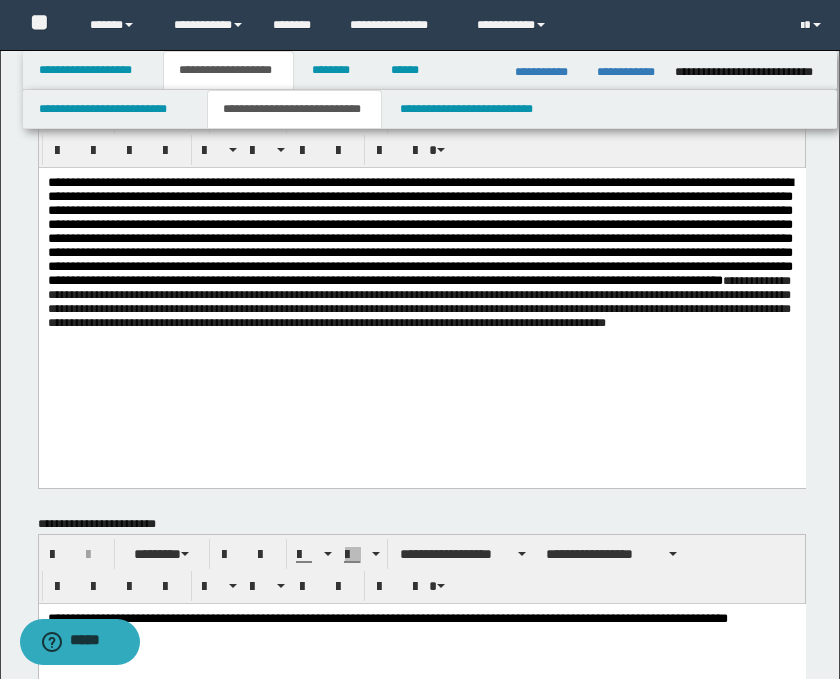 scroll, scrollTop: 0, scrollLeft: 0, axis: both 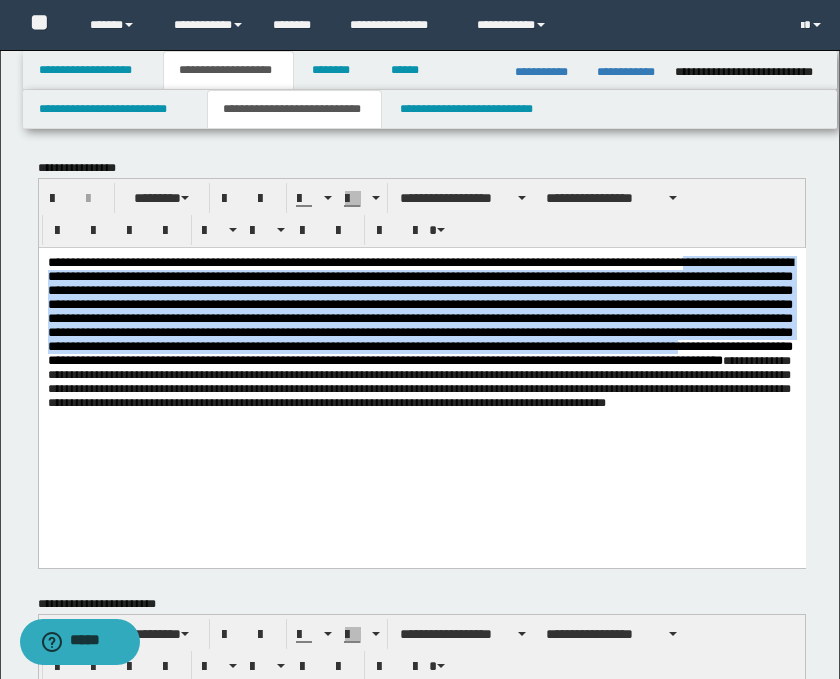 drag, startPoint x: 130, startPoint y: 277, endPoint x: 644, endPoint y: 367, distance: 521.8199 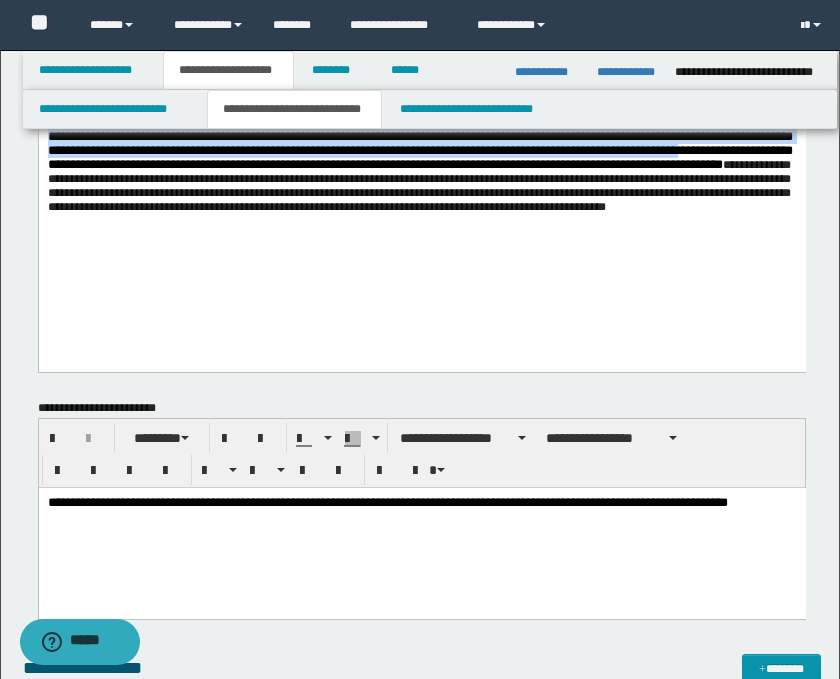 scroll, scrollTop: 333, scrollLeft: 0, axis: vertical 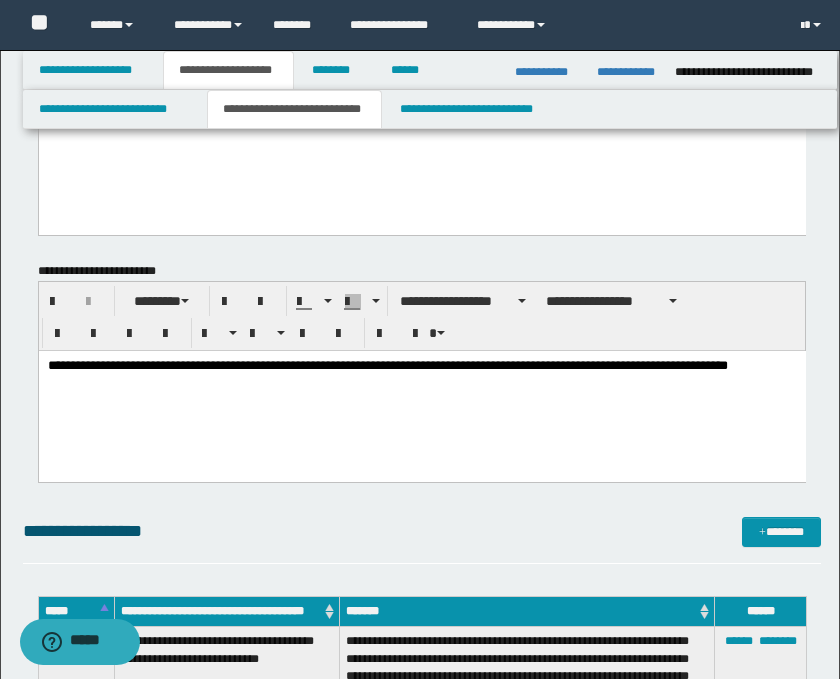 click on "**********" at bounding box center [421, 390] 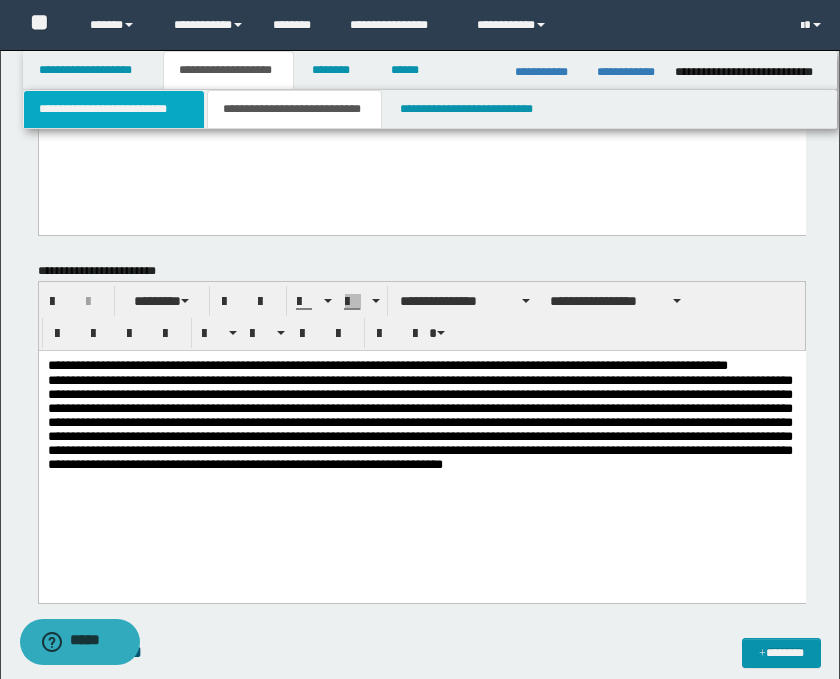 scroll, scrollTop: 111, scrollLeft: 0, axis: vertical 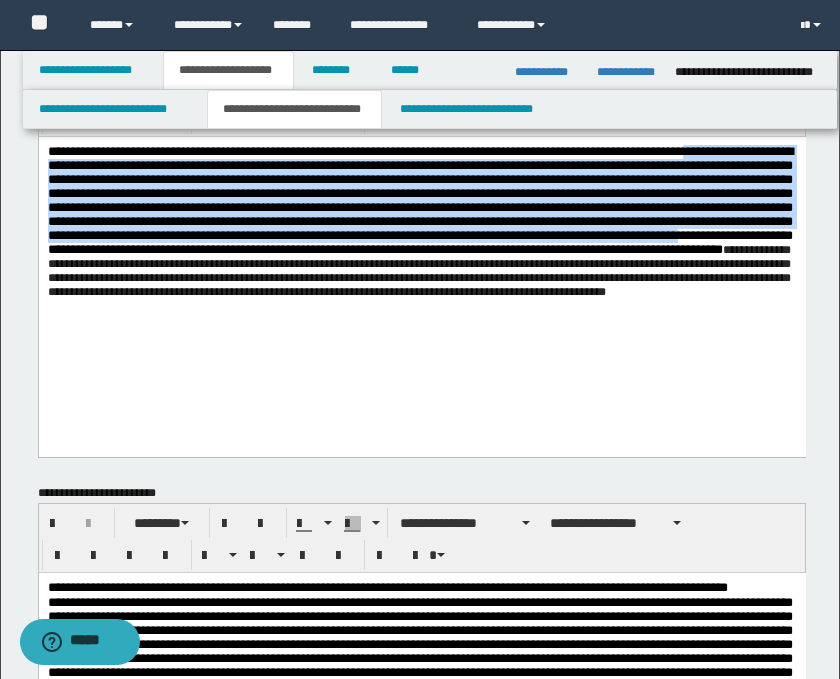 click on "**********" at bounding box center (421, 271) 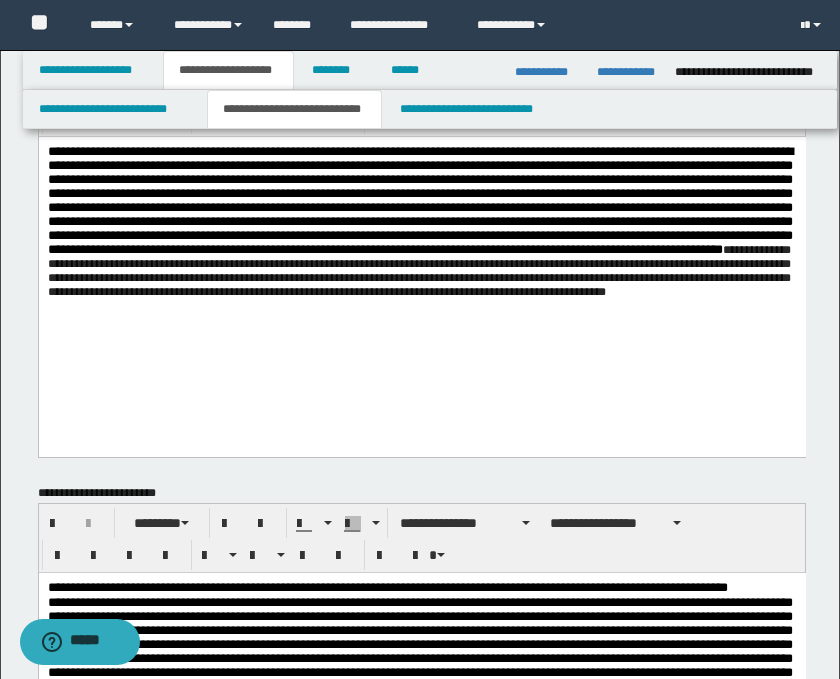 click on "**********" at bounding box center (421, 271) 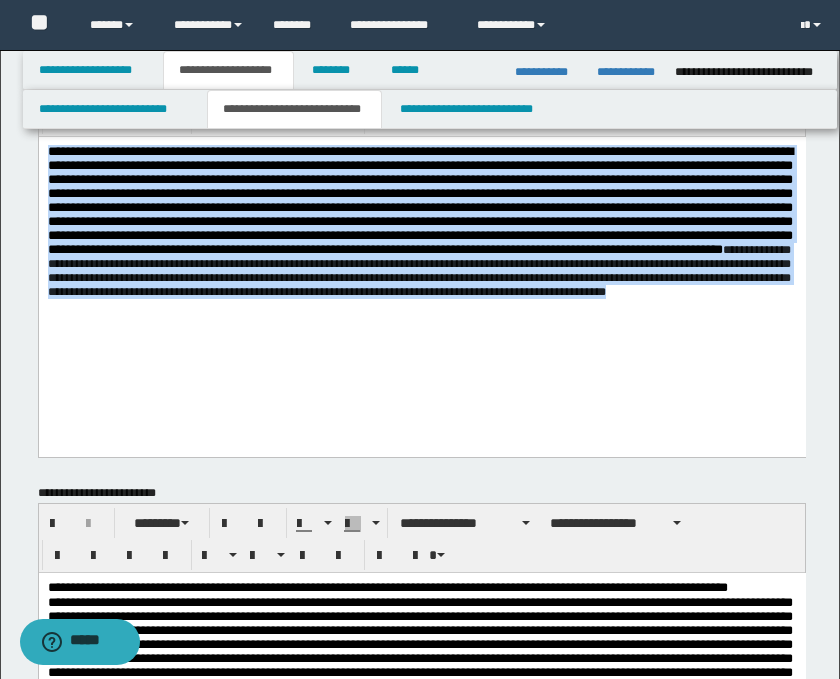 drag, startPoint x: 492, startPoint y: 349, endPoint x: 42, endPoint y: 143, distance: 494.9101 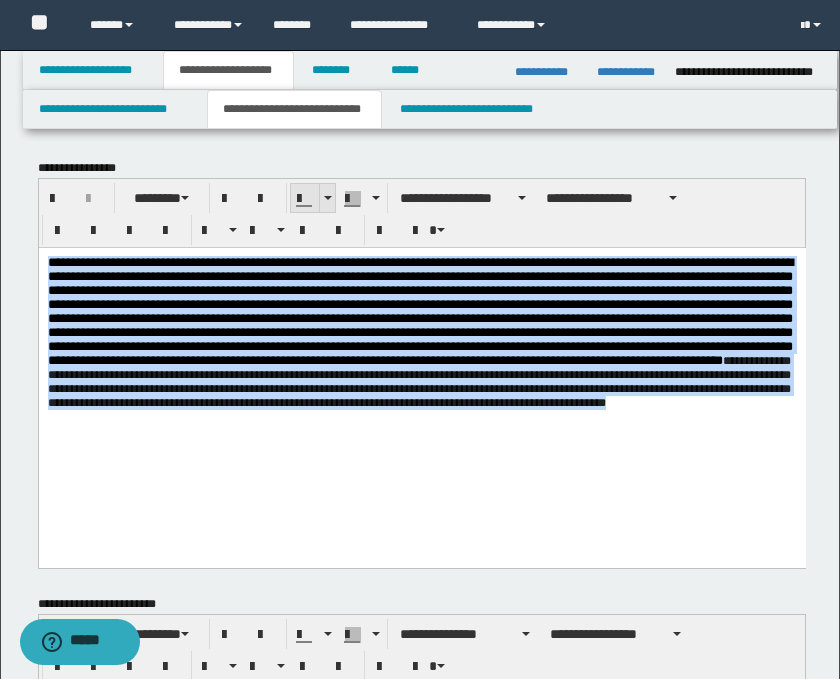 click at bounding box center [327, 198] 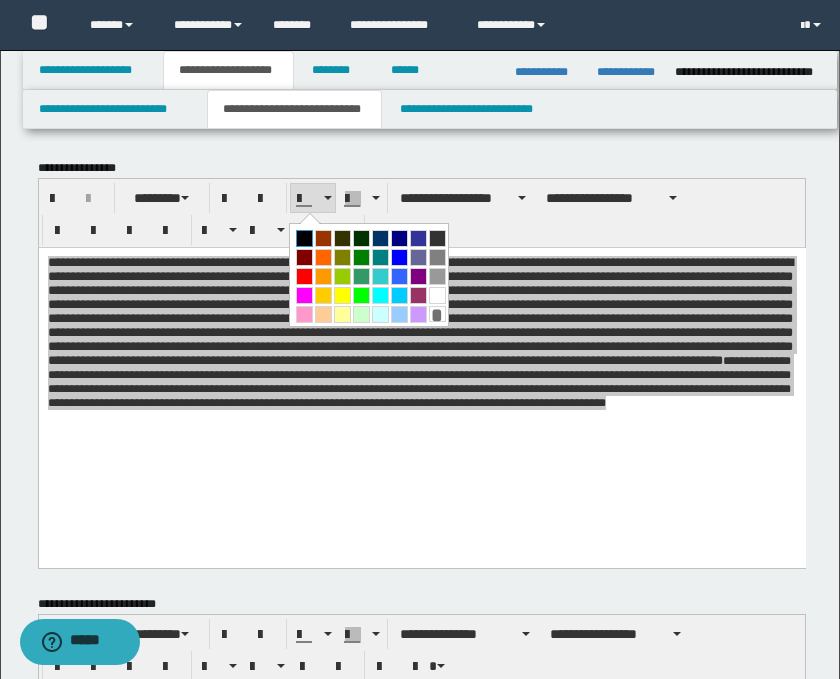 click at bounding box center [304, 238] 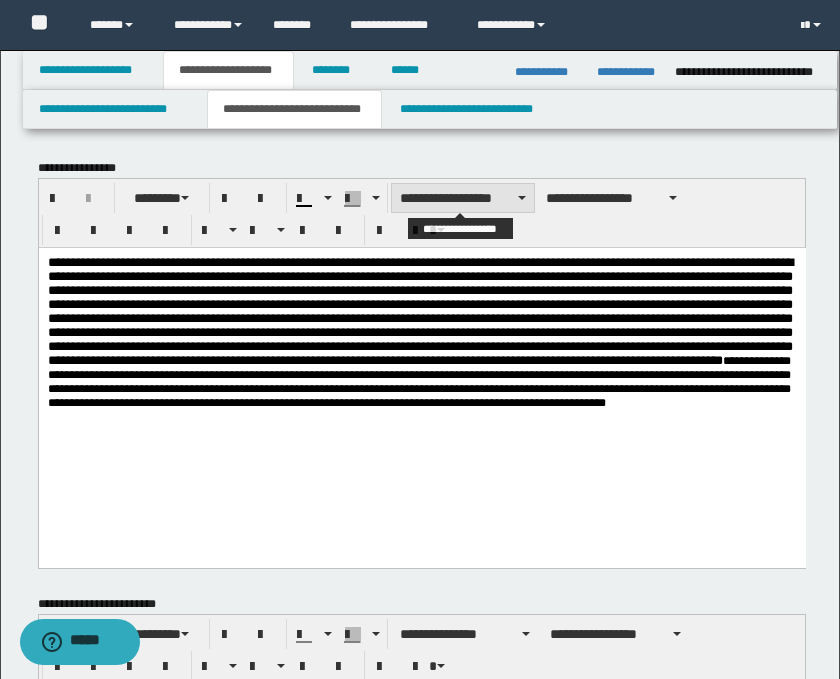 click on "**********" at bounding box center (463, 198) 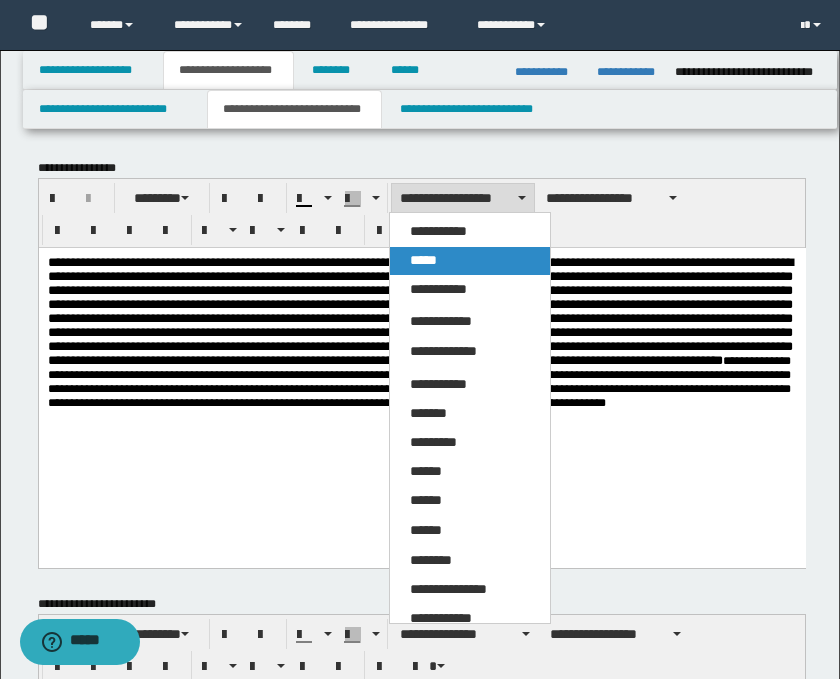 click on "*****" at bounding box center [423, 260] 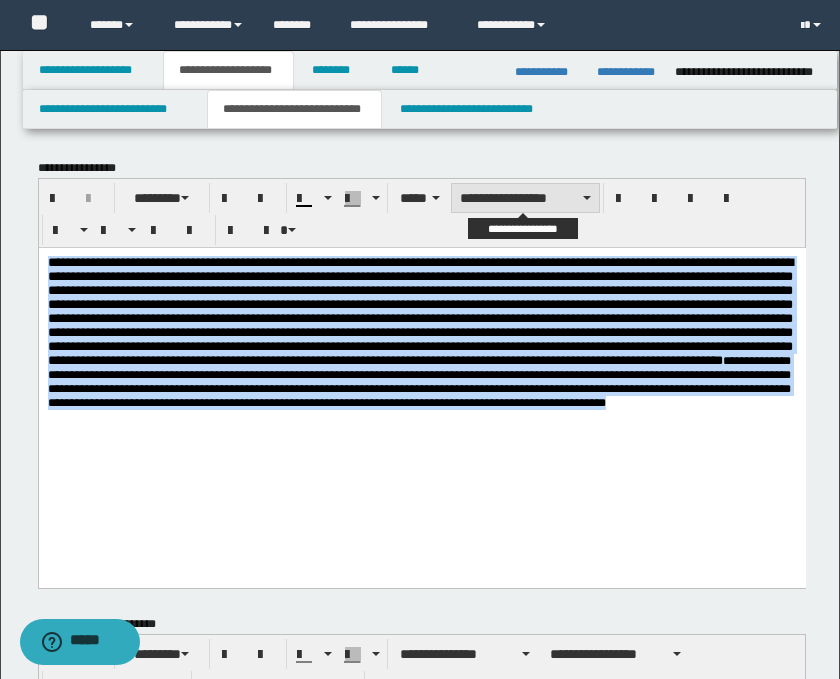 click on "**********" at bounding box center (525, 198) 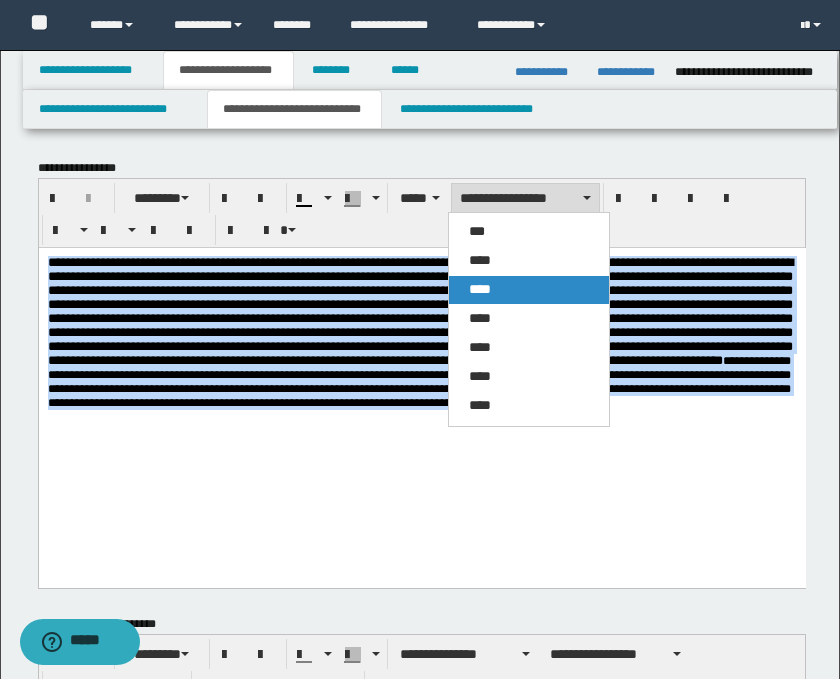 click on "****" at bounding box center [529, 290] 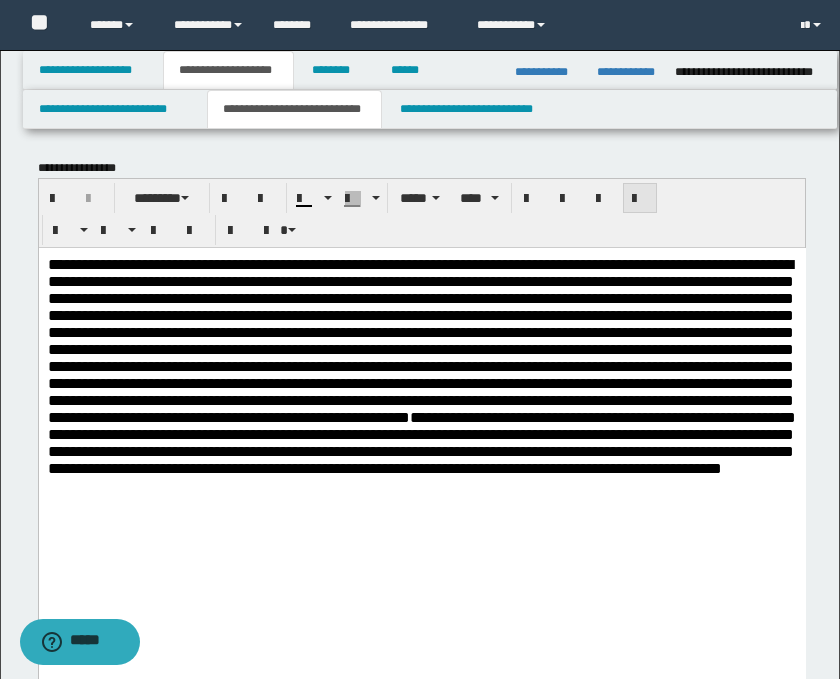 click at bounding box center (640, 198) 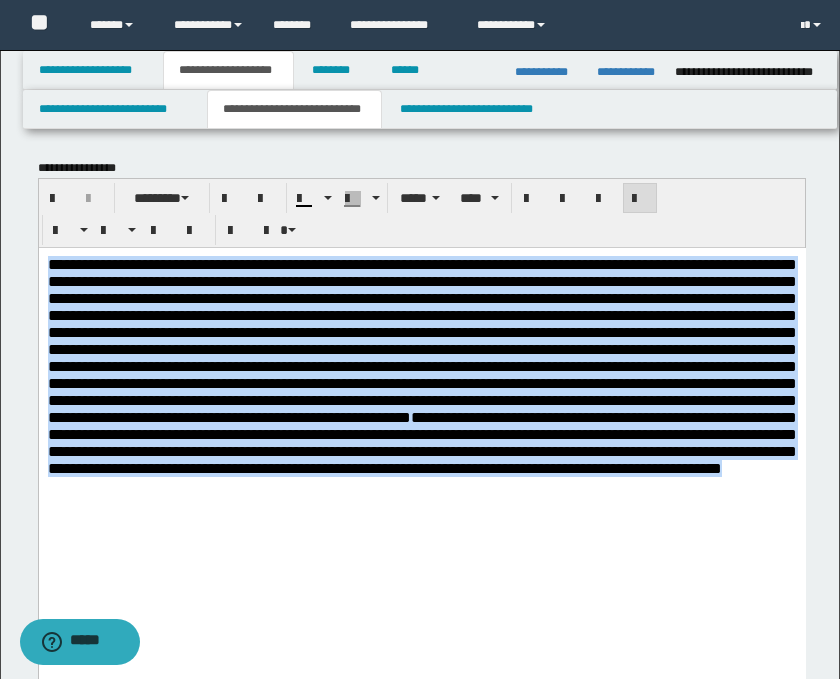 click on "**********" at bounding box center [421, 423] 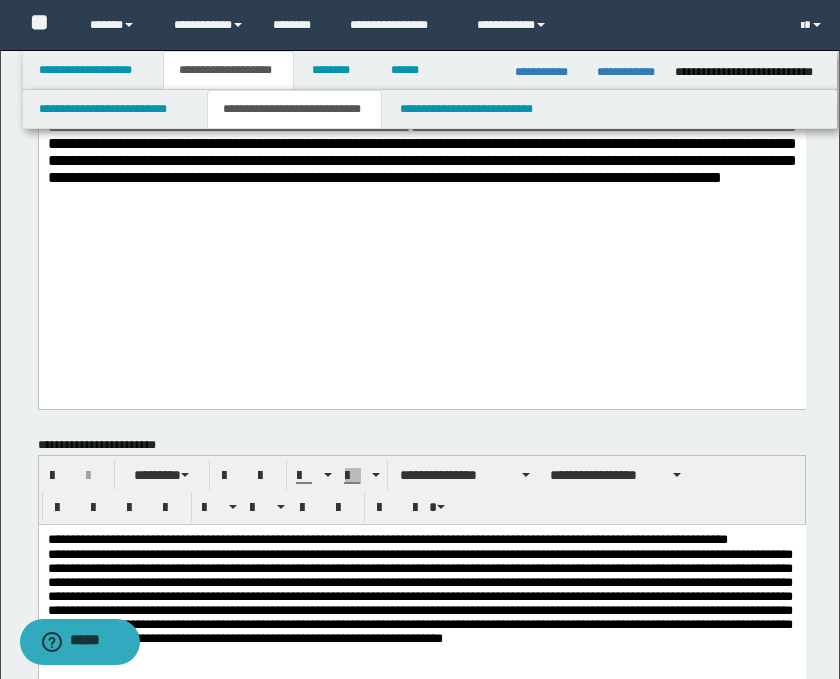 scroll, scrollTop: 555, scrollLeft: 0, axis: vertical 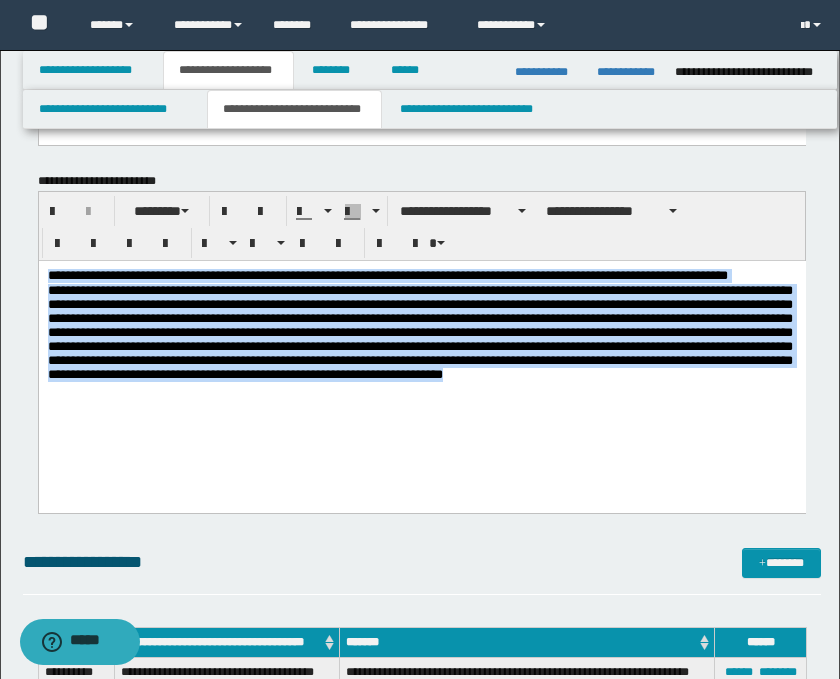 drag, startPoint x: 370, startPoint y: 413, endPoint x: 24, endPoint y: 269, distance: 374.76926 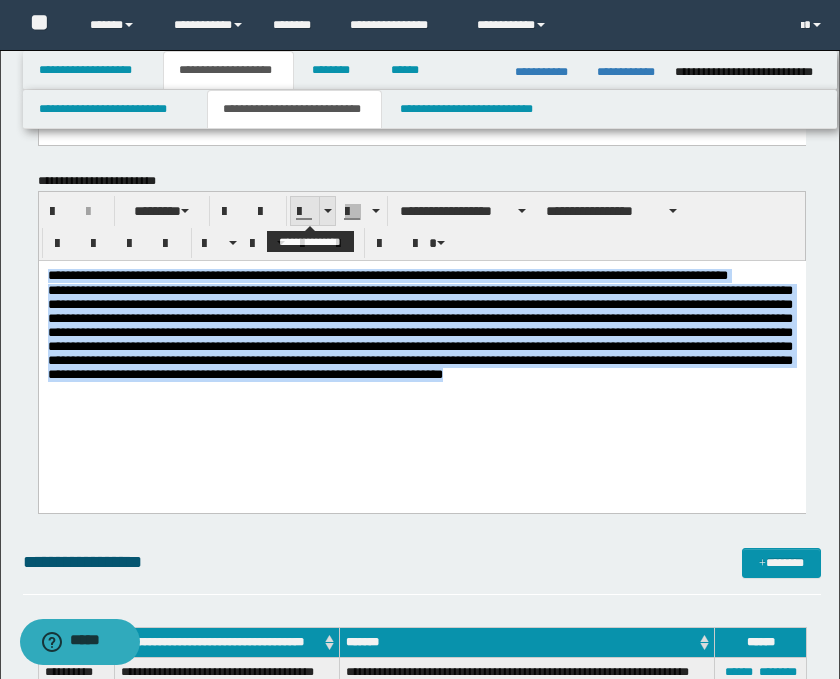 click at bounding box center (327, 211) 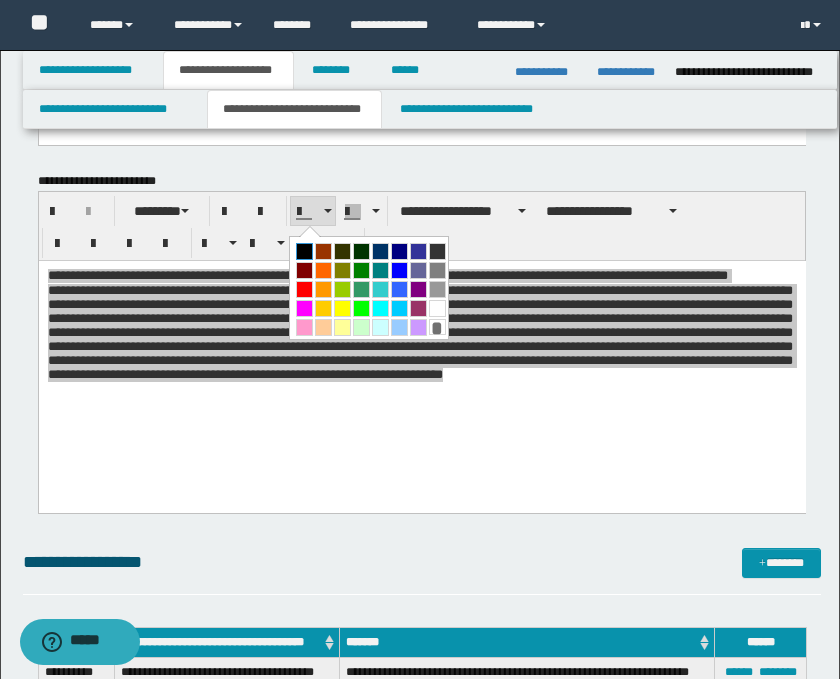 click at bounding box center (304, 251) 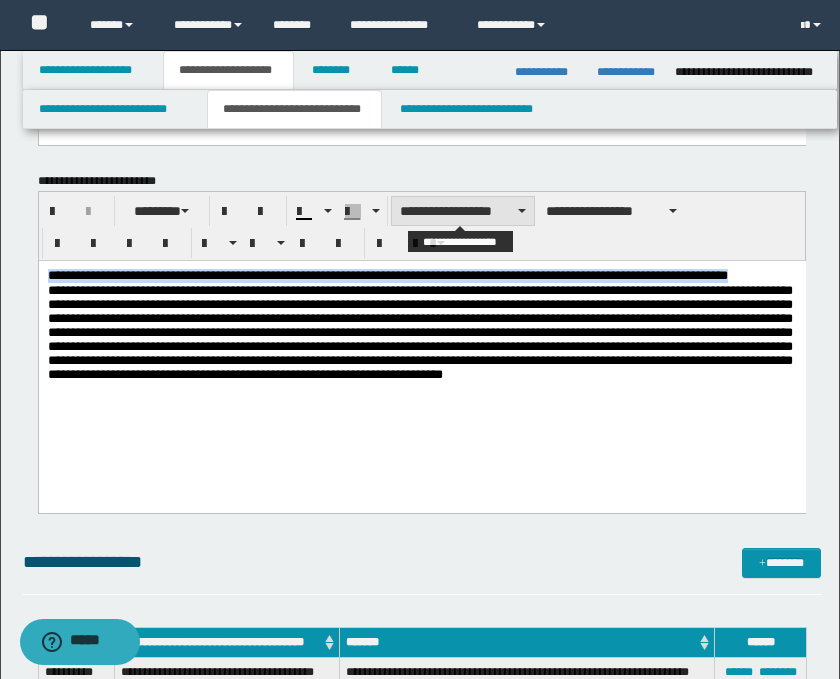 click on "**********" at bounding box center (463, 211) 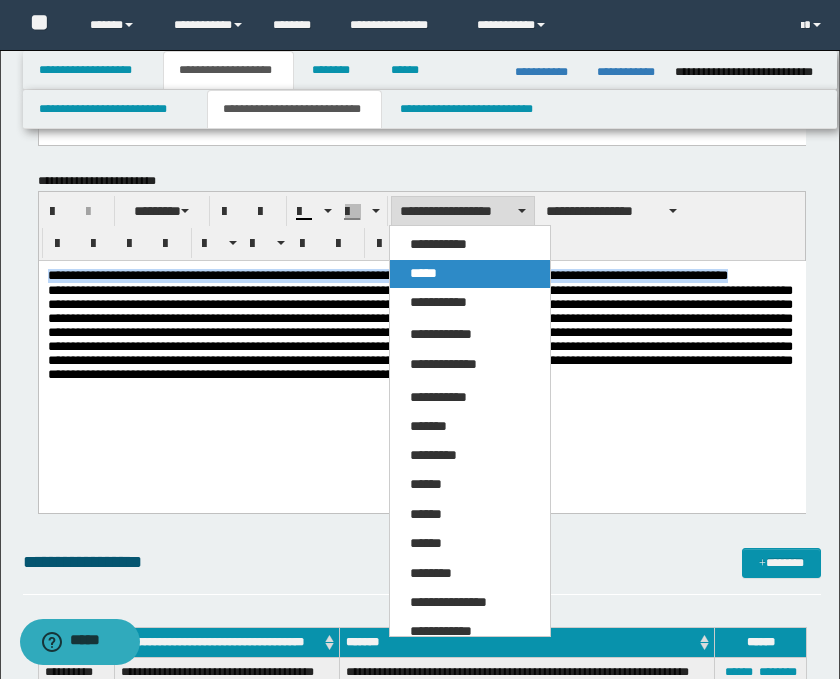 click on "*****" at bounding box center (423, 273) 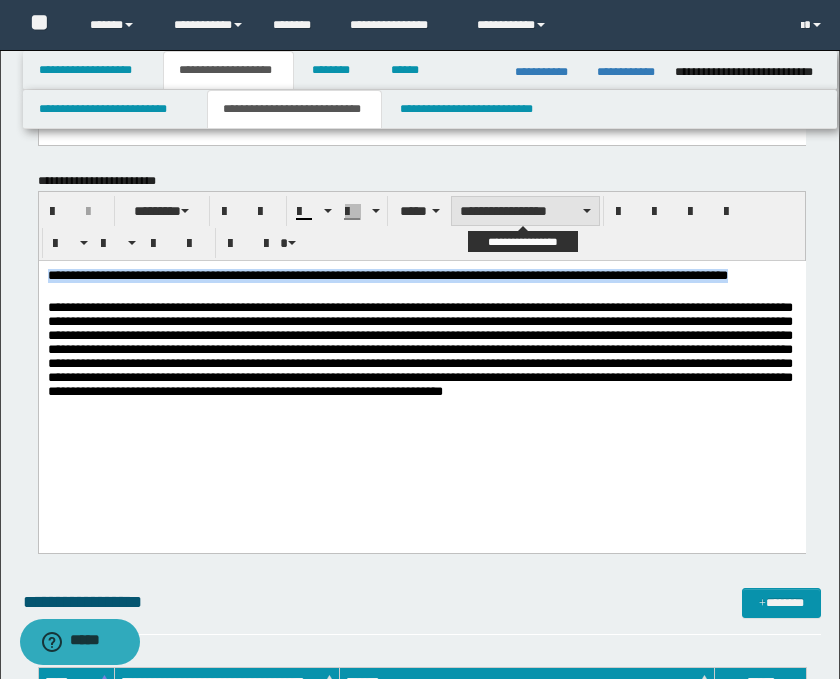click on "**********" at bounding box center (525, 211) 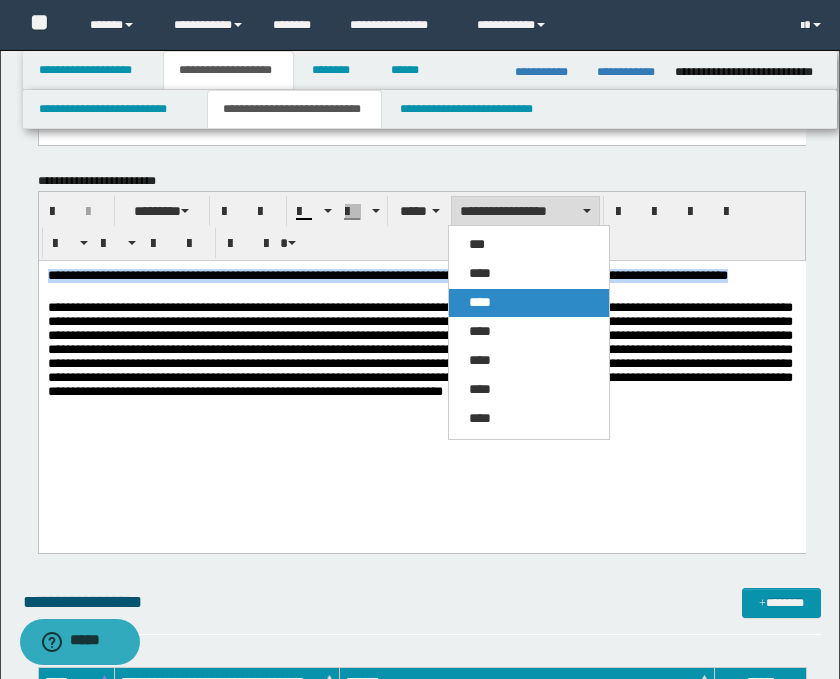 click on "****" at bounding box center (529, 303) 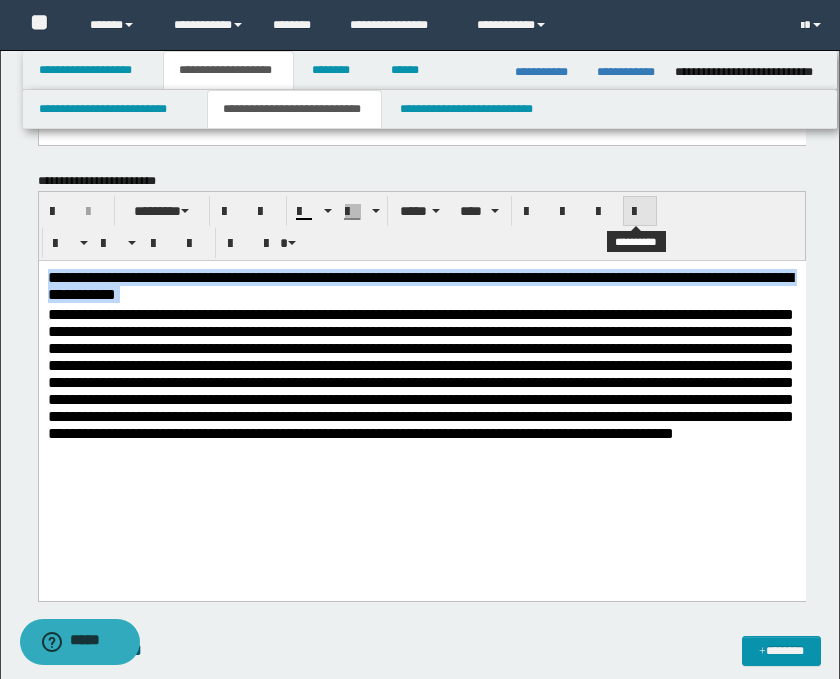click at bounding box center [640, 212] 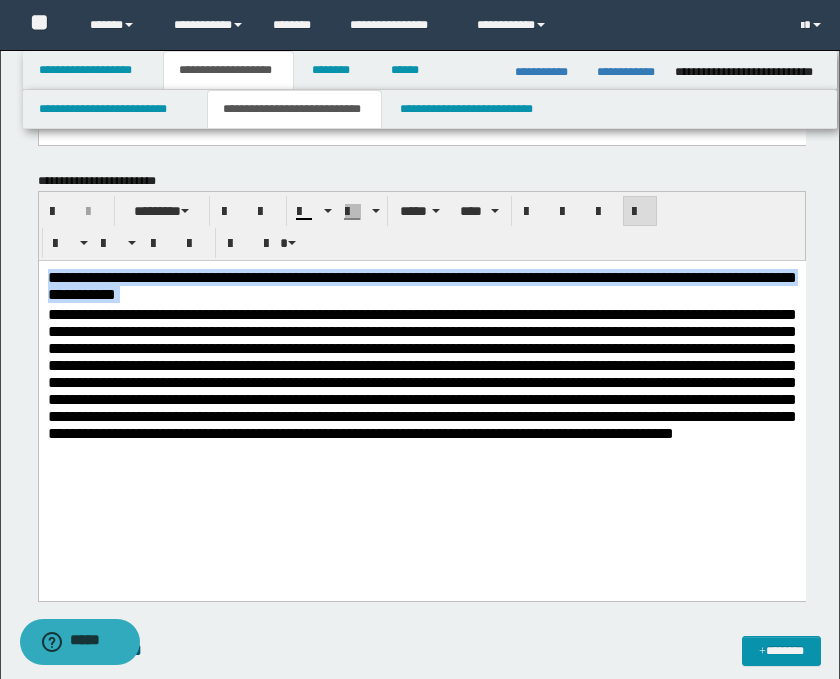 click on "**********" at bounding box center (421, 379) 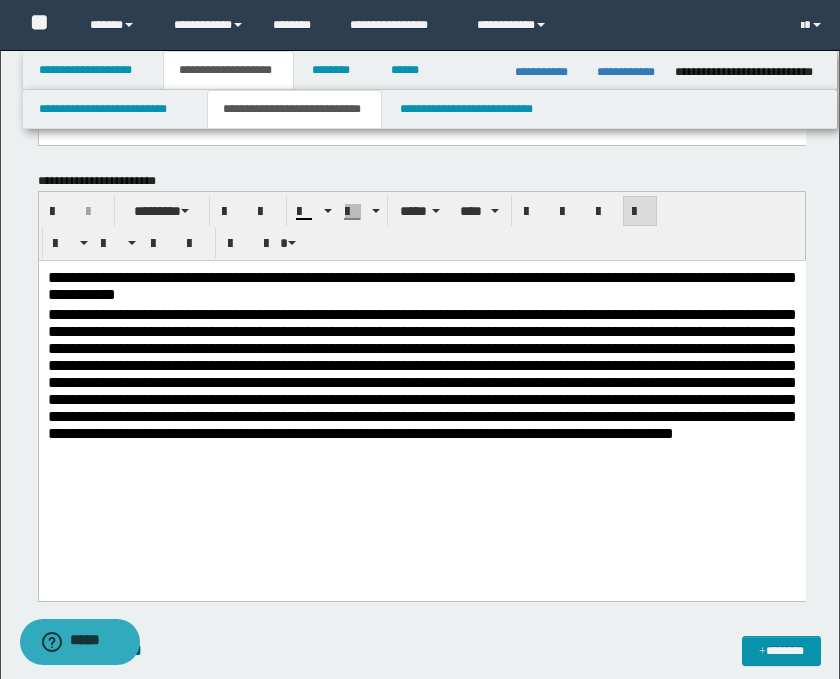 click on "**********" at bounding box center [421, 379] 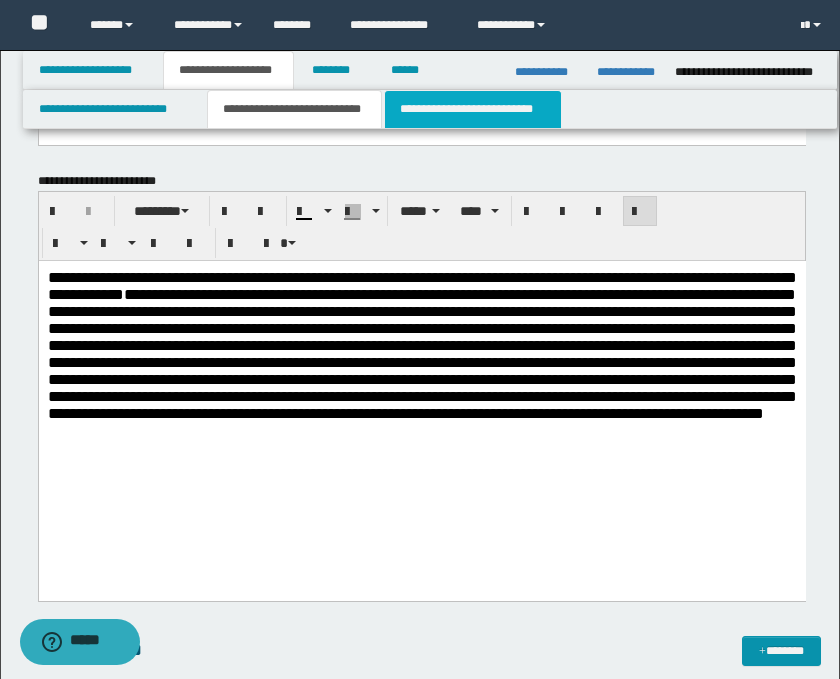 click on "**********" at bounding box center (472, 109) 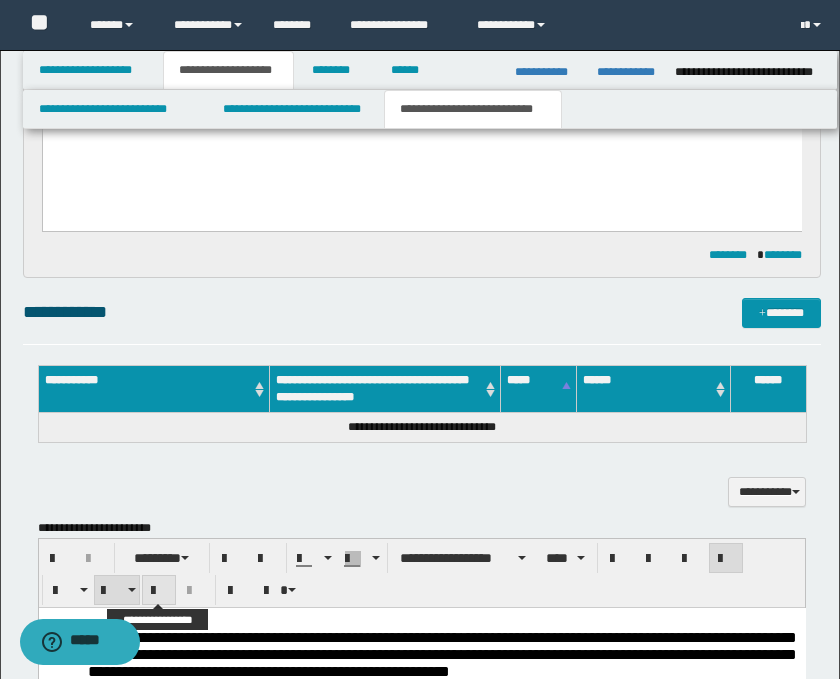 scroll, scrollTop: 222, scrollLeft: 0, axis: vertical 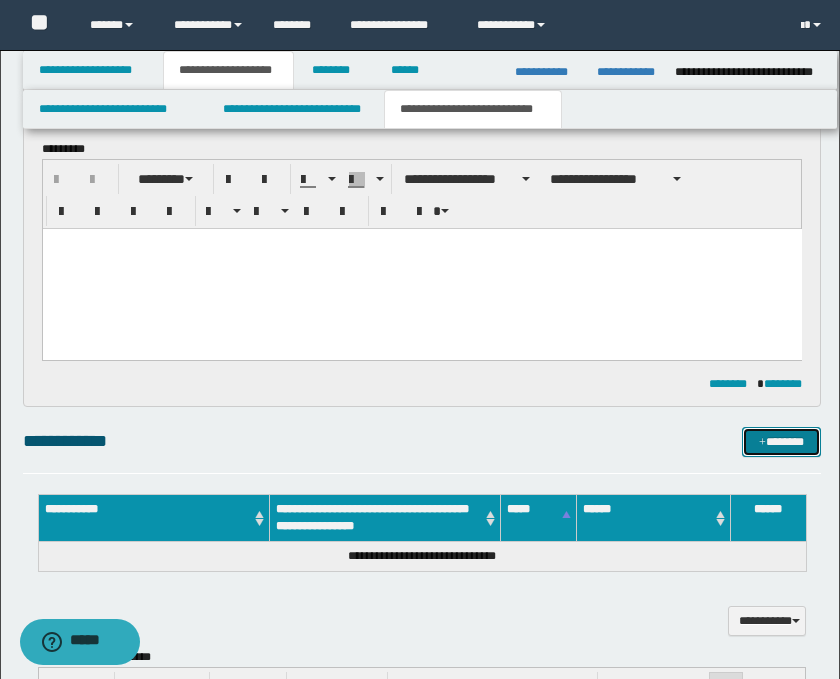 click on "*******" at bounding box center [782, 442] 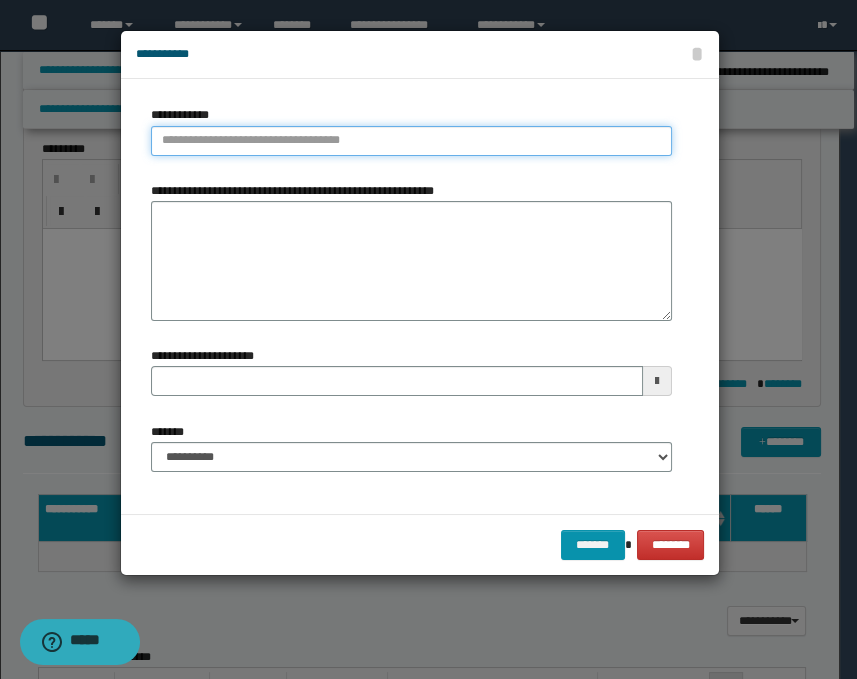click on "**********" at bounding box center (411, 141) 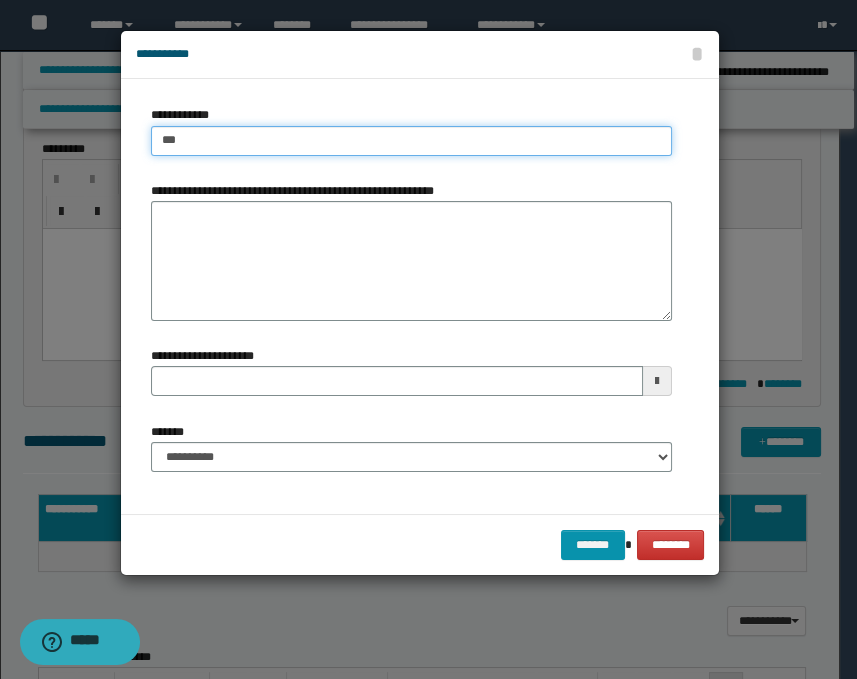 type on "****" 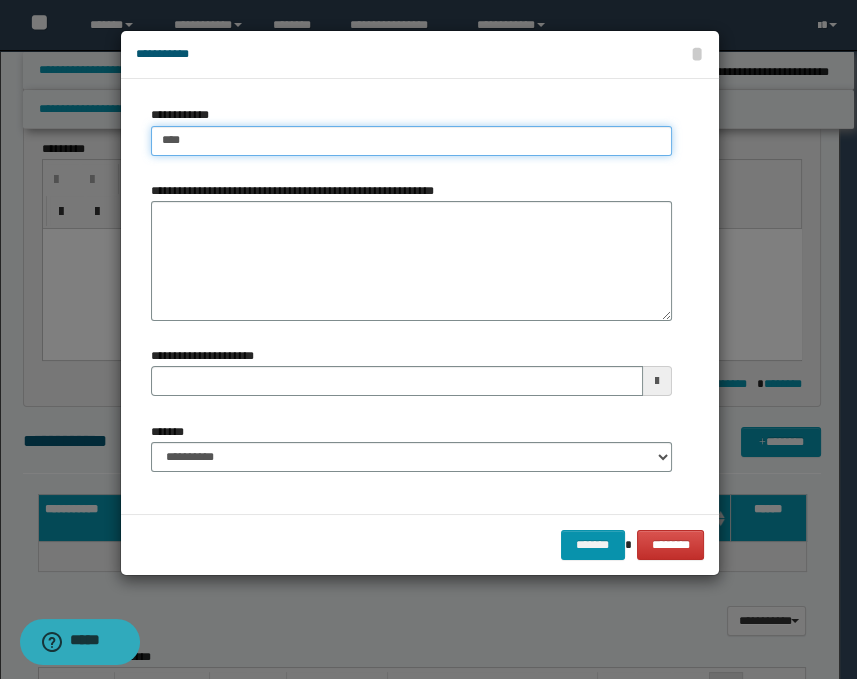 type on "****" 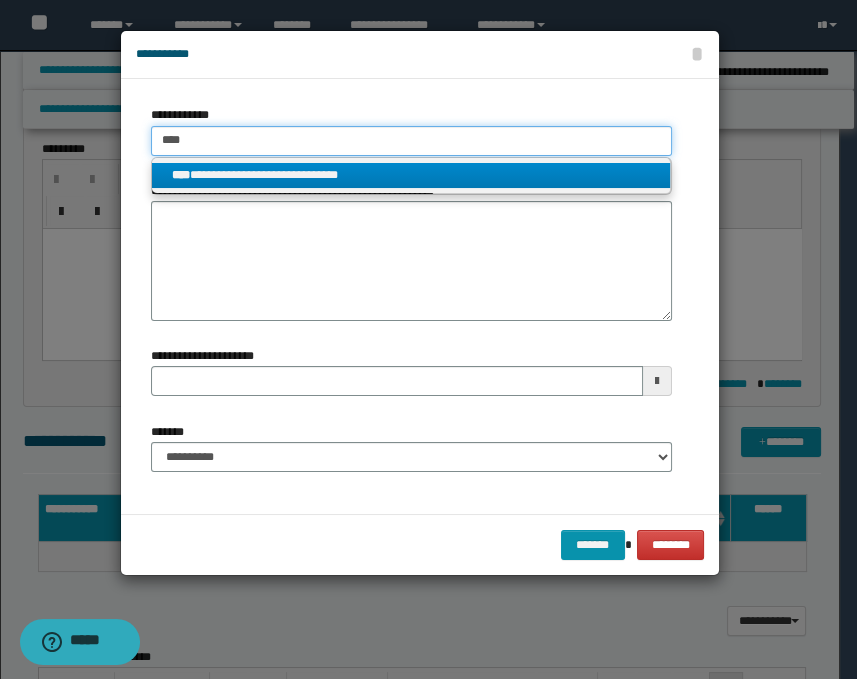 type on "****" 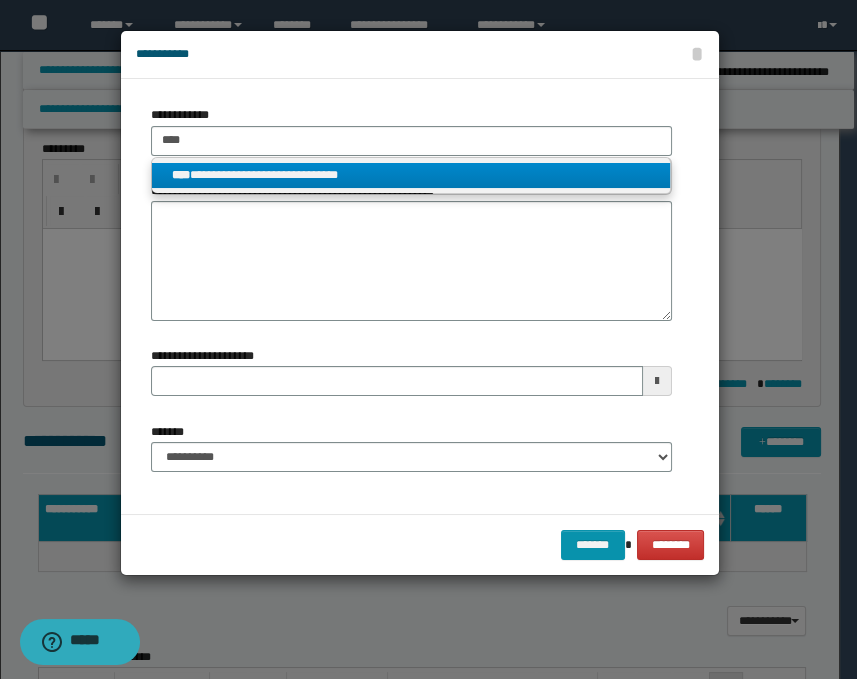 click on "**********" at bounding box center (411, 175) 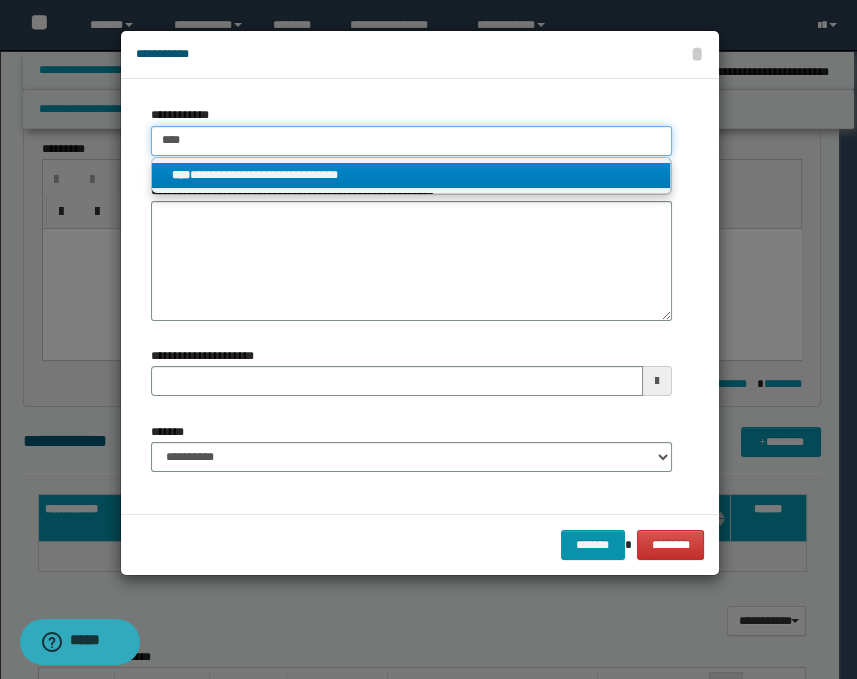 type 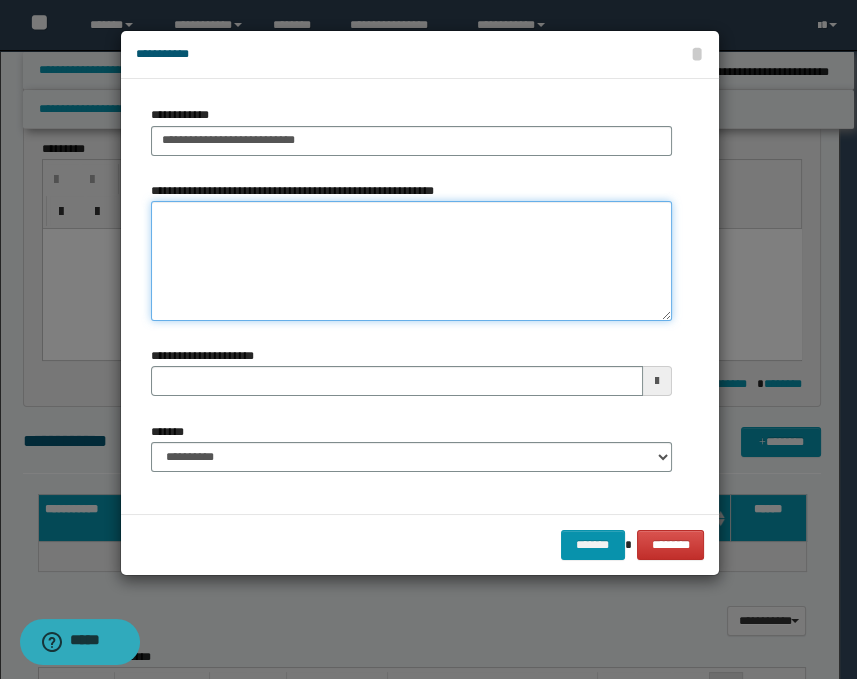 click on "**********" at bounding box center [411, 261] 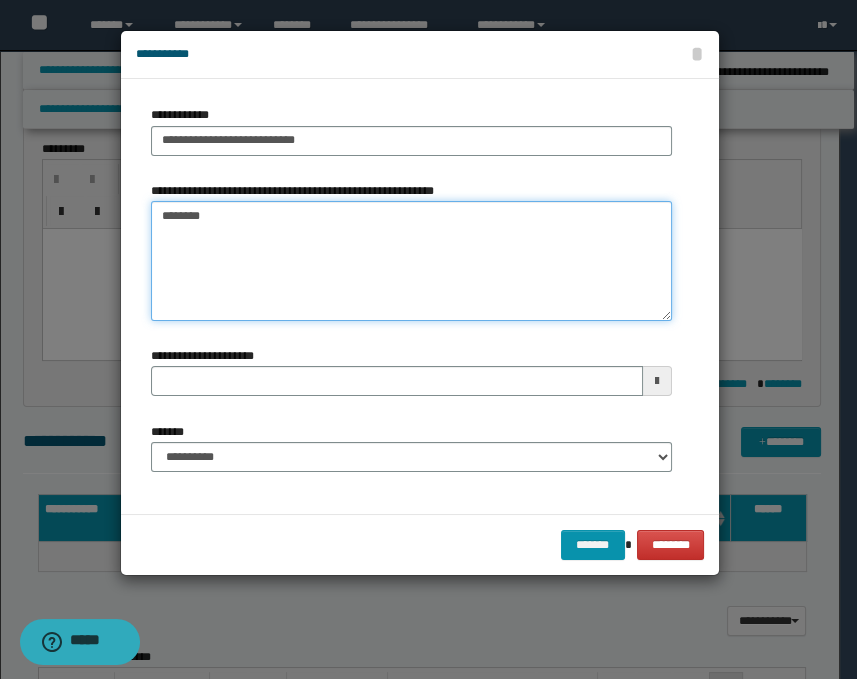 type on "*********" 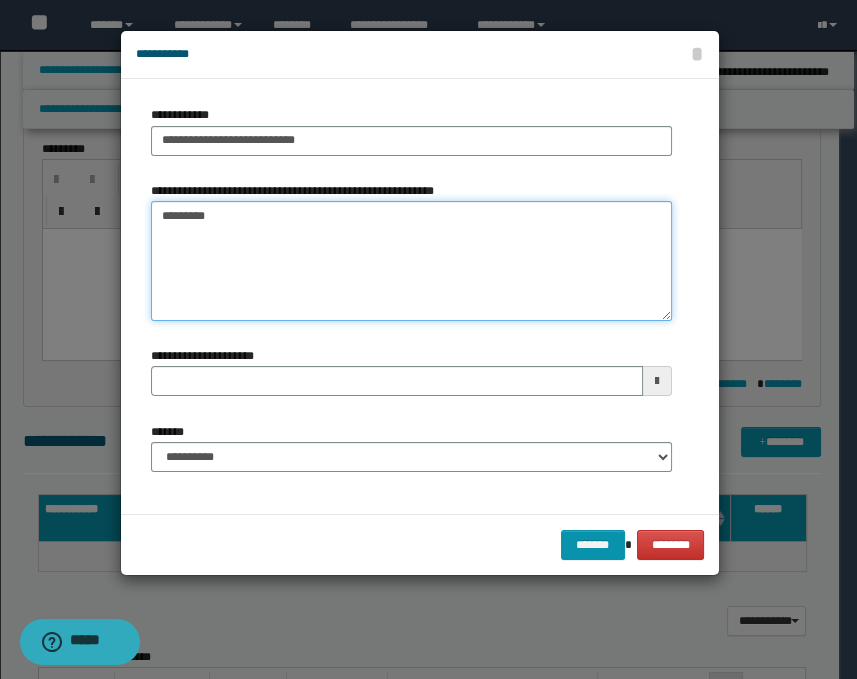 type 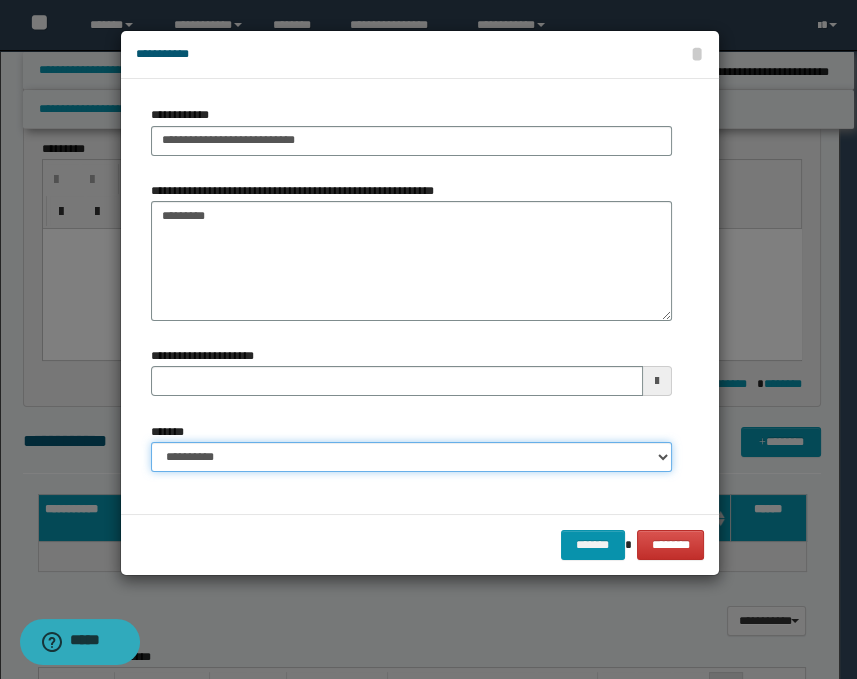 click on "**********" at bounding box center [411, 457] 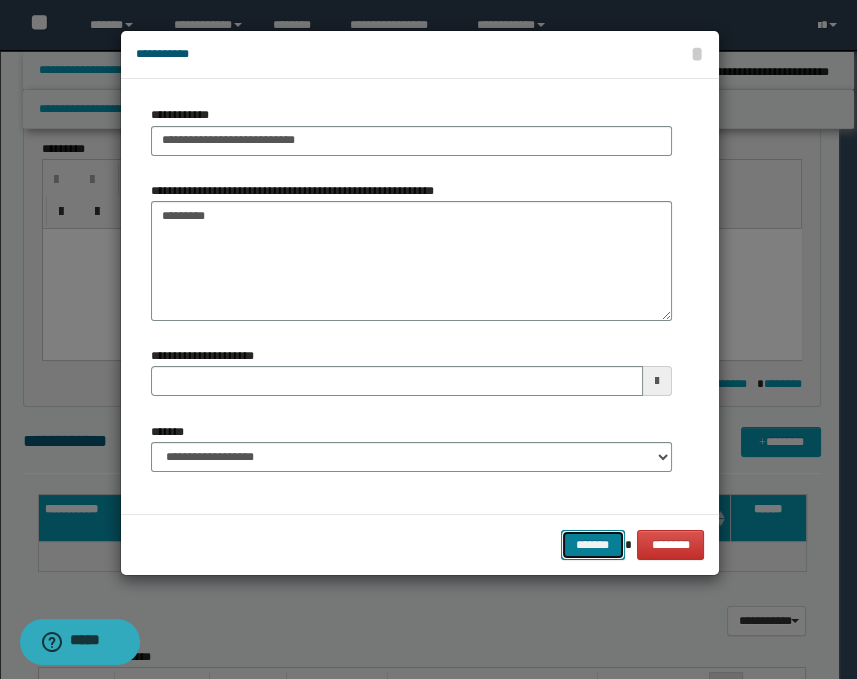 click on "*******" at bounding box center (593, 545) 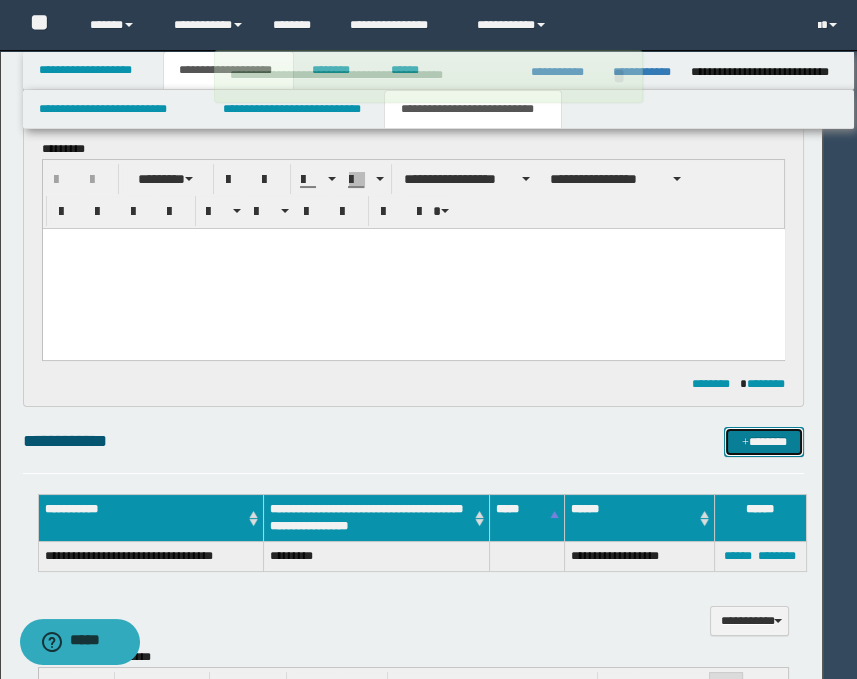 type 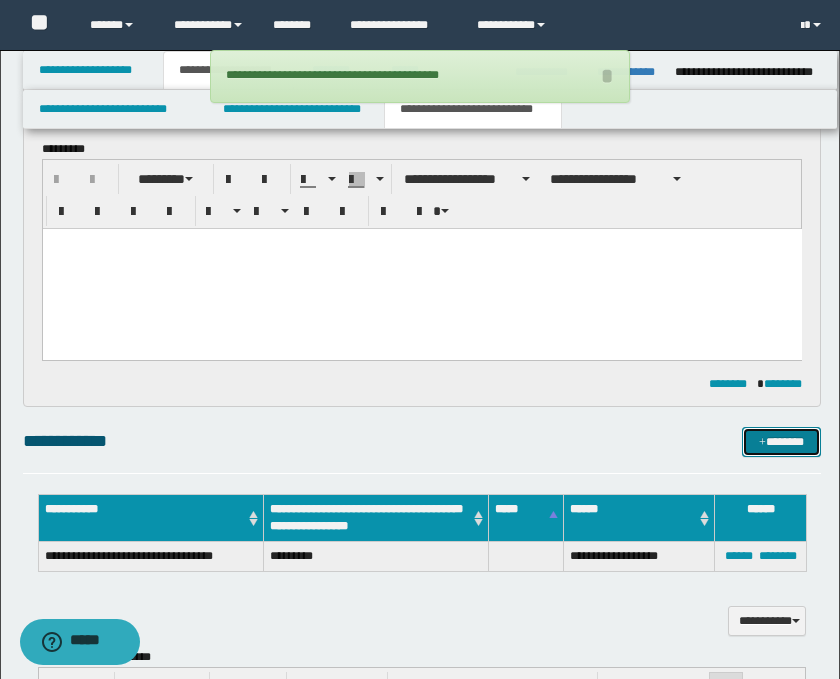 click on "*******" at bounding box center (782, 442) 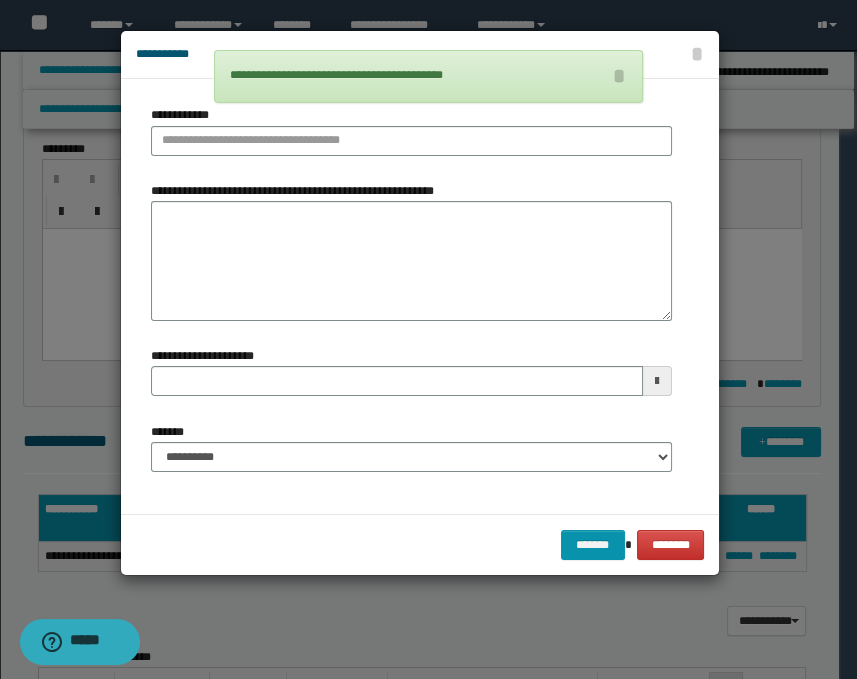 type 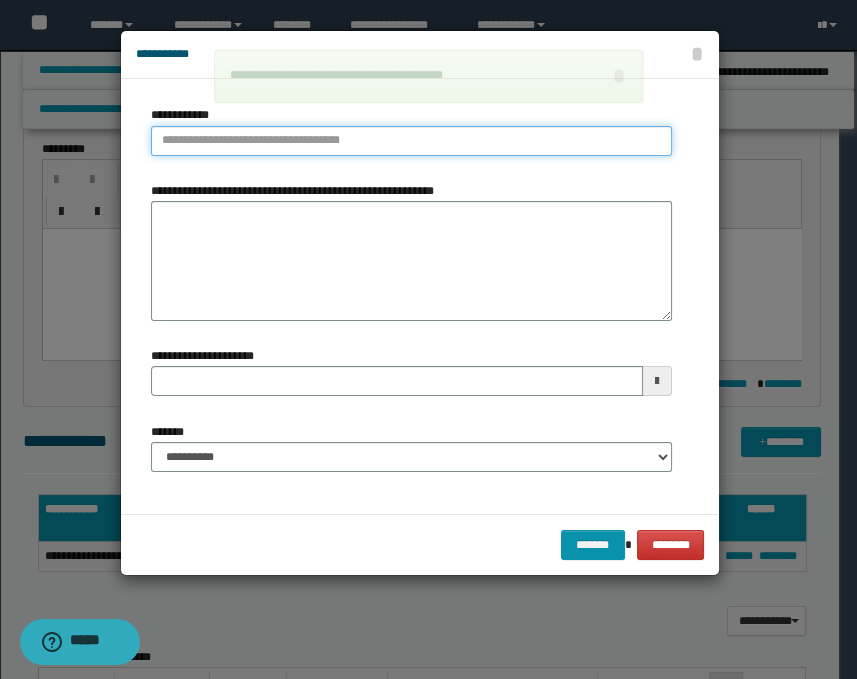 type on "**********" 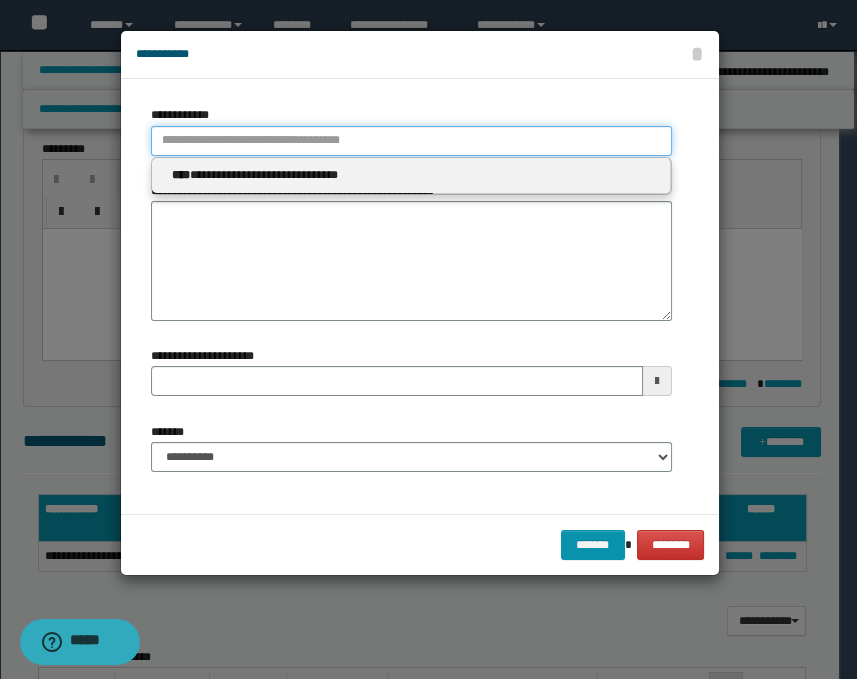 click on "**********" at bounding box center (411, 141) 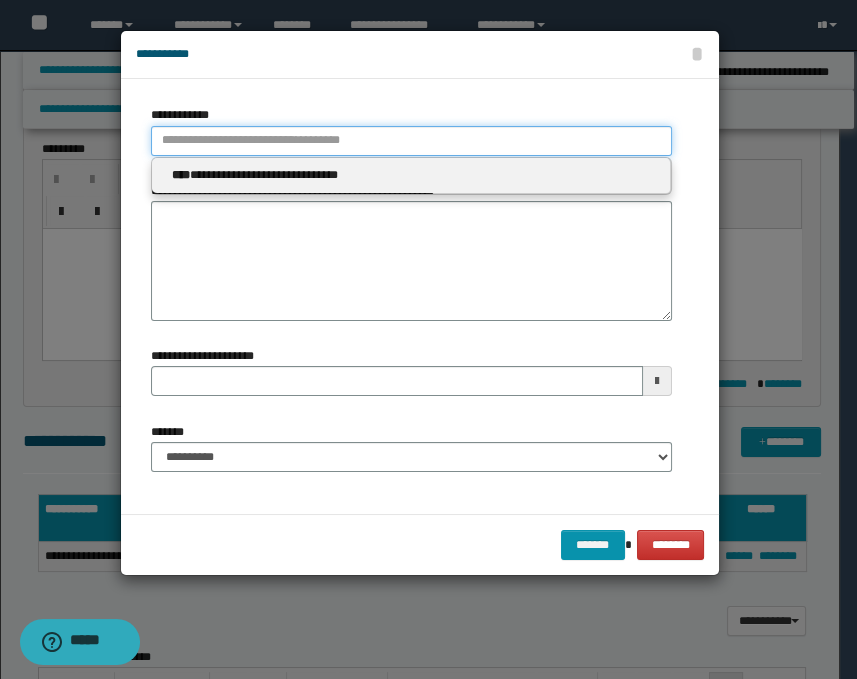 type 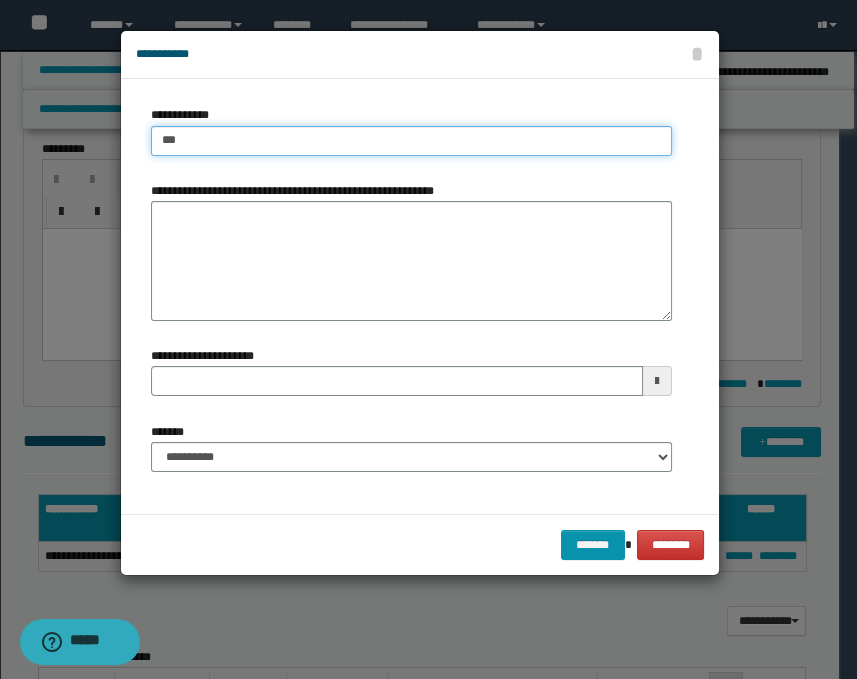 type on "****" 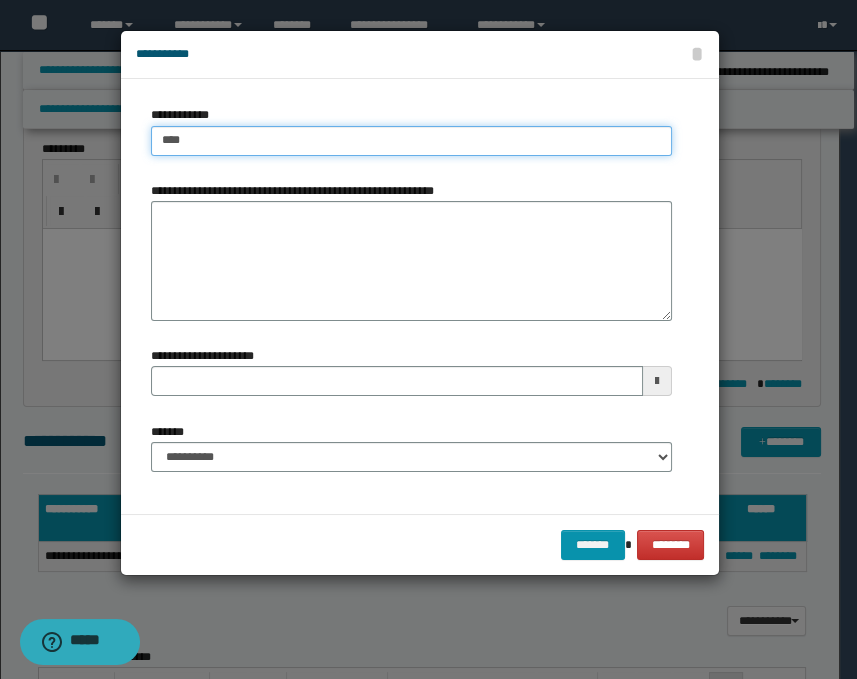 type on "****" 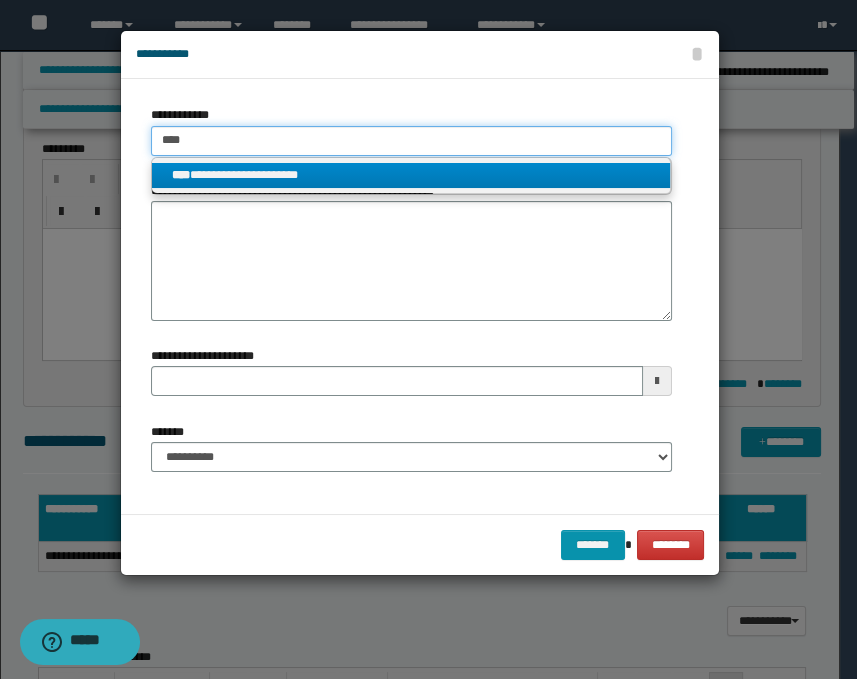 type on "****" 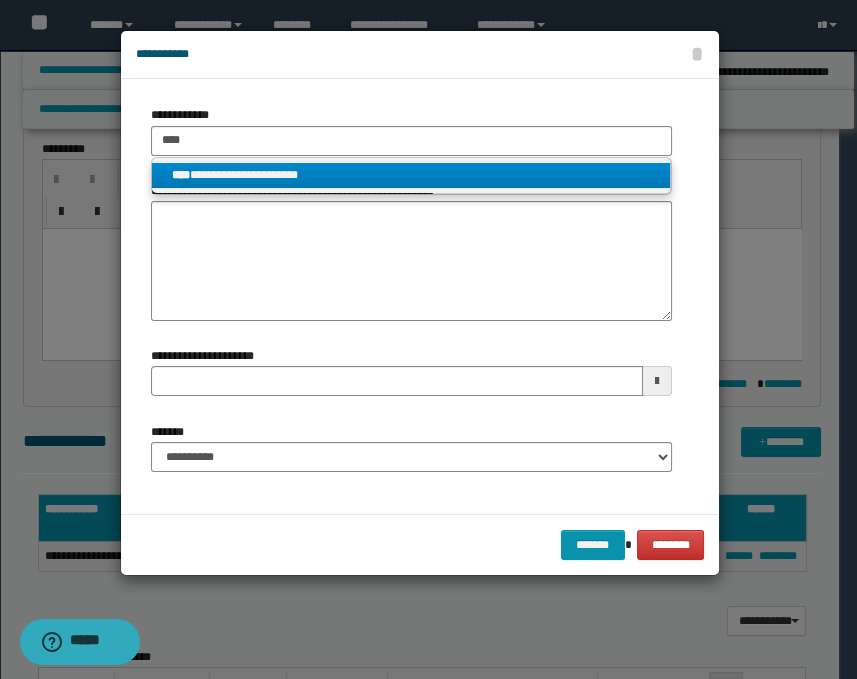 click on "**********" at bounding box center (411, 175) 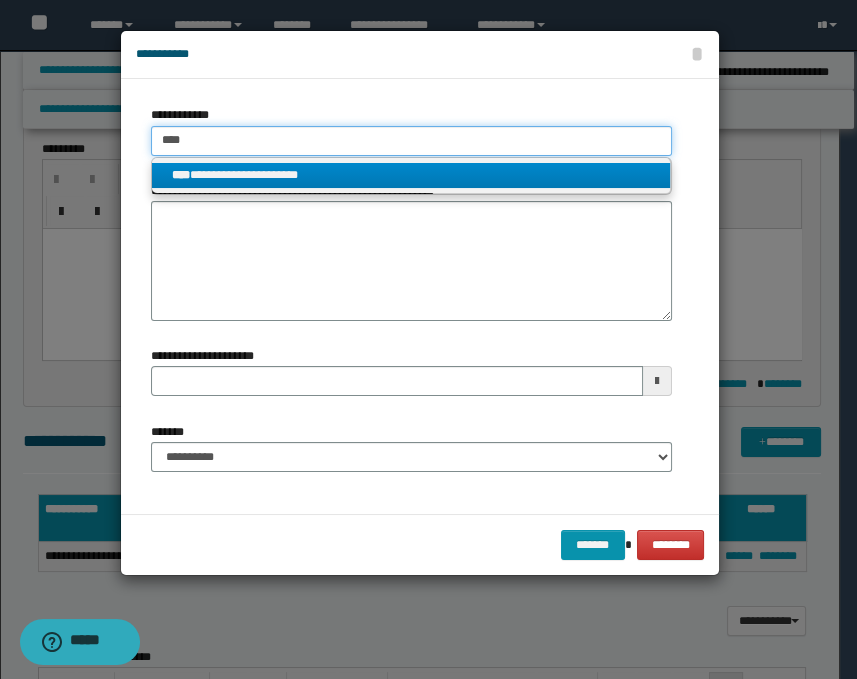 type 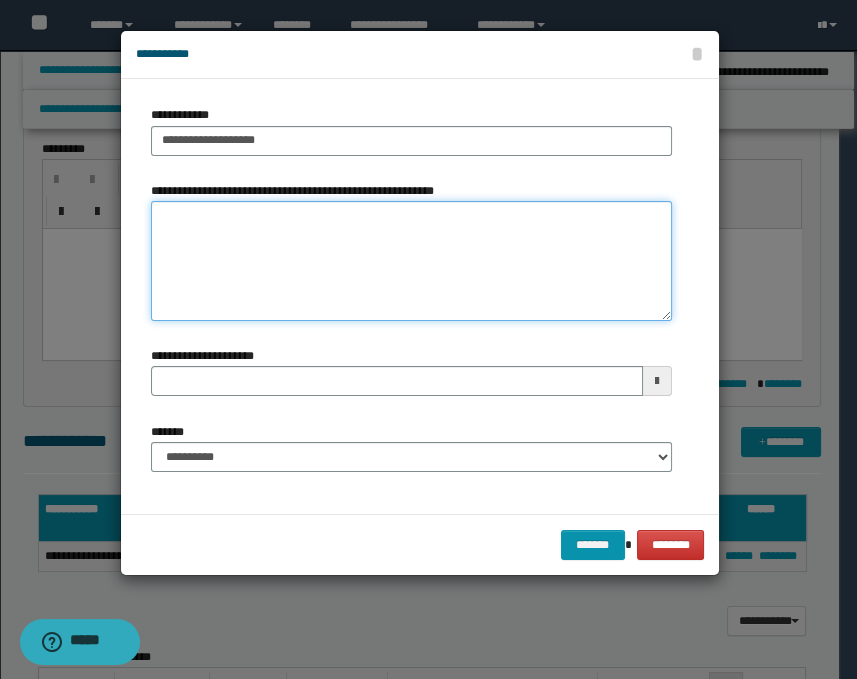 click on "**********" at bounding box center (411, 261) 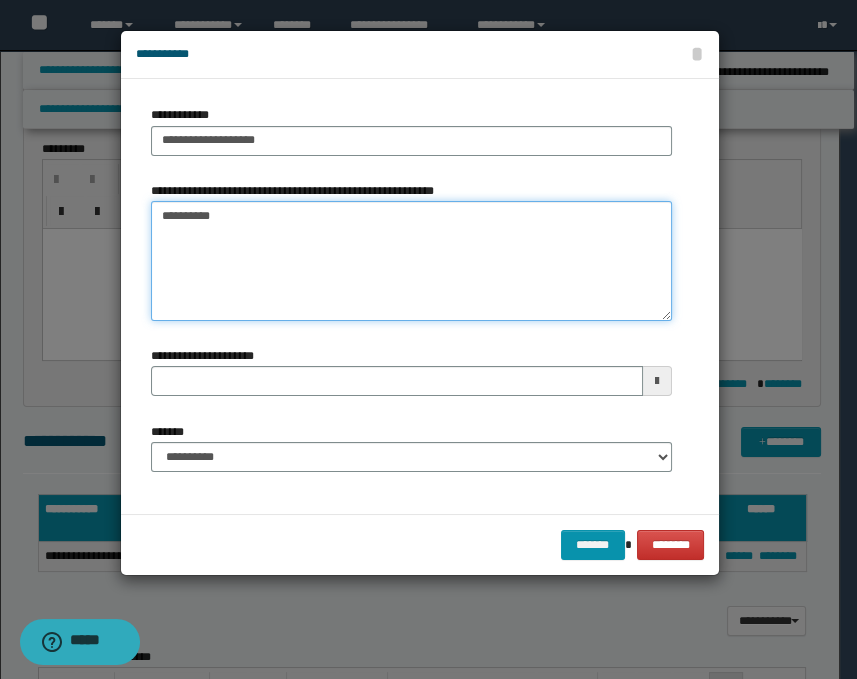 type on "**********" 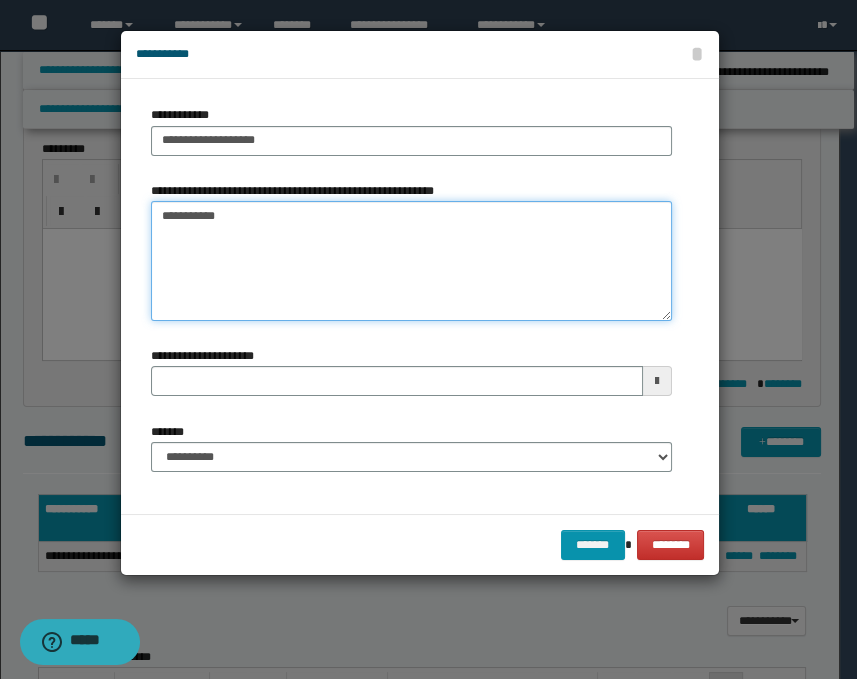 type 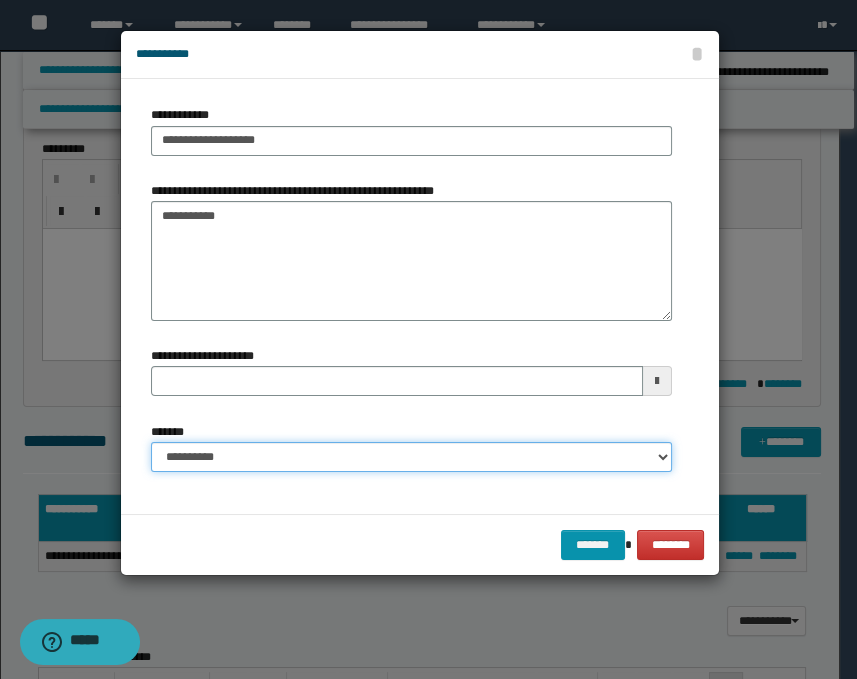 click on "**********" at bounding box center [411, 457] 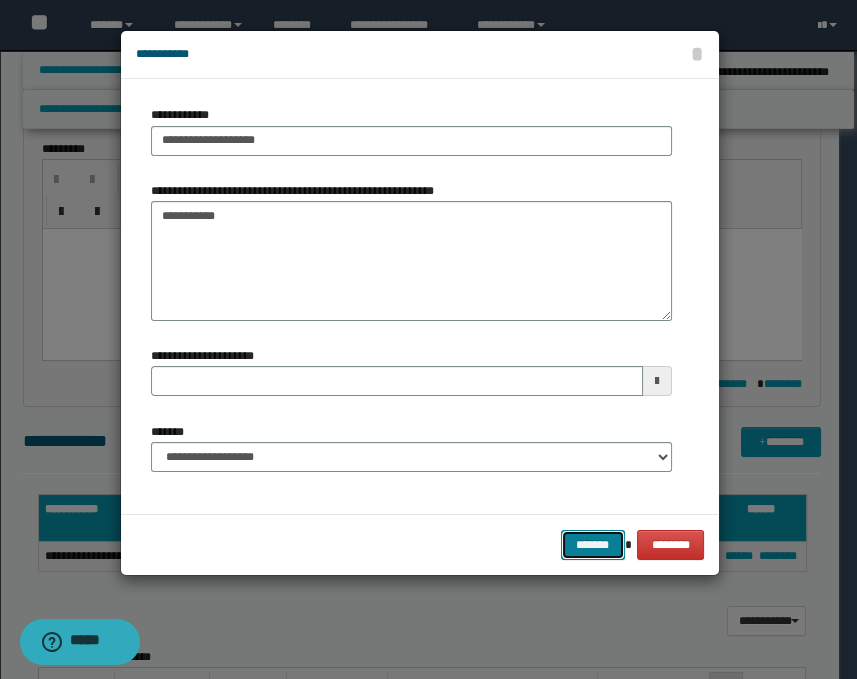 click on "*******" at bounding box center [593, 545] 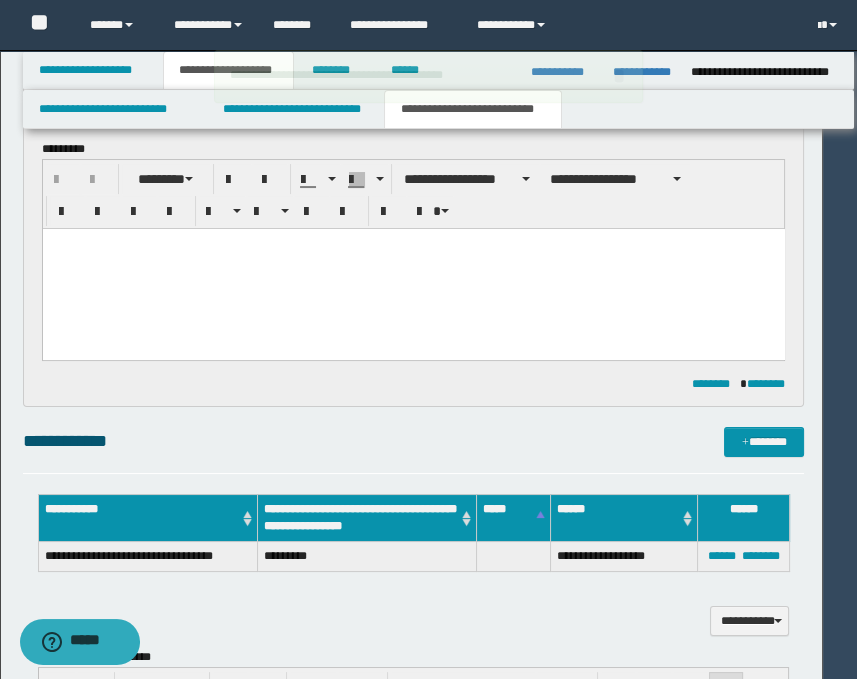 type 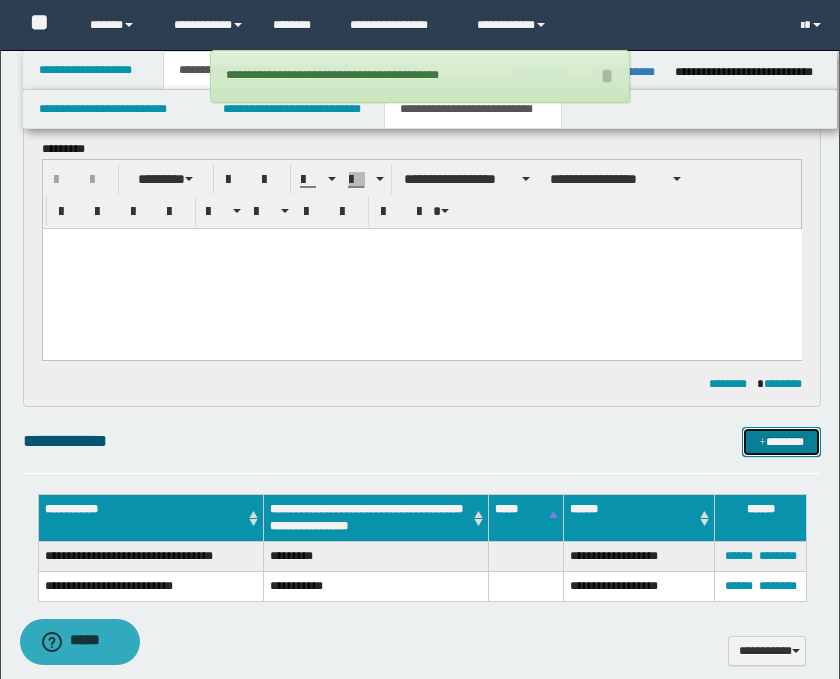 click on "*******" at bounding box center [782, 442] 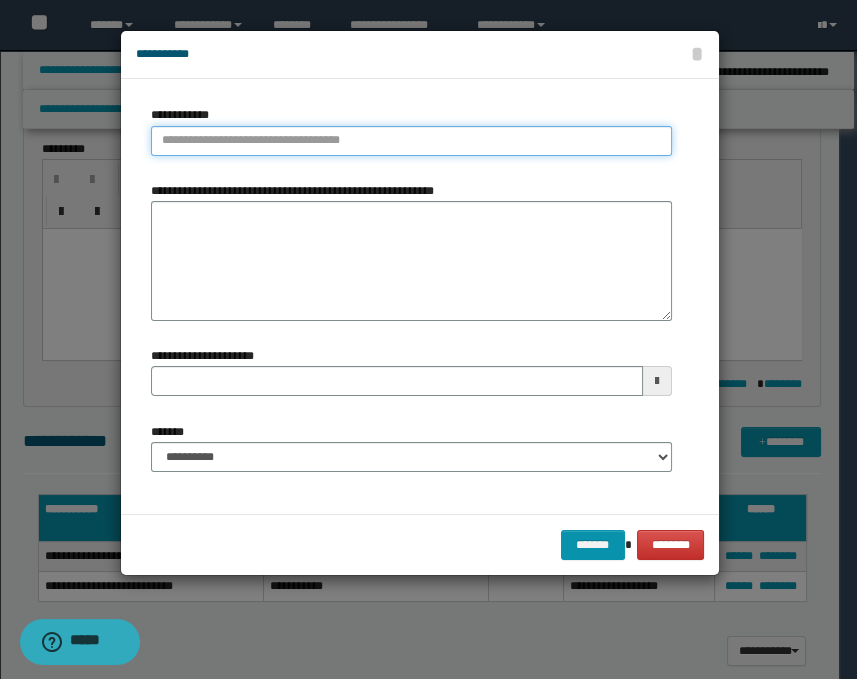type on "**********" 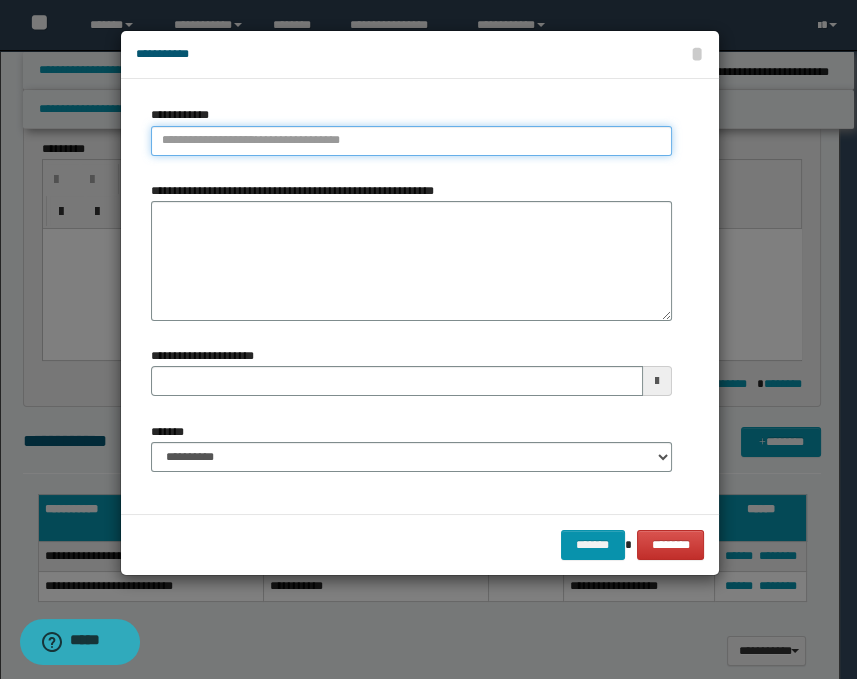 click on "**********" at bounding box center (411, 141) 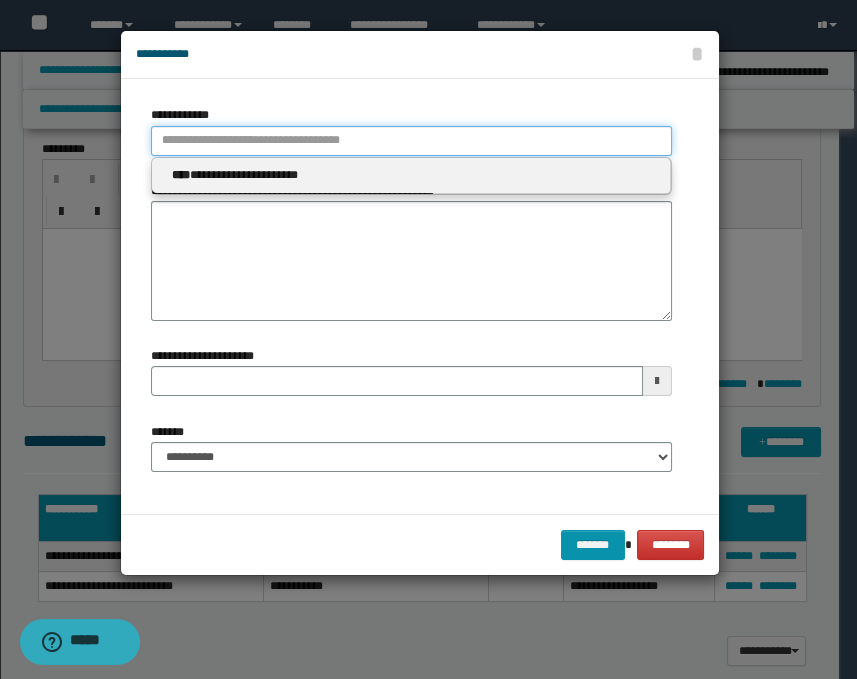 type 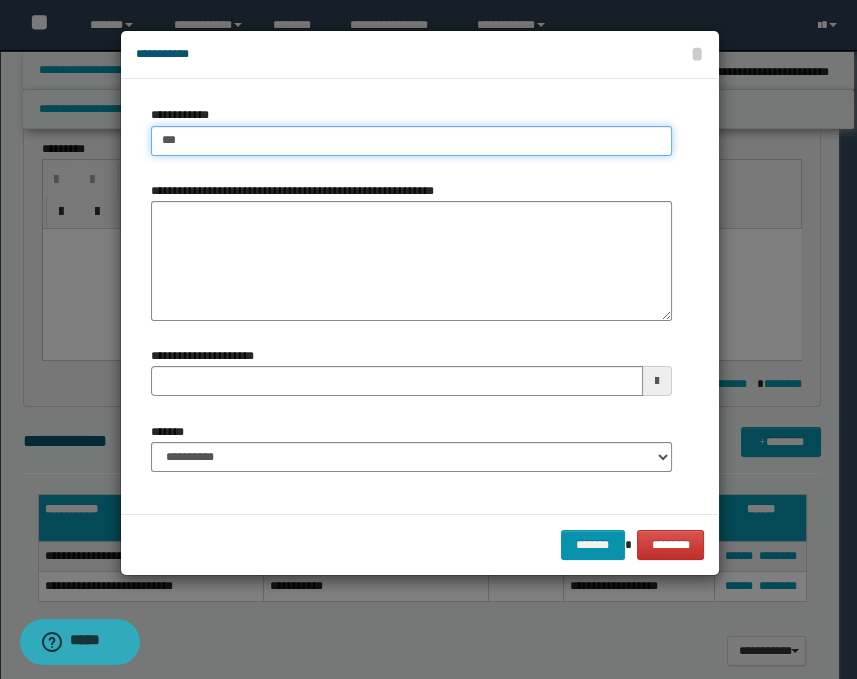 type on "****" 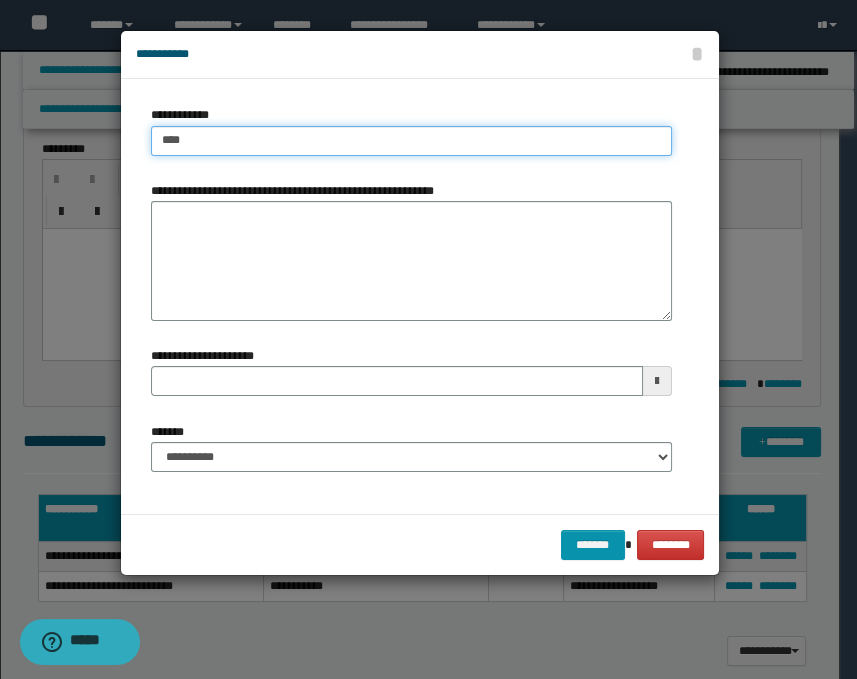 type on "****" 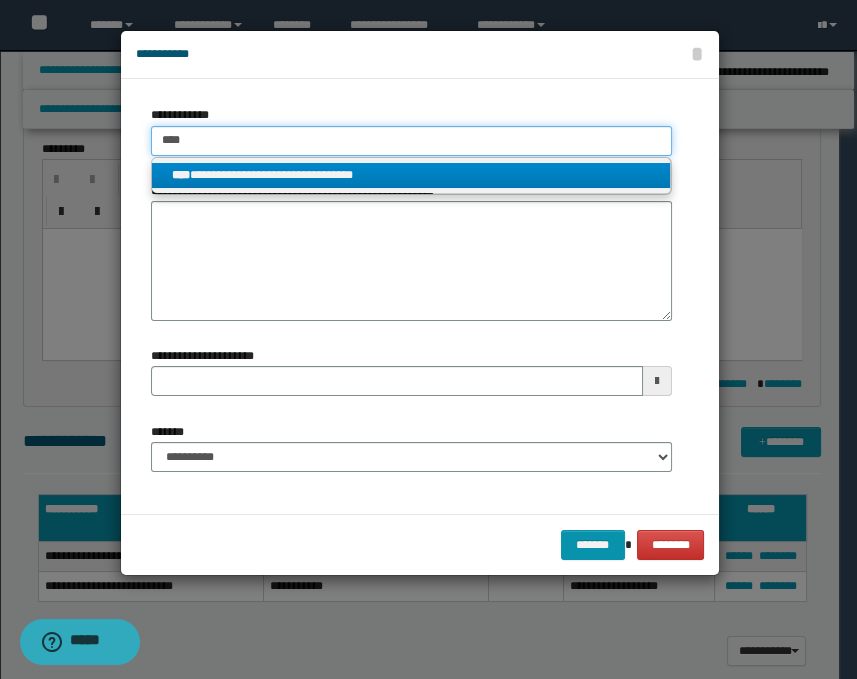type on "****" 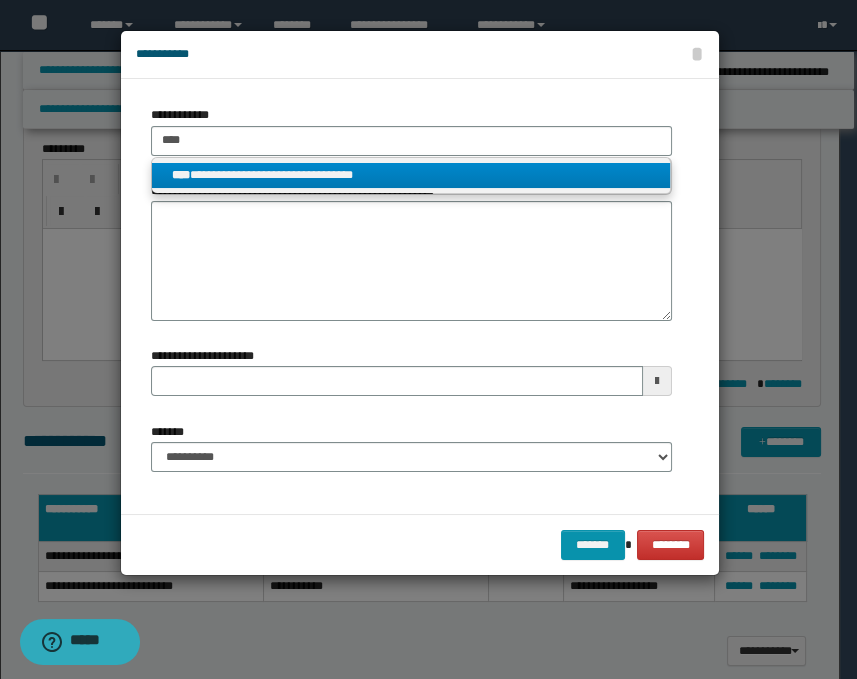 click on "**********" at bounding box center (411, 175) 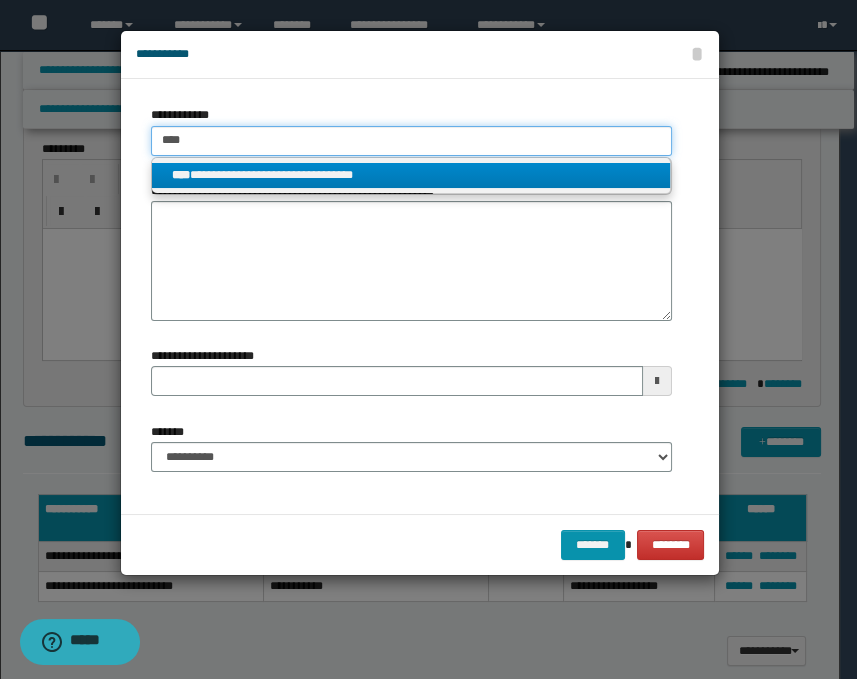 type 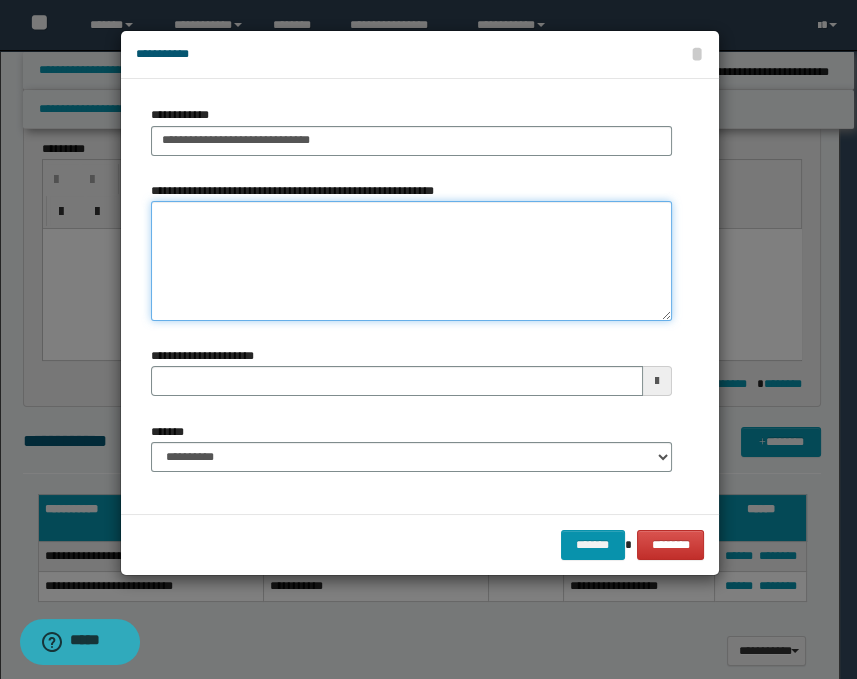 click on "**********" at bounding box center [411, 261] 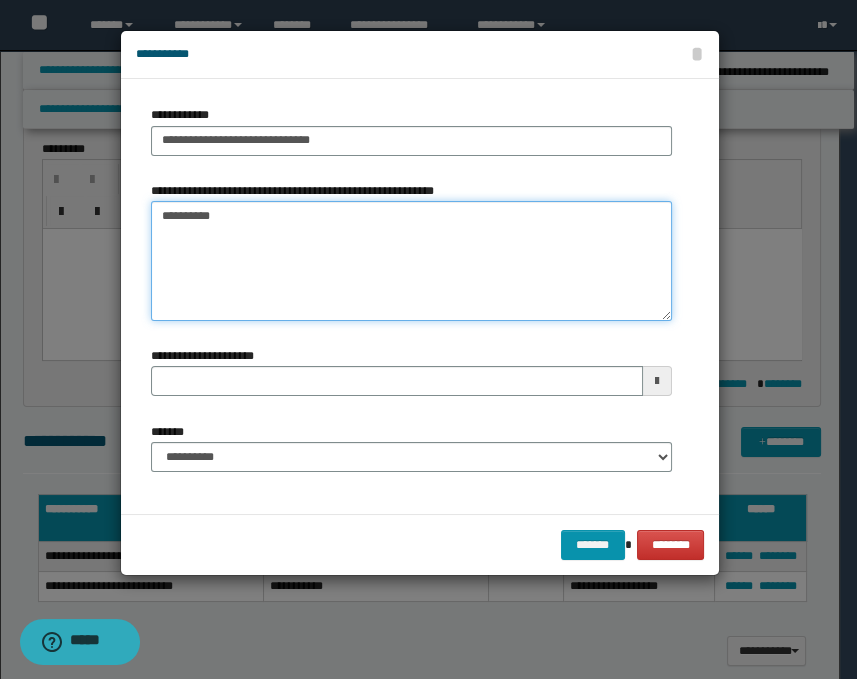 type on "**********" 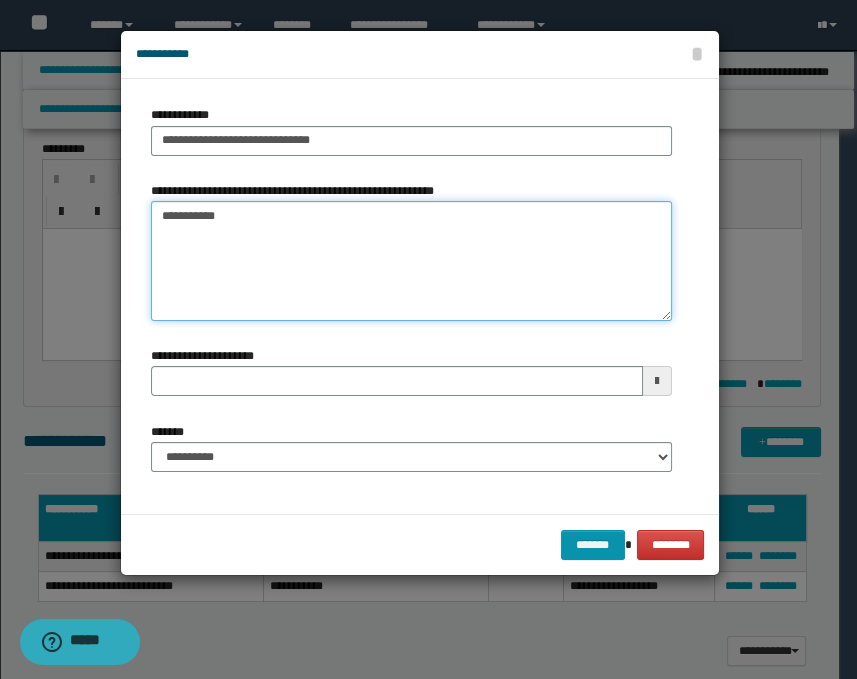 type 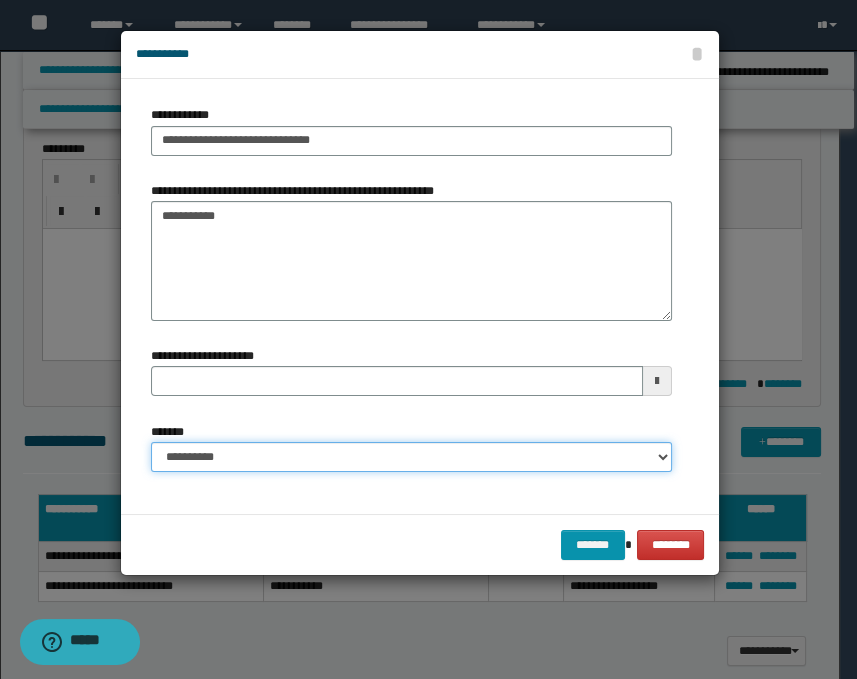 click on "**********" at bounding box center (411, 457) 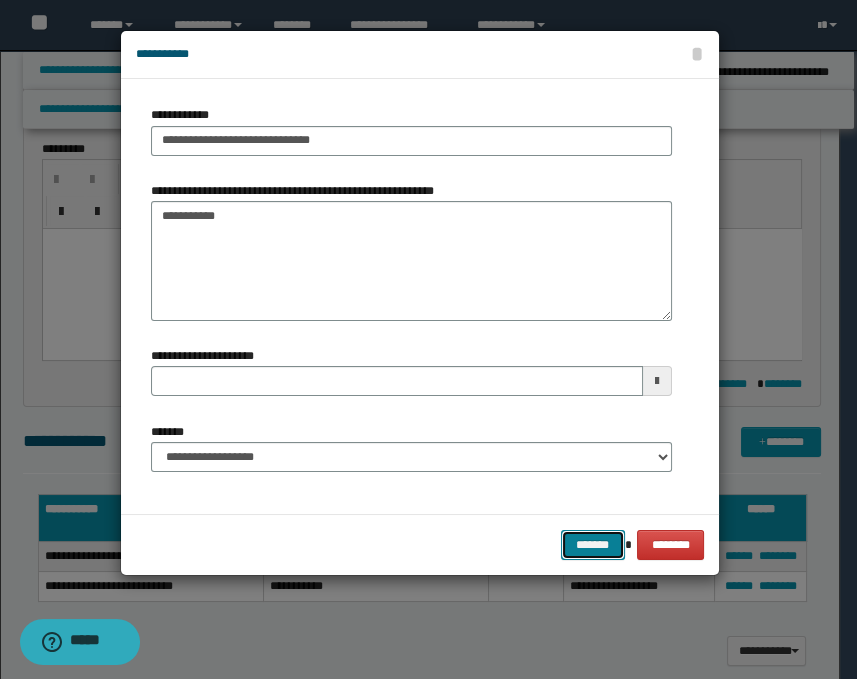 click on "*******" at bounding box center [593, 545] 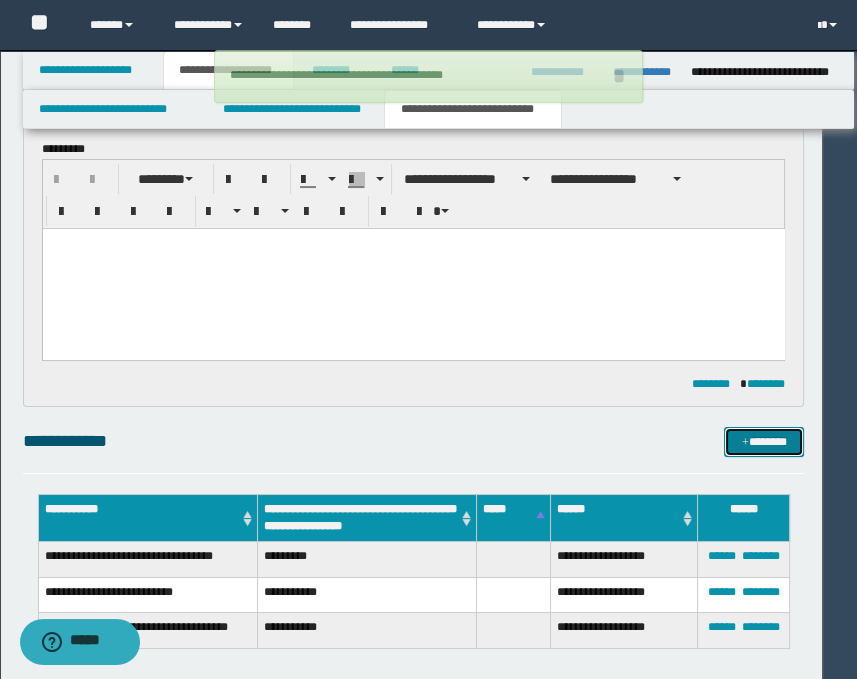 type 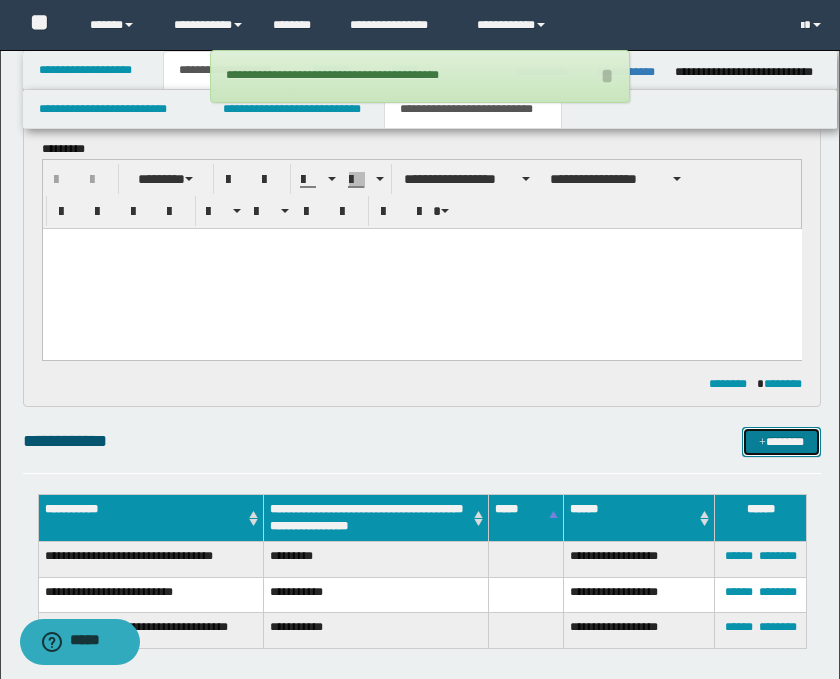 click on "*******" at bounding box center [782, 442] 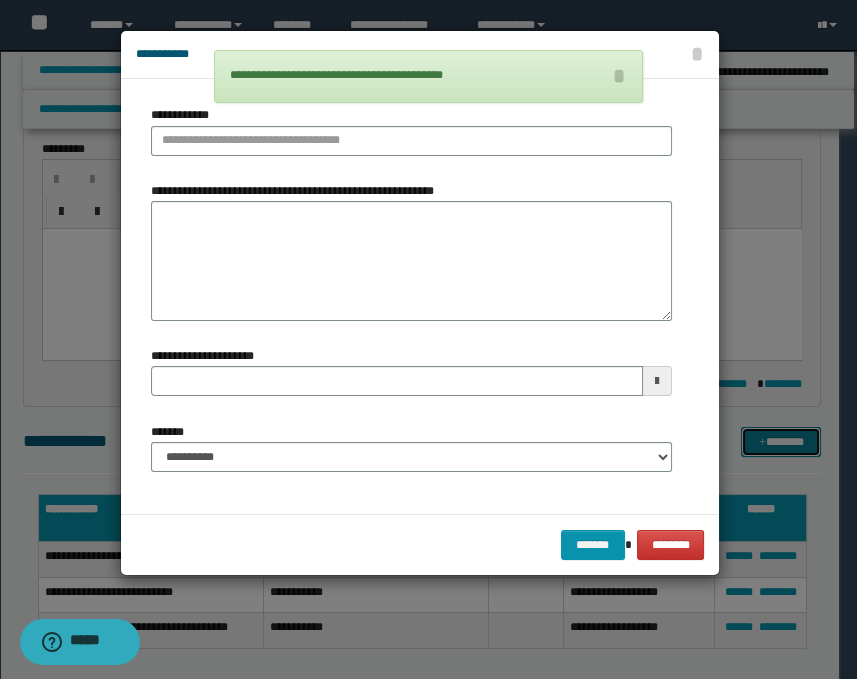 type 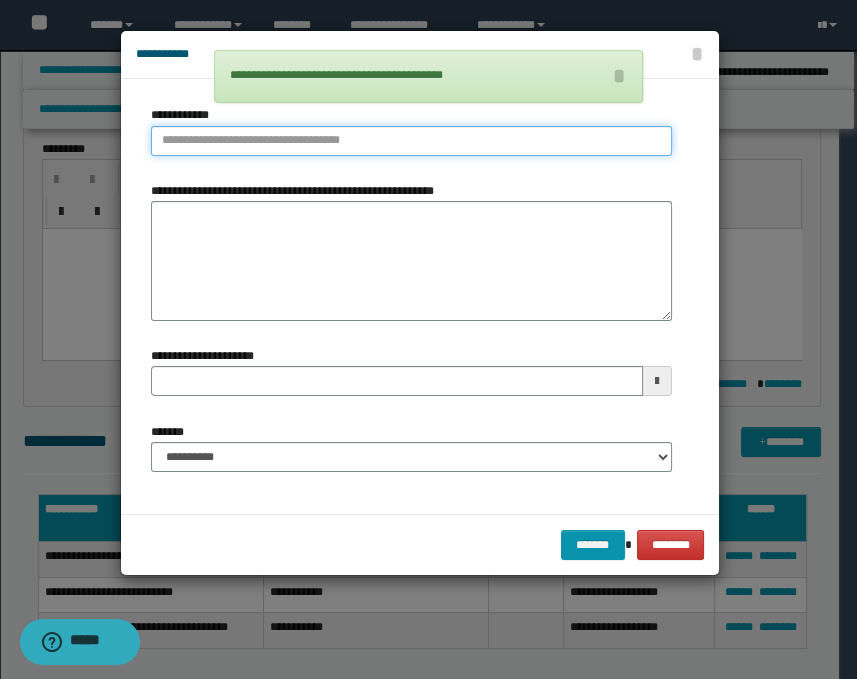 type on "**********" 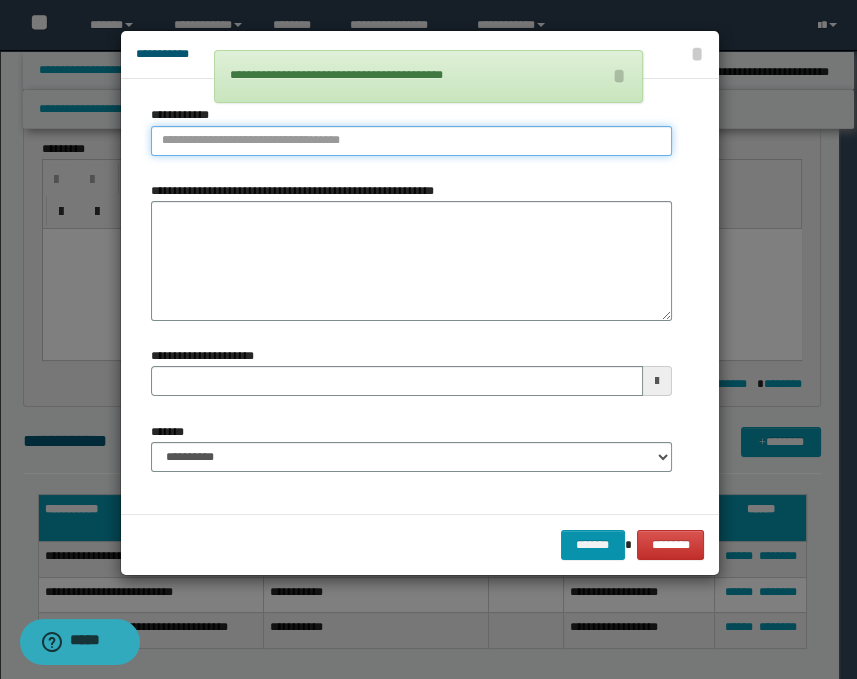 click on "**********" at bounding box center [411, 141] 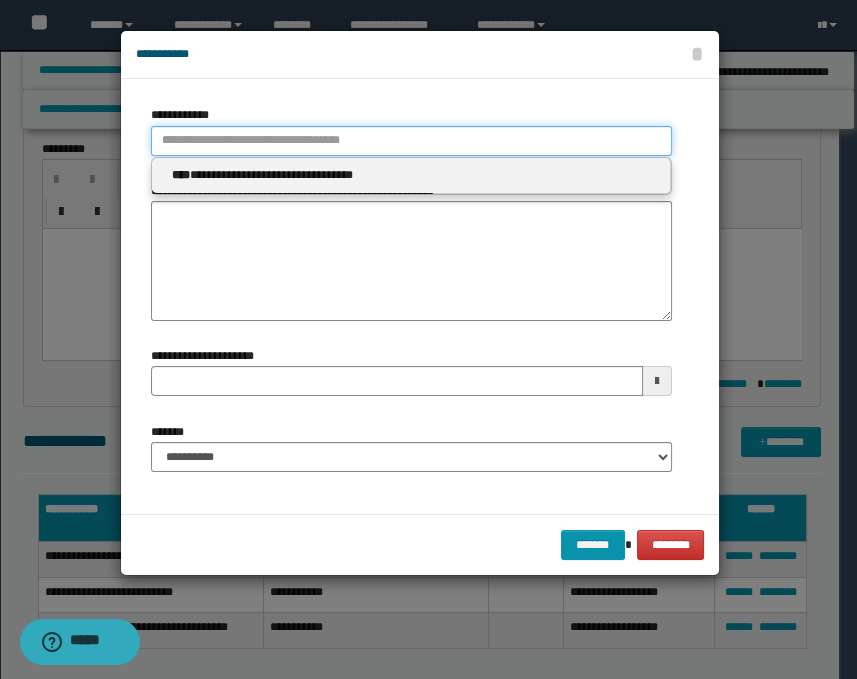 type 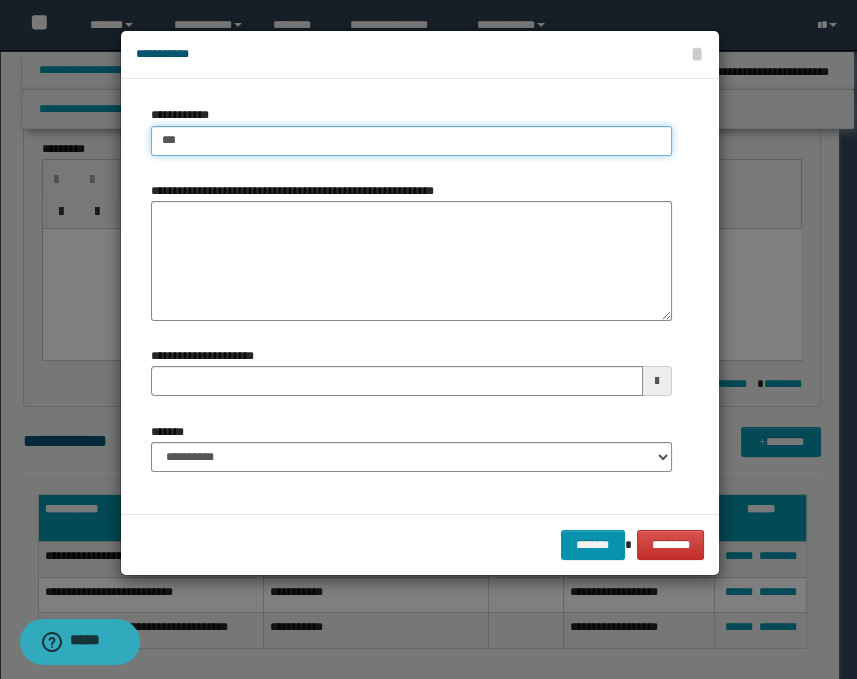 type on "****" 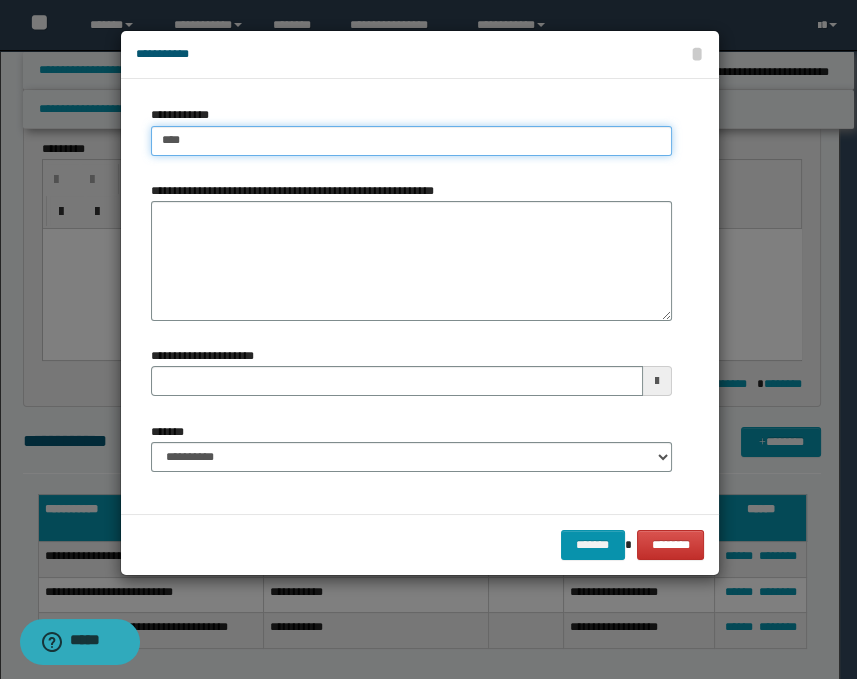 type on "****" 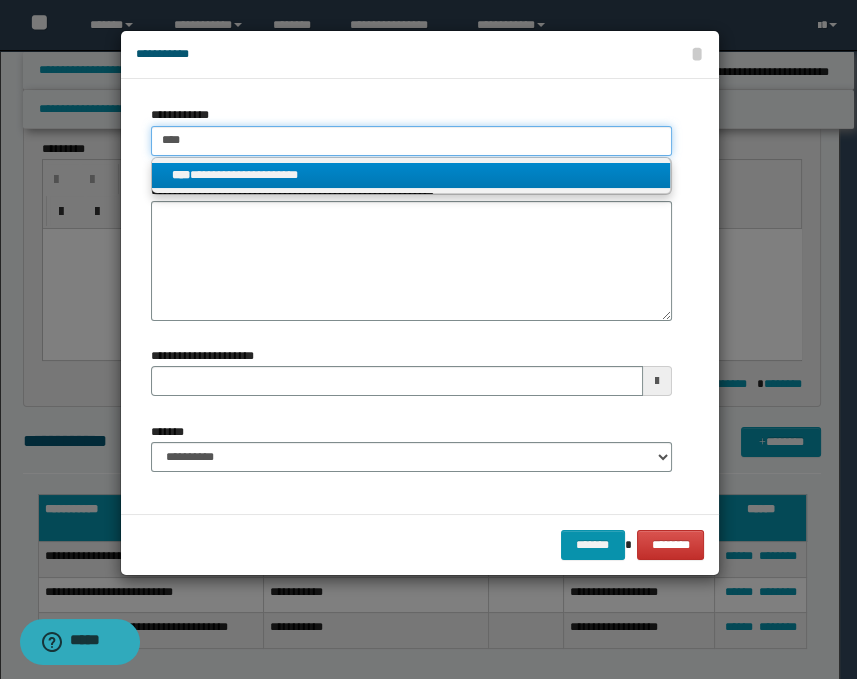 type on "****" 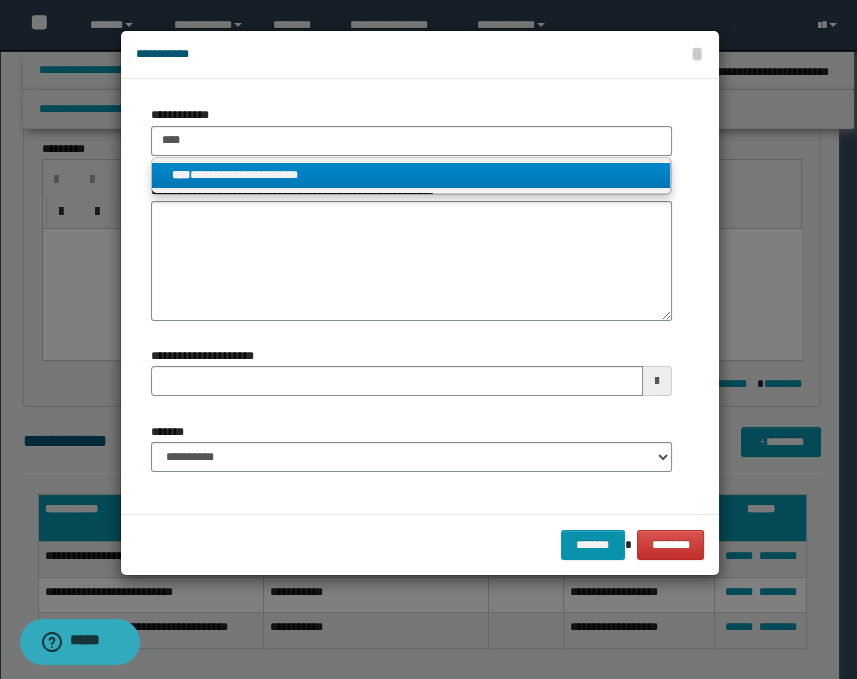 click on "**********" at bounding box center [411, 175] 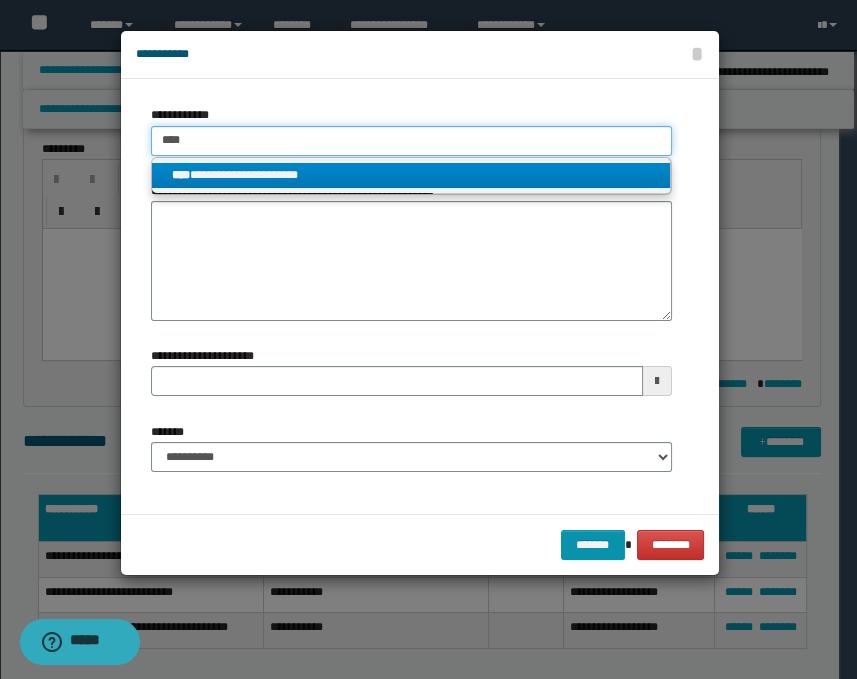 type 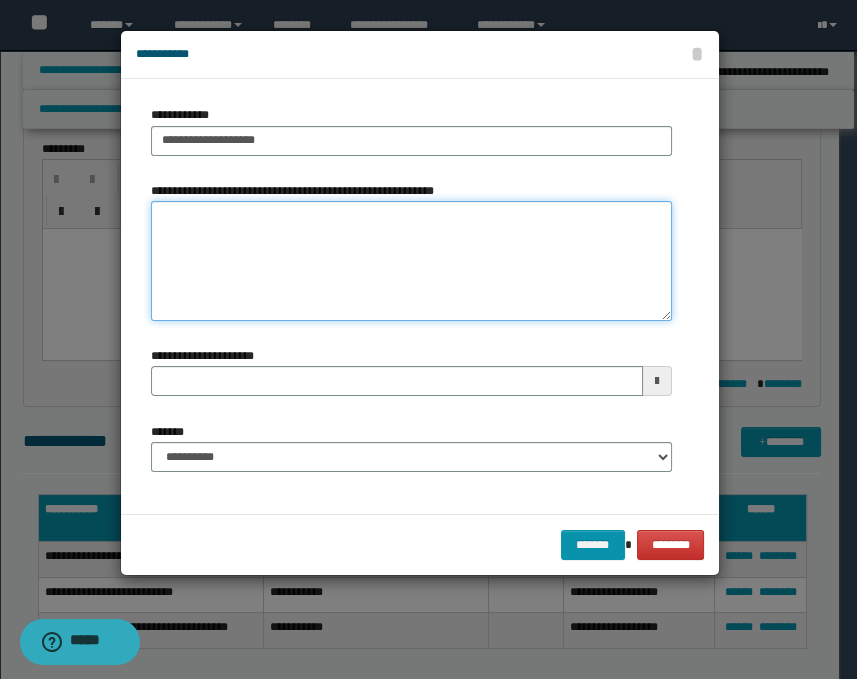 click on "**********" at bounding box center [411, 261] 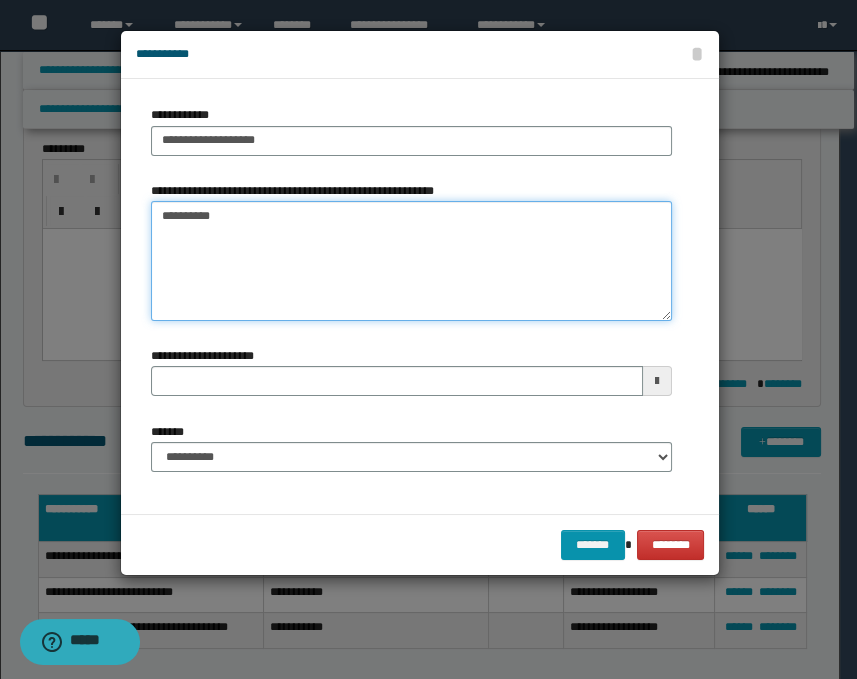 type on "**********" 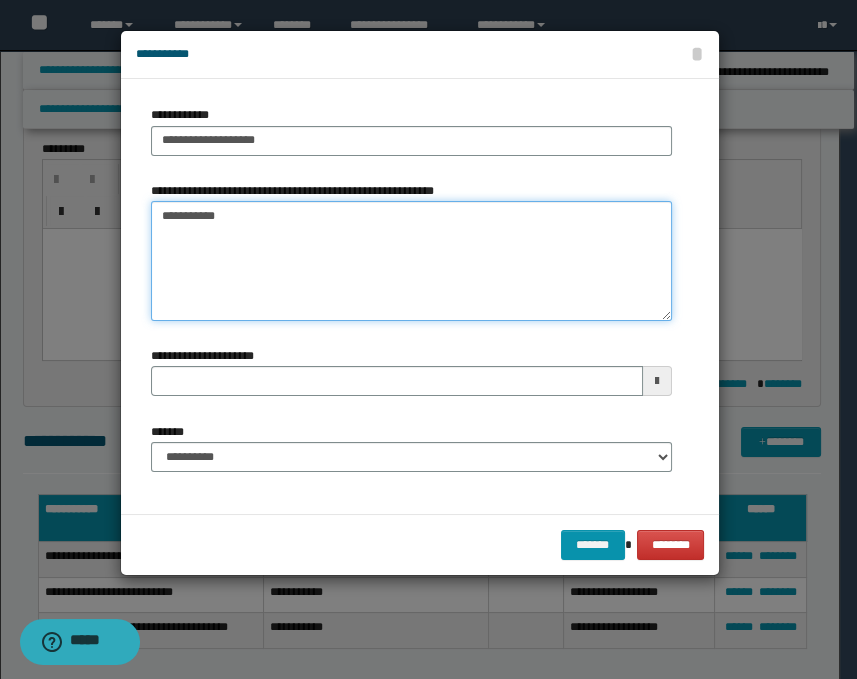 type 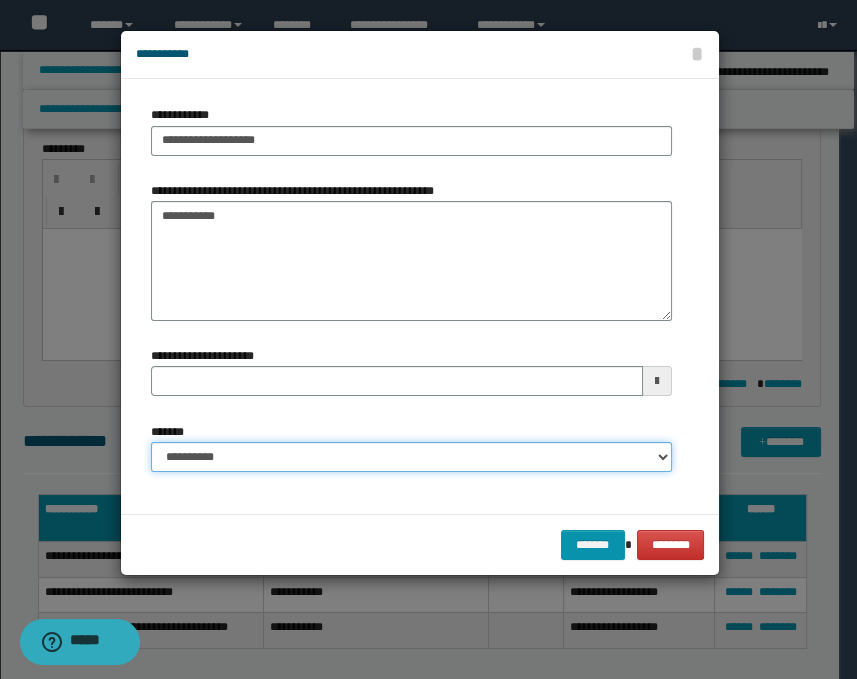 click on "**********" at bounding box center (411, 457) 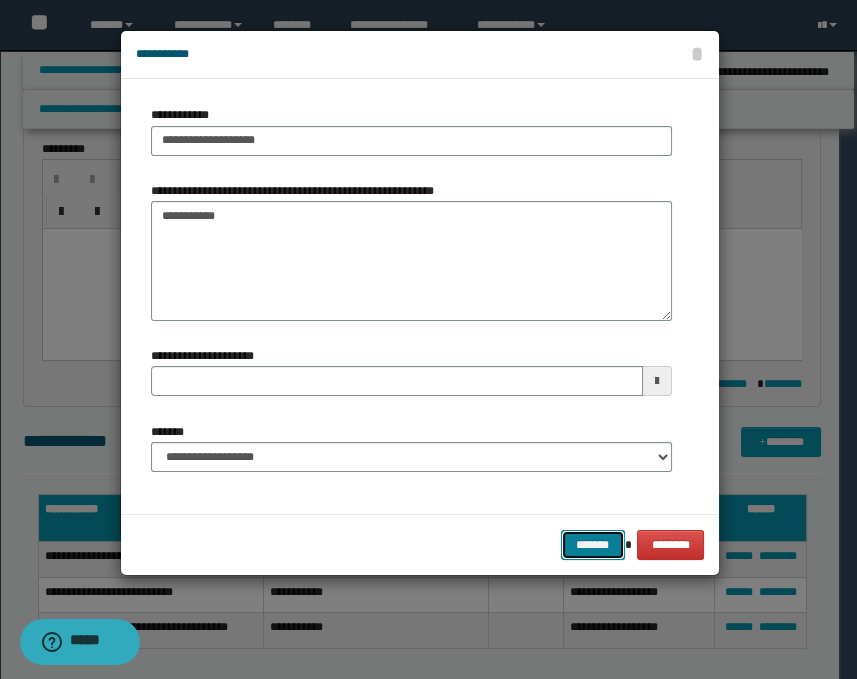 click on "*******" at bounding box center (593, 545) 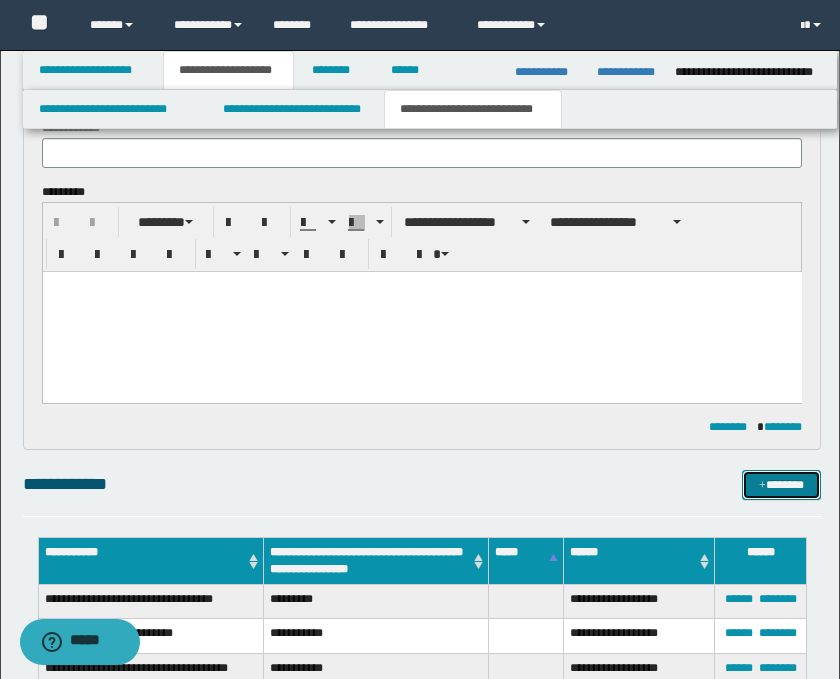 scroll, scrollTop: 0, scrollLeft: 0, axis: both 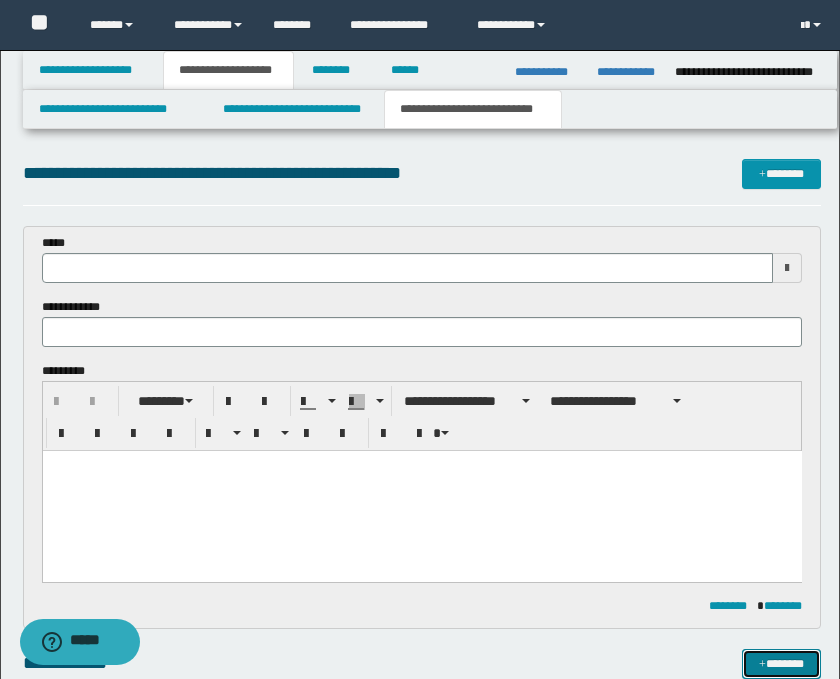 type 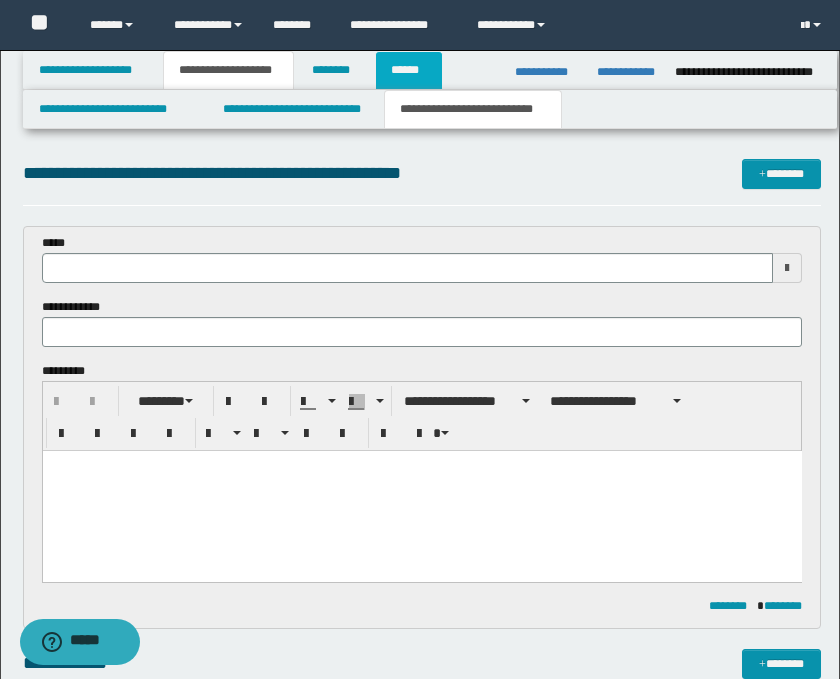 click on "******" at bounding box center (409, 70) 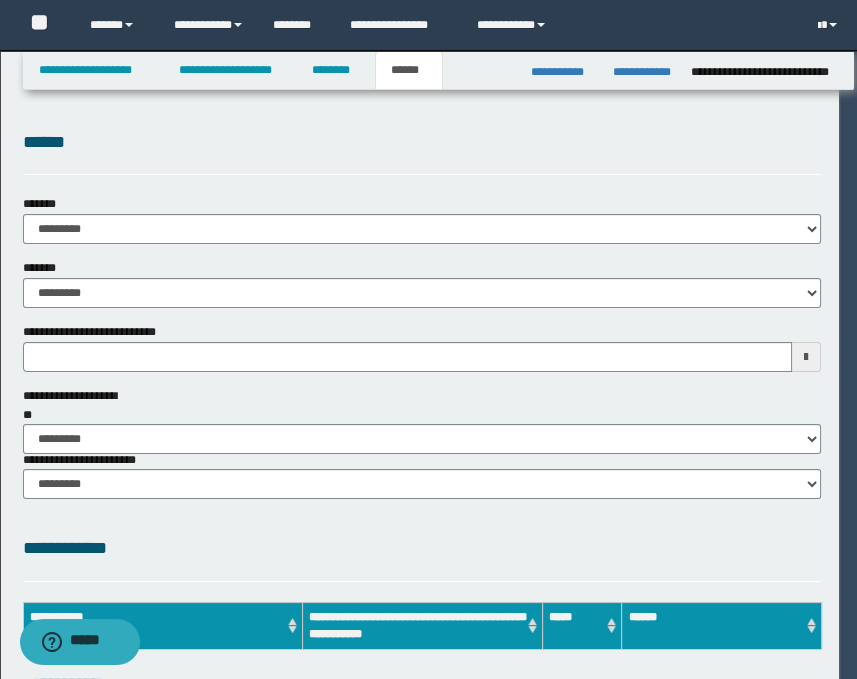 type 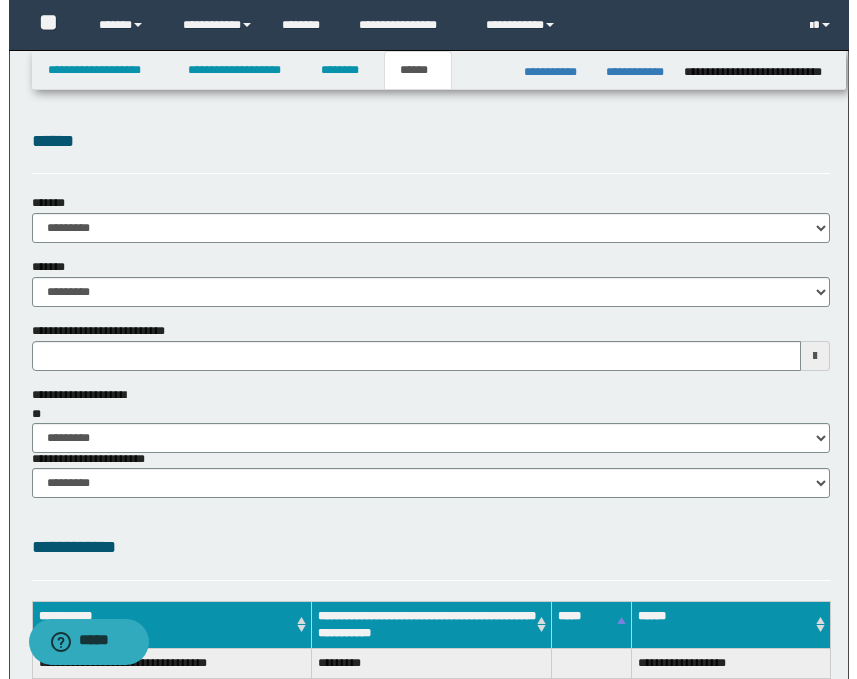 scroll, scrollTop: 491, scrollLeft: 0, axis: vertical 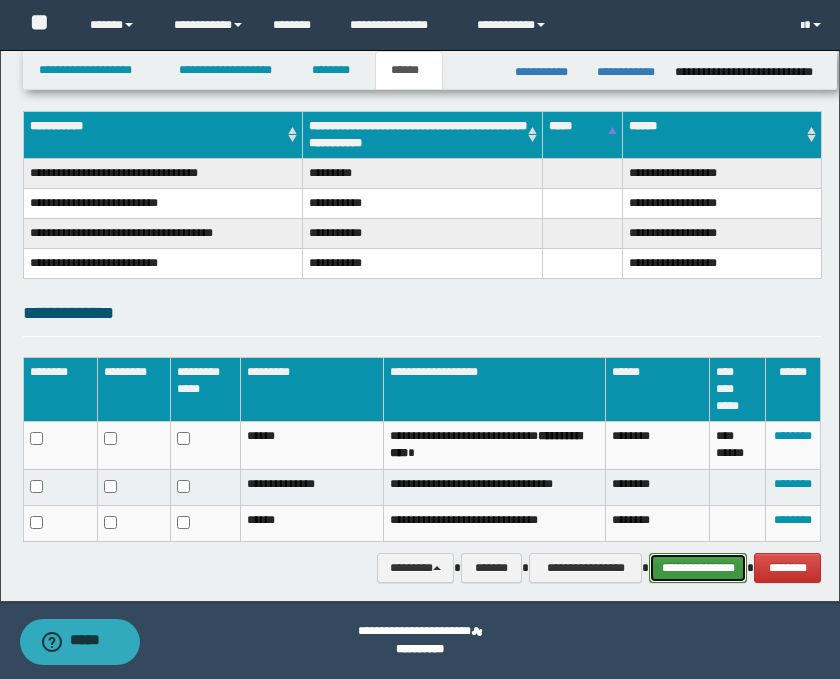 click on "**********" at bounding box center (698, 568) 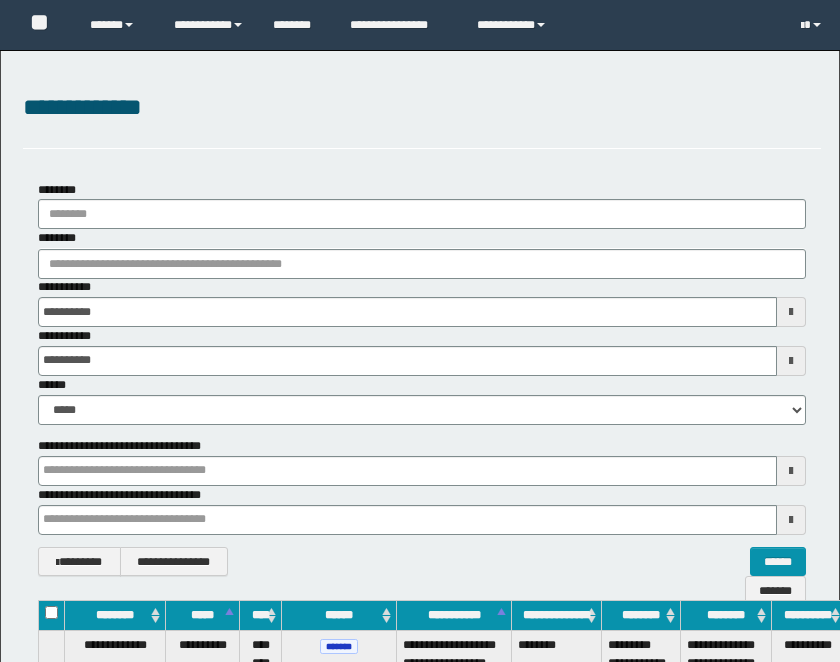 scroll, scrollTop: 338, scrollLeft: 24, axis: both 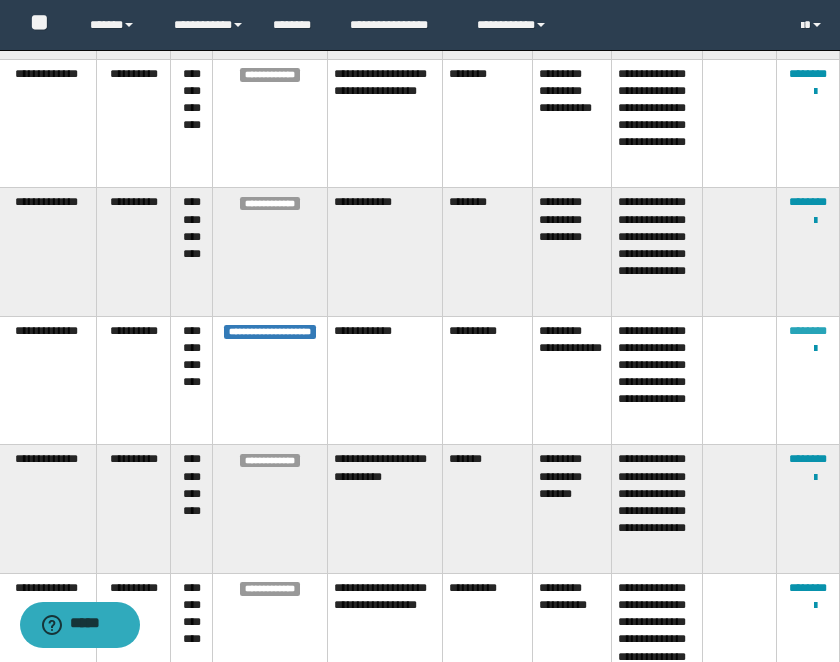 click on "********" at bounding box center (808, 331) 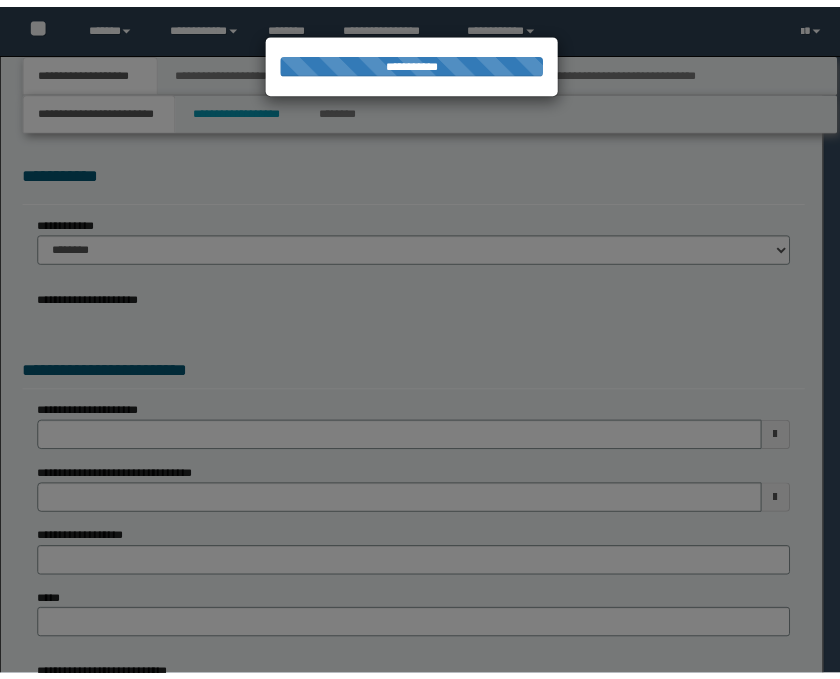 scroll, scrollTop: 0, scrollLeft: 0, axis: both 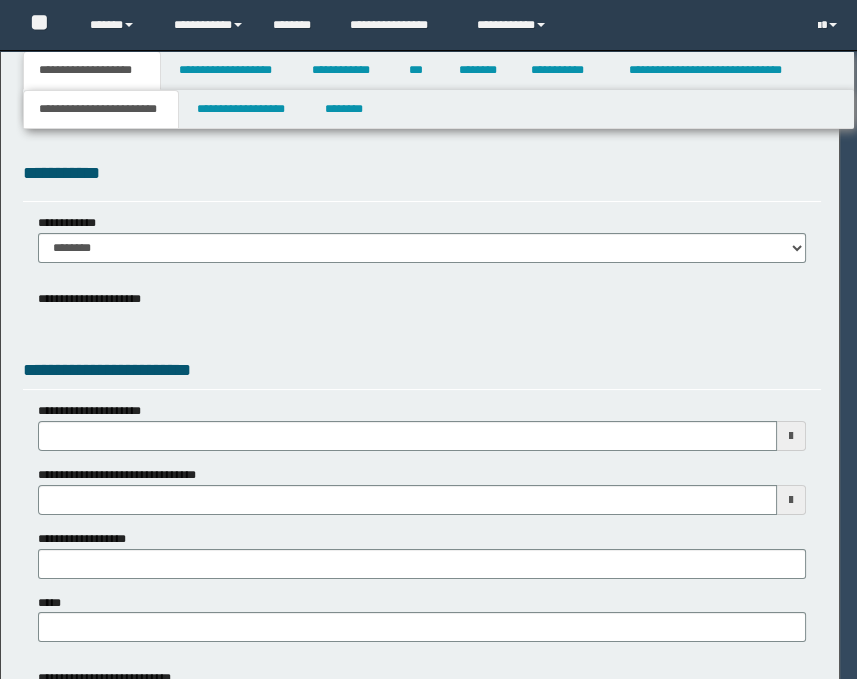 select on "*" 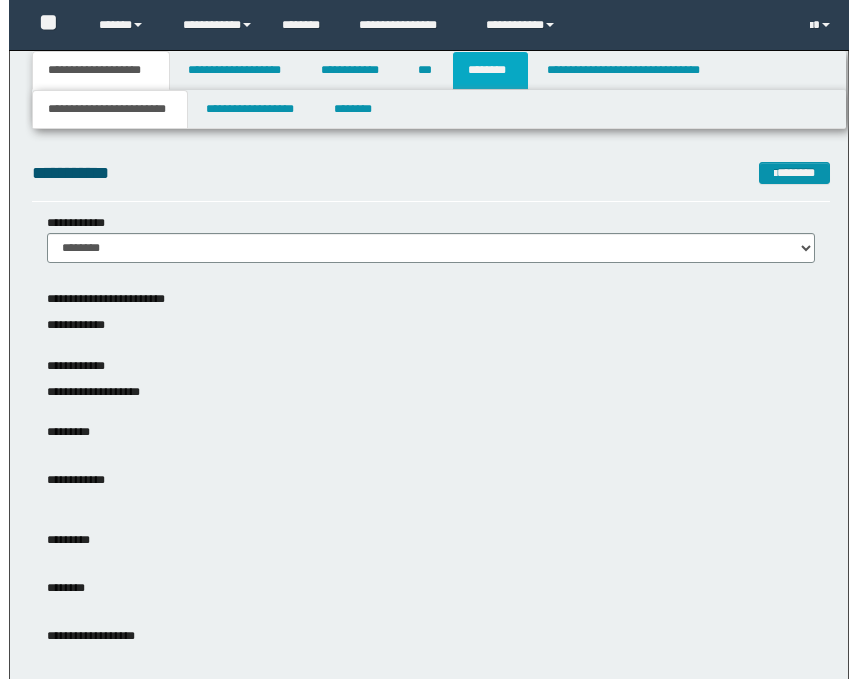 scroll, scrollTop: 0, scrollLeft: 0, axis: both 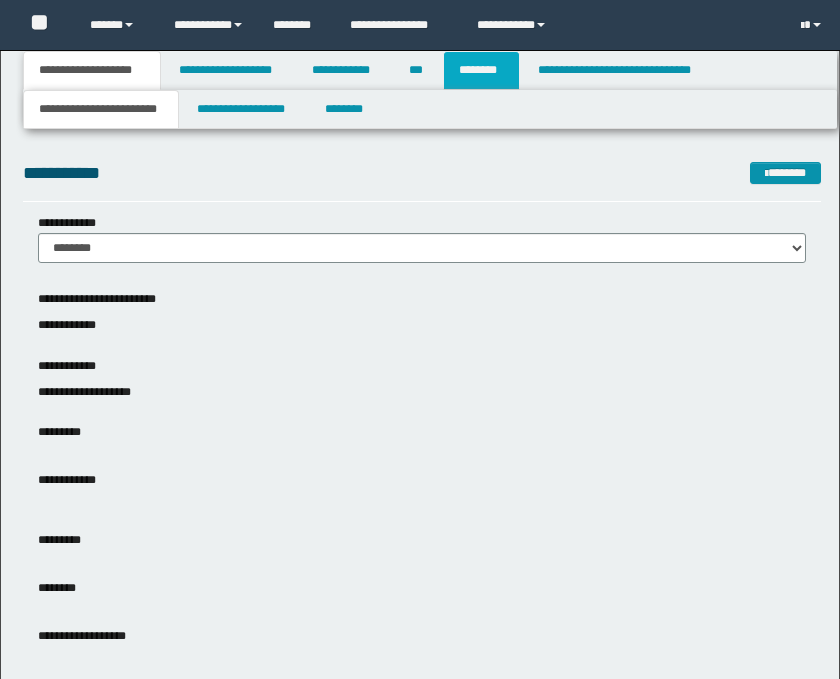 click on "********" at bounding box center (481, 70) 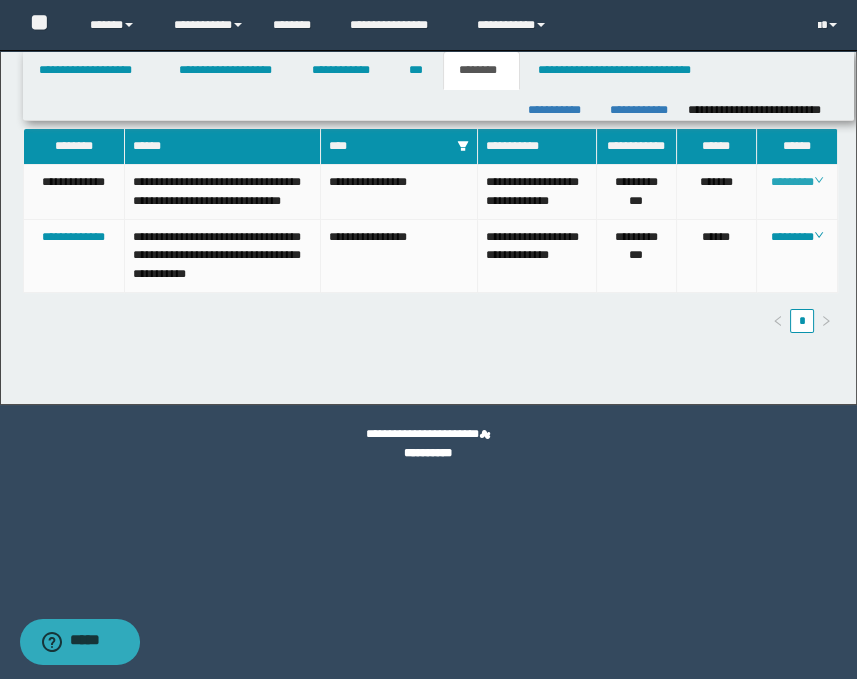 click on "********" at bounding box center (797, 182) 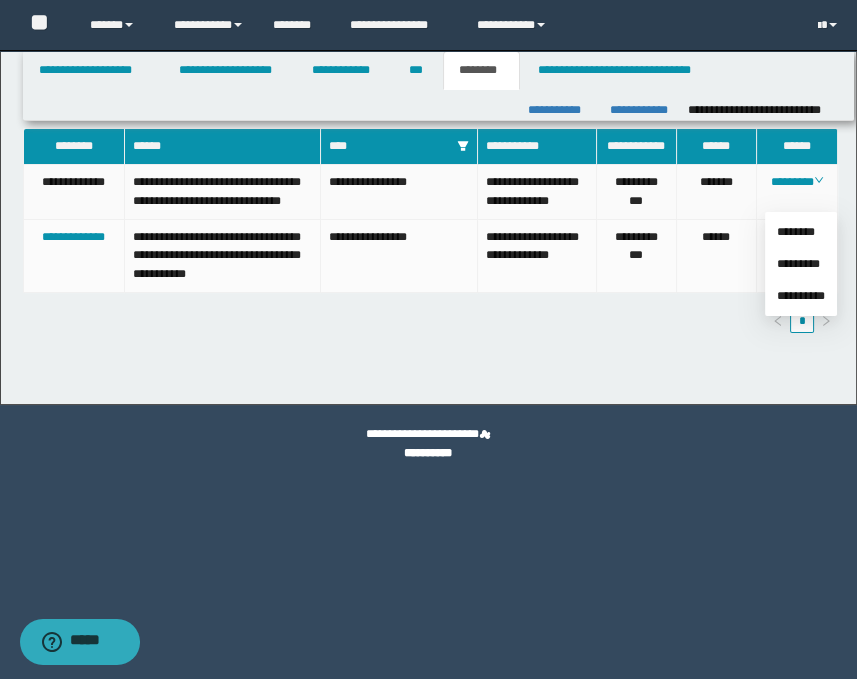 click on "**********" at bounding box center [537, 192] 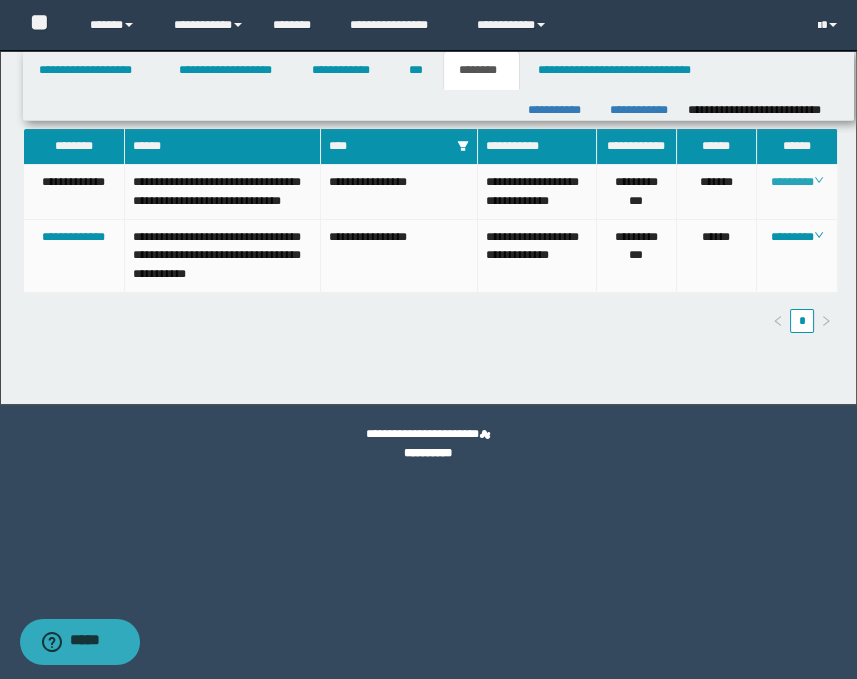 click on "********" at bounding box center [797, 182] 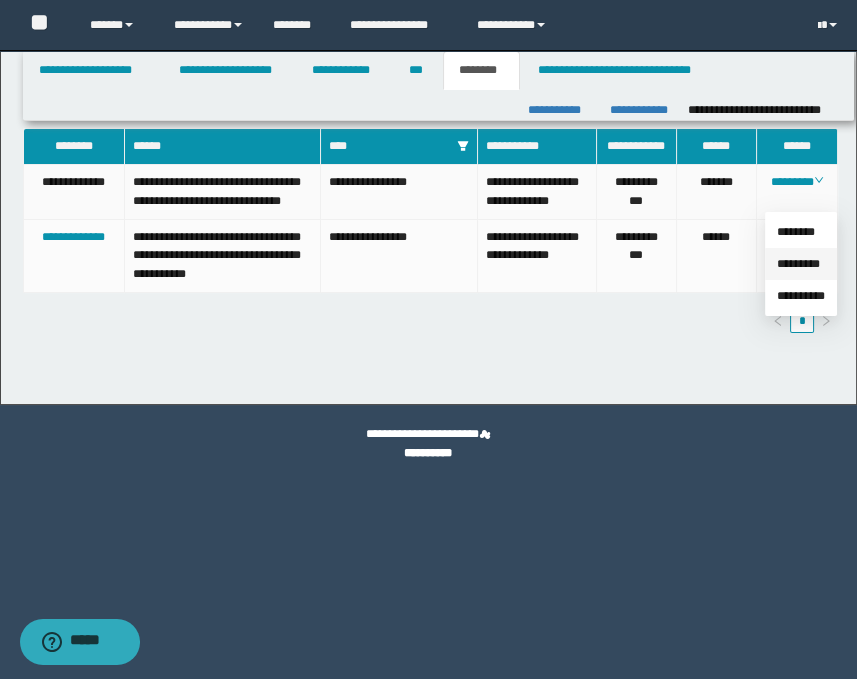 click on "*********" at bounding box center [798, 264] 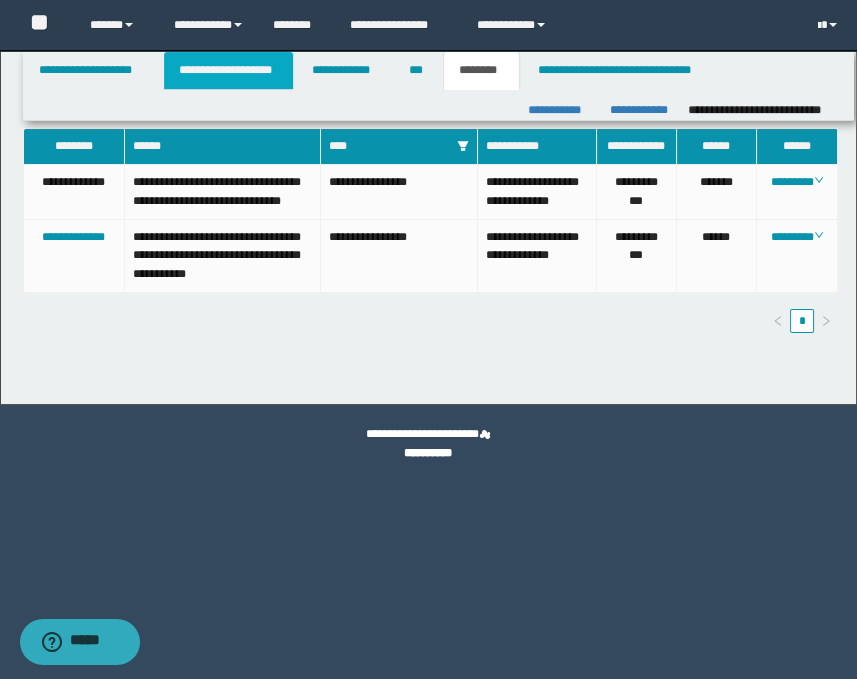 click on "**********" at bounding box center (228, 70) 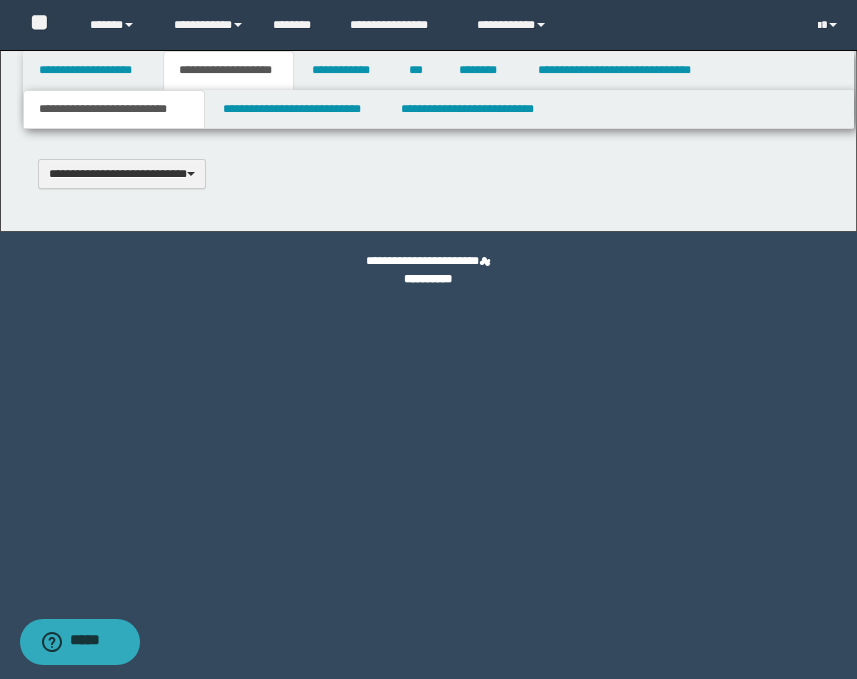 scroll, scrollTop: 0, scrollLeft: 0, axis: both 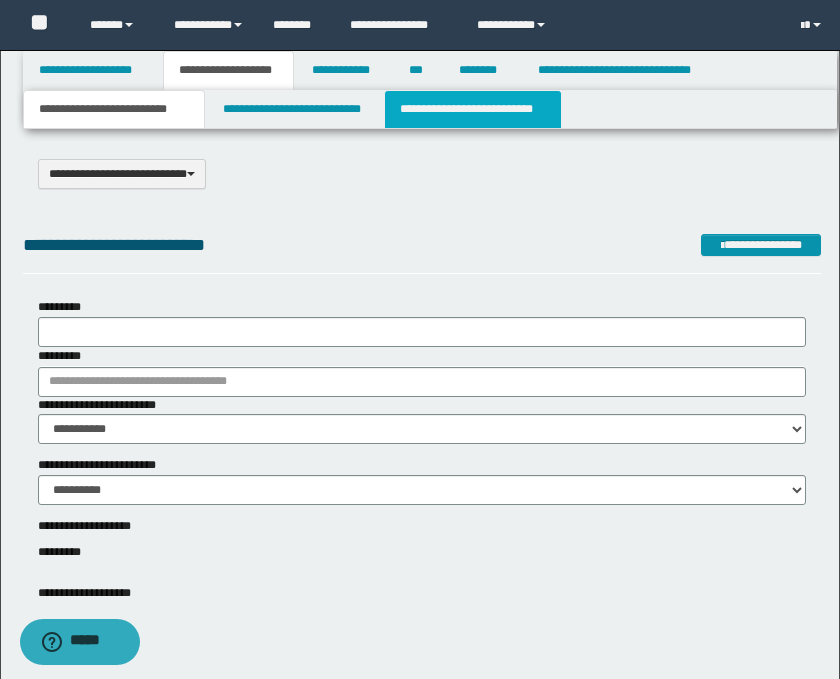 click on "**********" at bounding box center [472, 109] 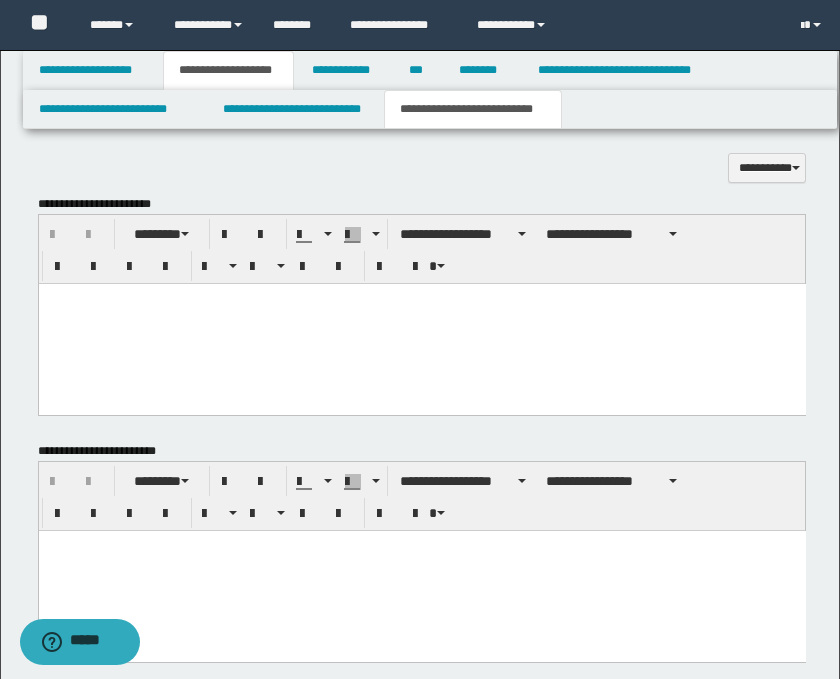 scroll, scrollTop: 666, scrollLeft: 0, axis: vertical 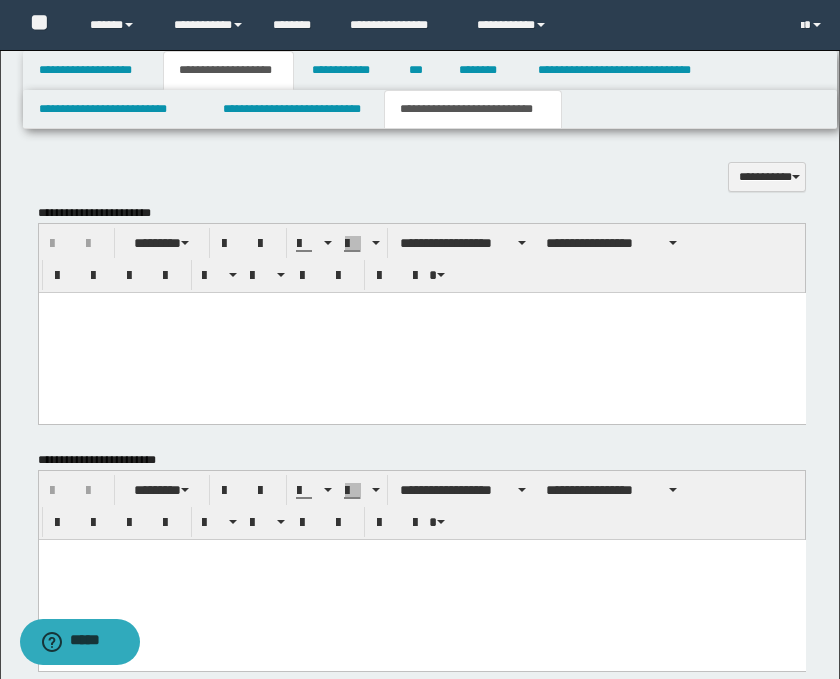 click at bounding box center [421, 332] 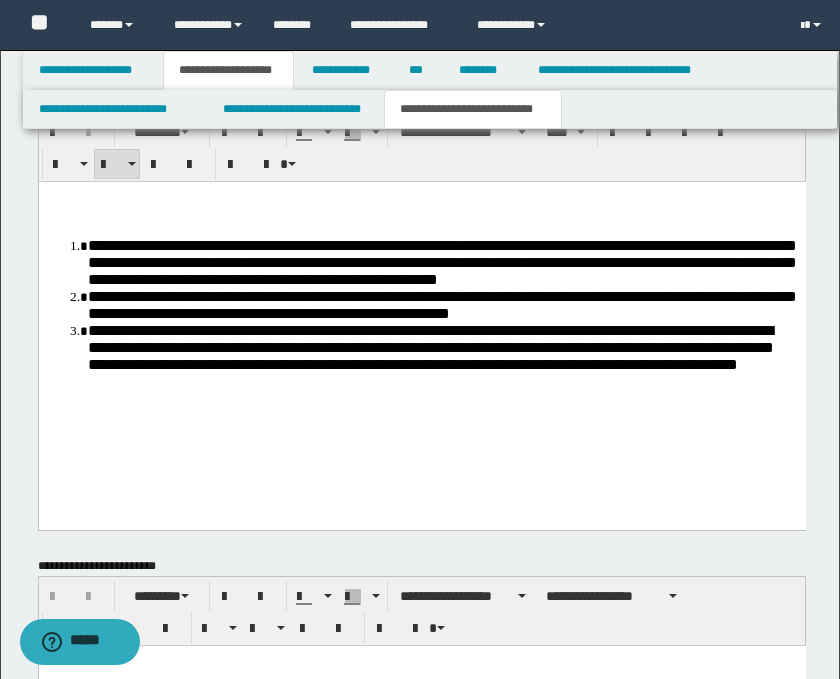 scroll, scrollTop: 1222, scrollLeft: 0, axis: vertical 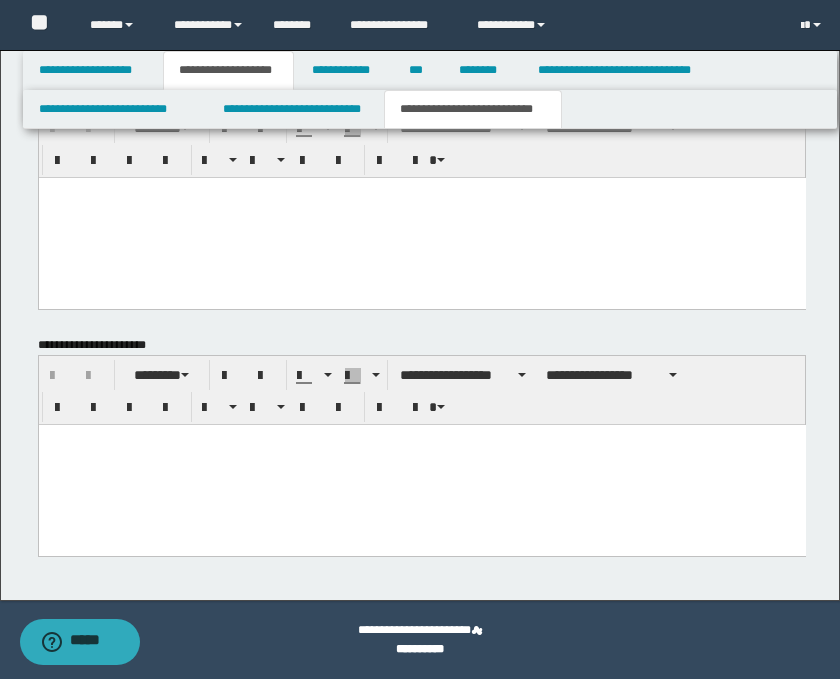 click on "**********" at bounding box center (422, 446) 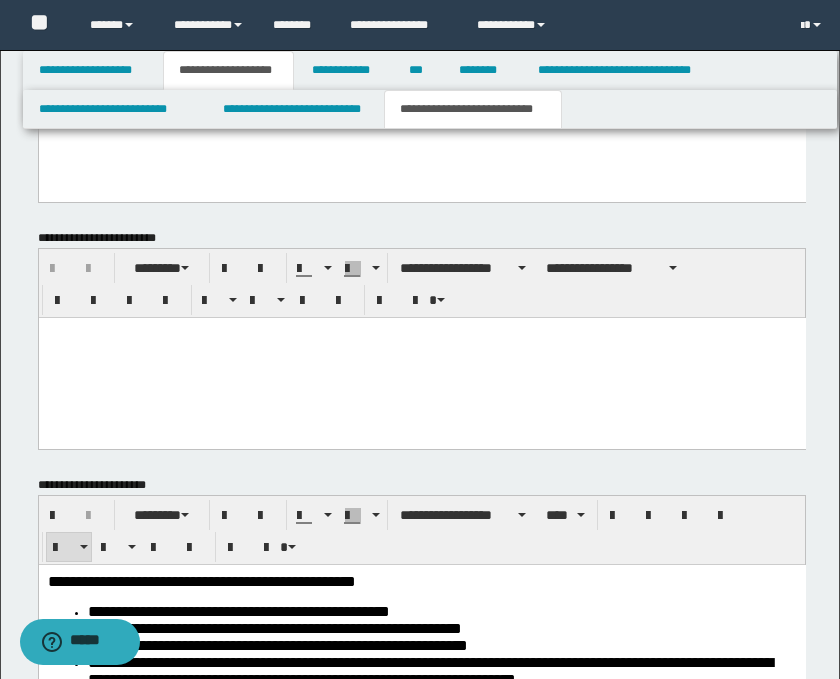 scroll, scrollTop: 800, scrollLeft: 0, axis: vertical 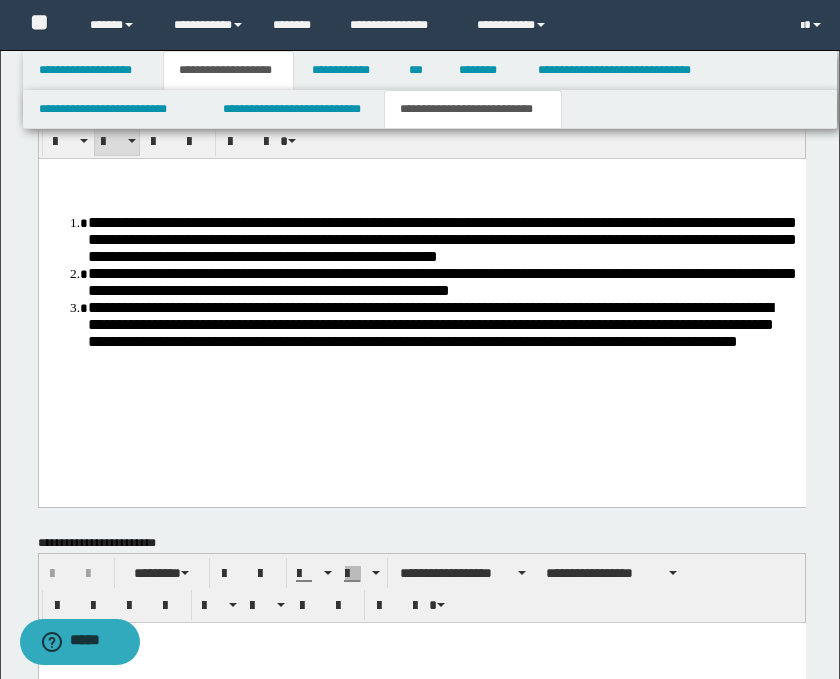 click at bounding box center (421, 191) 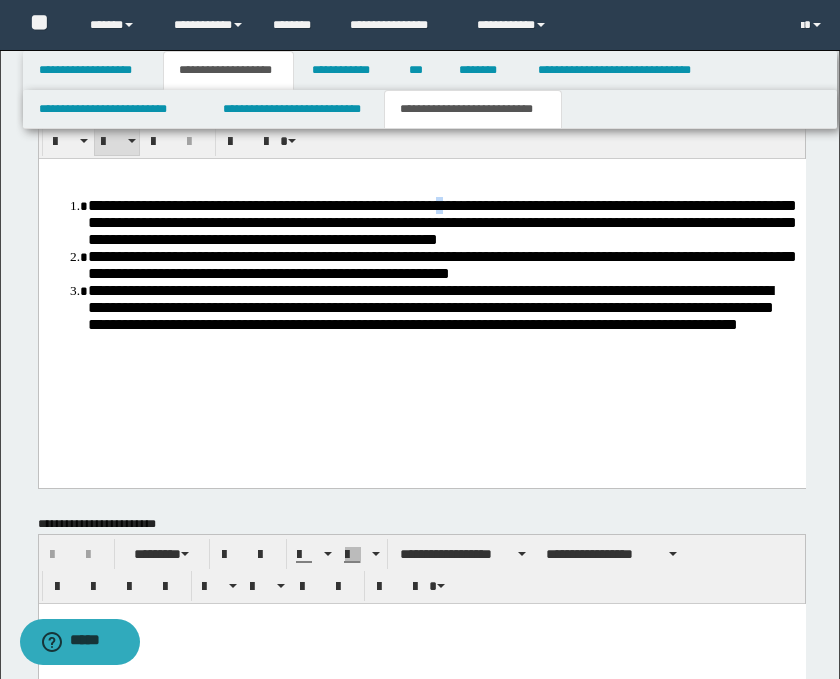 click on "**********" at bounding box center (441, 221) 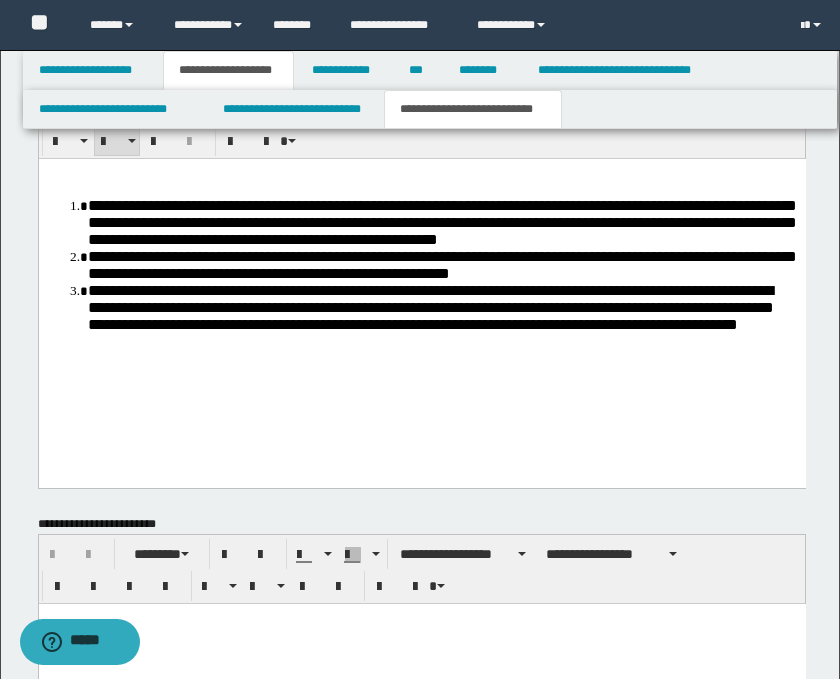 type 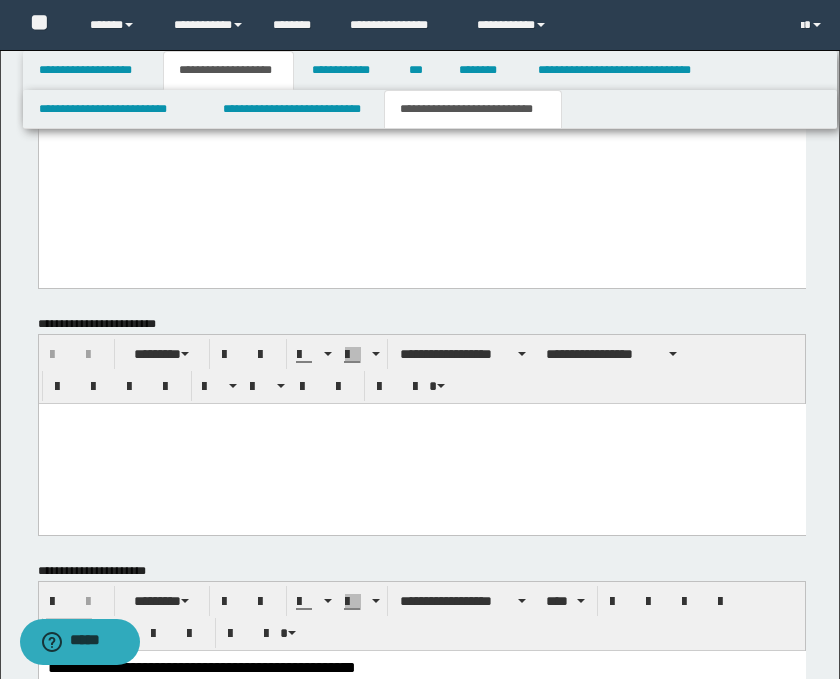 scroll, scrollTop: 1134, scrollLeft: 0, axis: vertical 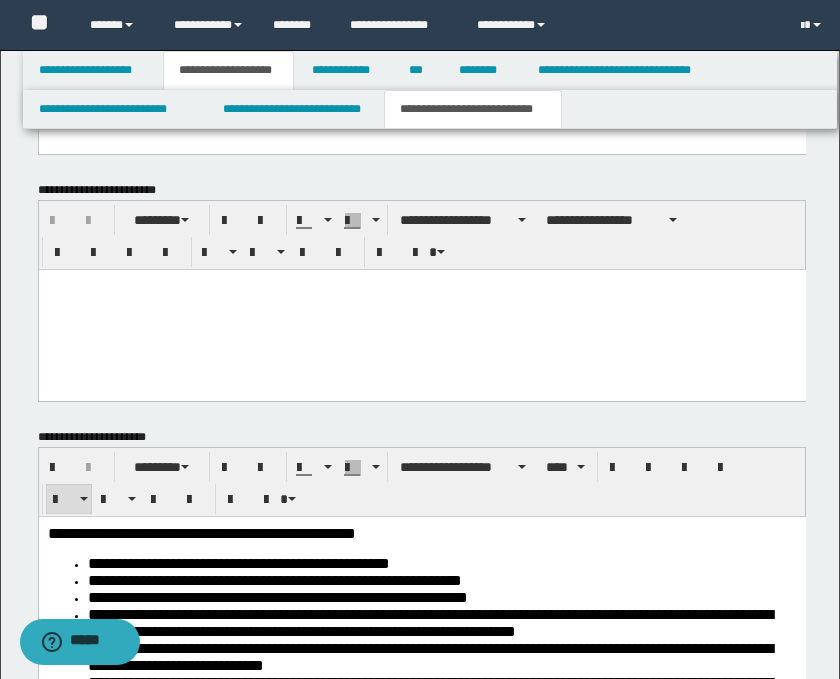 click at bounding box center [421, 309] 